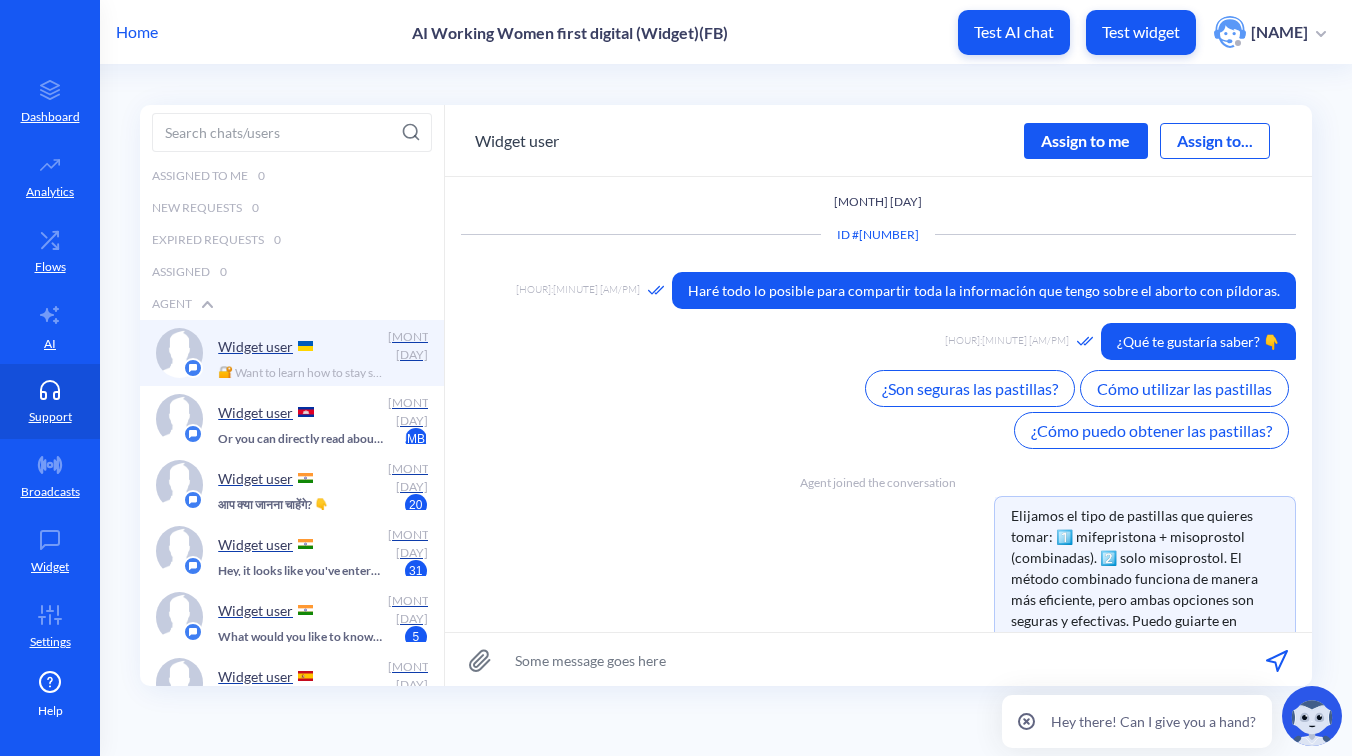 scroll, scrollTop: 0, scrollLeft: 0, axis: both 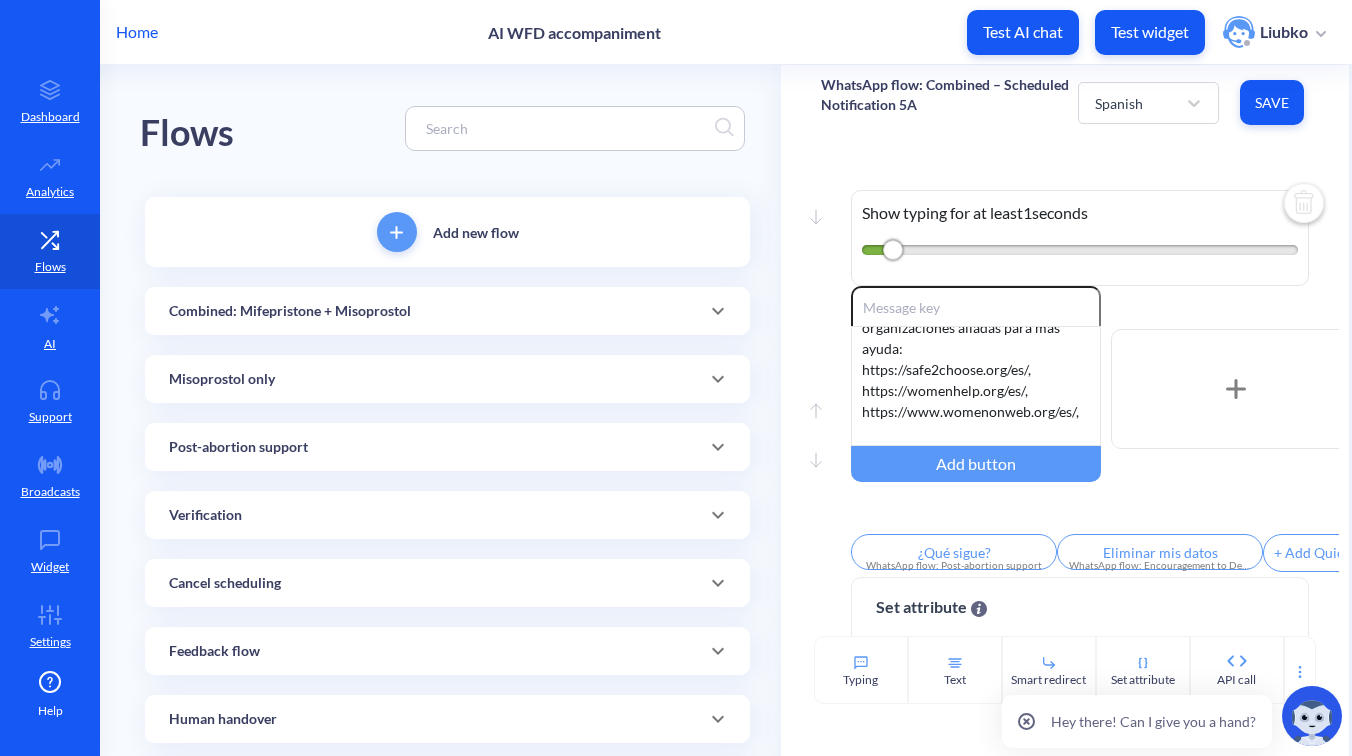 click at bounding box center (565, 128) 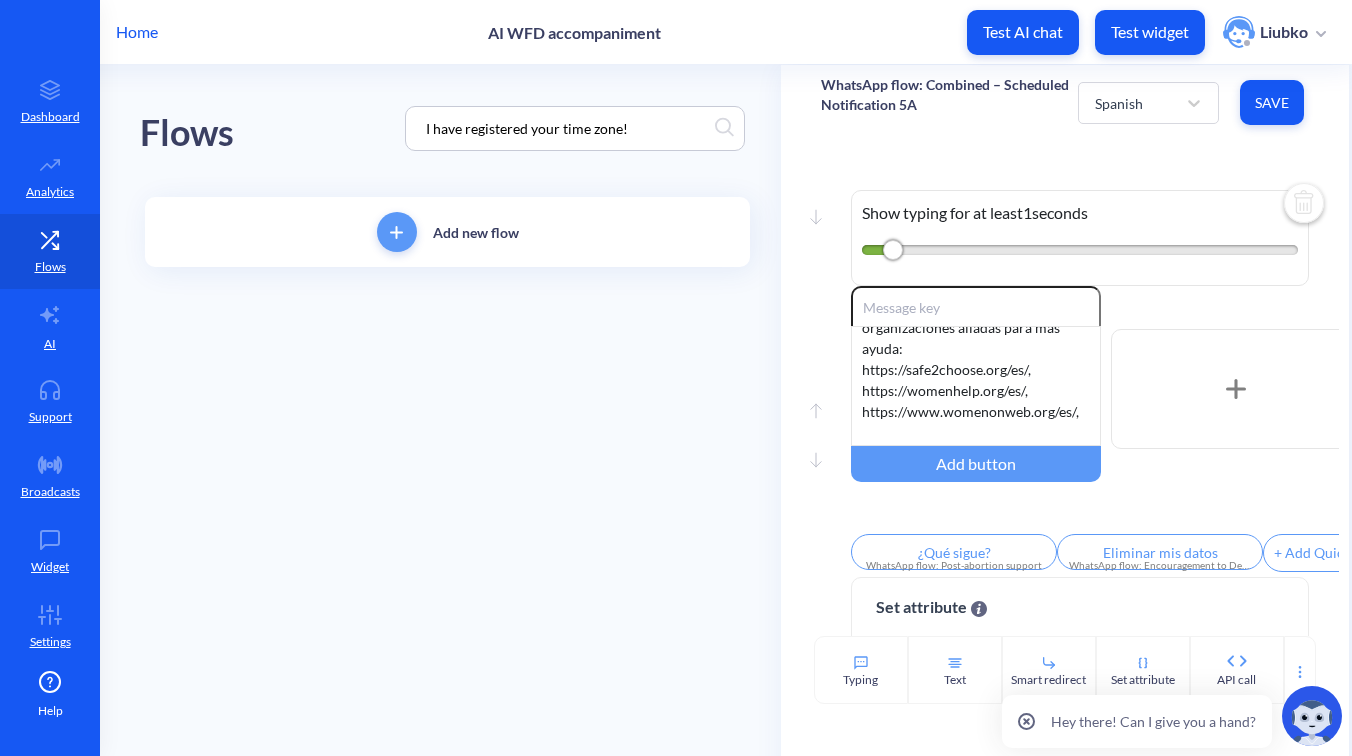 type 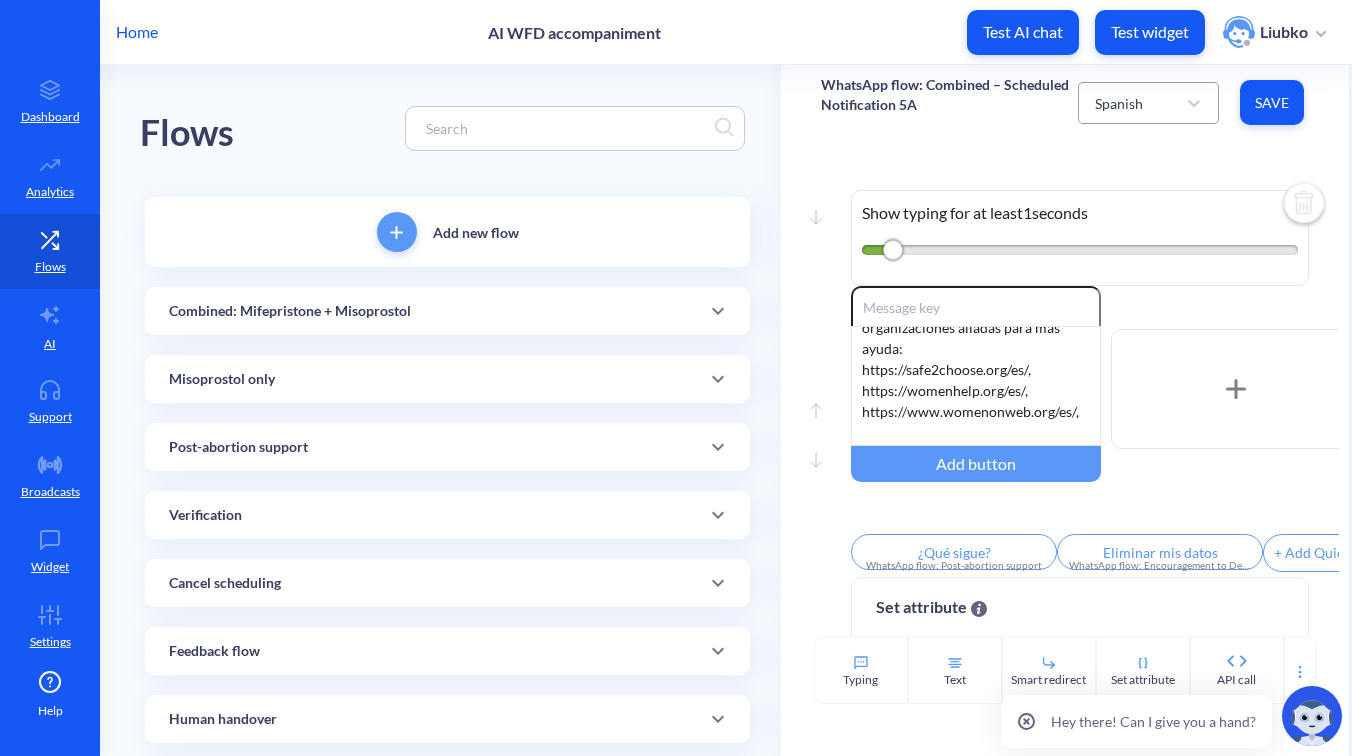 click on "Spanish" at bounding box center [1130, 103] 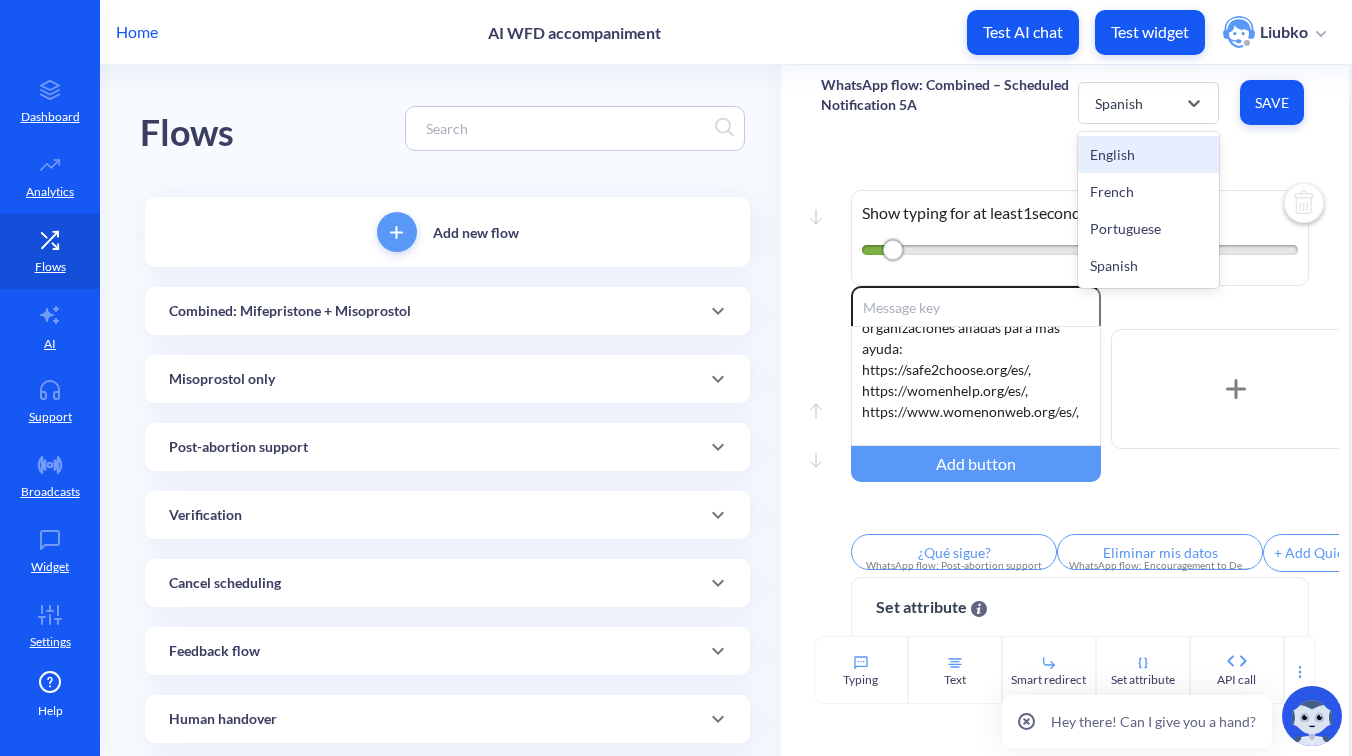 click on "English" at bounding box center (1148, 154) 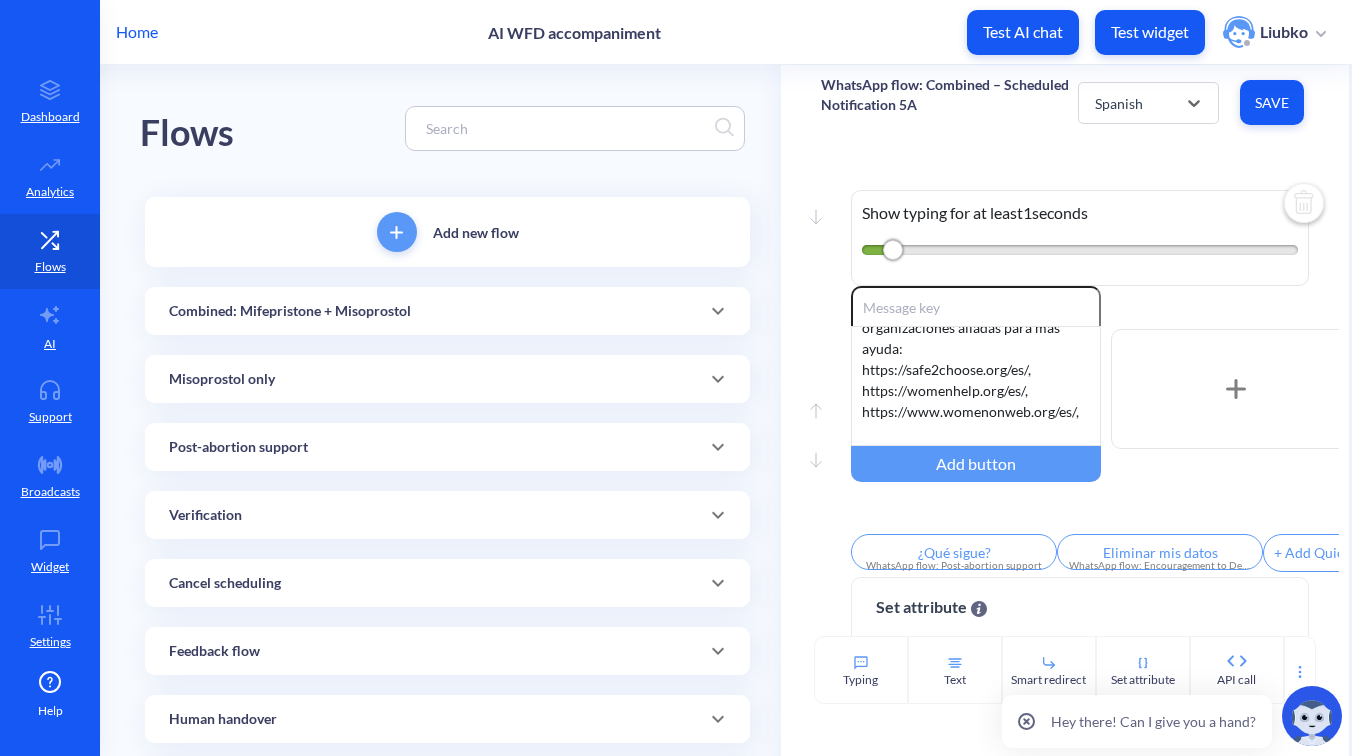 type on "What's next?" 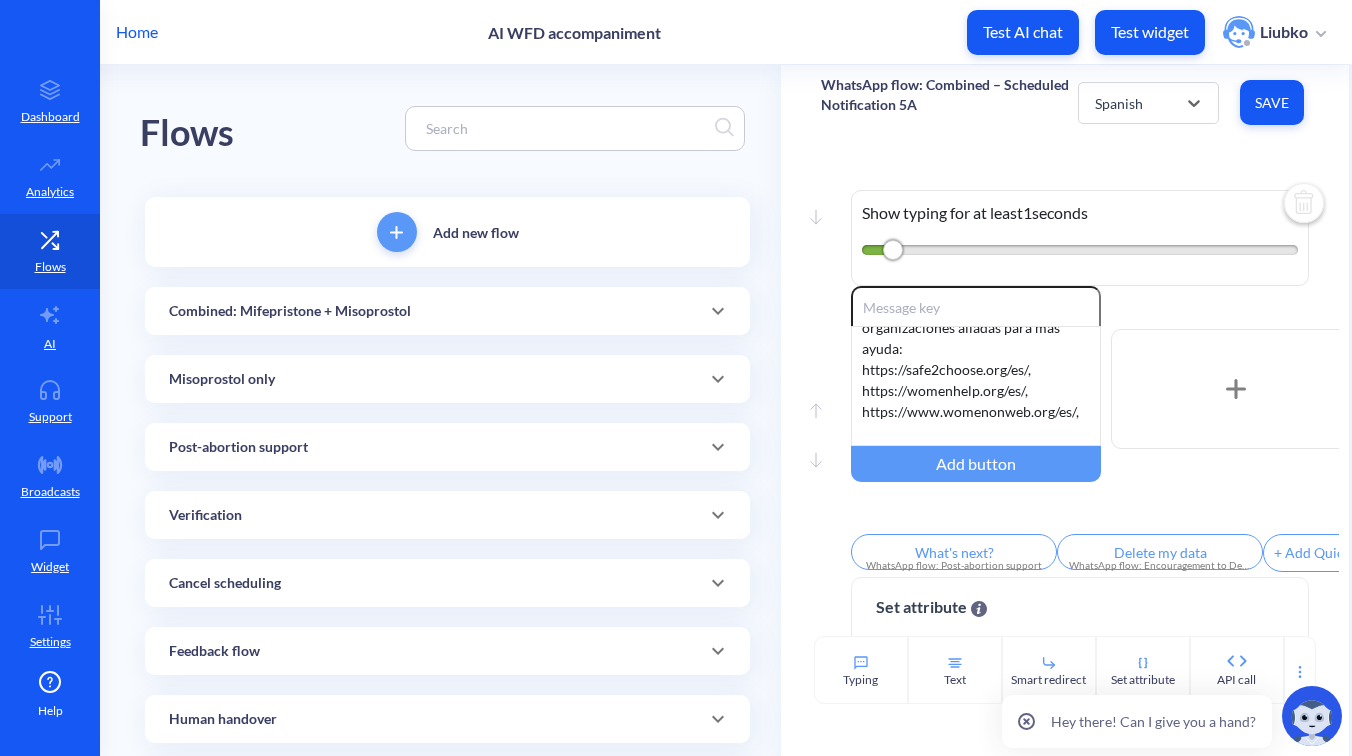scroll, scrollTop: 375, scrollLeft: 0, axis: vertical 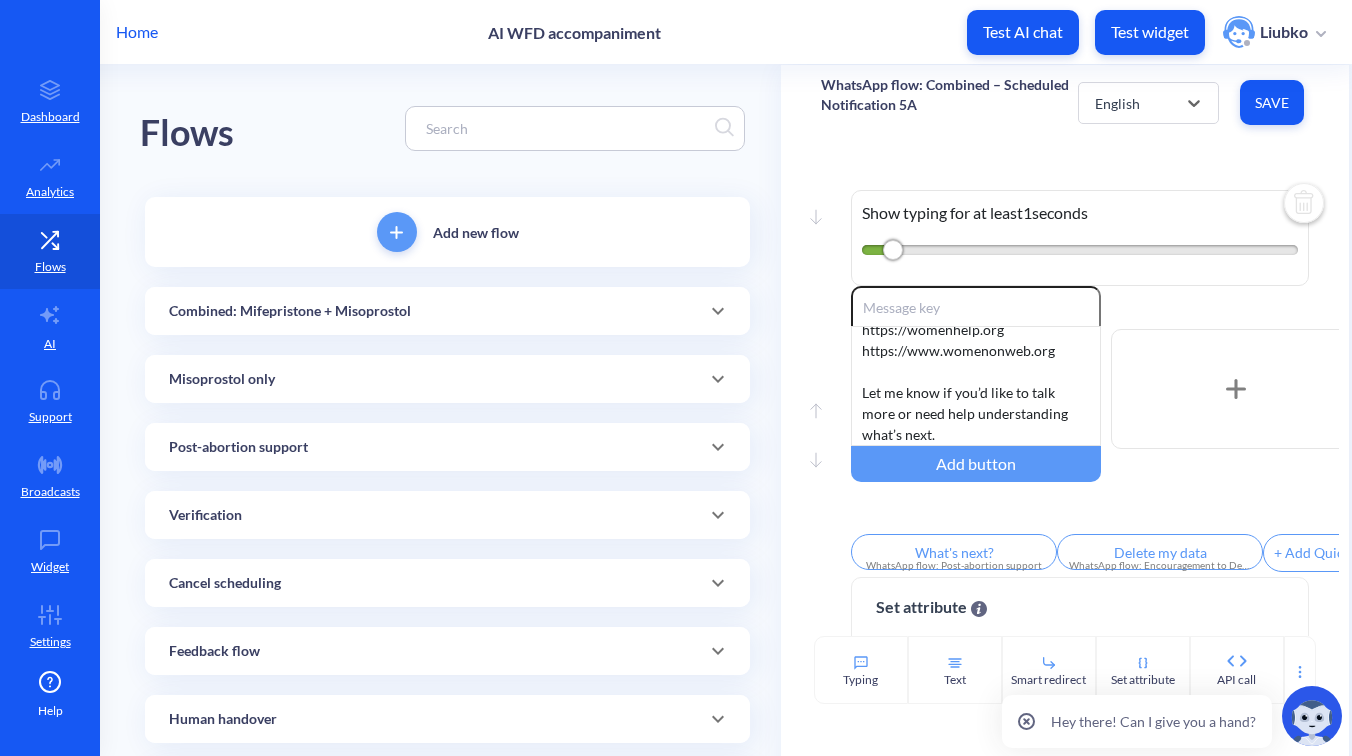 click on "Combined: Mifepristone + Misoprostol" at bounding box center (290, 311) 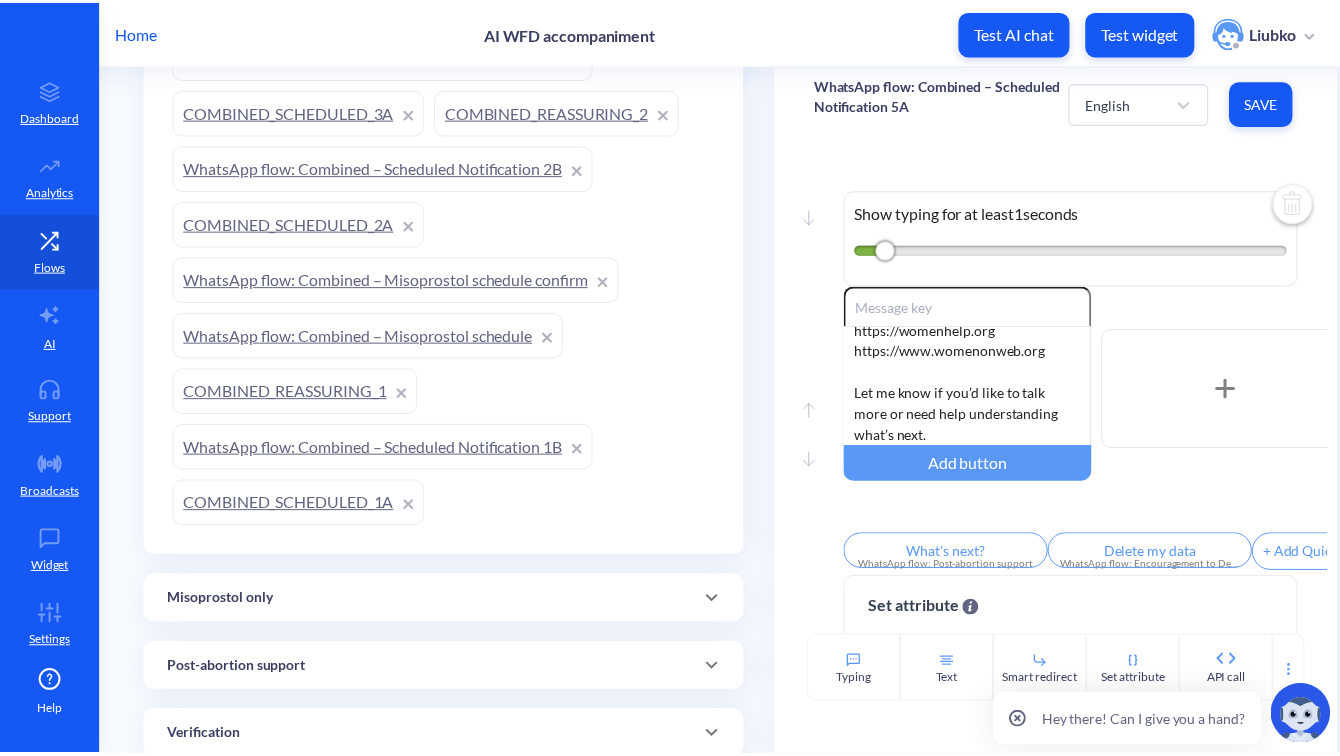 scroll, scrollTop: 0, scrollLeft: 0, axis: both 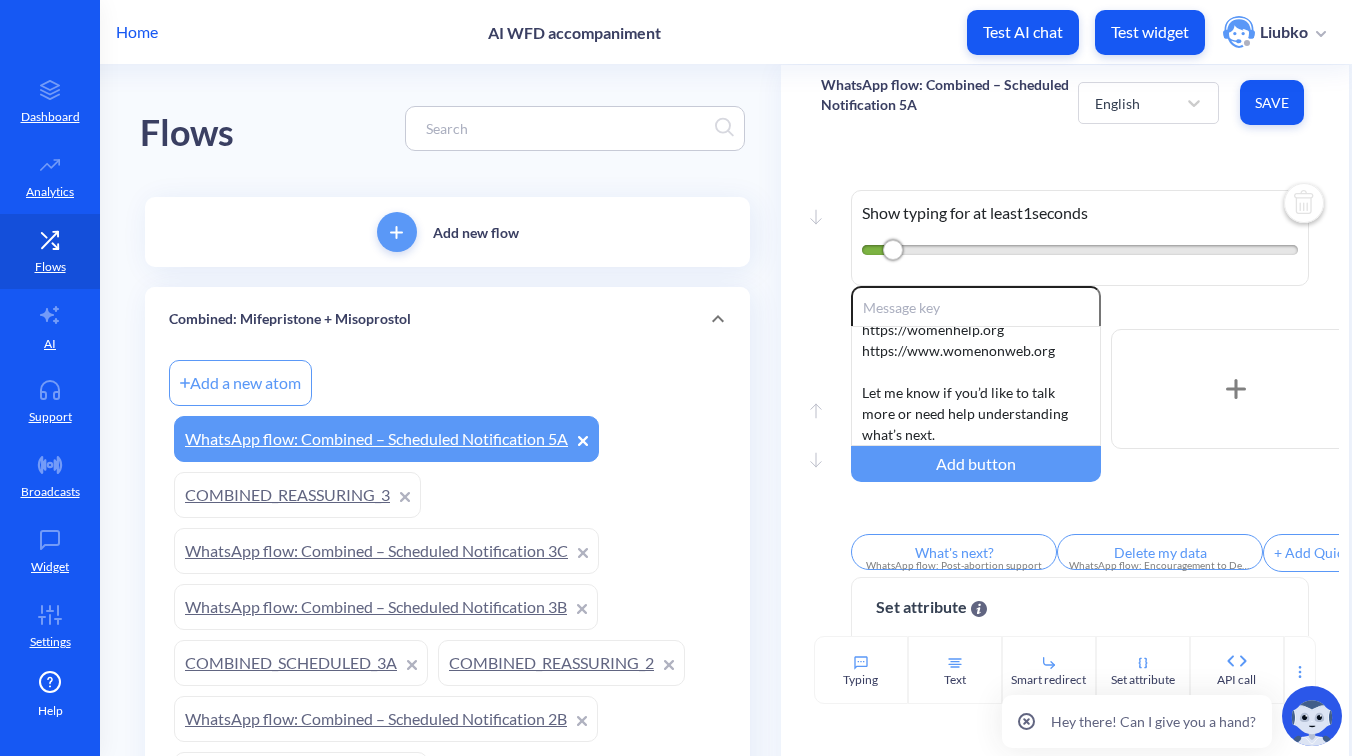click on "Home" at bounding box center (137, 32) 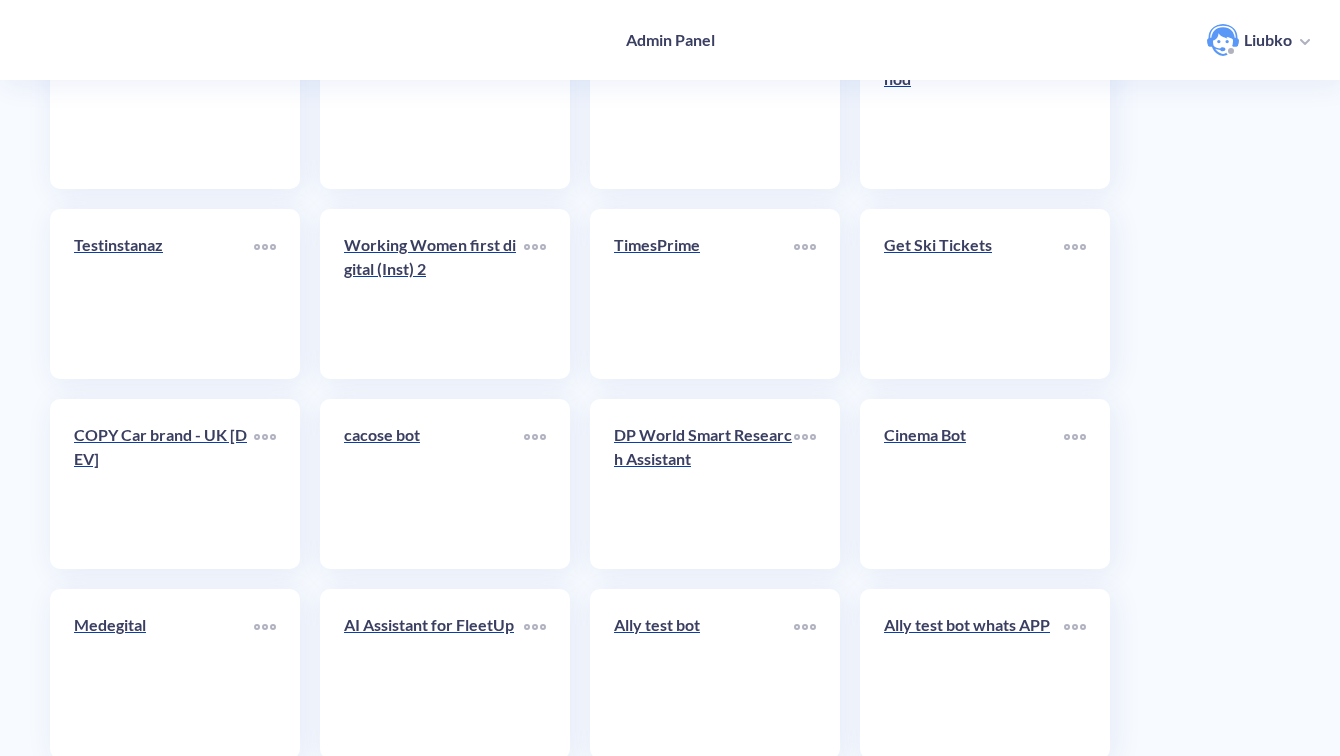 scroll, scrollTop: 7091, scrollLeft: 0, axis: vertical 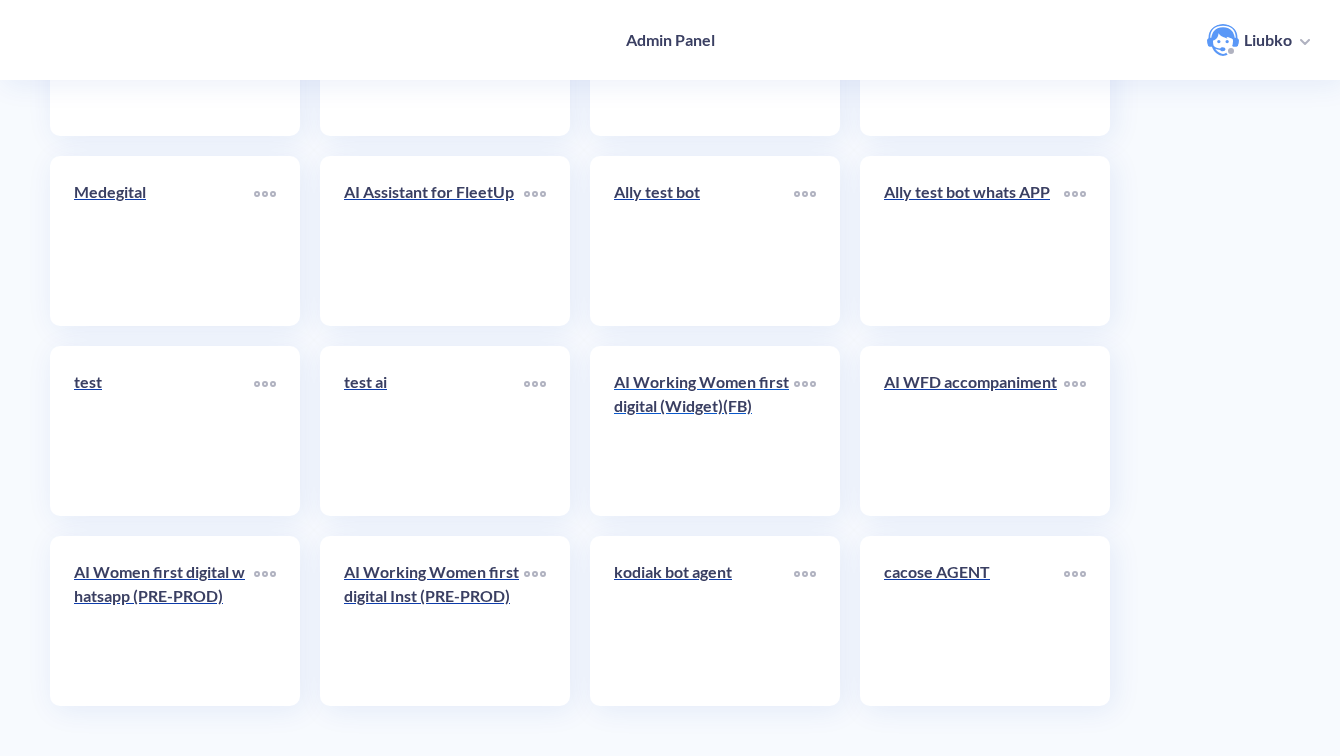 click on "AI Working Women first digital (Widget)(FB)" at bounding box center (704, 402) 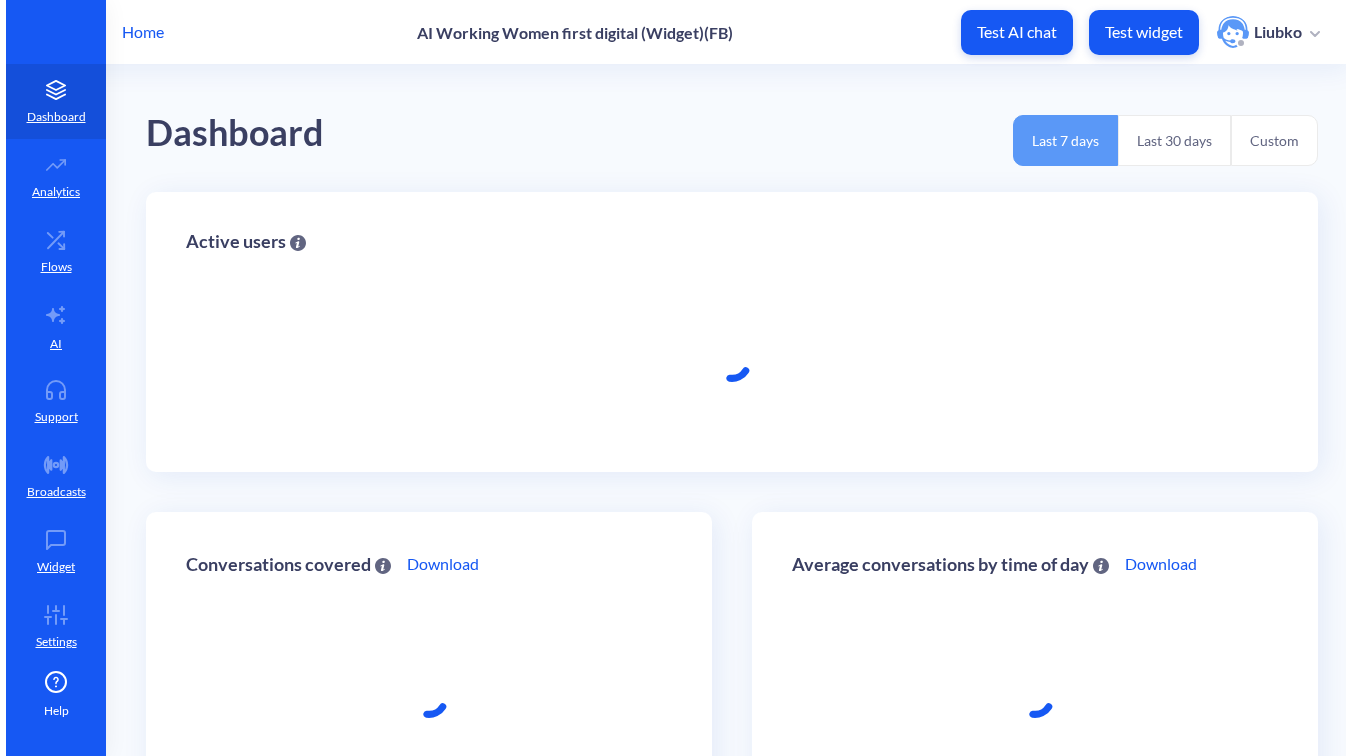 scroll, scrollTop: 0, scrollLeft: 0, axis: both 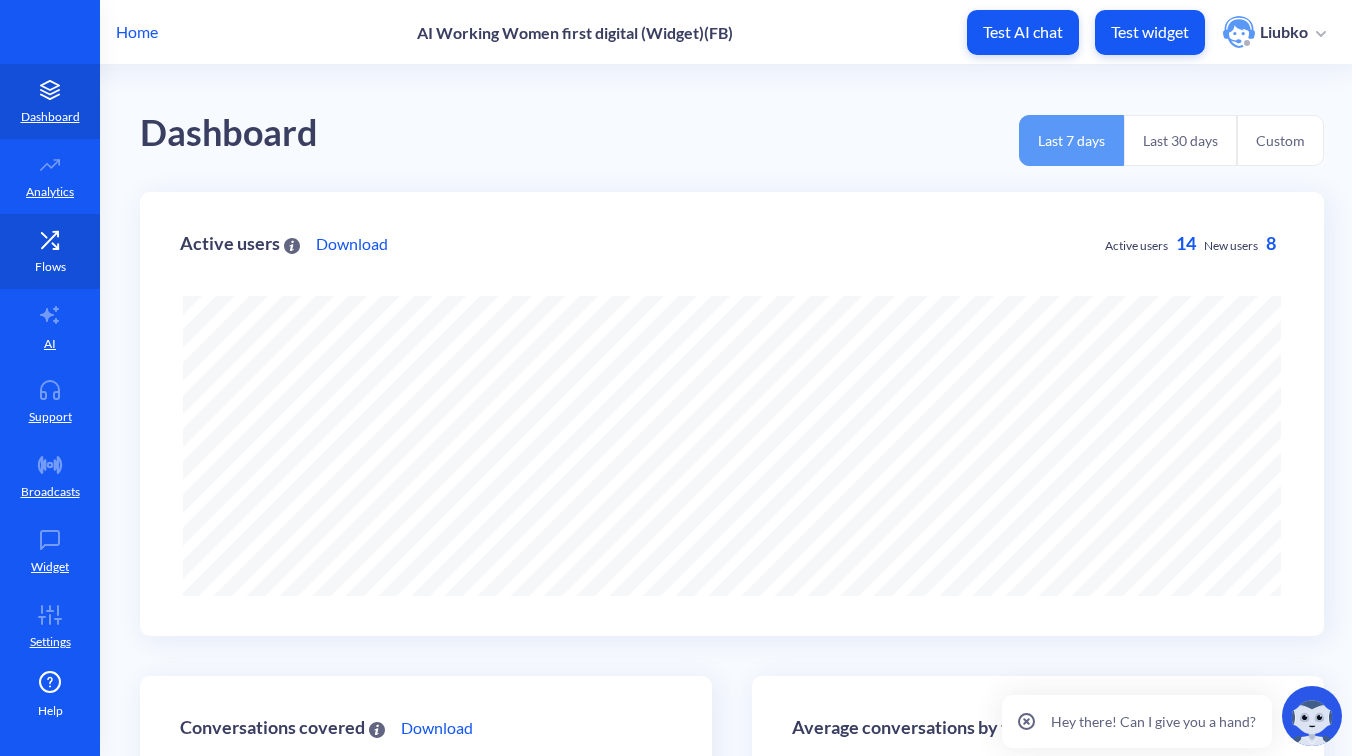 click on "Flows" at bounding box center (50, 267) 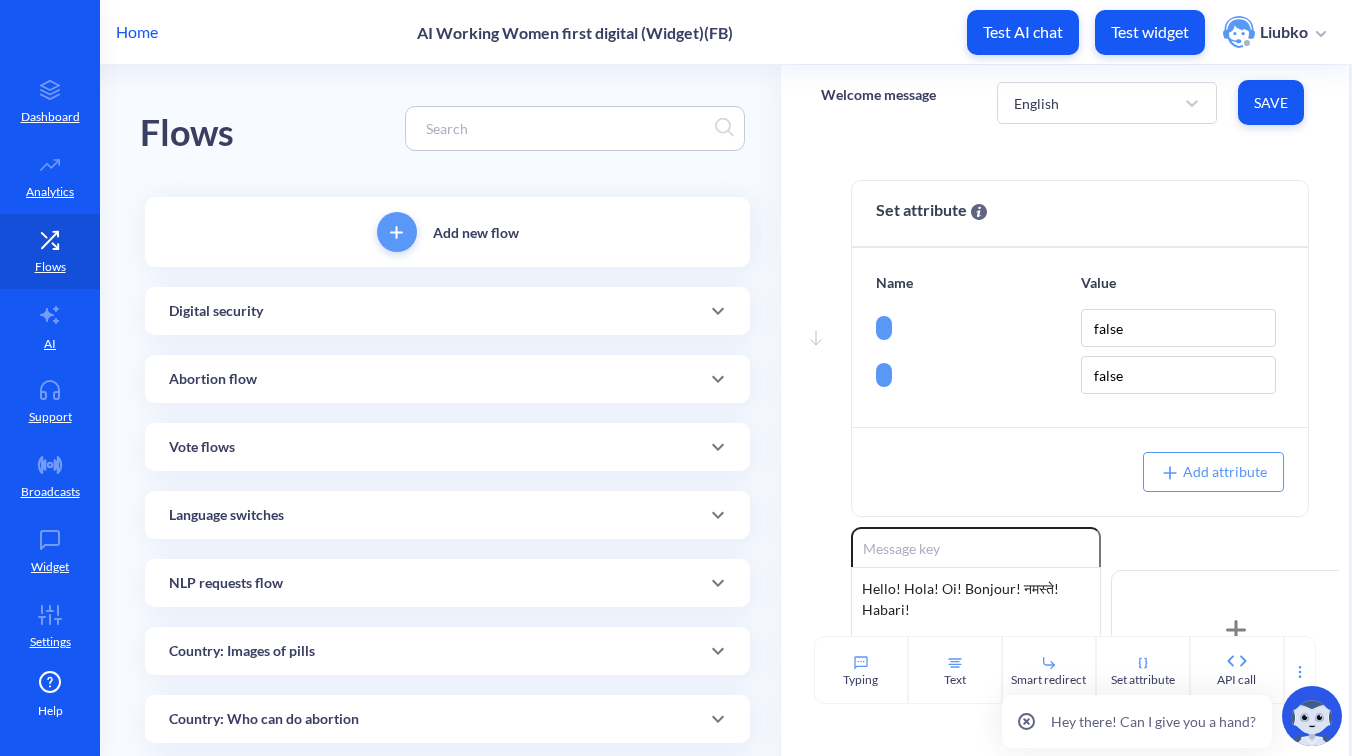 click at bounding box center (565, 128) 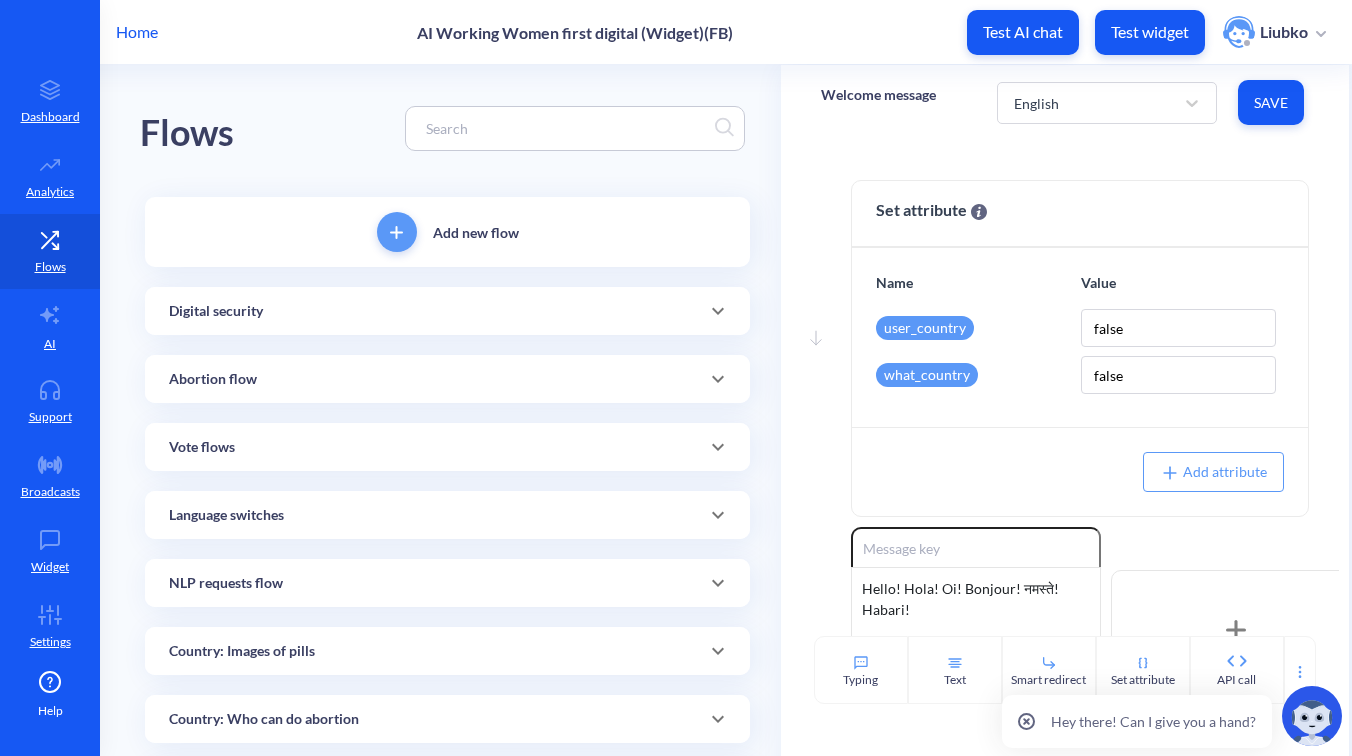 paste on "I have registered your time zone!" 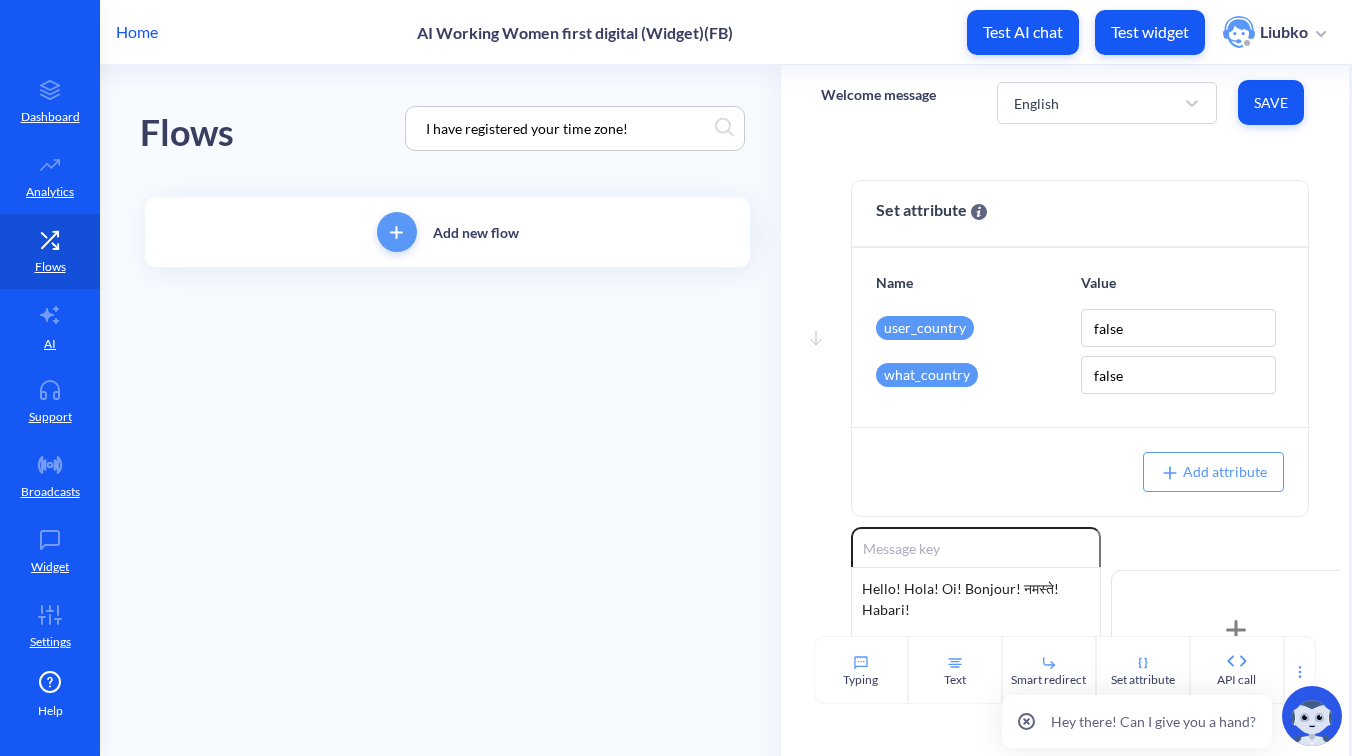 type 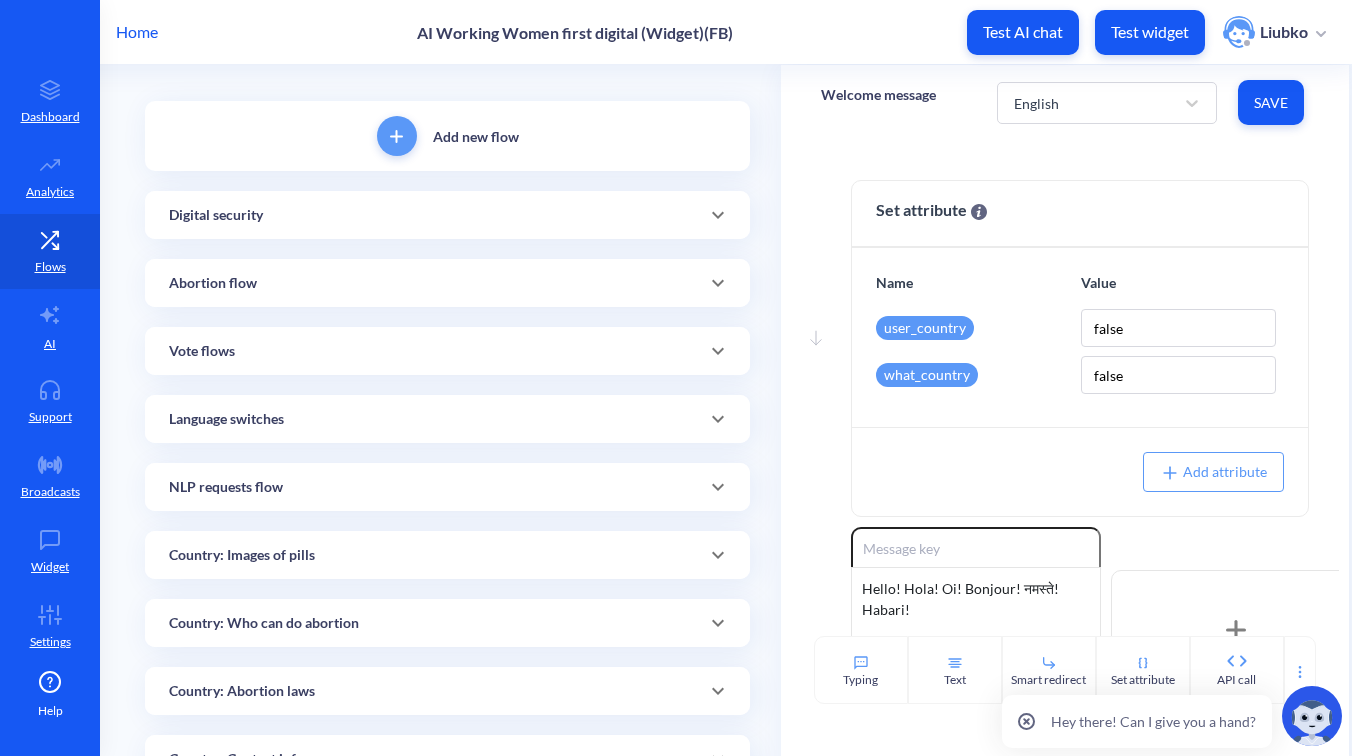 scroll, scrollTop: 110, scrollLeft: 0, axis: vertical 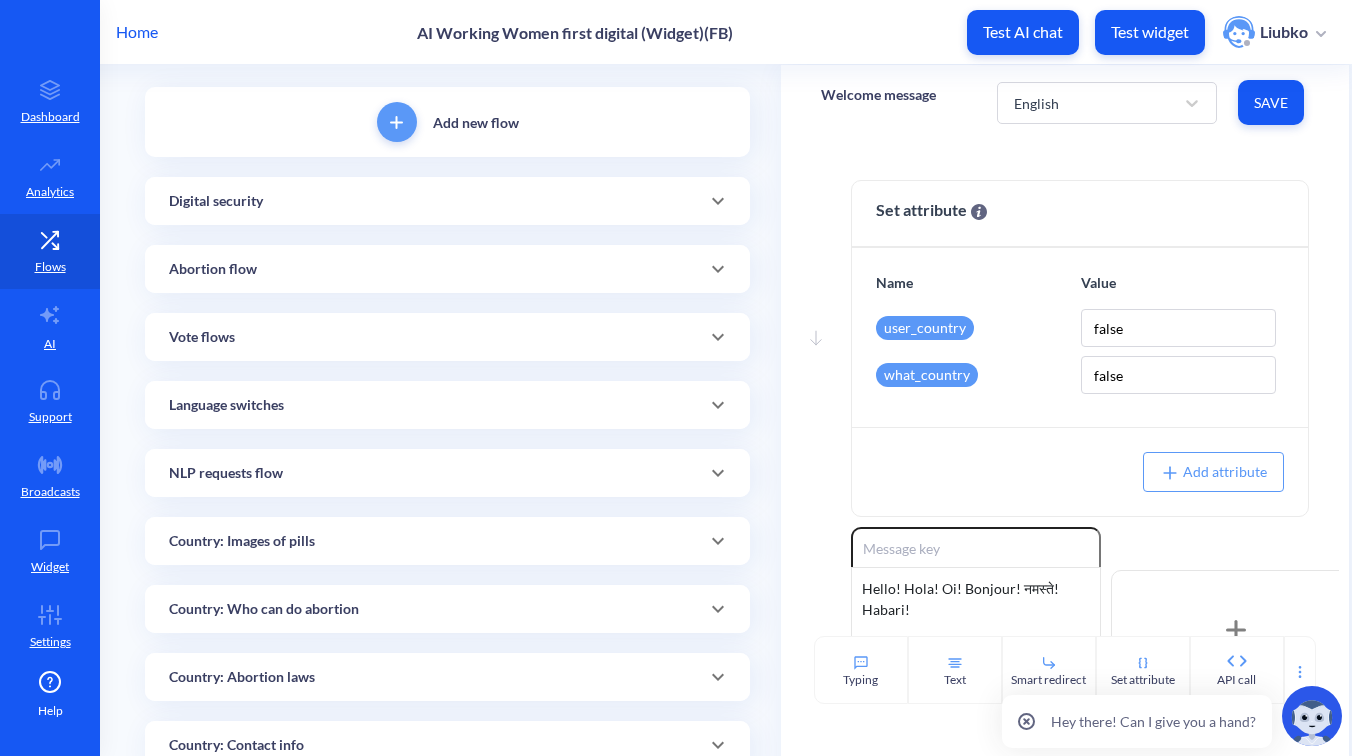 click on "Abortion flow" at bounding box center (447, 269) 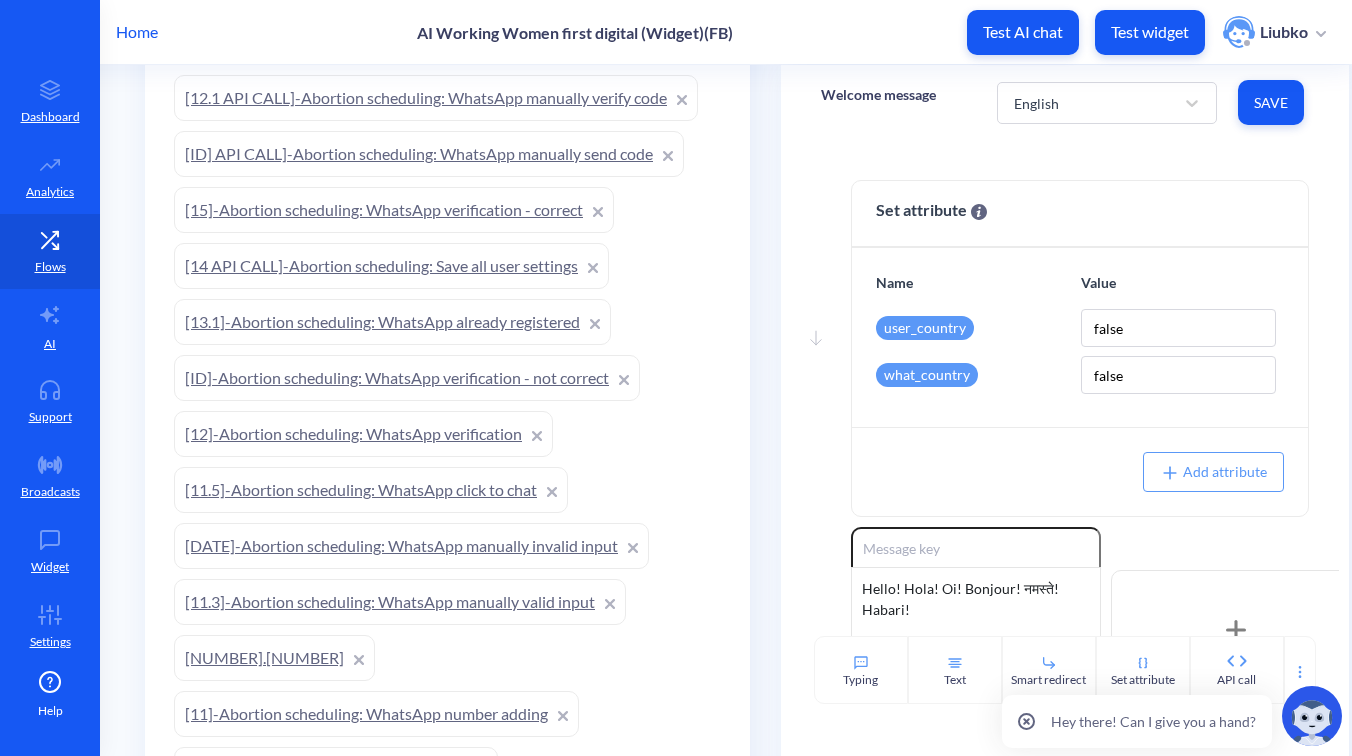 scroll, scrollTop: 1432, scrollLeft: 0, axis: vertical 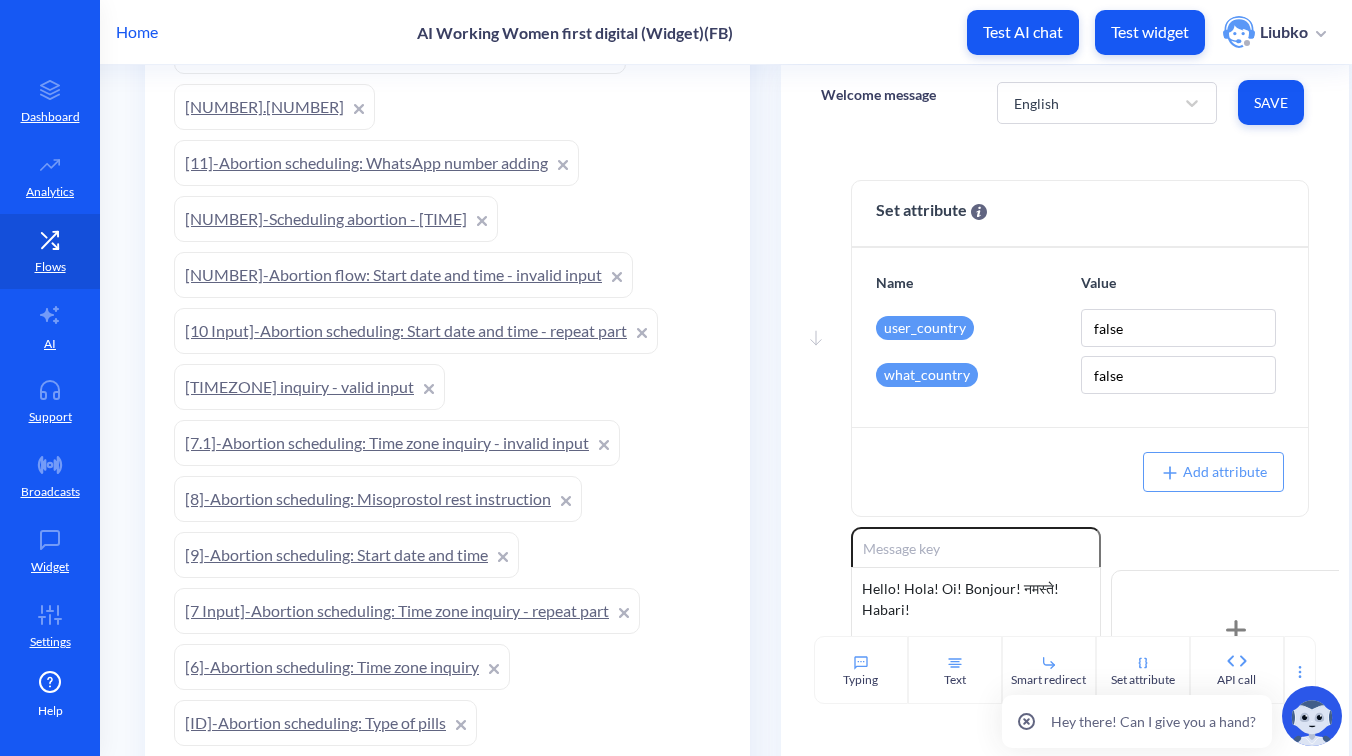 click on "[7.1]-Abortion scheduling: Time zone inquiry - invalid input" at bounding box center [397, 443] 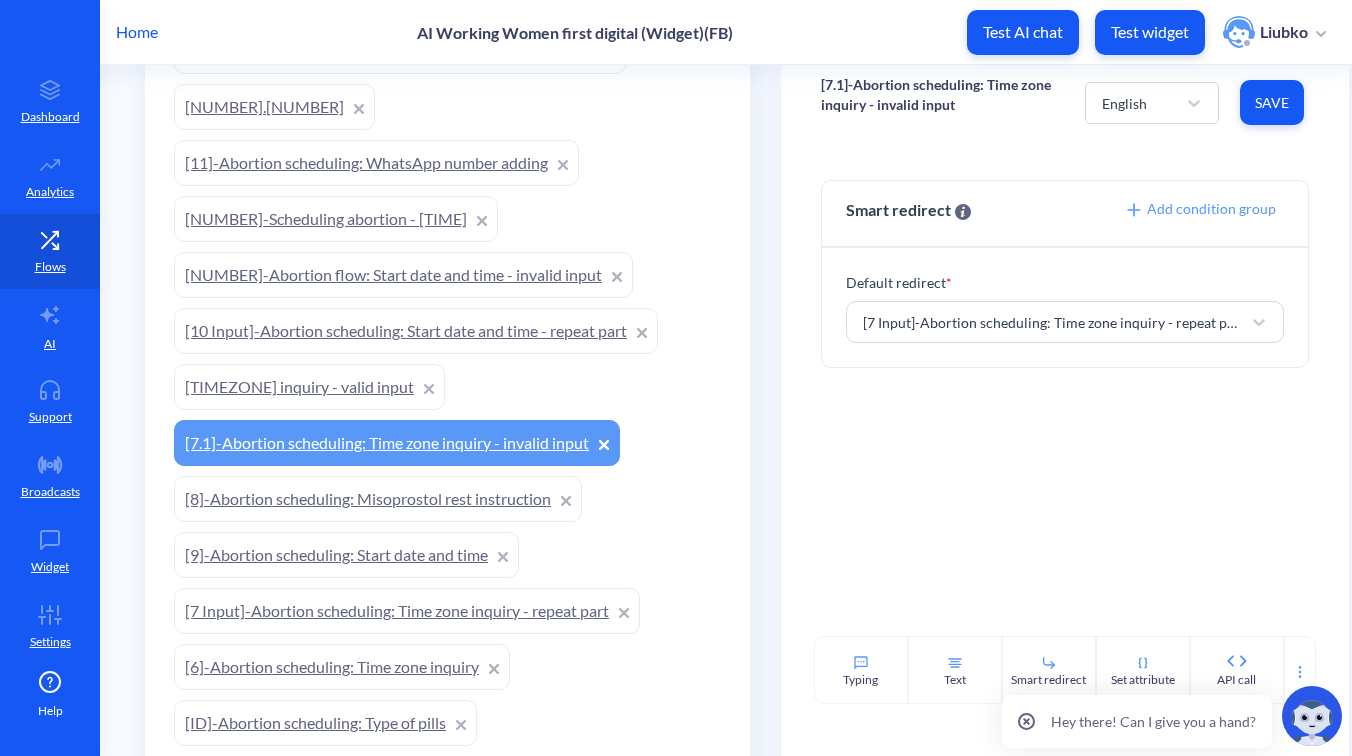 click on "[7.2 API CALL]-Abortion scheduling: Time zone inquiry - valid input" at bounding box center [309, 387] 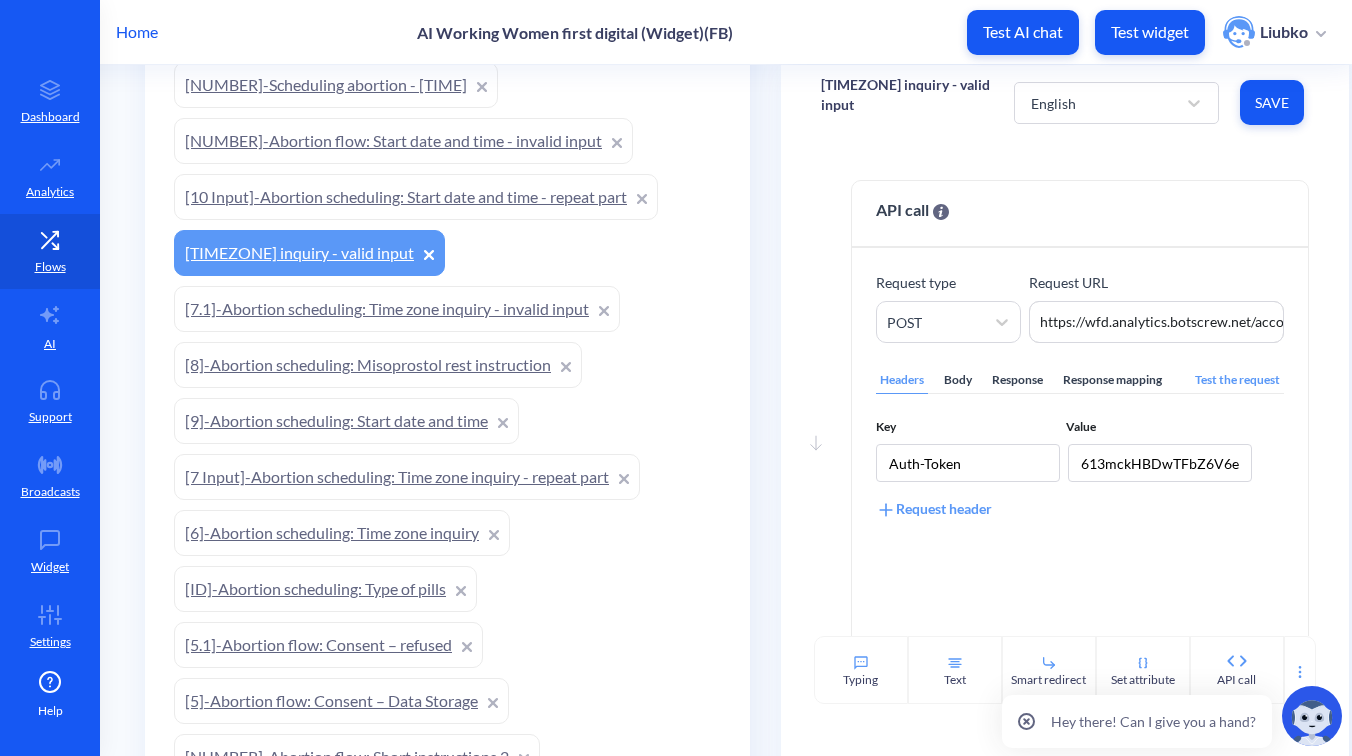 scroll, scrollTop: 1578, scrollLeft: 0, axis: vertical 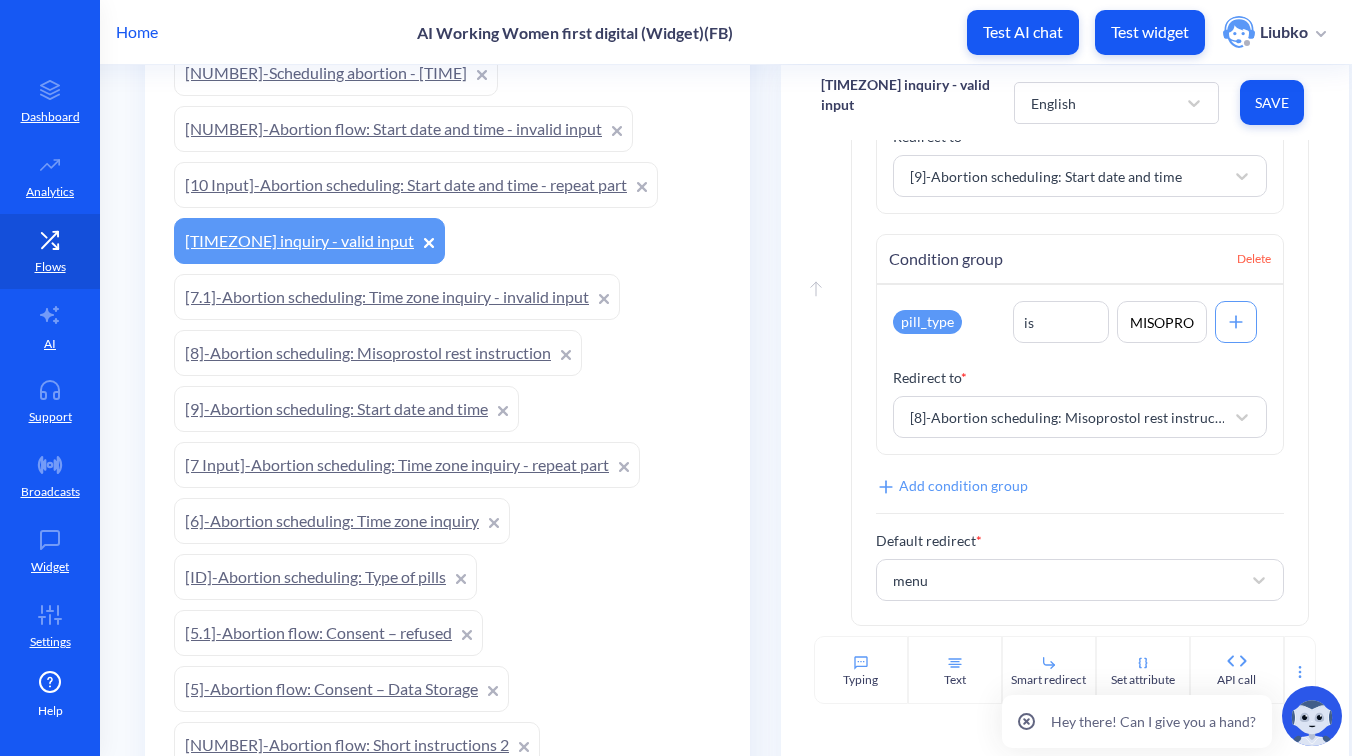 click on "[7 Input]-Abortion scheduling: Time zone inquiry  -  repeat part" at bounding box center [407, 465] 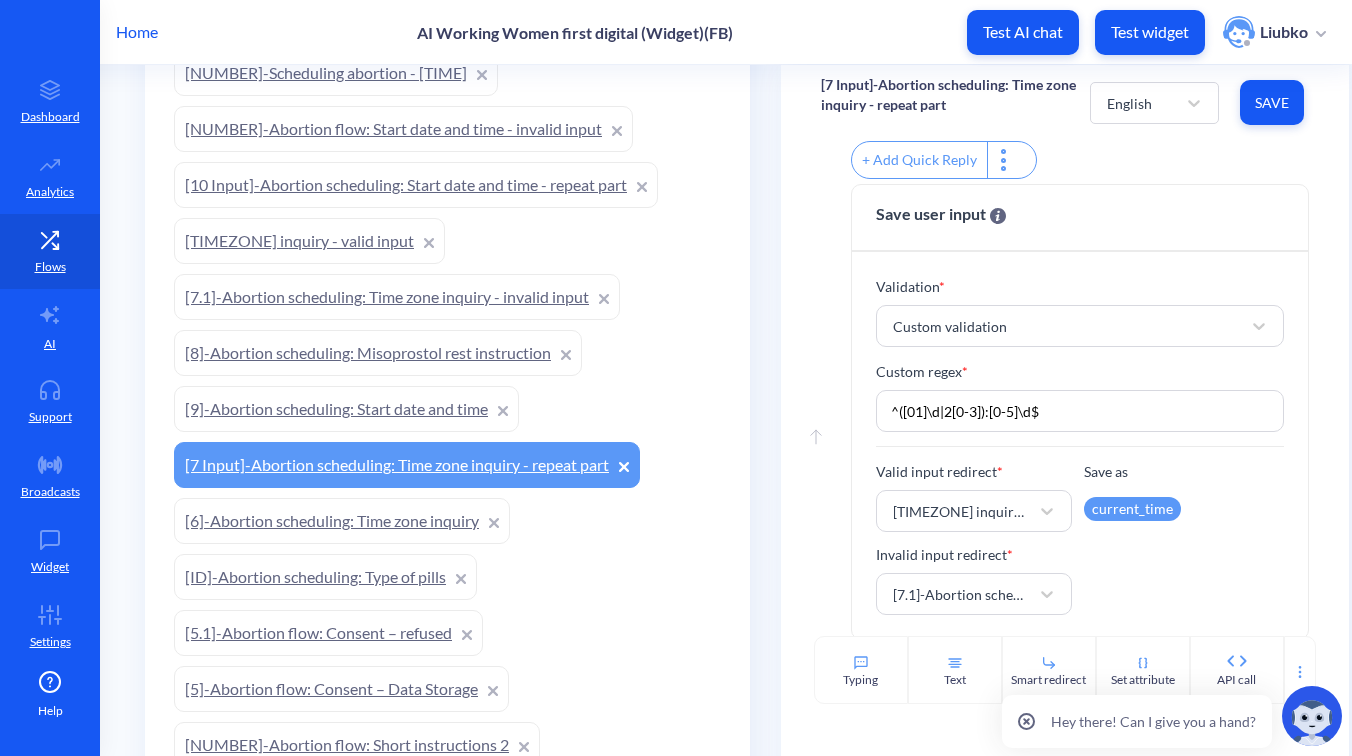 scroll, scrollTop: 720, scrollLeft: 0, axis: vertical 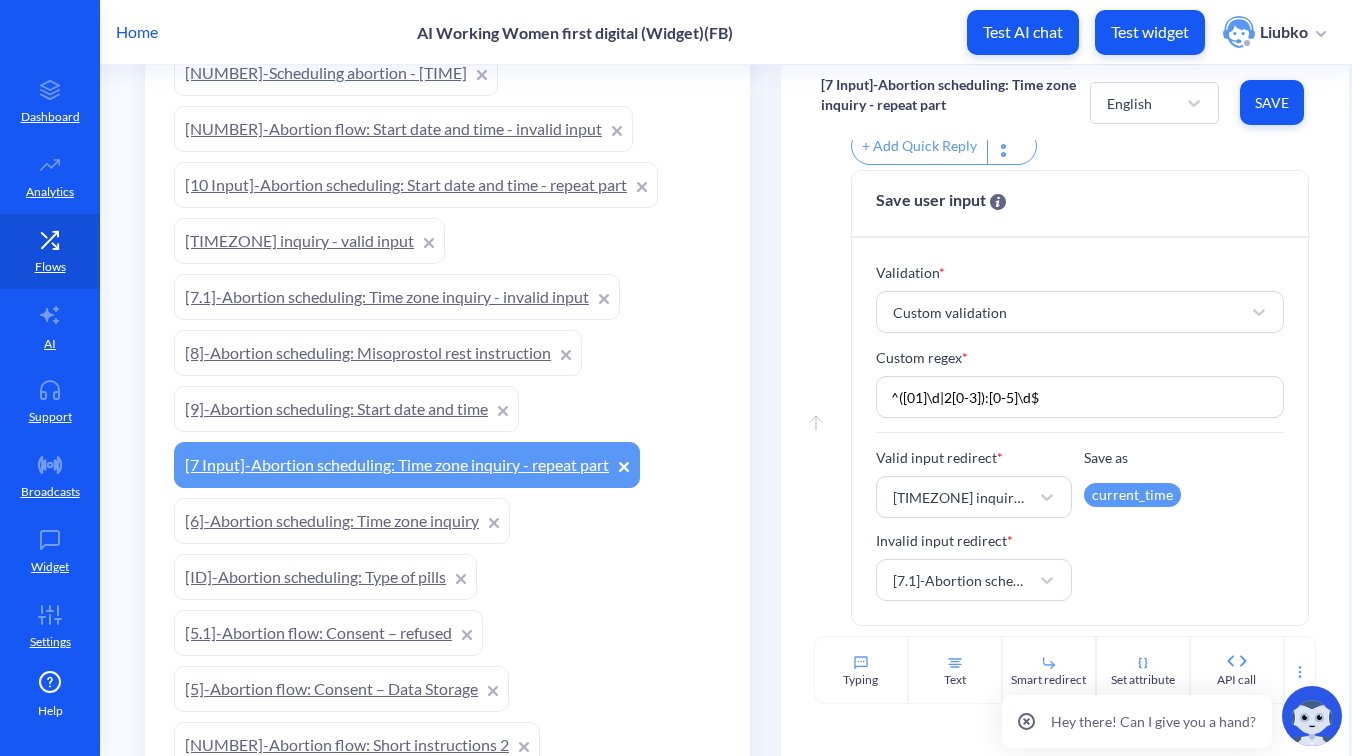 click on "[7.2 API CALL]-Abortion scheduling: Time zone inquiry - valid input" at bounding box center [309, 241] 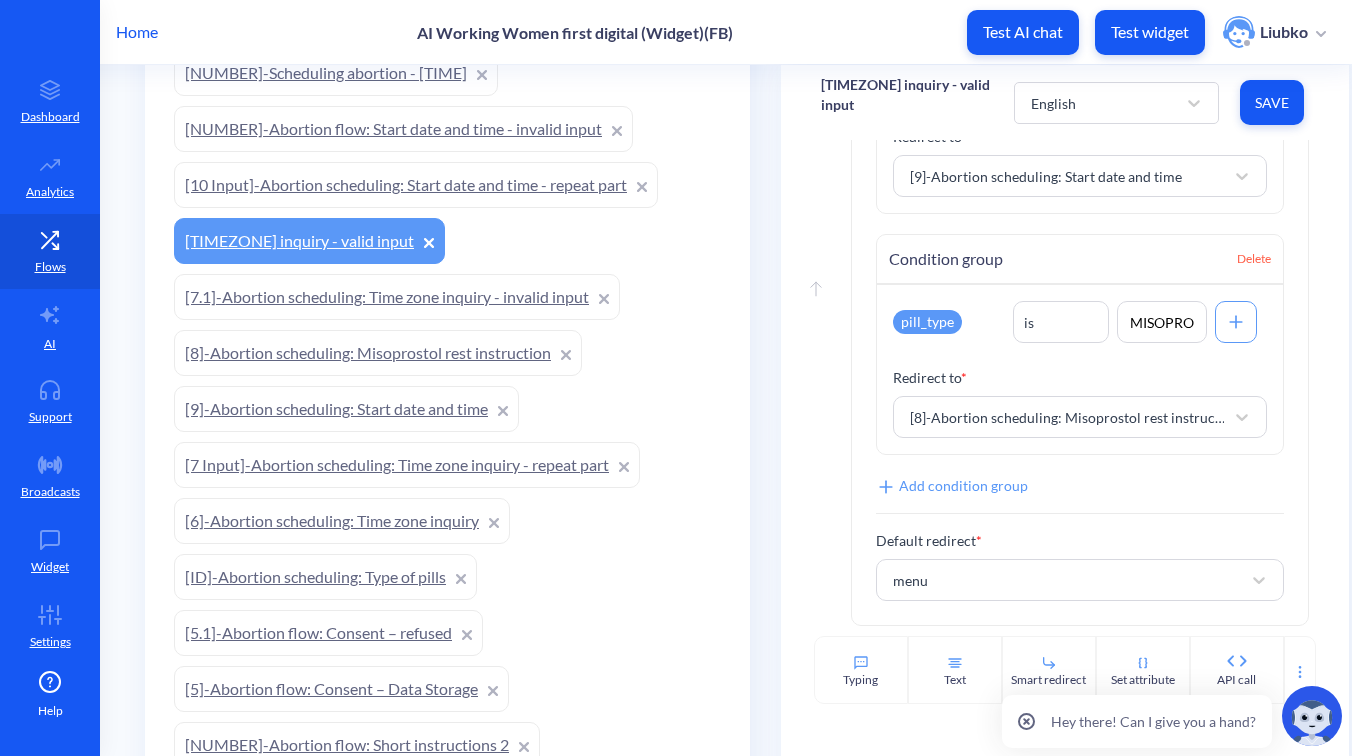 scroll, scrollTop: 803, scrollLeft: 0, axis: vertical 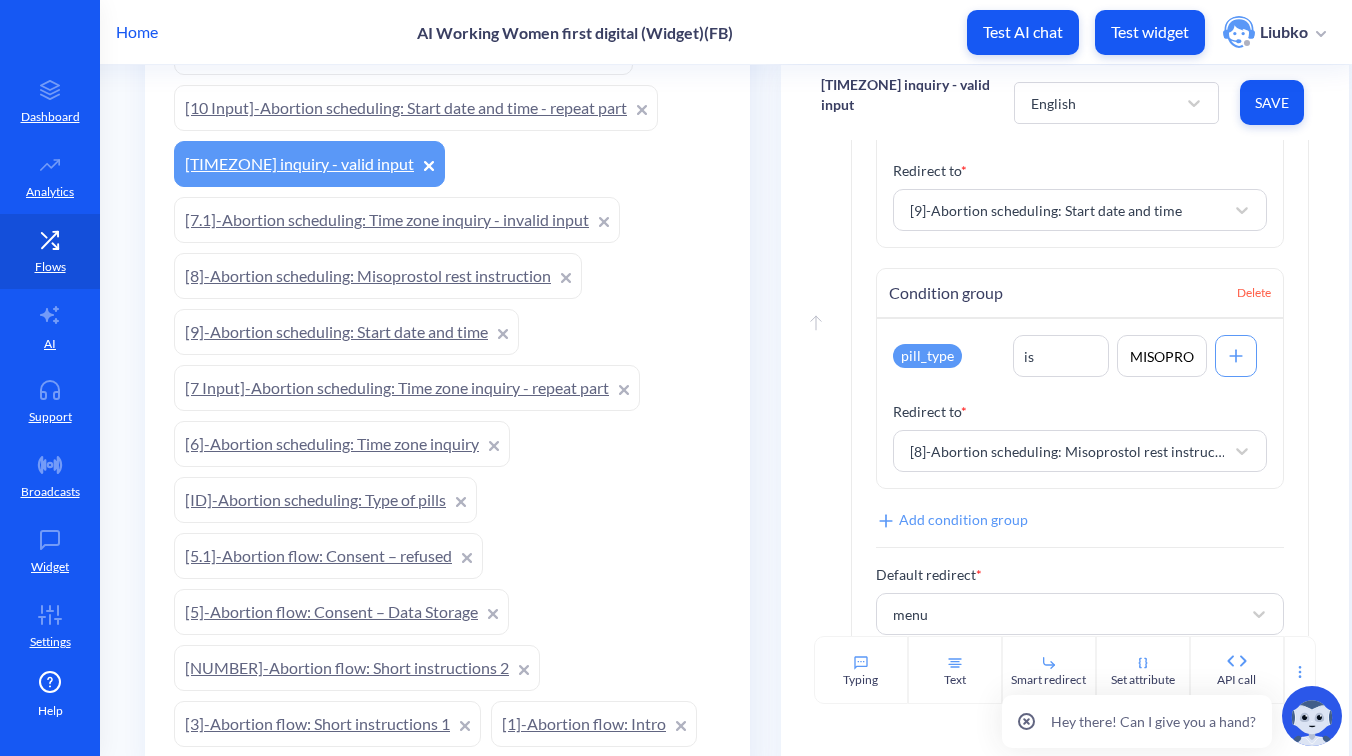 click on "[8]-Abortion scheduling: Misoprostol rest instruction" at bounding box center [378, 276] 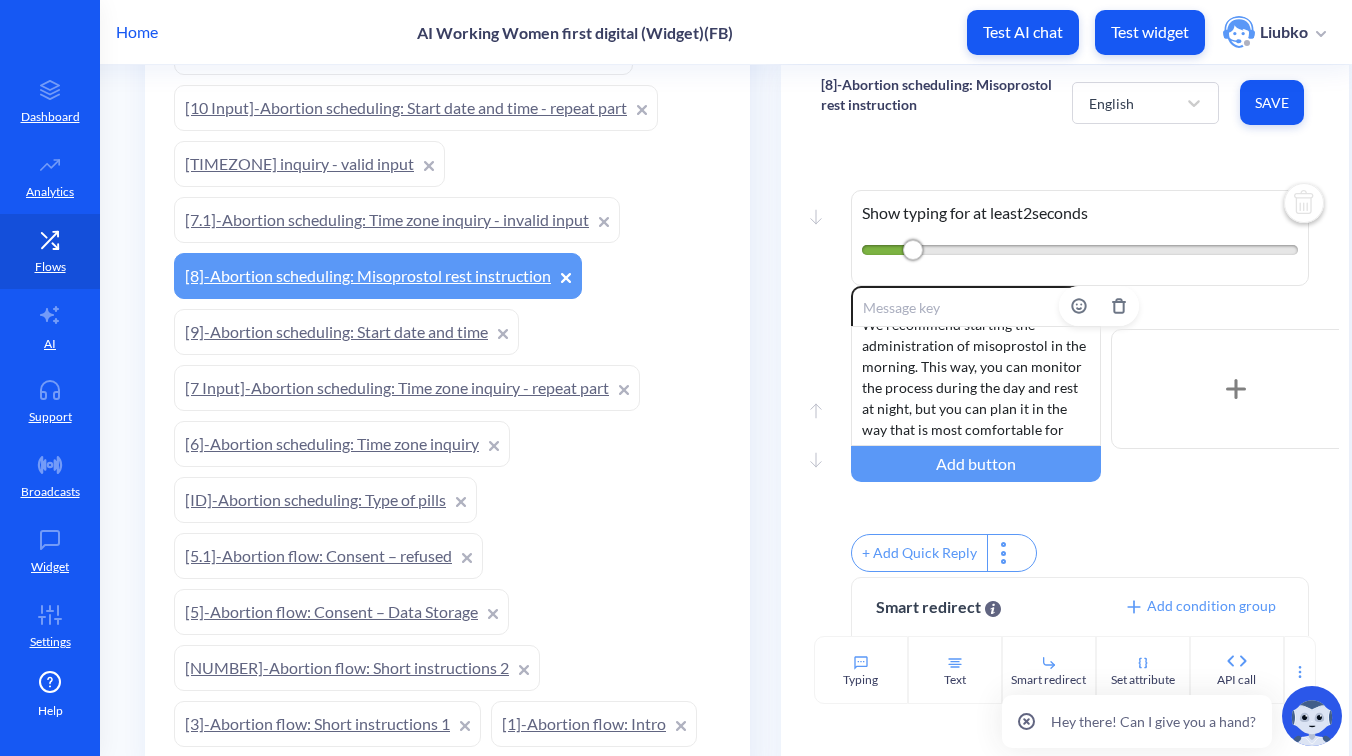 scroll, scrollTop: 249, scrollLeft: 0, axis: vertical 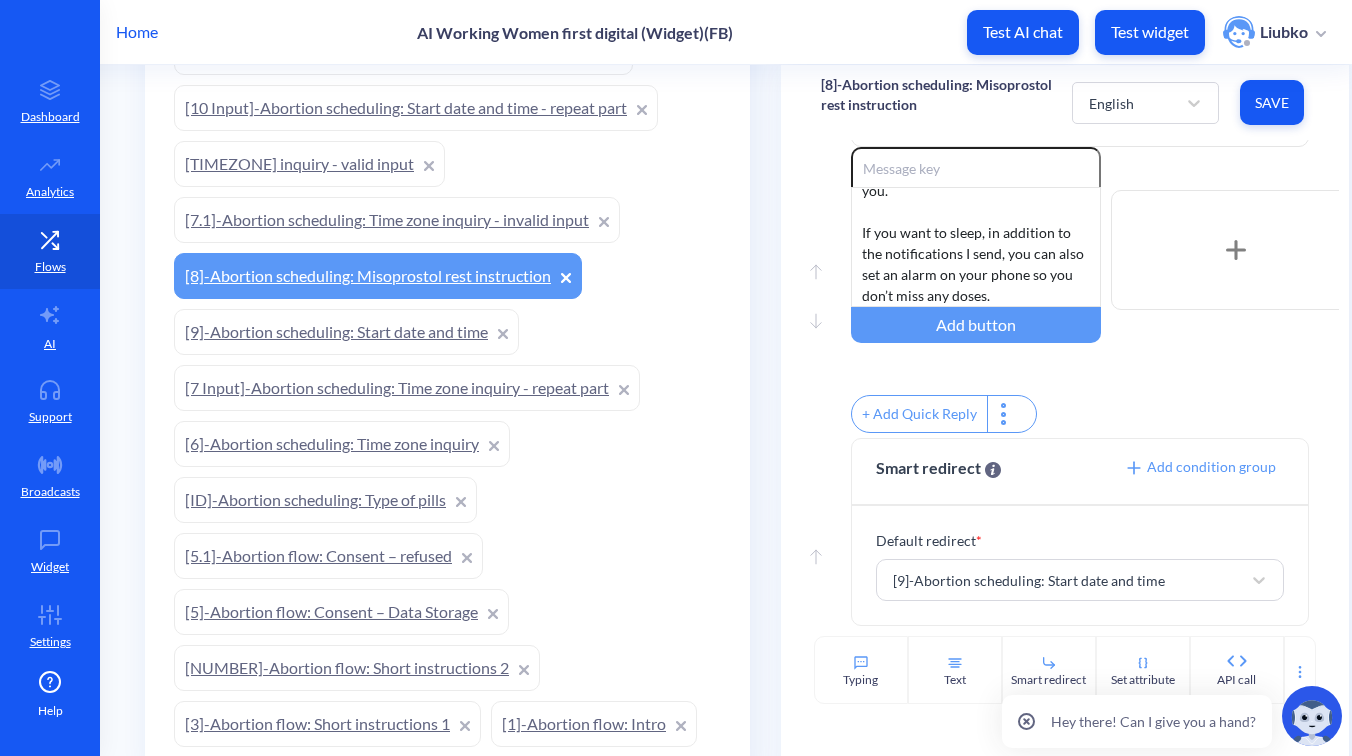 click on "[9]-Abortion scheduling: Start date and time" at bounding box center [346, 332] 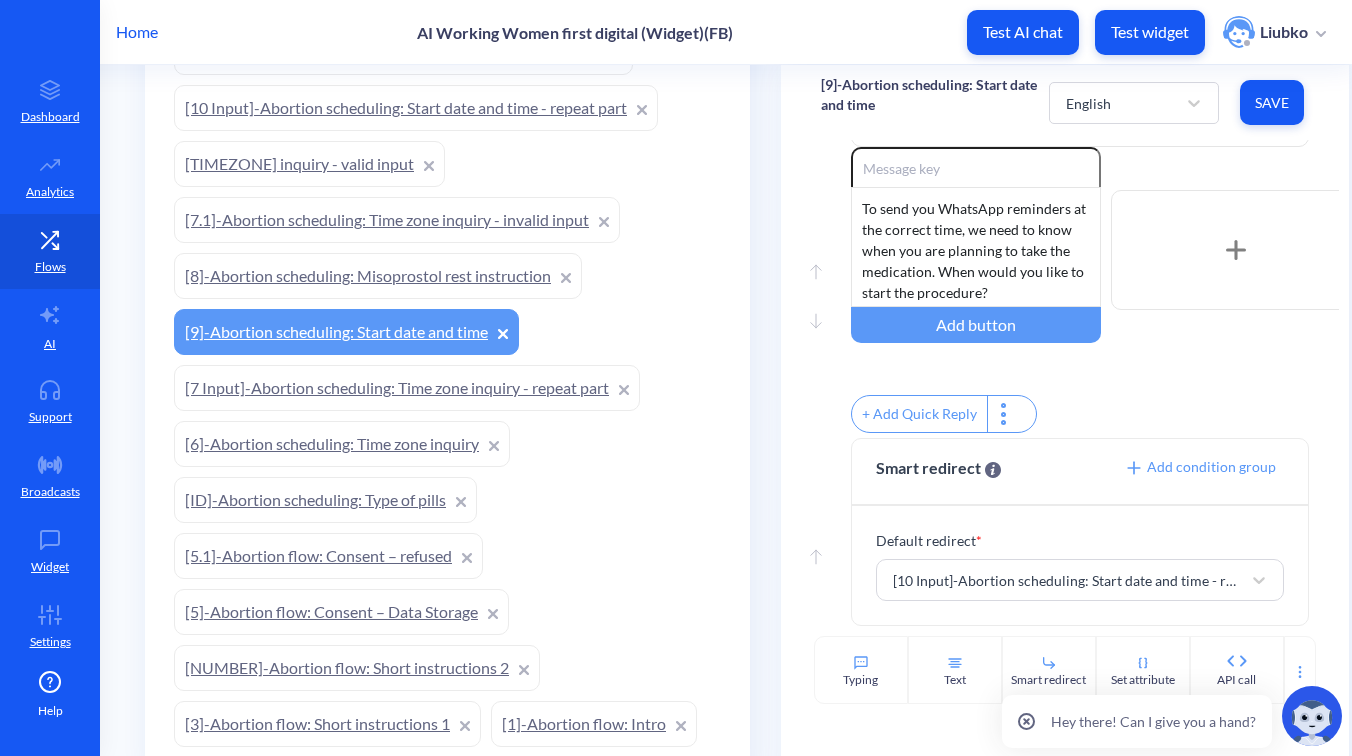 scroll, scrollTop: 152, scrollLeft: 0, axis: vertical 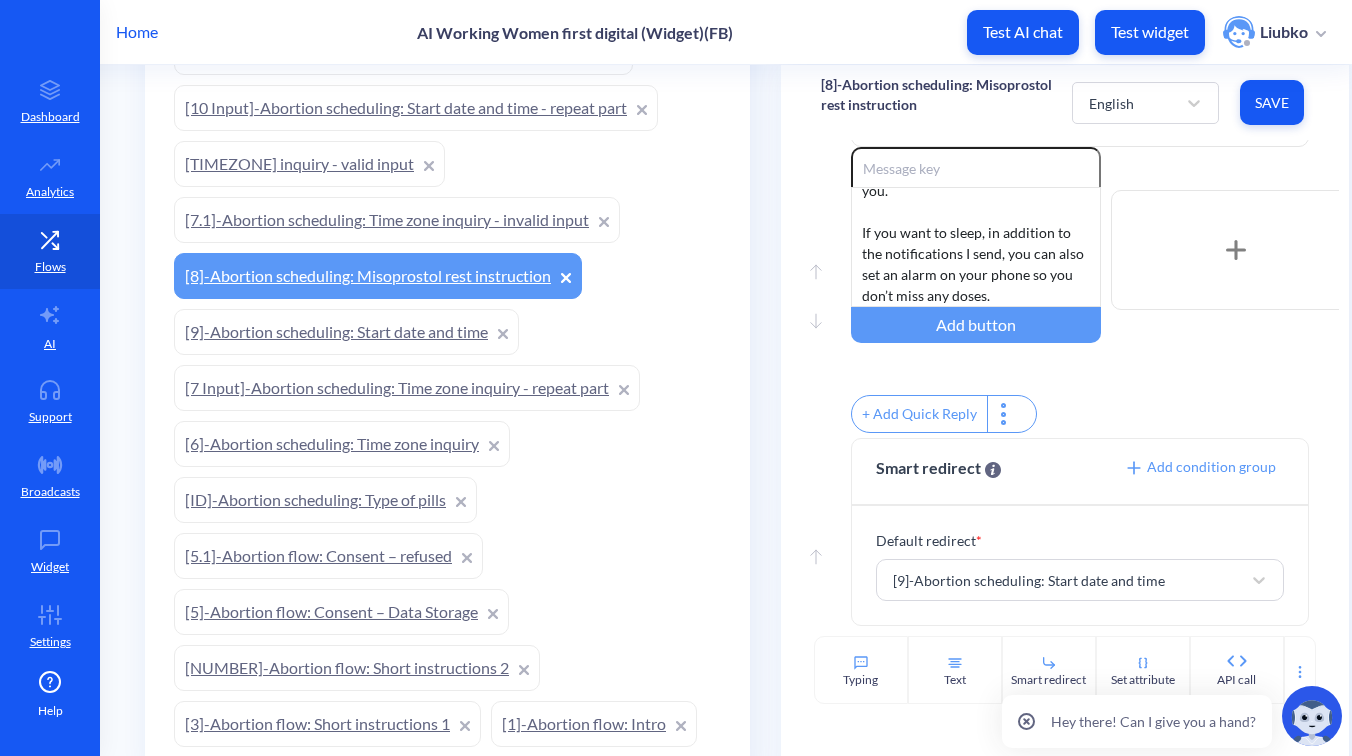 click on "[9]-Abortion scheduling: Start date and time" at bounding box center [346, 332] 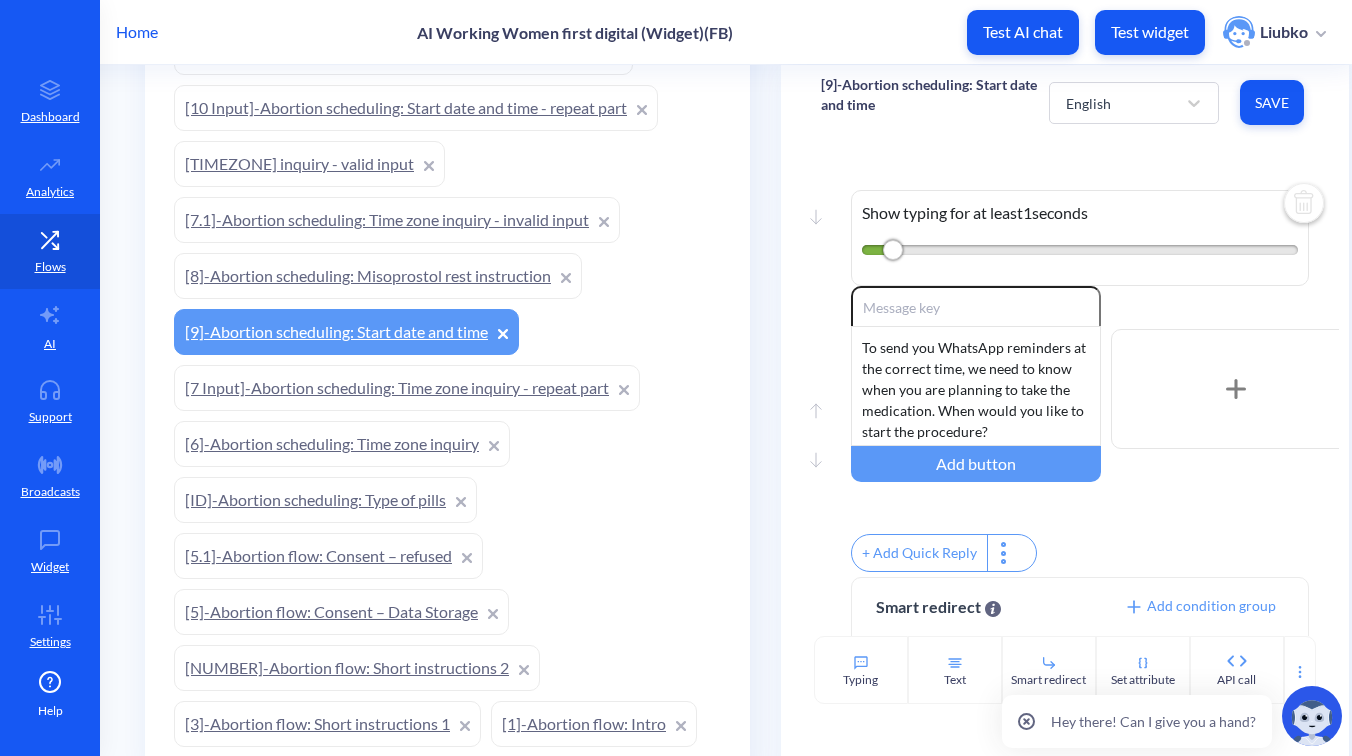 click on "[8]-Abortion scheduling: Misoprostol rest instruction" at bounding box center [378, 276] 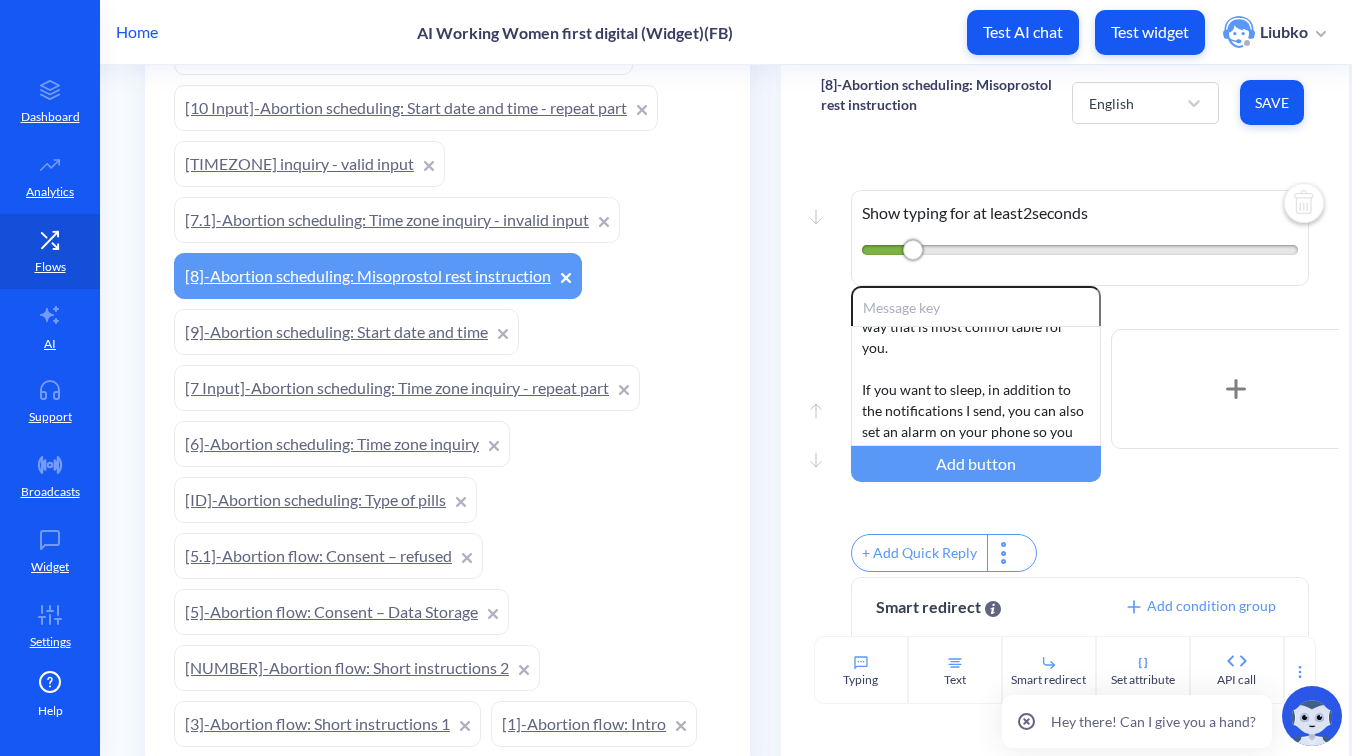 scroll, scrollTop: 249, scrollLeft: 0, axis: vertical 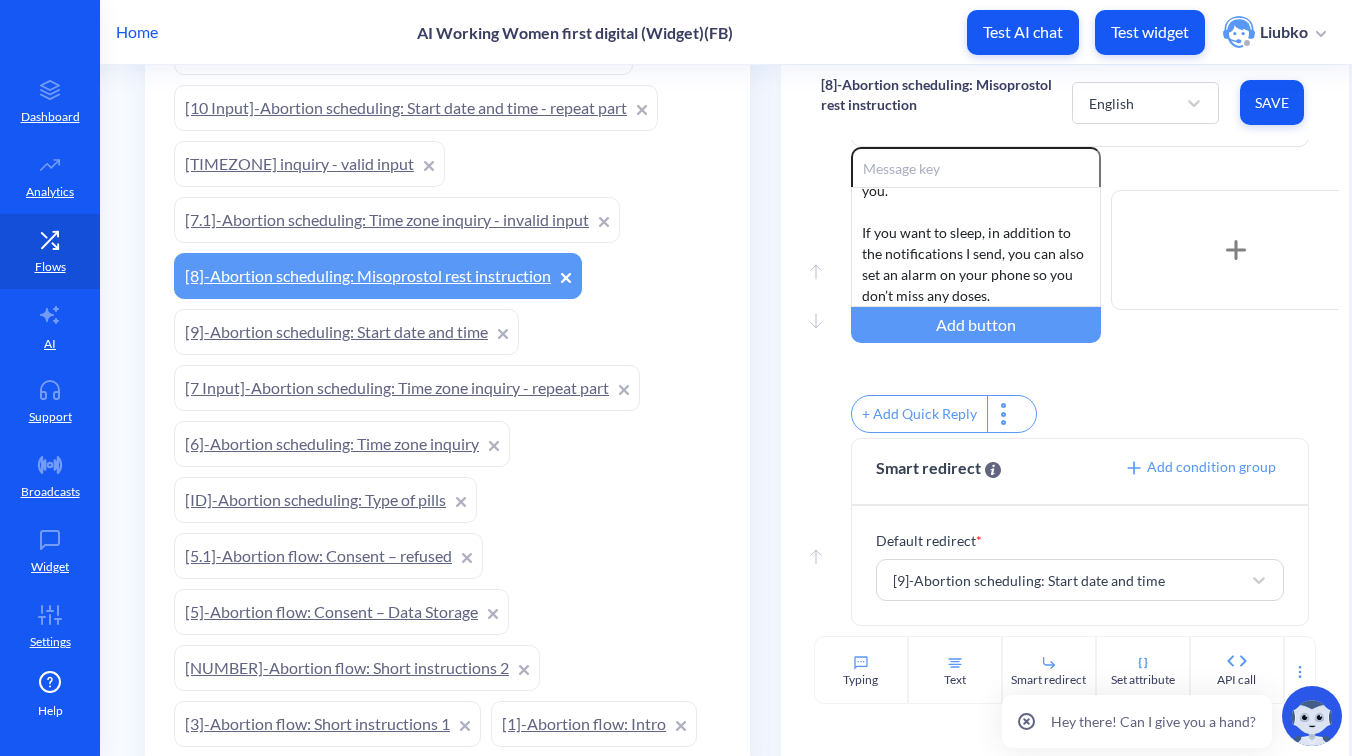 click on "[9]-Abortion scheduling: Start date and time" at bounding box center (346, 332) 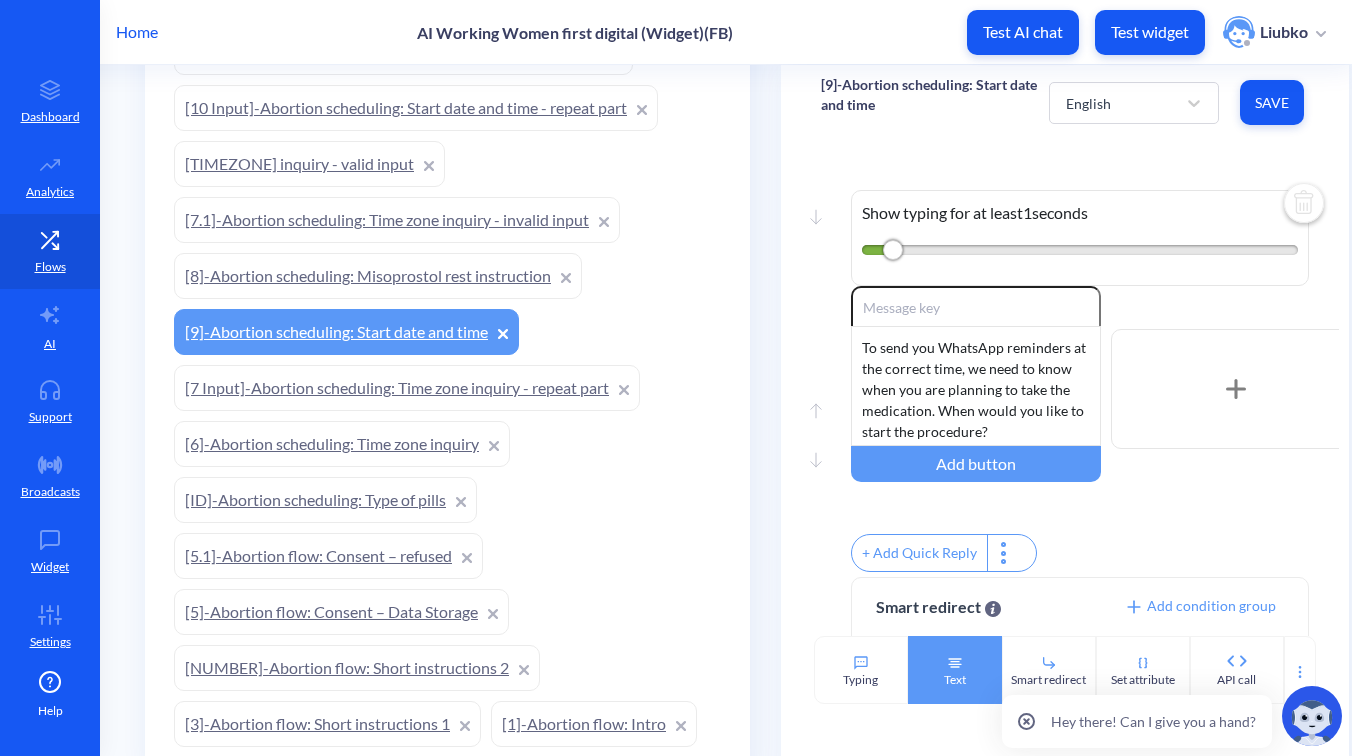 click on "Text" at bounding box center (955, 670) 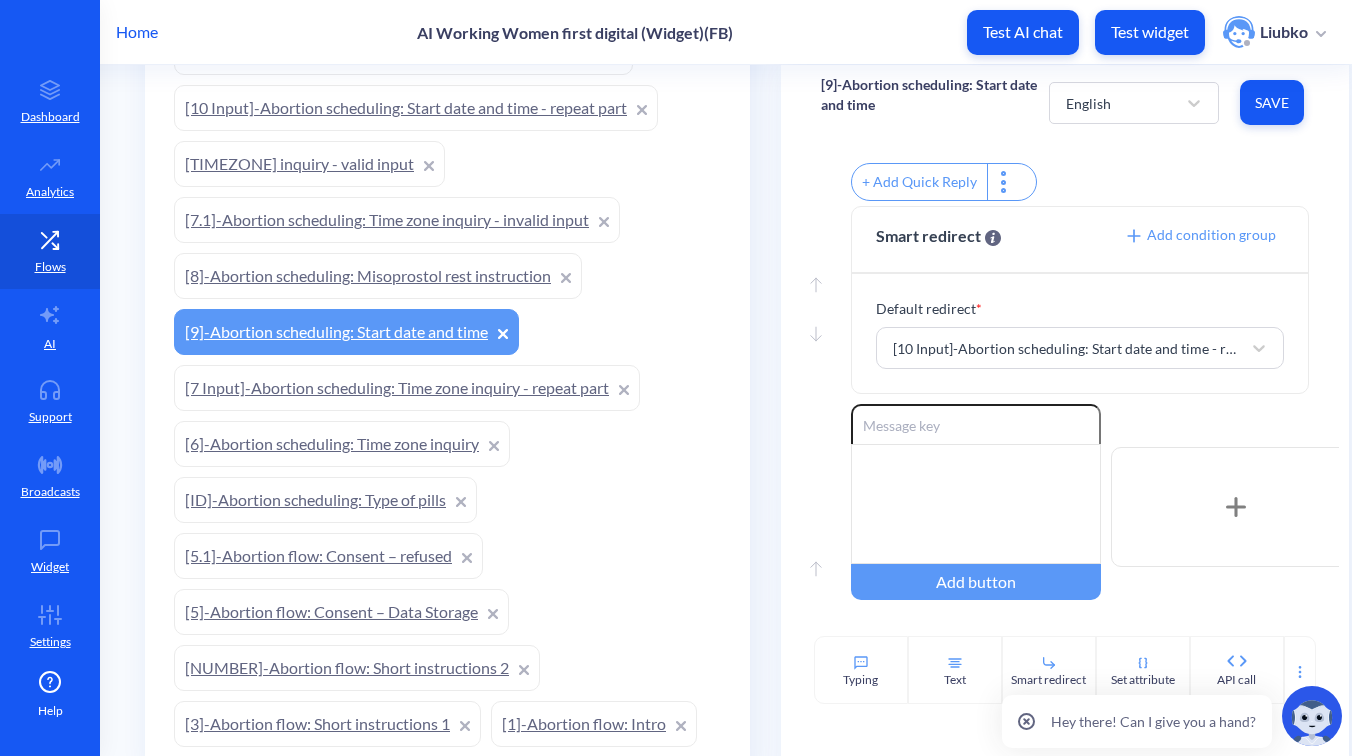 scroll, scrollTop: 456, scrollLeft: 0, axis: vertical 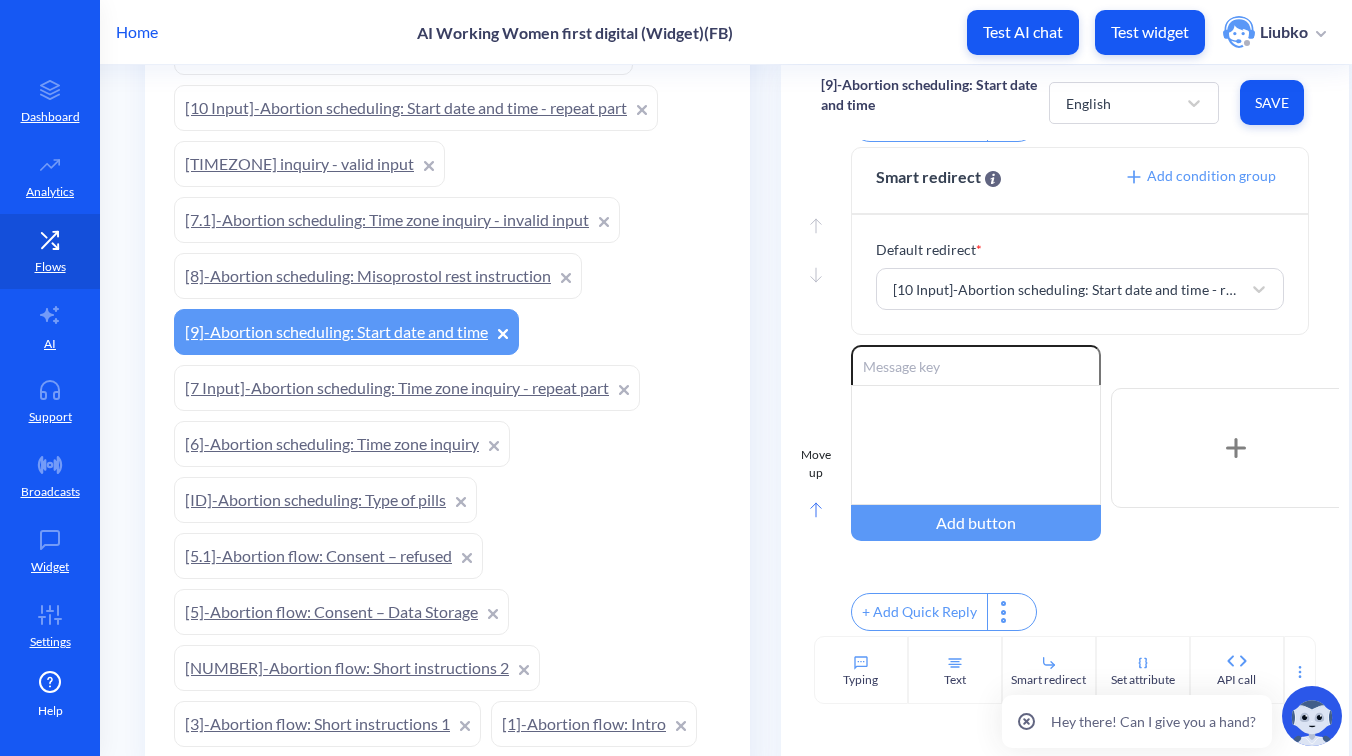click on "Move  up" at bounding box center (816, 491) 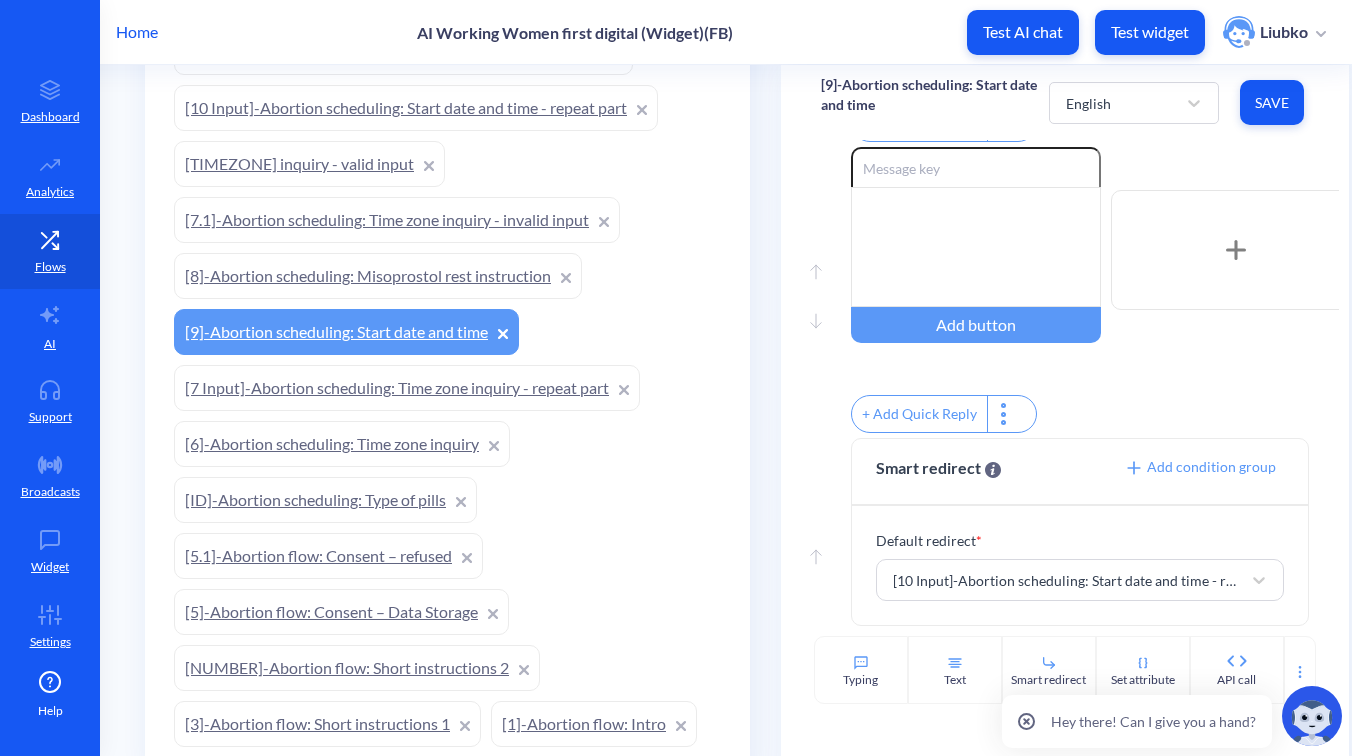scroll, scrollTop: 258, scrollLeft: 0, axis: vertical 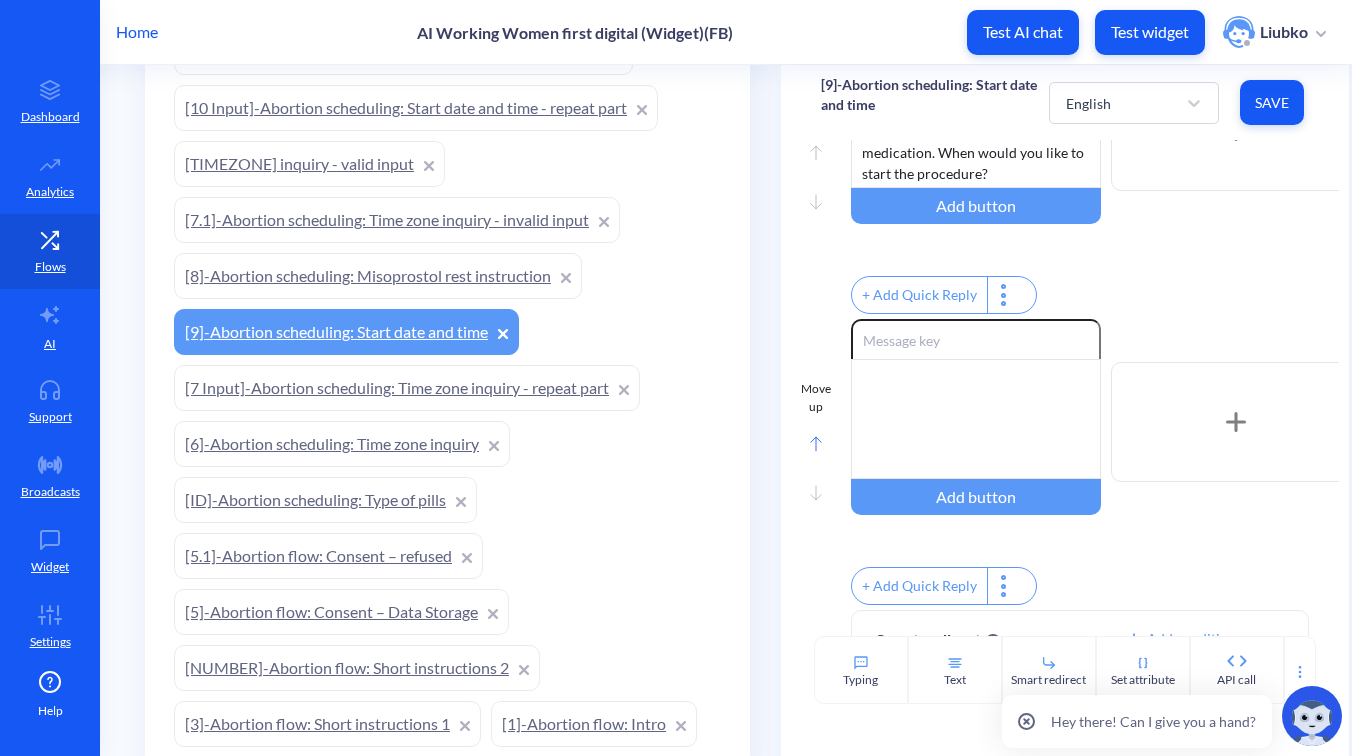 click on "Move  up" at bounding box center [816, 425] 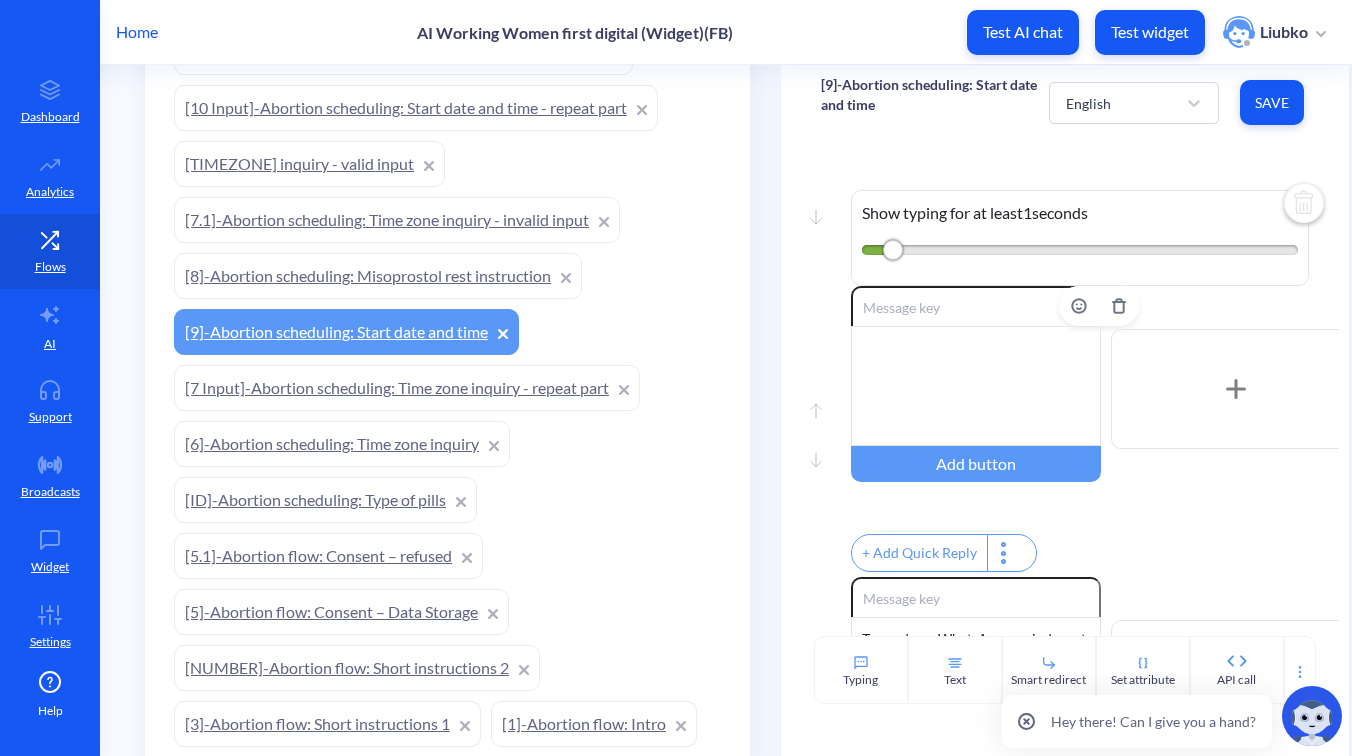 click 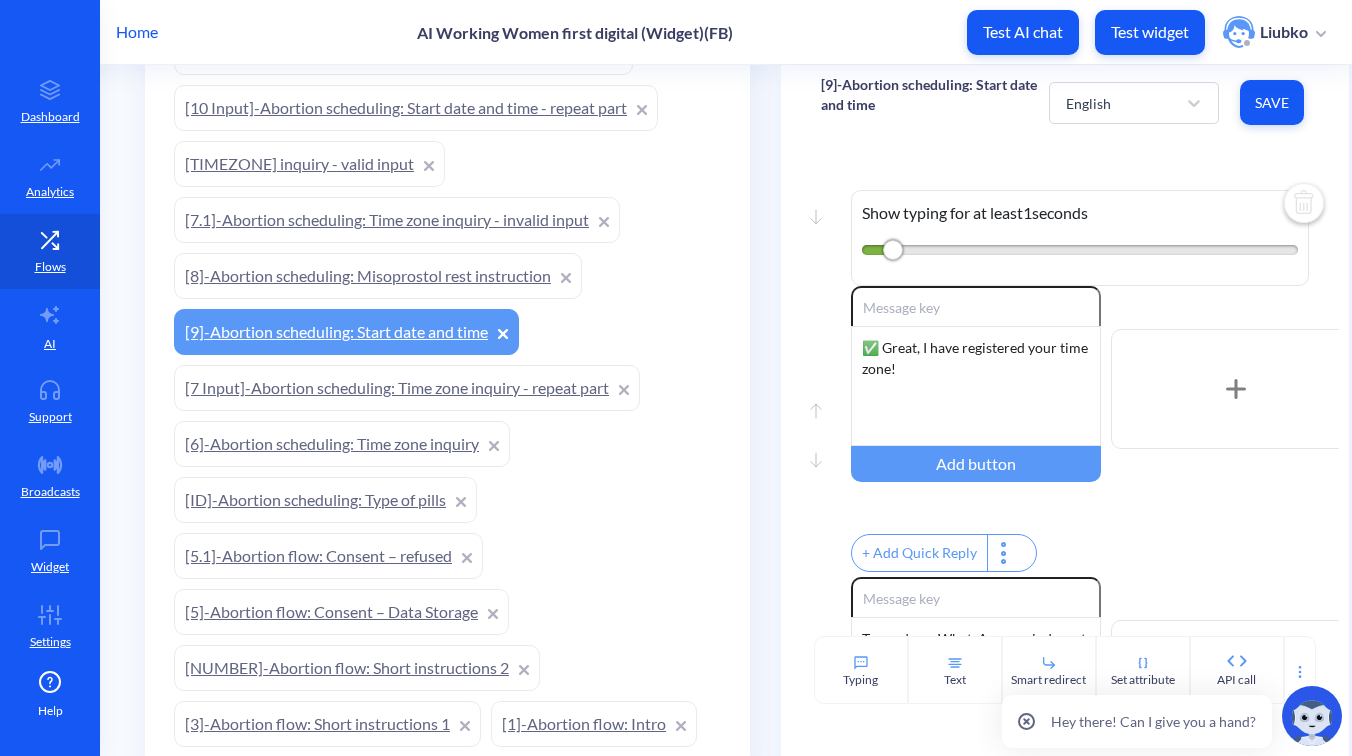 click on "Save" at bounding box center (1272, 103) 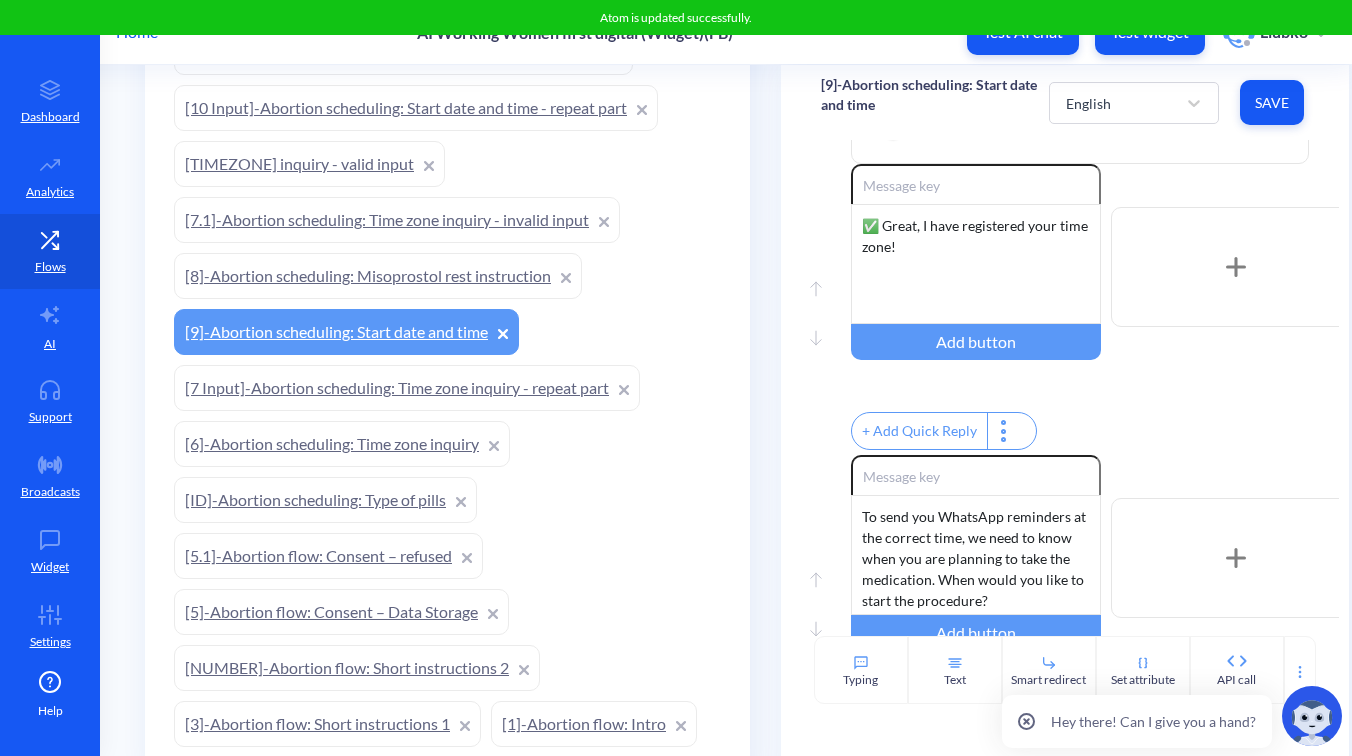scroll, scrollTop: 133, scrollLeft: 0, axis: vertical 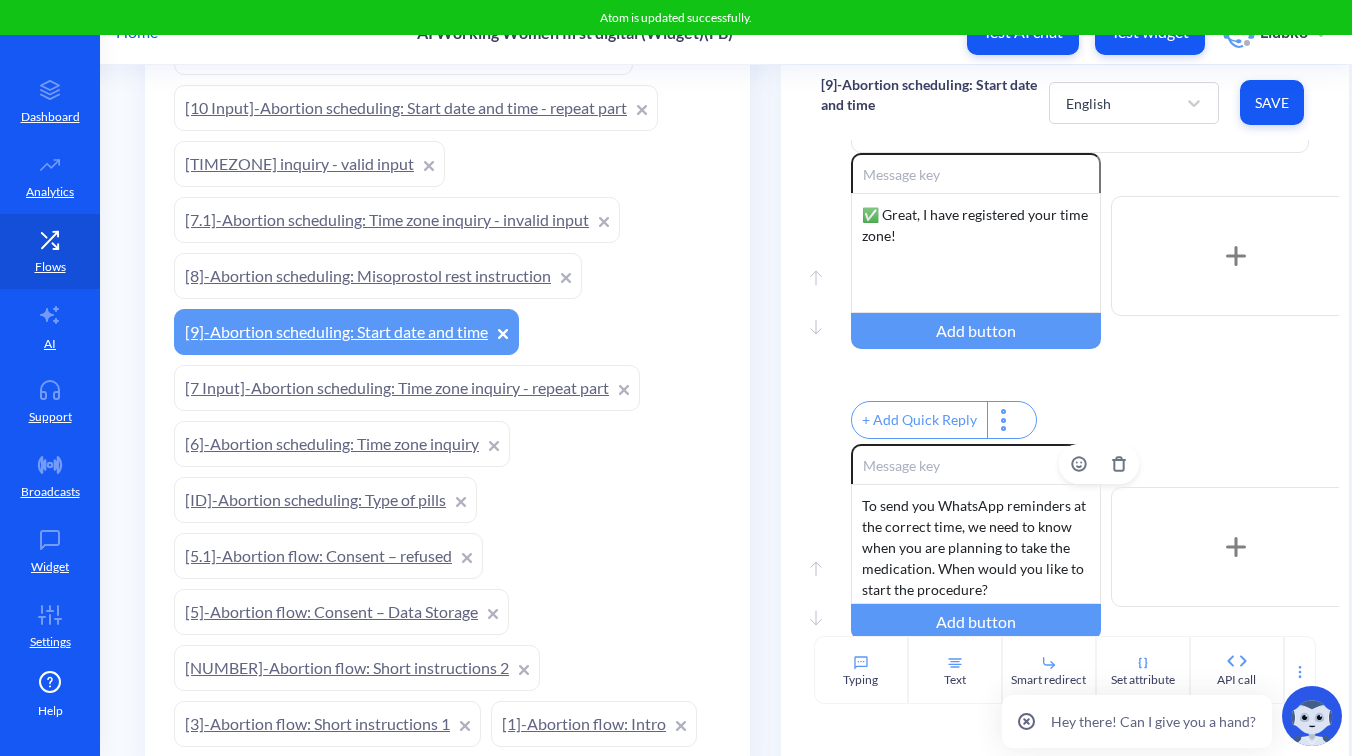 click on "To send you WhatsApp reminders at the correct time, we need to know when you are planning to take the medication. When would you like to start the procedure?" 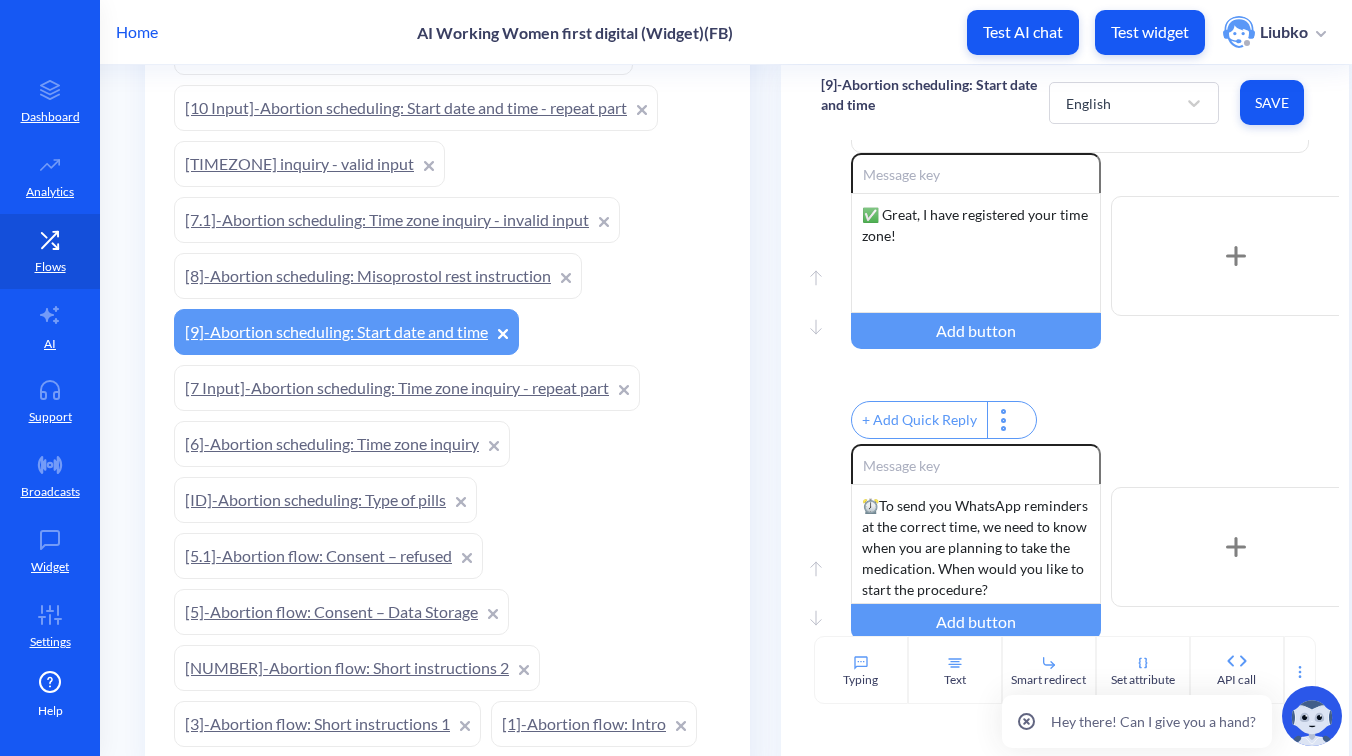 type 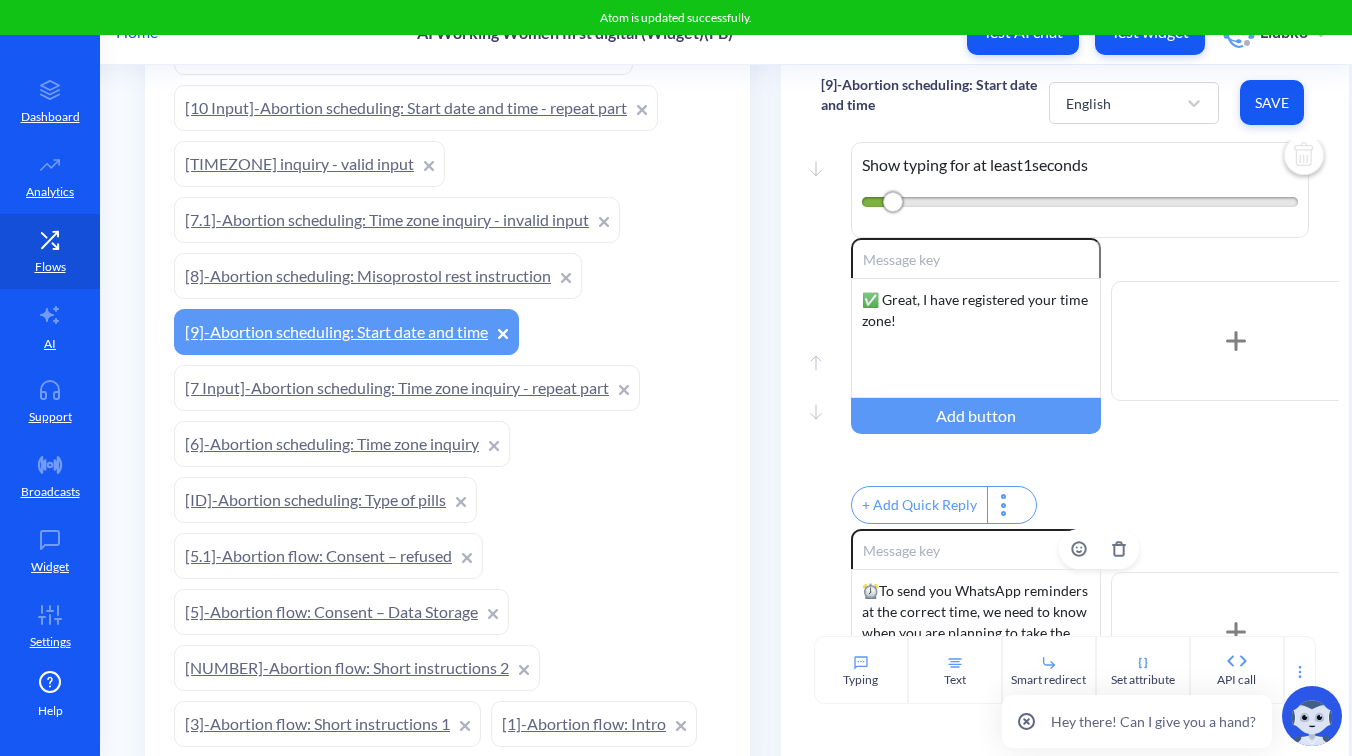 scroll, scrollTop: 0, scrollLeft: 0, axis: both 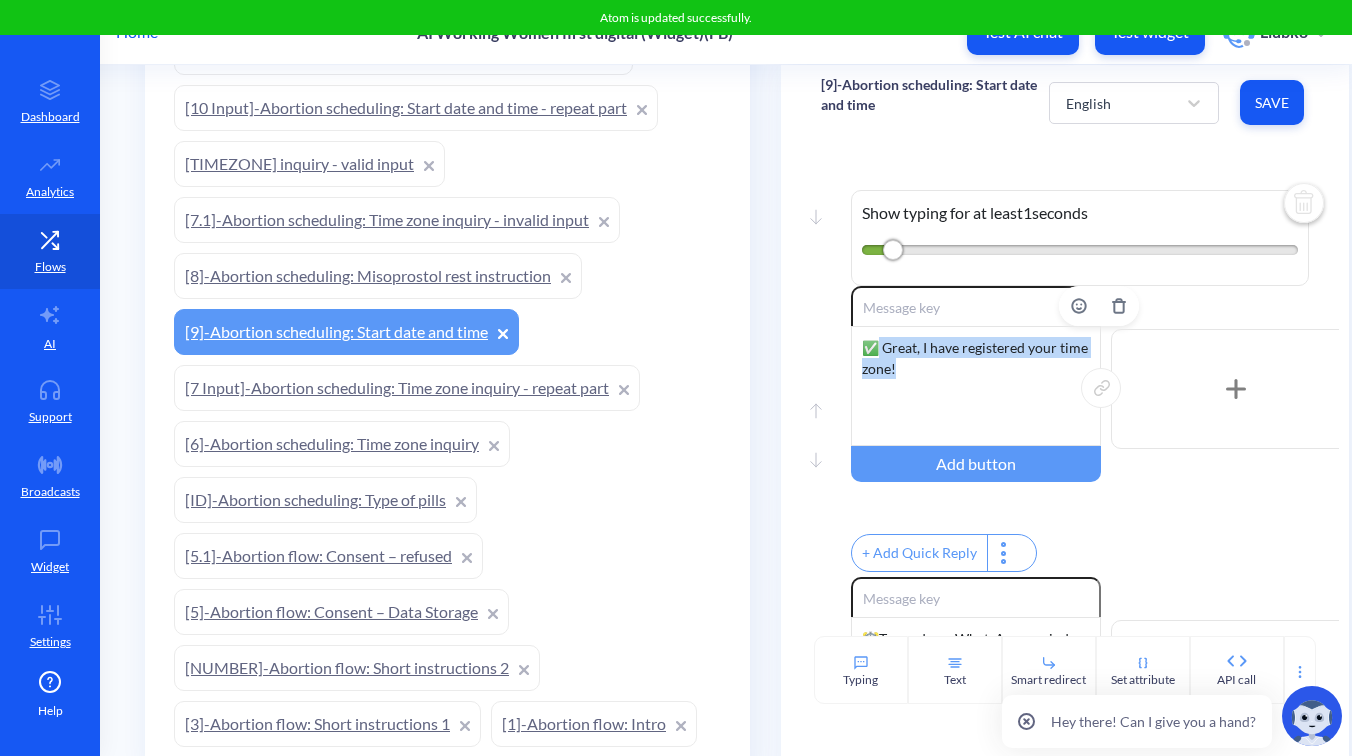 drag, startPoint x: 922, startPoint y: 374, endPoint x: 872, endPoint y: 349, distance: 55.9017 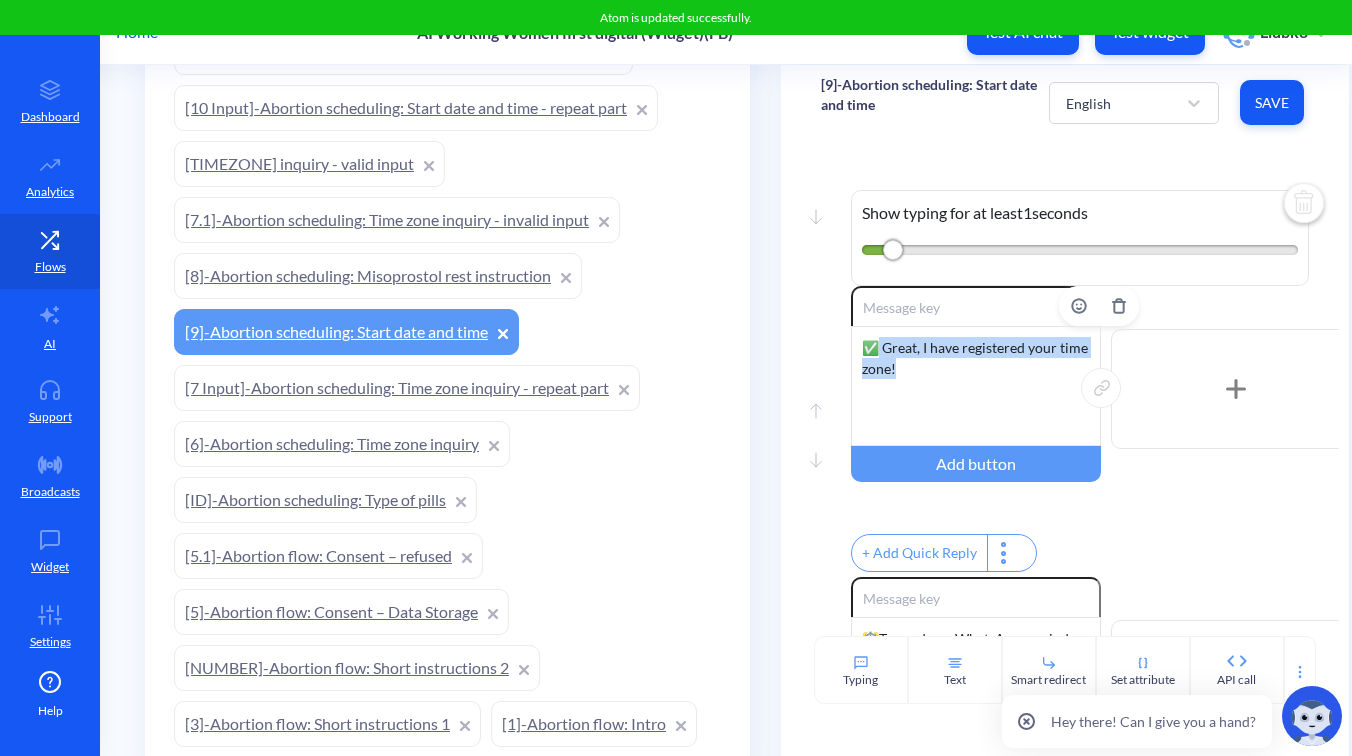 click on "✅ Great, I have registered your time zone!" at bounding box center (976, 386) 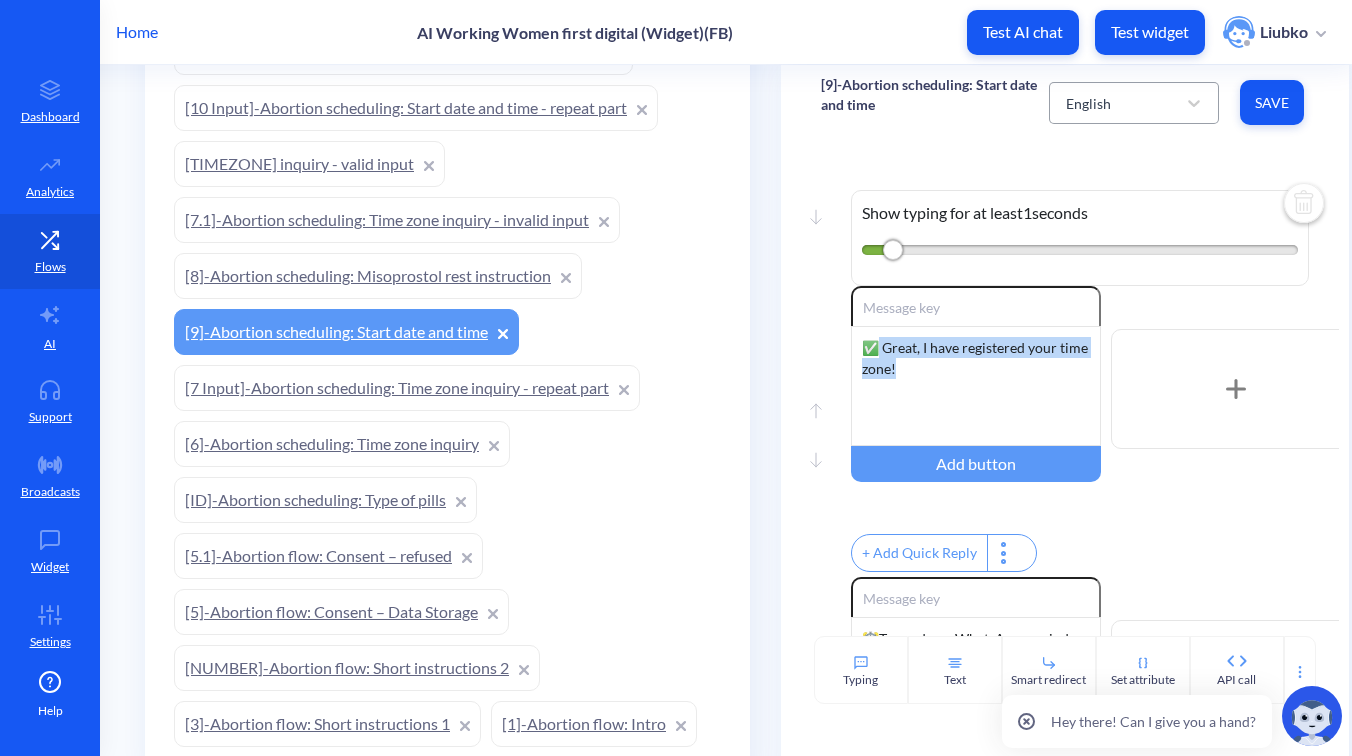 click on "English" at bounding box center [1088, 102] 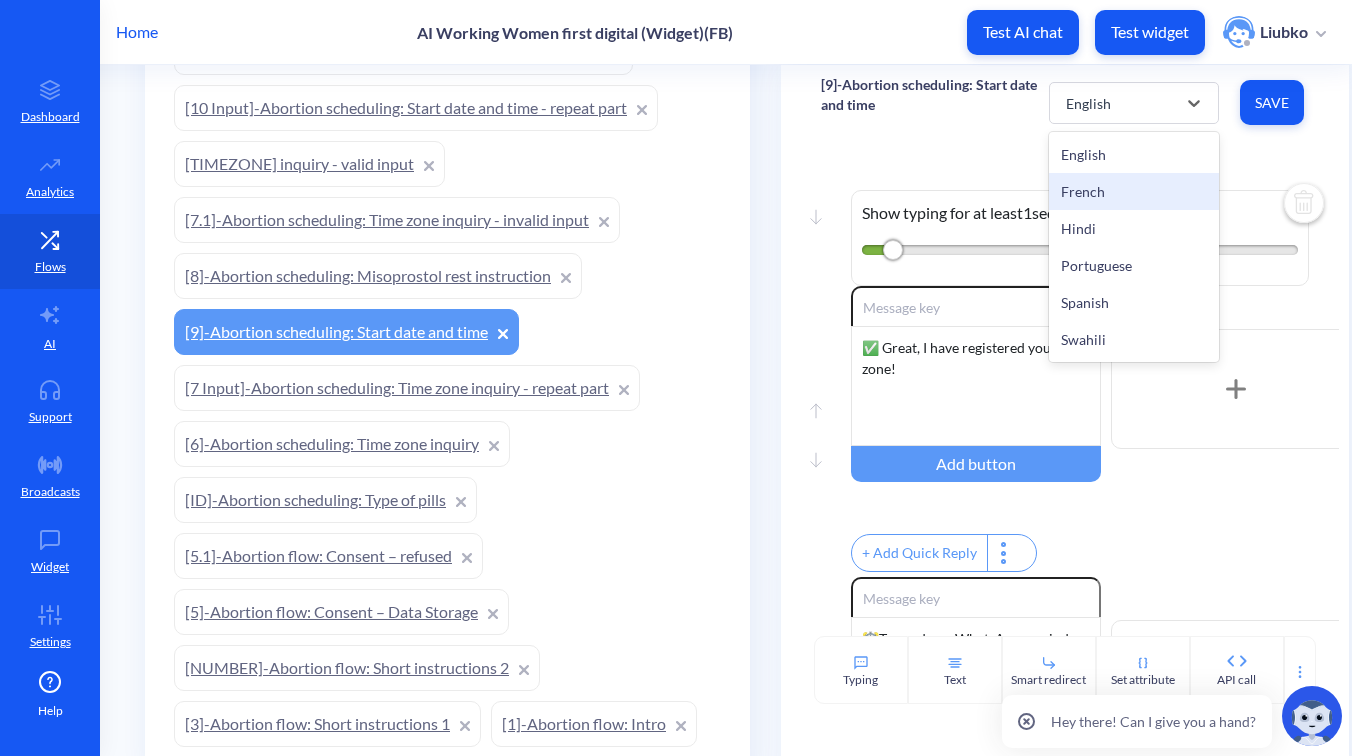 click on "French" at bounding box center (1134, 191) 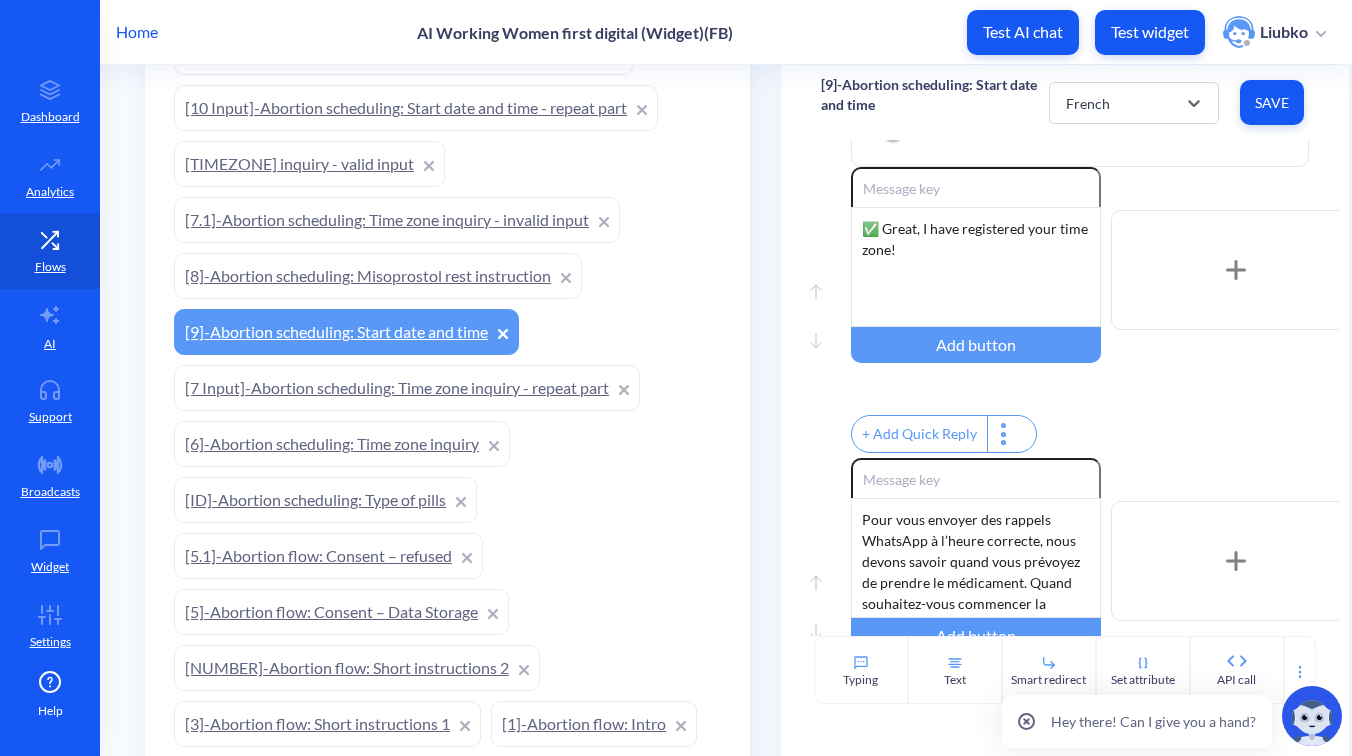 scroll, scrollTop: 72, scrollLeft: 0, axis: vertical 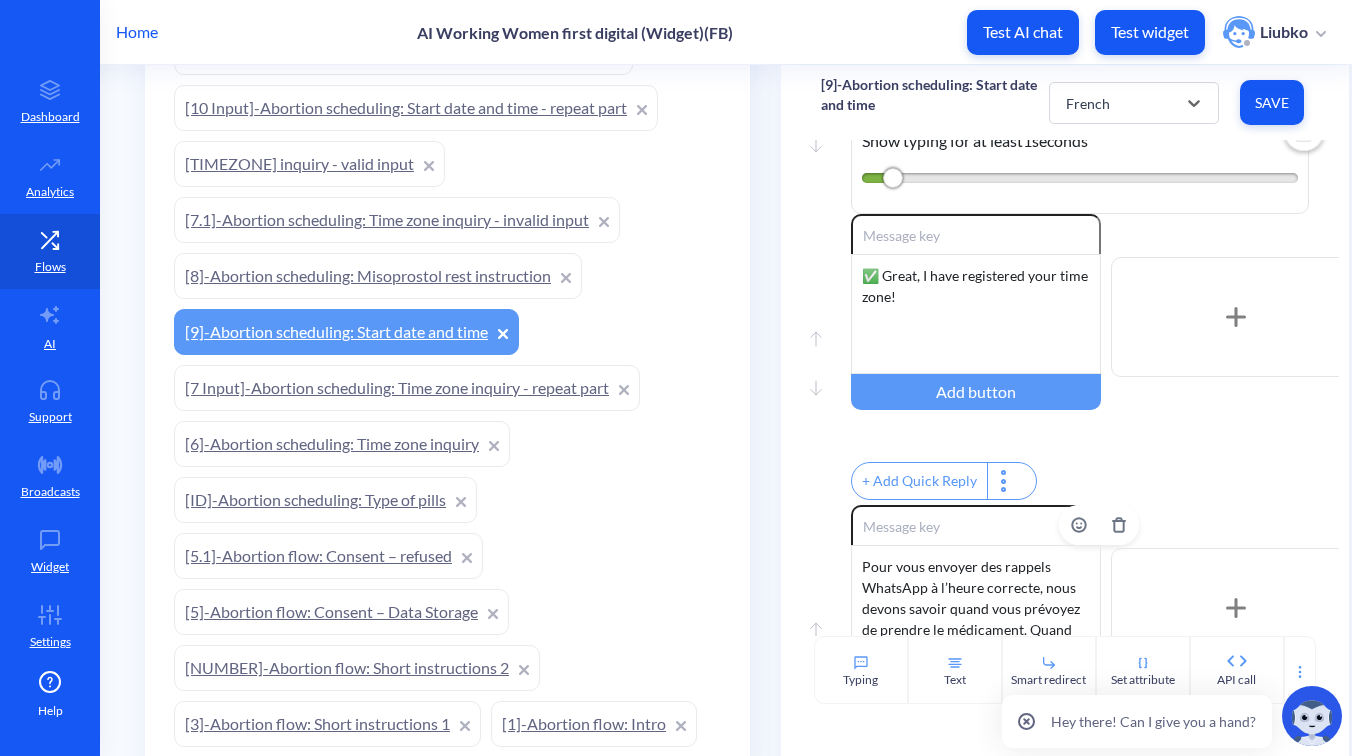 click on "Pour vous envoyer des rappels WhatsApp à l’heure correcte, nous devons savoir quand vous prévoyez de prendre le médicament. Quand souhaitez-vous commencer la procédure ?" 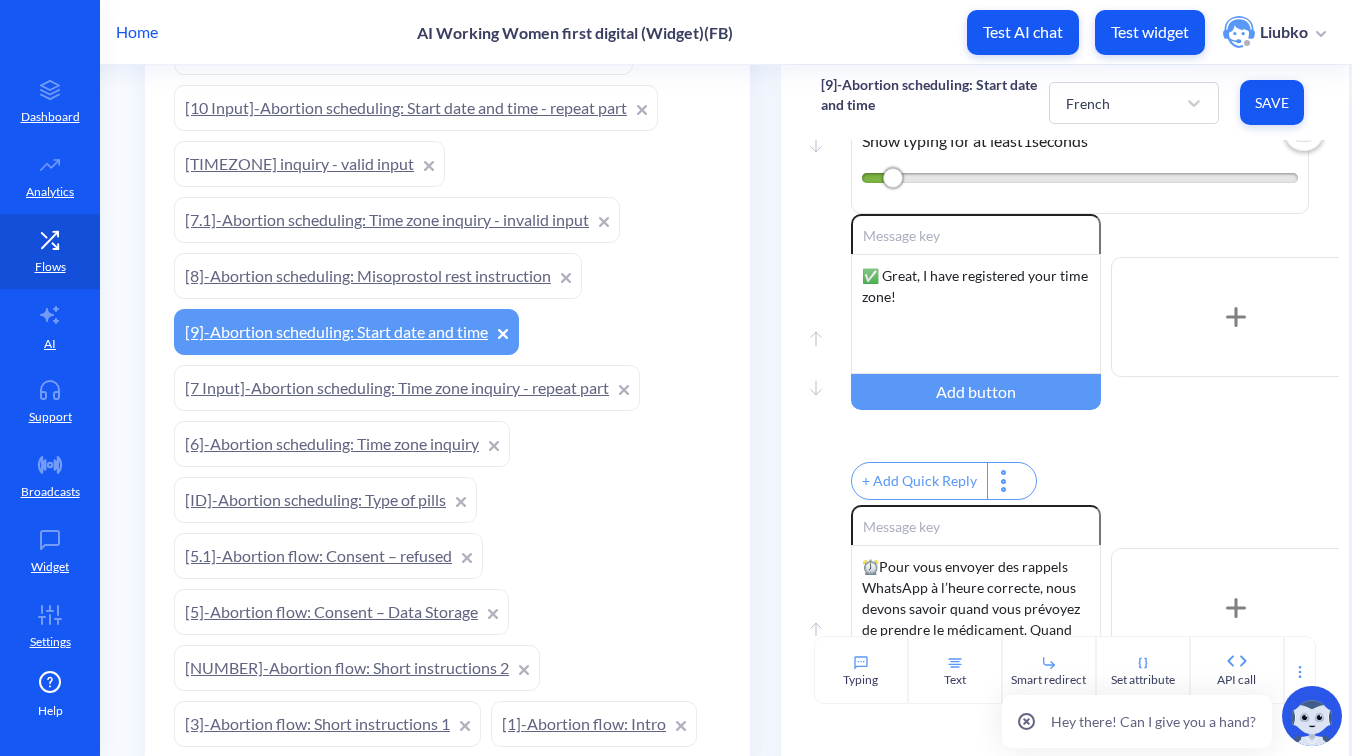 click on "Save" at bounding box center (1272, 102) 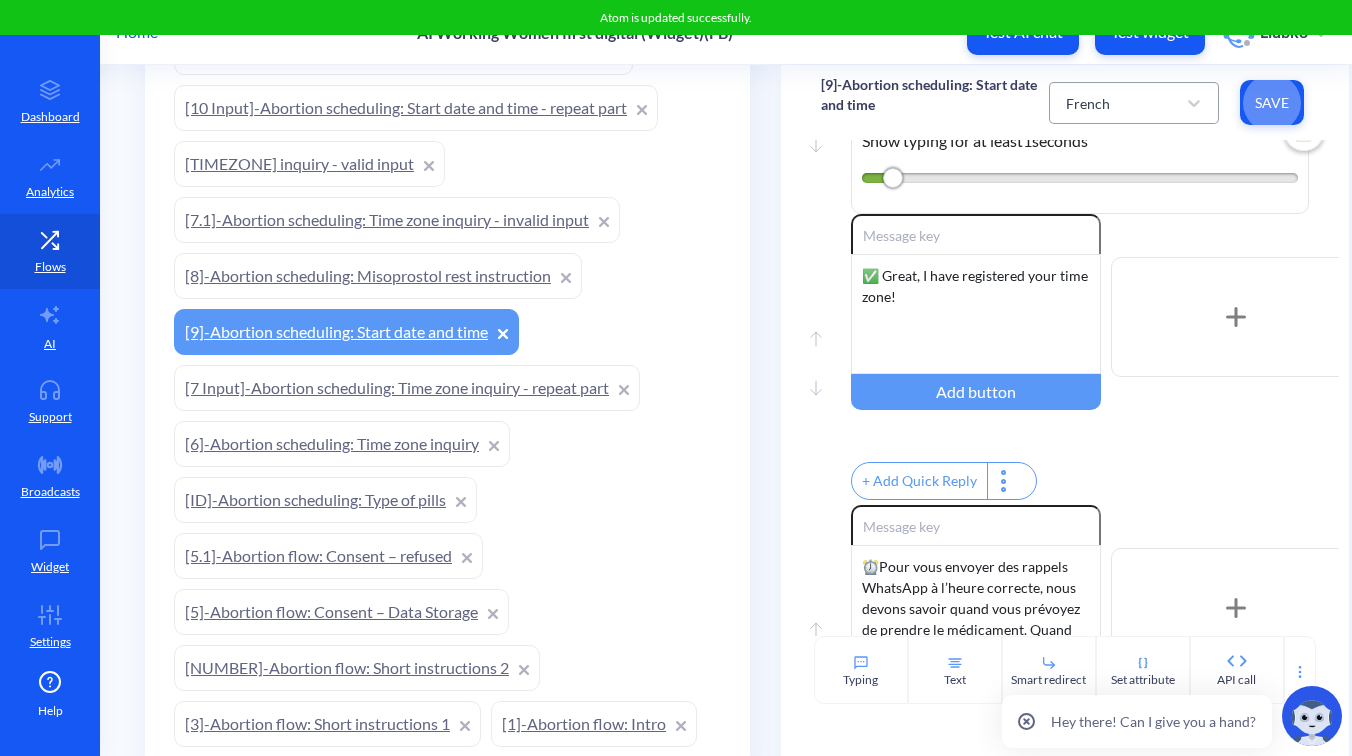click on "French" at bounding box center (1116, 103) 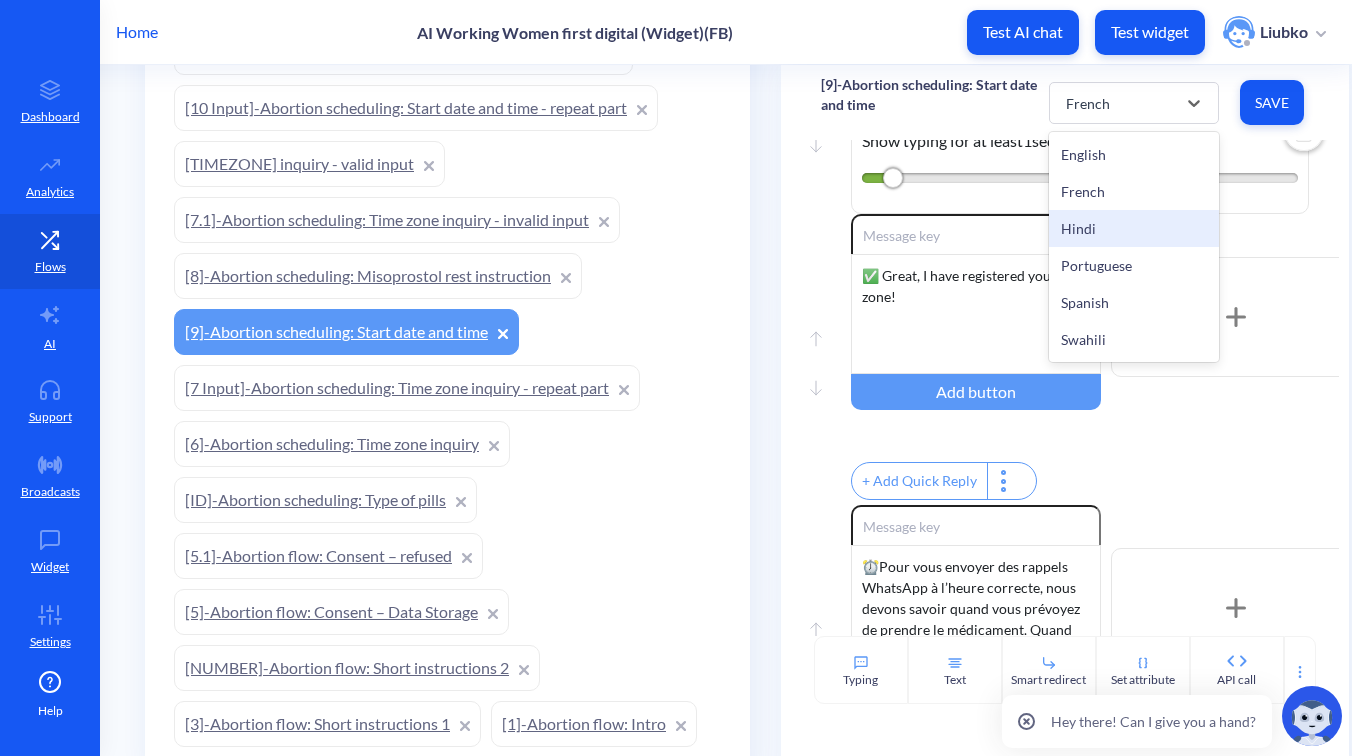 click on "Hindi" at bounding box center (1134, 228) 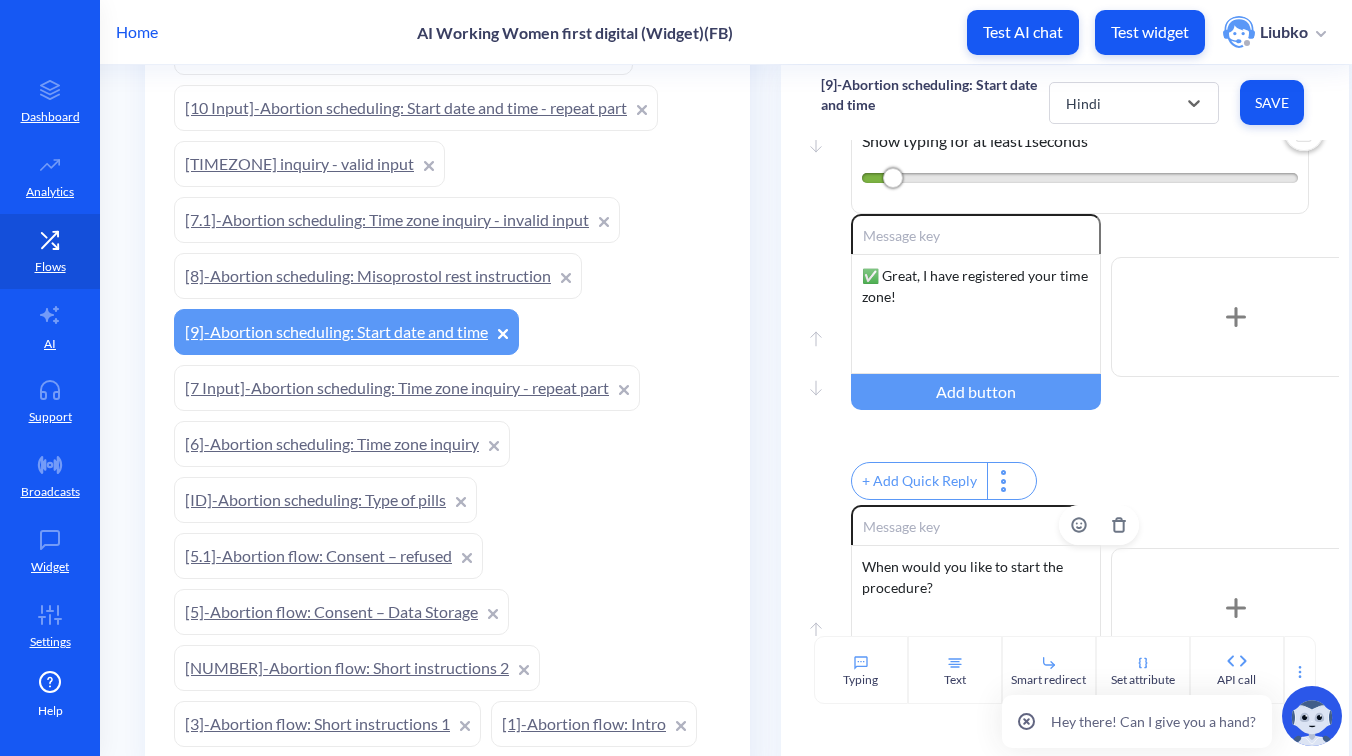 click on "When would you like to start the procedure?" 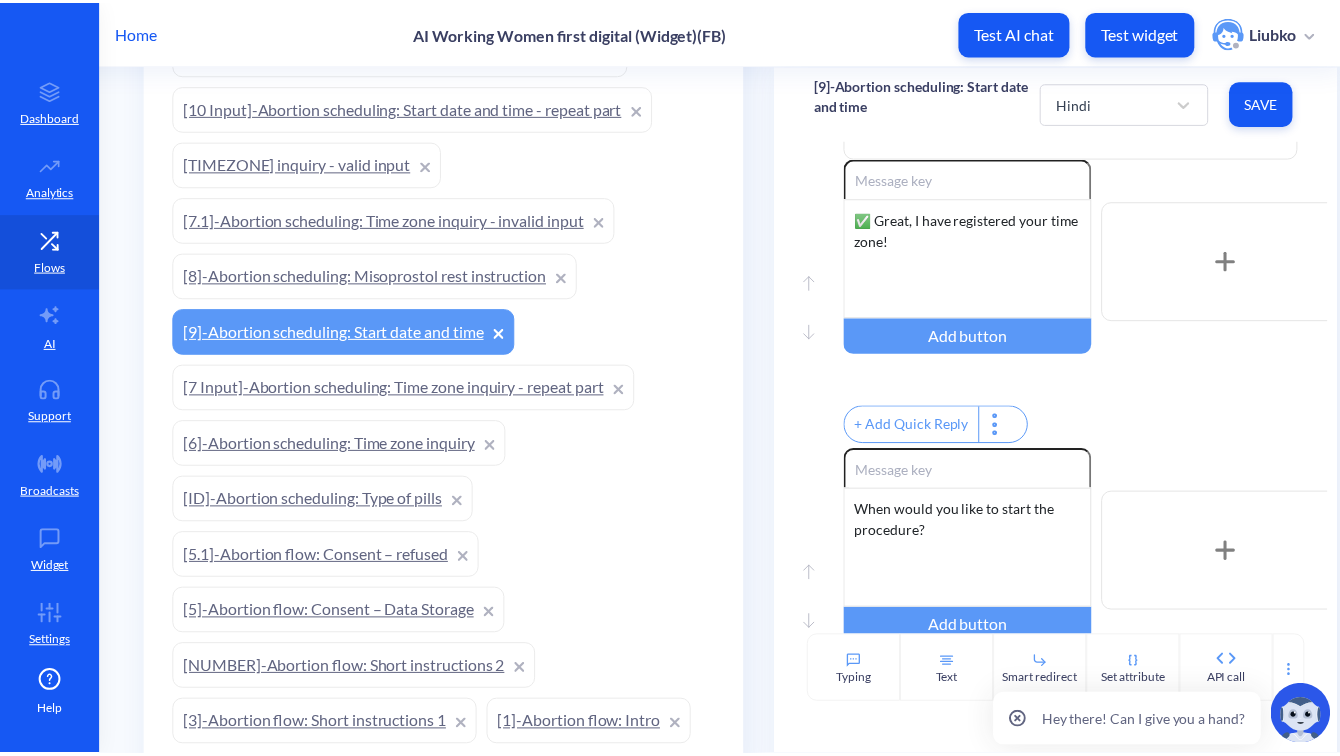 scroll, scrollTop: 120, scrollLeft: 0, axis: vertical 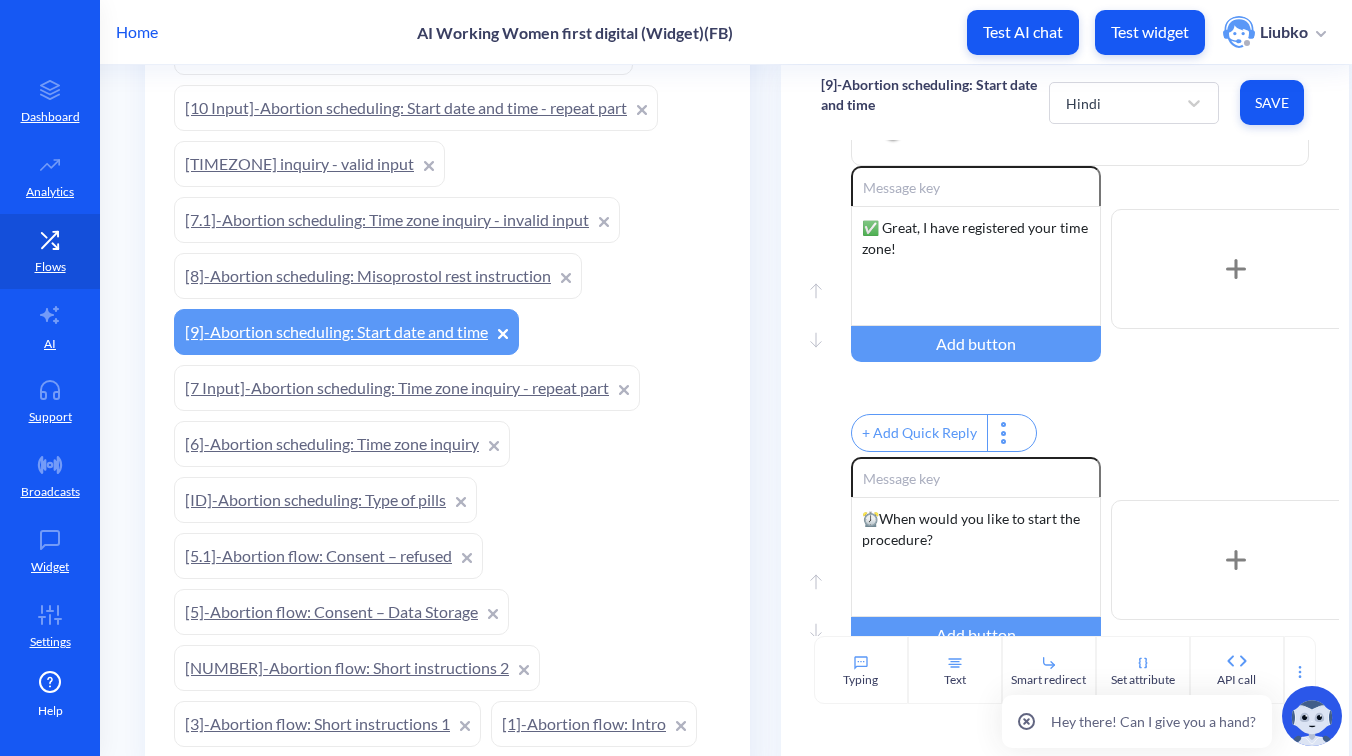 click on "Save" at bounding box center [1272, 103] 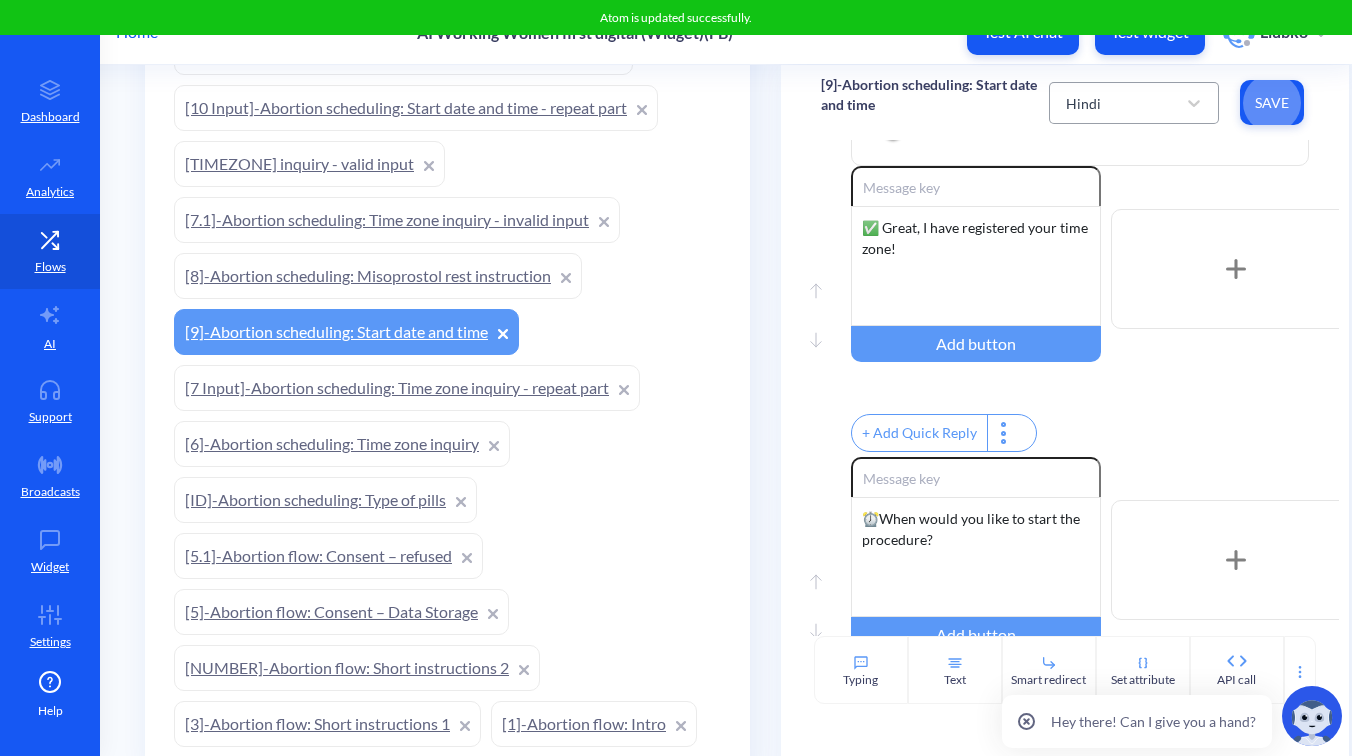 click on "Hindi" at bounding box center (1116, 103) 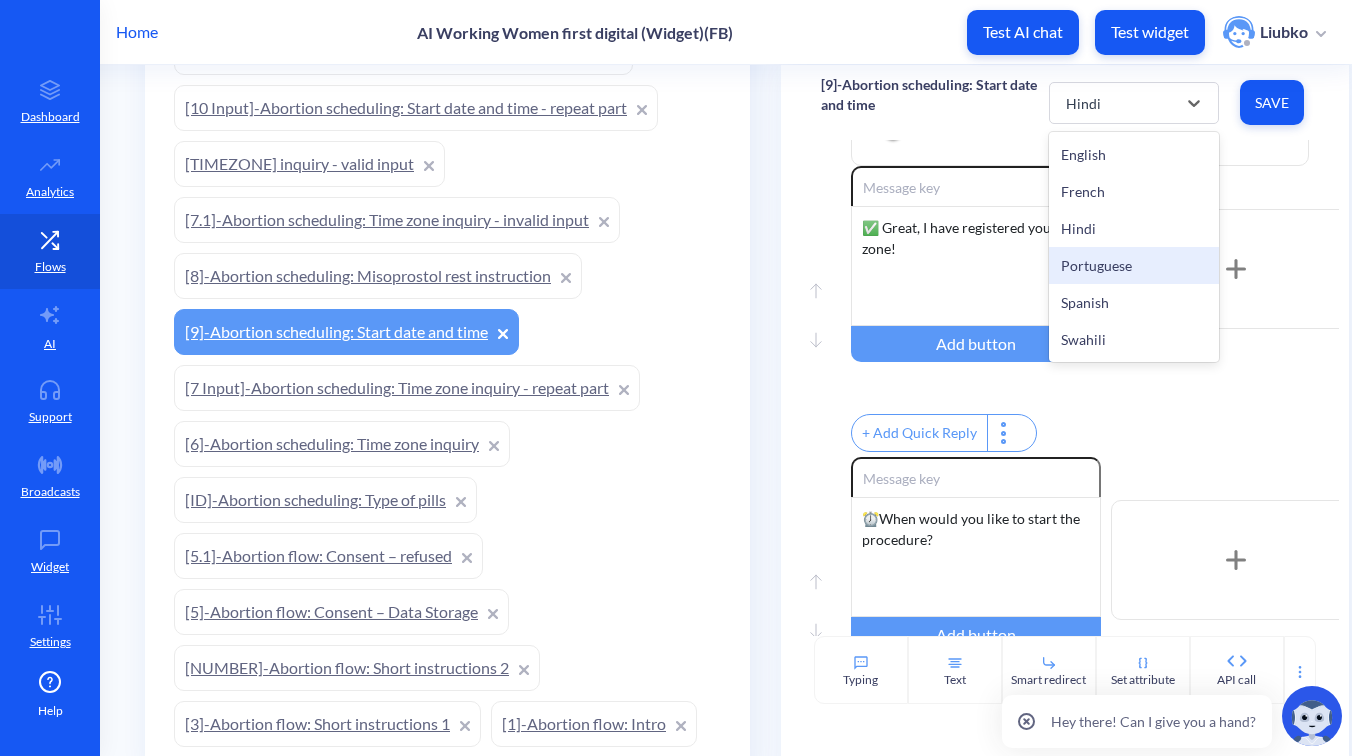 click on "Portuguese" at bounding box center (1134, 265) 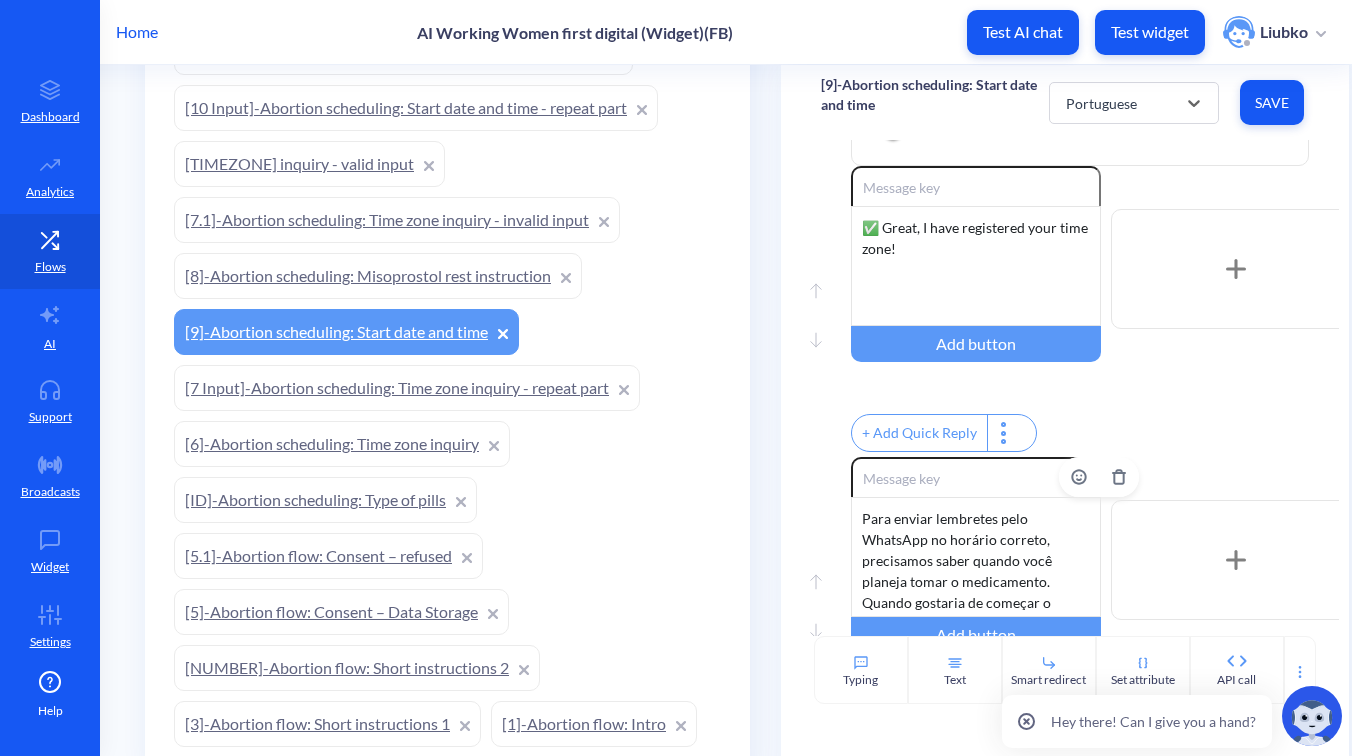click on "Para enviar lembretes pelo WhatsApp no horário correto, precisamos saber quando você planeja tomar o medicamento. Quando gostaria de começar o procedimento?" 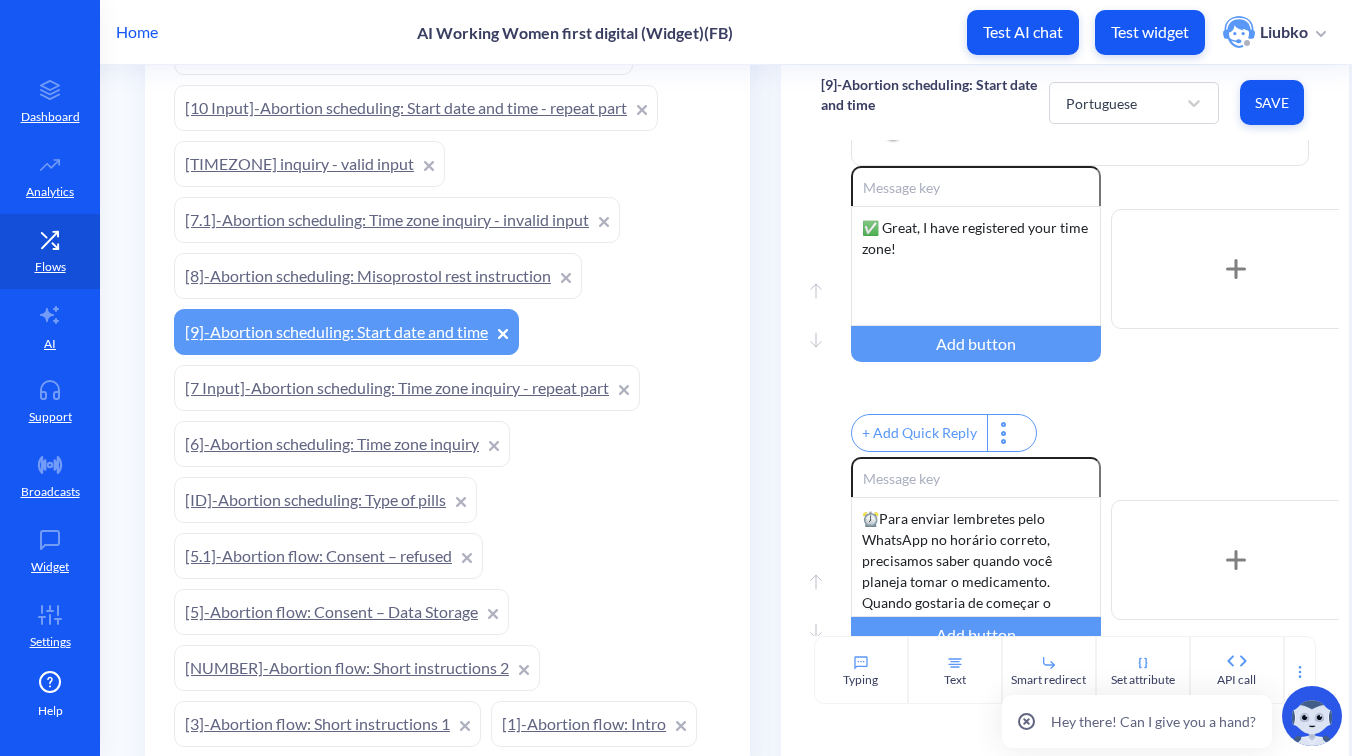 click on "Save" at bounding box center [1272, 103] 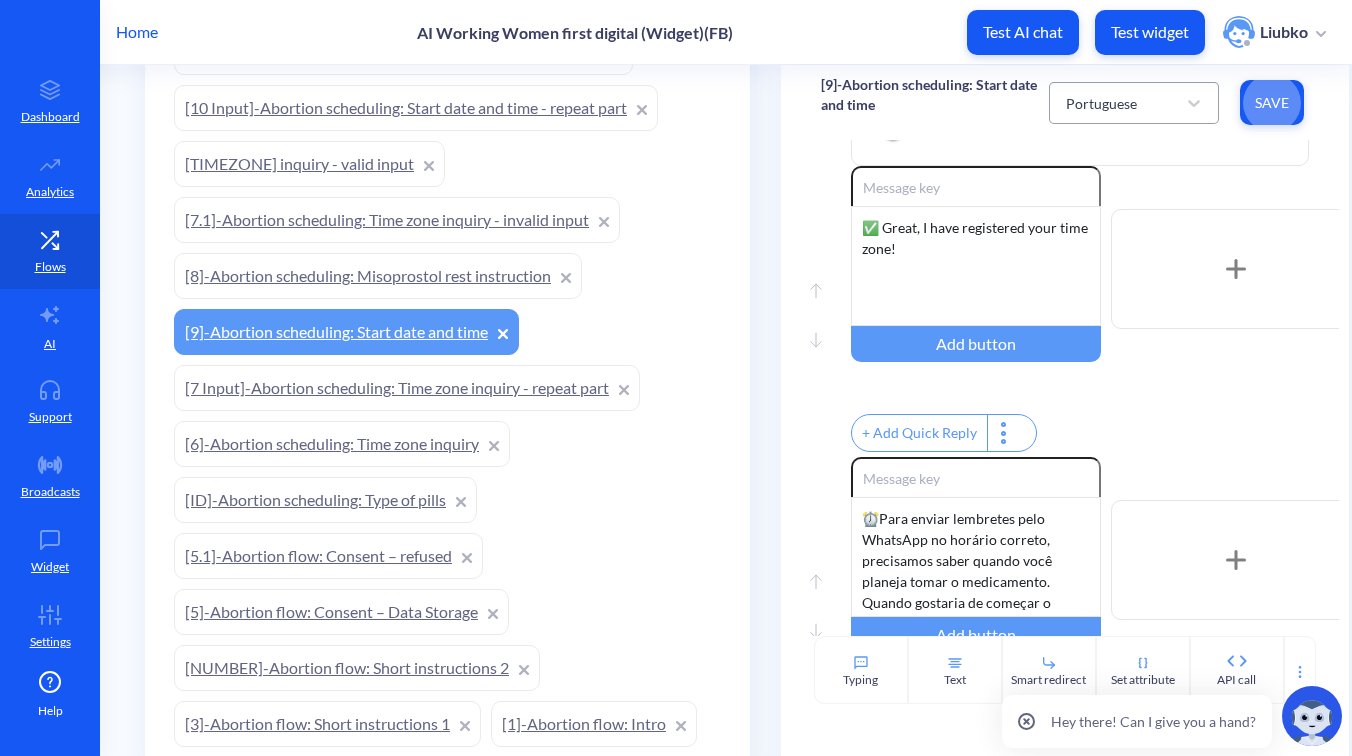 click on "Portuguese" at bounding box center [1116, 103] 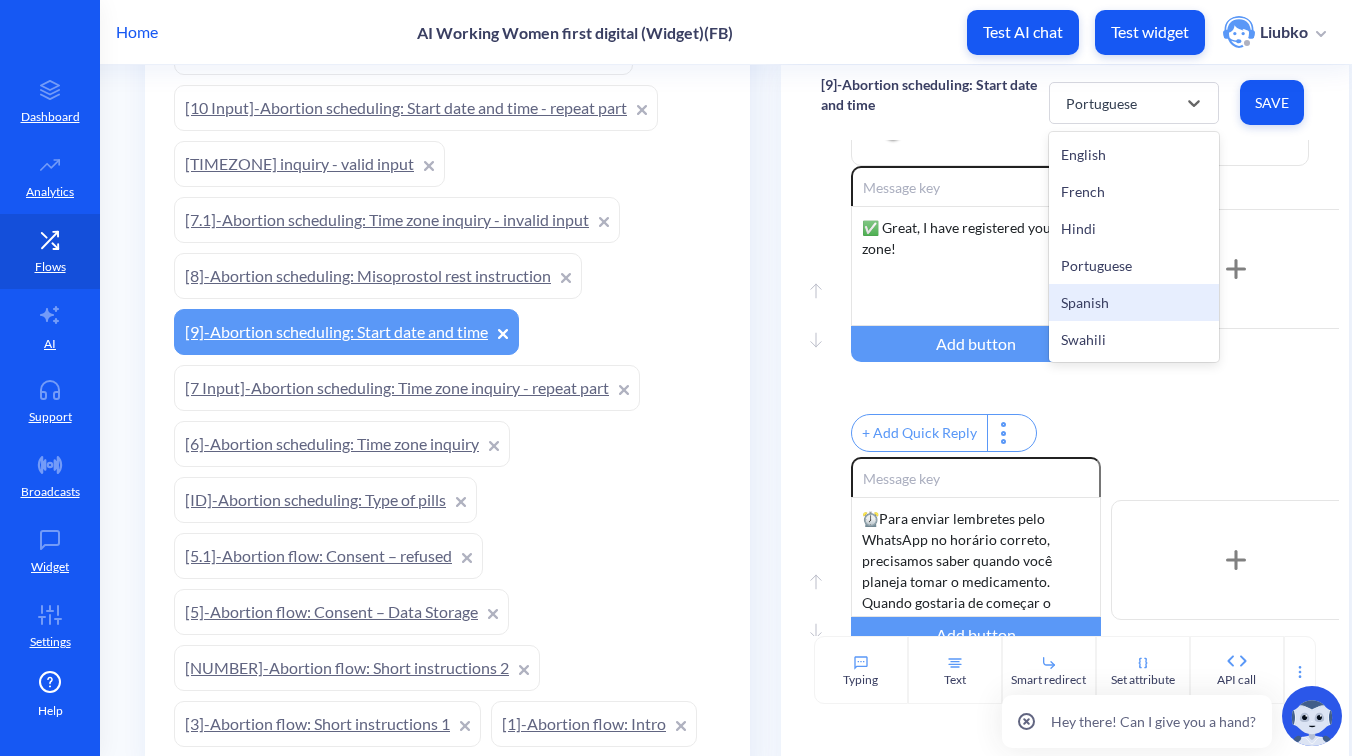 click on "Spanish" at bounding box center (1134, 302) 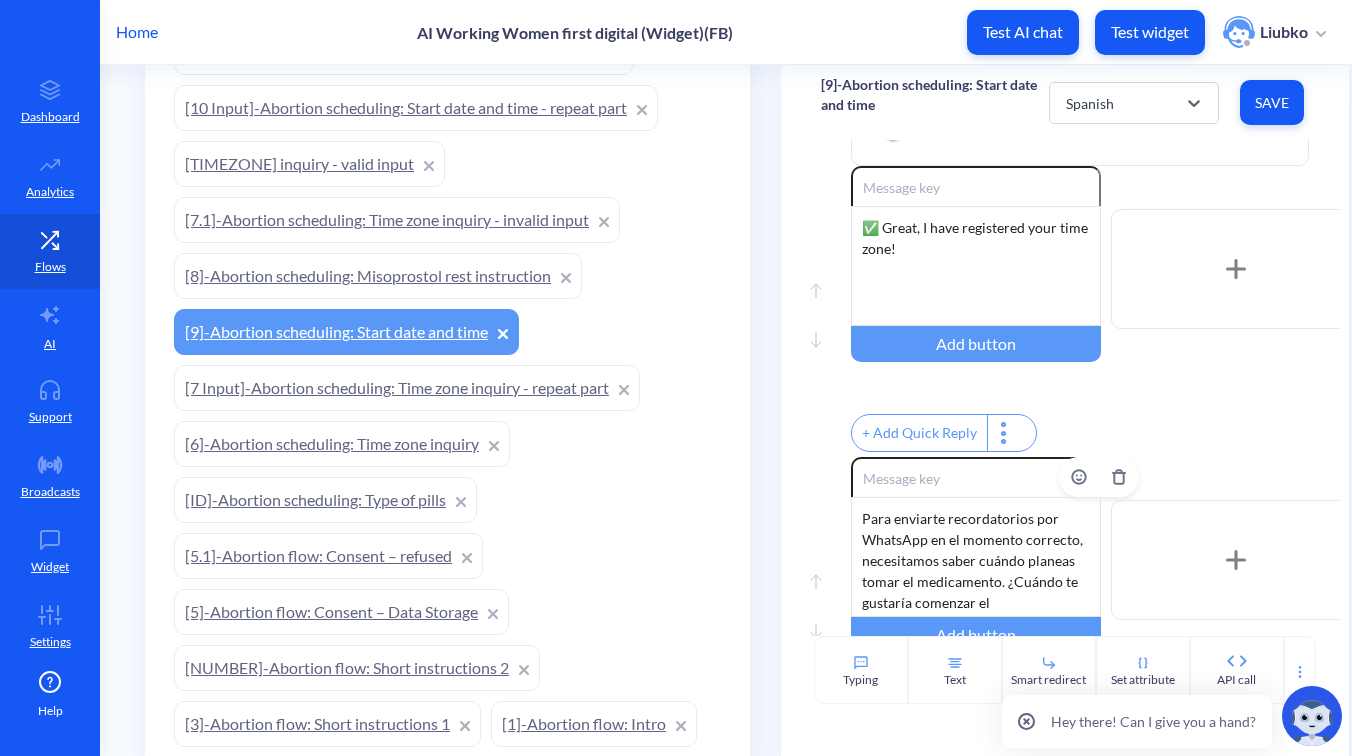 click on "Para enviarte recordatorios por WhatsApp en el momento correcto, necesitamos saber cuándo planeas tomar el medicamento. ¿Cuándo te gustaría comenzar el procedimiento?" 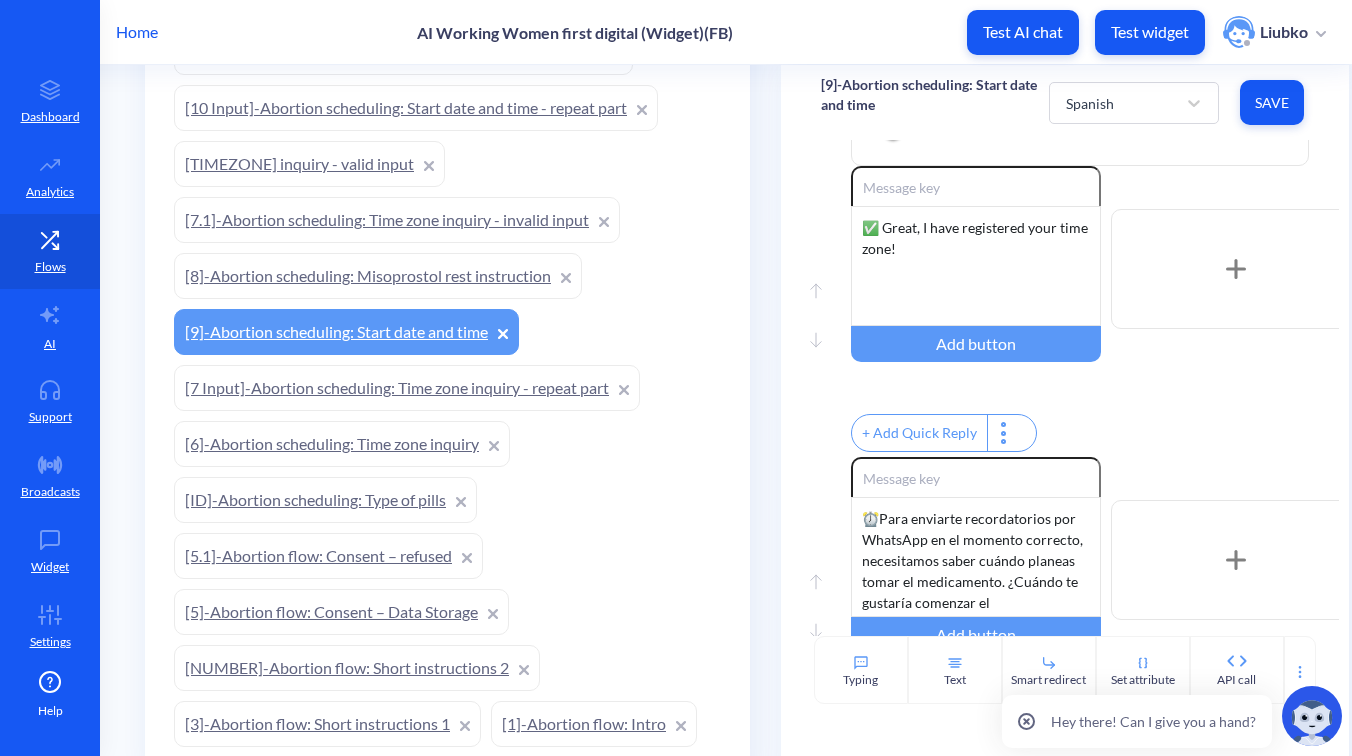 click on "Spanish Save" at bounding box center (1179, 102) 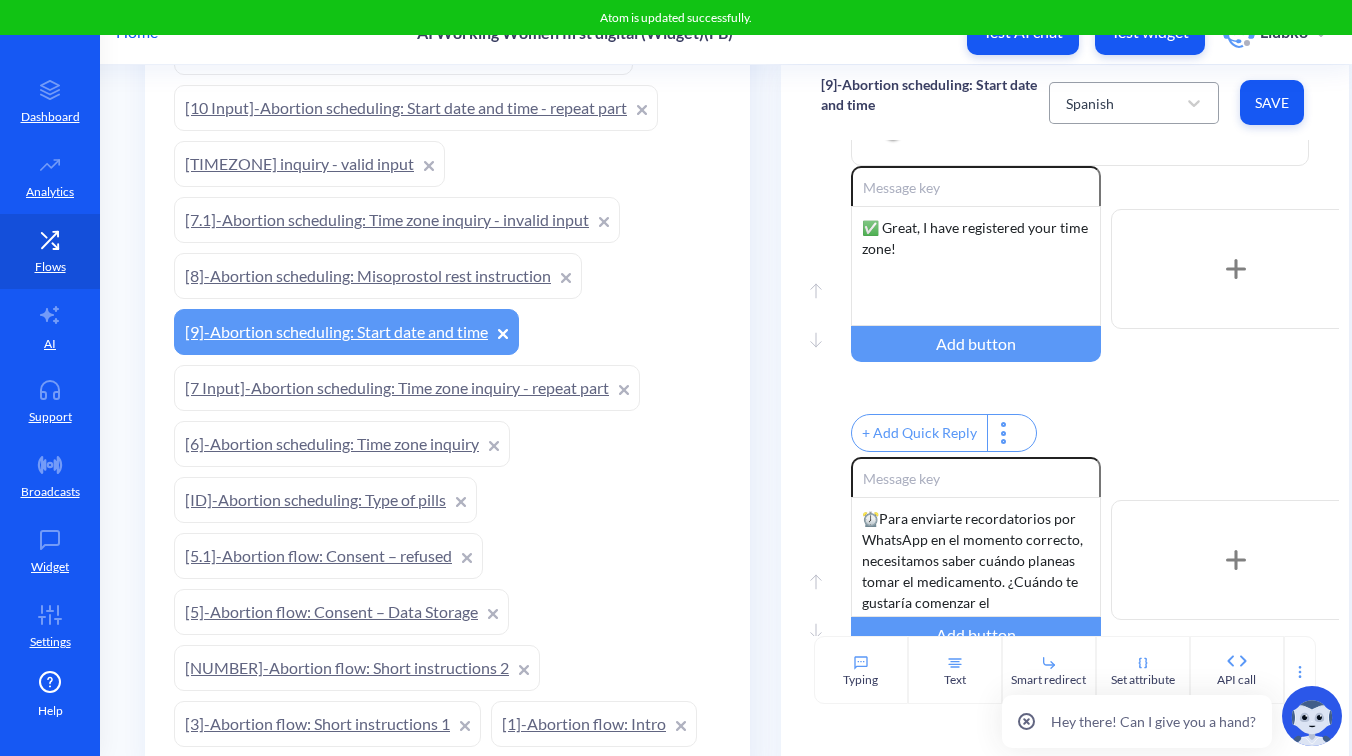 click on "Spanish" at bounding box center (1116, 103) 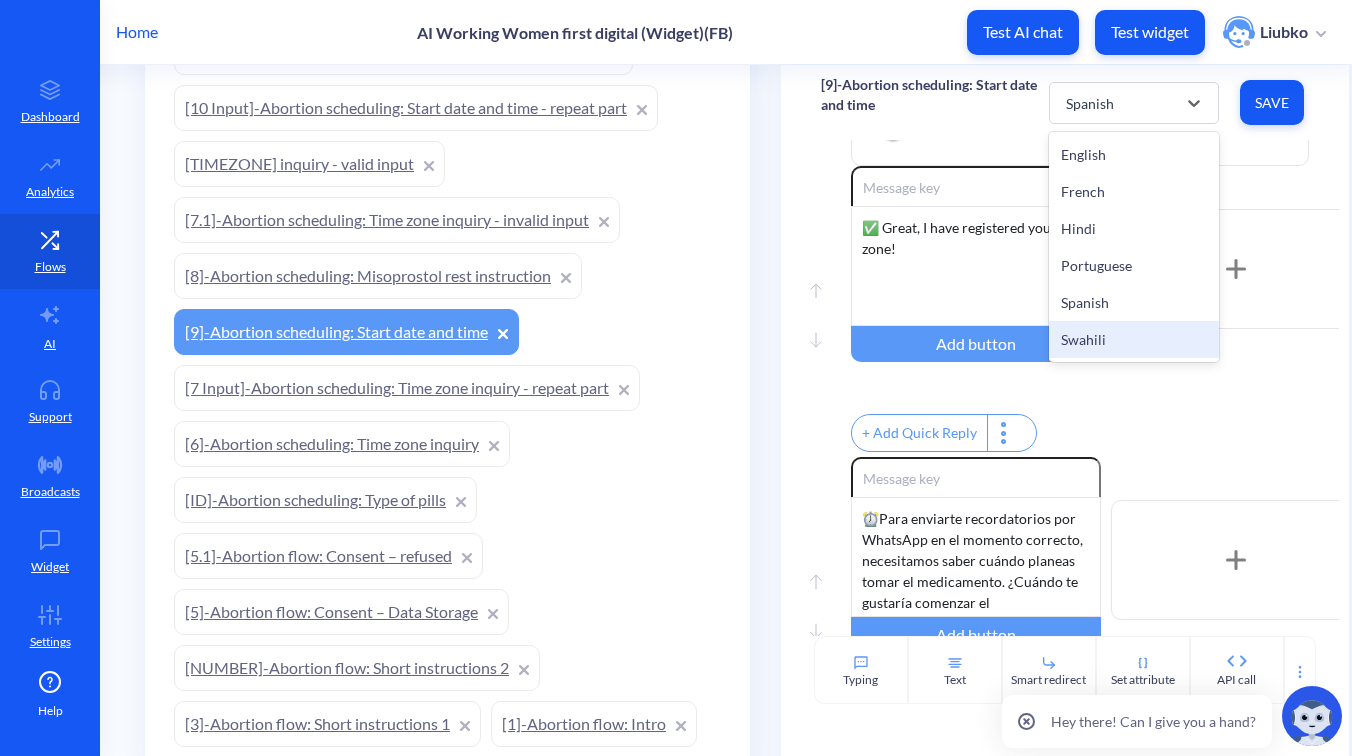 click on "Swahili" at bounding box center (1134, 339) 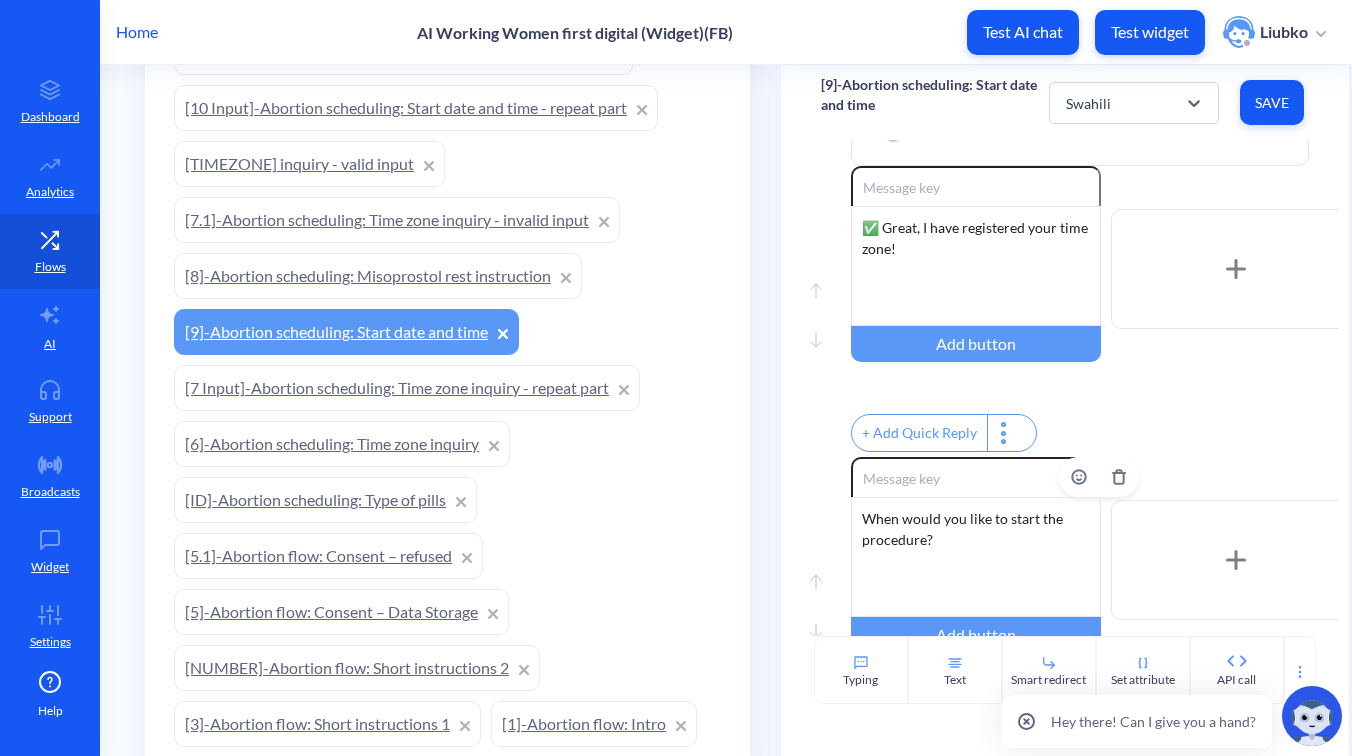 click on "When would you like to start the procedure?" 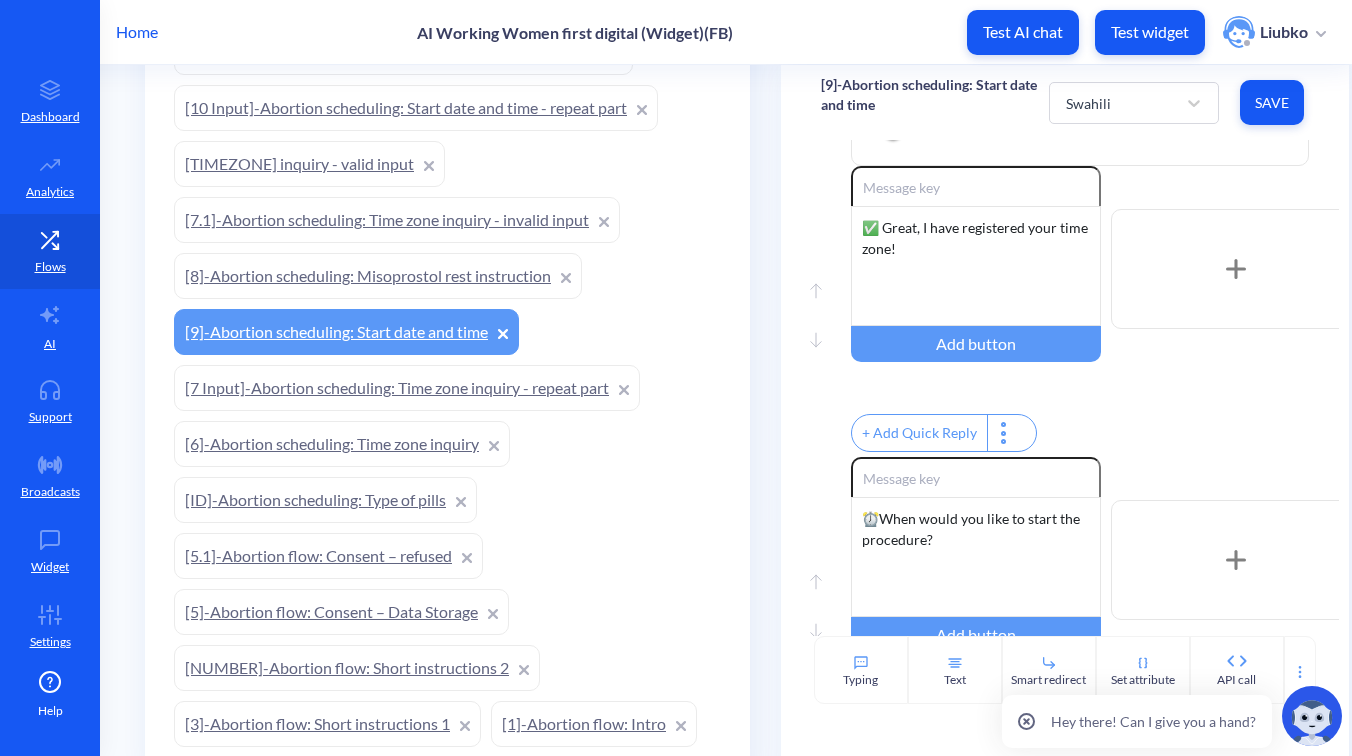 click on "Save" at bounding box center (1272, 102) 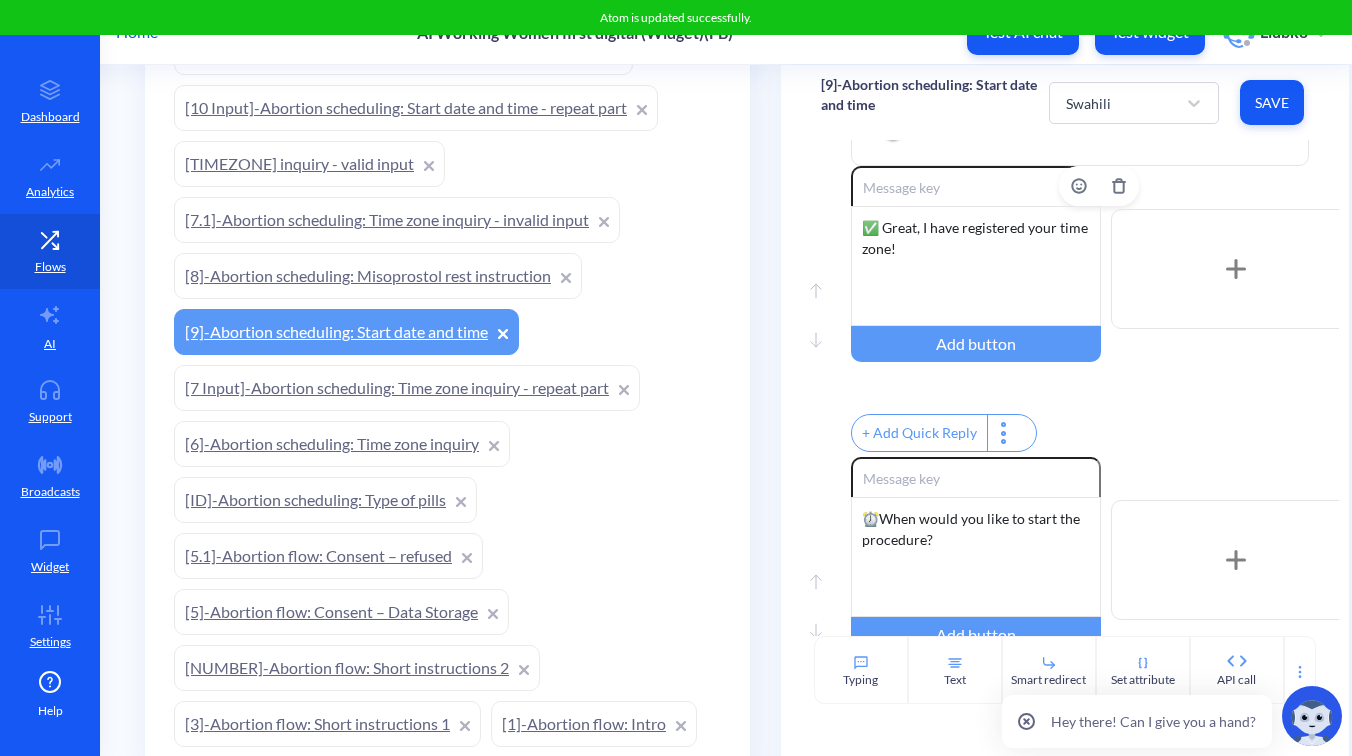 click on "✅ Great, I have registered your time zone!" 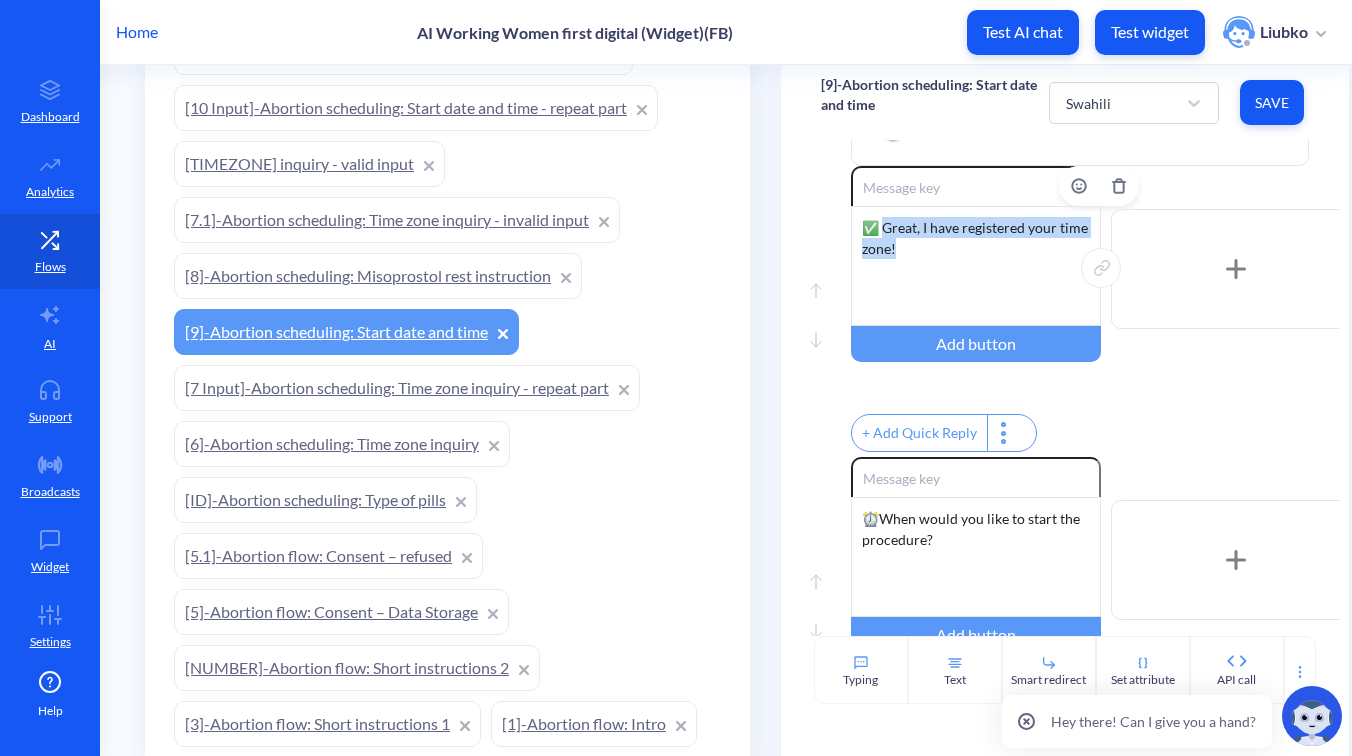 drag, startPoint x: 910, startPoint y: 244, endPoint x: 876, endPoint y: 224, distance: 39.446167 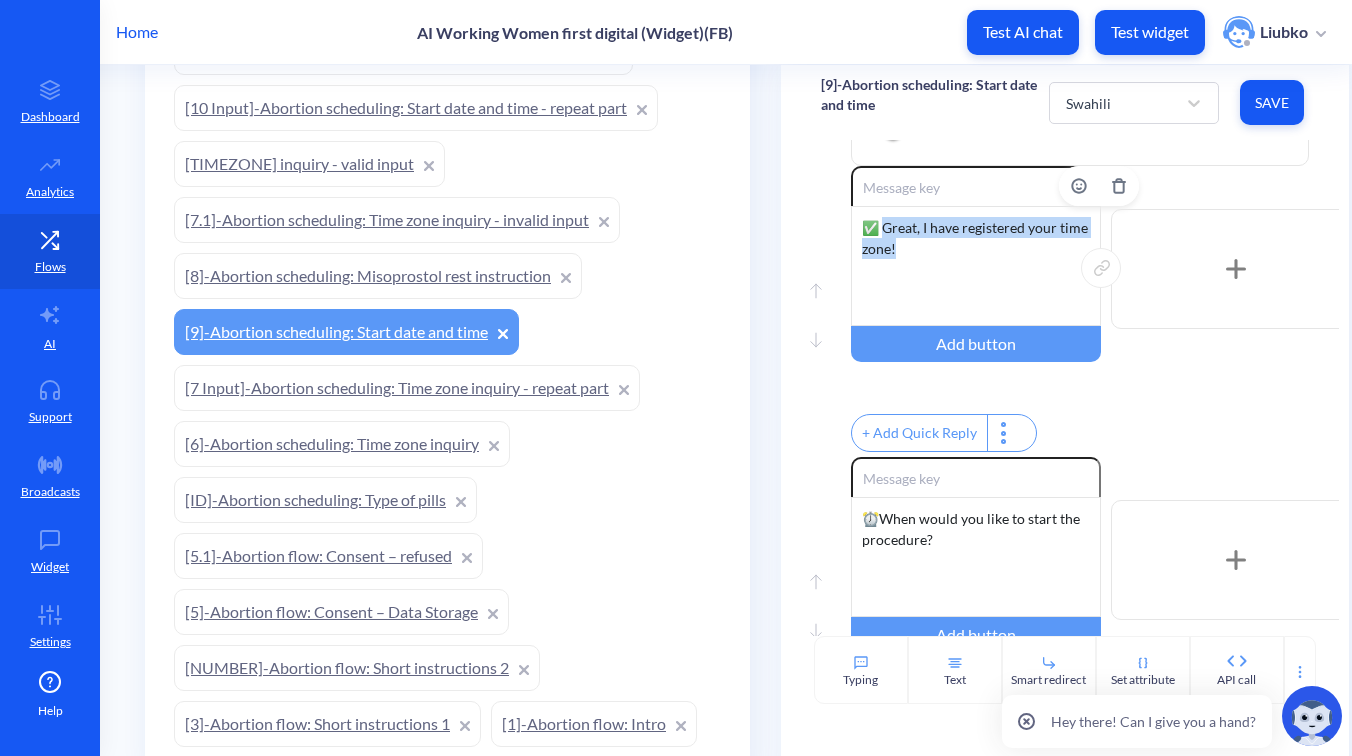 click on "✅ Great, I have registered your time zone!" at bounding box center (976, 266) 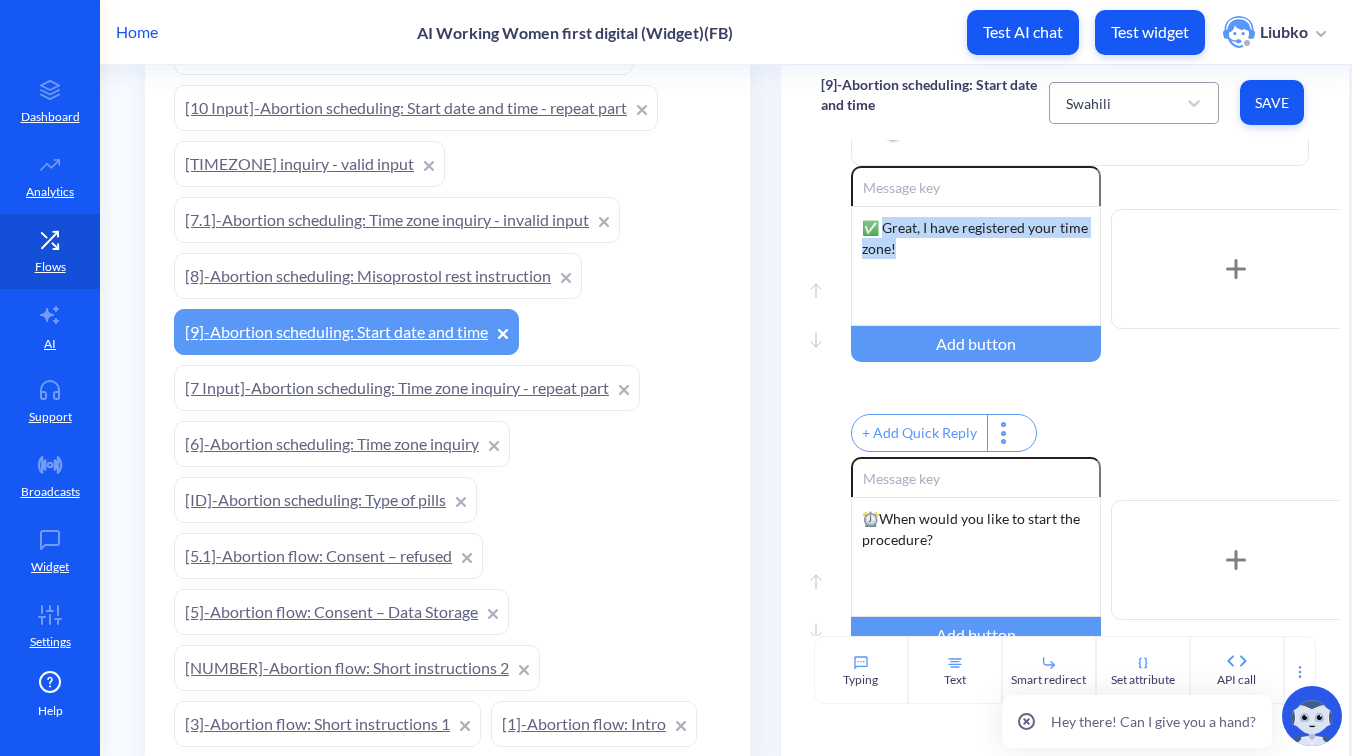 click on "Swahili" at bounding box center (1116, 103) 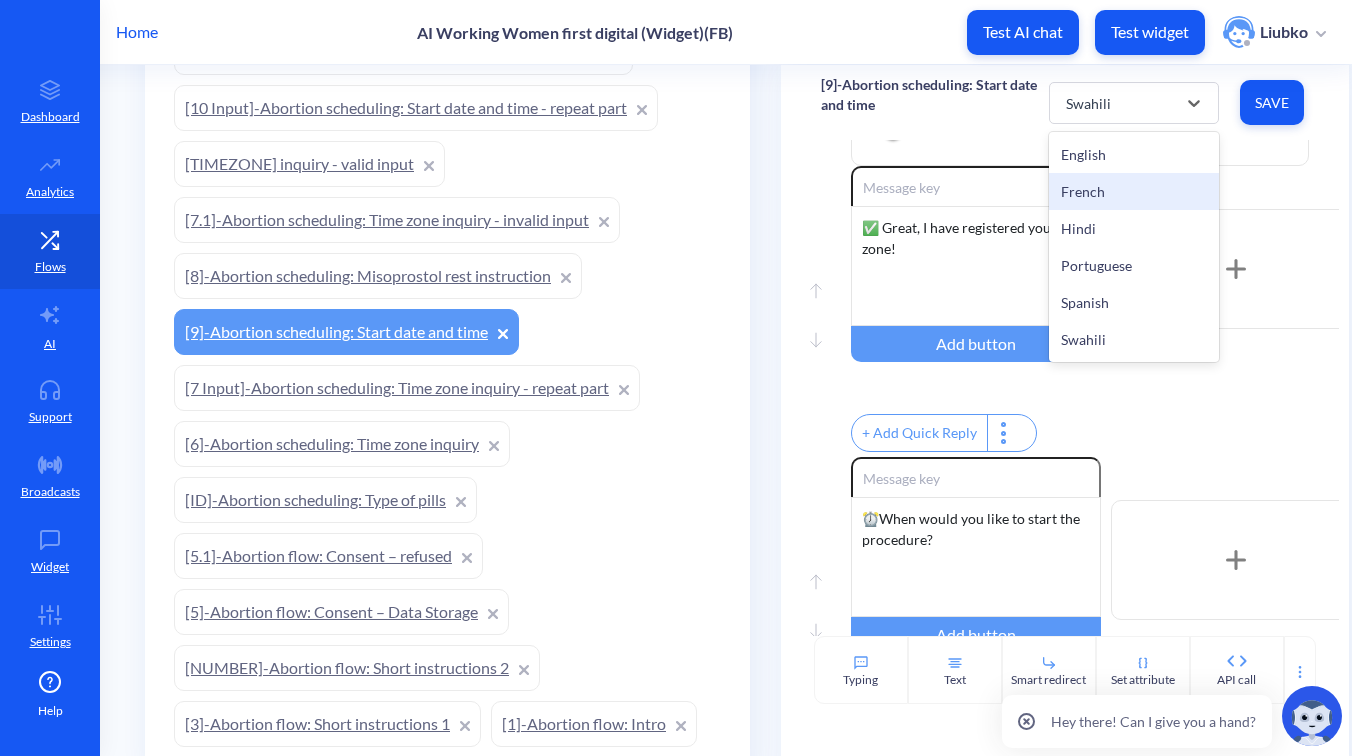 click on "French" at bounding box center (1134, 191) 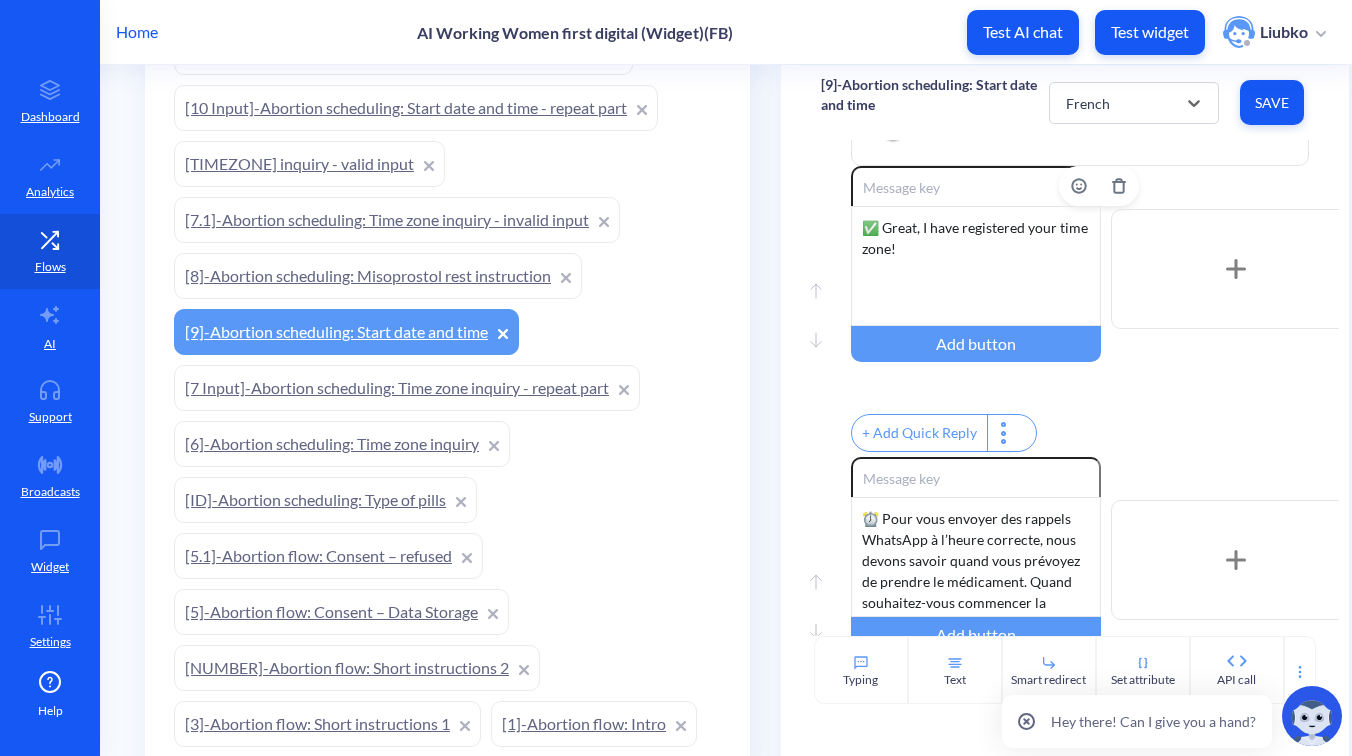 click on "✅ Great, I have registered your time zone!" 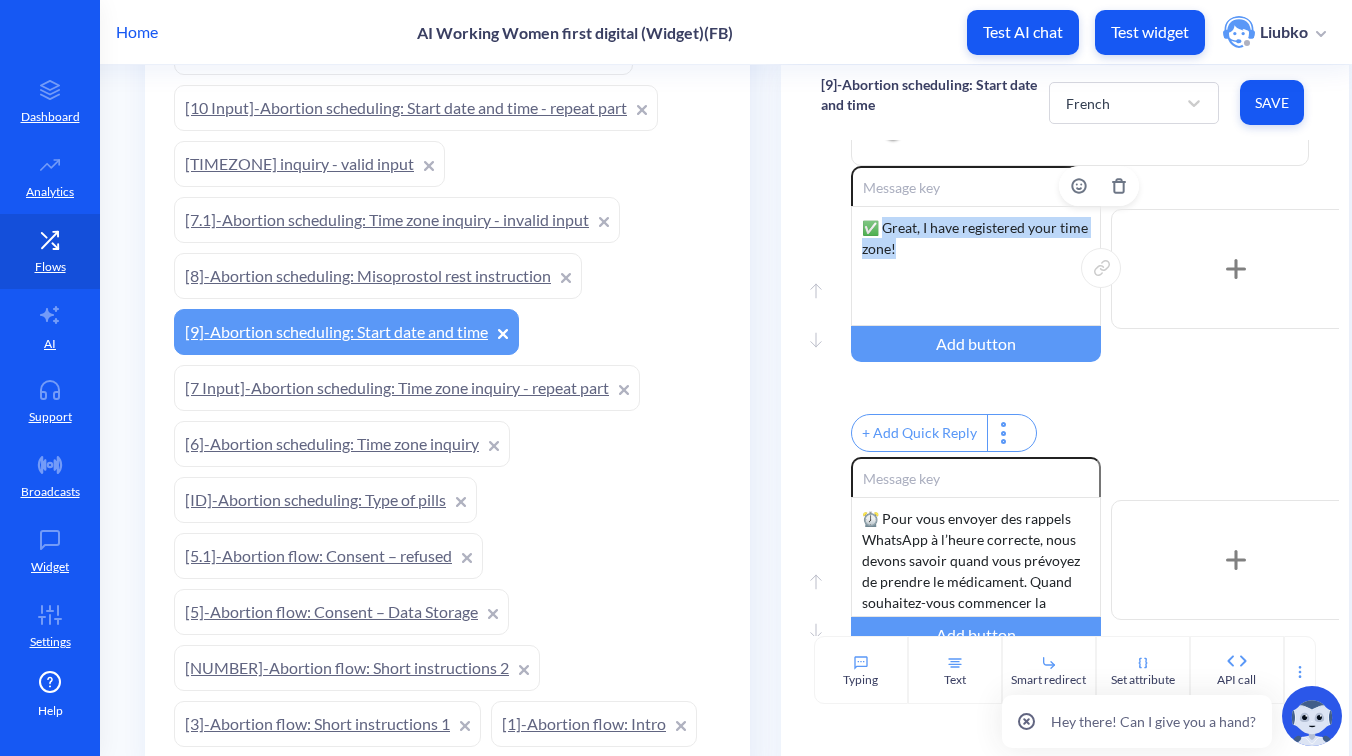 drag, startPoint x: 919, startPoint y: 248, endPoint x: 877, endPoint y: 234, distance: 44.27189 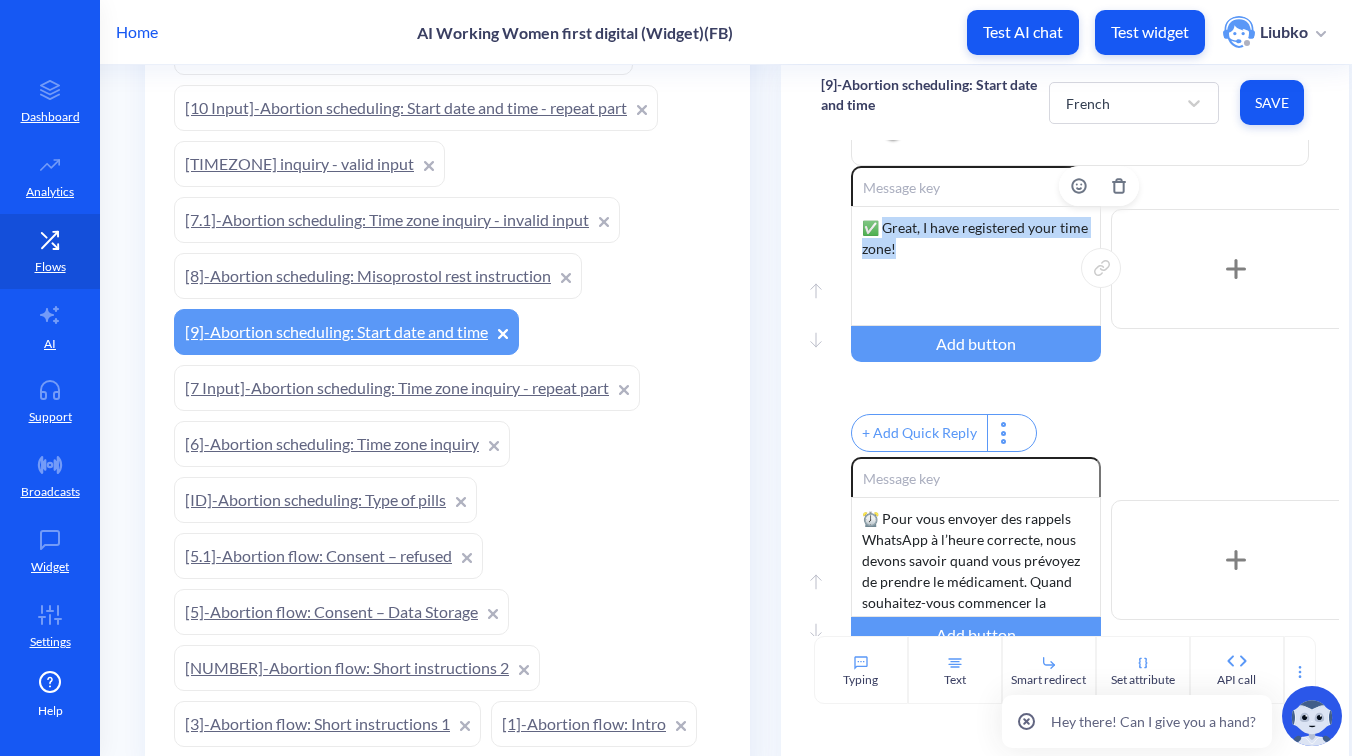 click on "✅ Great, I have registered your time zone!" at bounding box center [976, 266] 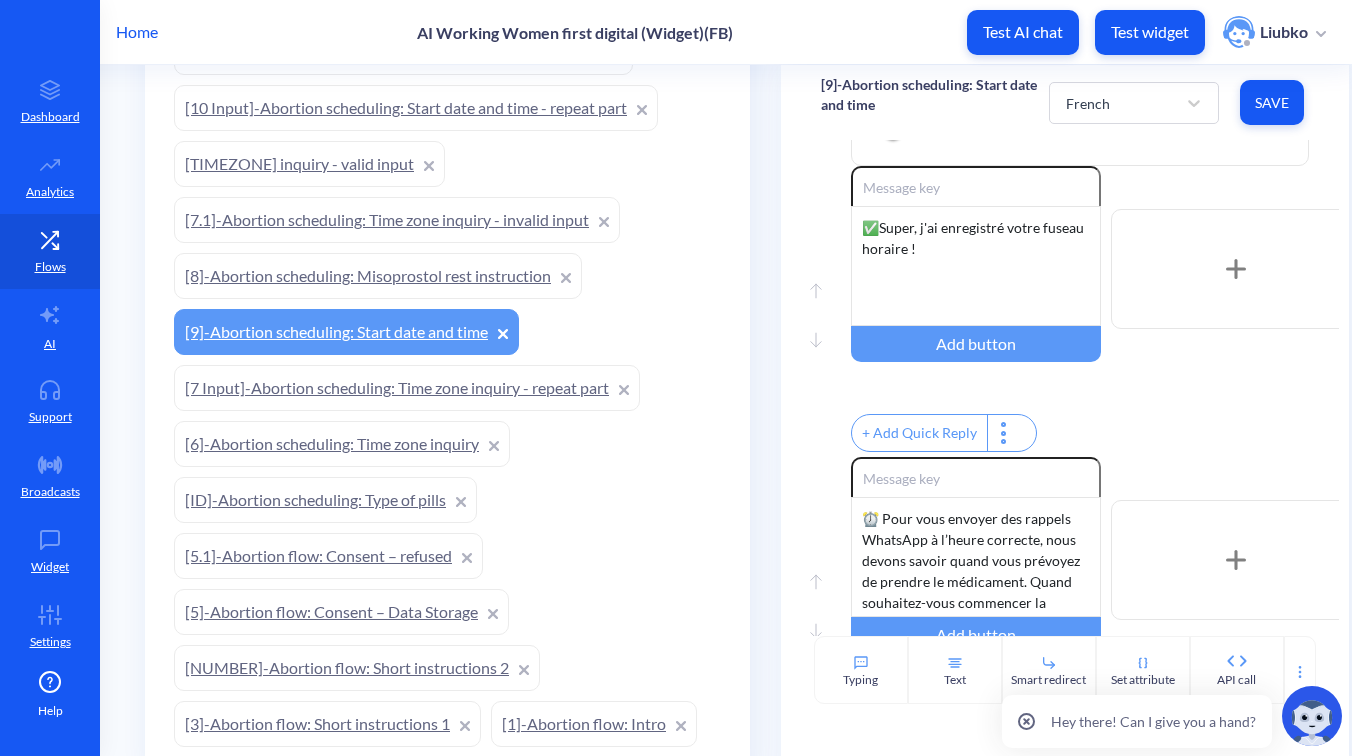 click on "Save" at bounding box center (1272, 103) 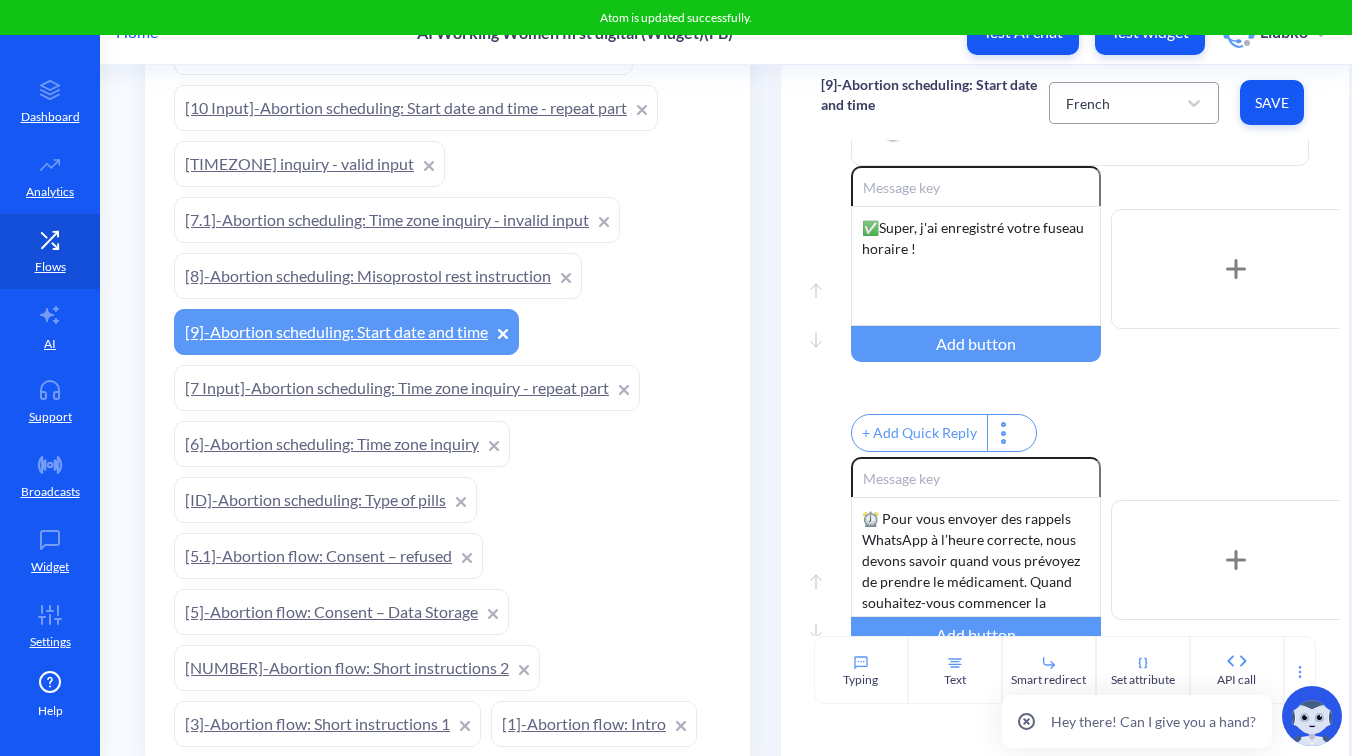 click on "French" at bounding box center [1116, 103] 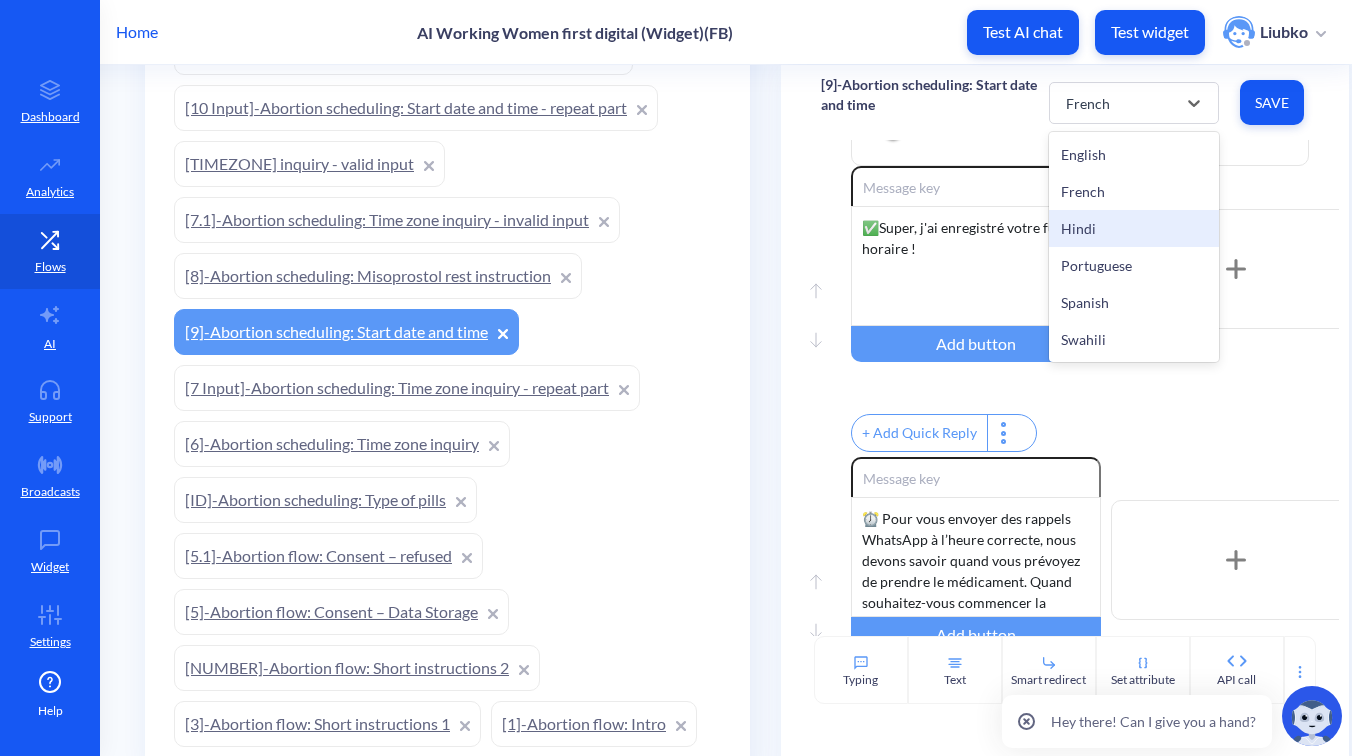 click on "Hindi" at bounding box center [1134, 228] 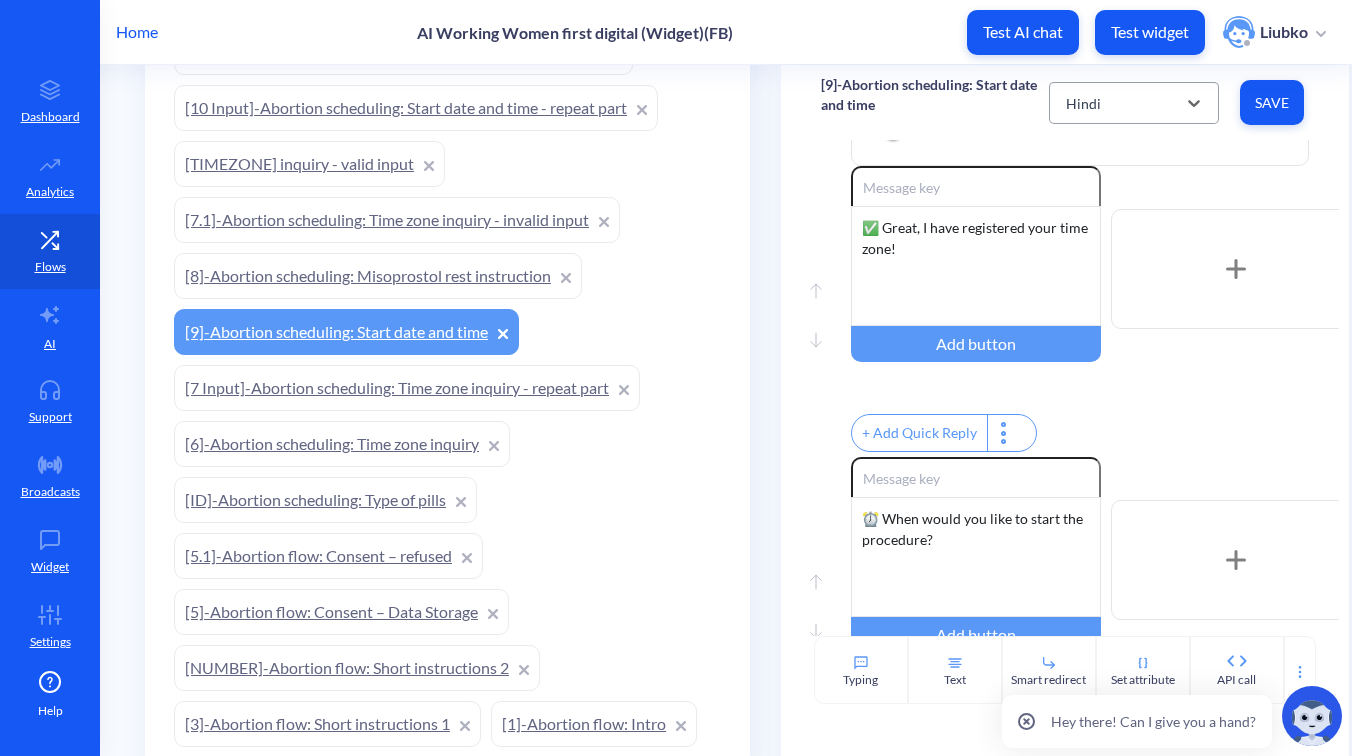 click on "Hindi" at bounding box center (1116, 103) 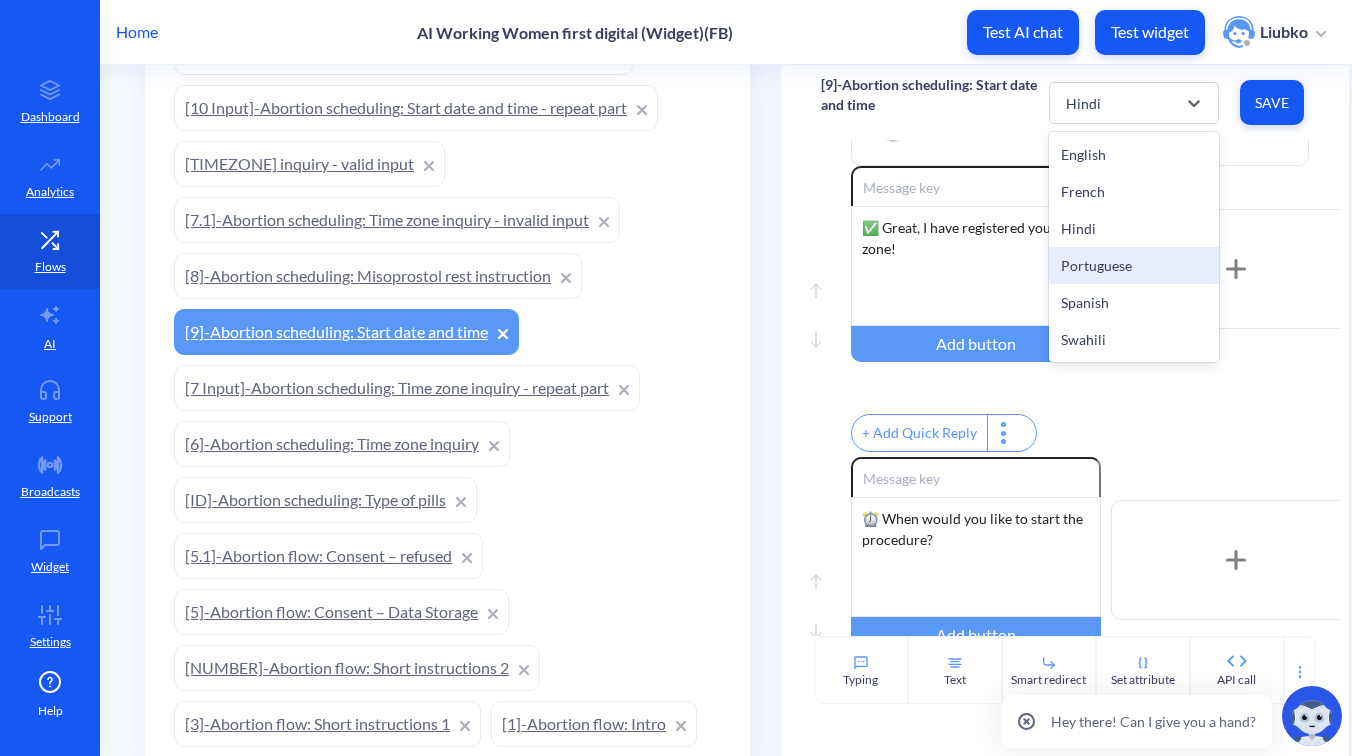click on "Portuguese" at bounding box center [1134, 265] 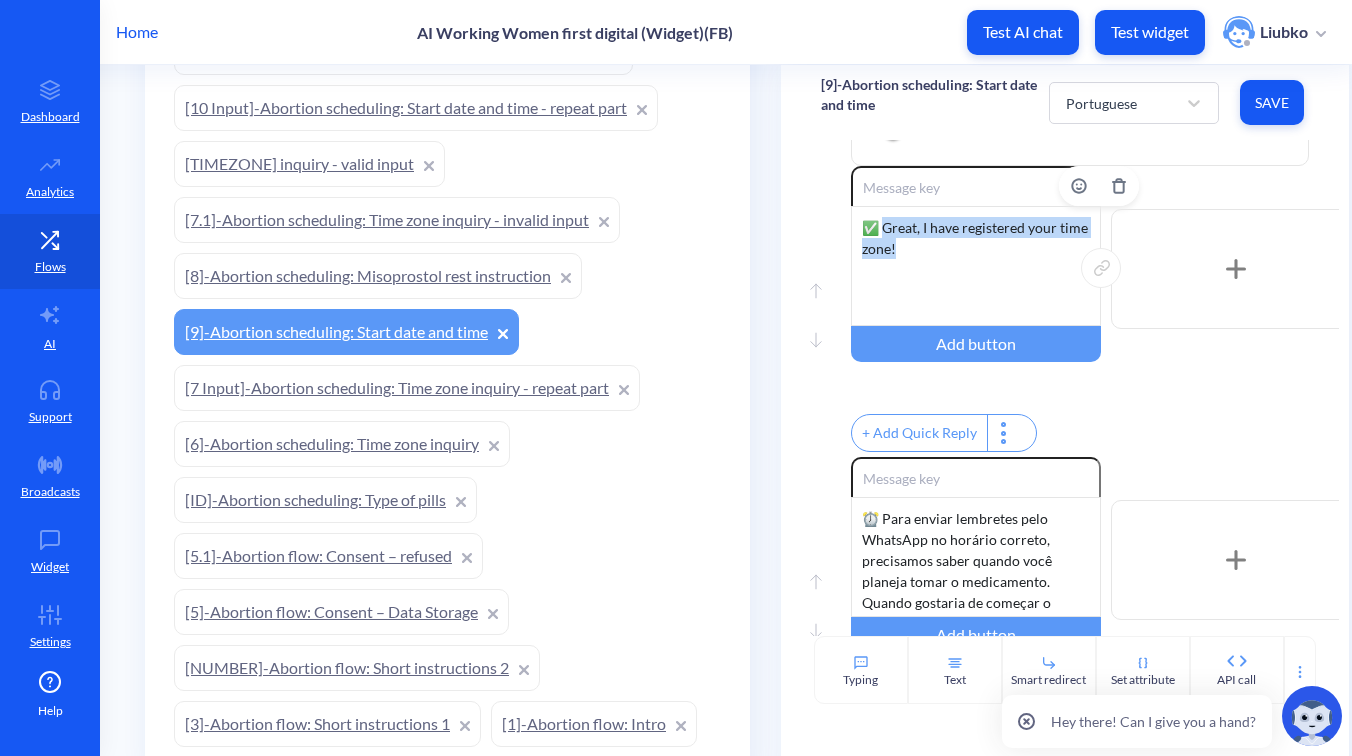 drag, startPoint x: 909, startPoint y: 245, endPoint x: 878, endPoint y: 233, distance: 33.24154 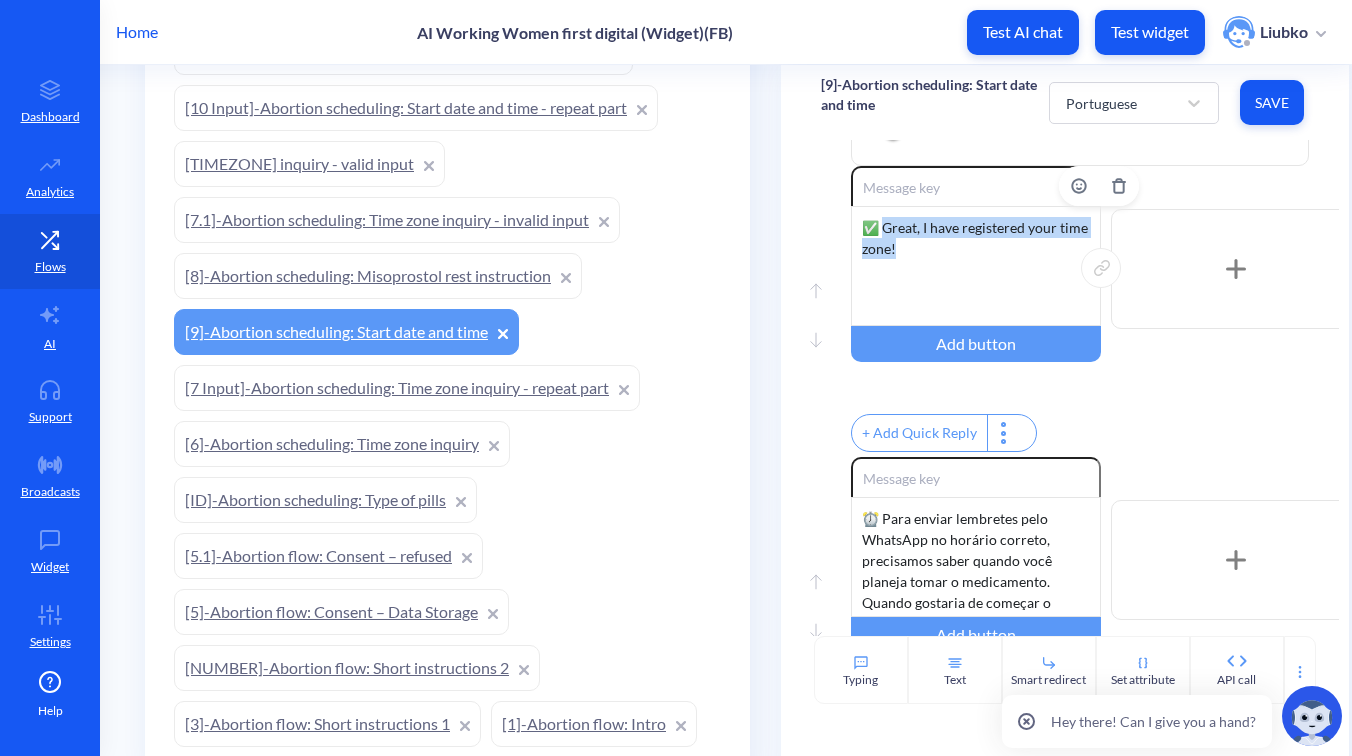 click on "✅ Great, I have registered your time zone!" at bounding box center [976, 266] 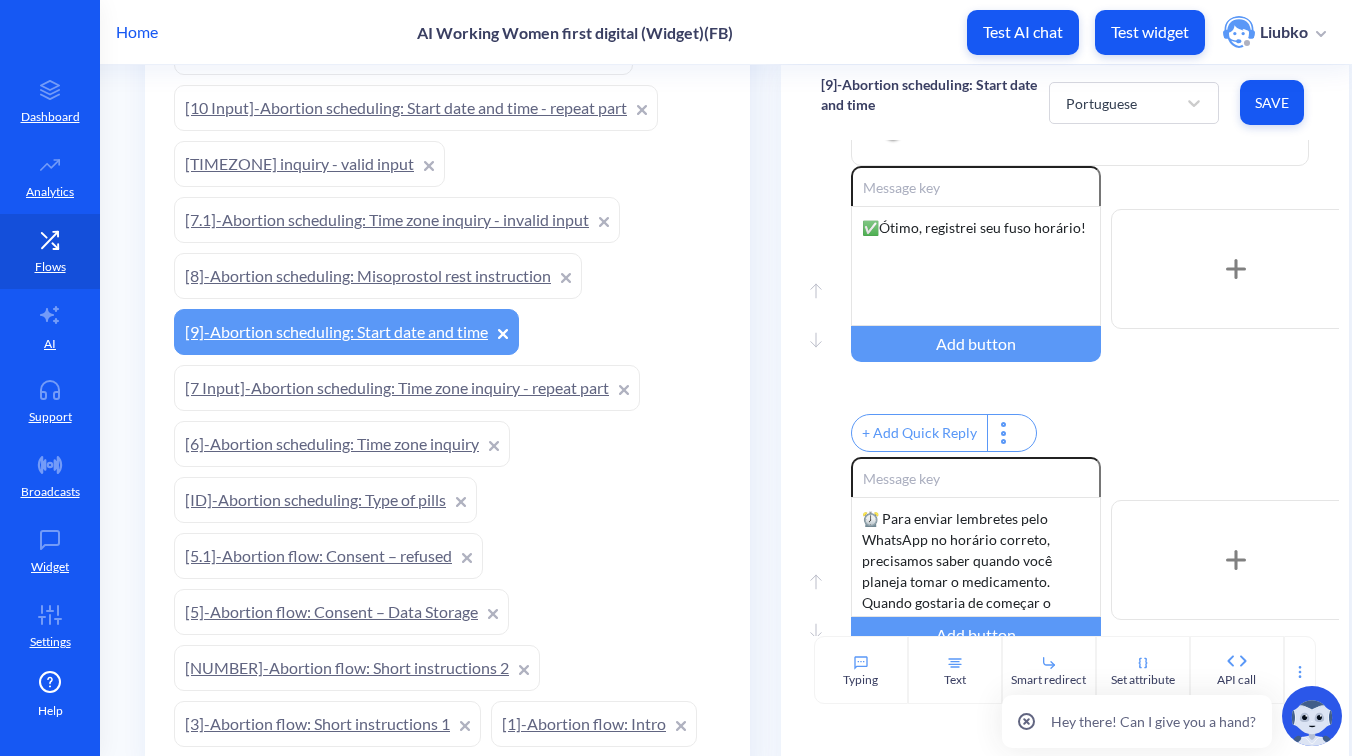 click on "Save" at bounding box center [1272, 103] 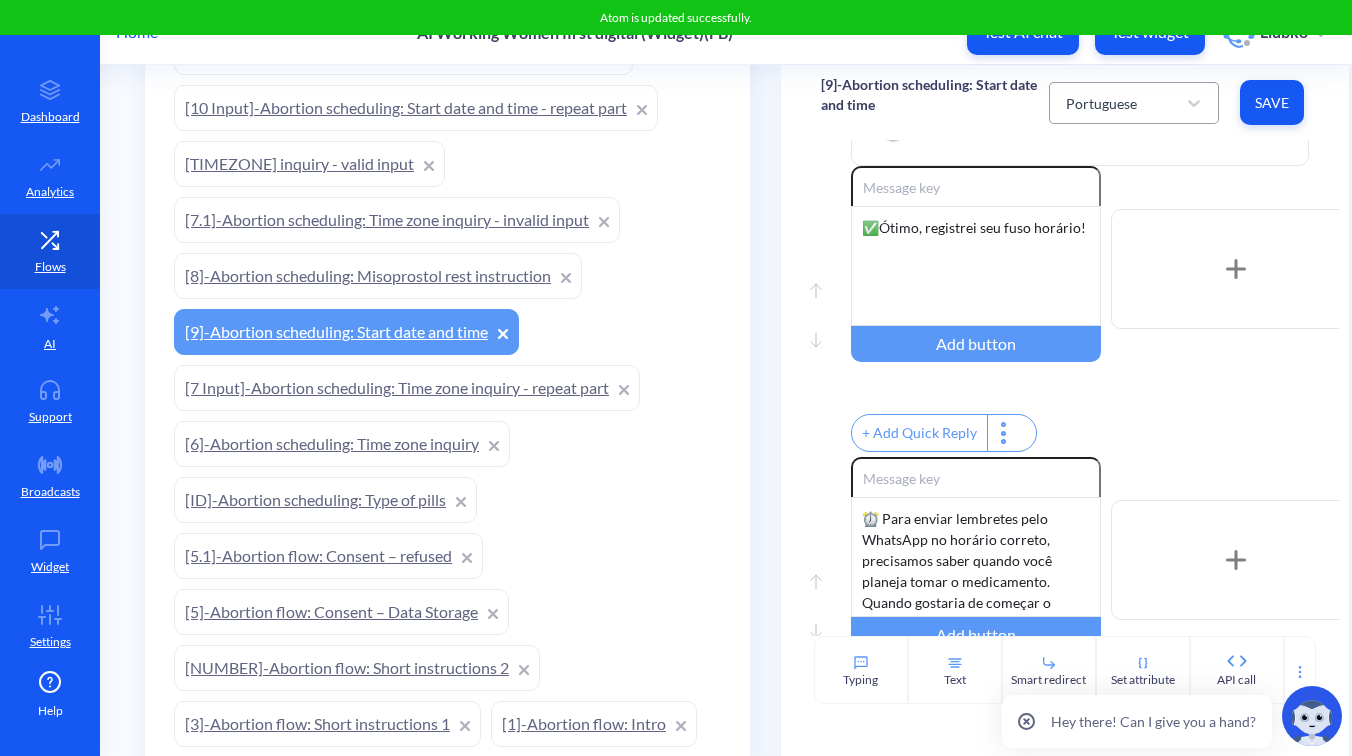 click on "Portuguese" at bounding box center (1116, 103) 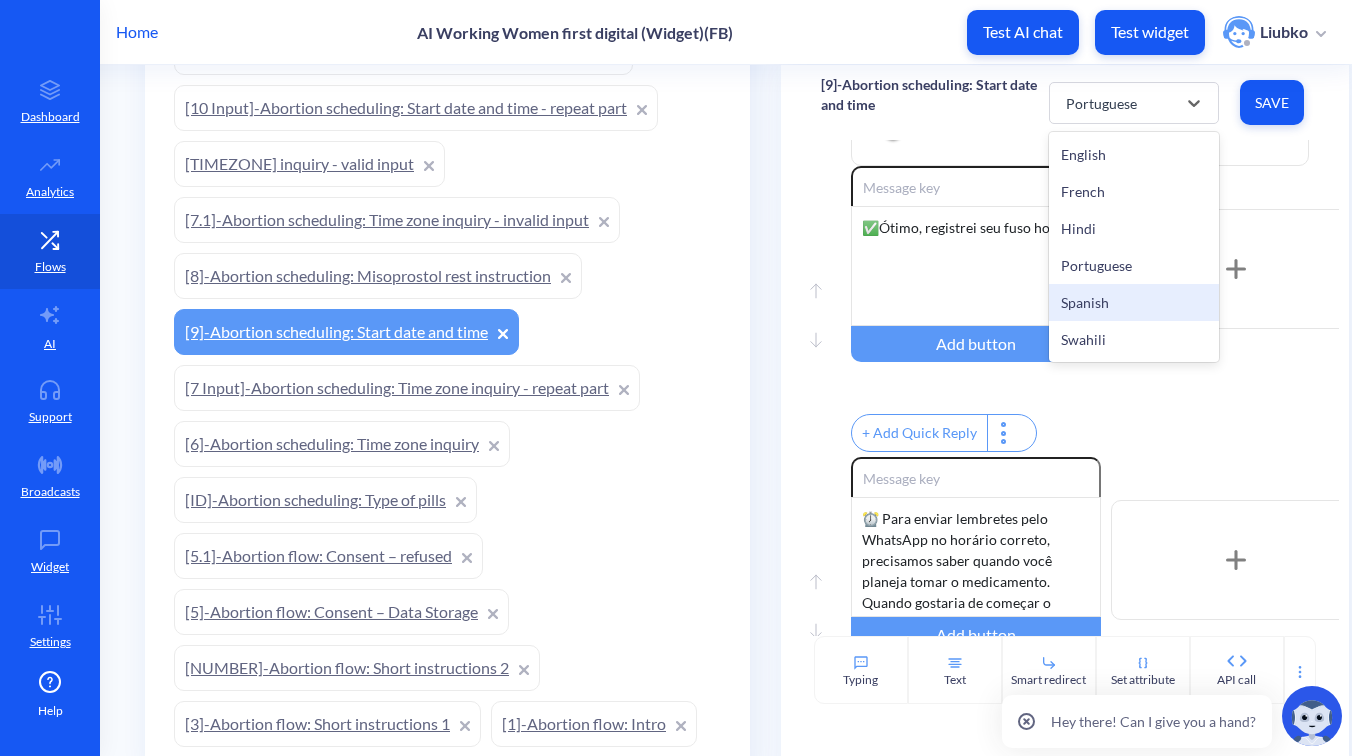 click on "Spanish" at bounding box center [1134, 302] 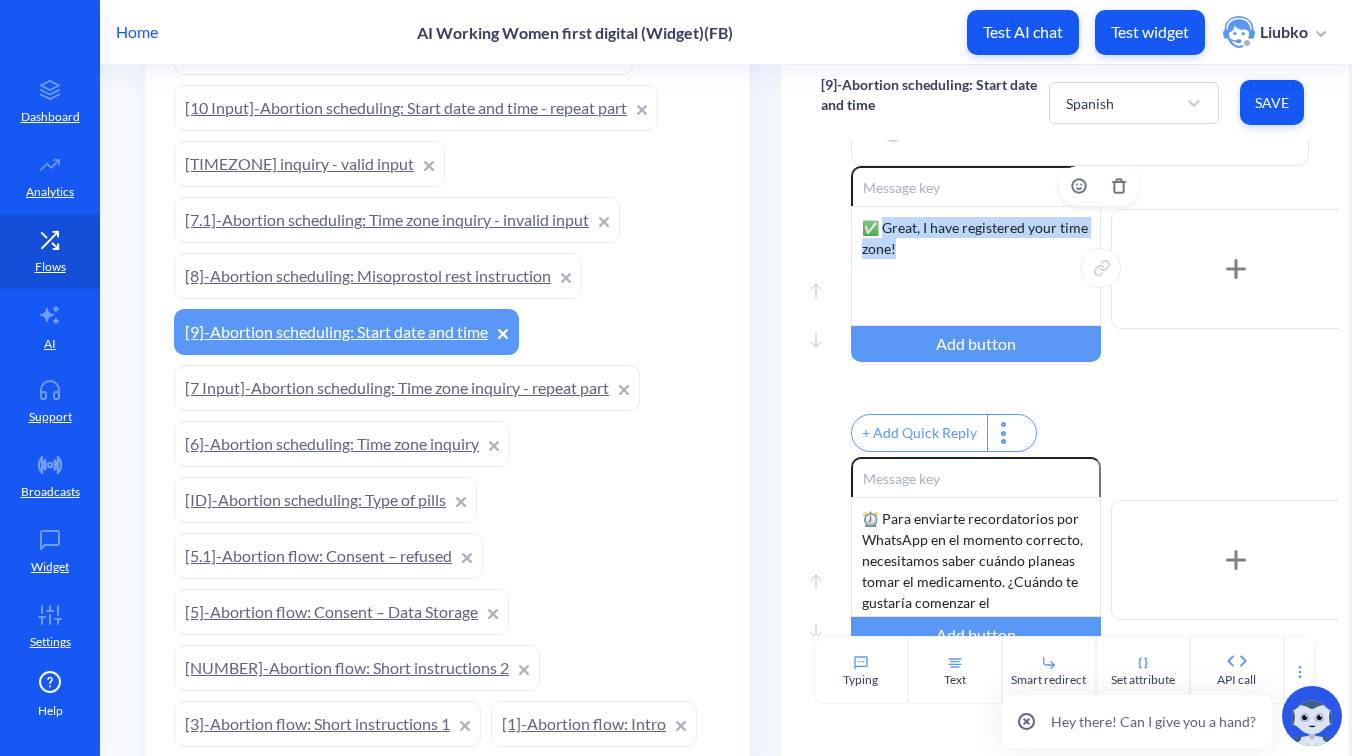 drag, startPoint x: 922, startPoint y: 249, endPoint x: 877, endPoint y: 232, distance: 48.104053 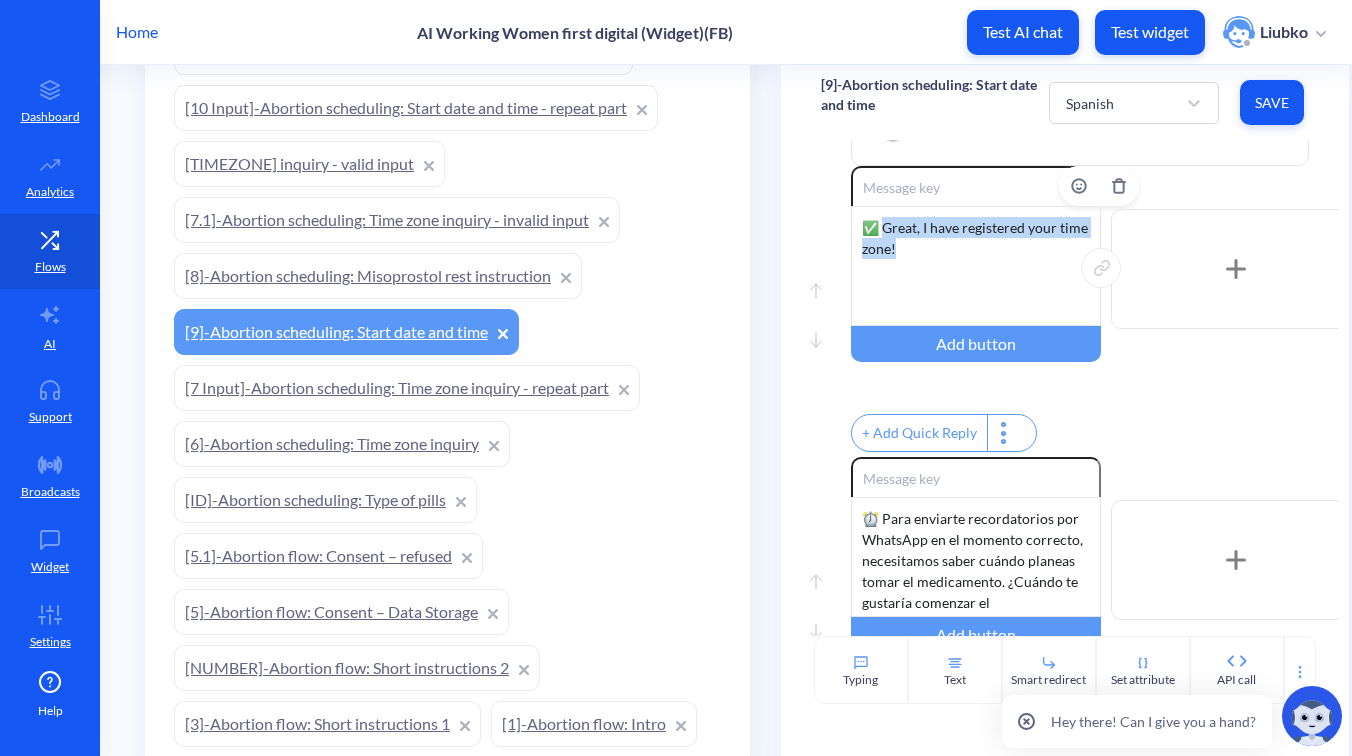 click on "✅ Great, I have registered your time zone!" at bounding box center [976, 266] 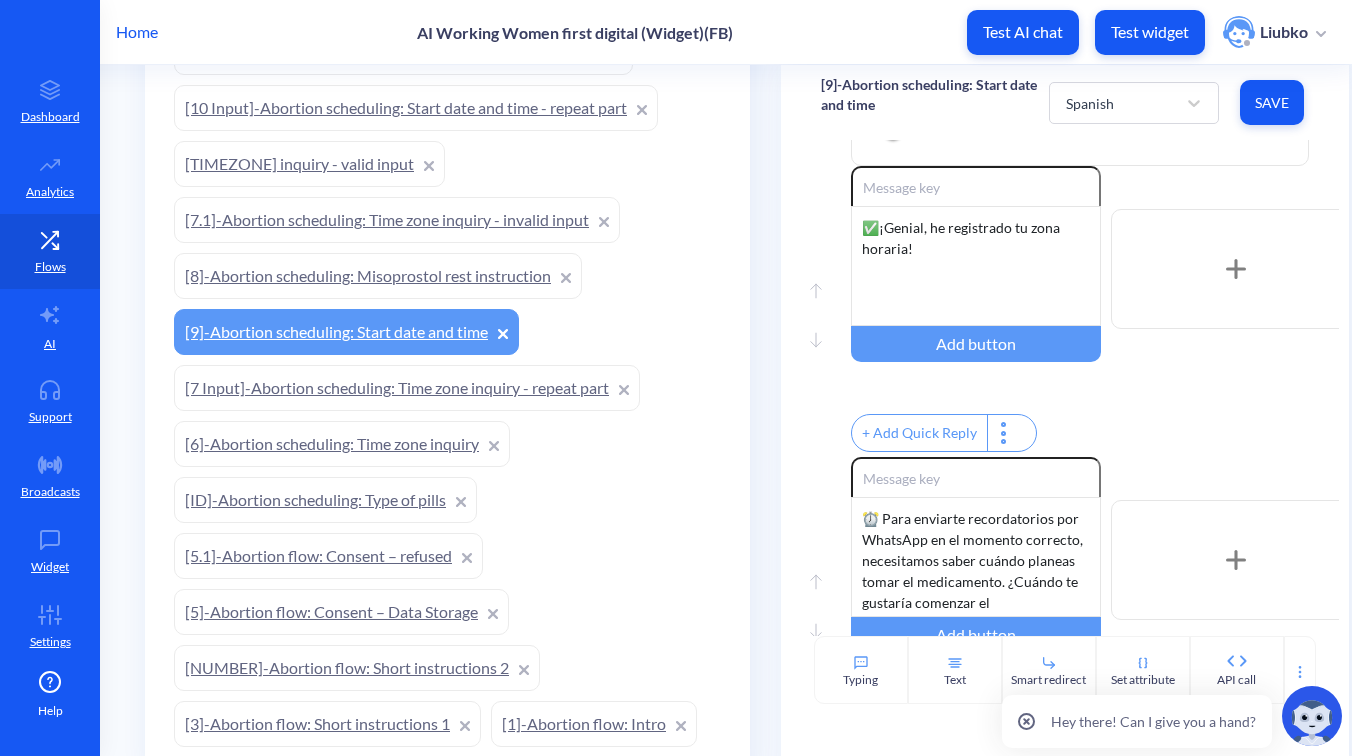 click on "Save" at bounding box center (1272, 102) 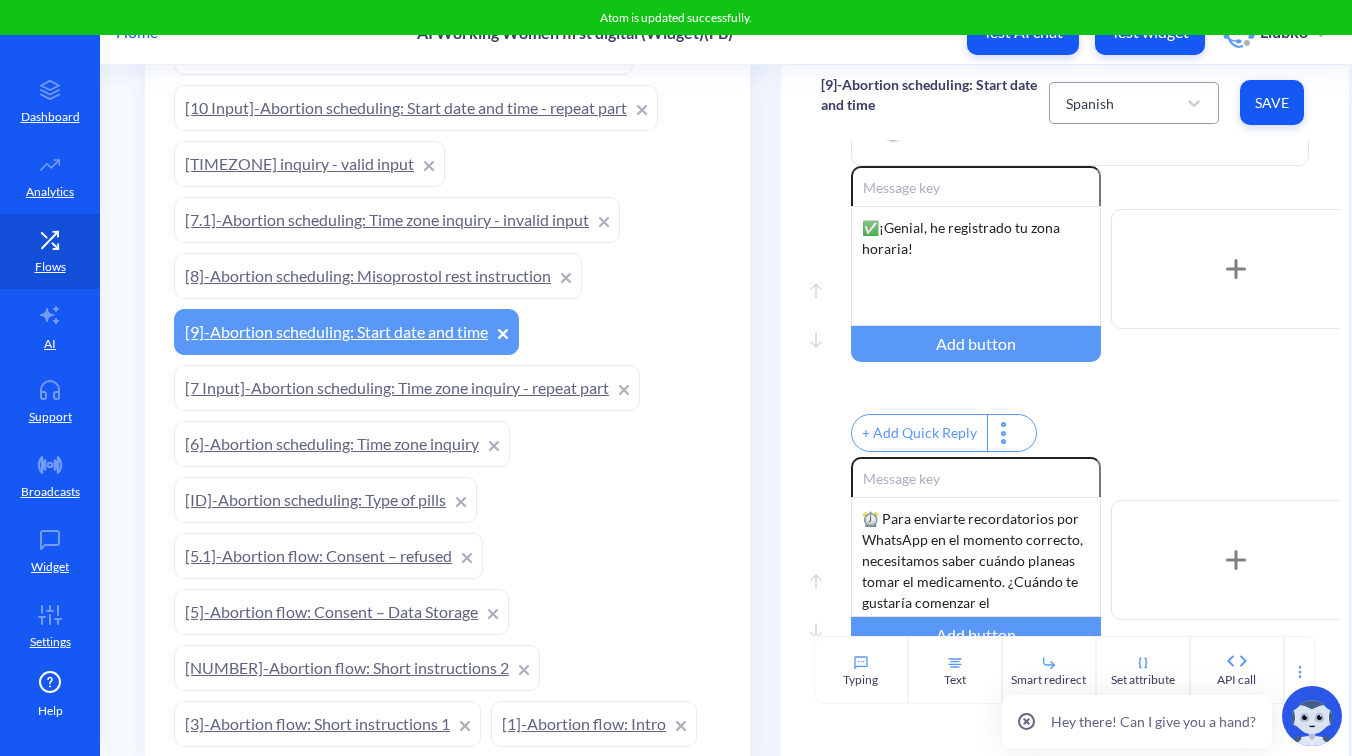 click on "Spanish" at bounding box center (1116, 103) 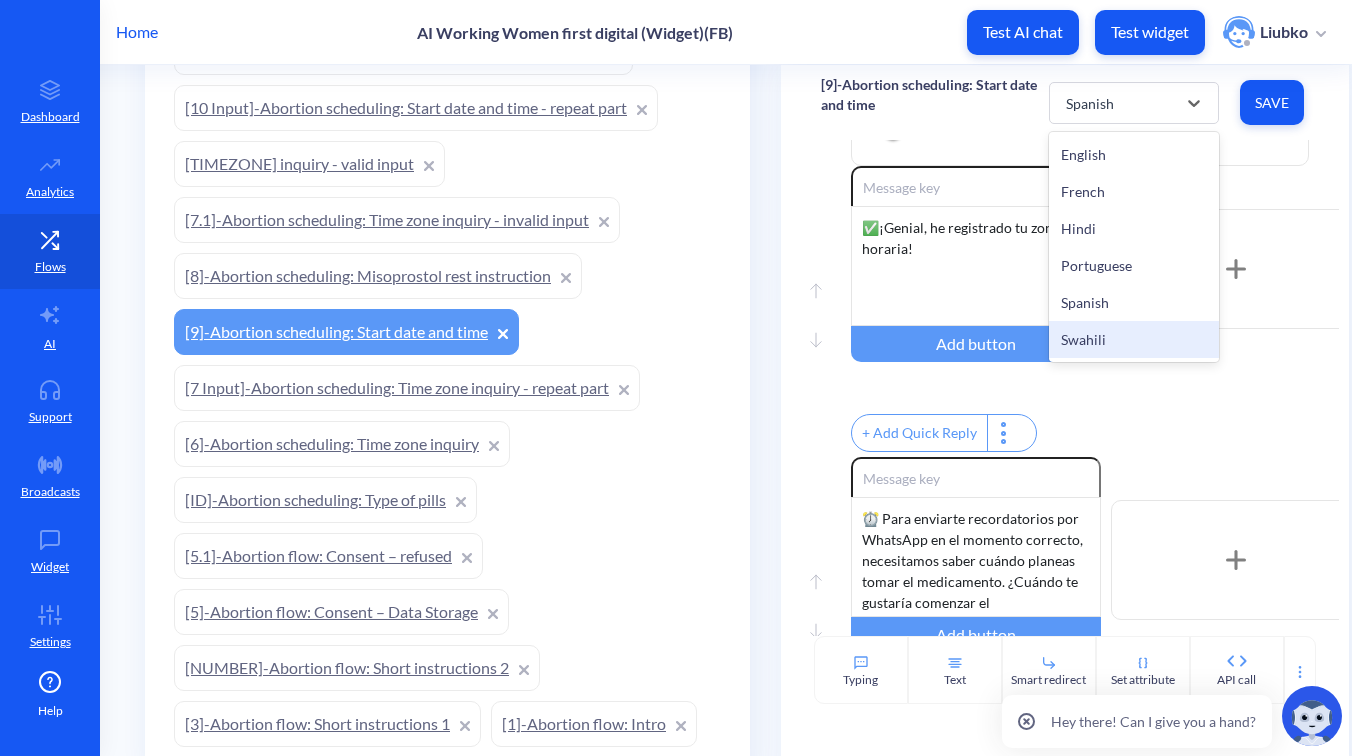 click on "Swahili" at bounding box center (1134, 339) 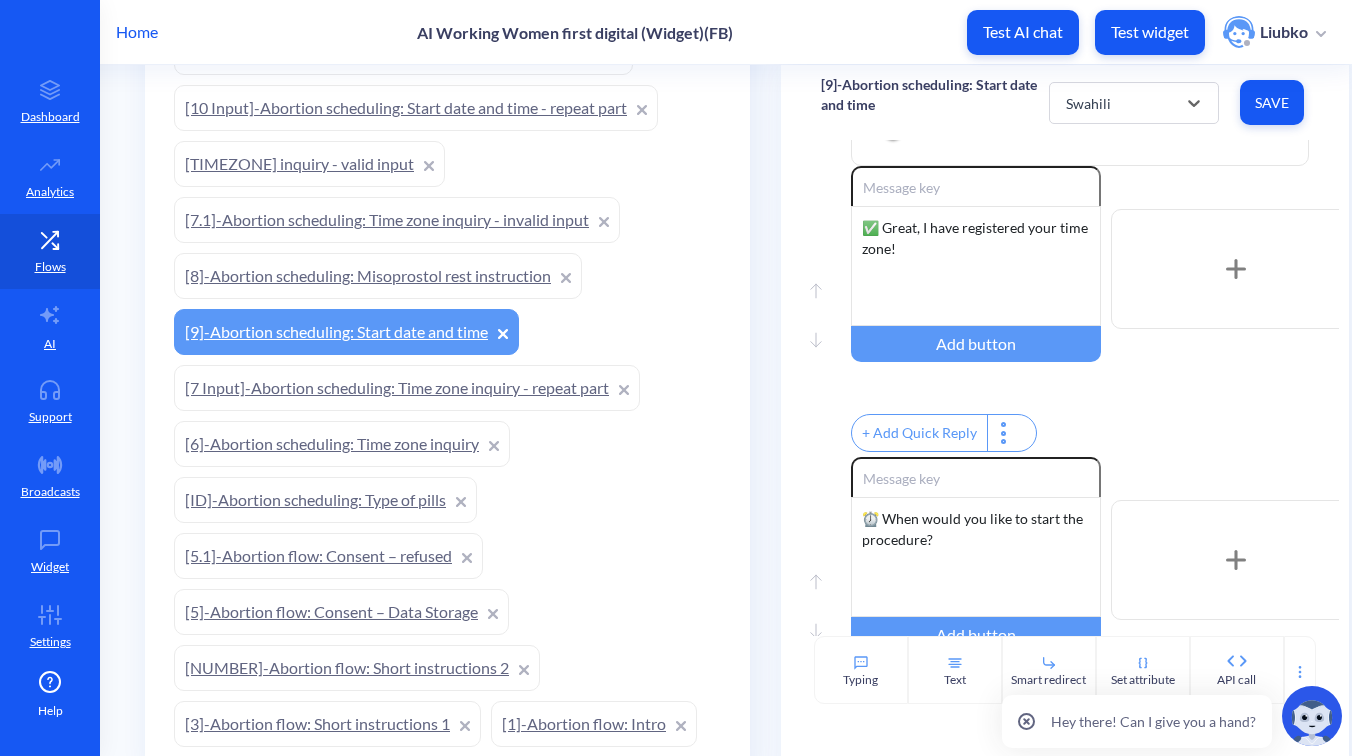 click on "Home" at bounding box center [137, 32] 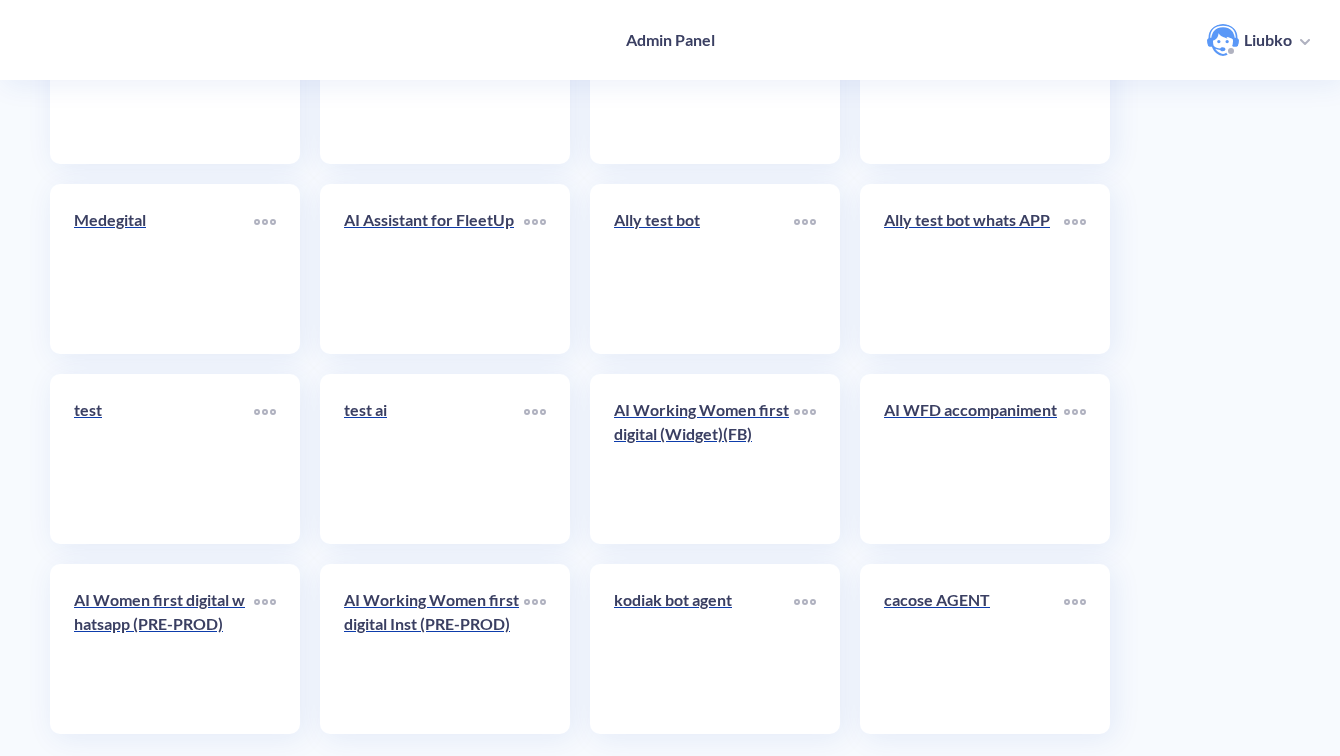 scroll, scrollTop: 7091, scrollLeft: 0, axis: vertical 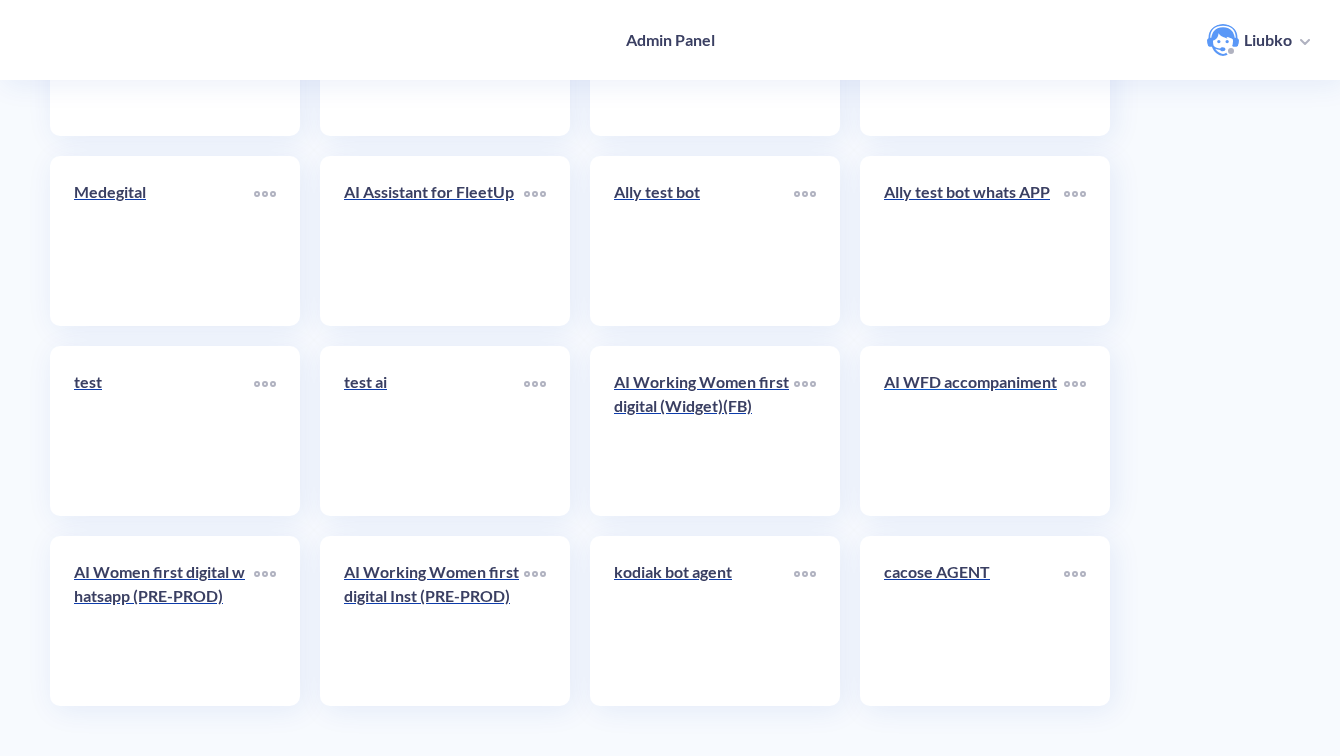 click on "AI WFD accompaniment" at bounding box center (974, 382) 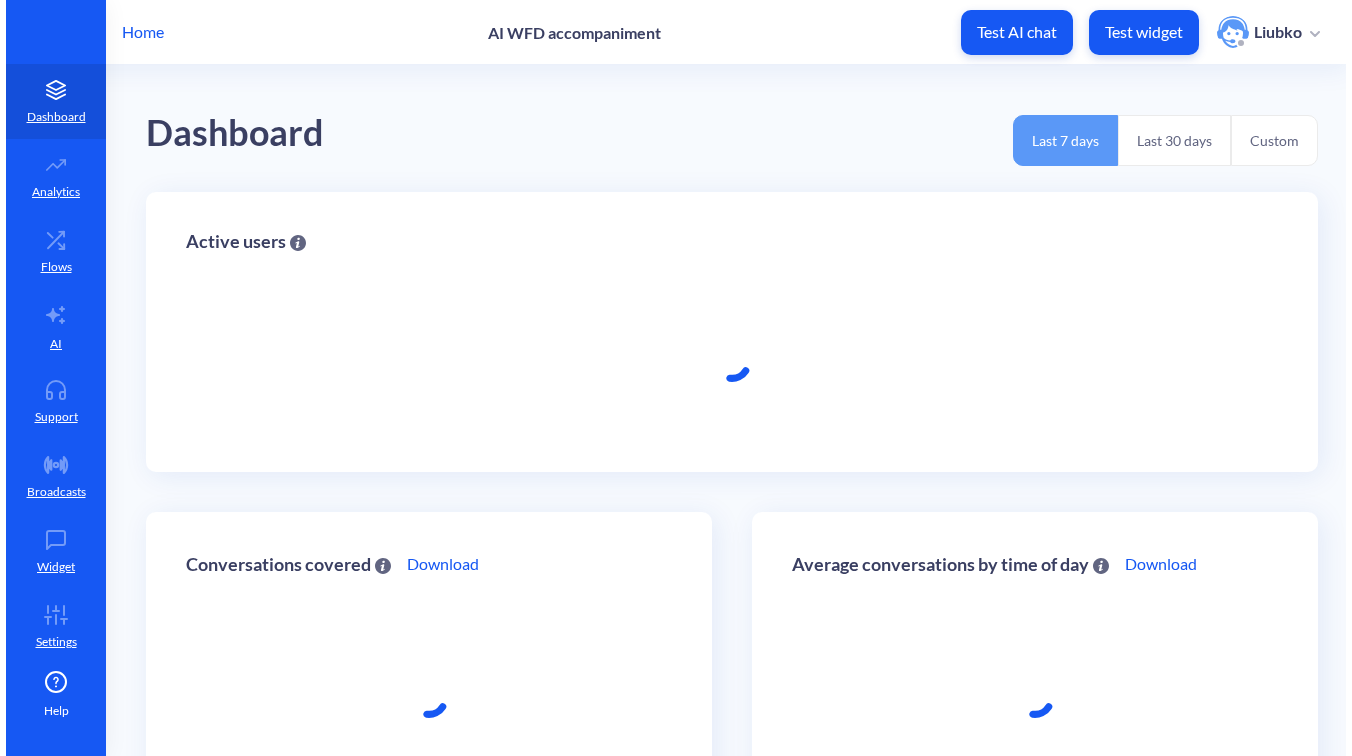 scroll, scrollTop: 0, scrollLeft: 0, axis: both 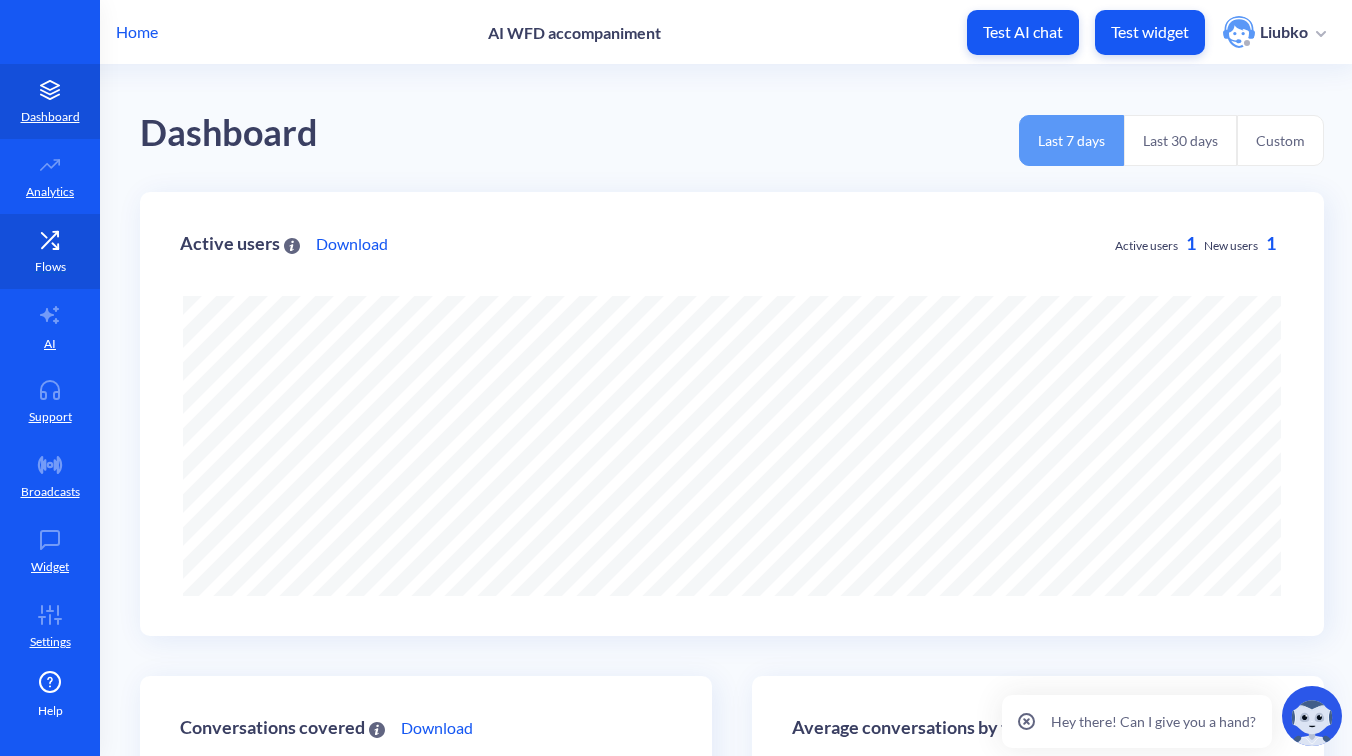 click 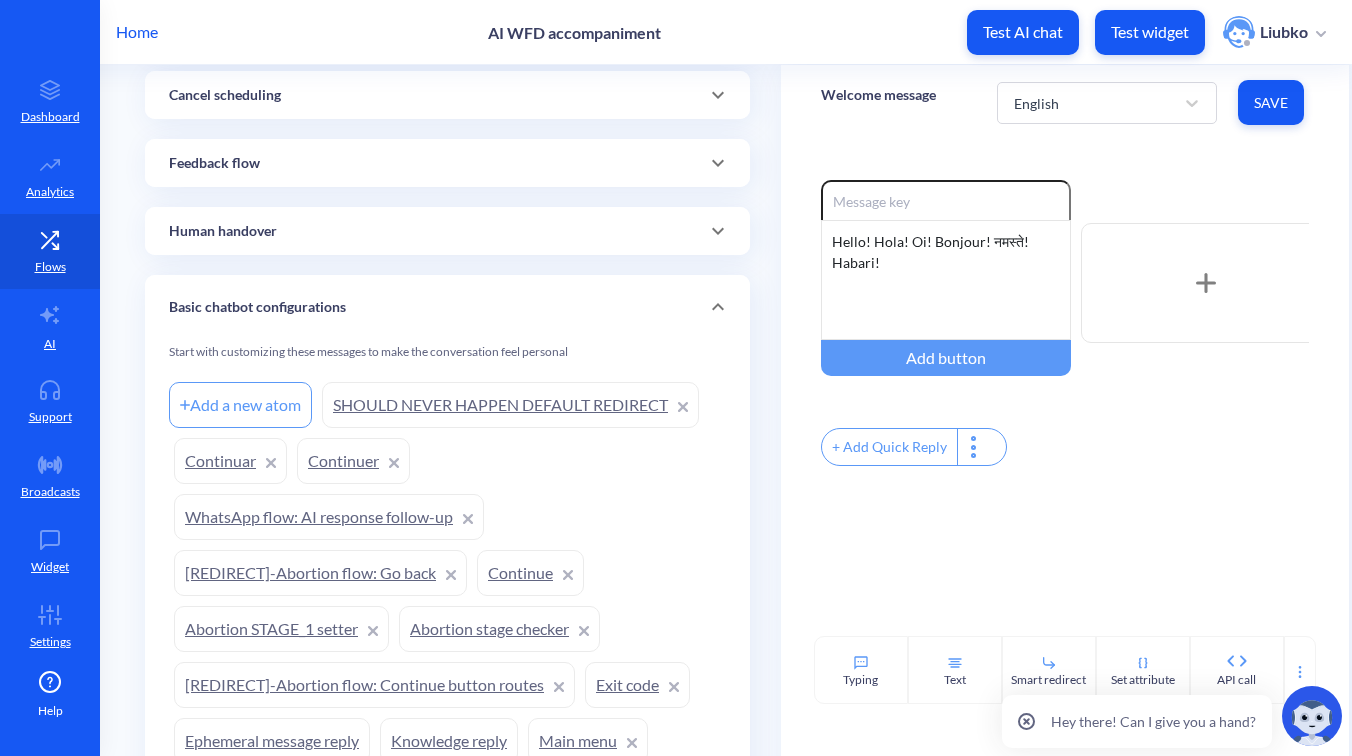 scroll, scrollTop: 646, scrollLeft: 0, axis: vertical 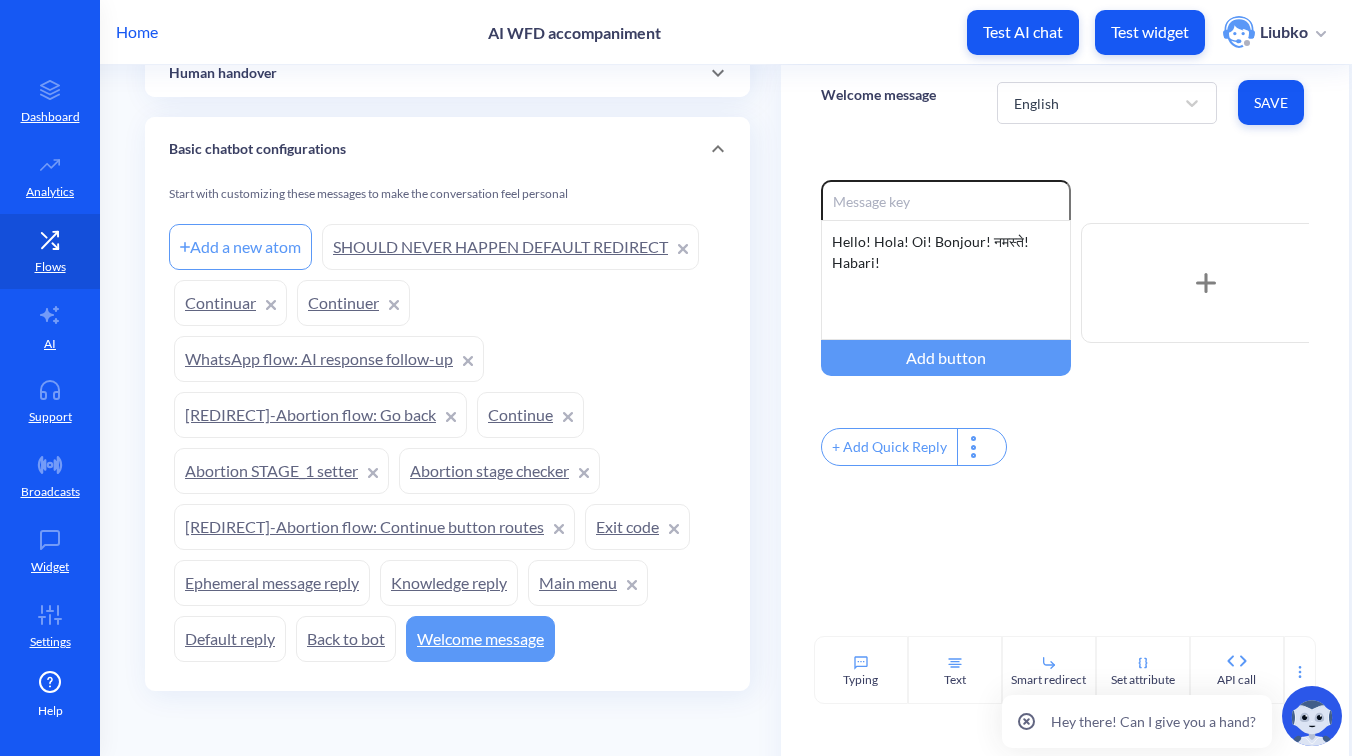 click on "Continue" at bounding box center (530, 415) 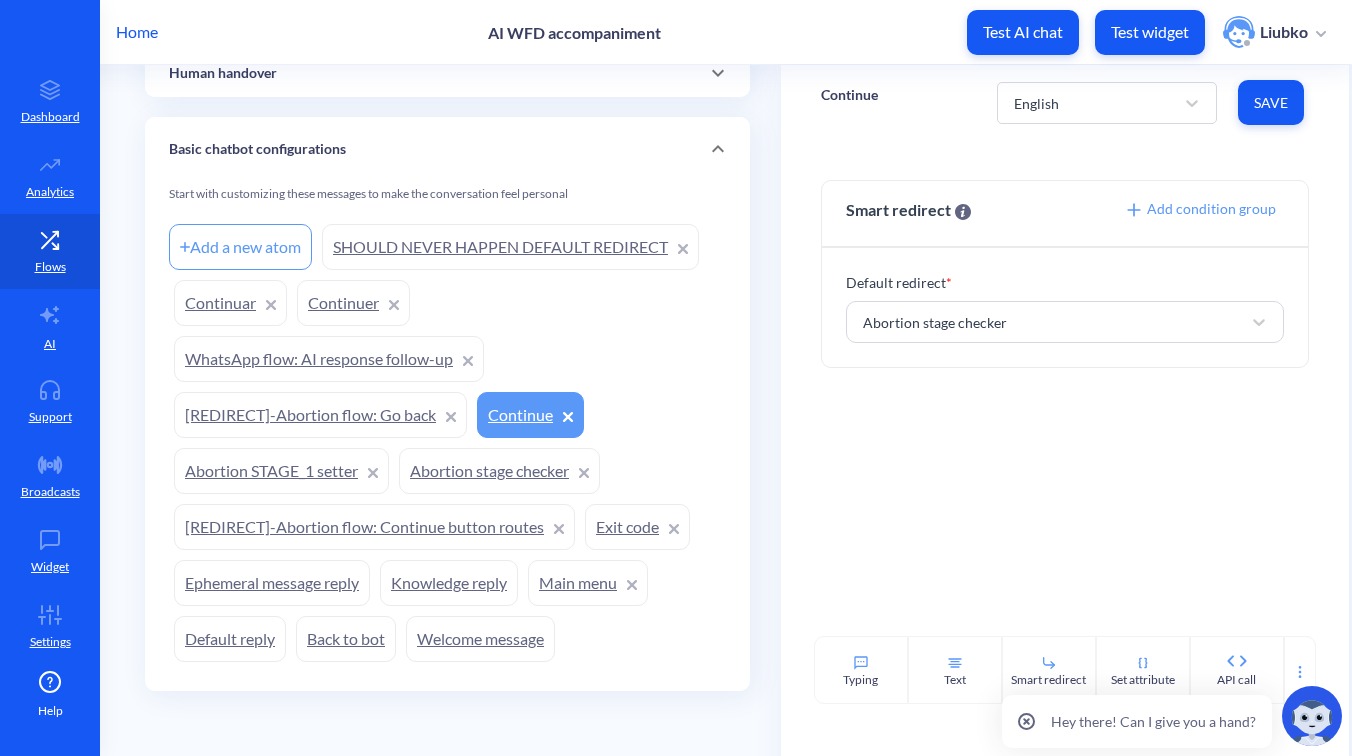click on "Abortion stage checker" at bounding box center [499, 471] 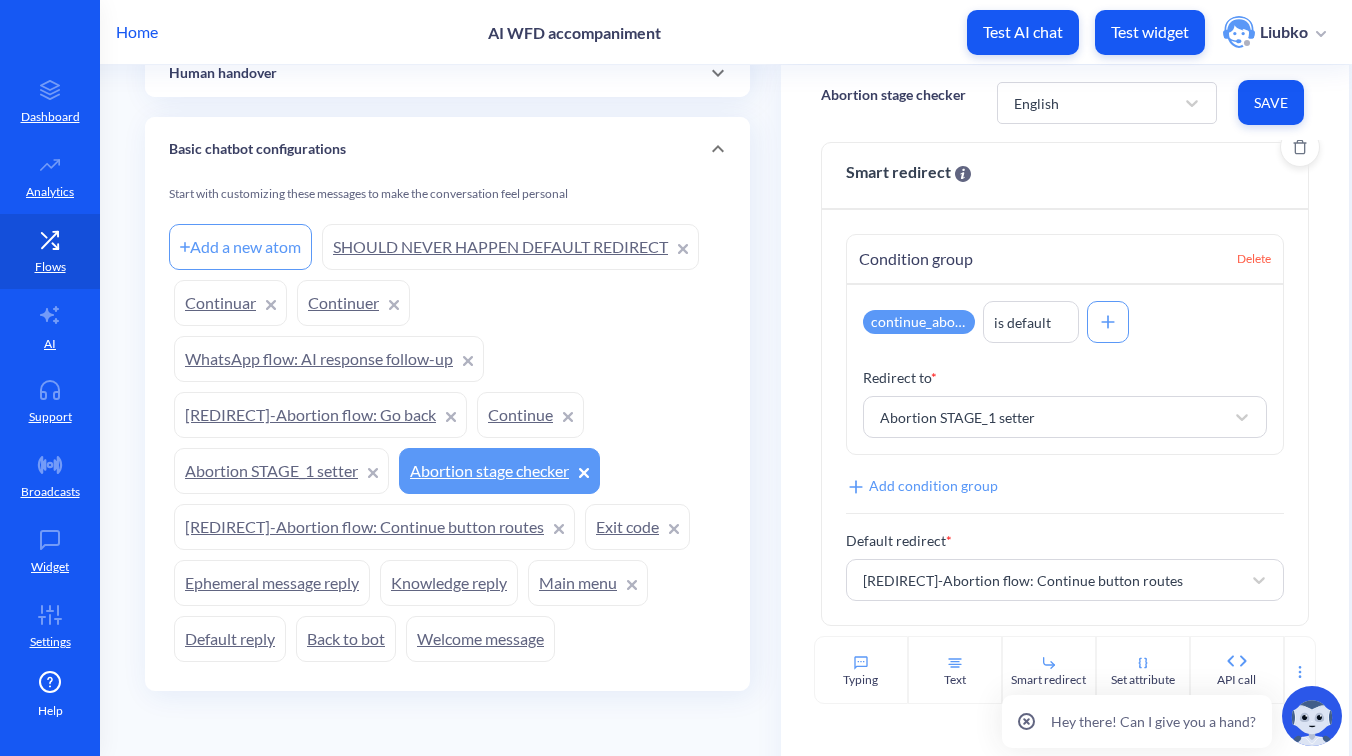 scroll, scrollTop: 0, scrollLeft: 0, axis: both 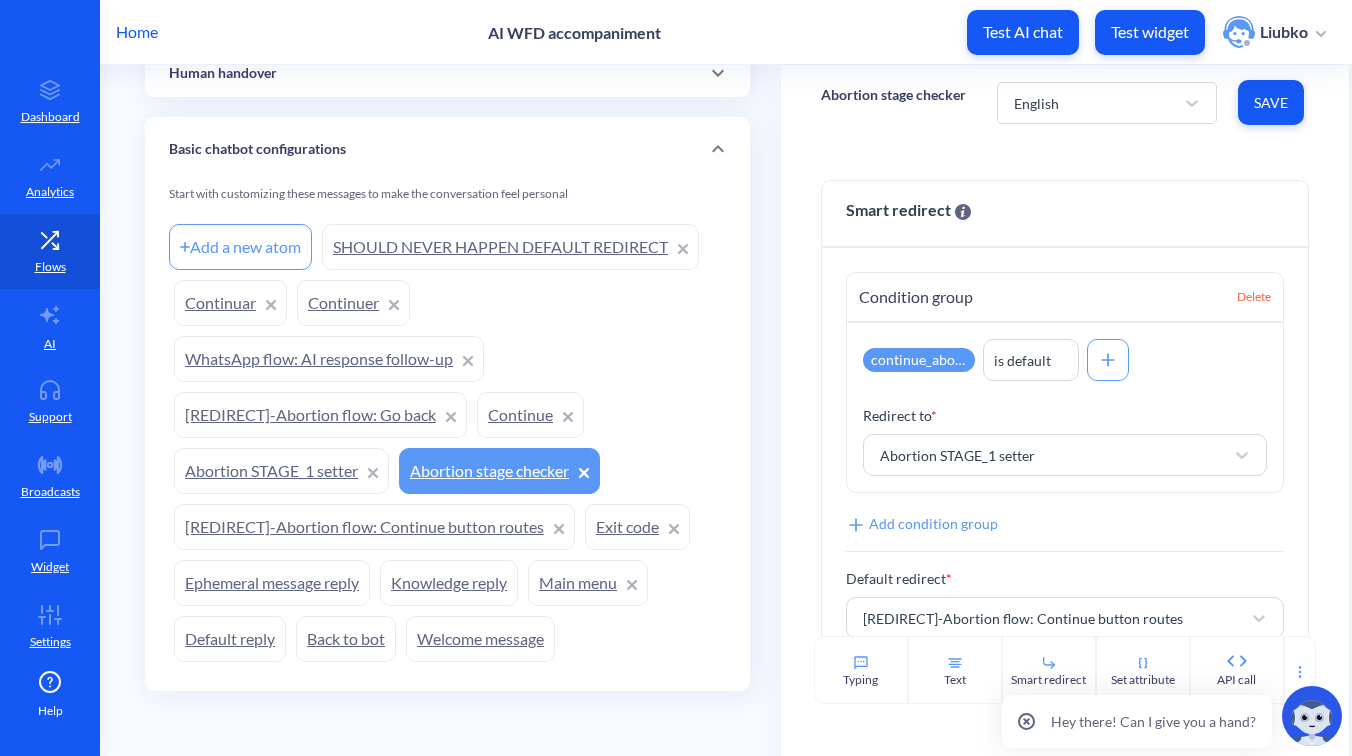 click on "Abortion STAGE_1 setter" at bounding box center [281, 471] 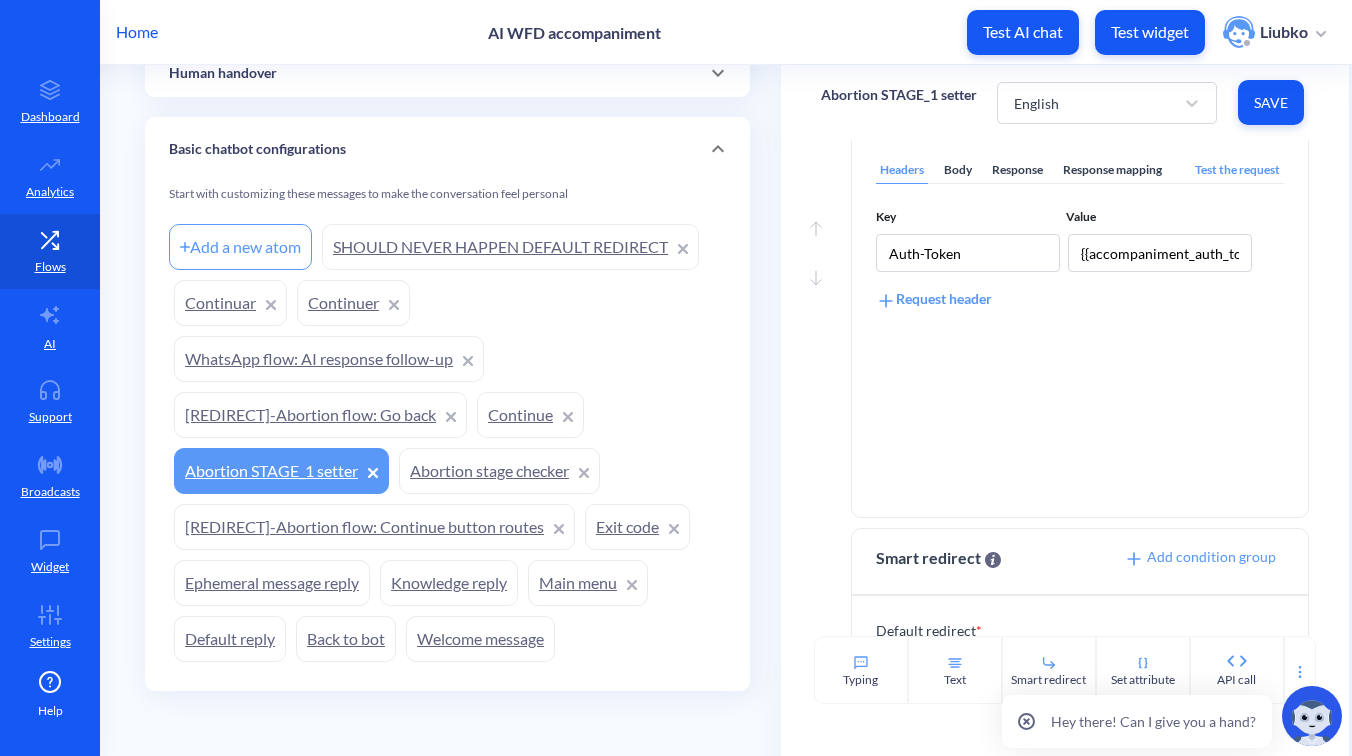 scroll, scrollTop: 600, scrollLeft: 0, axis: vertical 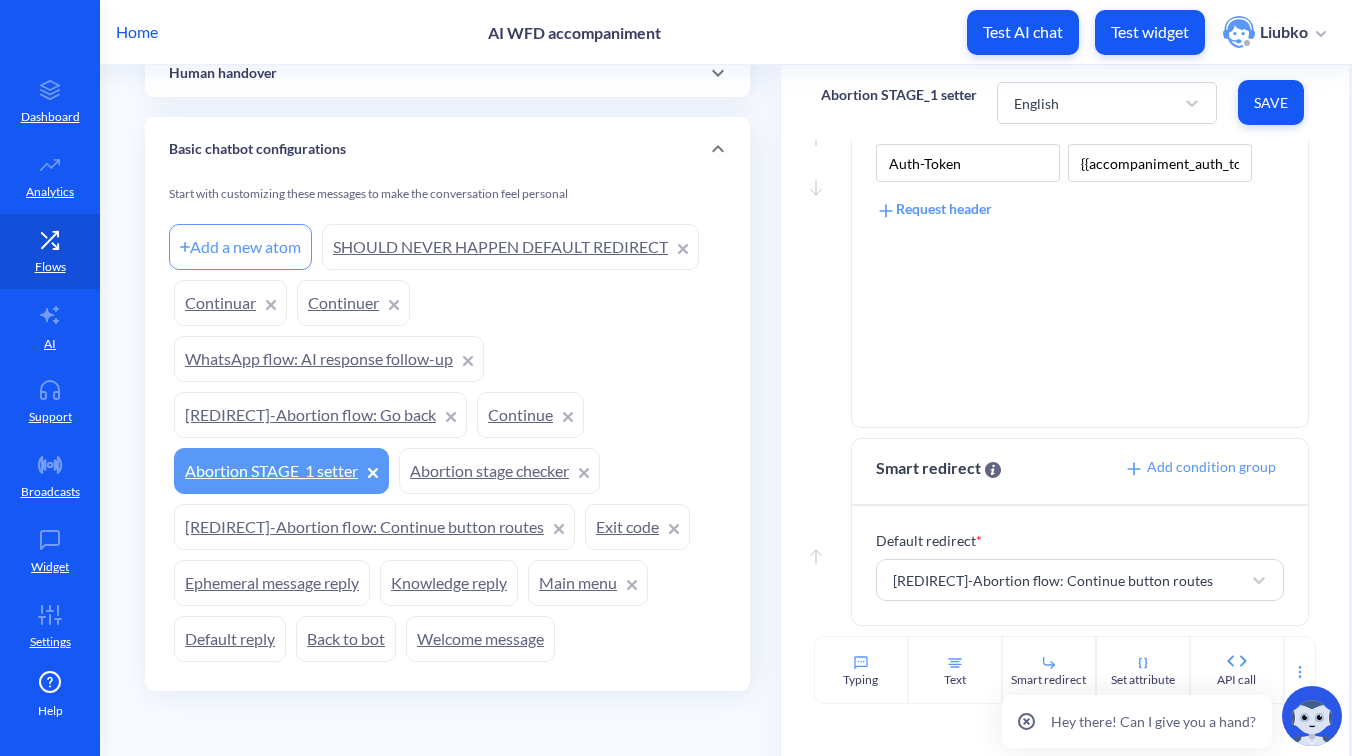 click on "[REDIRECT]-Abortion flow: Continue button routes" at bounding box center (374, 527) 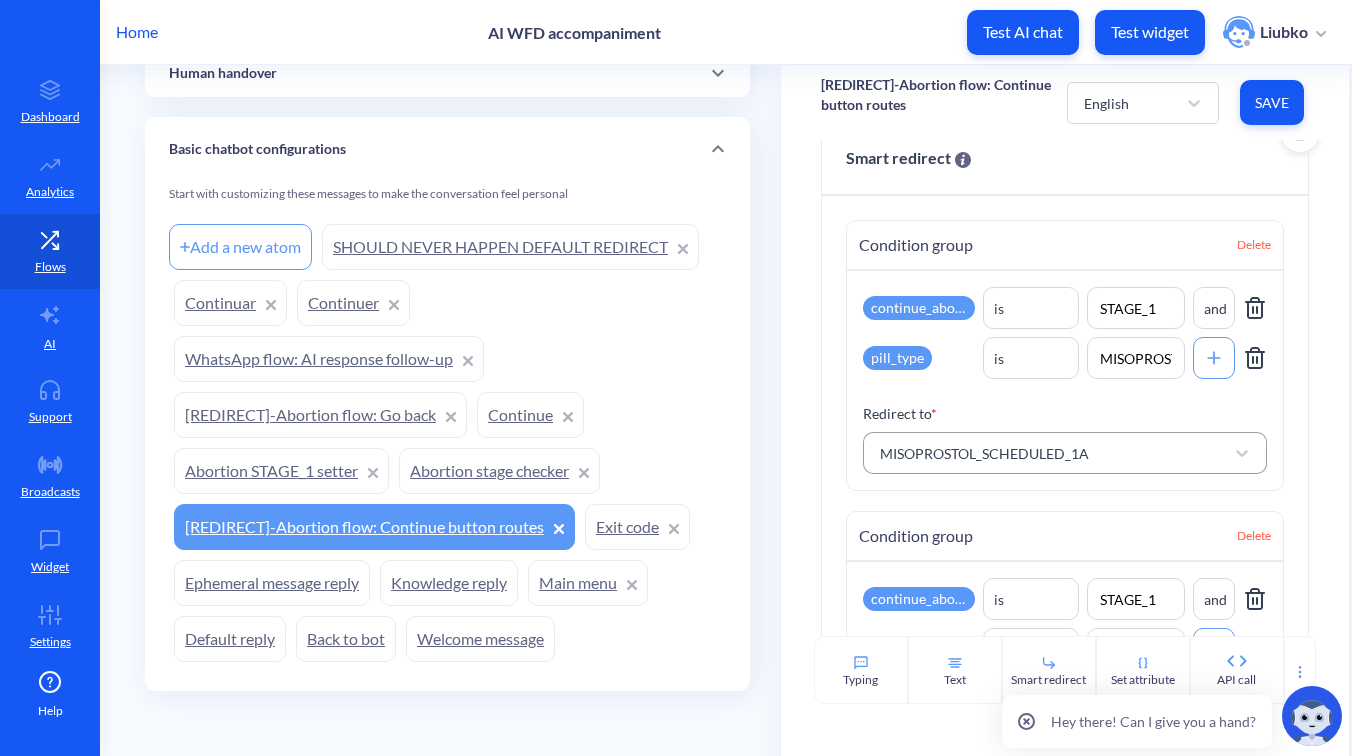 scroll, scrollTop: 0, scrollLeft: 0, axis: both 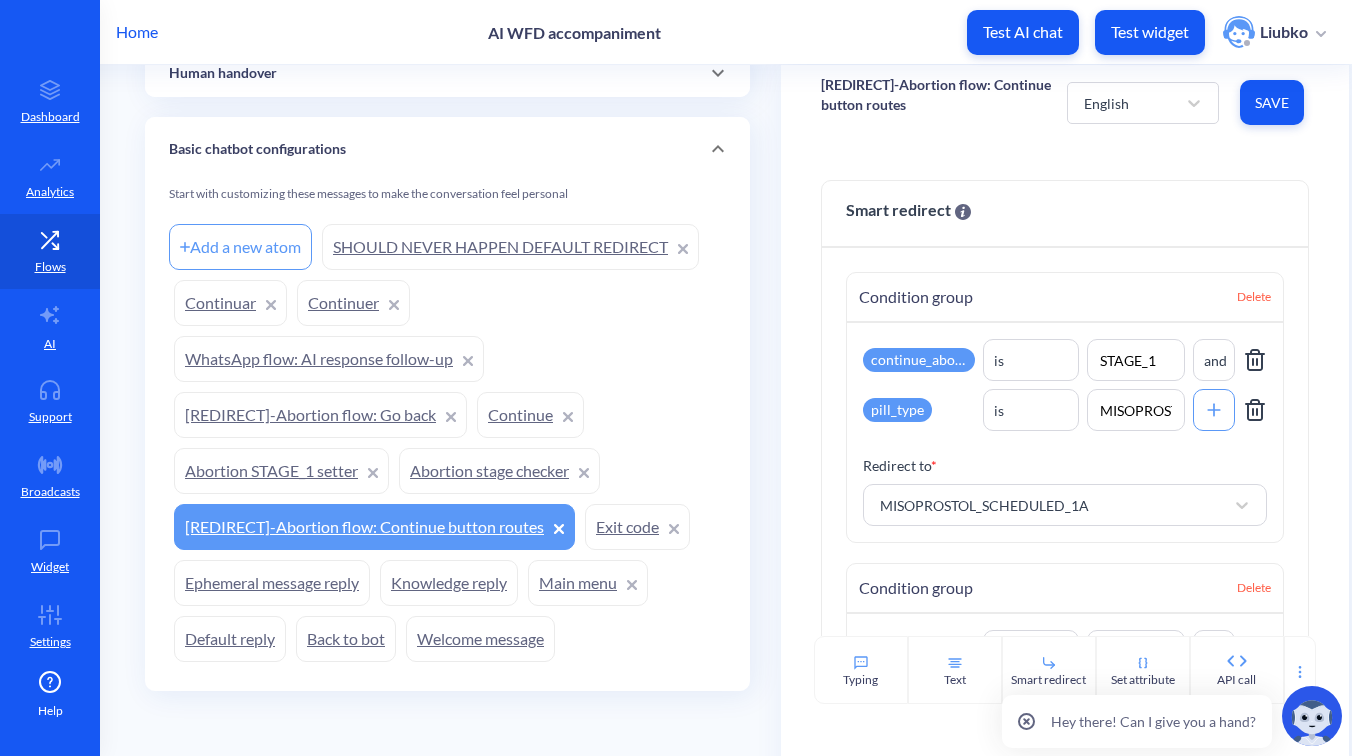 click on "Basic chatbot configurations" at bounding box center [447, 149] 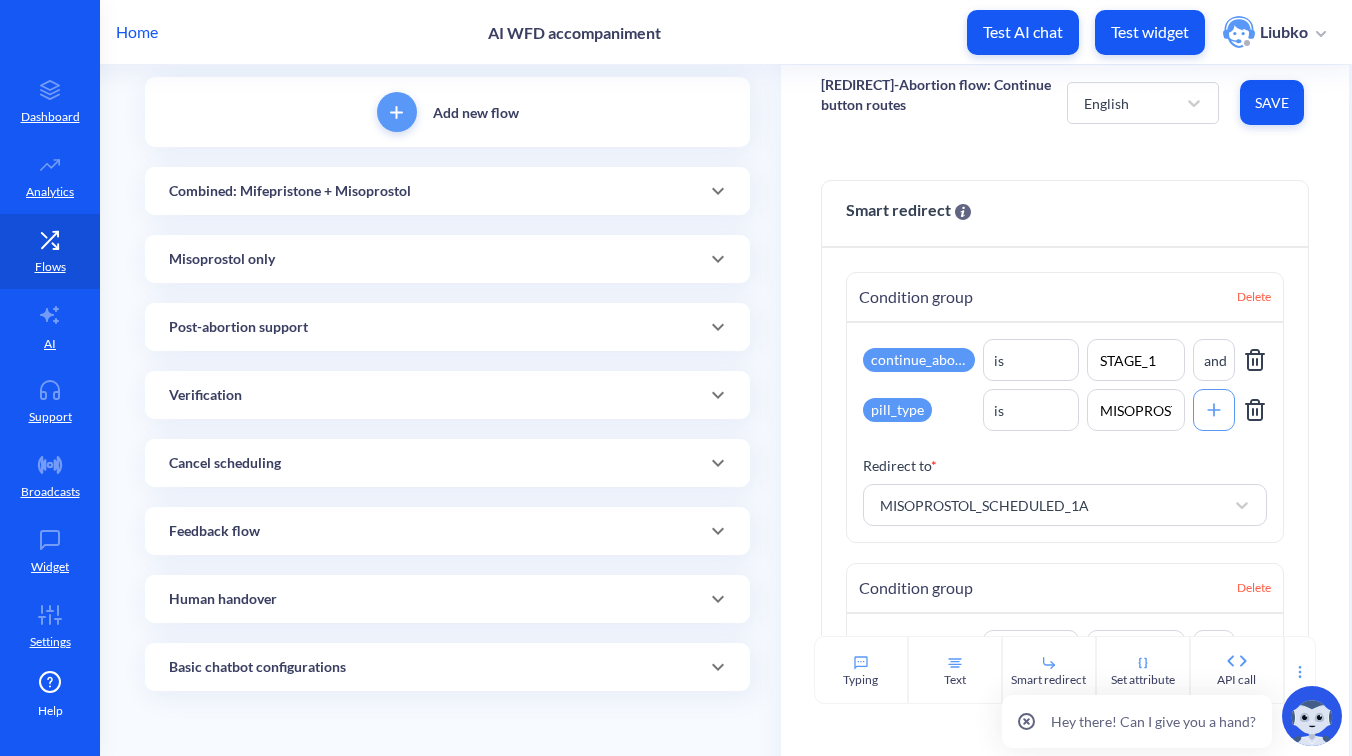 scroll, scrollTop: 120, scrollLeft: 0, axis: vertical 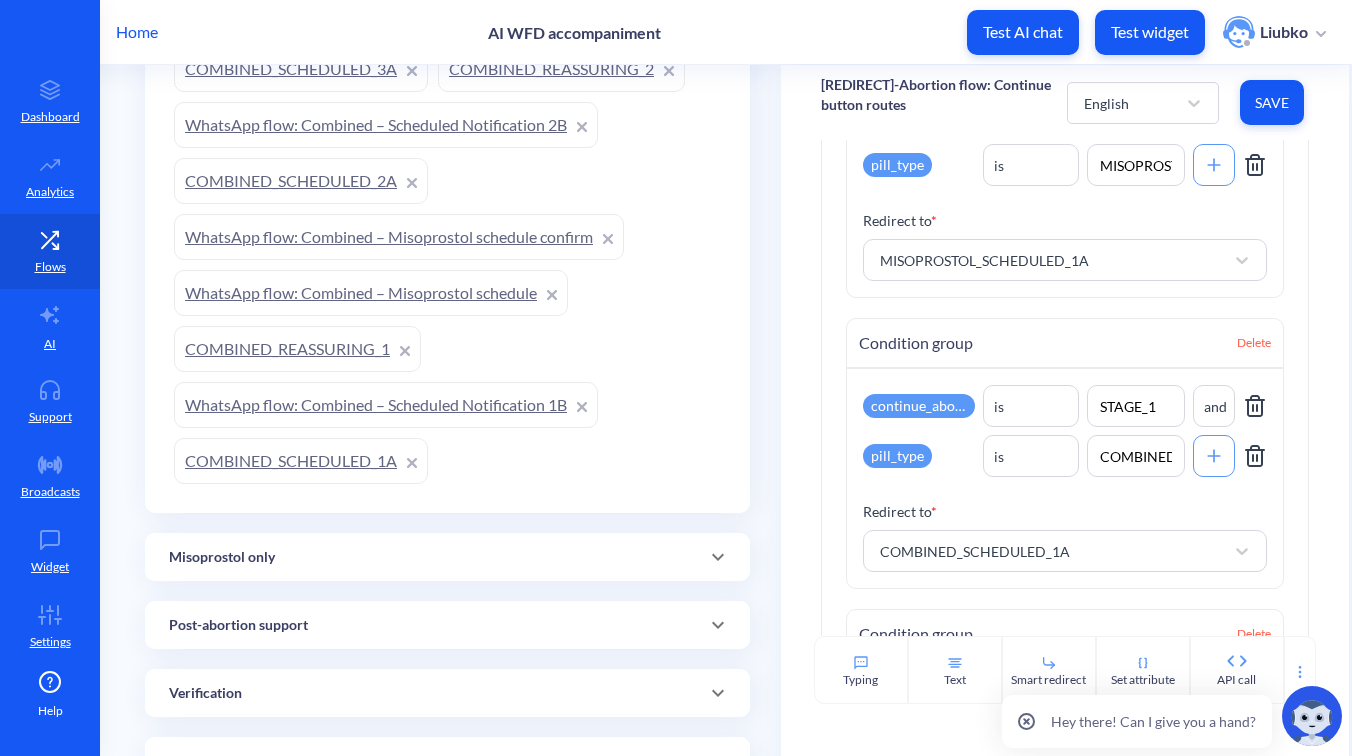 click on "COMBINED_SCHEDULED_1A" at bounding box center [301, 461] 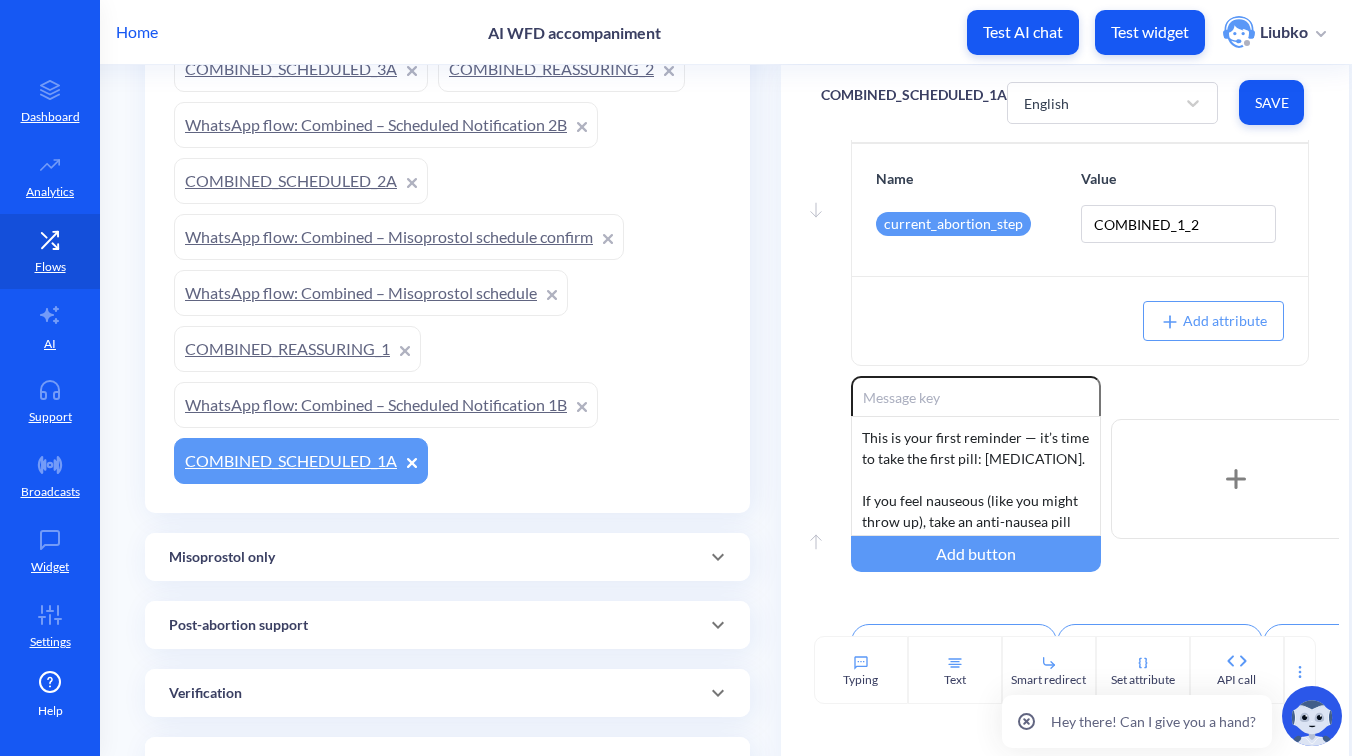 scroll, scrollTop: 137, scrollLeft: 0, axis: vertical 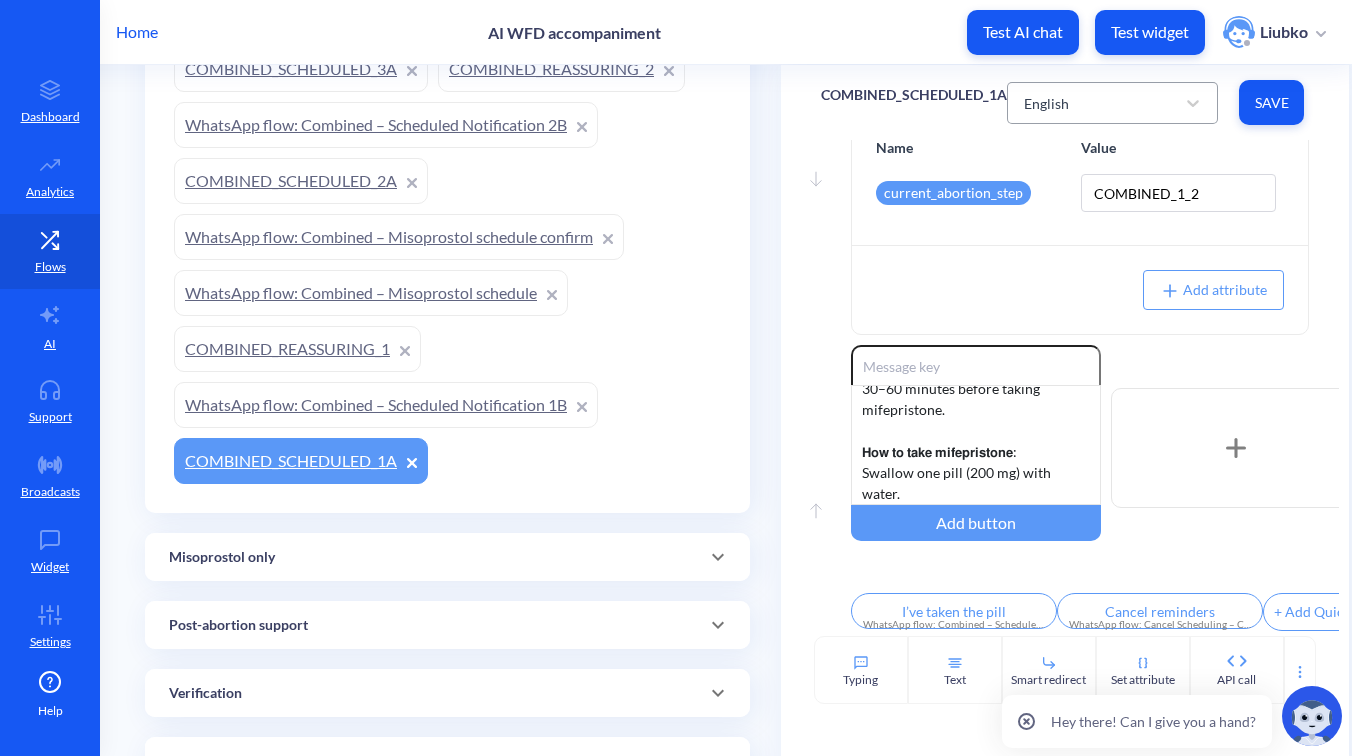 click on "English" at bounding box center (1094, 103) 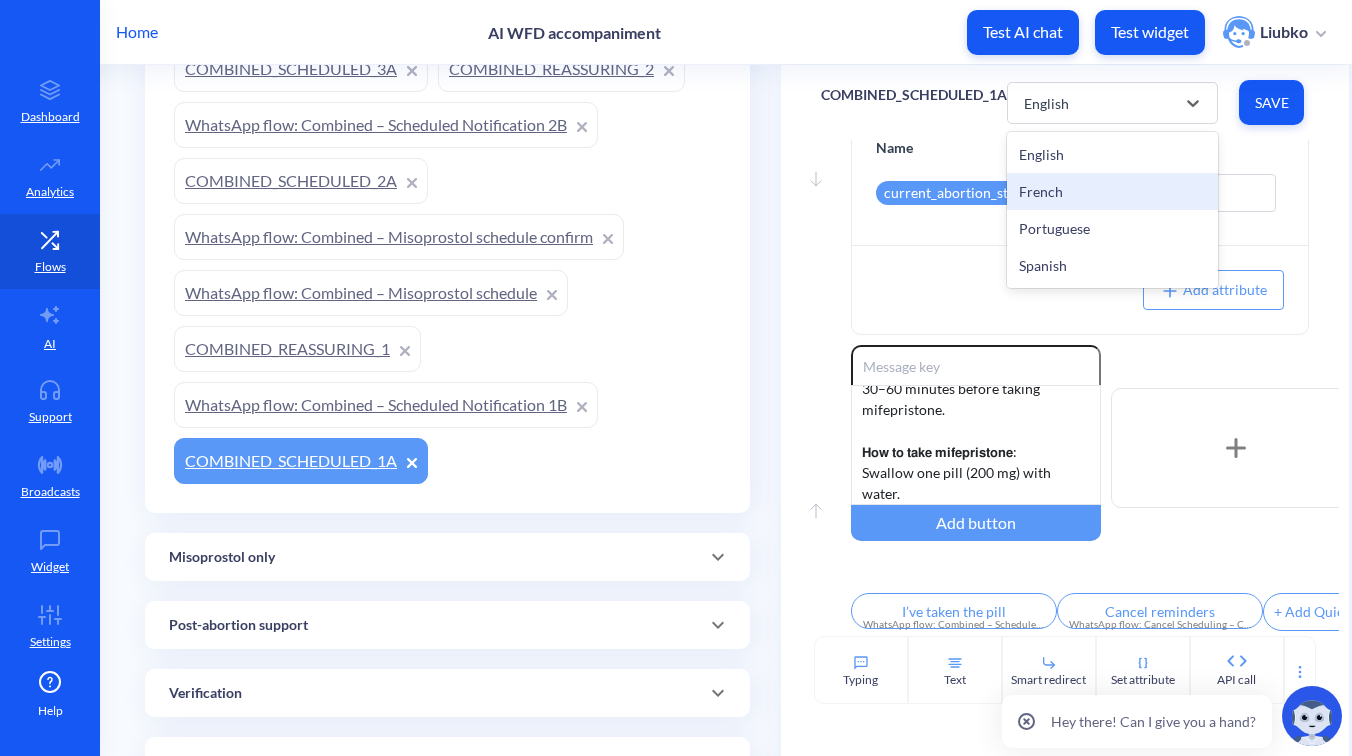 click on "French" at bounding box center [1112, 191] 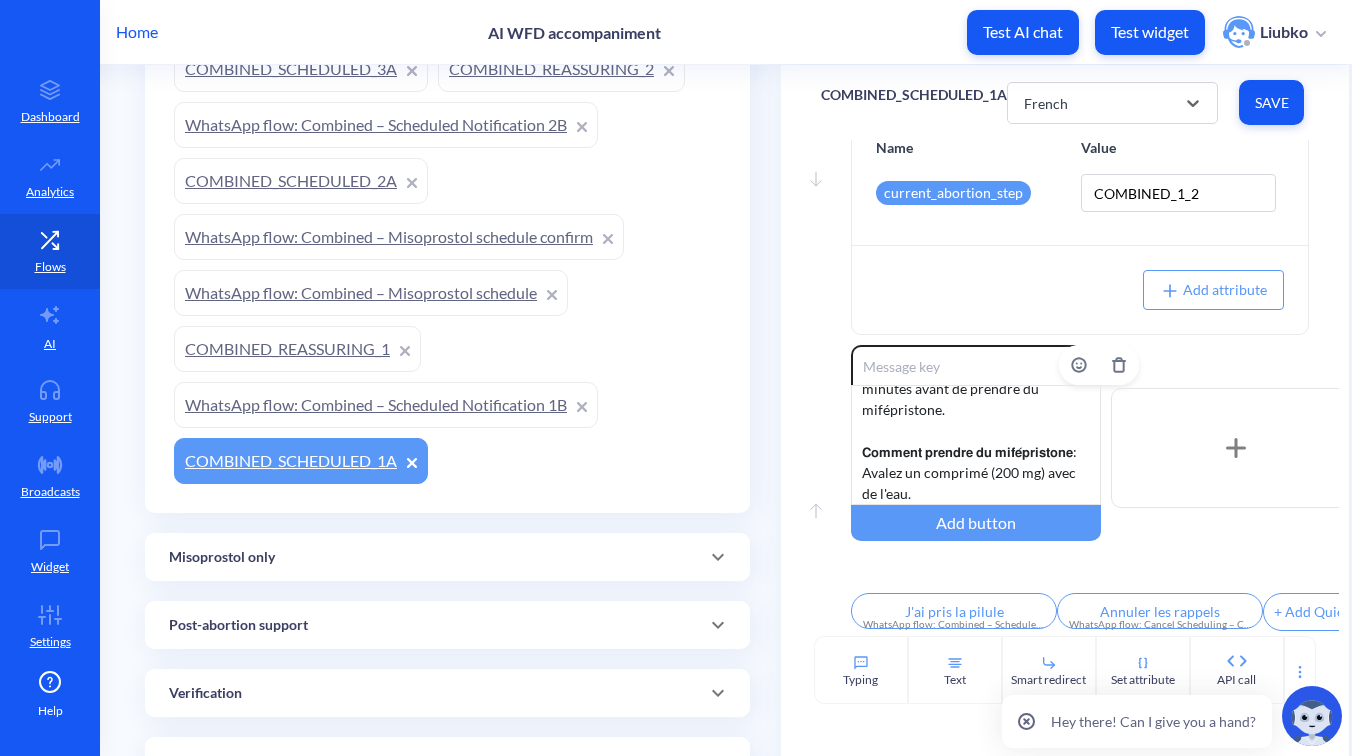 scroll, scrollTop: 0, scrollLeft: 0, axis: both 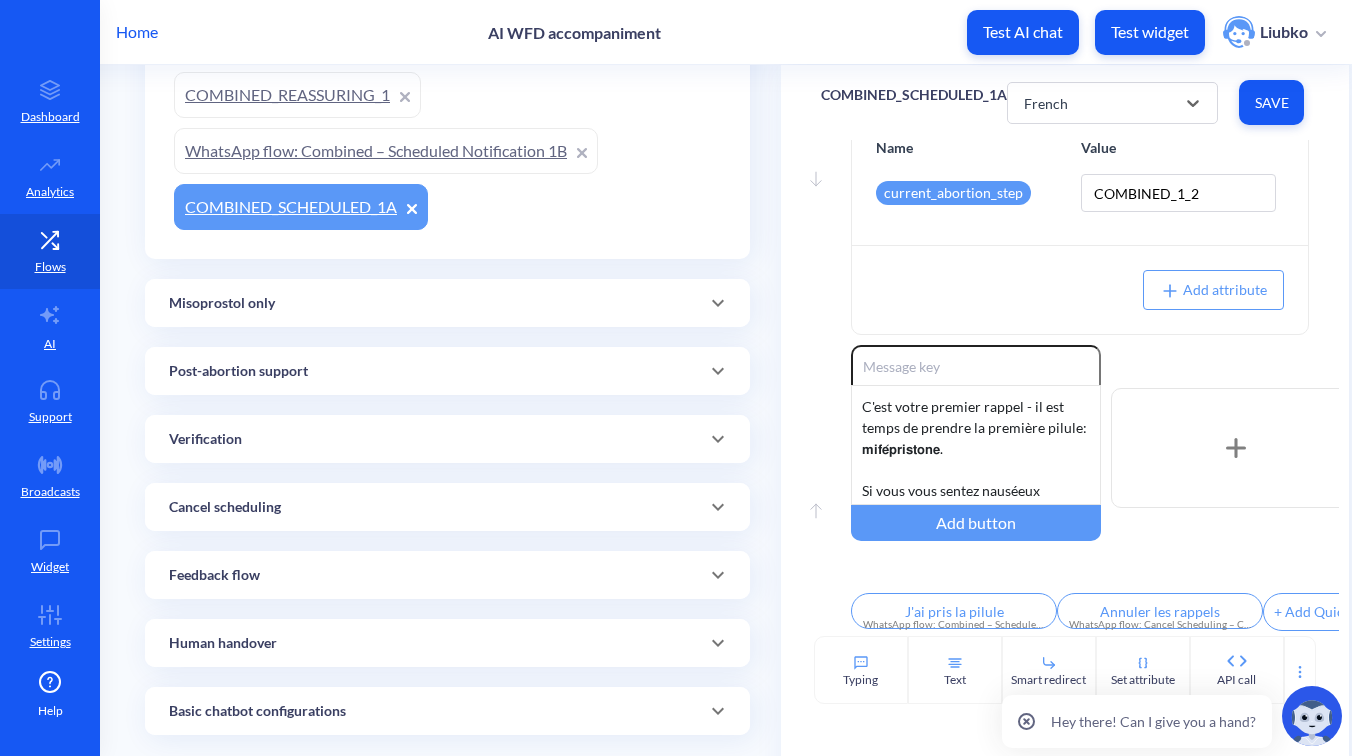 click on "Misoprostol only" at bounding box center [447, 303] 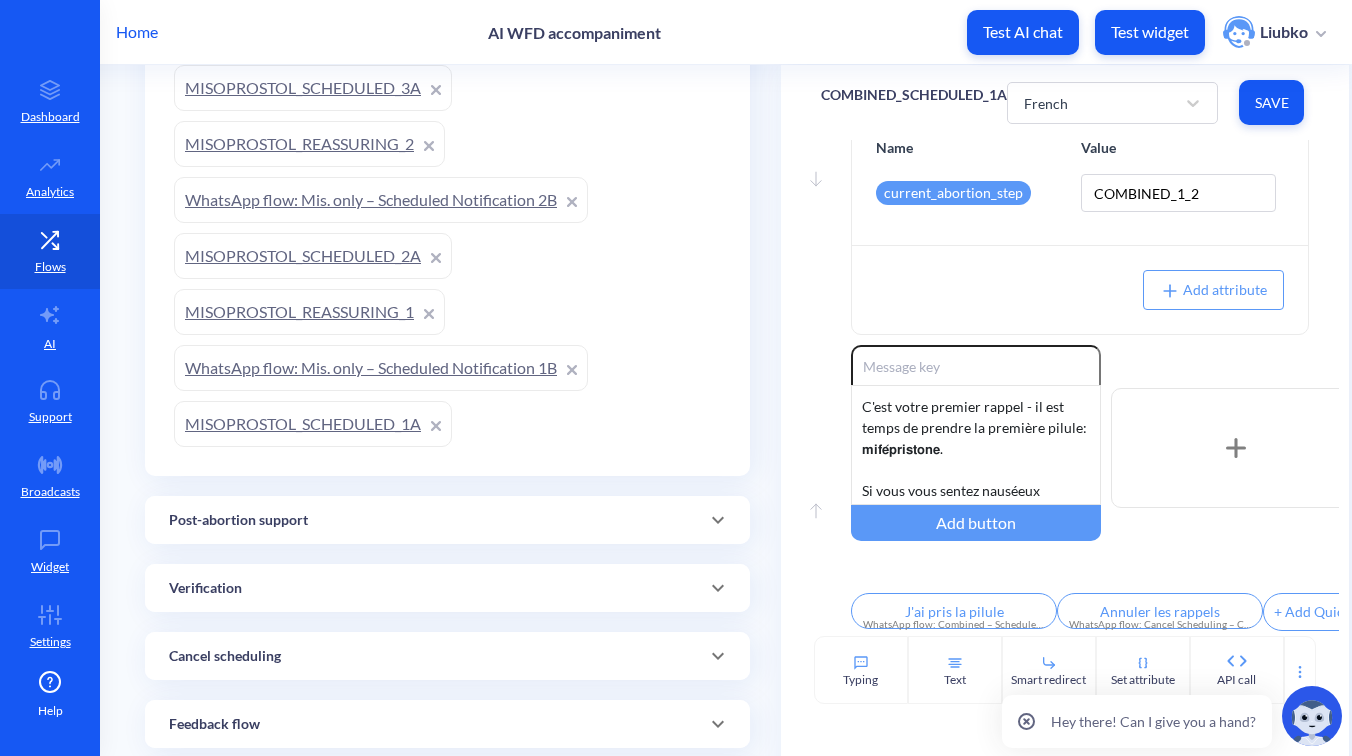 scroll, scrollTop: 1328, scrollLeft: 0, axis: vertical 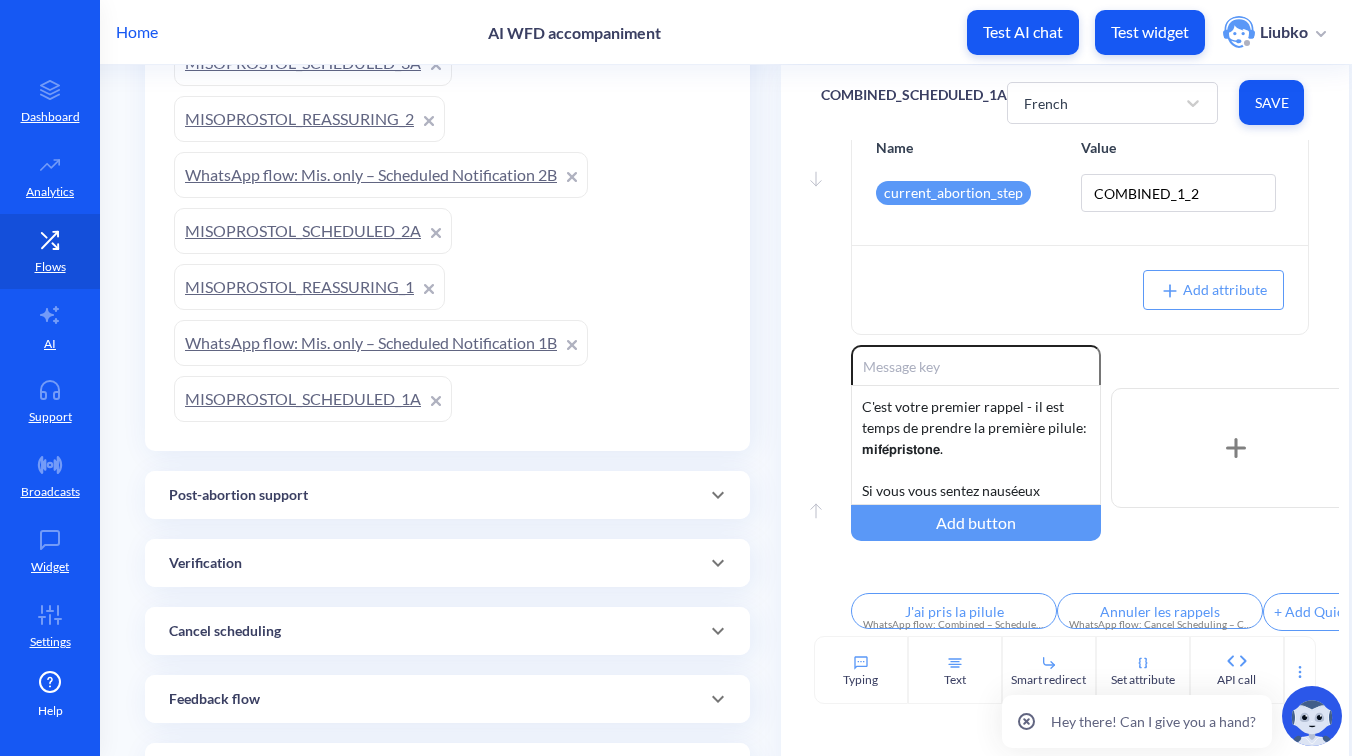 click on "MISOPROSTOL_SCHEDULED_1A" at bounding box center (313, 399) 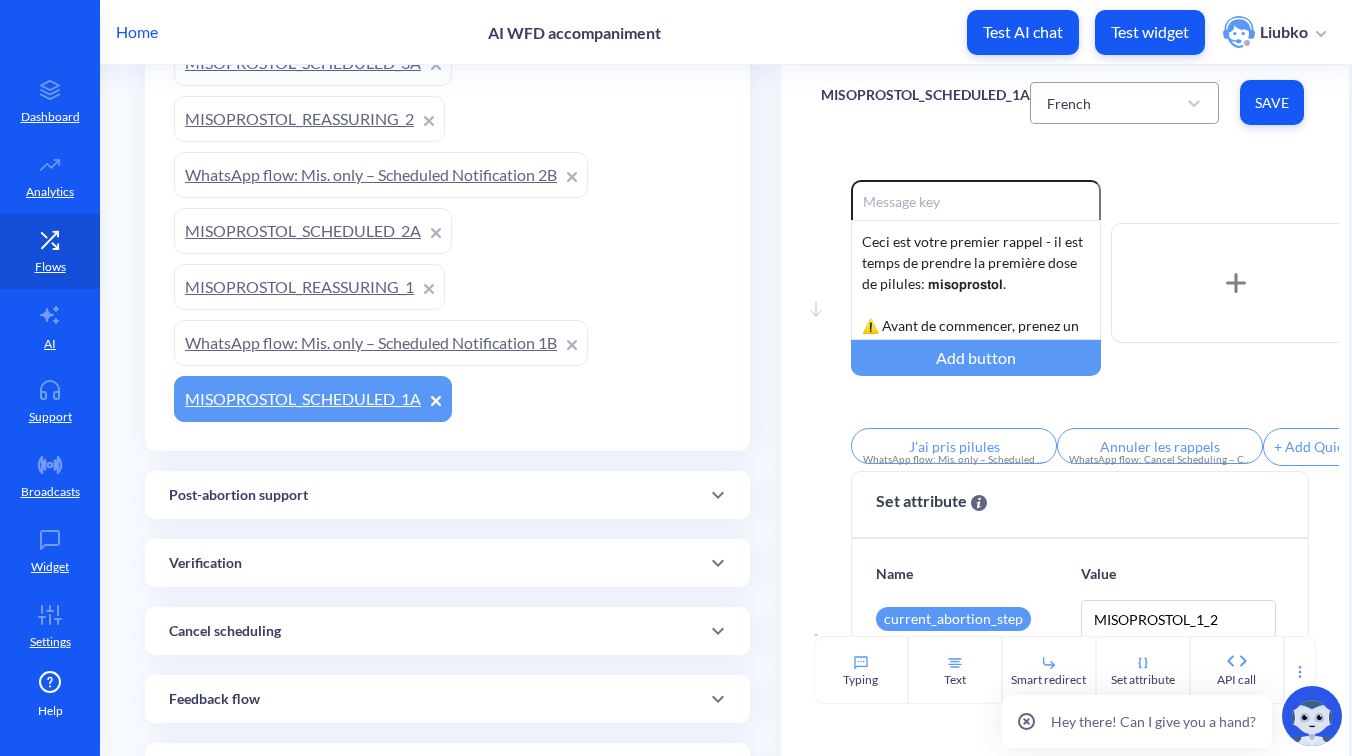 click on "French" at bounding box center (1106, 103) 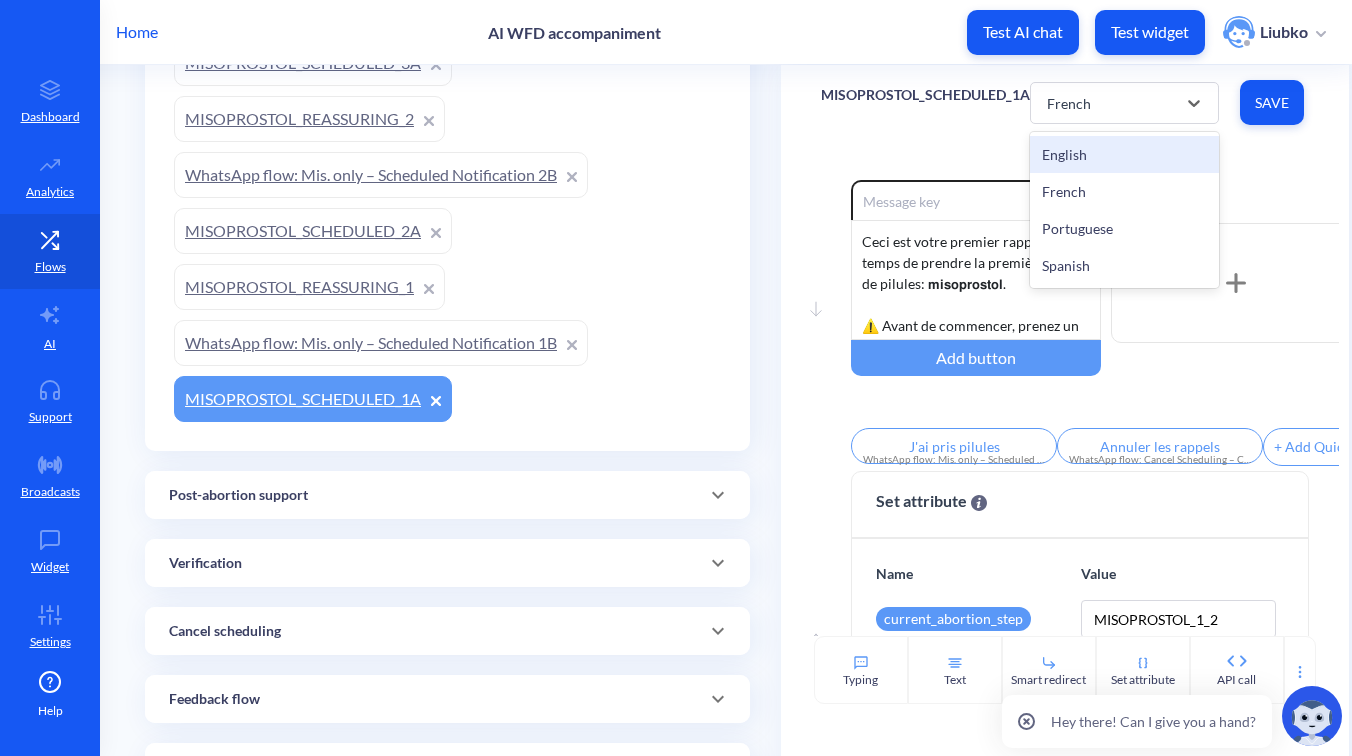 click on "English" at bounding box center [1124, 154] 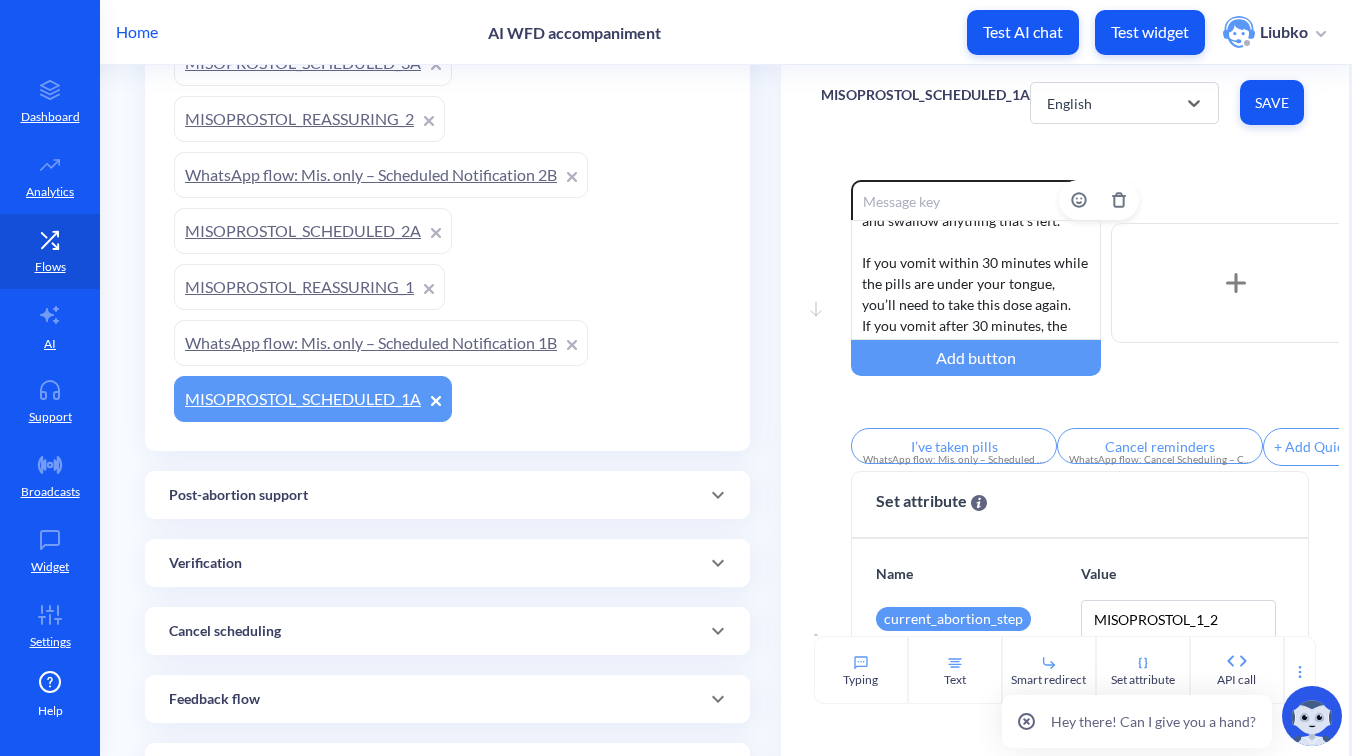 scroll, scrollTop: 543, scrollLeft: 0, axis: vertical 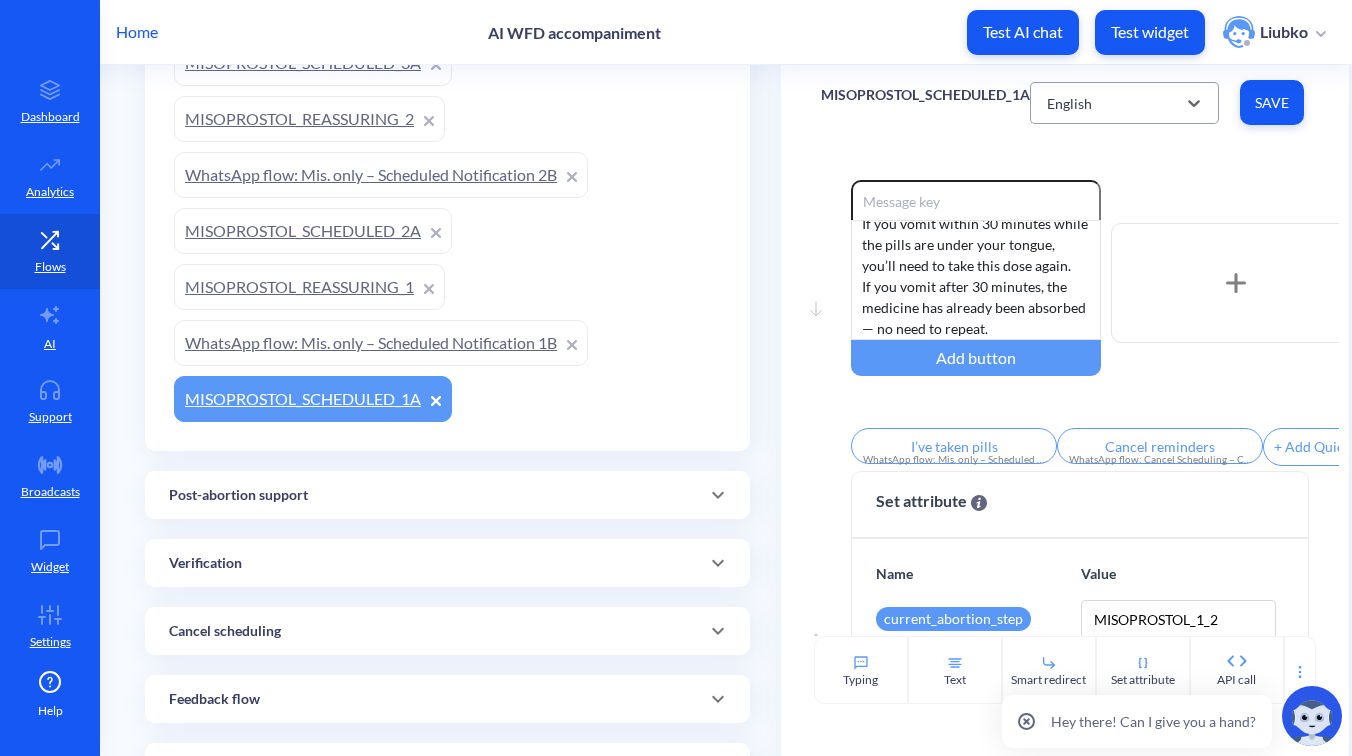 click on "English" at bounding box center (1106, 103) 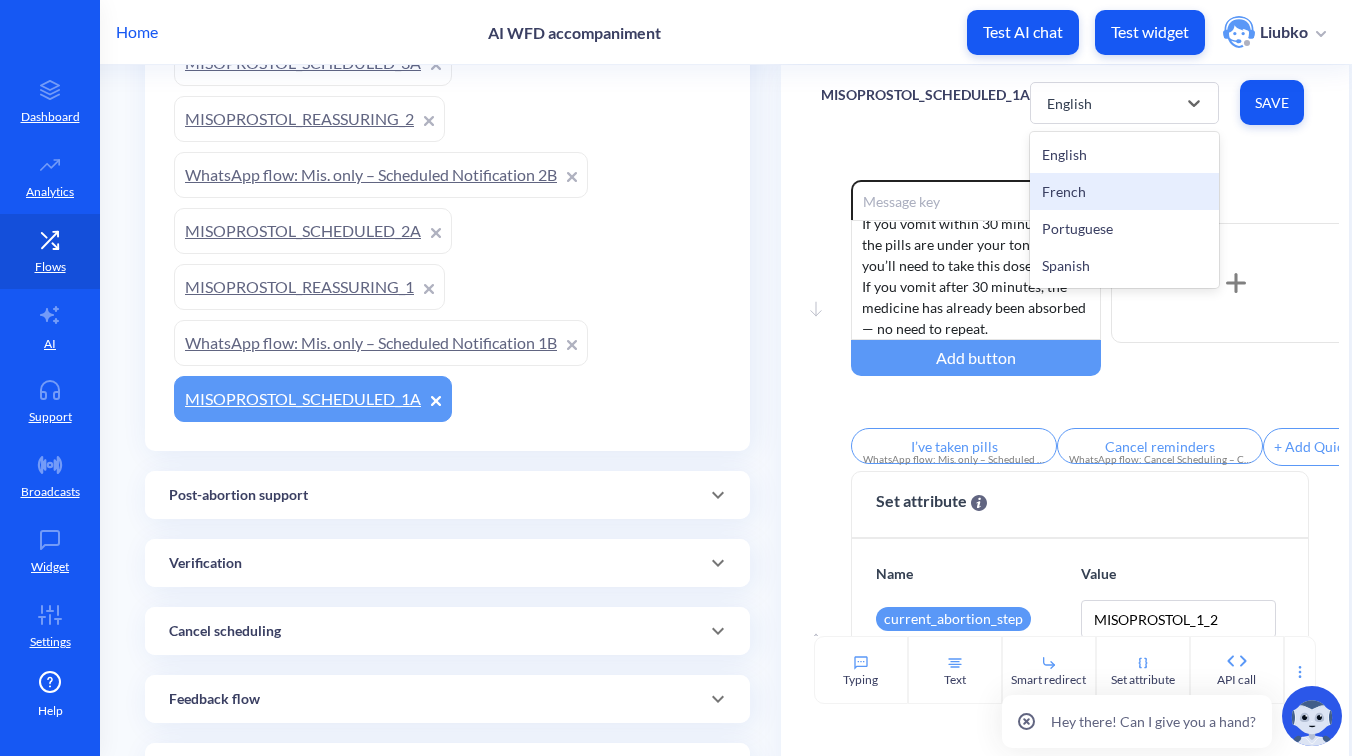 click on "French" at bounding box center (1124, 191) 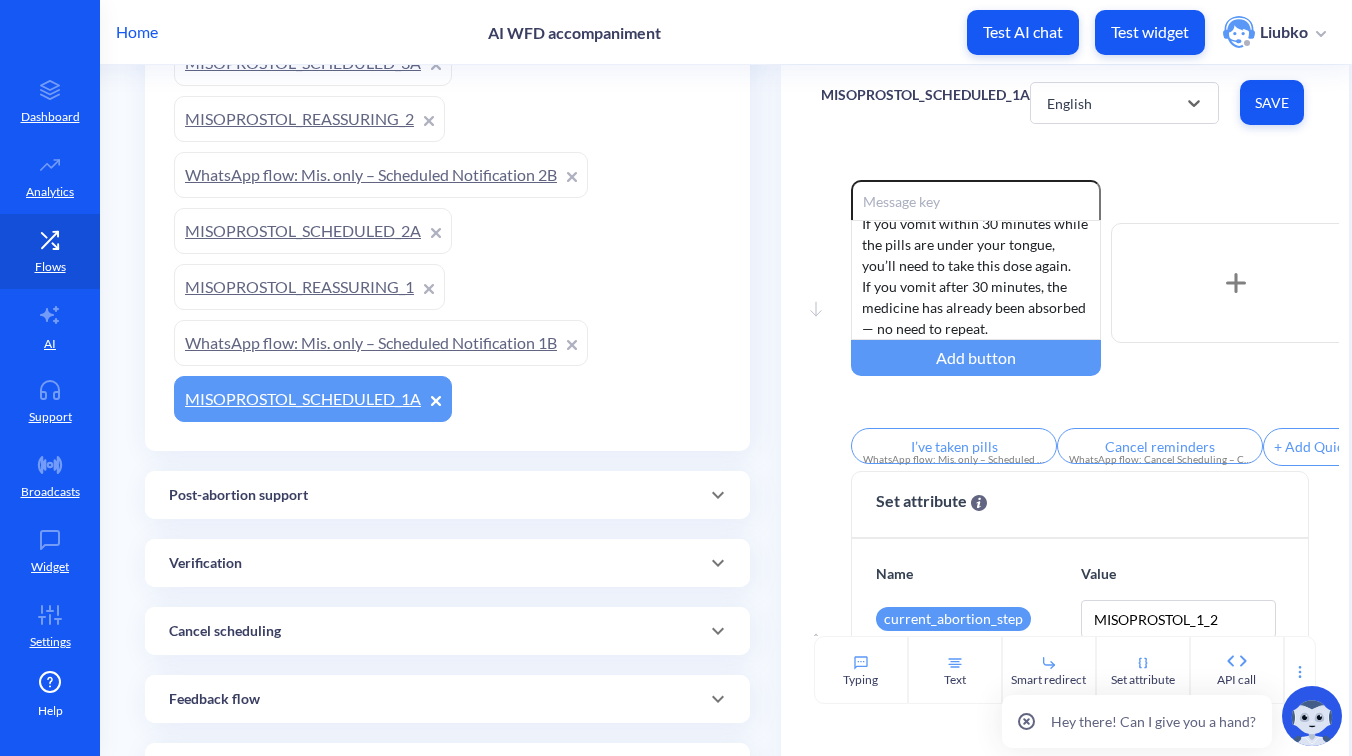 type on "J'ai pris pilules" 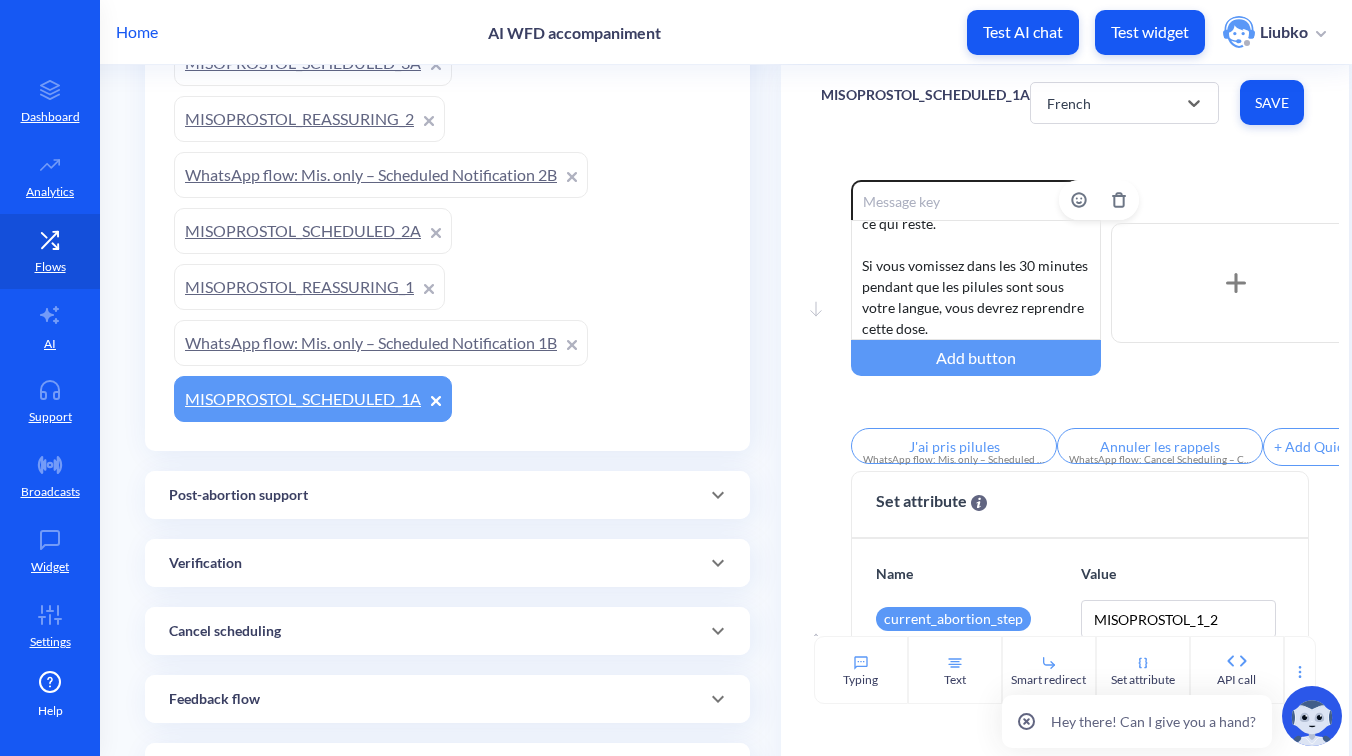 scroll, scrollTop: 0, scrollLeft: 0, axis: both 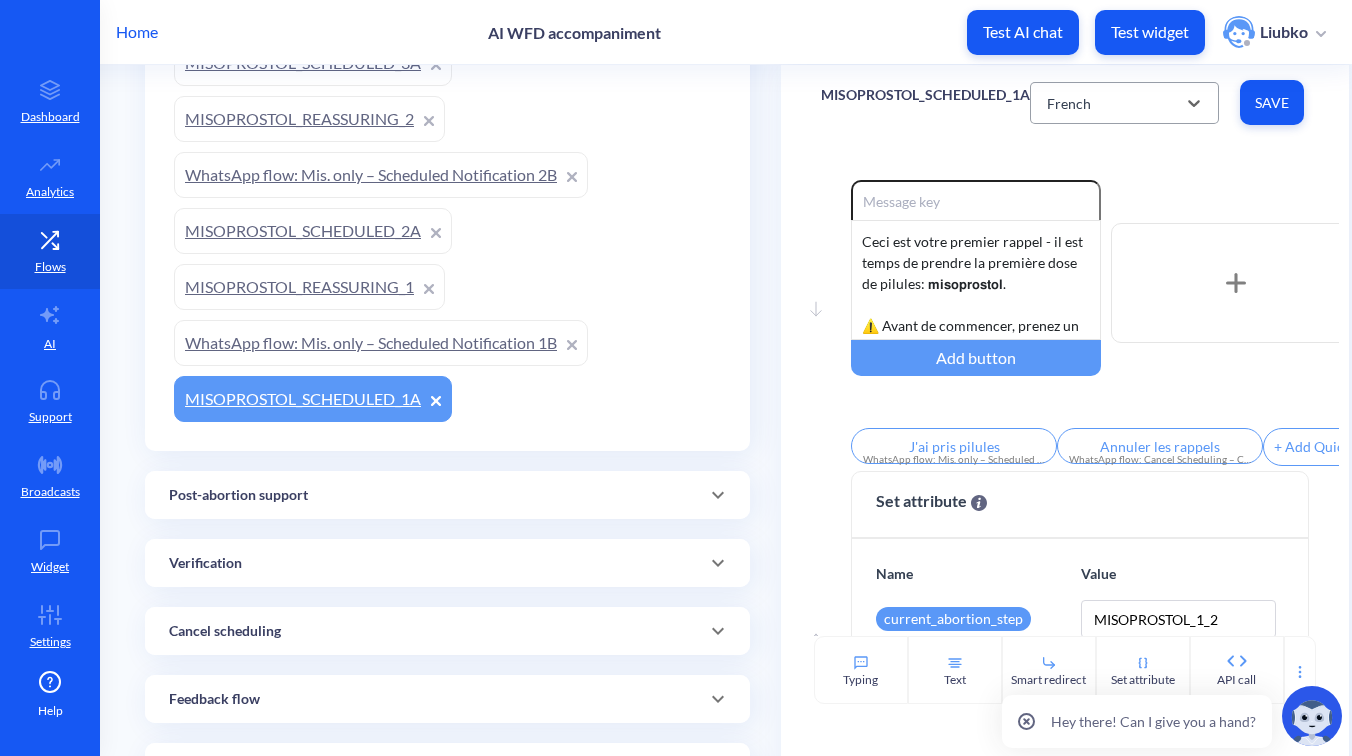 click on "French" at bounding box center [1106, 103] 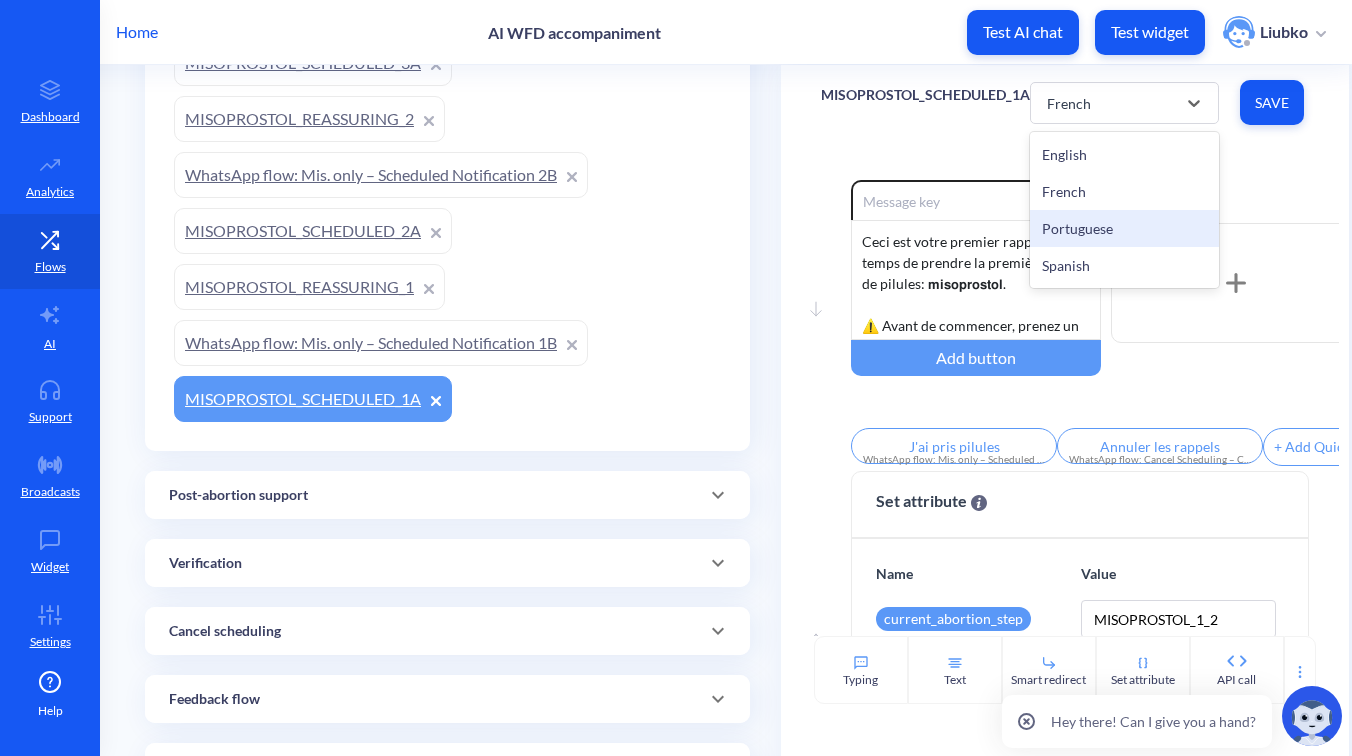 click on "Portuguese" at bounding box center (1124, 228) 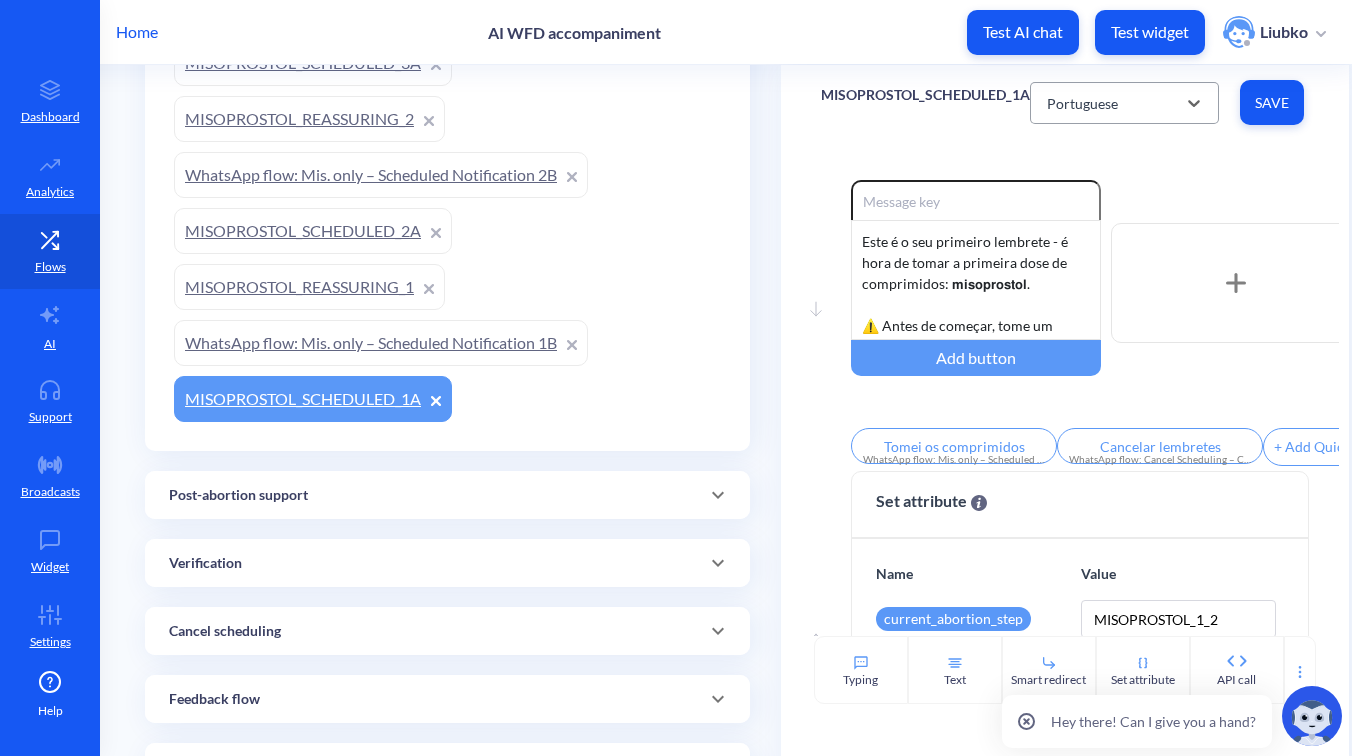 click on "Portuguese" at bounding box center (1082, 102) 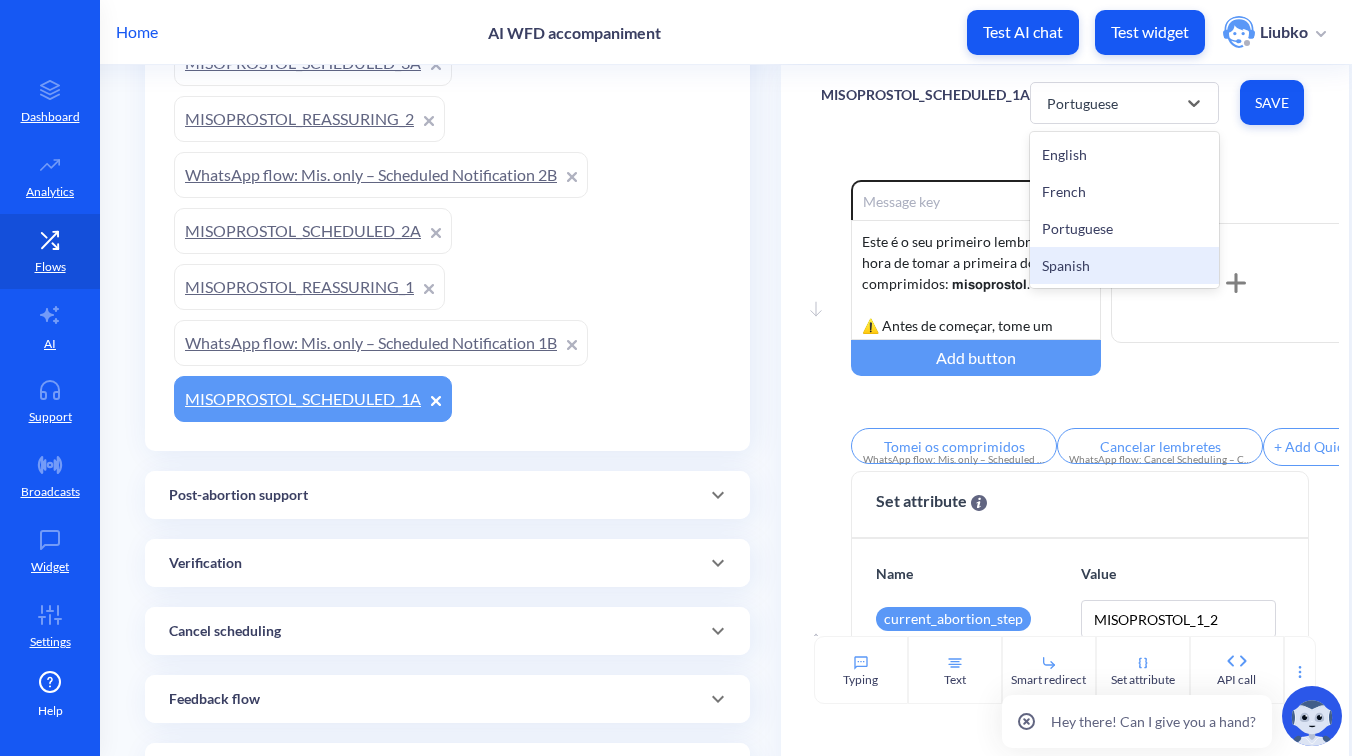 click on "Spanish" at bounding box center (1124, 265) 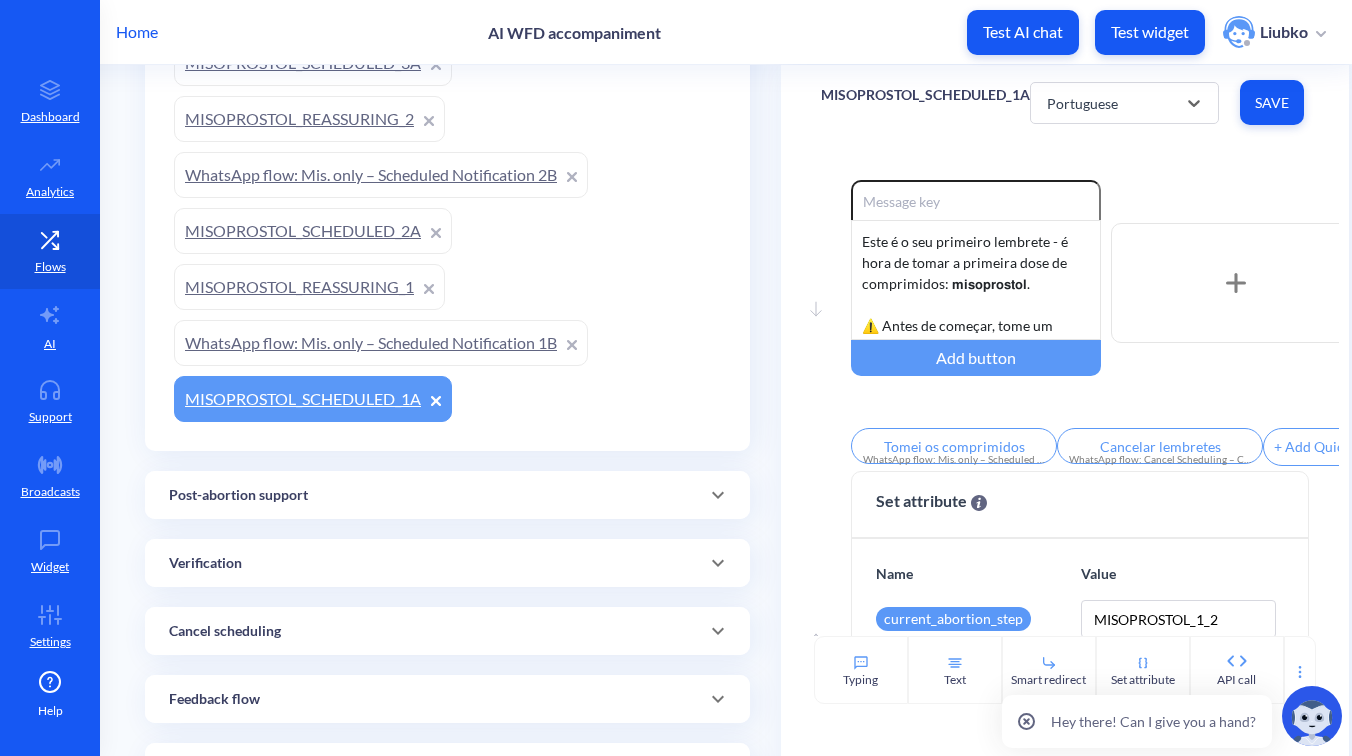 type on "Tomé las pastillas" 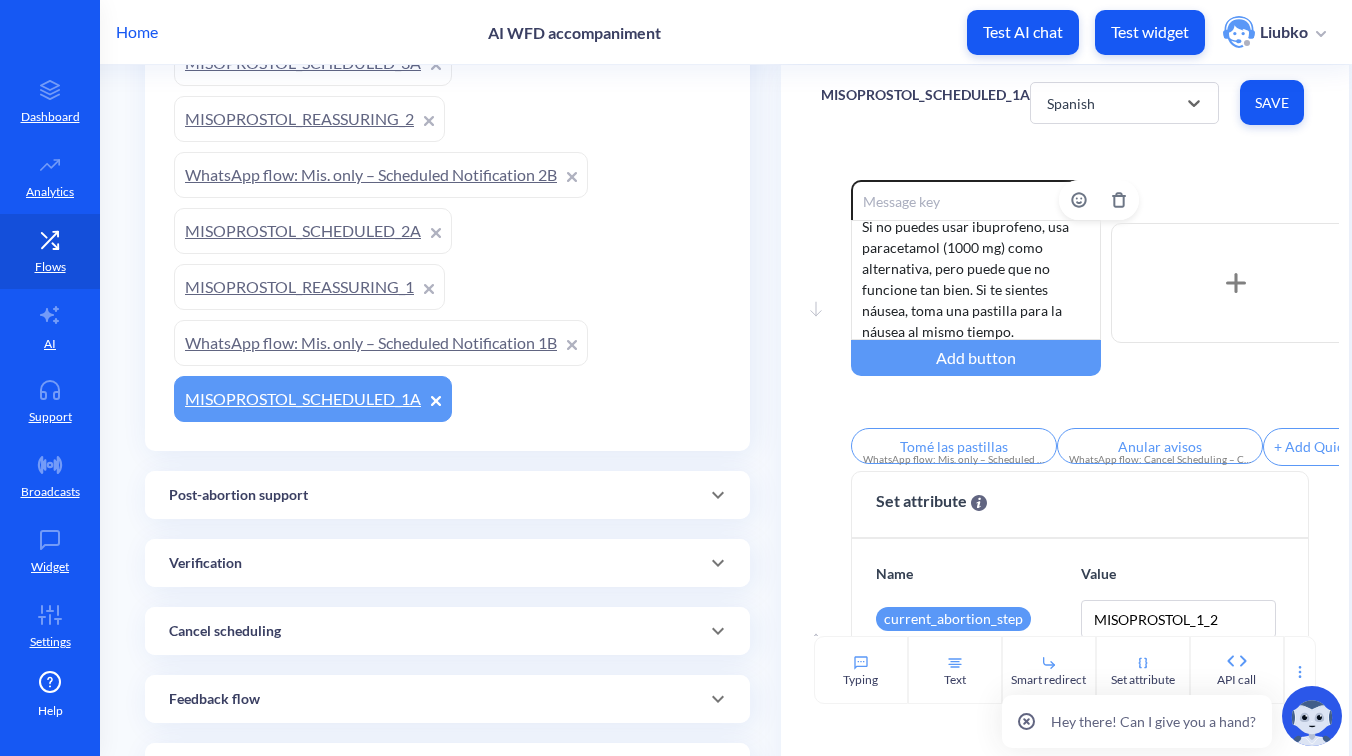 scroll, scrollTop: 0, scrollLeft: 0, axis: both 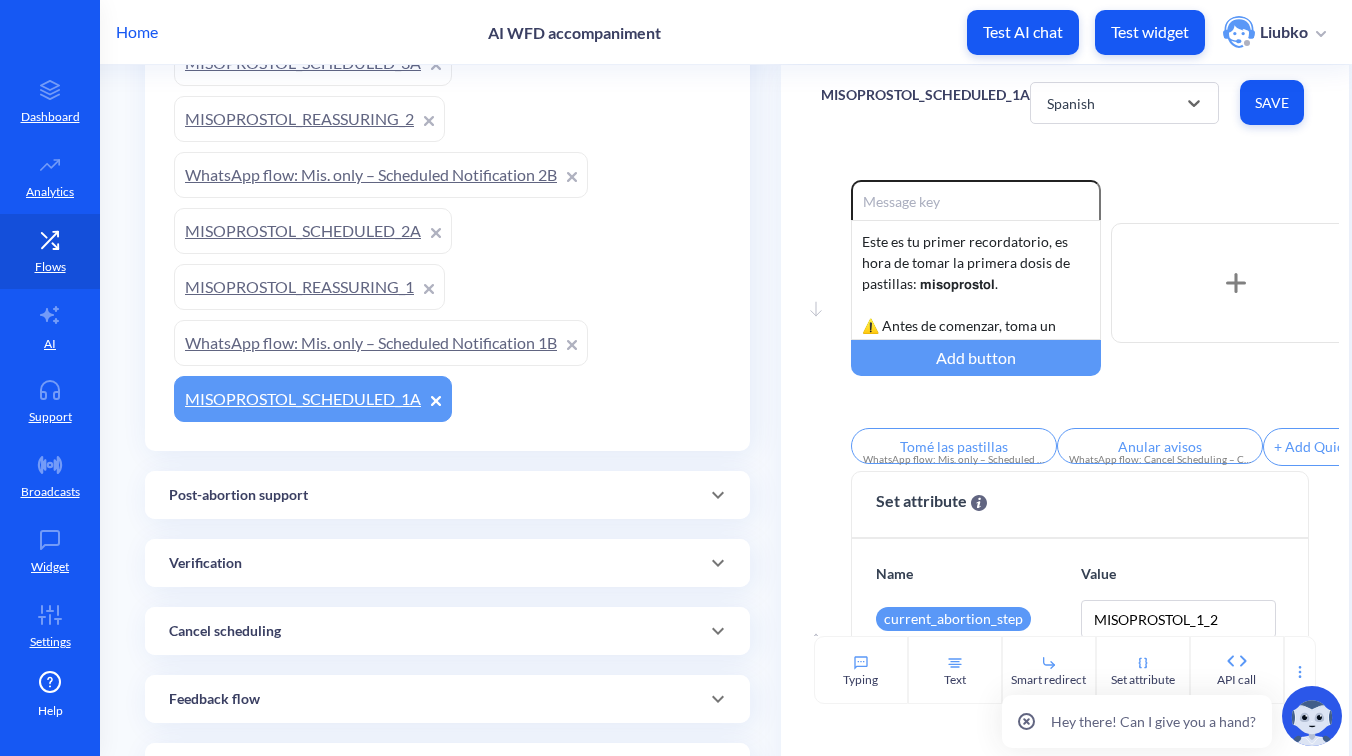 click on "WhatsApp flow: Mis. only – Scheduled Notification 1B" at bounding box center [381, 343] 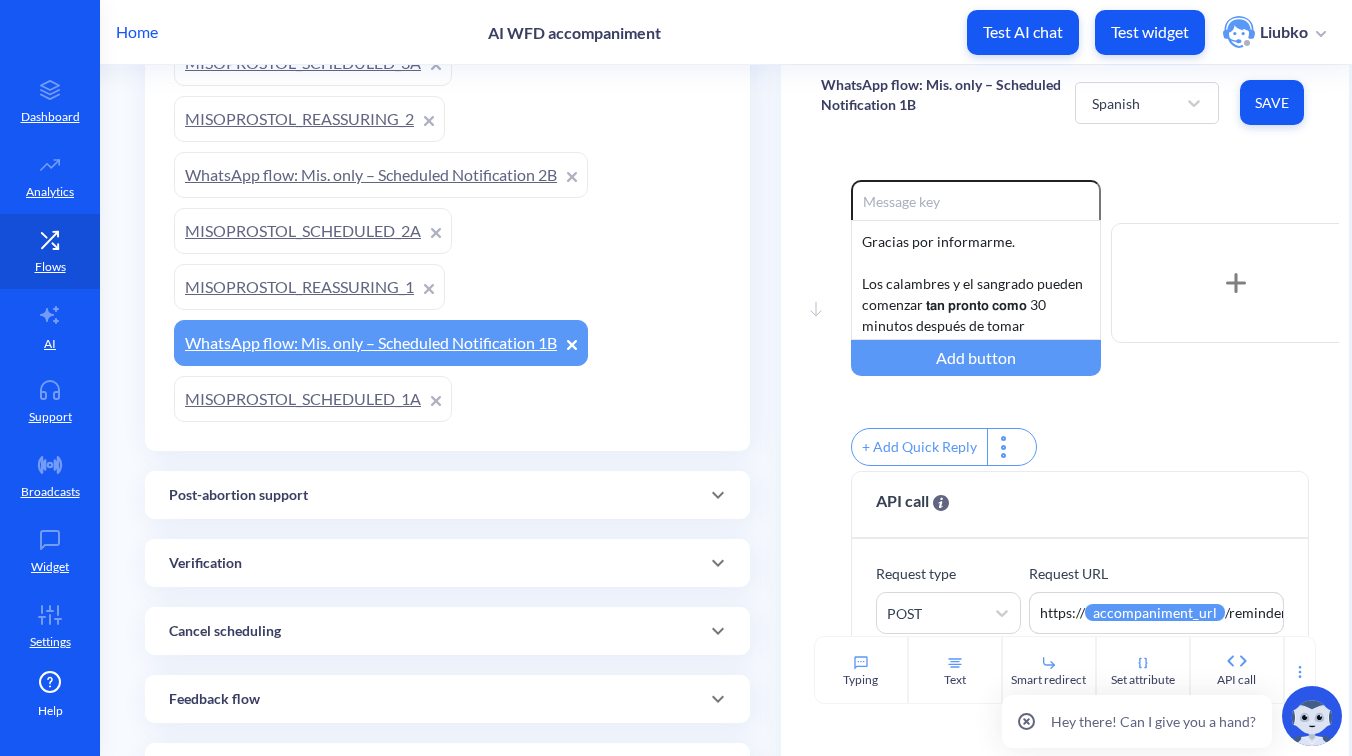 click on "MISOPROSTOL_REASSURING_1" at bounding box center (309, 287) 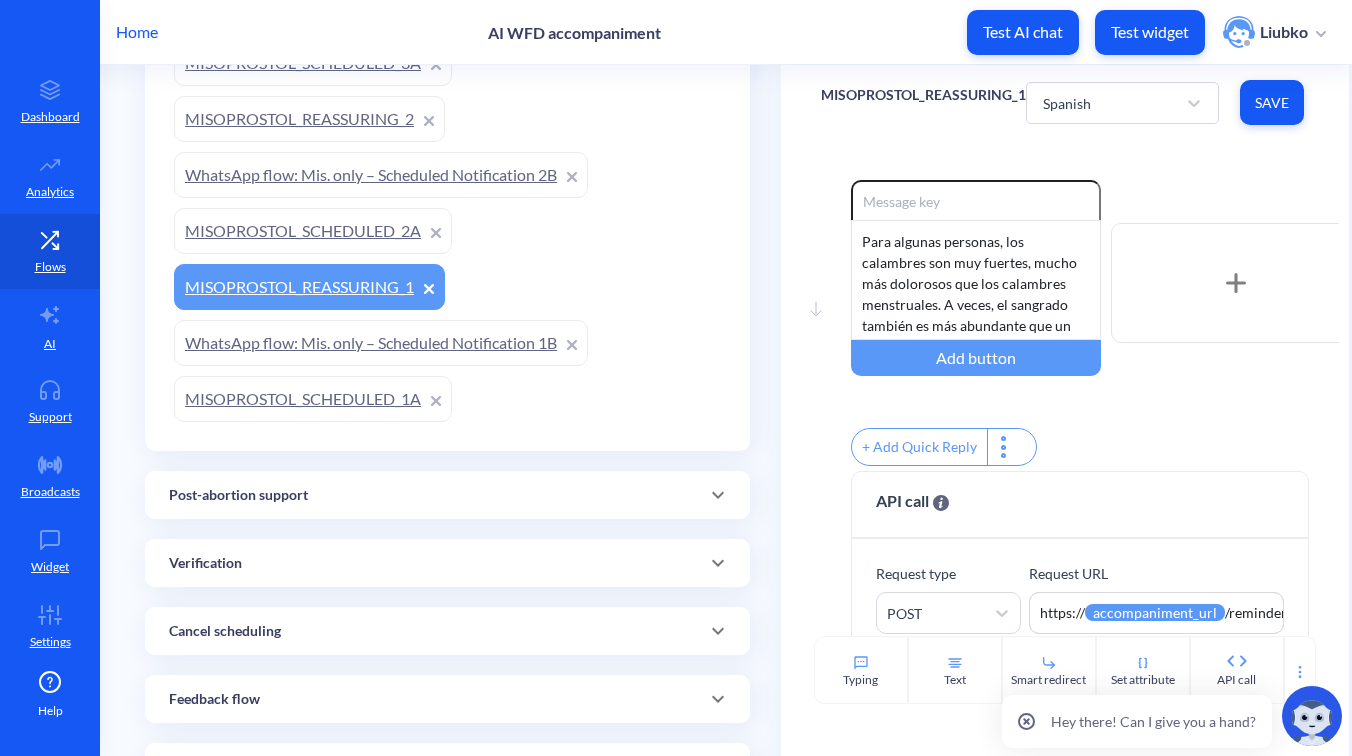 click on "MISOPROSTOL_SCHEDULED_2A" at bounding box center [313, 231] 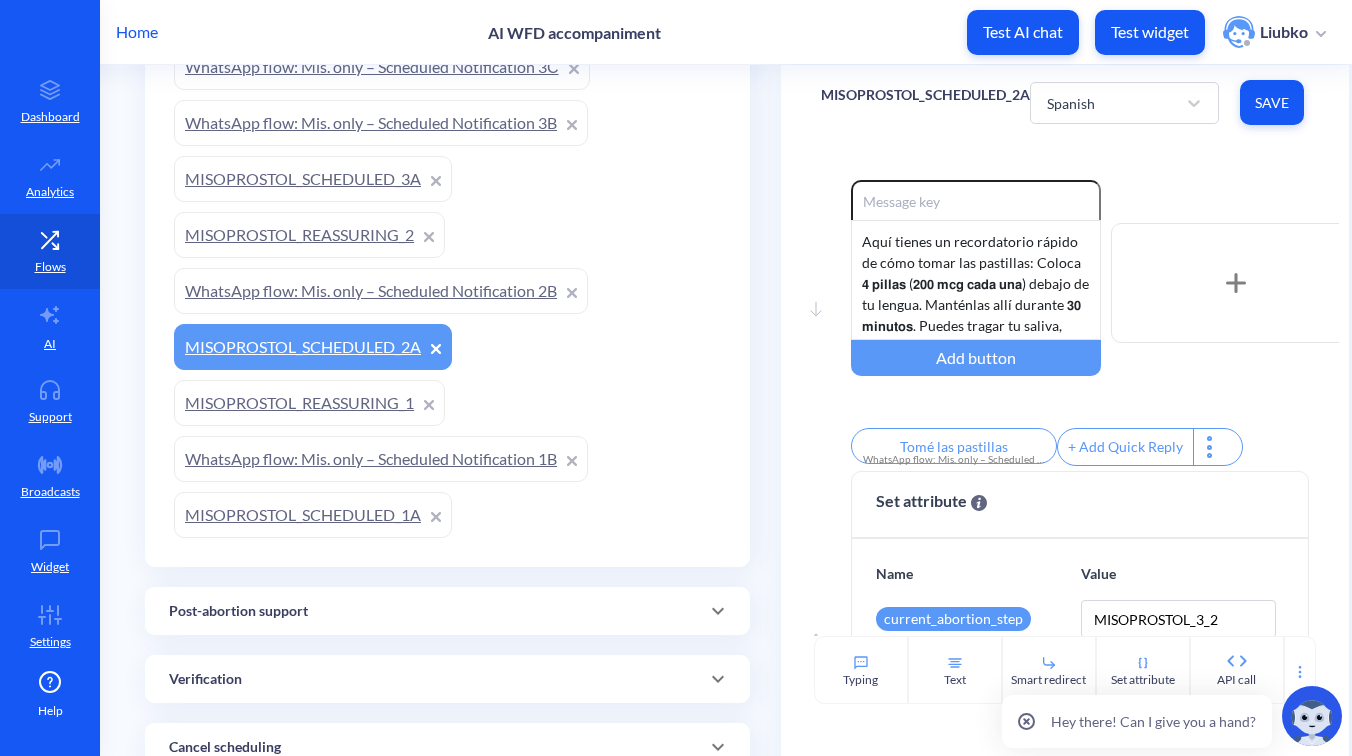 scroll, scrollTop: 1201, scrollLeft: 0, axis: vertical 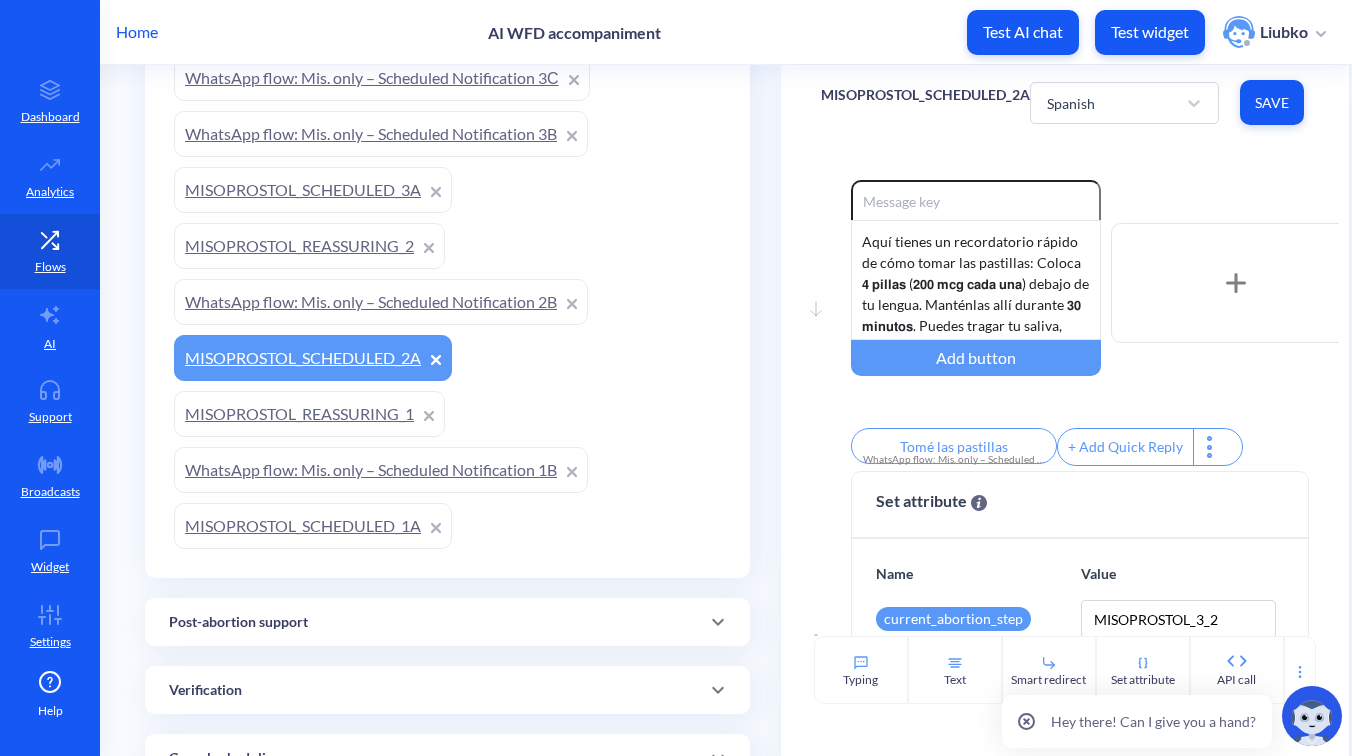click on "WhatsApp flow: Mis. only – Scheduled Notification 2B" at bounding box center (381, 302) 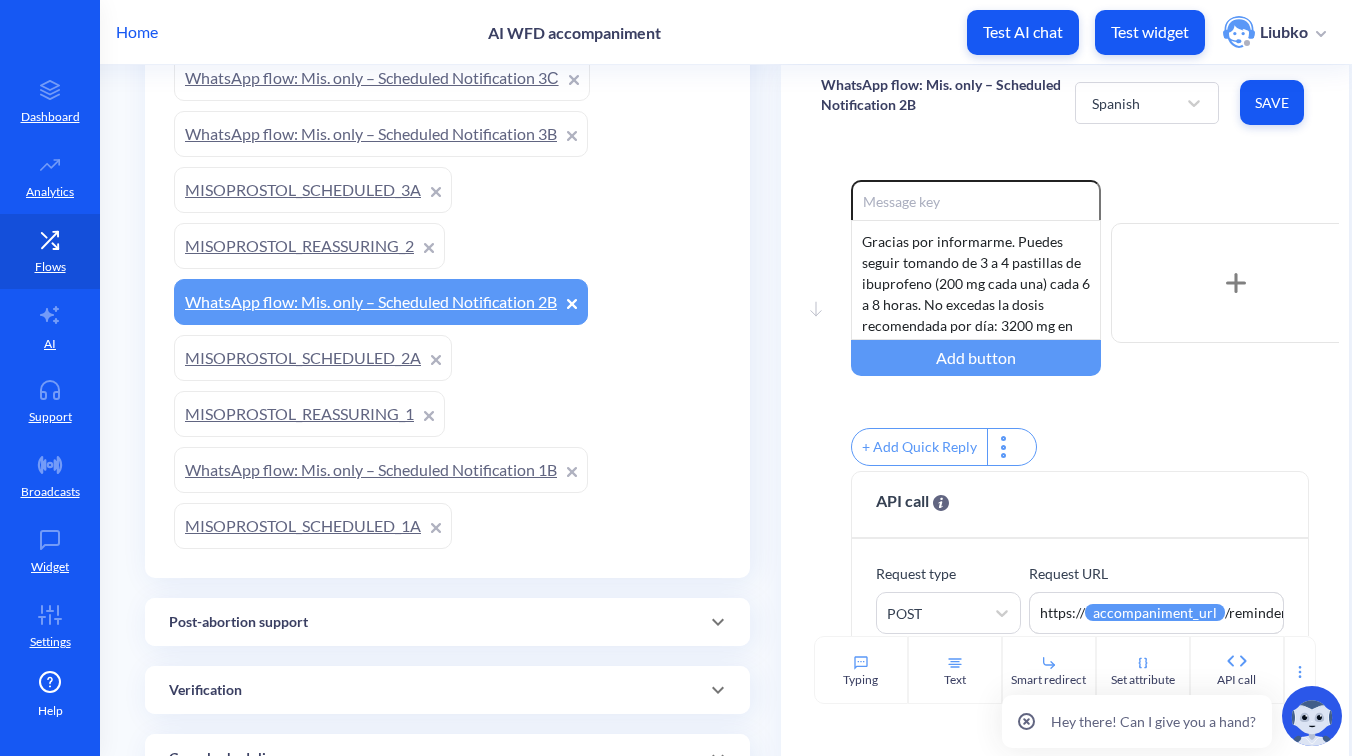 click on "MISOPROSTOL_REASSURING_2" at bounding box center (309, 246) 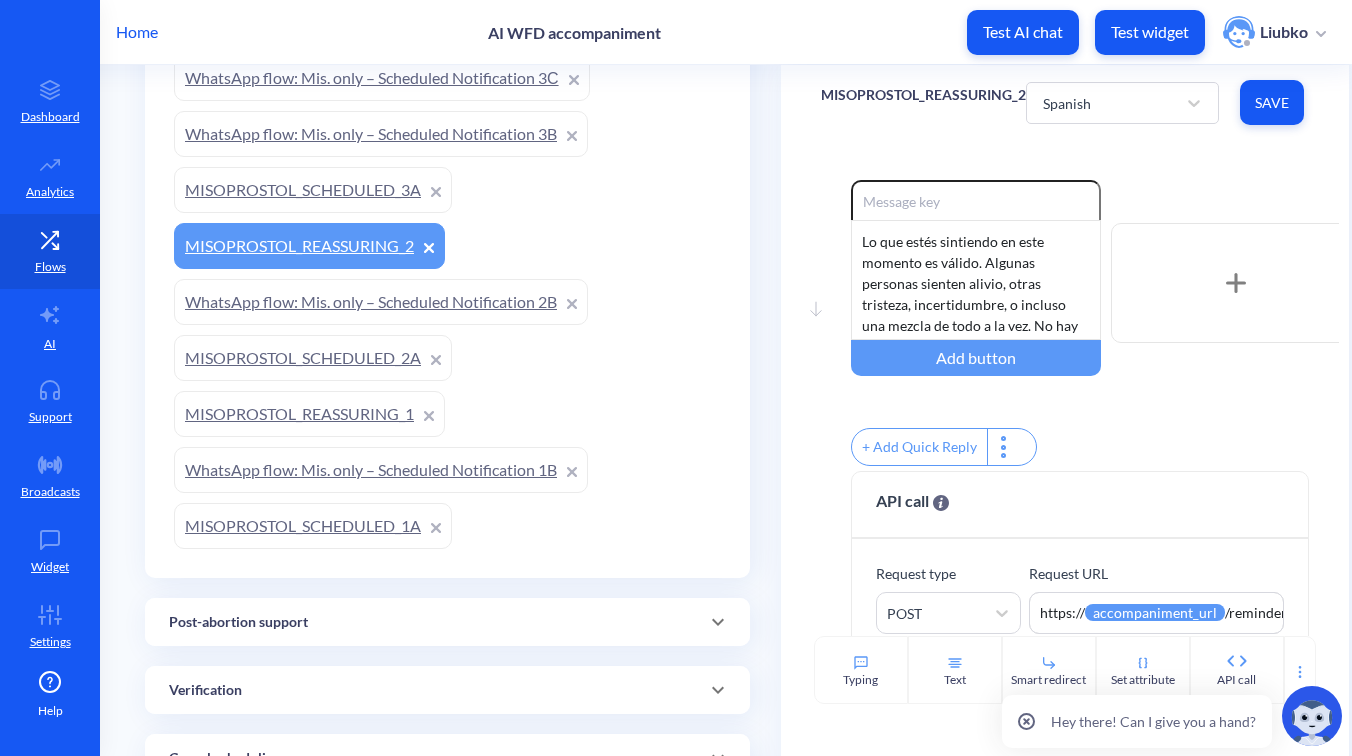 click on "MISOPROSTOL_SCHEDULED_3A" at bounding box center (313, 190) 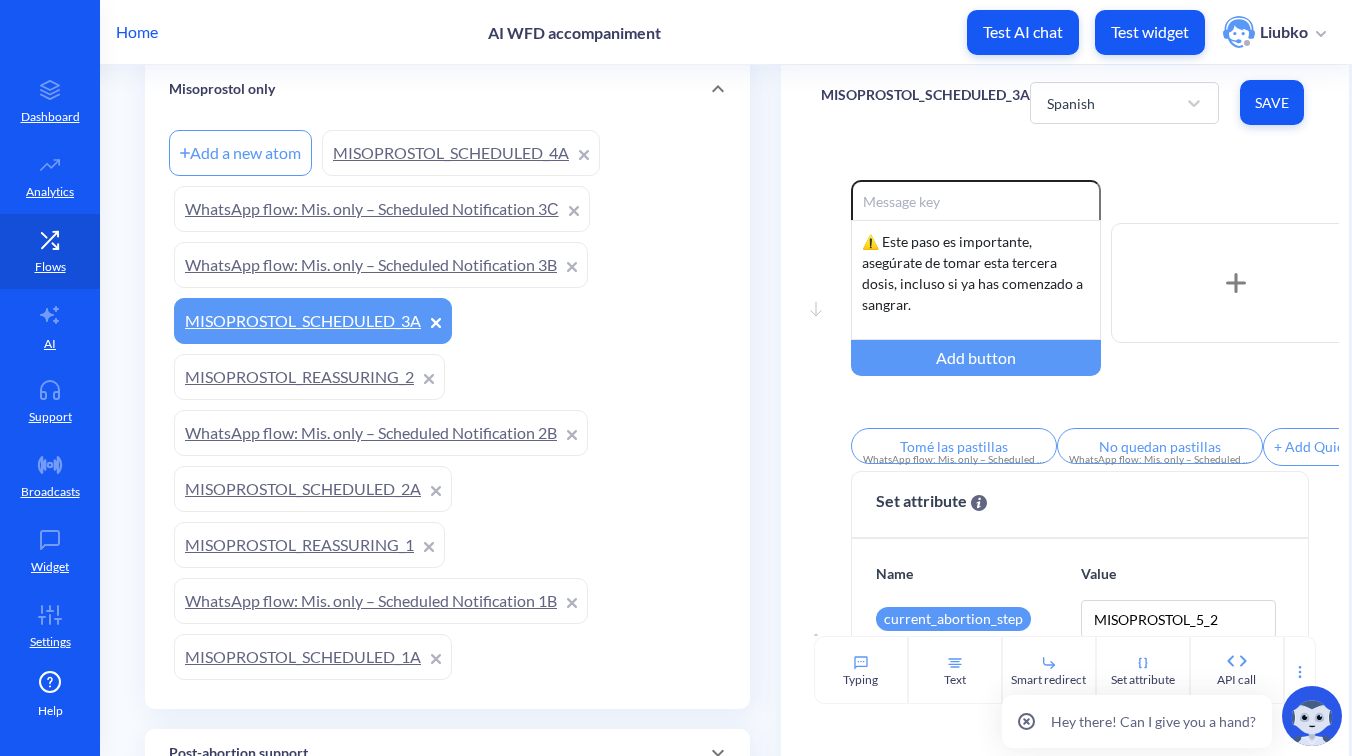 scroll, scrollTop: 1053, scrollLeft: 0, axis: vertical 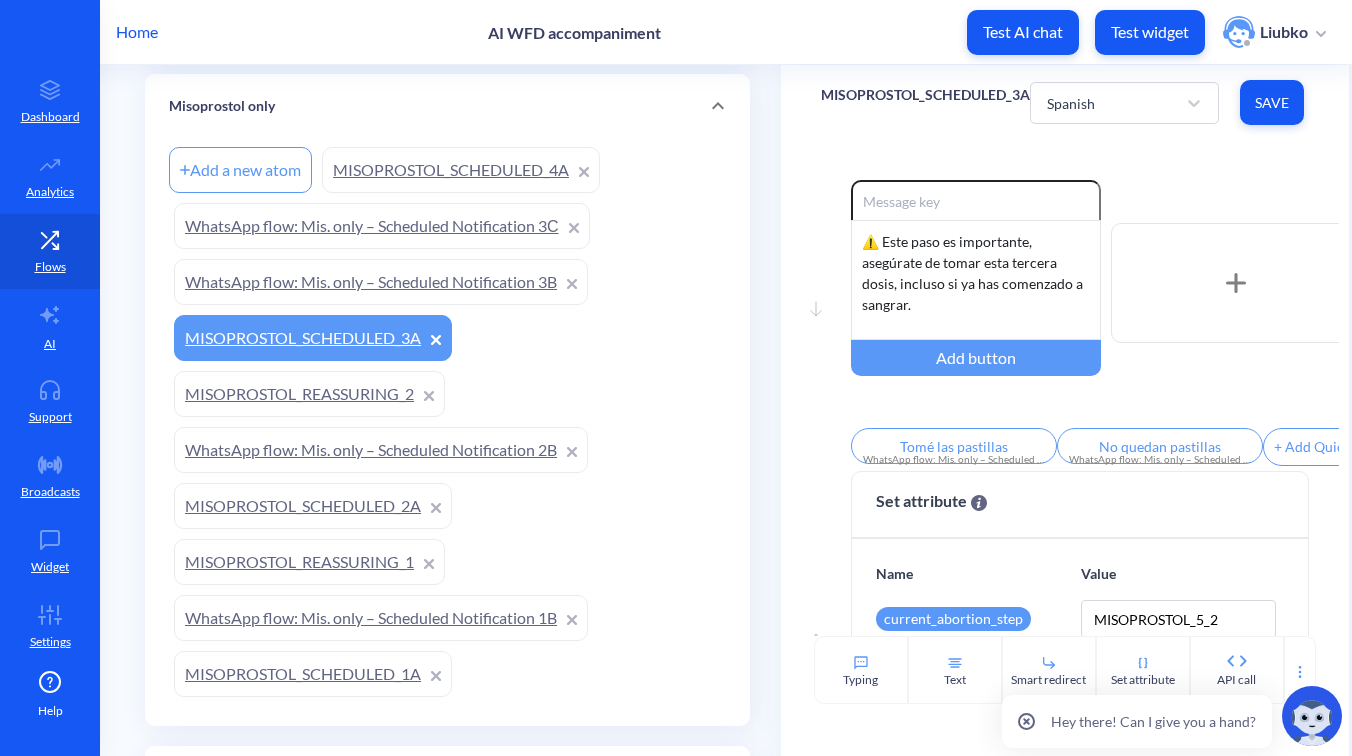 click on "WhatsApp flow: Mis. only – Scheduled Notification 3B" at bounding box center (381, 282) 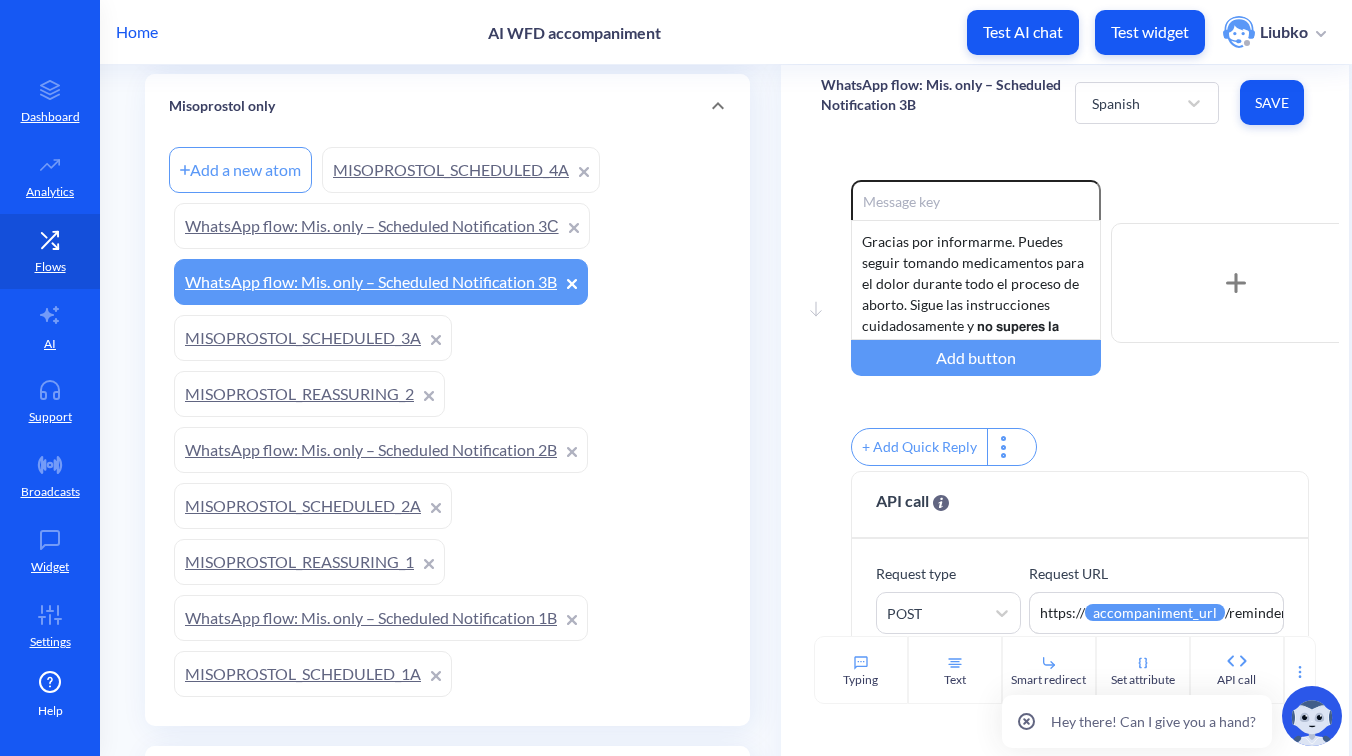 click on "WhatsApp flow: Mis. only – Scheduled Notification 3С" at bounding box center [382, 226] 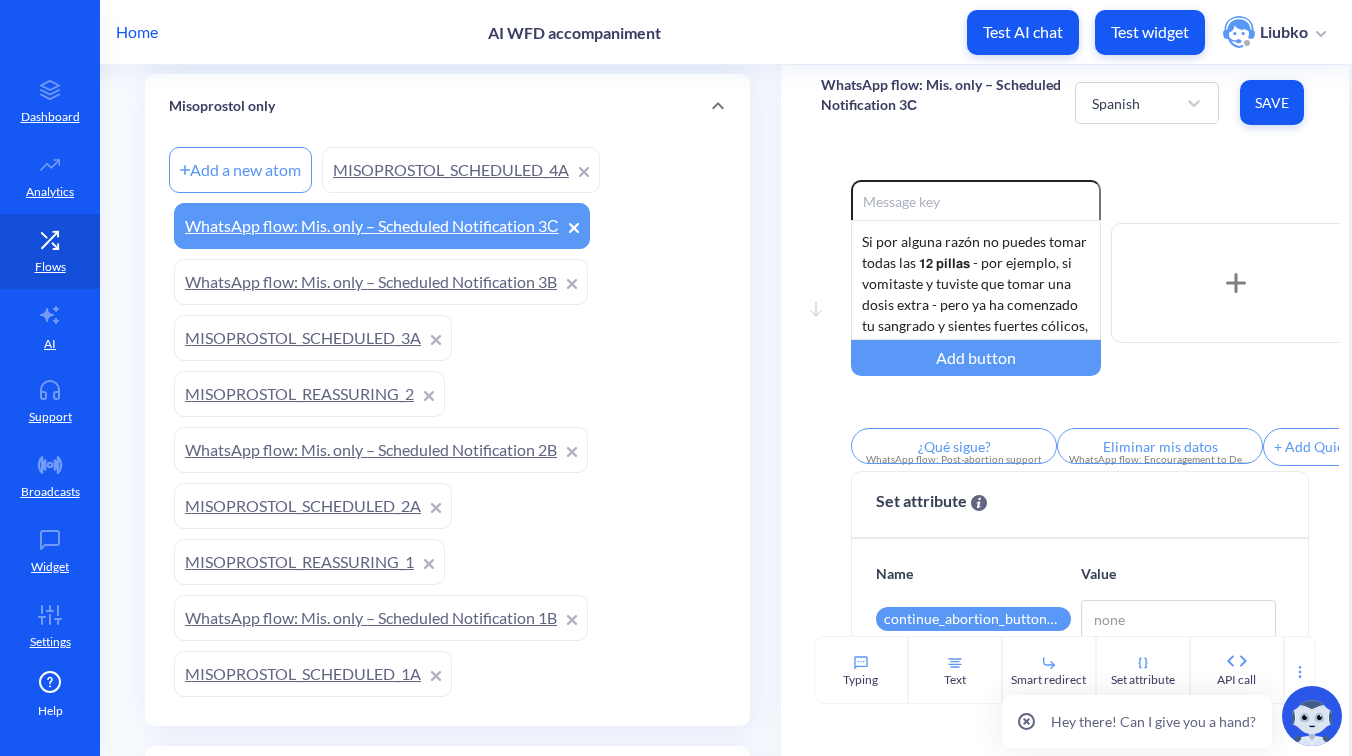 click on "MISOPROSTOL_SCHEDULED_4A" at bounding box center [461, 170] 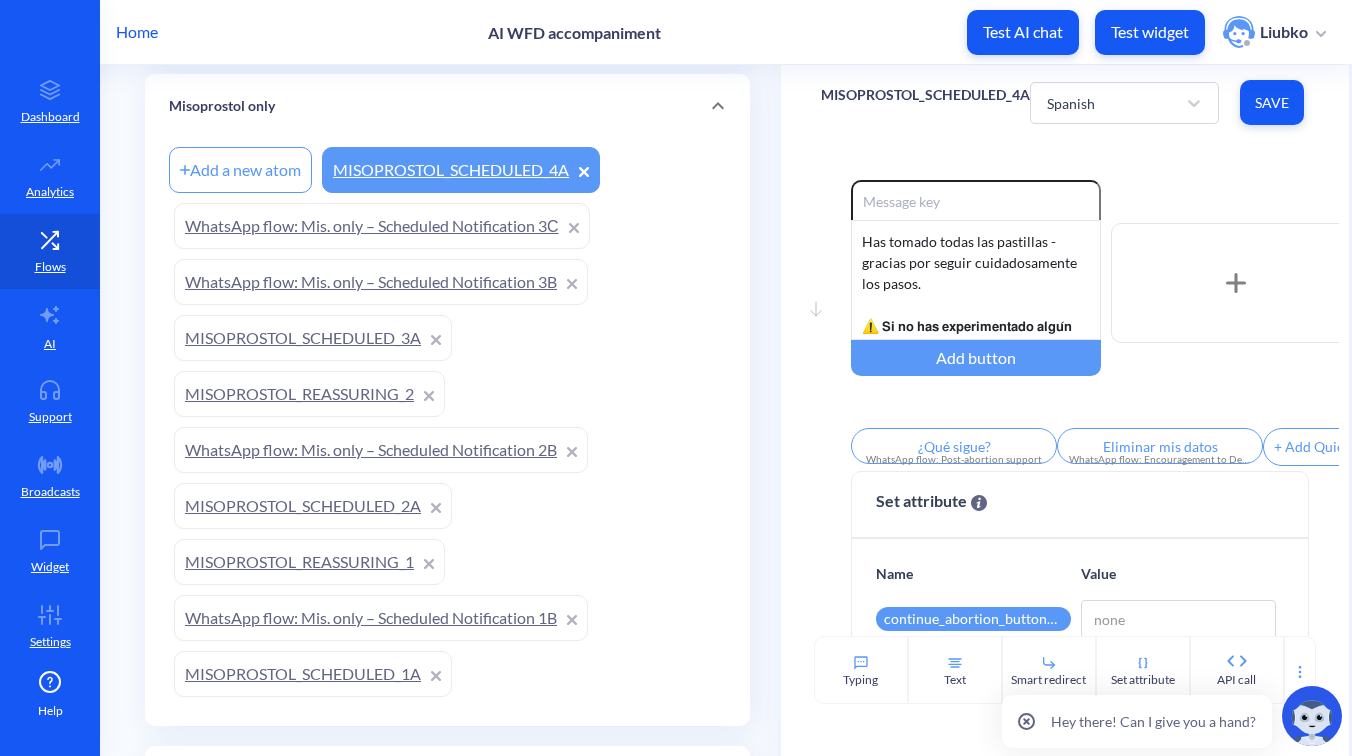 click on "Misoprostol only" at bounding box center (447, 106) 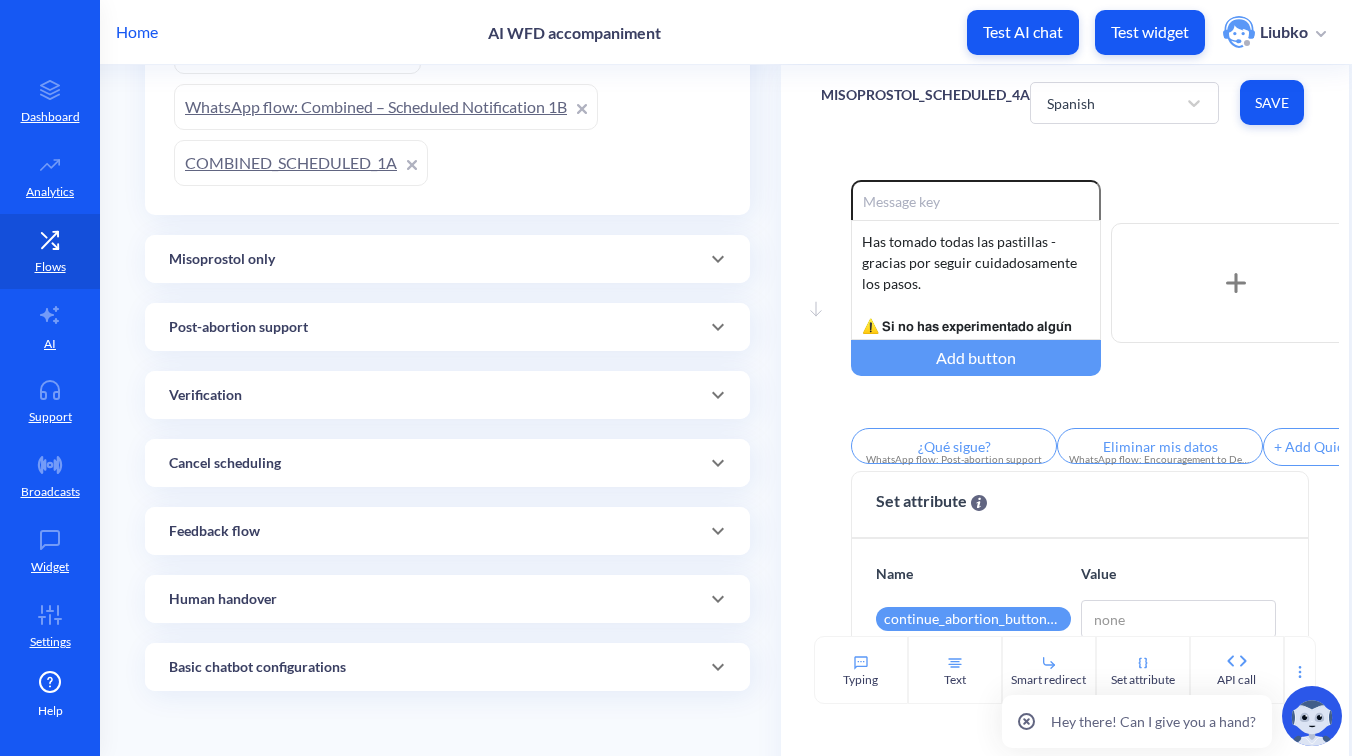 scroll, scrollTop: 892, scrollLeft: 0, axis: vertical 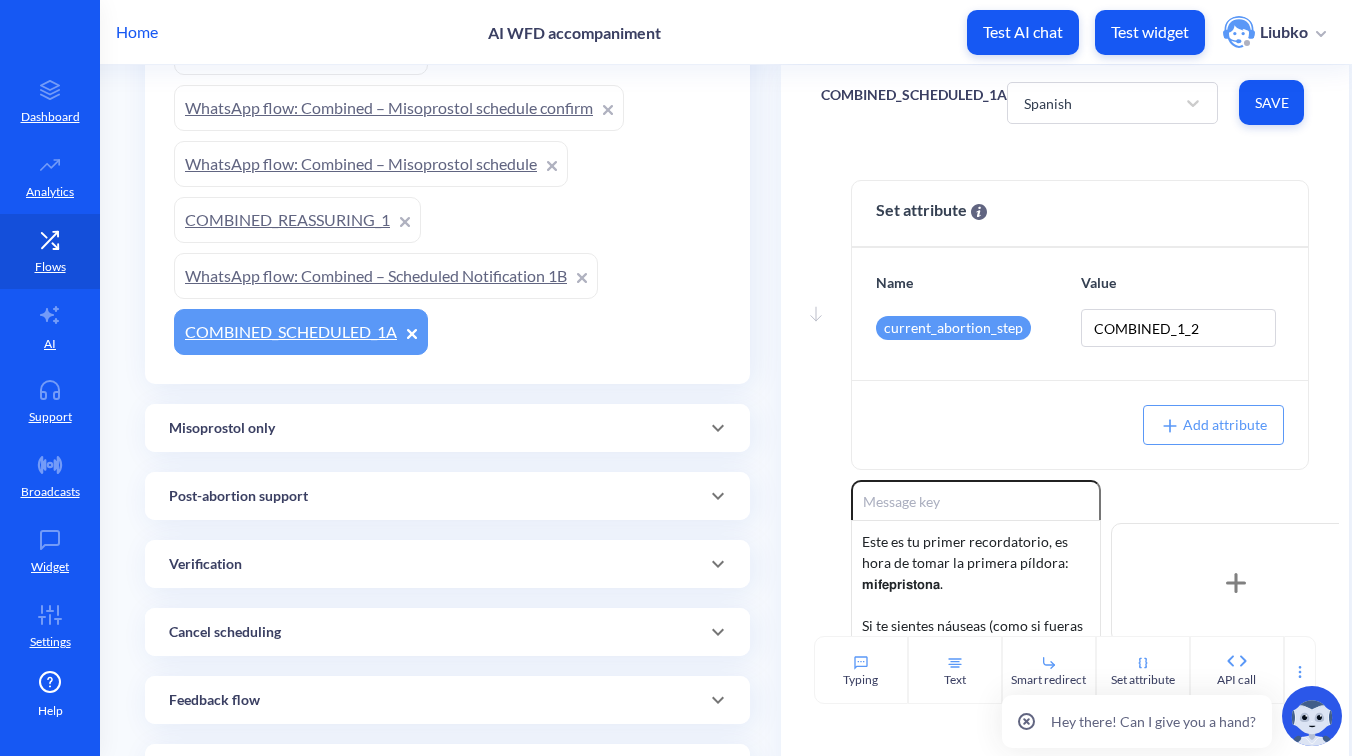 click on "Post-abortion support" at bounding box center [447, 496] 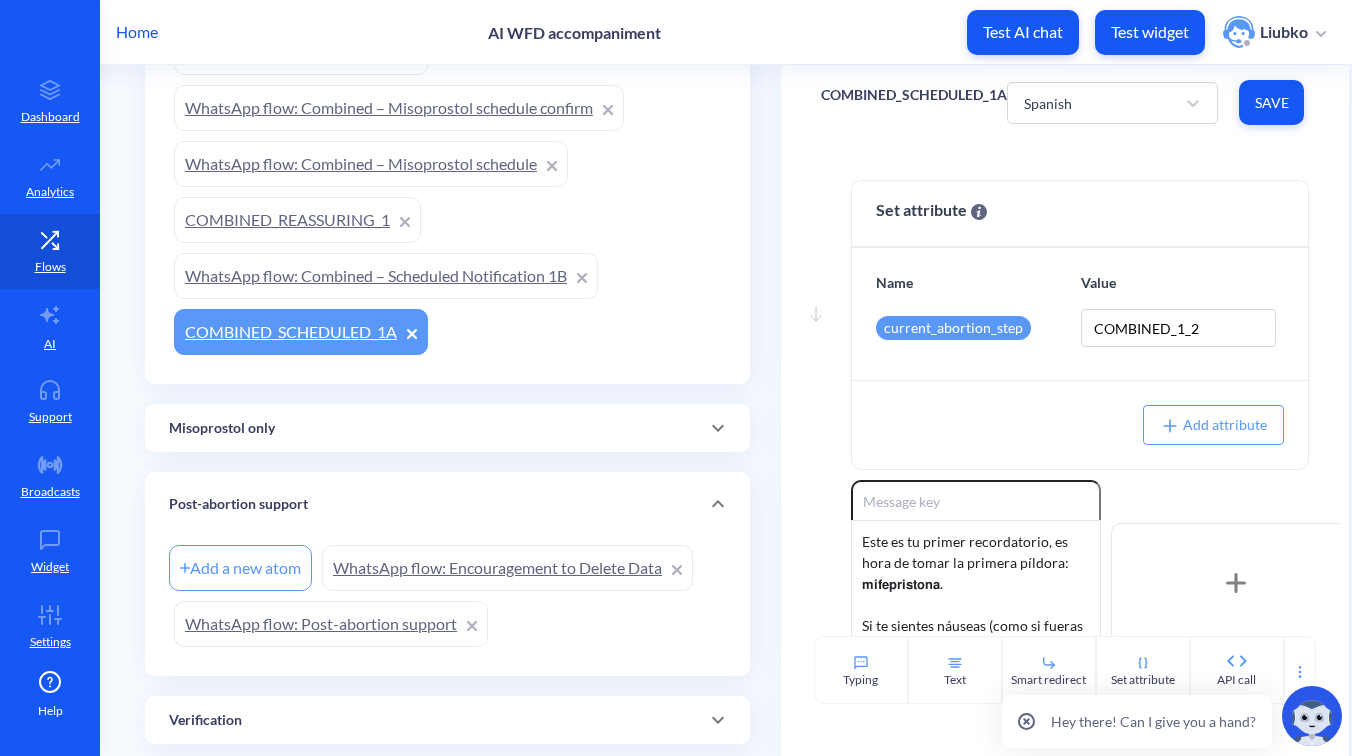 click on "WhatsApp flow: Combined – Scheduled Notification 1B" at bounding box center (386, 276) 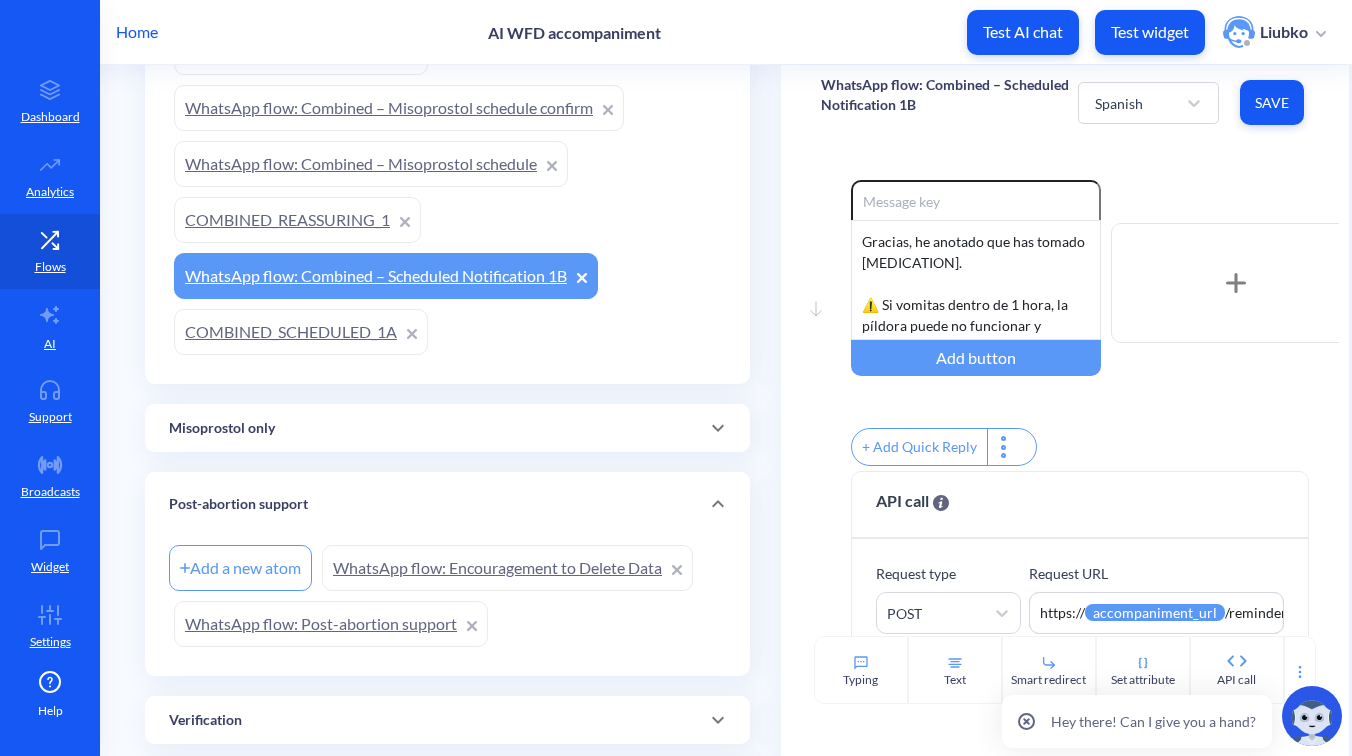 click on "COMBINED_REASSURING_1" at bounding box center (297, 220) 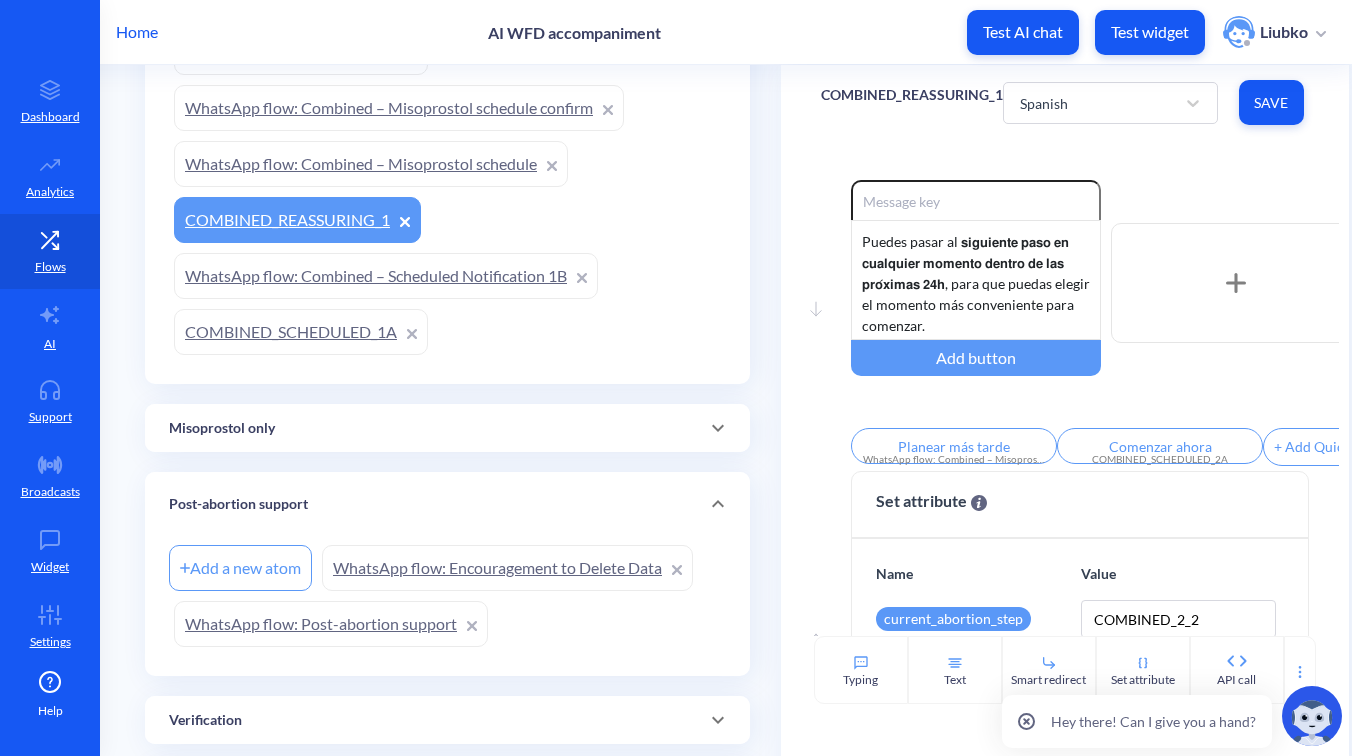 click on "WhatsApp flow: Combined – Misoprostol schedule" at bounding box center (371, 164) 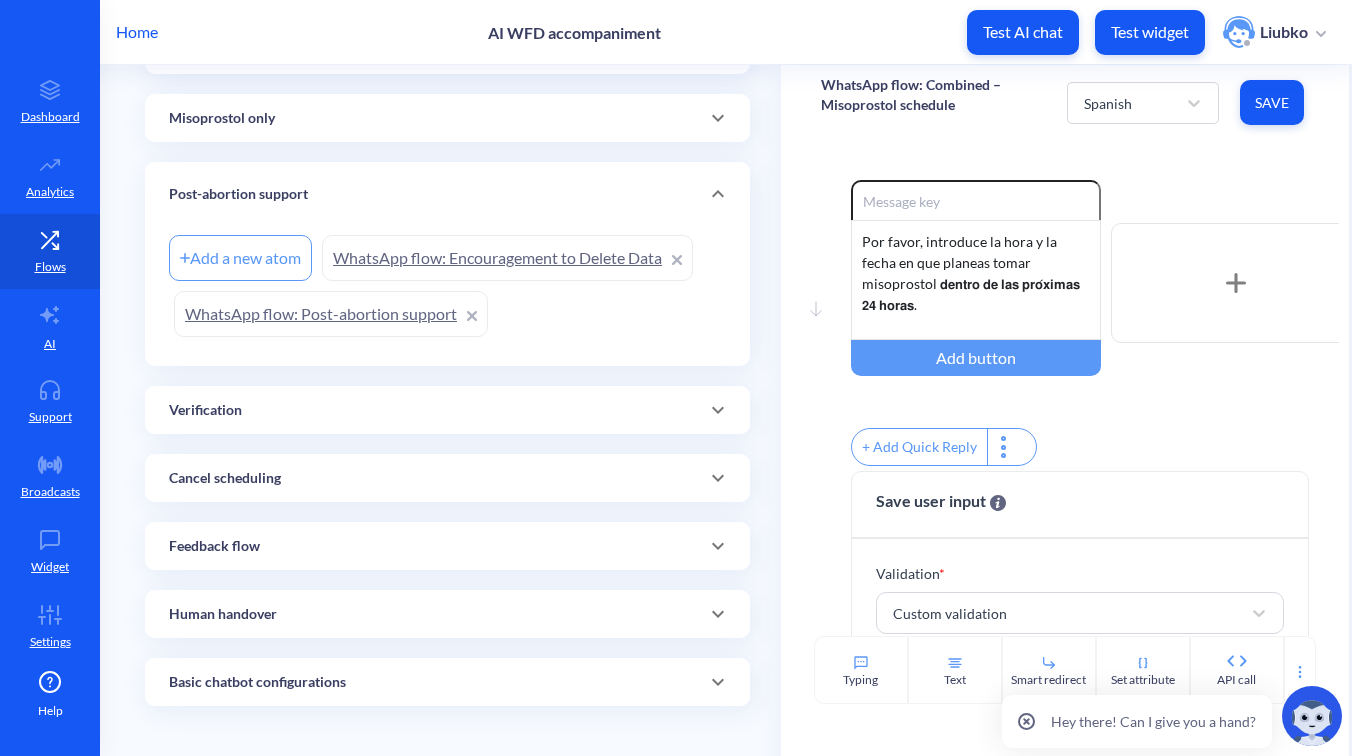 scroll, scrollTop: 1048, scrollLeft: 0, axis: vertical 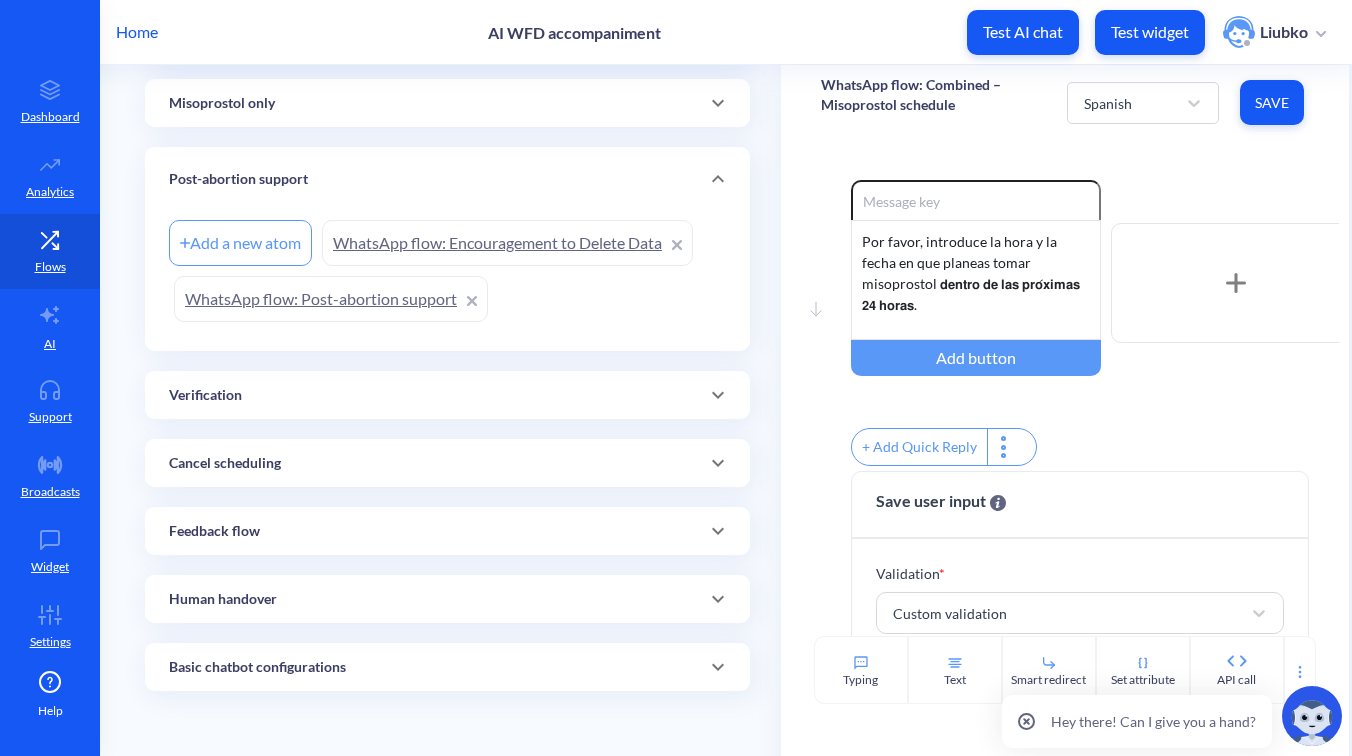 click on "WhatsApp flow: Post-abortion support" at bounding box center (331, 299) 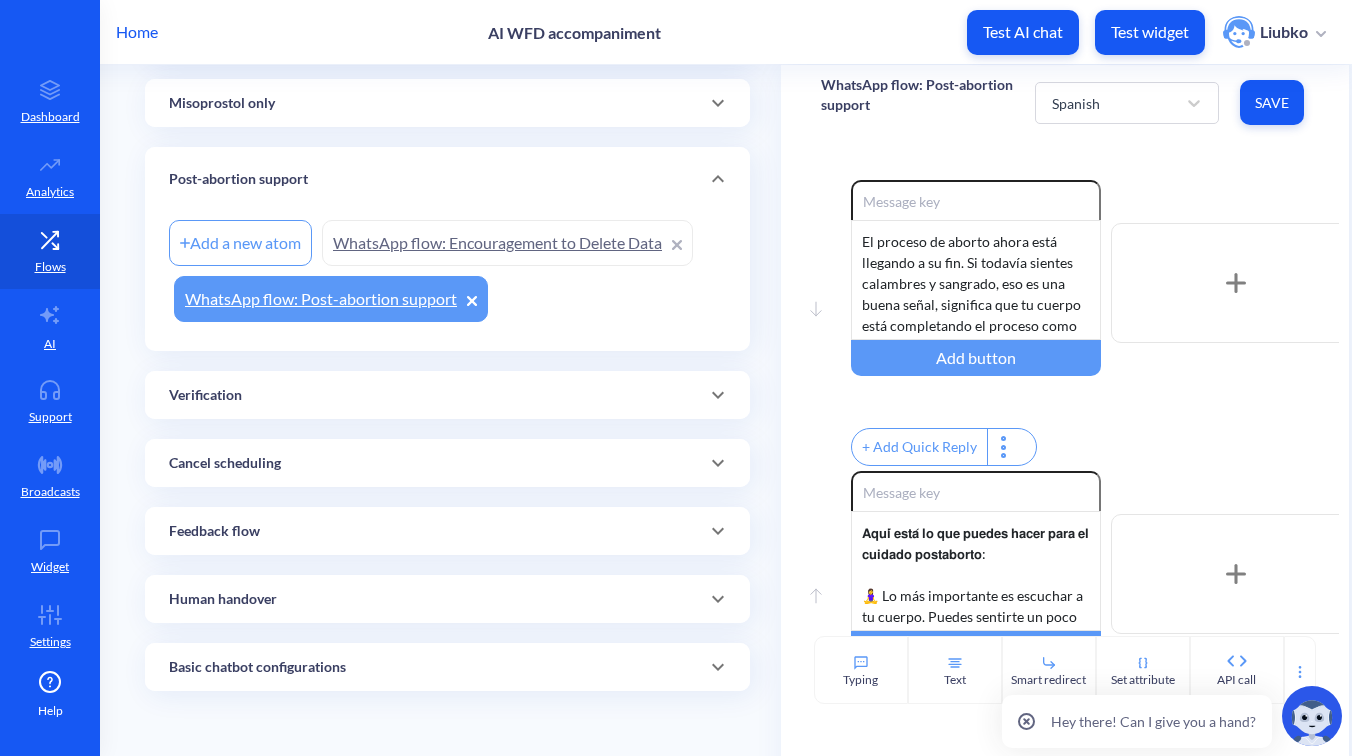 click on "WhatsApp flow: Encouragement to Delete Data" at bounding box center [507, 243] 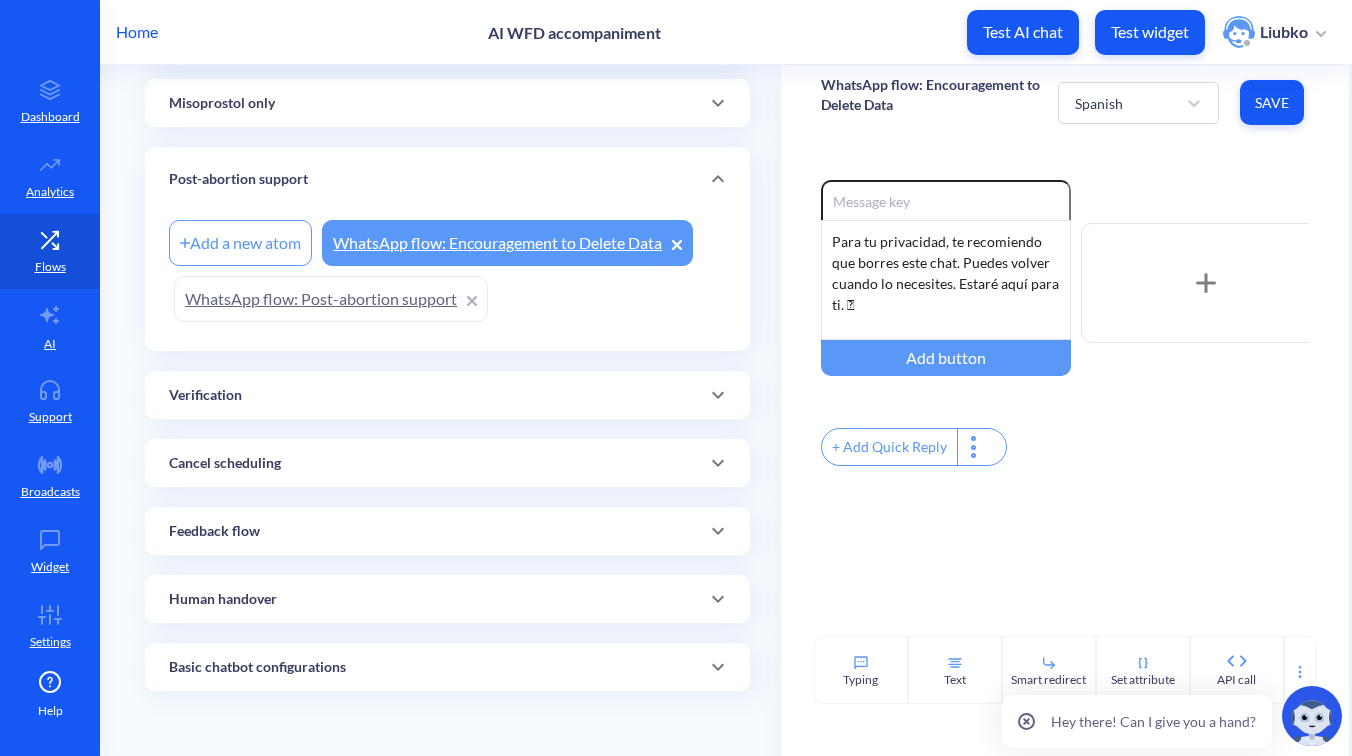 click on "Post-abortion support" at bounding box center [447, 179] 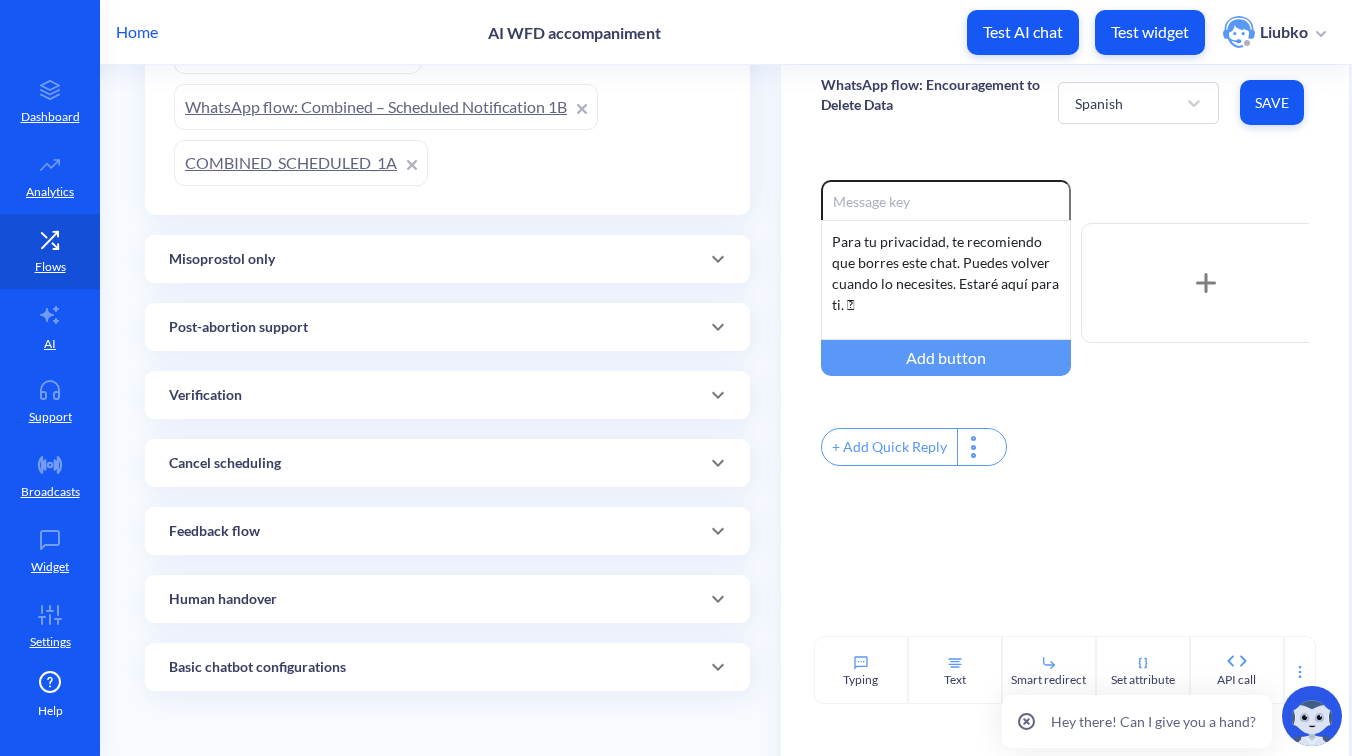 scroll, scrollTop: 892, scrollLeft: 0, axis: vertical 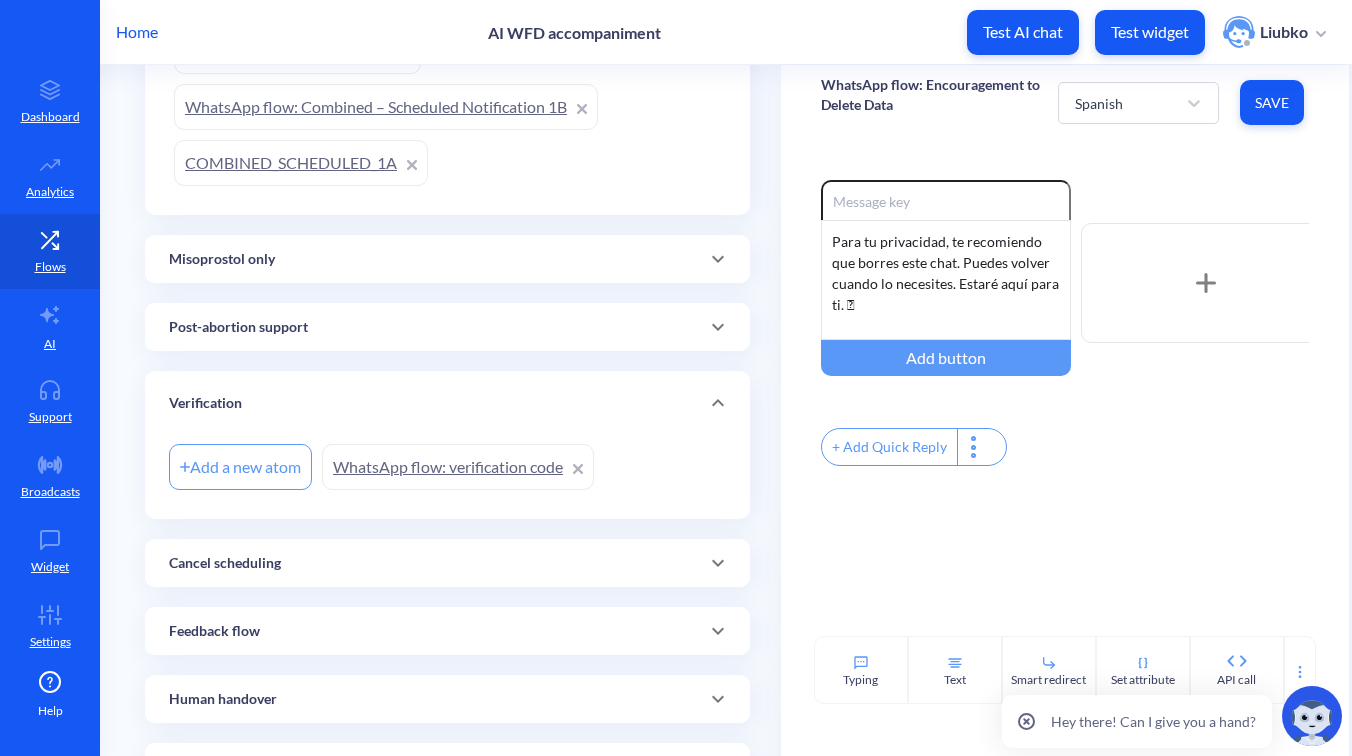 click on "WhatsApp flow: verification code" at bounding box center (458, 467) 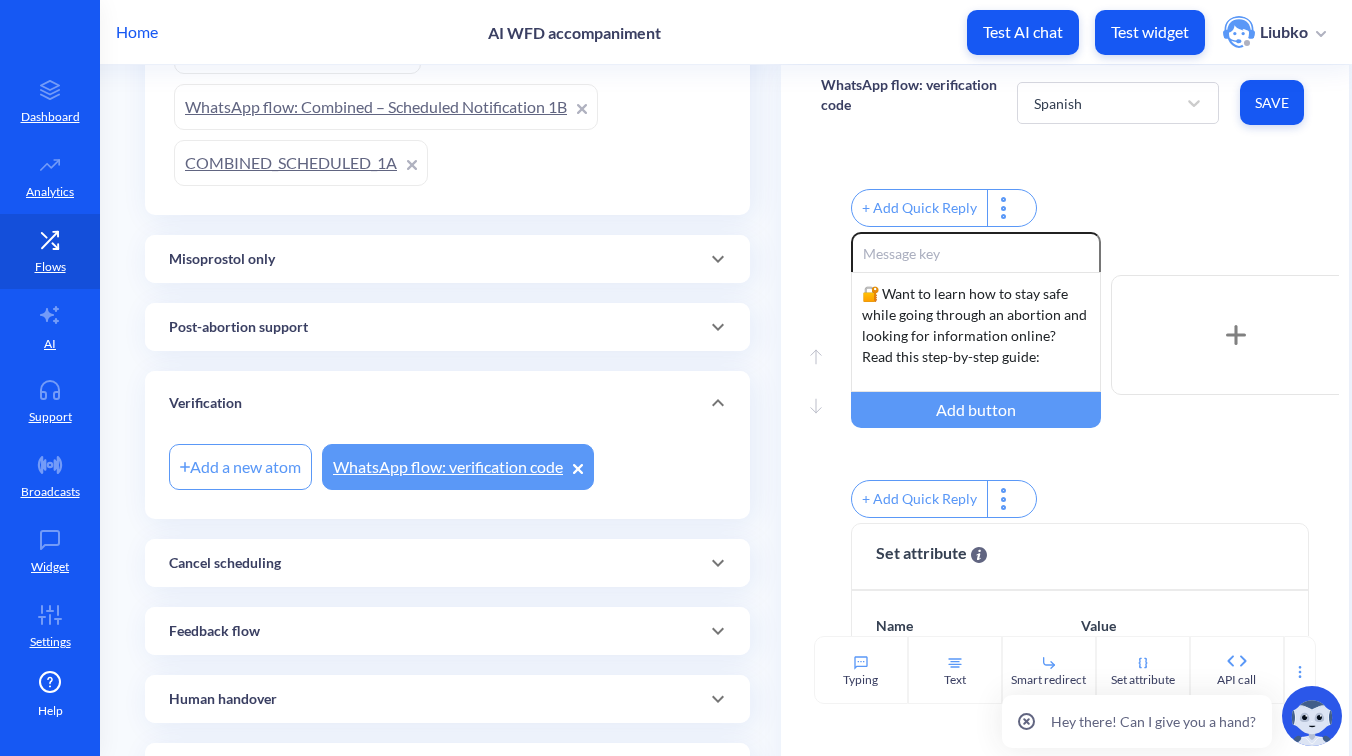scroll, scrollTop: 814, scrollLeft: 0, axis: vertical 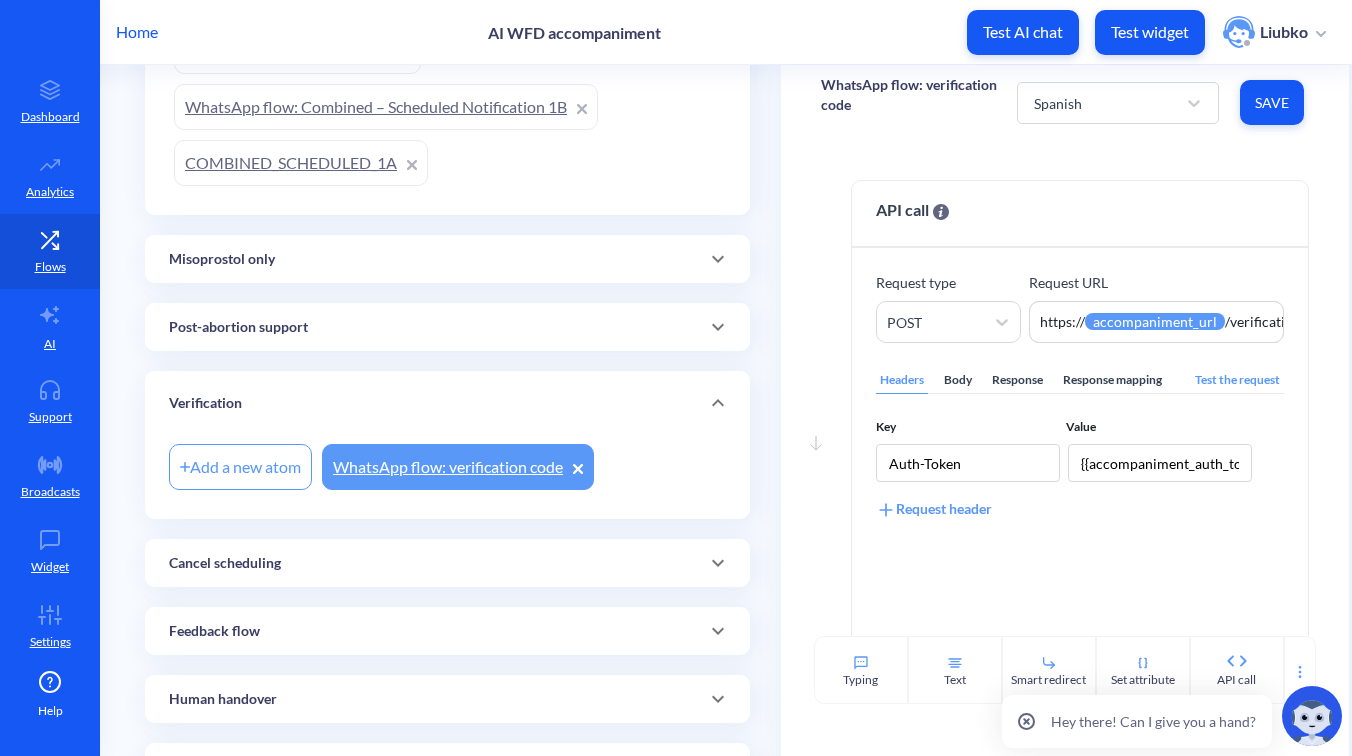 click on "WhatsApp flow: verification code" at bounding box center (919, 95) 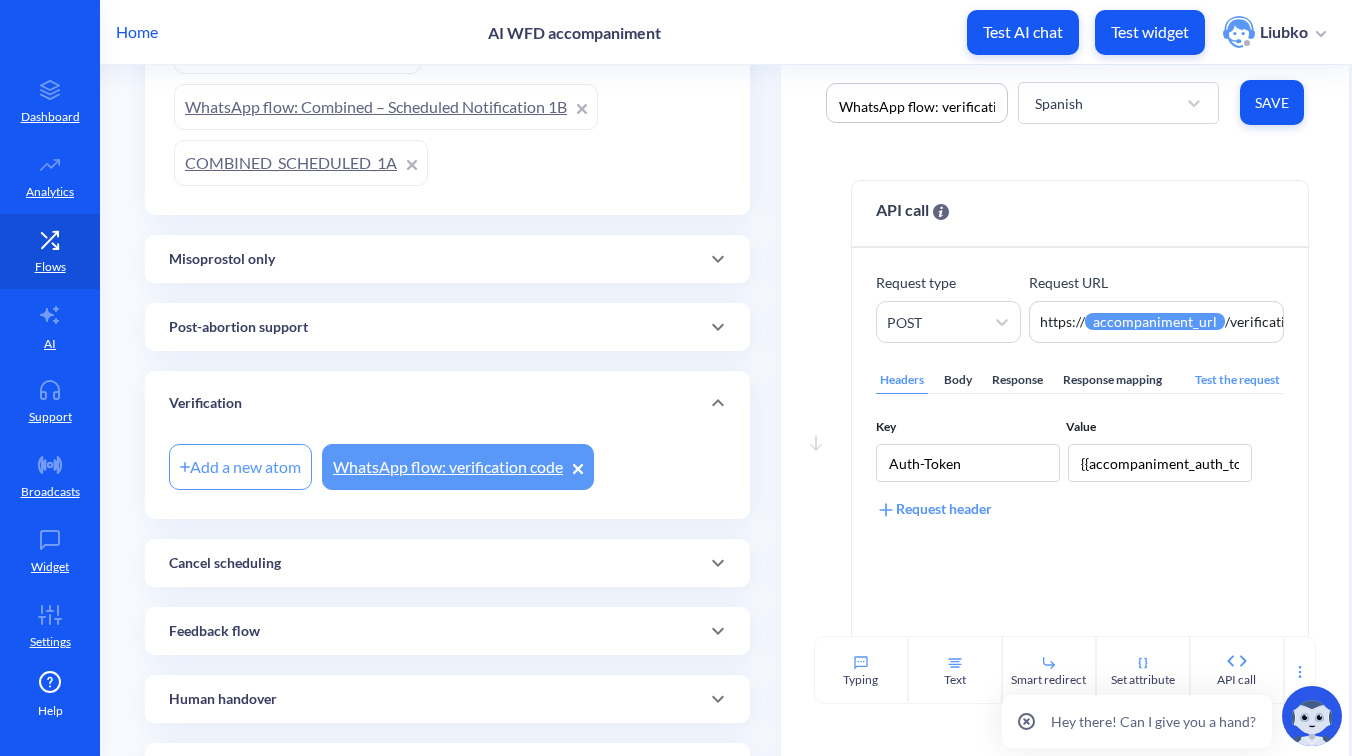 scroll, scrollTop: 0, scrollLeft: 54, axis: horizontal 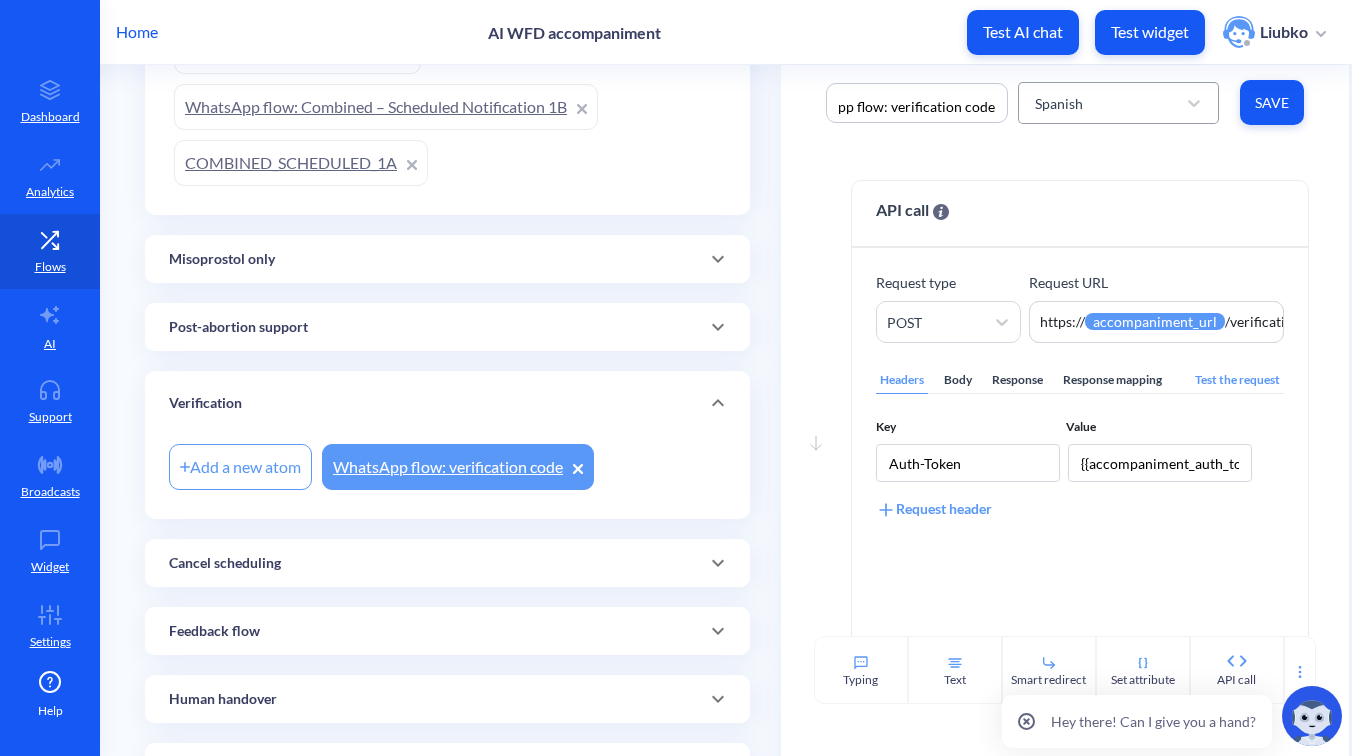 click on "Spanish" at bounding box center (1059, 102) 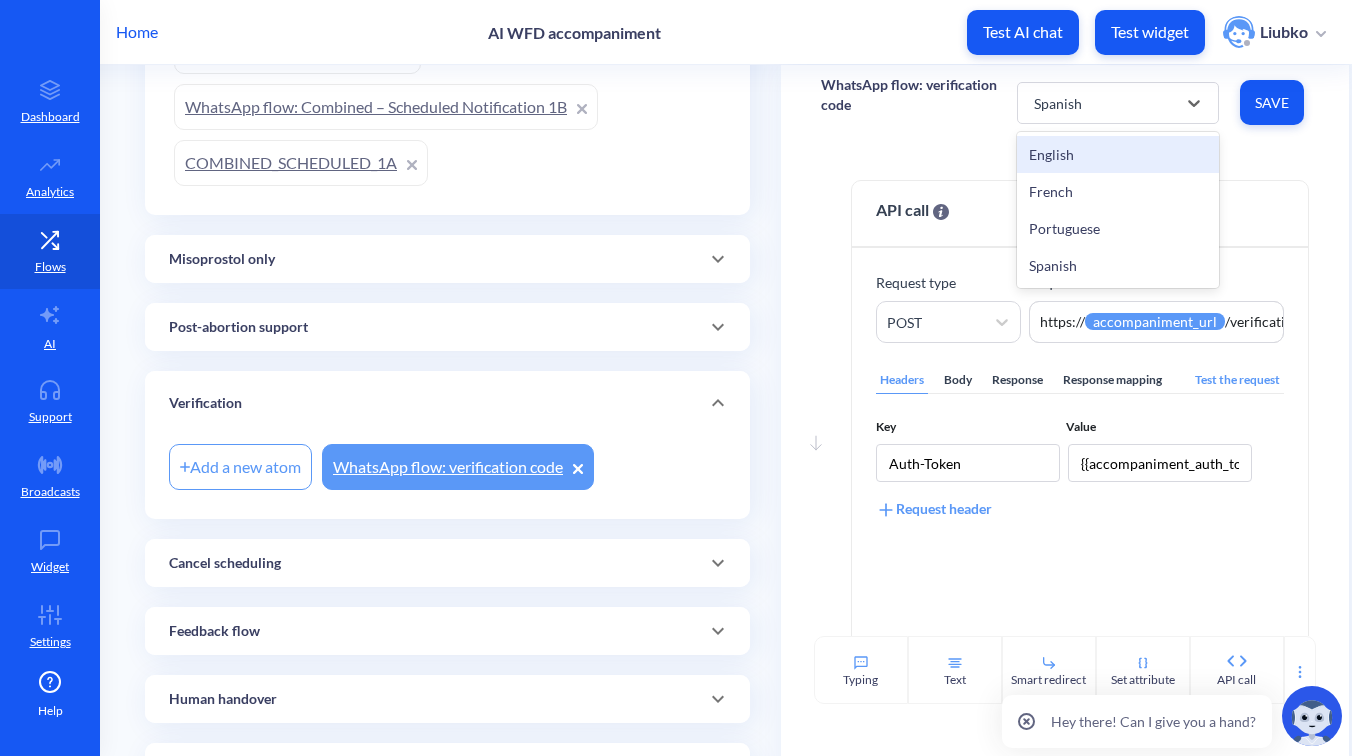click on "English" at bounding box center [1118, 154] 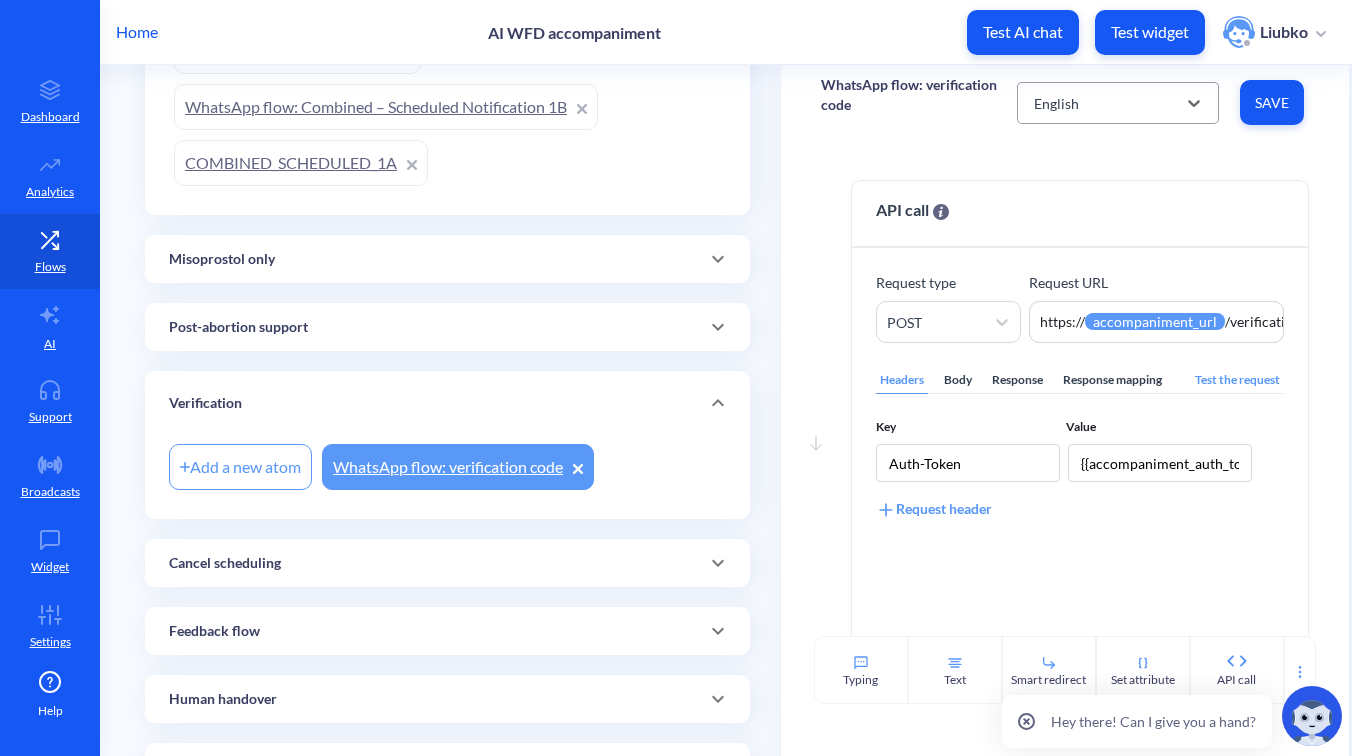 click on "English" at bounding box center [1100, 103] 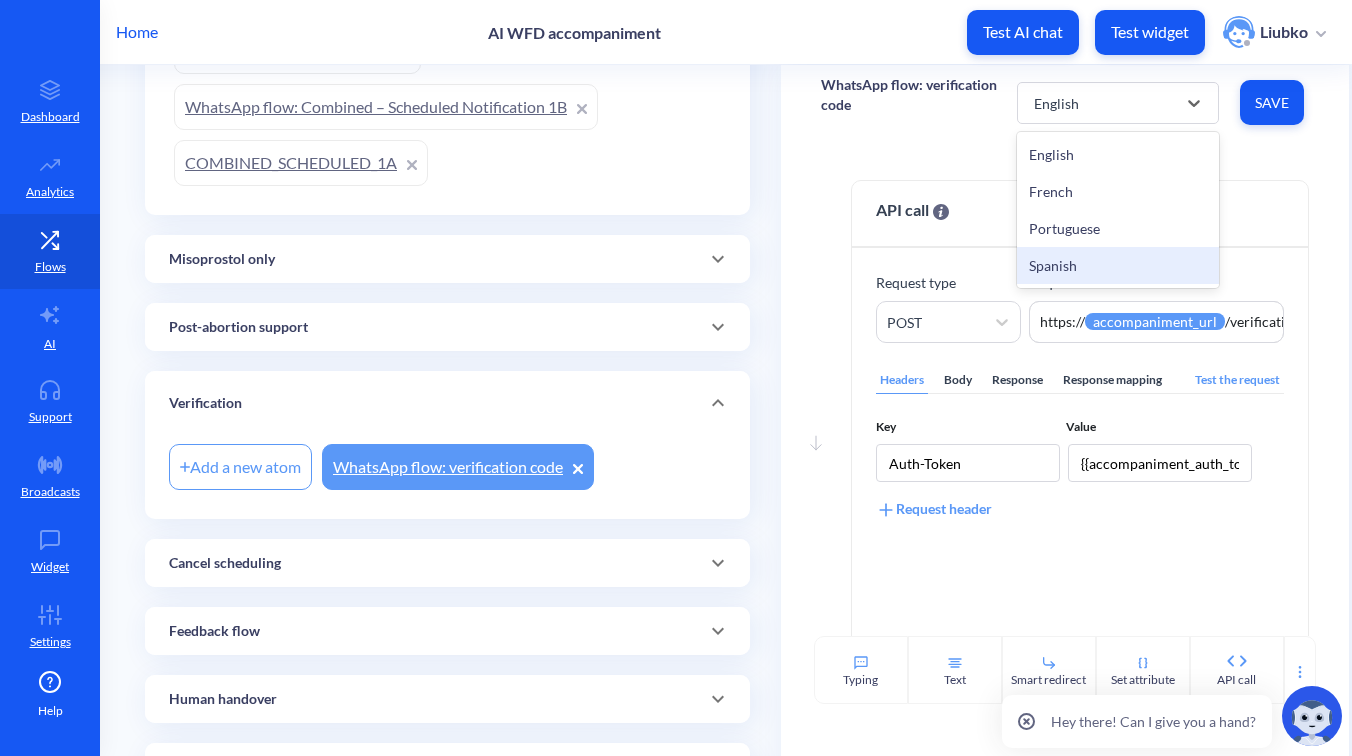 click on "Spanish" at bounding box center [1118, 265] 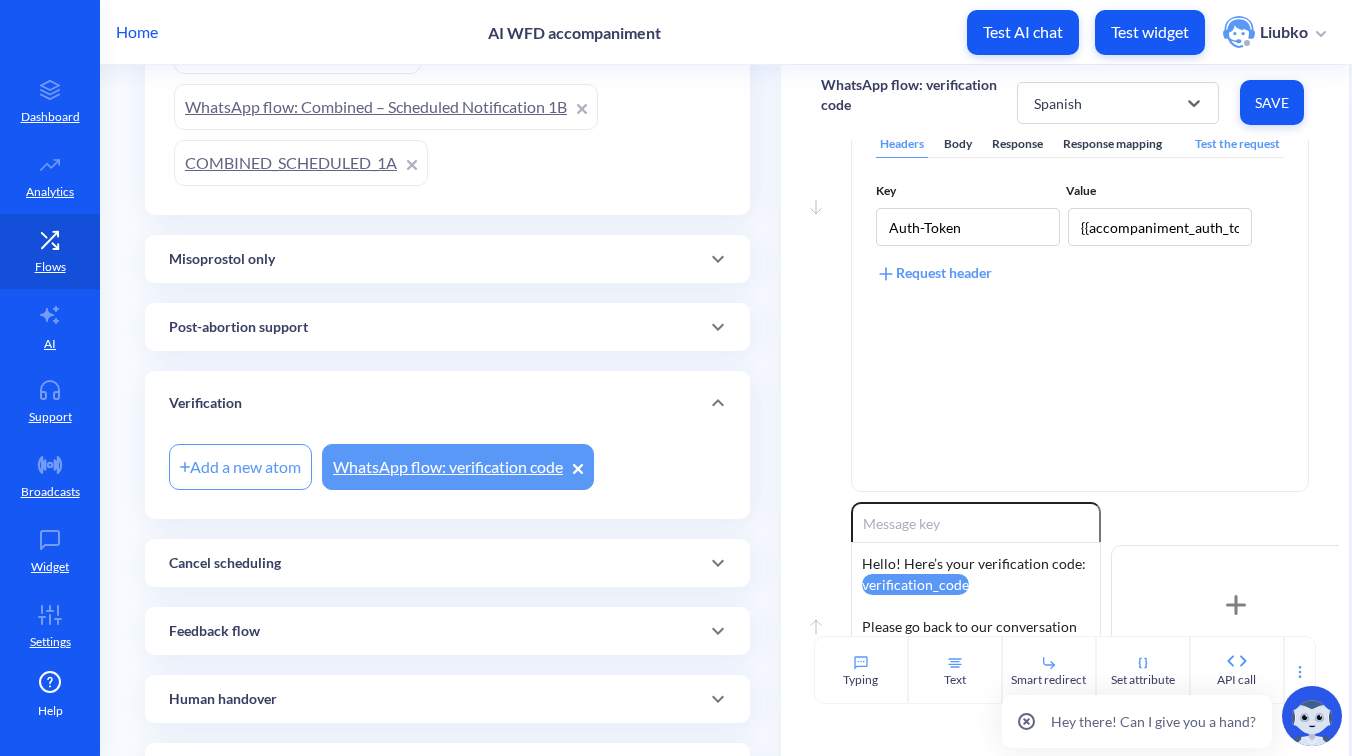 scroll, scrollTop: 456, scrollLeft: 0, axis: vertical 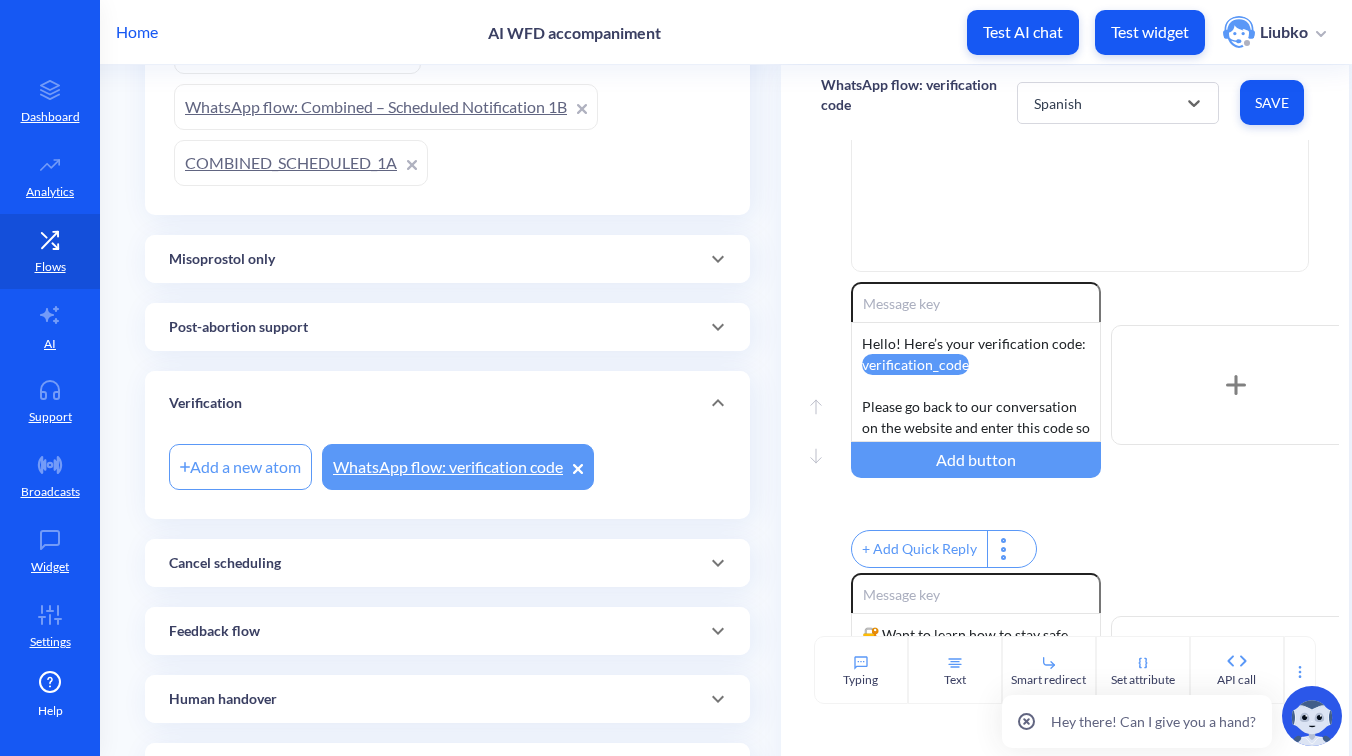 click on "WhatsApp flow: verification code" at bounding box center [919, 95] 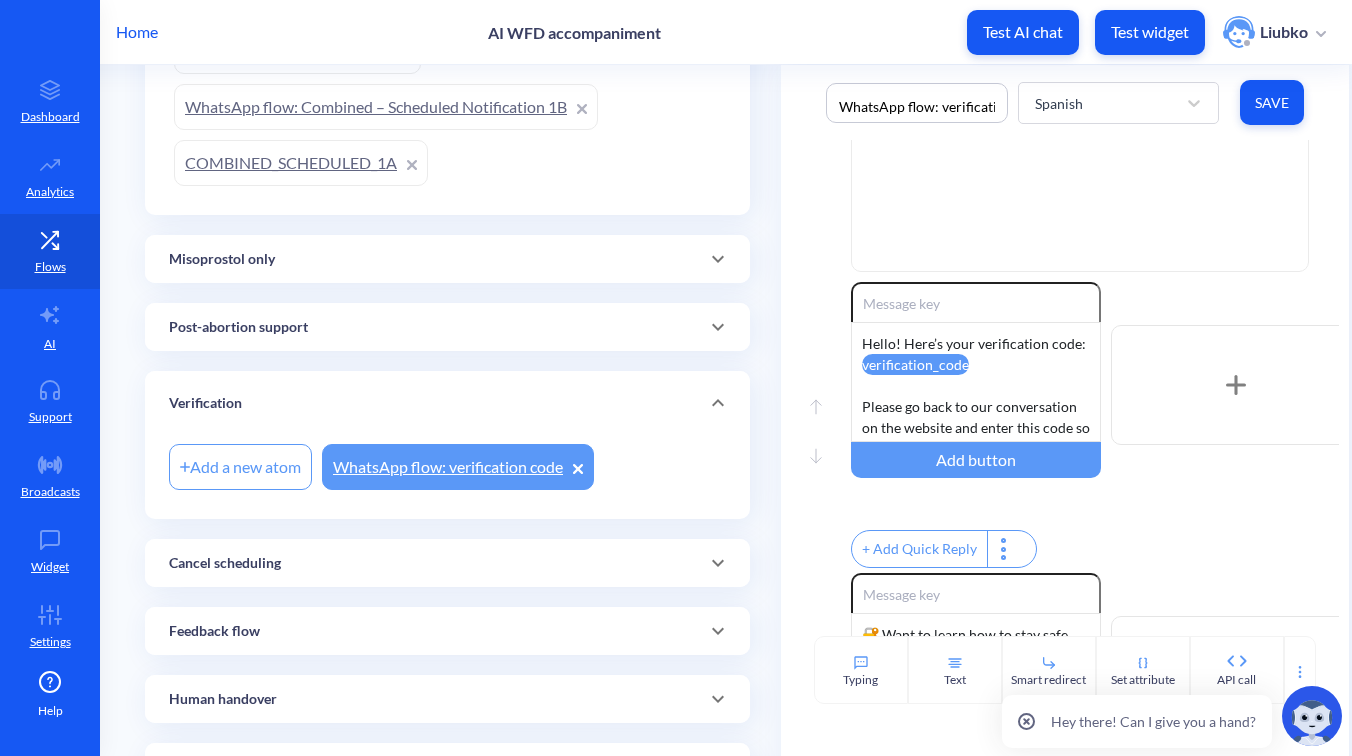 scroll, scrollTop: 0, scrollLeft: 54, axis: horizontal 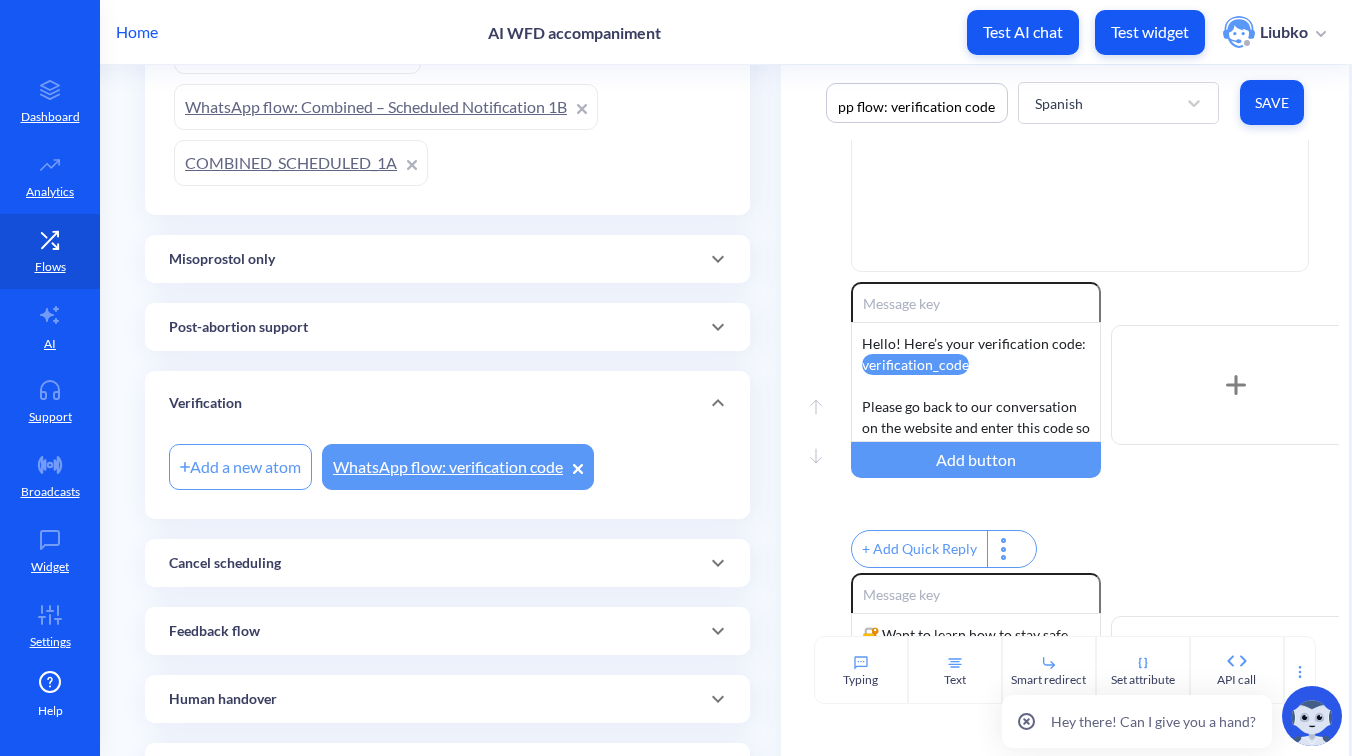 click on "Home AI WFD accompaniment Test AI chat Test widget Liubko" at bounding box center (676, 32) 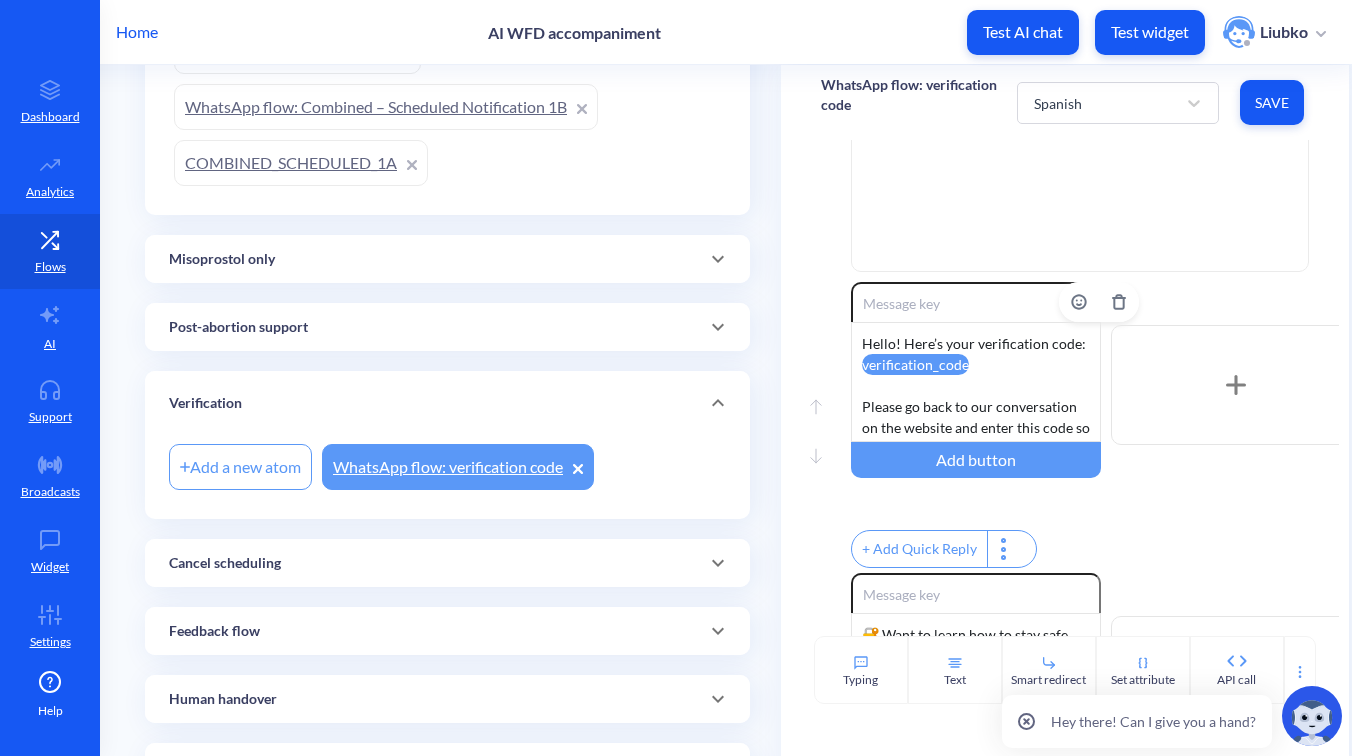 scroll, scrollTop: 60, scrollLeft: 0, axis: vertical 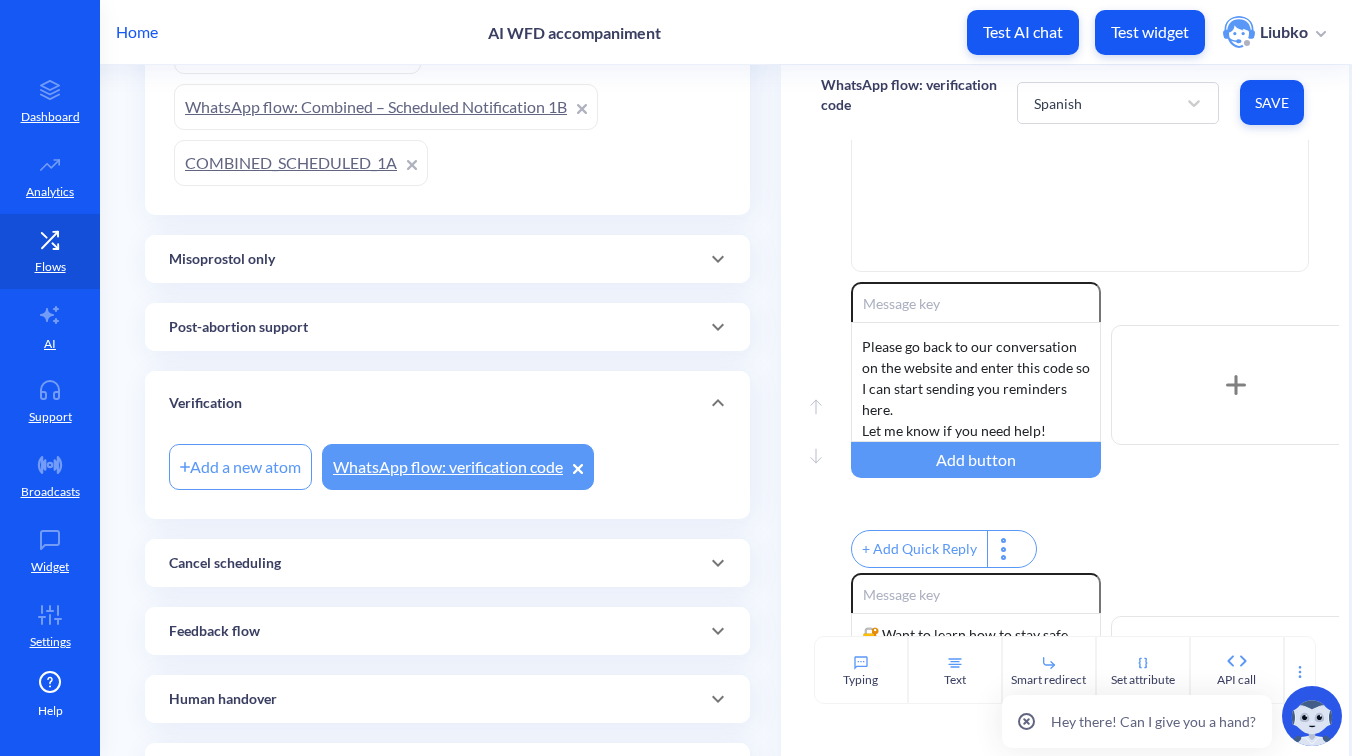 click on "Verification" at bounding box center (447, 403) 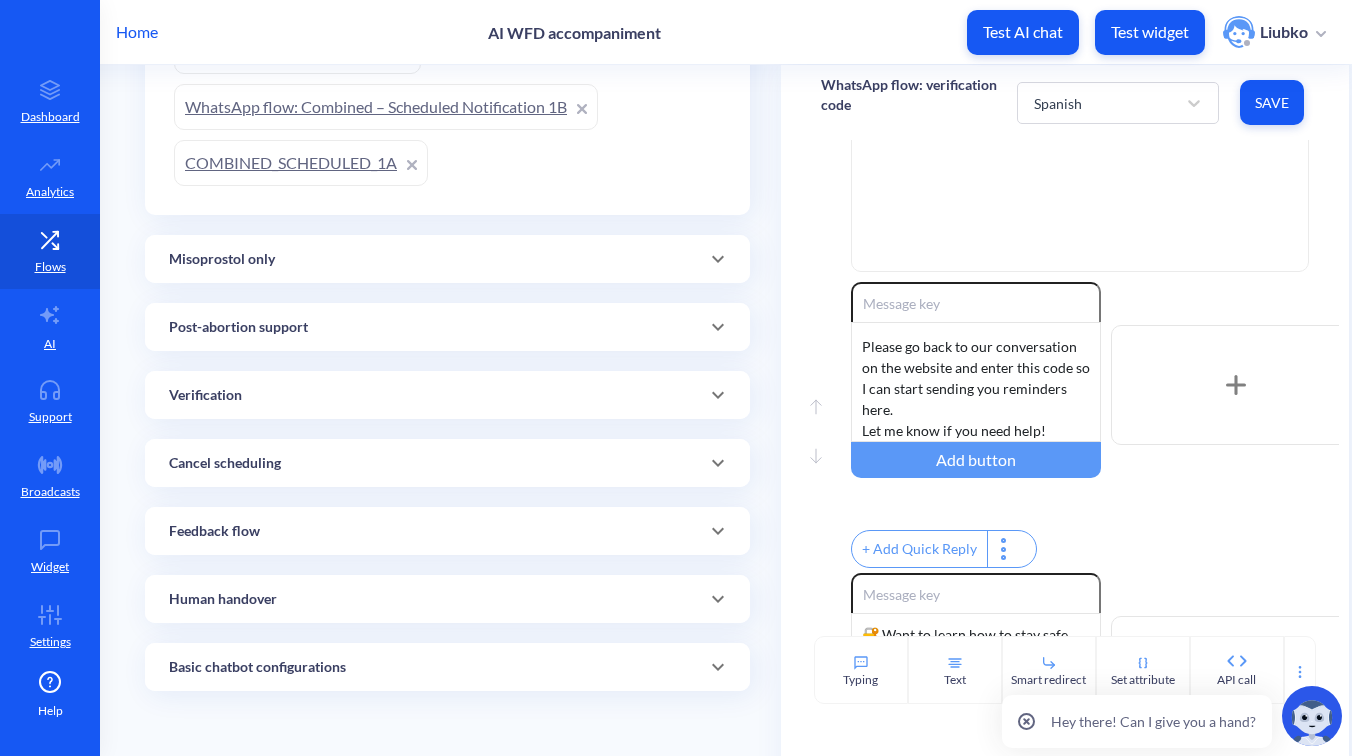 click on "Basic chatbot configurations" at bounding box center [447, 667] 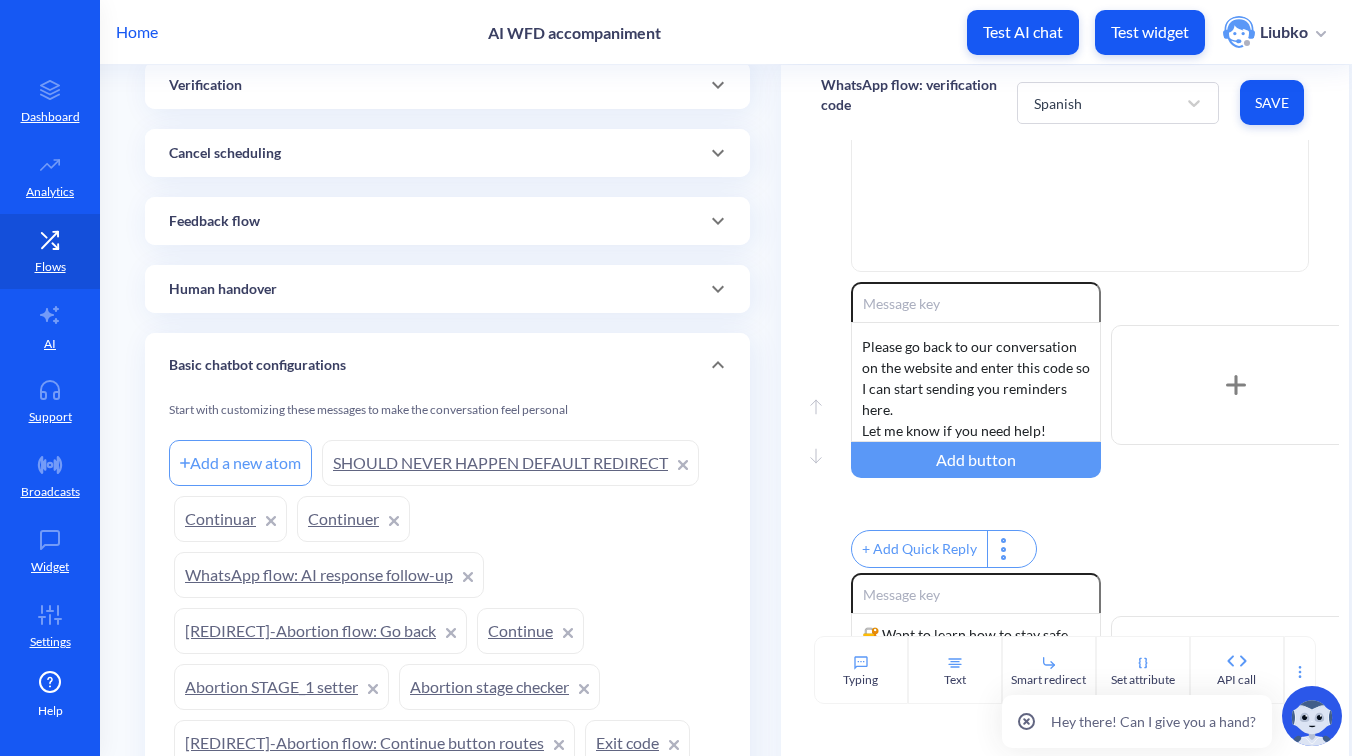 scroll, scrollTop: 1228, scrollLeft: 0, axis: vertical 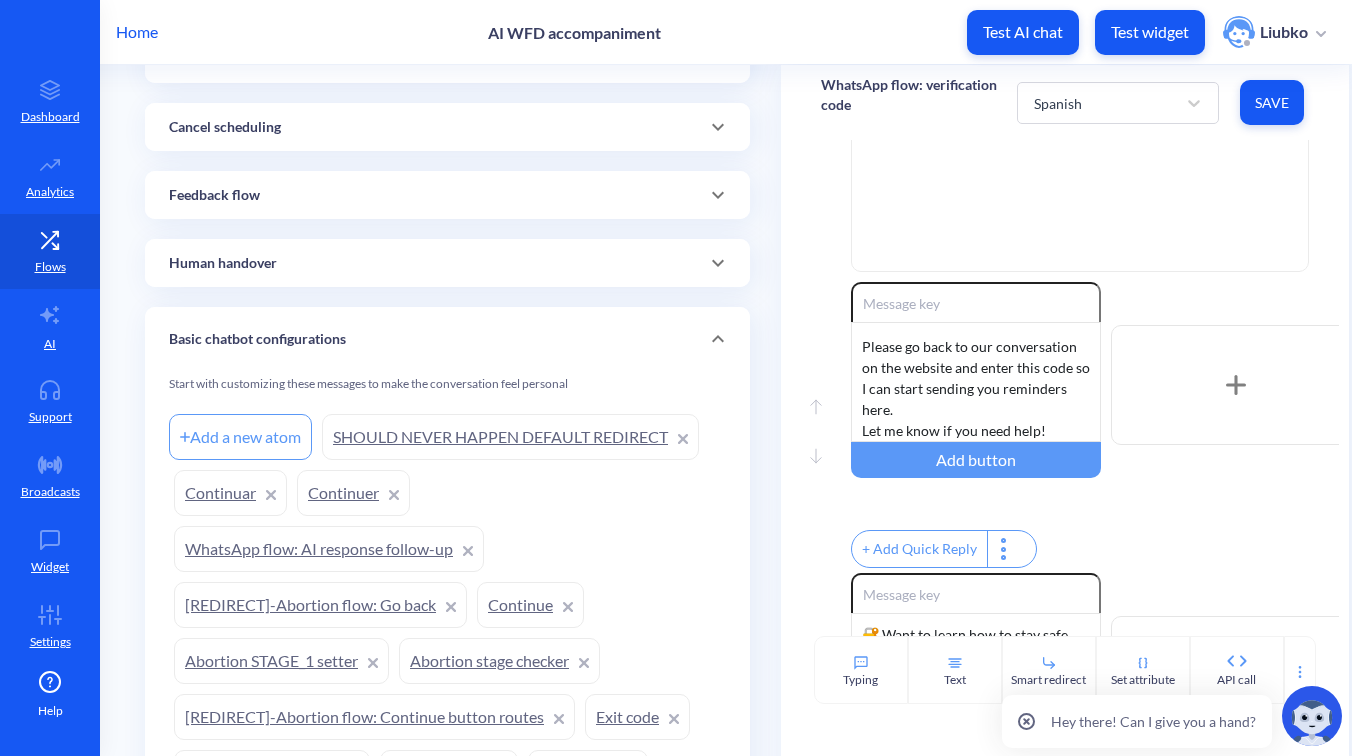 click on "SHOULD NEVER HAPPEN DEFAULT REDIRECT" at bounding box center [510, 437] 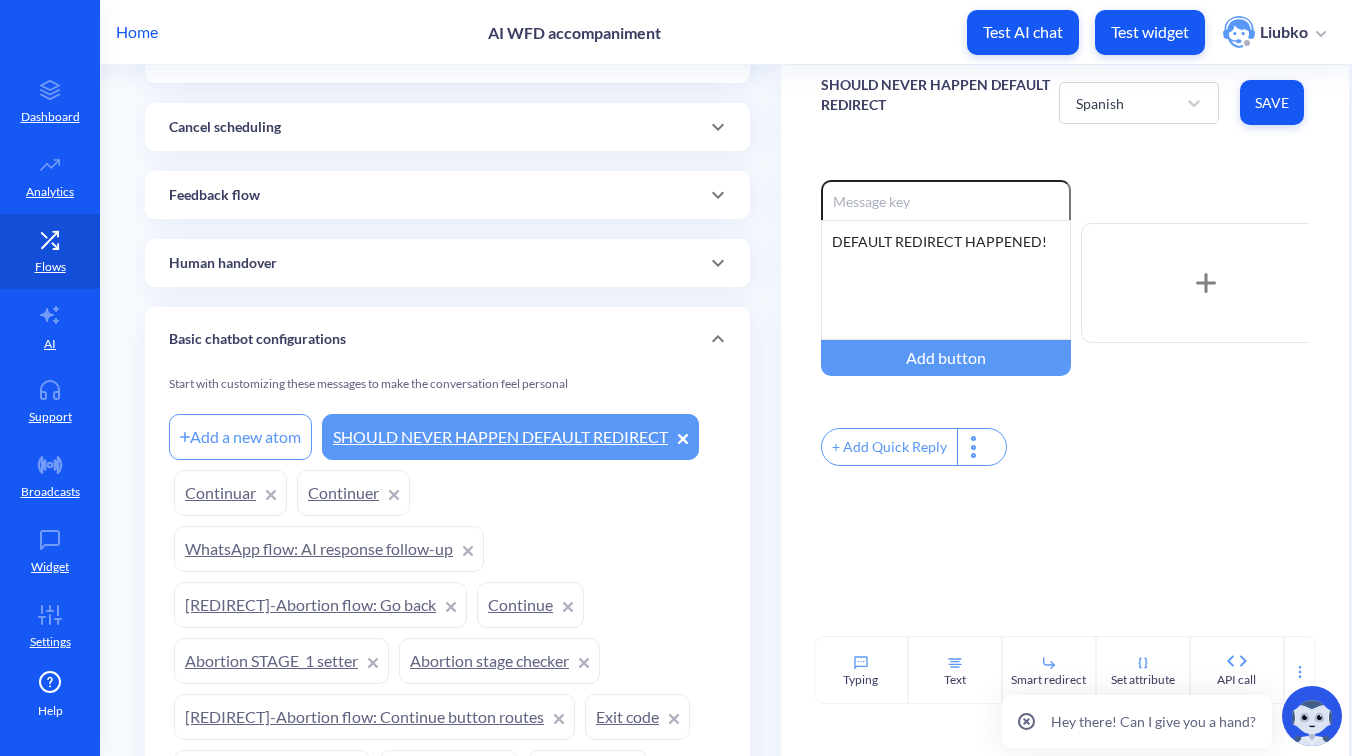 click on "Continuar" at bounding box center (230, 493) 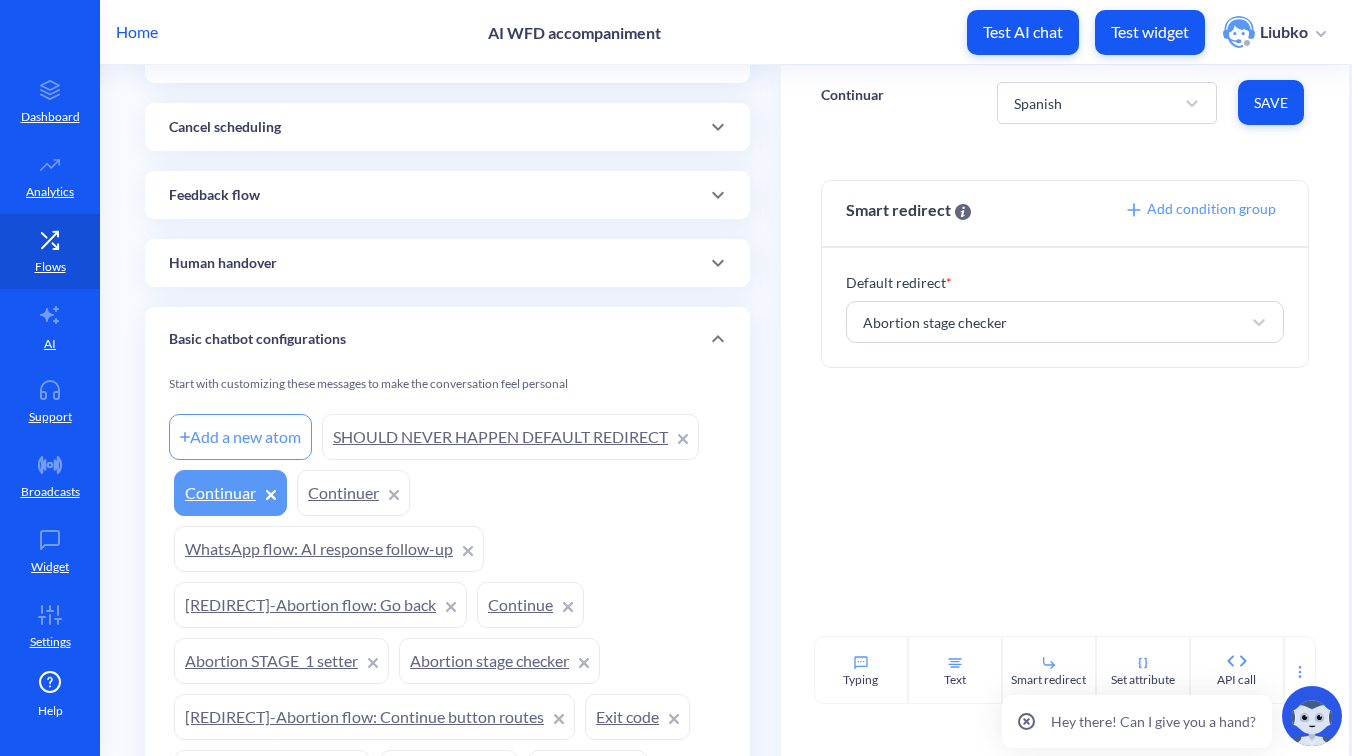 click on "Continuer" at bounding box center [353, 493] 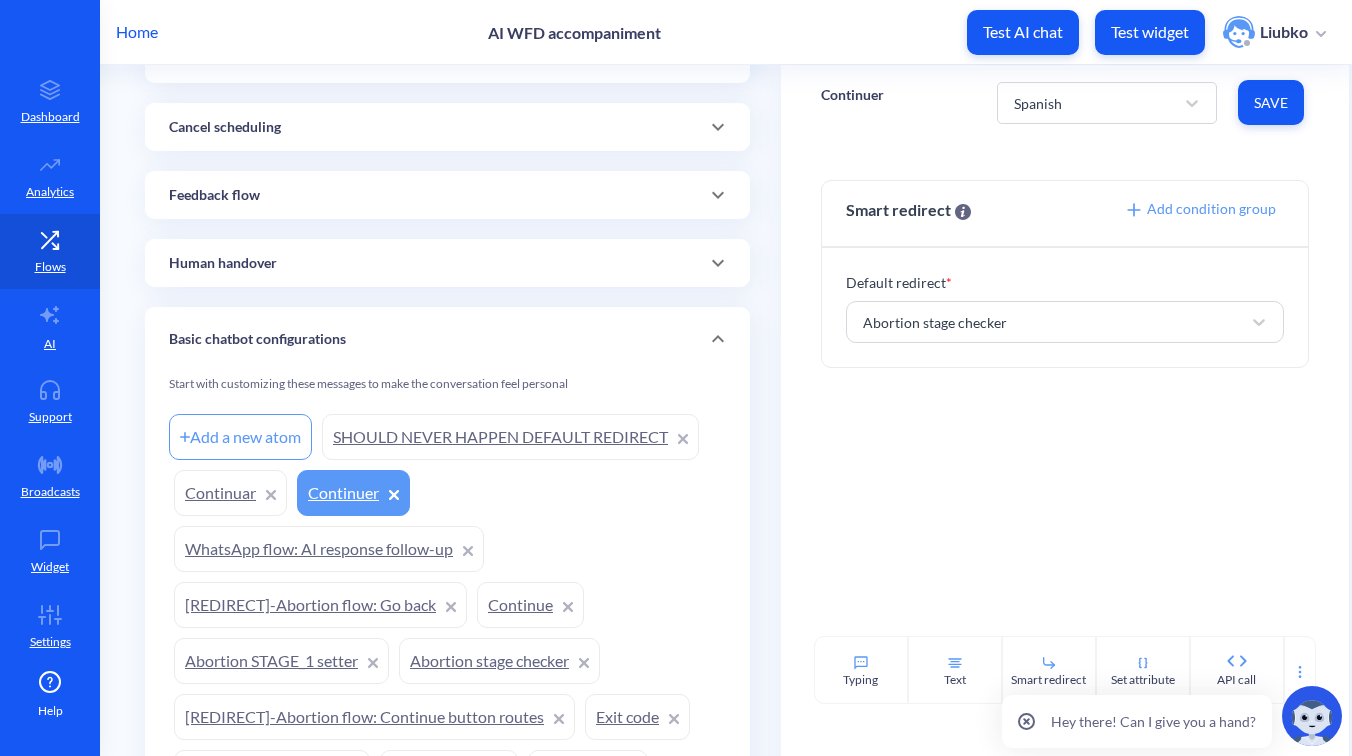 click on "WhatsApp flow: AI response follow-up" at bounding box center (329, 549) 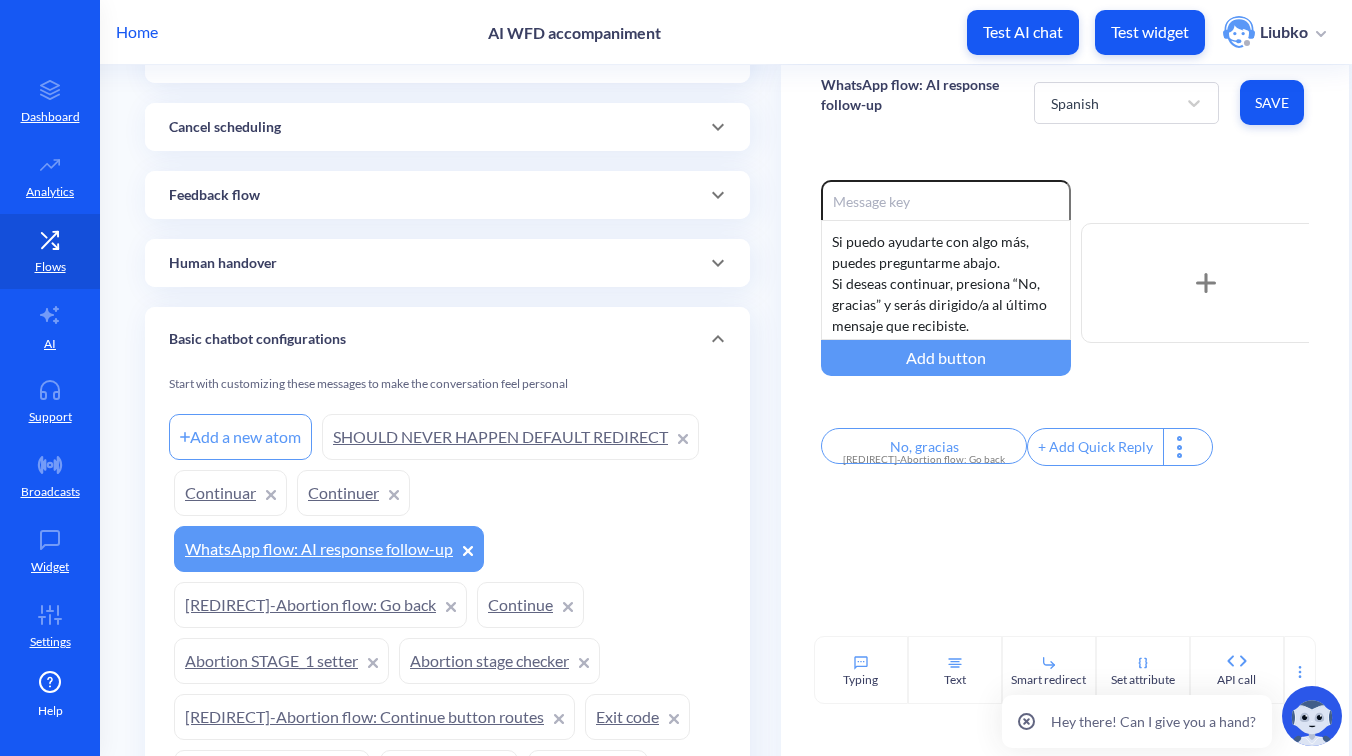 click on "[REDIRECT]-Abortion flow: Go back" at bounding box center (320, 605) 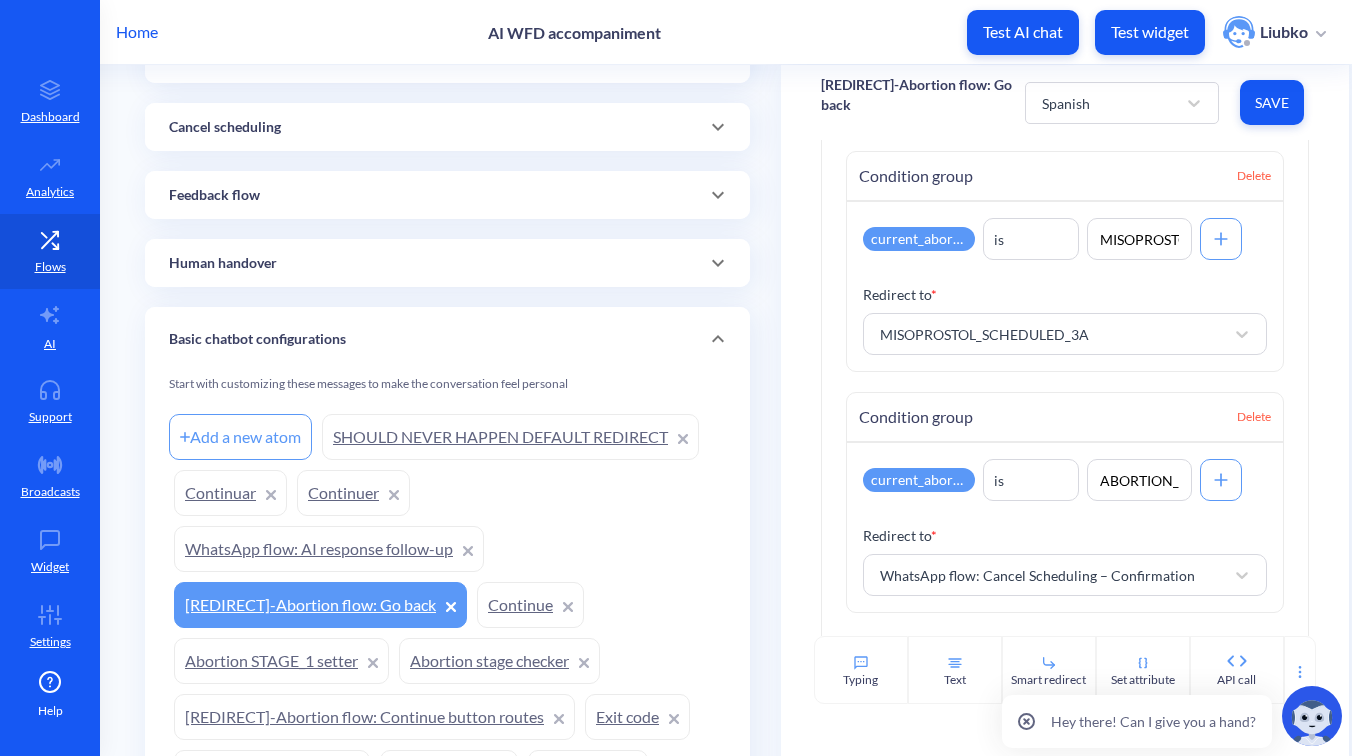 scroll, scrollTop: 1966, scrollLeft: 0, axis: vertical 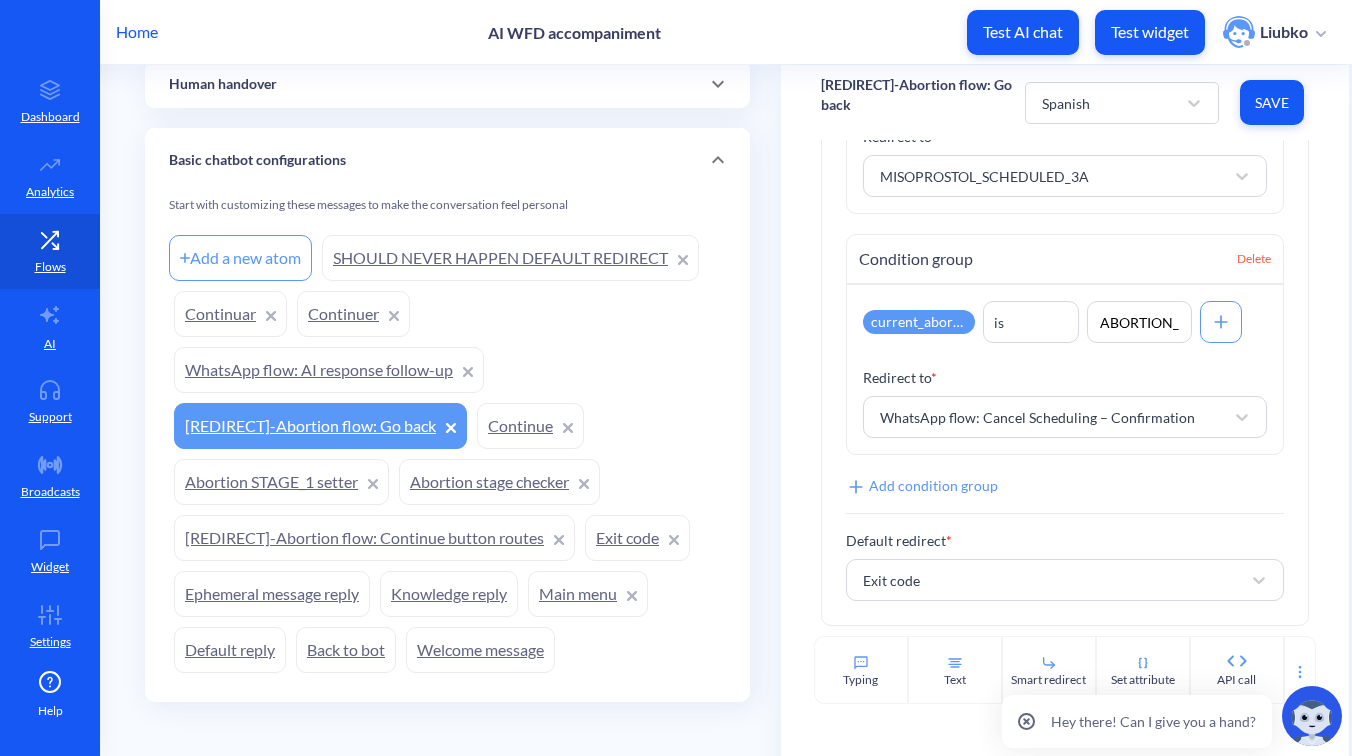 click on "Continue" at bounding box center (530, 426) 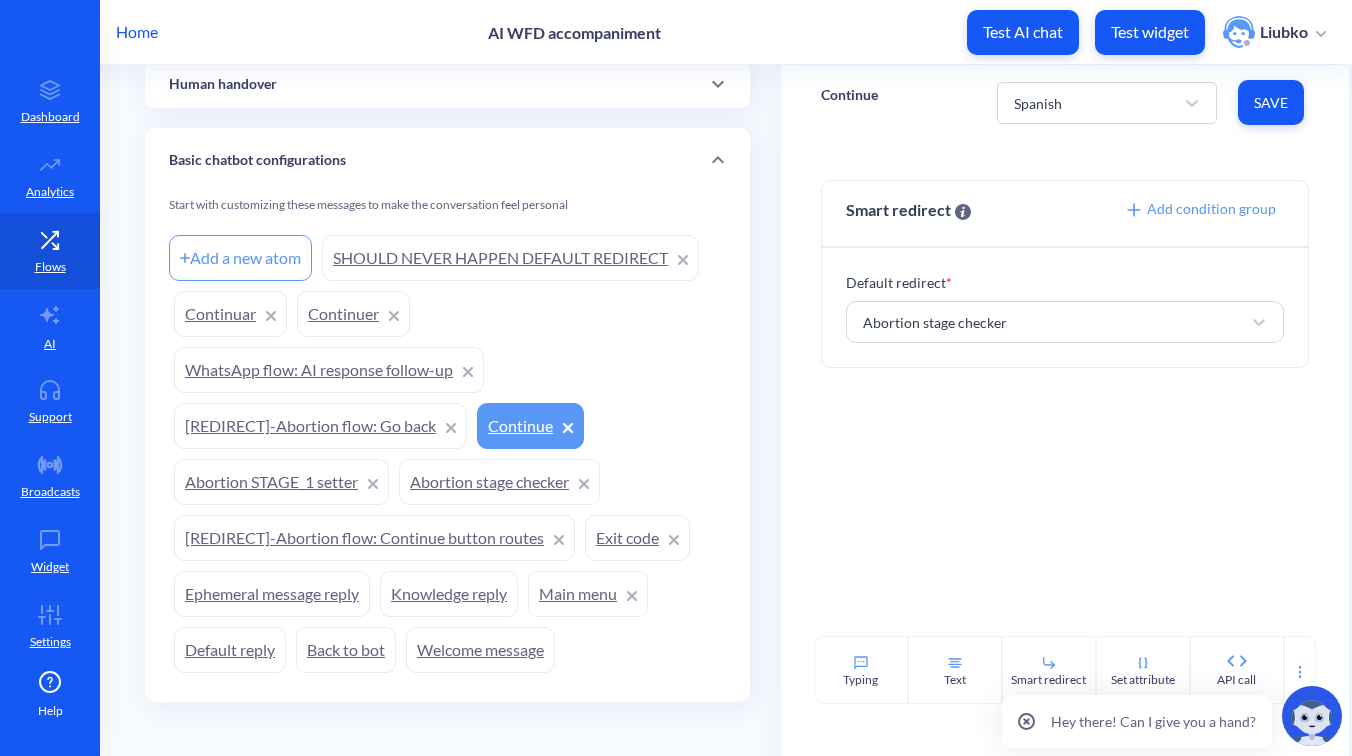 click on "Abortion STAGE_1 setter" at bounding box center (281, 482) 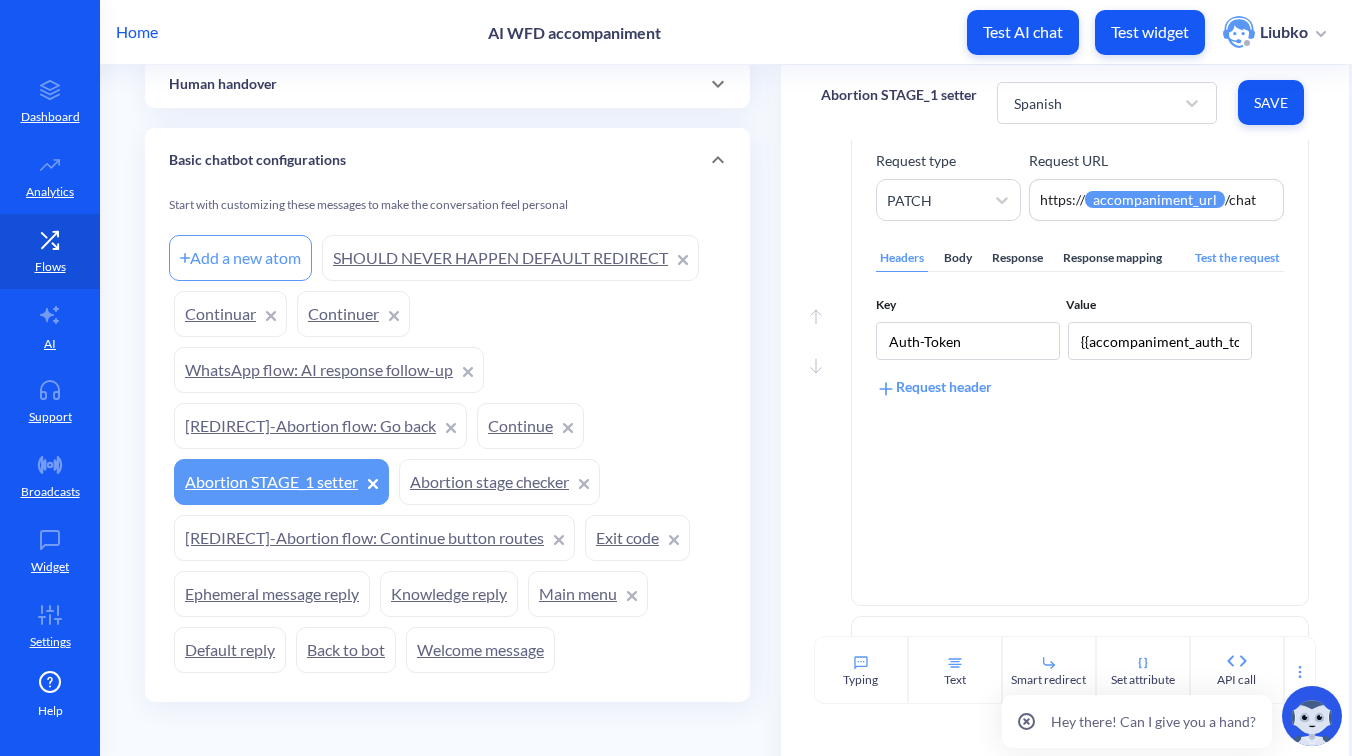 scroll, scrollTop: 600, scrollLeft: 0, axis: vertical 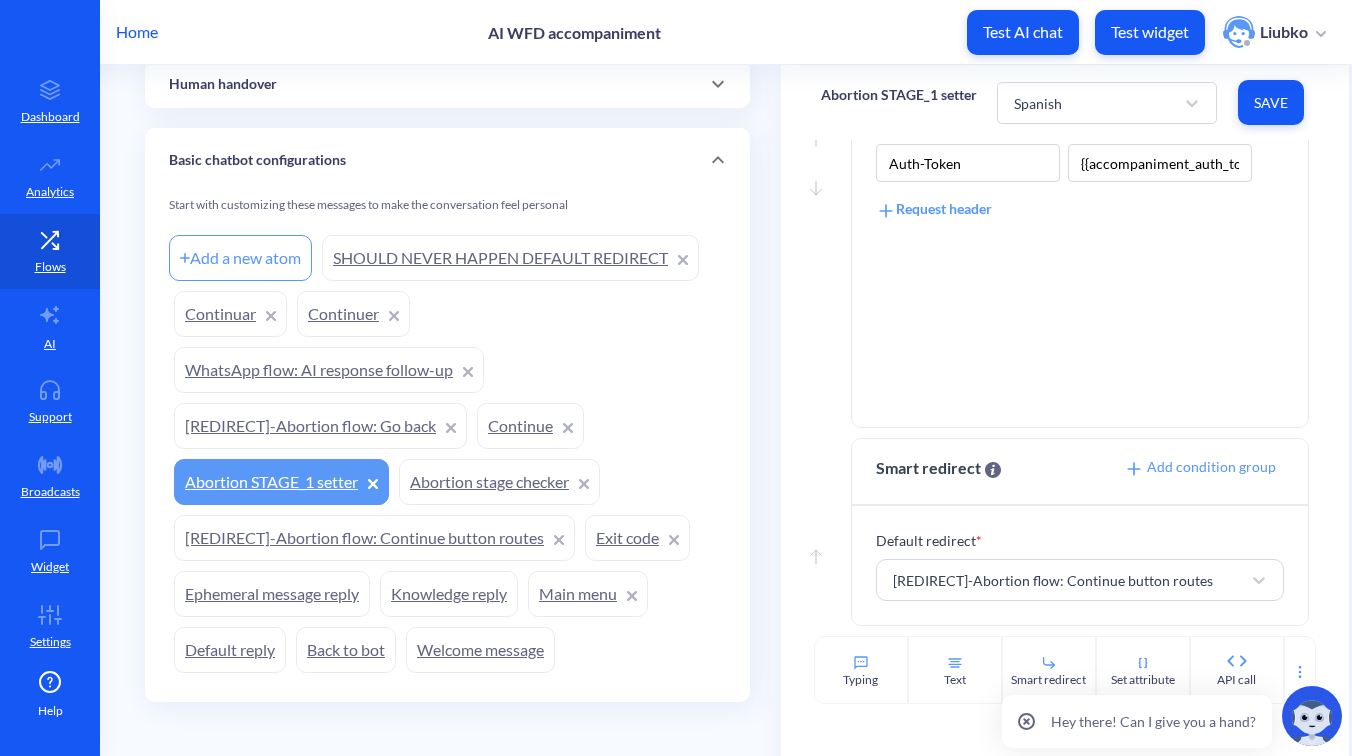 click on "Abortion stage checker" at bounding box center [499, 482] 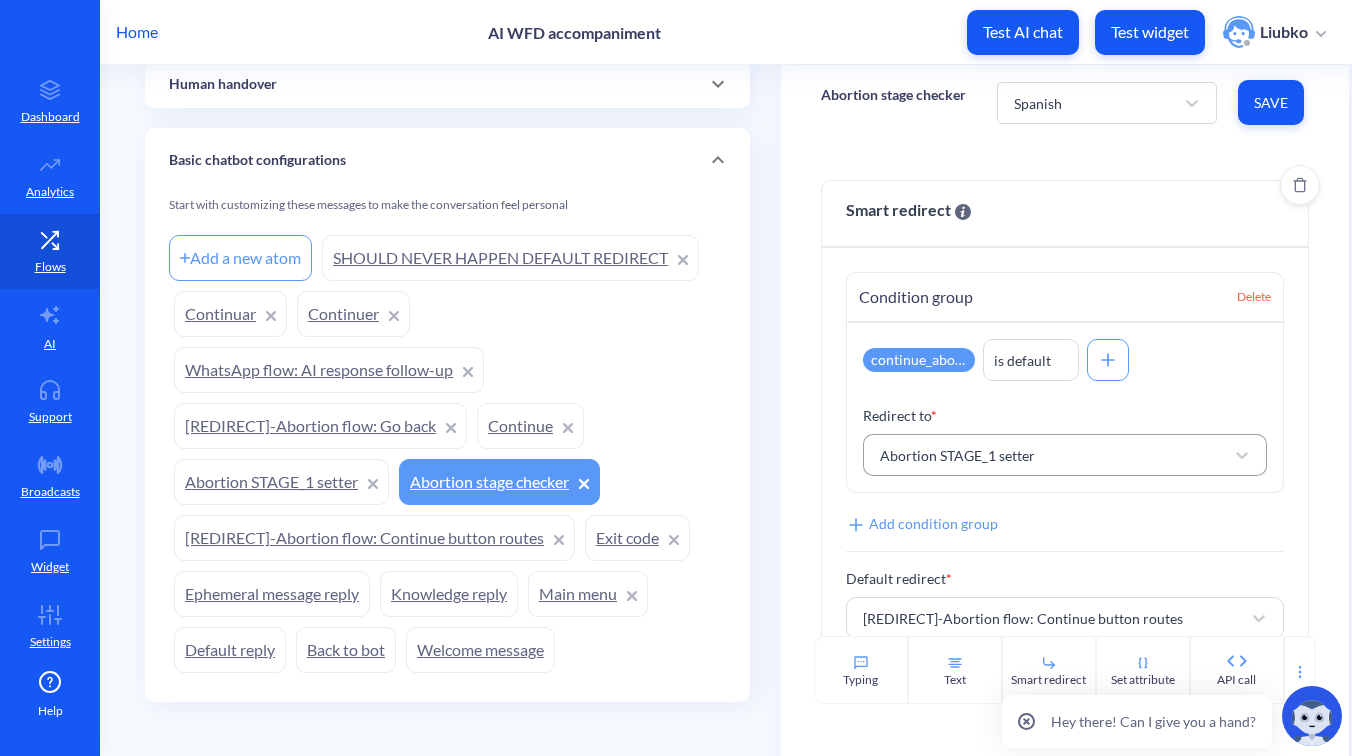 scroll, scrollTop: 38, scrollLeft: 0, axis: vertical 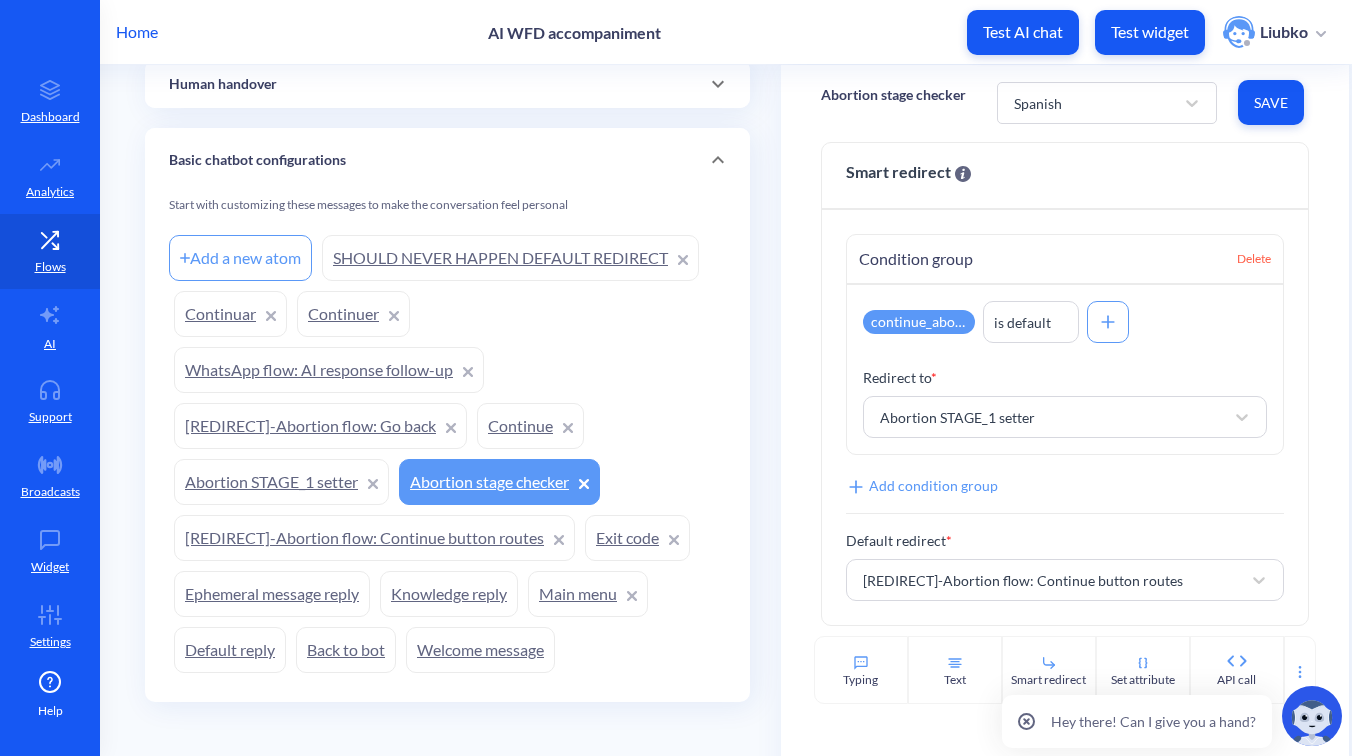 click on "Exit code" at bounding box center [637, 538] 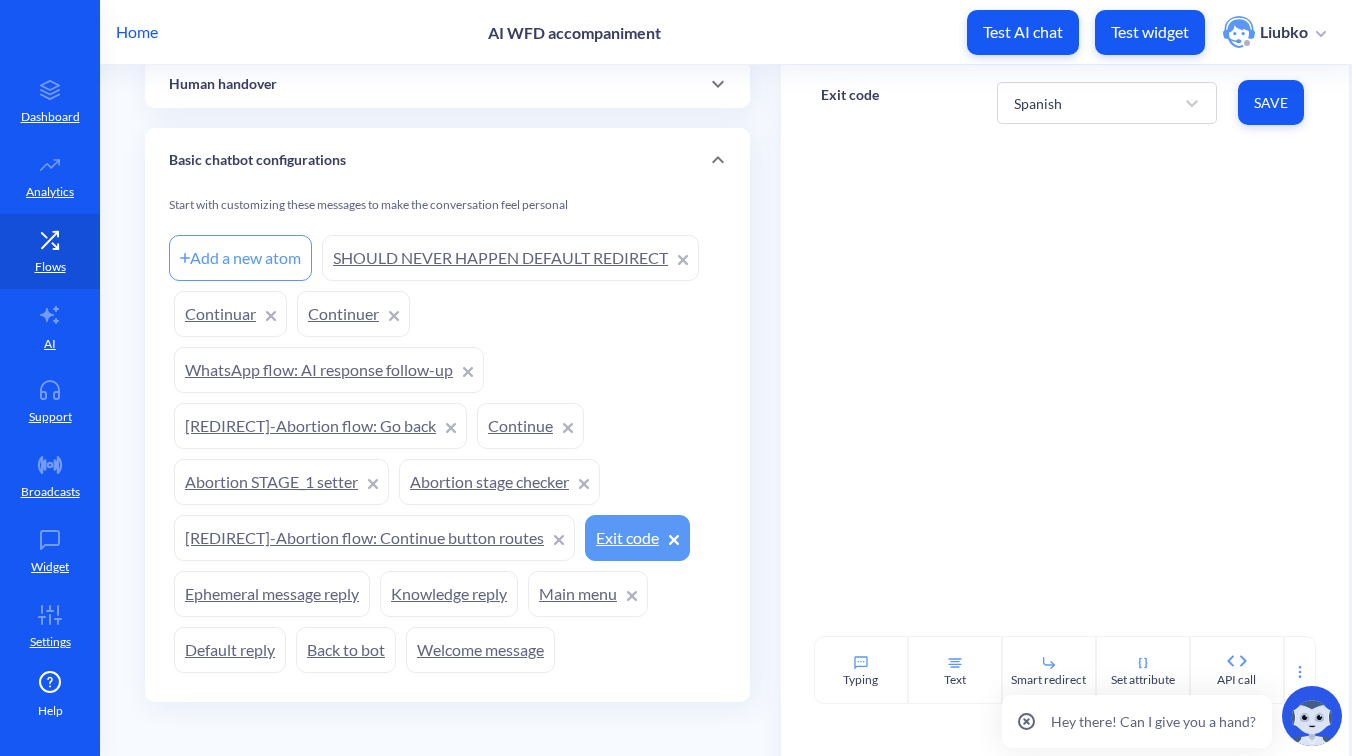 click on "[REDIRECT]-Abortion flow: Continue button routes" at bounding box center (374, 538) 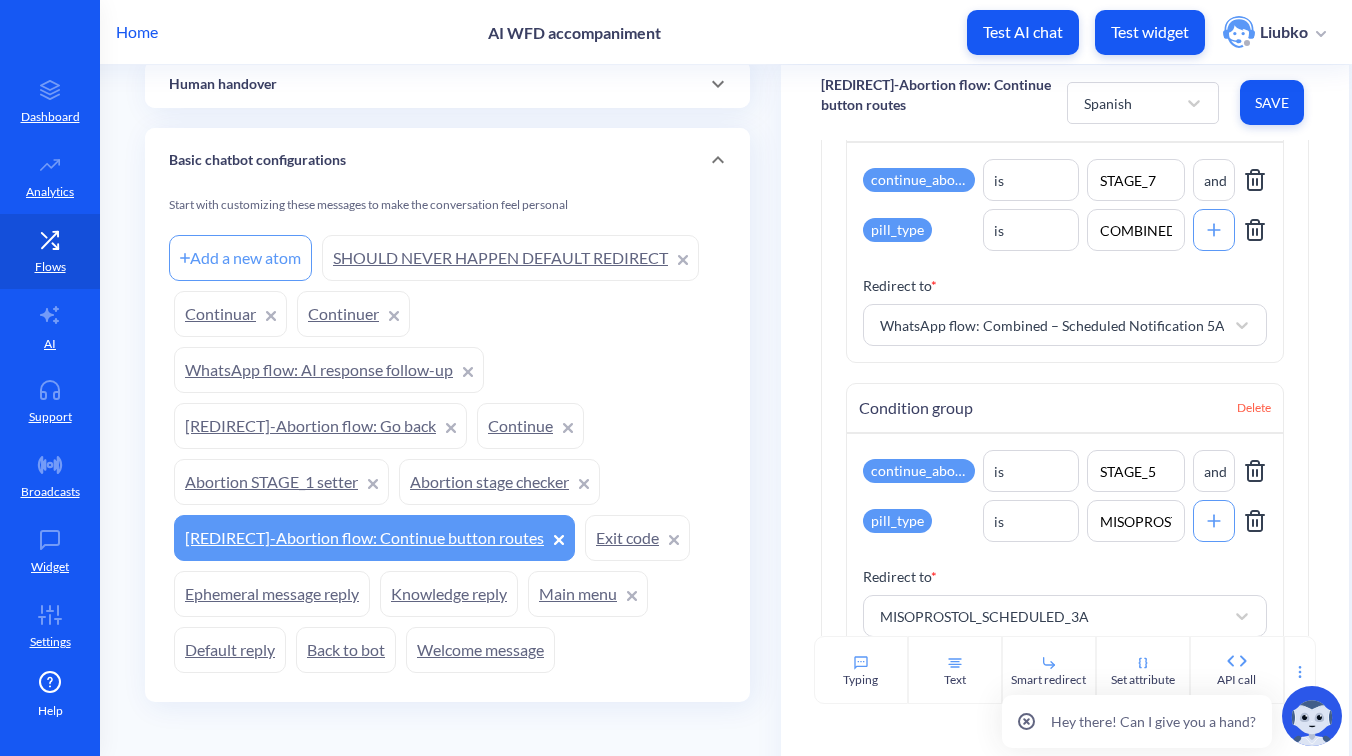 scroll, scrollTop: 3871, scrollLeft: 0, axis: vertical 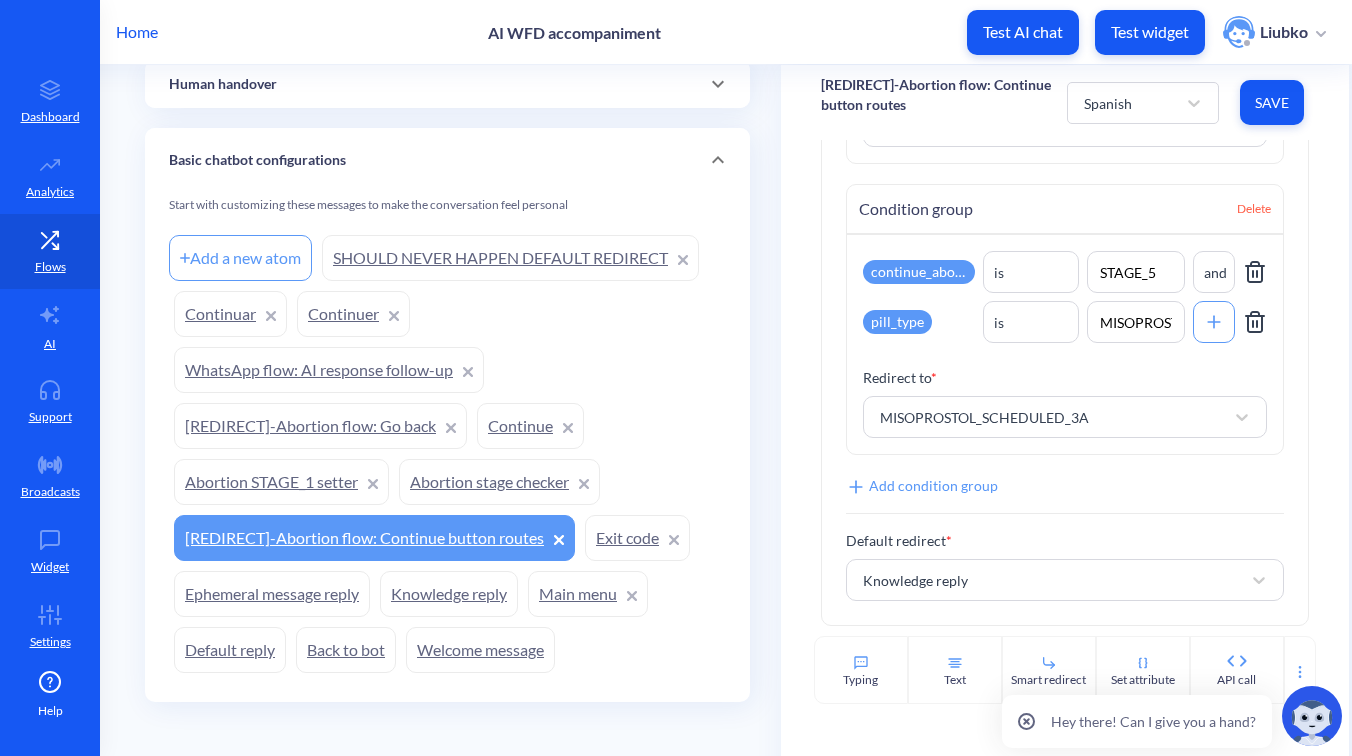 click on "Ephemeral message reply" at bounding box center [272, 594] 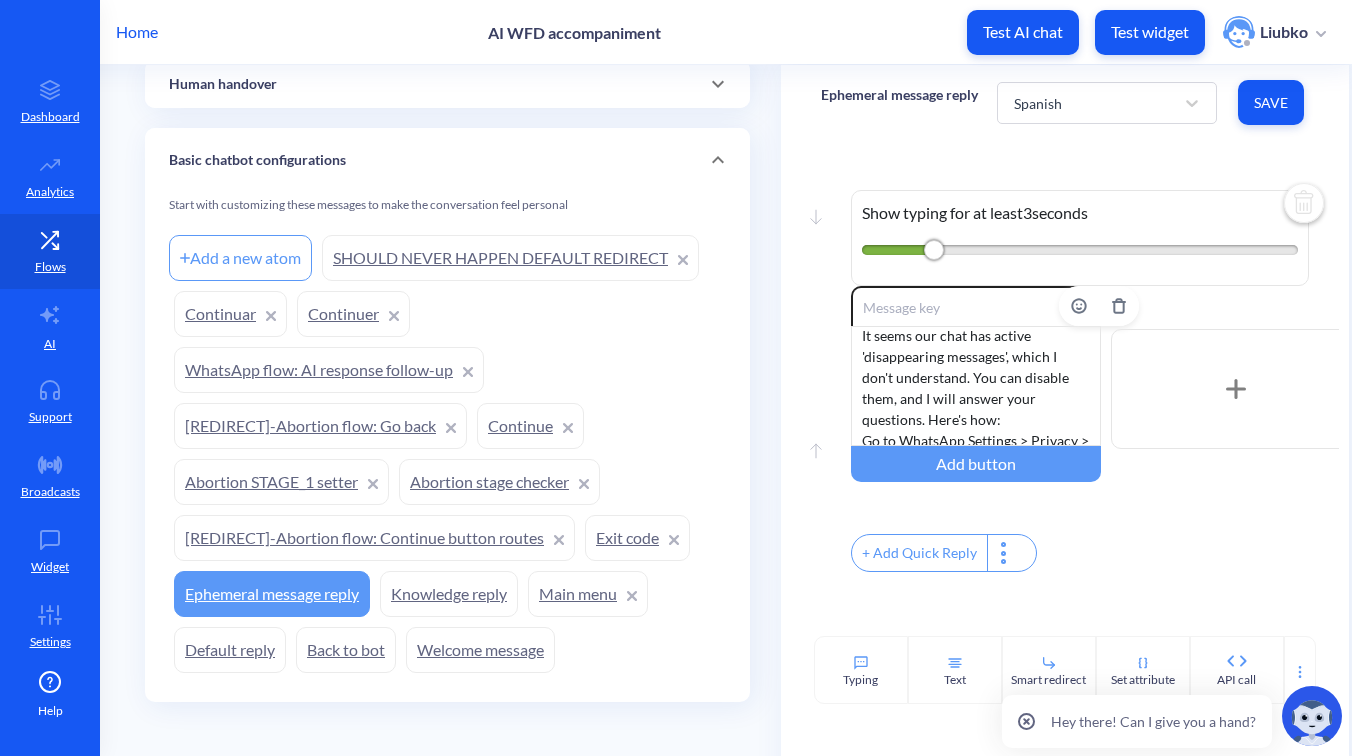 scroll, scrollTop: 0, scrollLeft: 0, axis: both 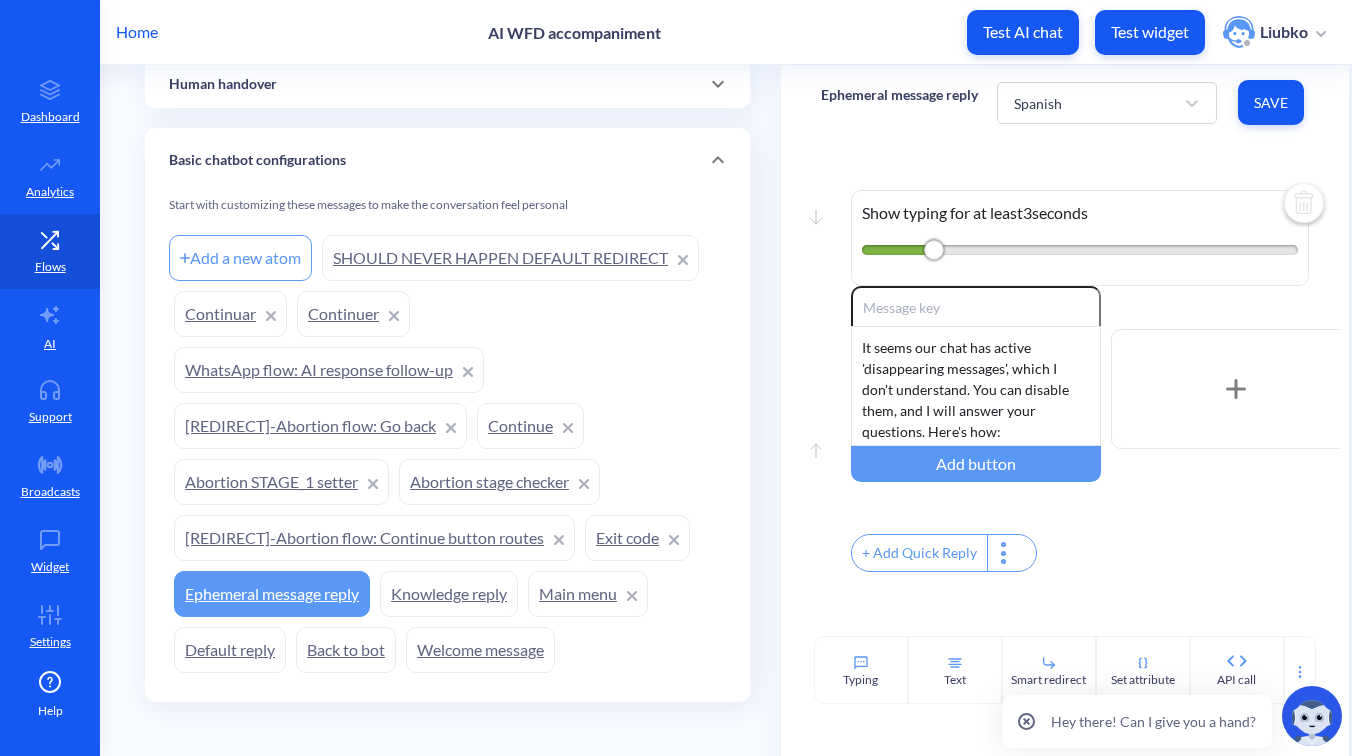 click on "Knowledge reply" at bounding box center [449, 594] 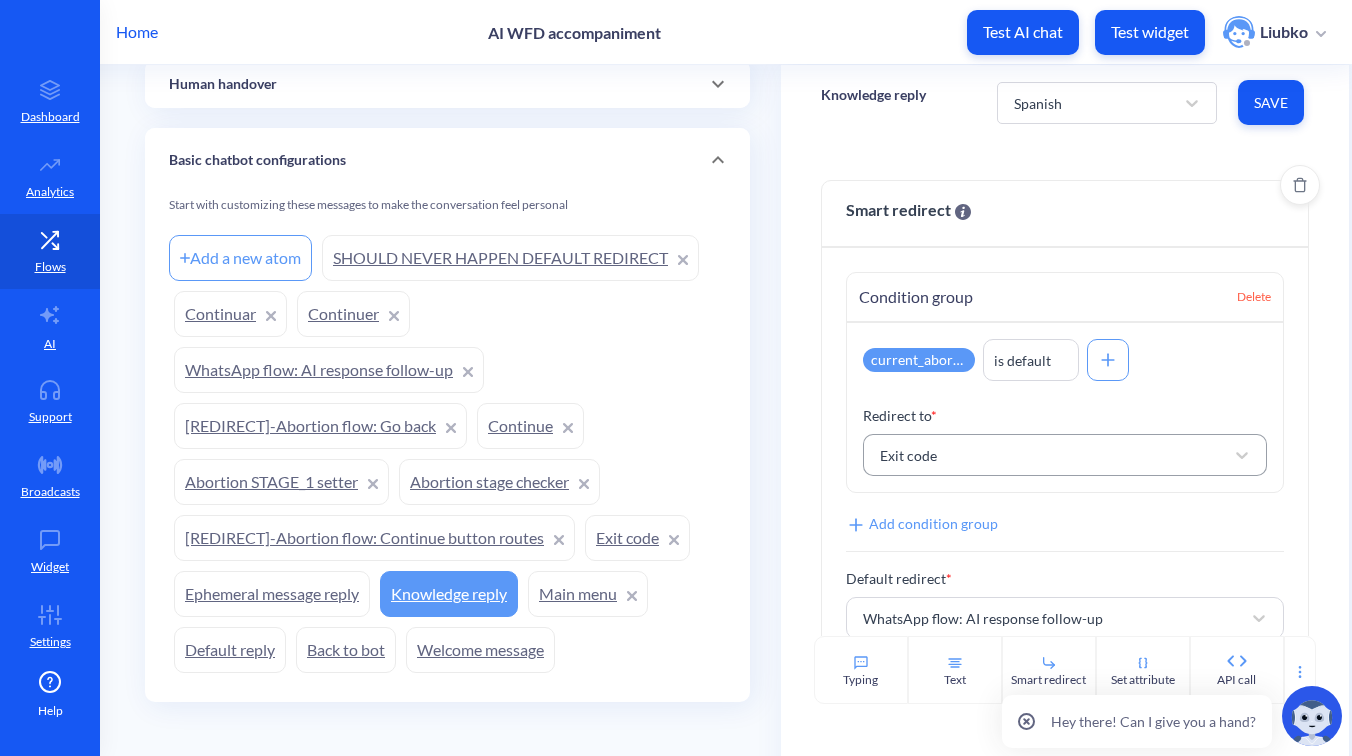 scroll, scrollTop: 38, scrollLeft: 0, axis: vertical 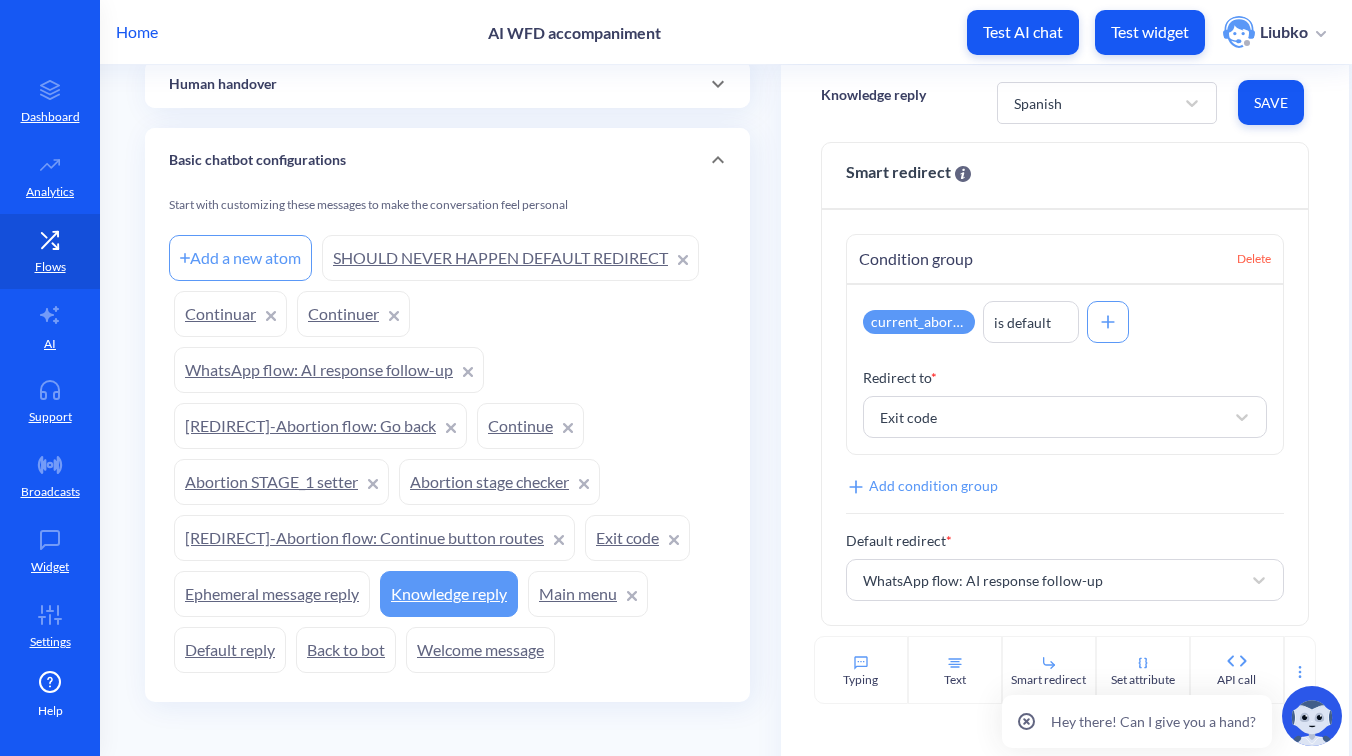 click on "Main menu" at bounding box center [588, 594] 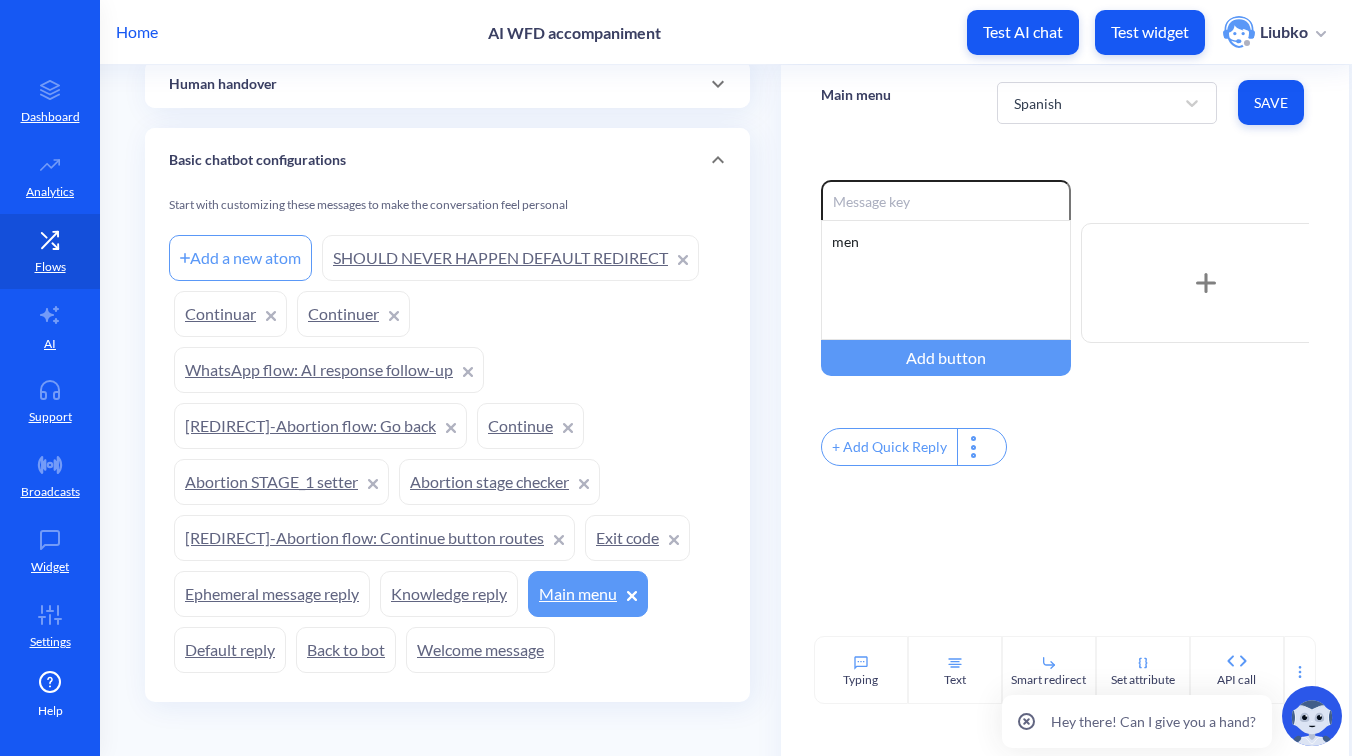click on "Welcome message" at bounding box center [480, 650] 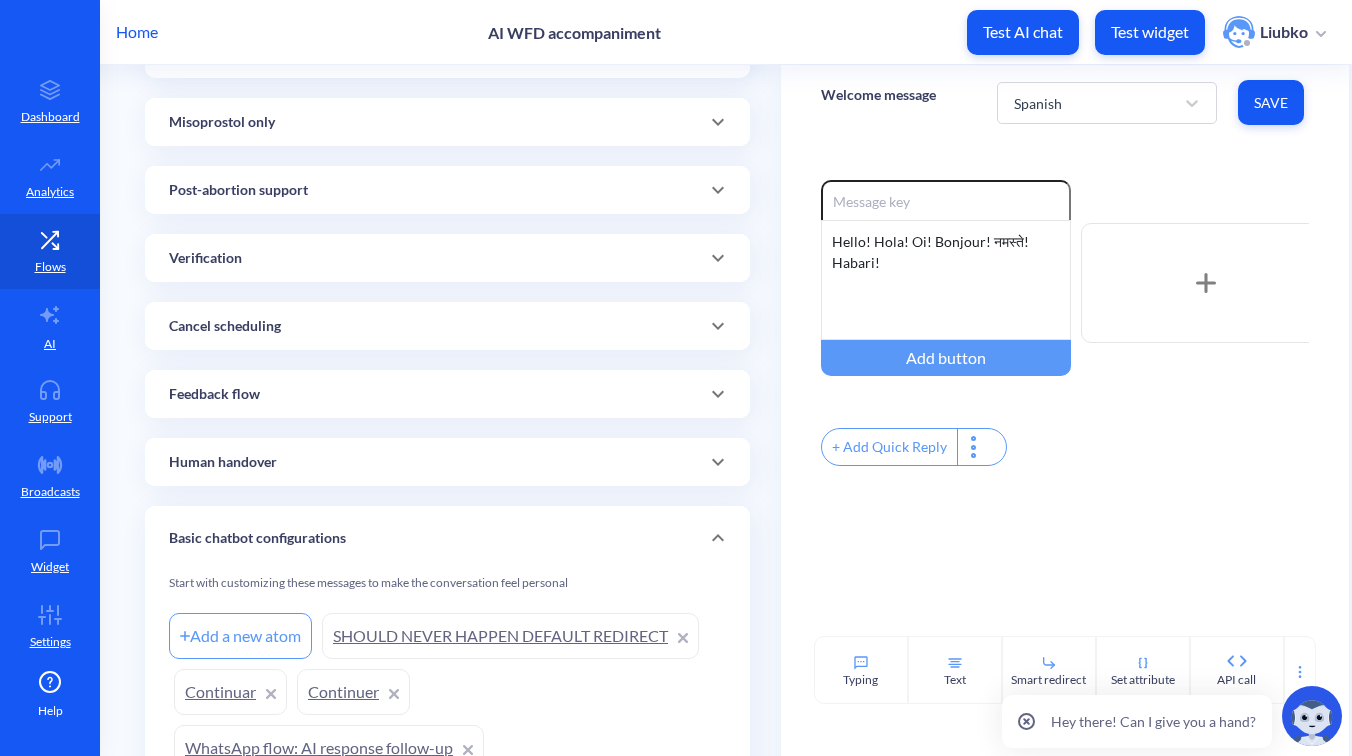 scroll, scrollTop: 1027, scrollLeft: 0, axis: vertical 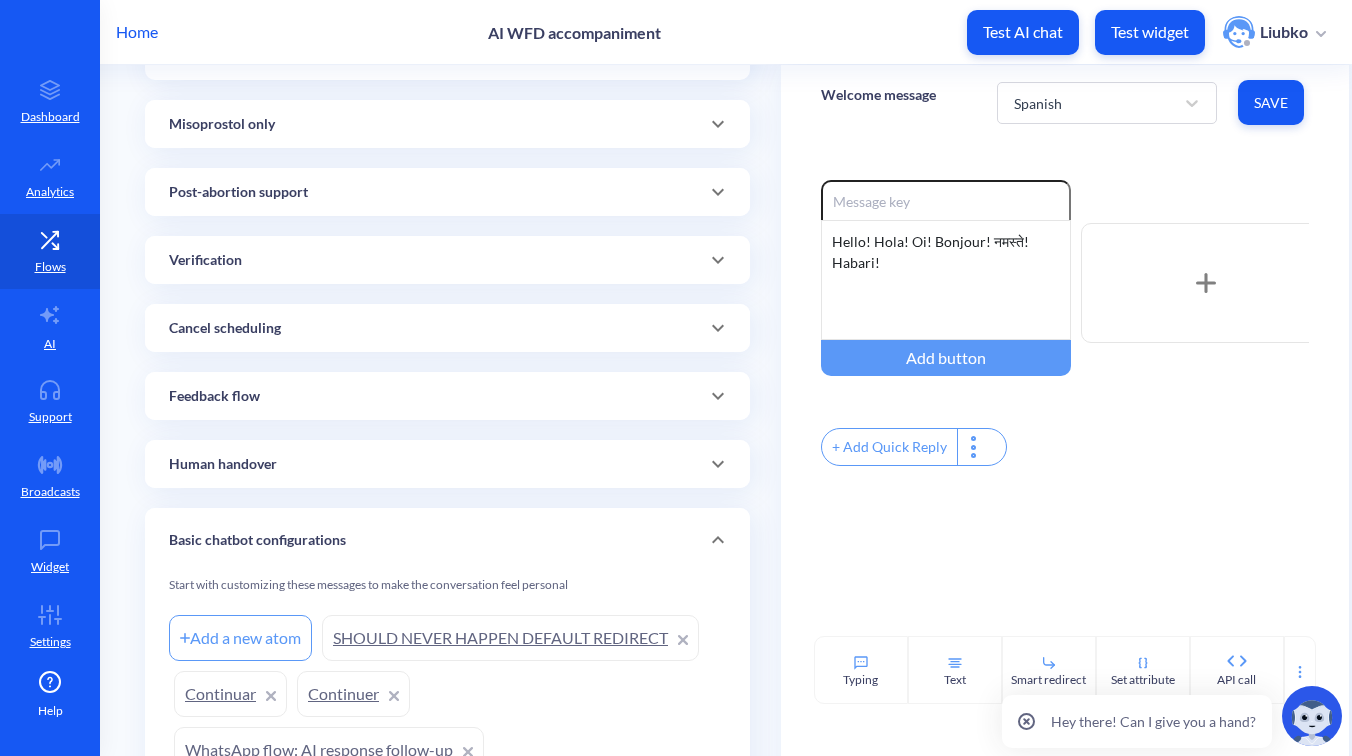 click on "Post-abortion support" at bounding box center (447, 192) 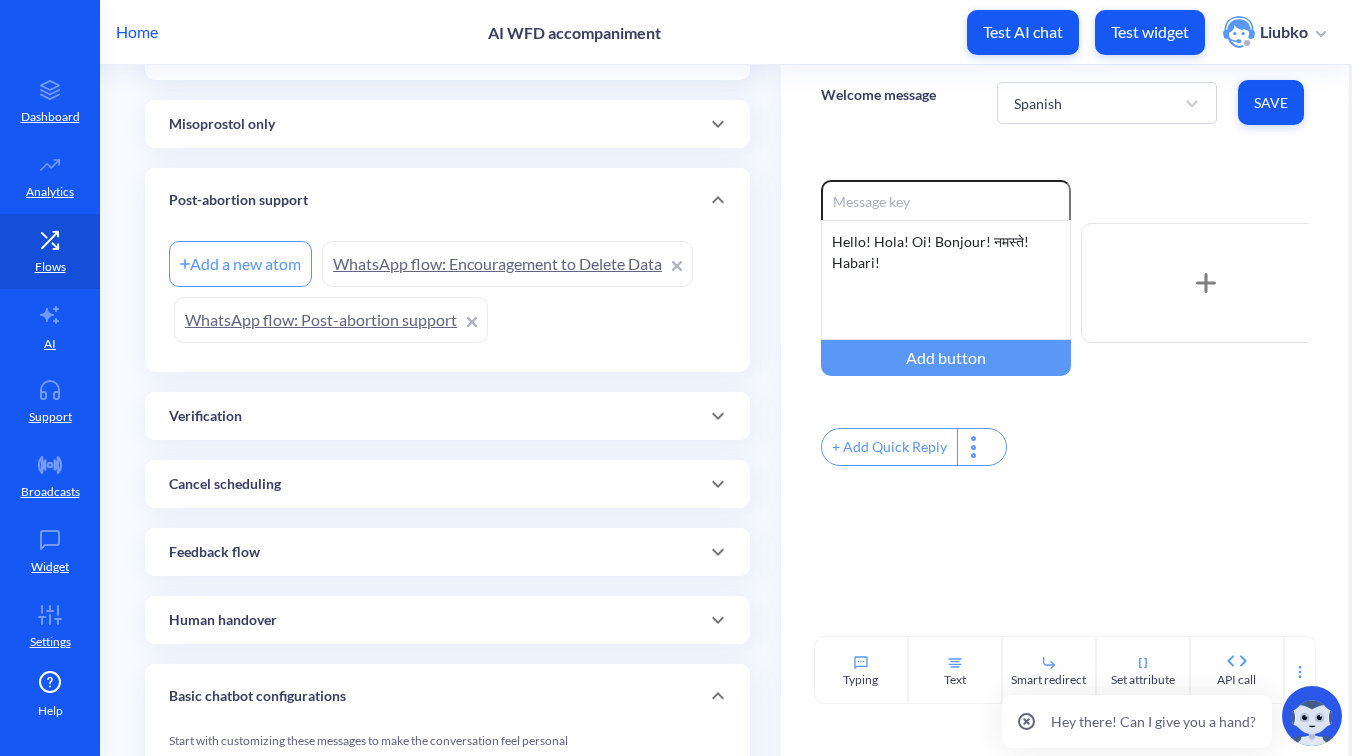 click on "Misoprostol only" at bounding box center (447, 124) 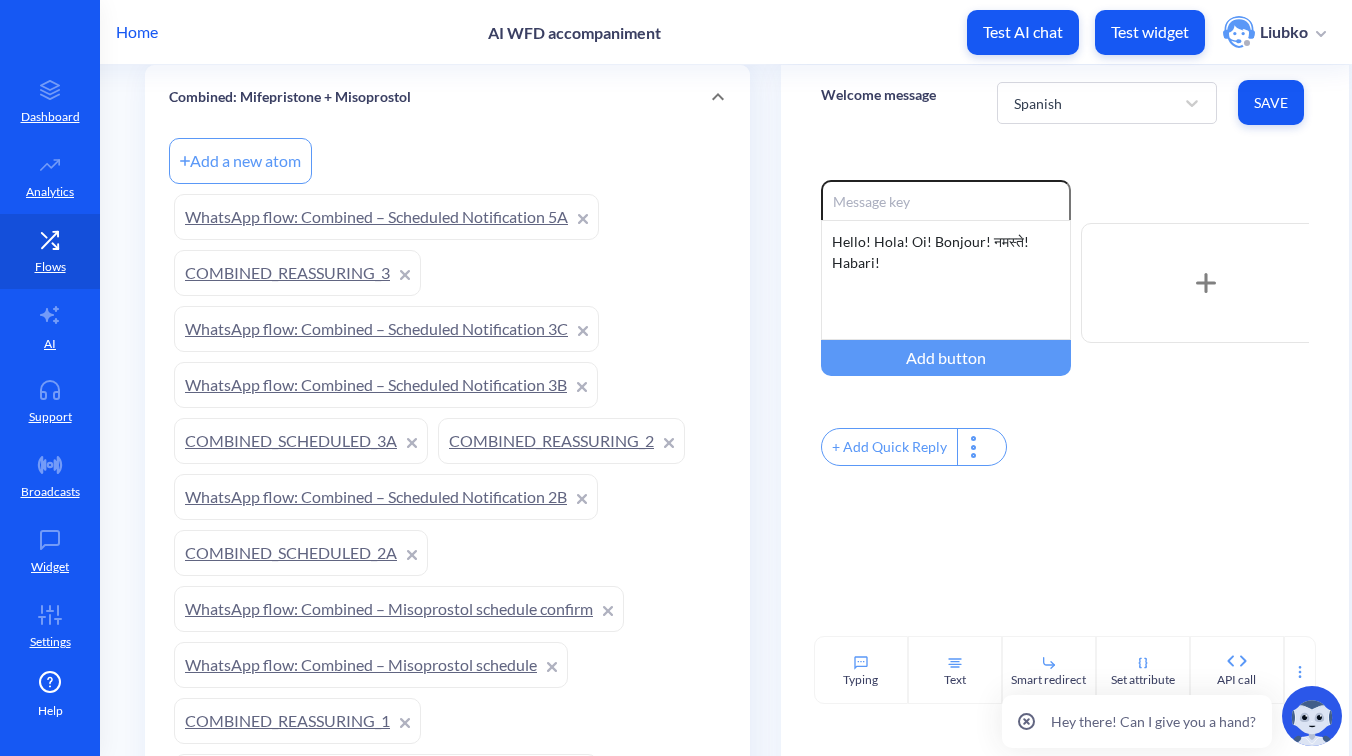 scroll, scrollTop: 0, scrollLeft: 0, axis: both 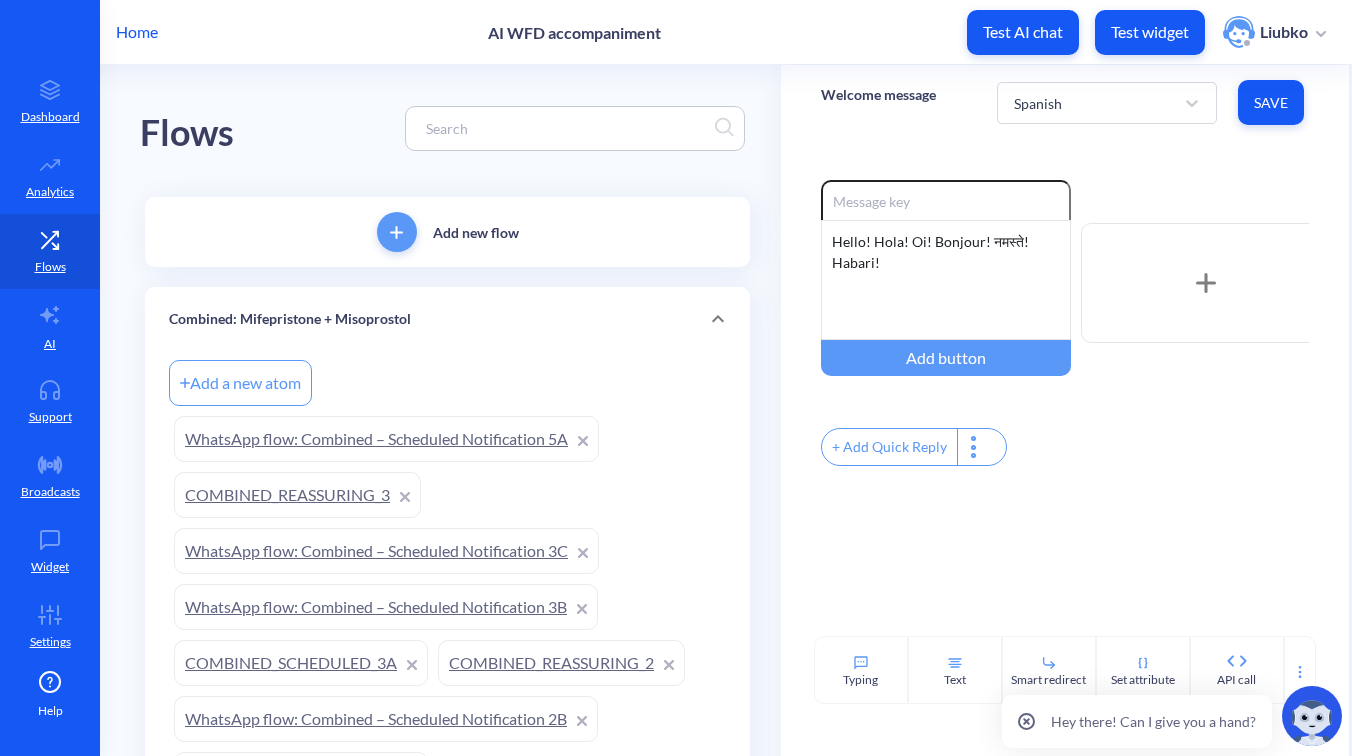 click on "WhatsApp flow: Combined – Scheduled Notification 5A" at bounding box center (386, 439) 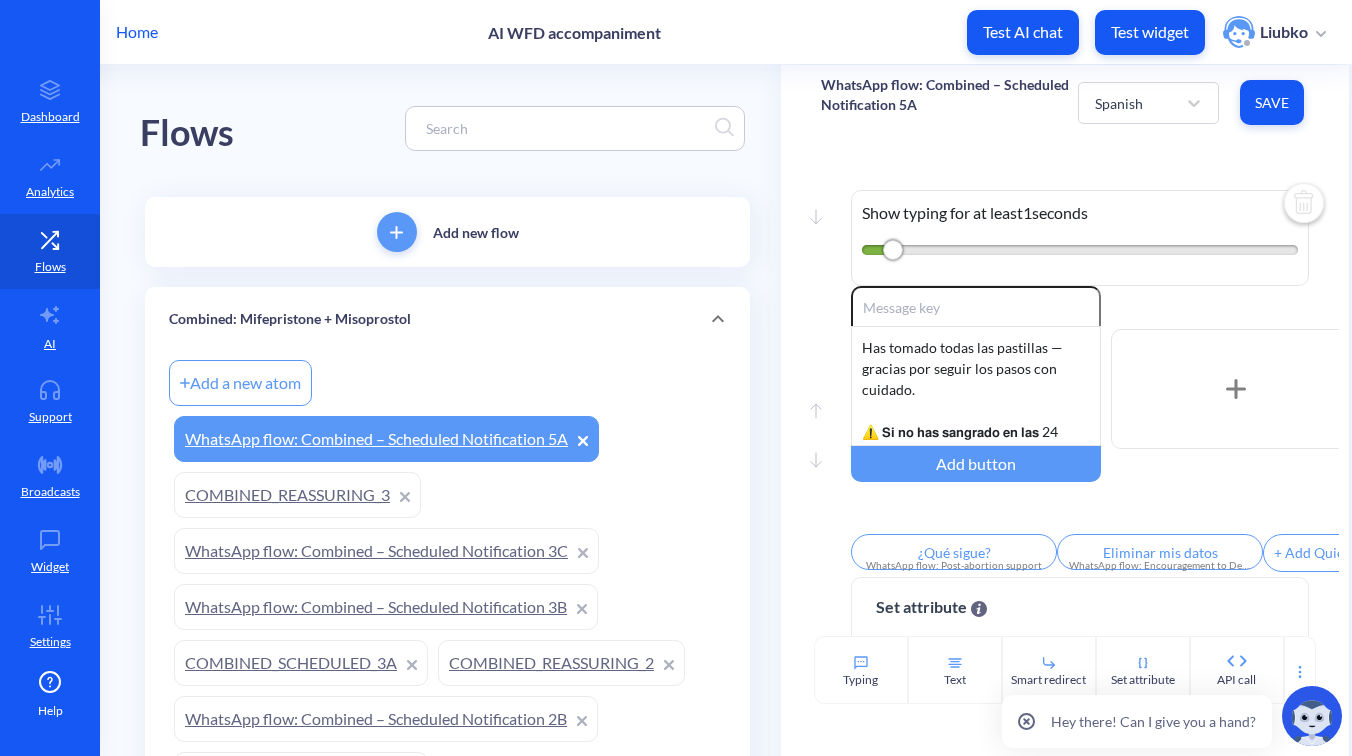 click on "Combined: Mifepristone + Misoprostol" at bounding box center (447, 319) 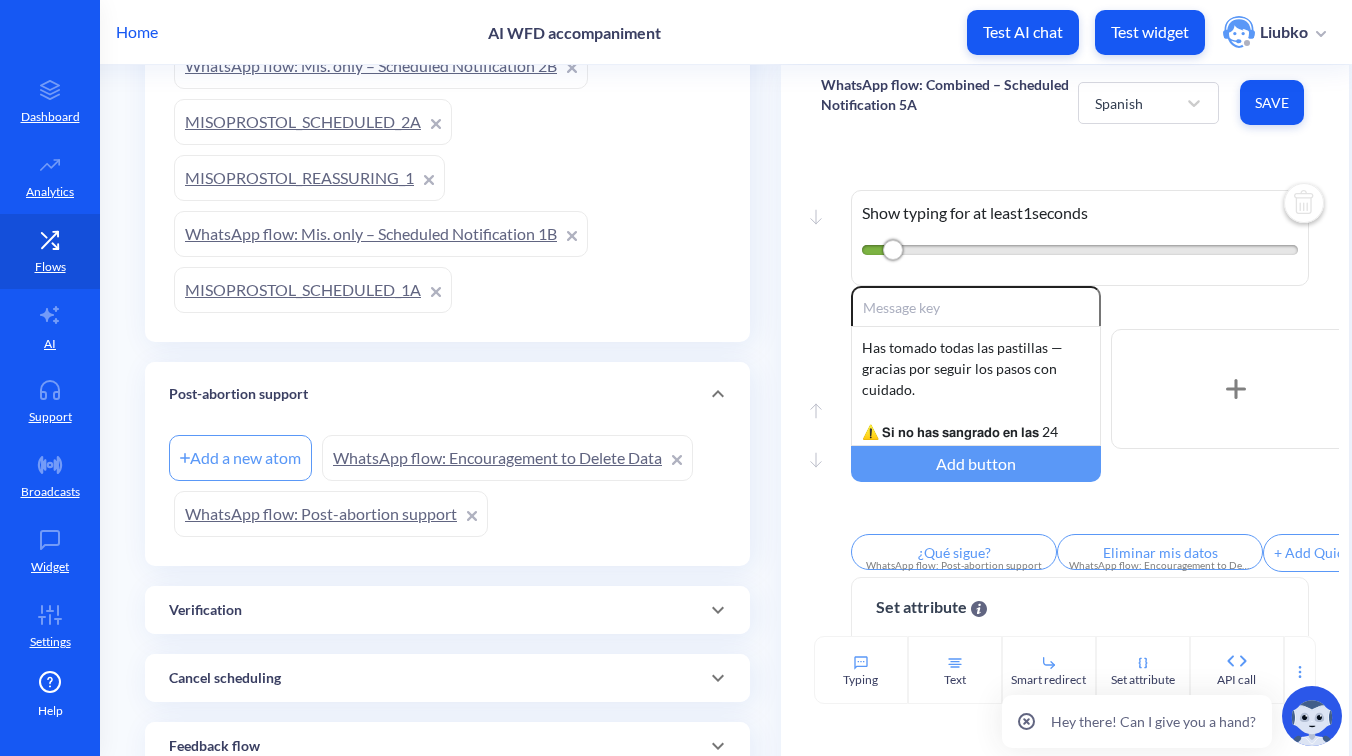 scroll, scrollTop: 652, scrollLeft: 0, axis: vertical 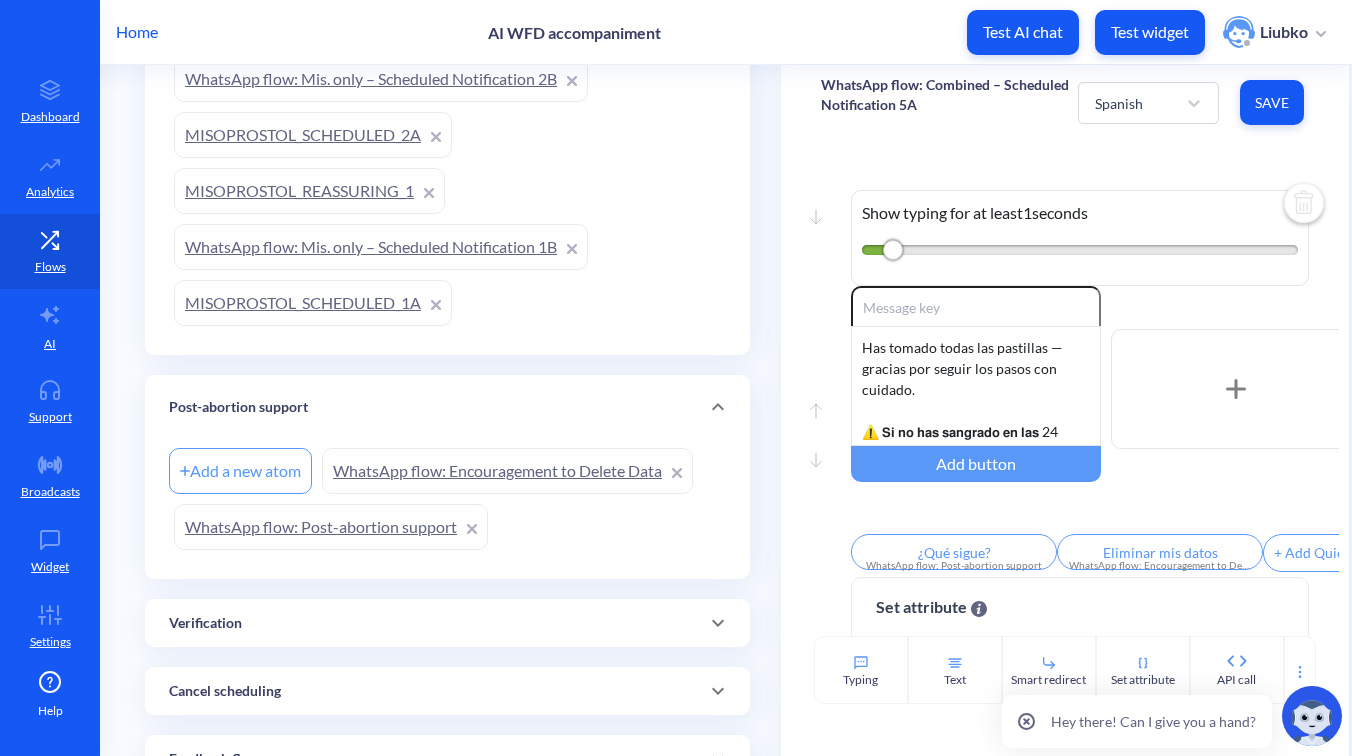 click on "Add a new atom MISOPROSTOL_SCHEDULED_4A WhatsApp flow: Mis. only – Scheduled Notification 3С WhatsApp flow: Mis. only – Scheduled Notification 3B MISOPROSTOL_SCHEDULED_3A MISOPROSTOL_REASSURING_2 WhatsApp flow: Mis. only – Scheduled Notification 2B MISOPROSTOL_SCHEDULED_2A MISOPROSTOL_REASSURING_1 WhatsApp flow: Mis. only – Scheduled Notification 1B MISOPROSTOL_SCHEDULED_1A" at bounding box center [447, 51] 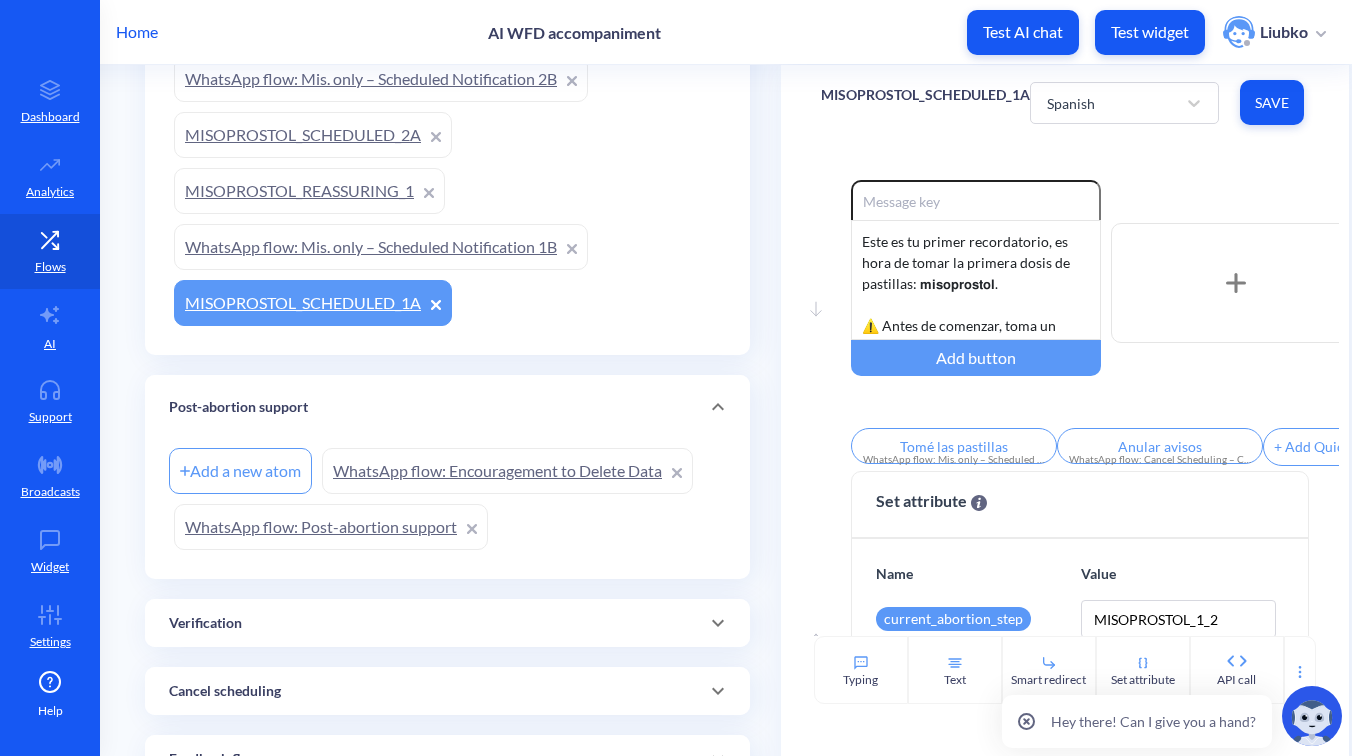 click on "WhatsApp flow: Mis. only – Scheduled Notification 1B" at bounding box center [381, 247] 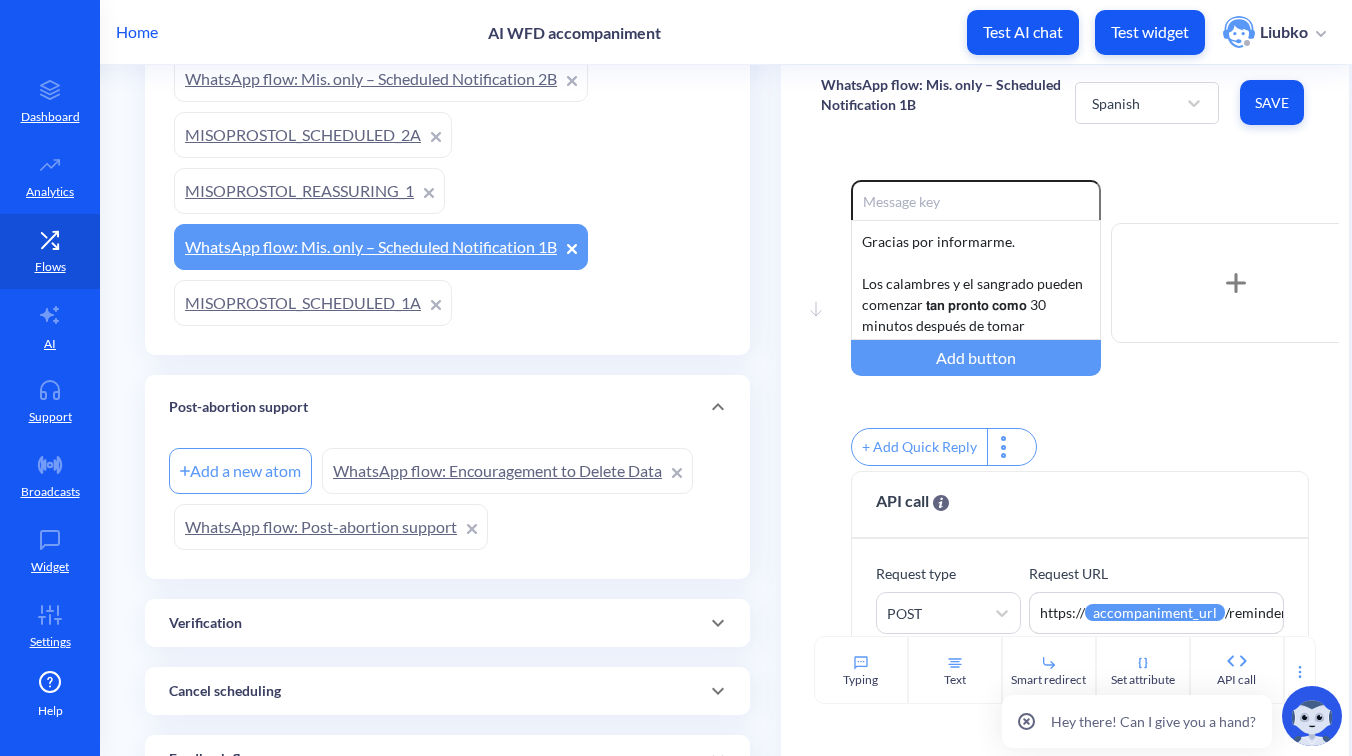 click on "MISOPROSTOL_REASSURING_1" at bounding box center (309, 191) 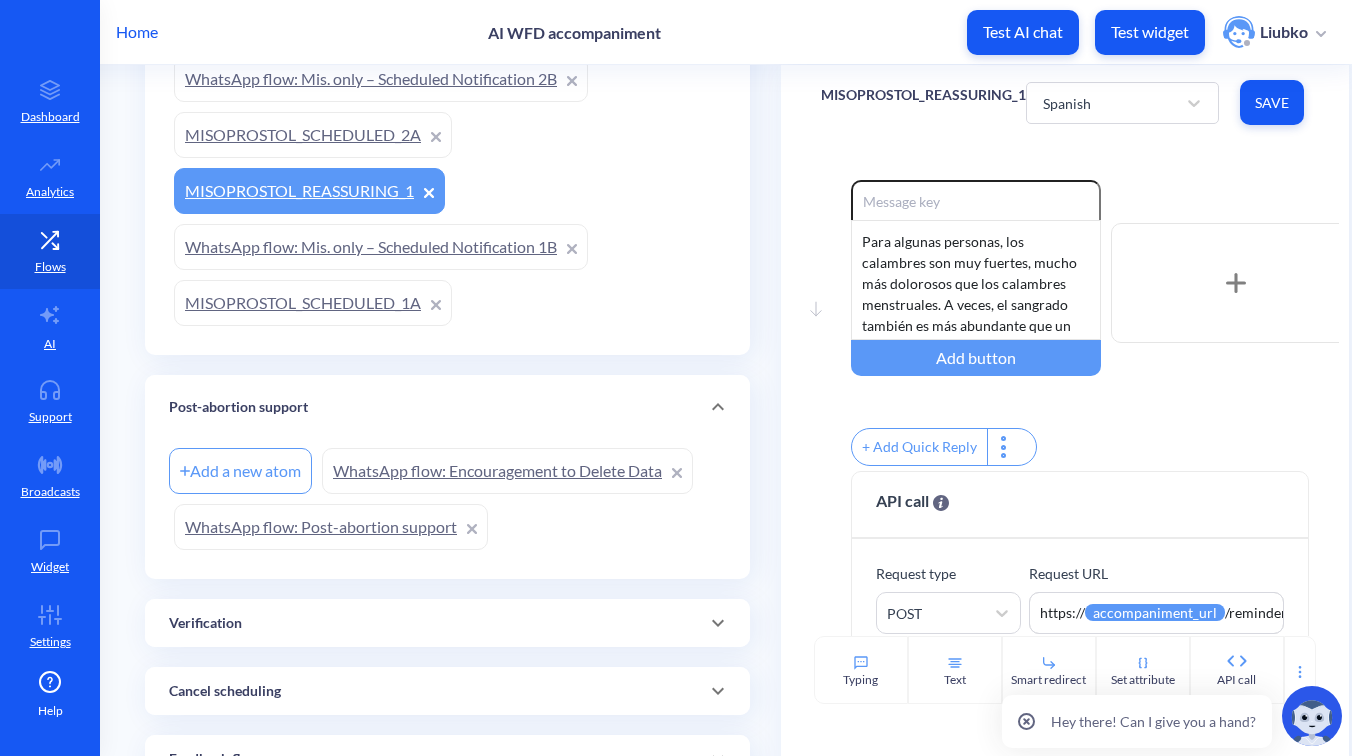click on "MISOPROSTOL_SCHEDULED_2A" at bounding box center (313, 135) 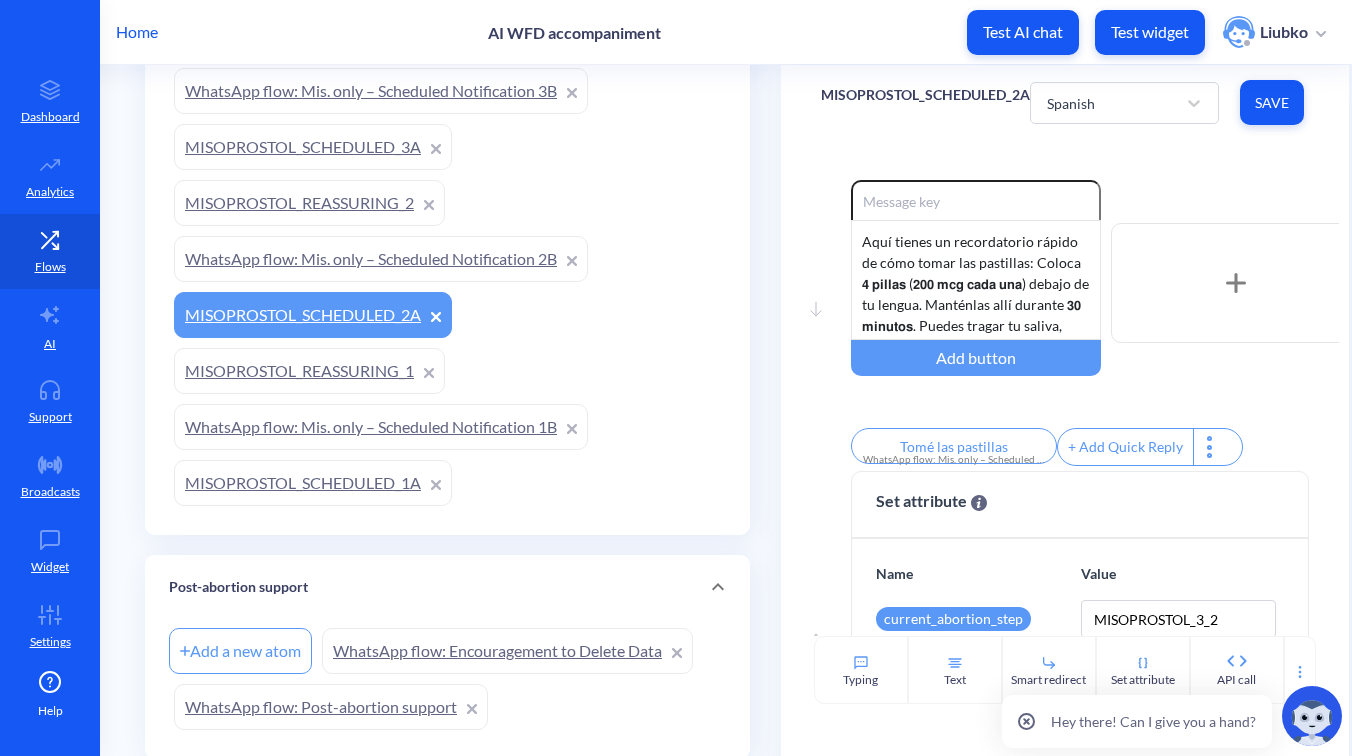 scroll, scrollTop: 465, scrollLeft: 0, axis: vertical 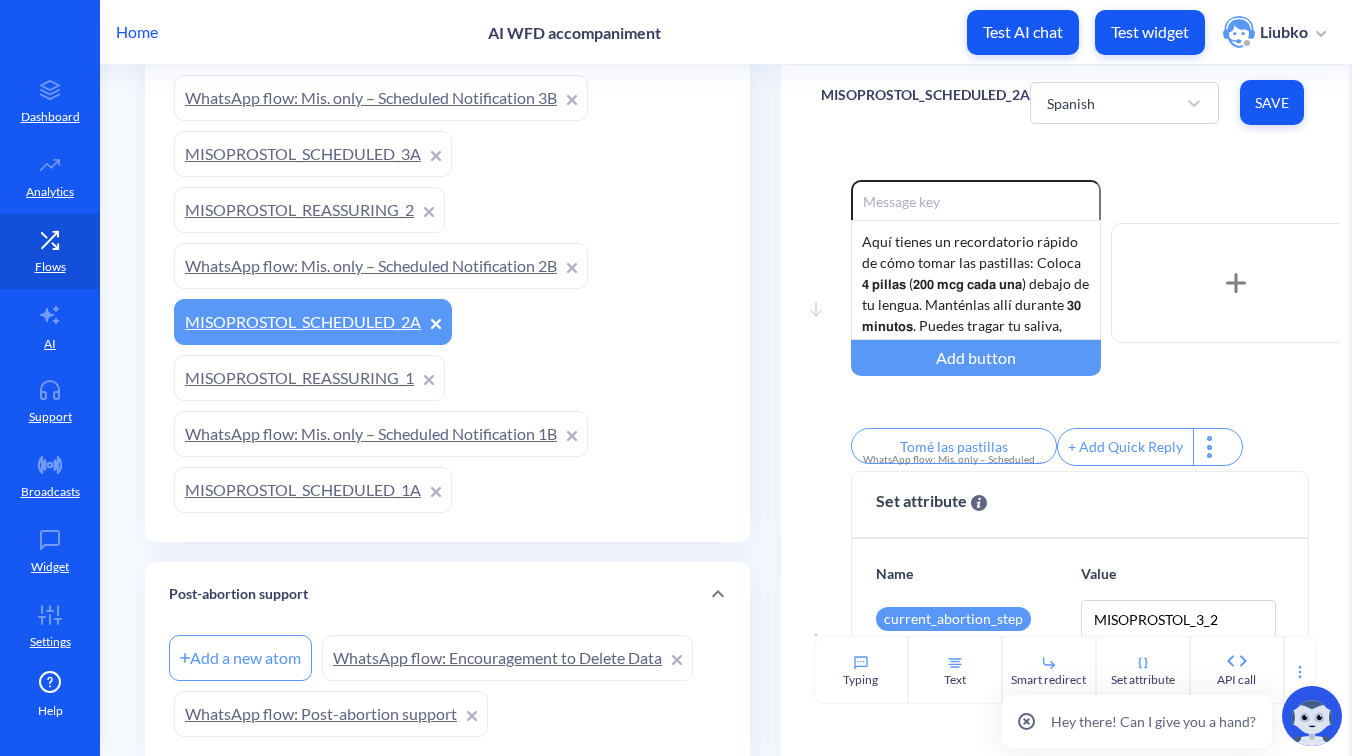 click on "WhatsApp flow: Mis. only – Scheduled Notification 2B" at bounding box center (381, 266) 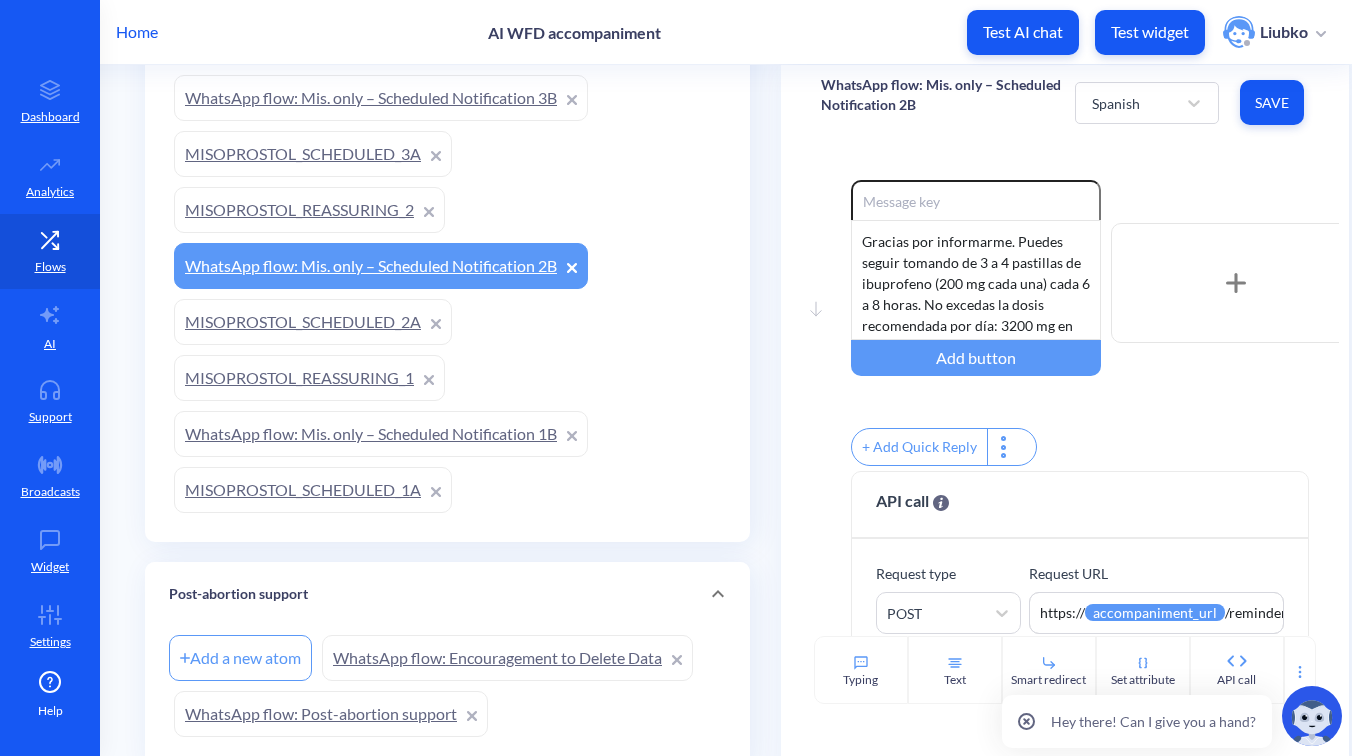 click on "MISOPROSTOL_REASSURING_2" at bounding box center (309, 210) 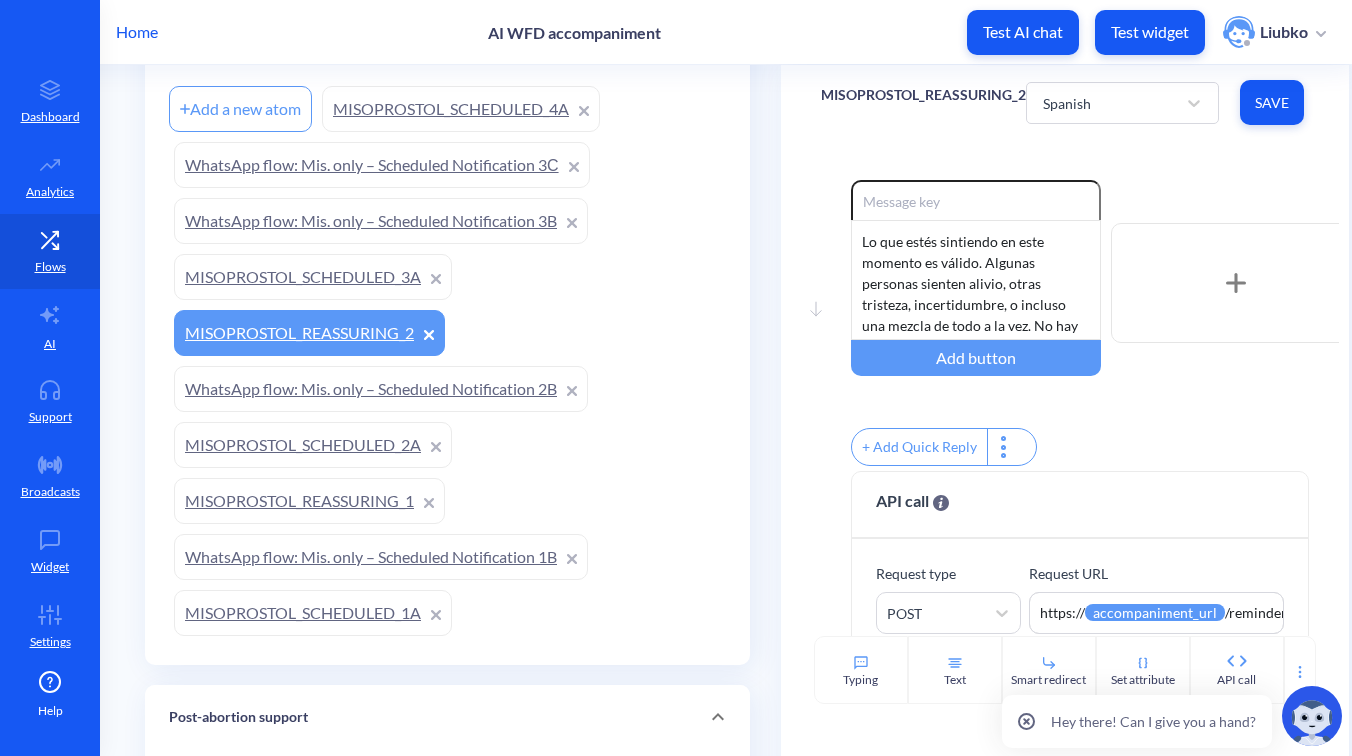 scroll, scrollTop: 333, scrollLeft: 0, axis: vertical 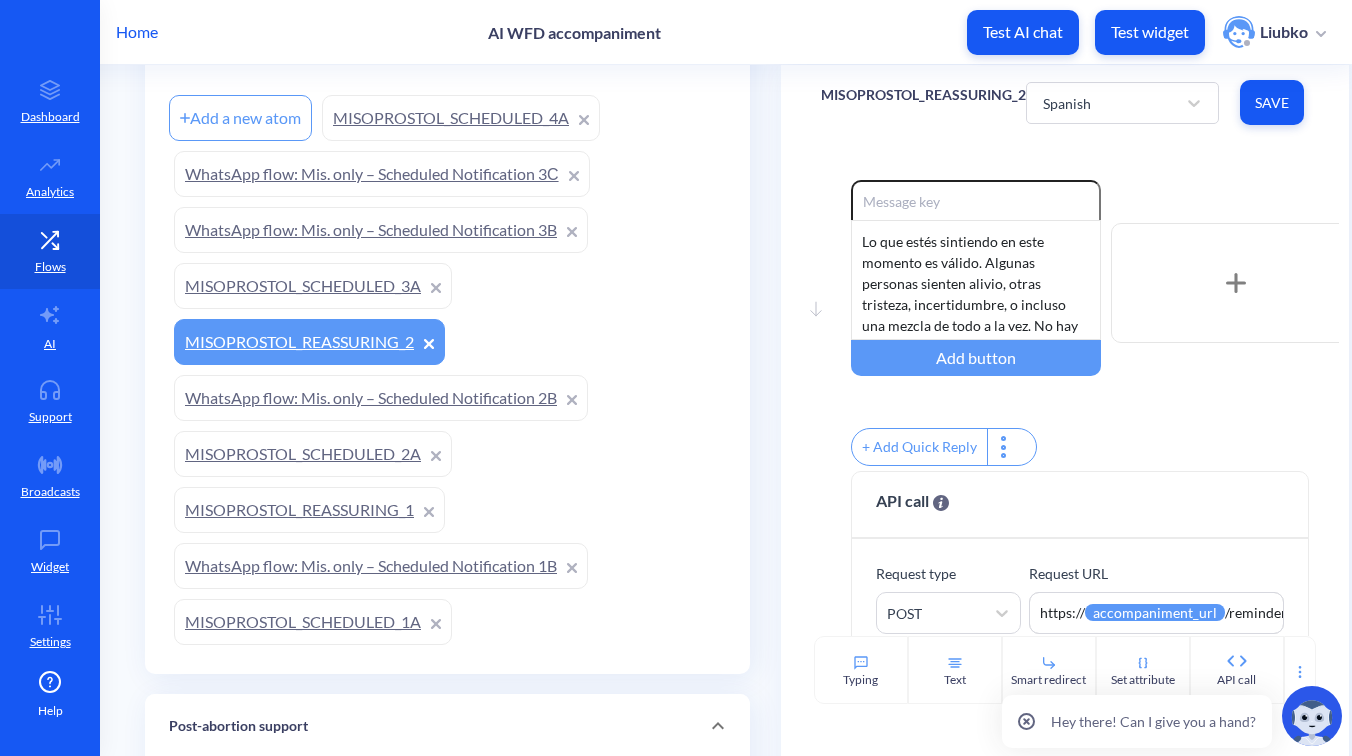 click on "MISOPROSTOL_SCHEDULED_3A" at bounding box center (313, 286) 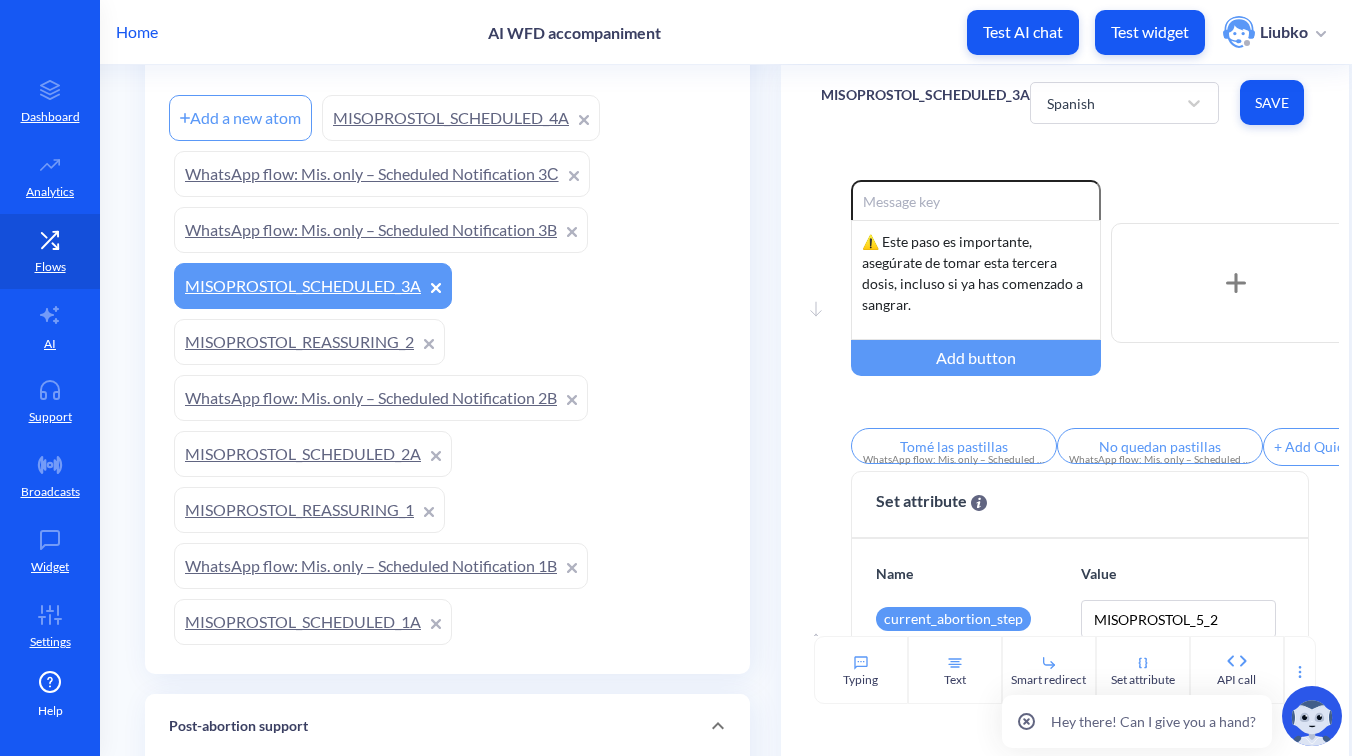 click on "WhatsApp flow: Mis. only – Scheduled Notification 3B" at bounding box center [381, 230] 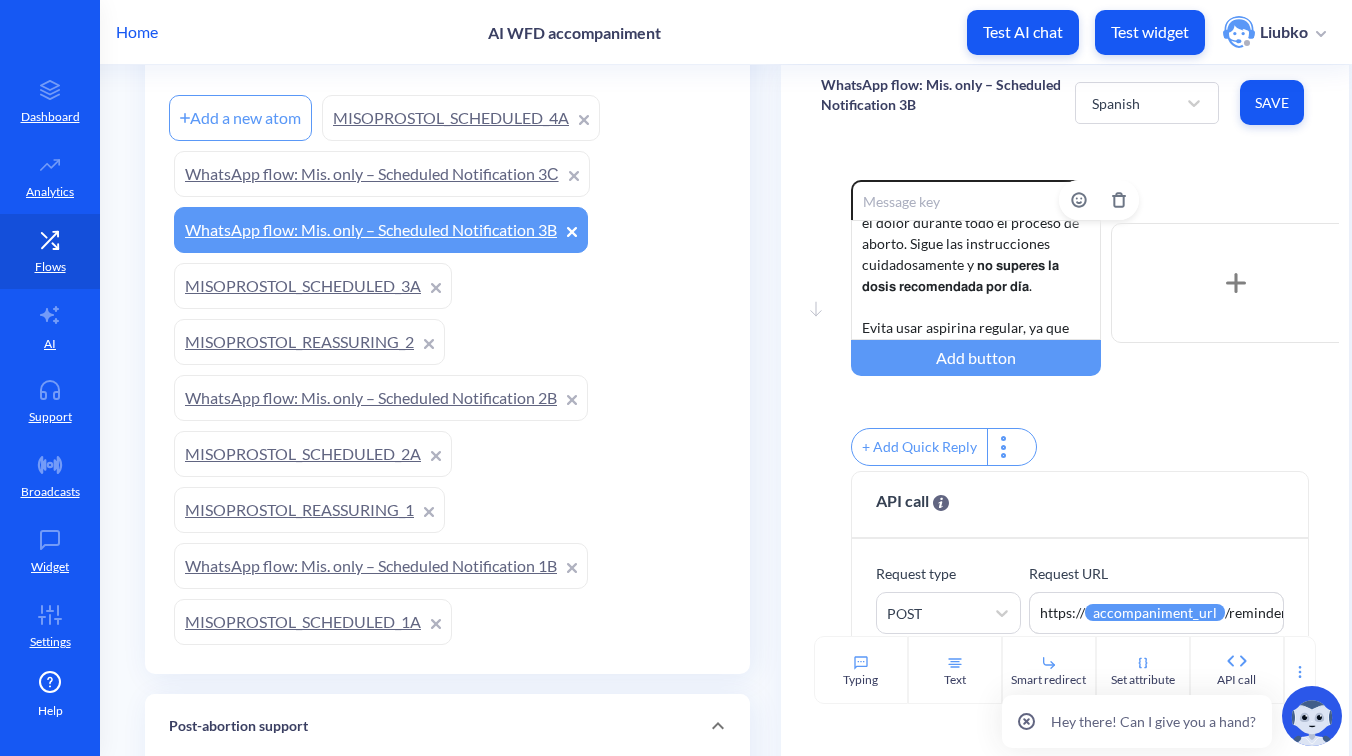 scroll, scrollTop: 0, scrollLeft: 0, axis: both 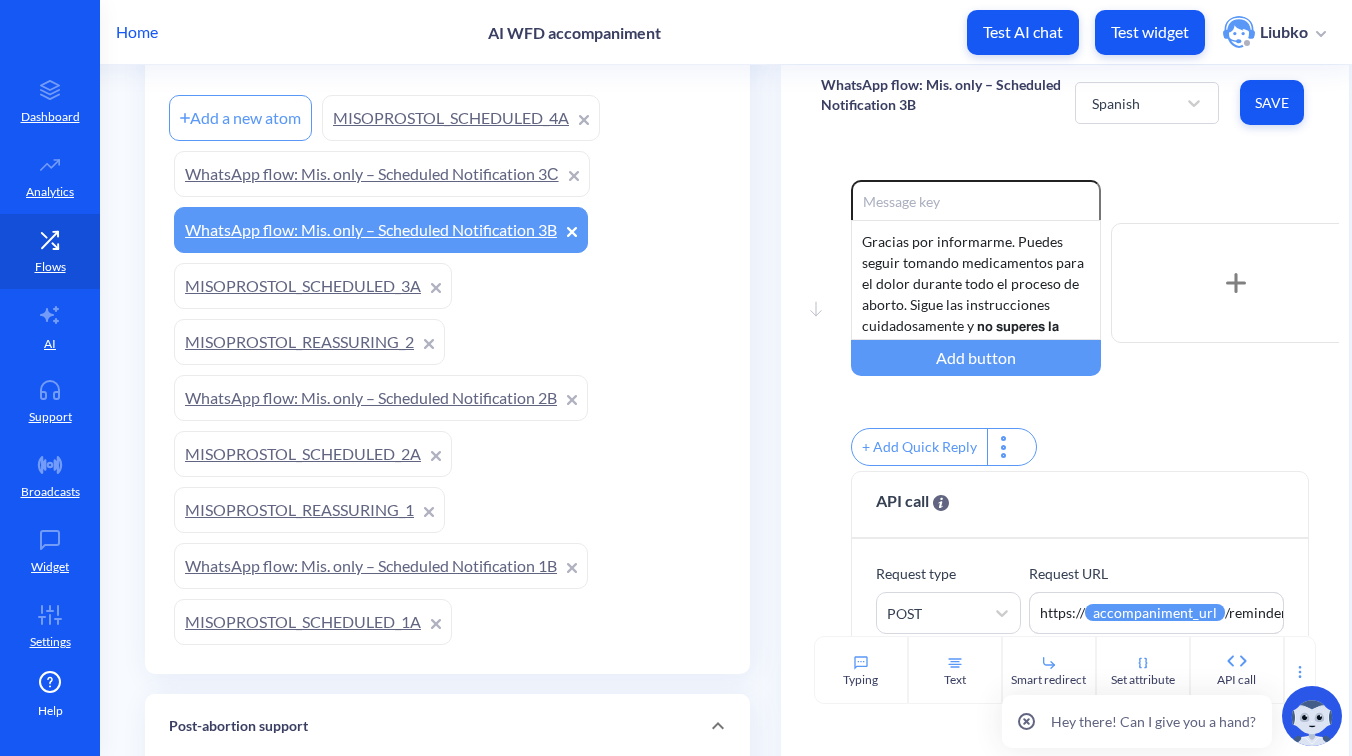 click on "WhatsApp flow: Mis. only – Scheduled Notification 3С" at bounding box center (382, 174) 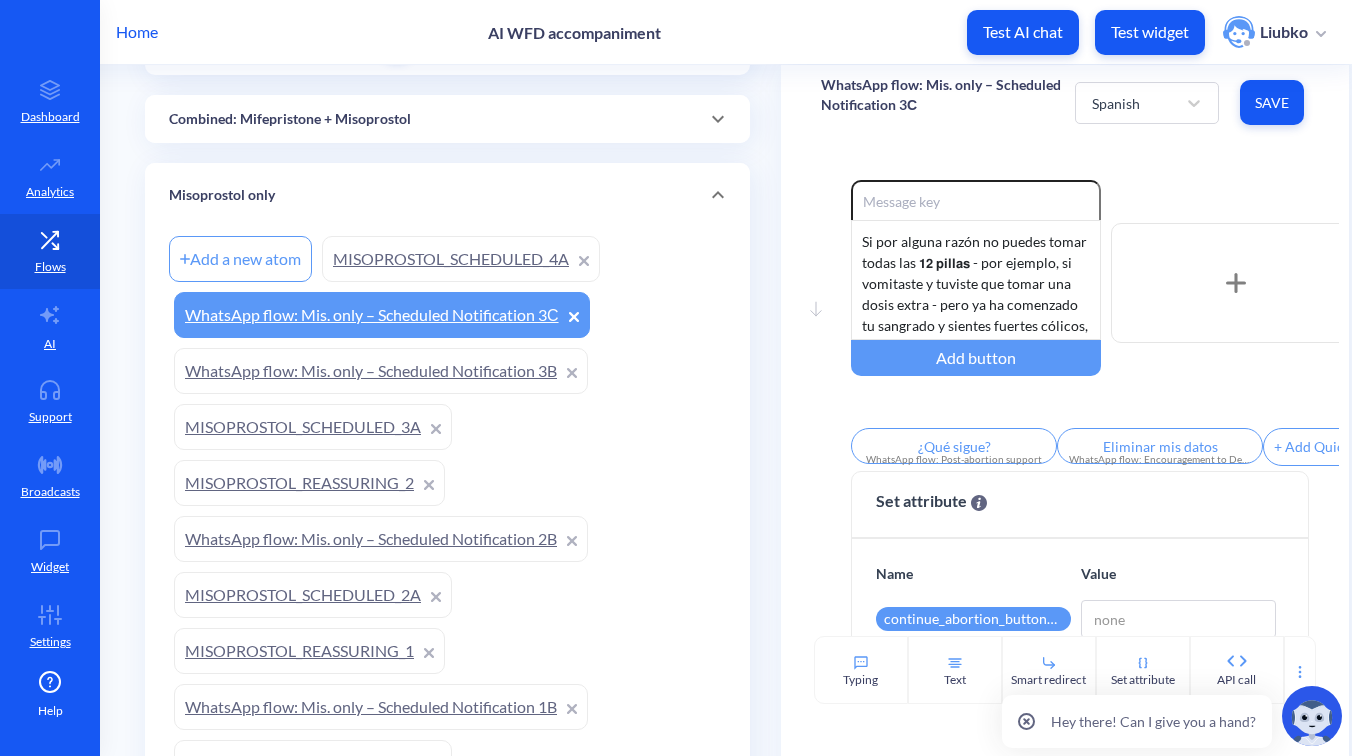 scroll, scrollTop: 189, scrollLeft: 0, axis: vertical 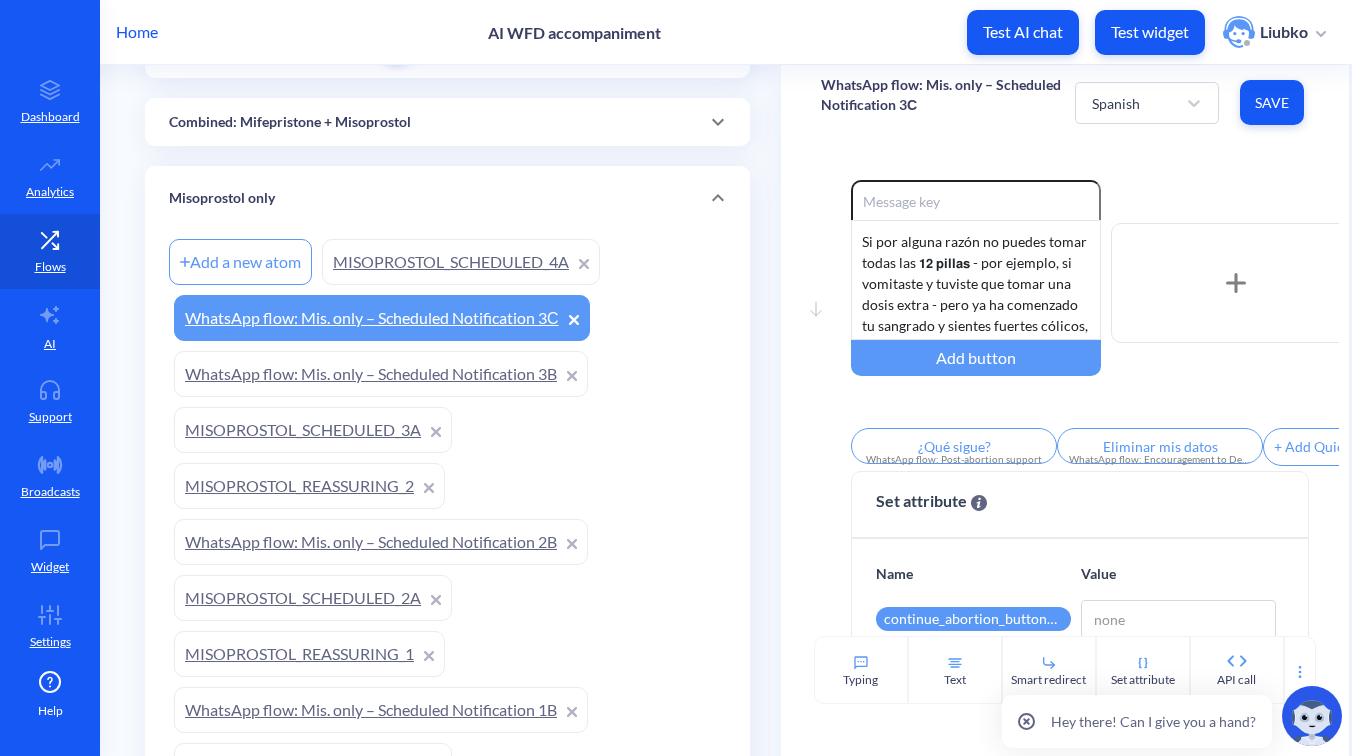 click on "MISOPROSTOL_SCHEDULED_4A" at bounding box center (461, 262) 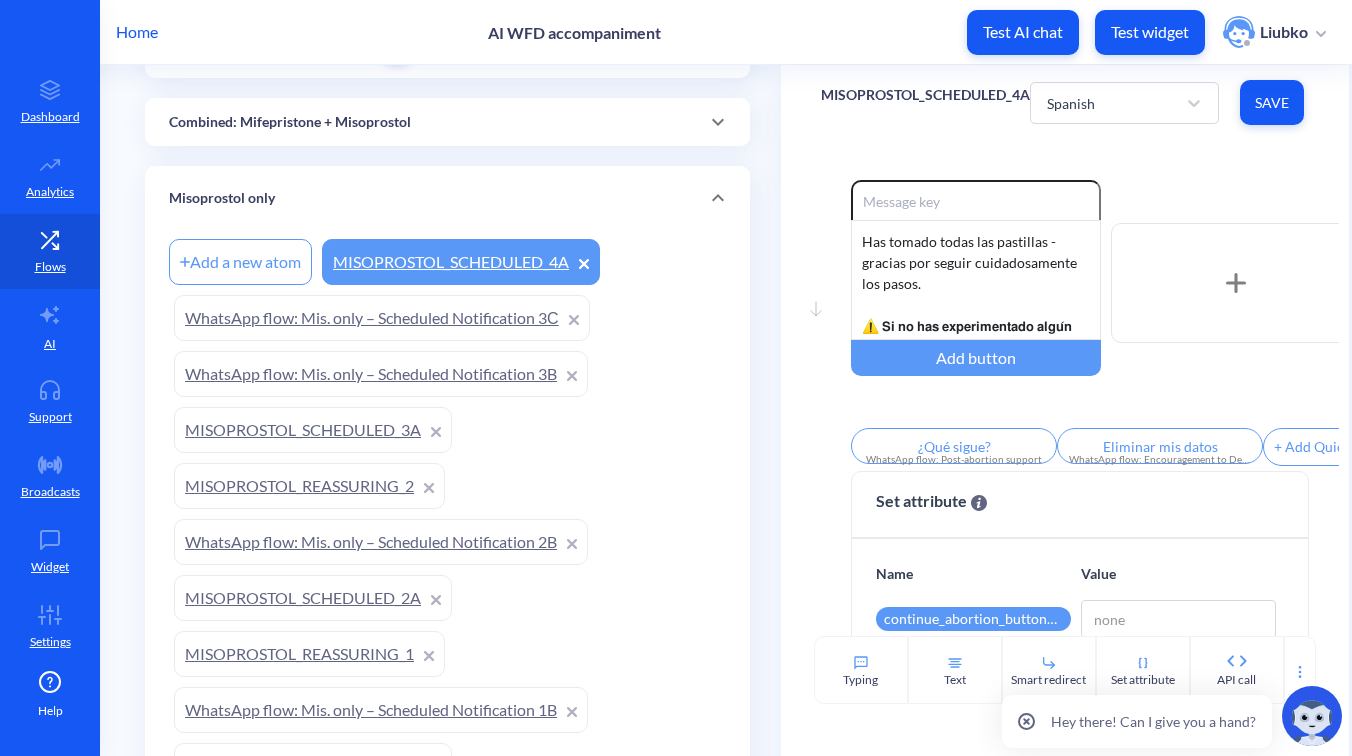 click on "Combined: Mifepristone + Misoprostol" at bounding box center (447, 122) 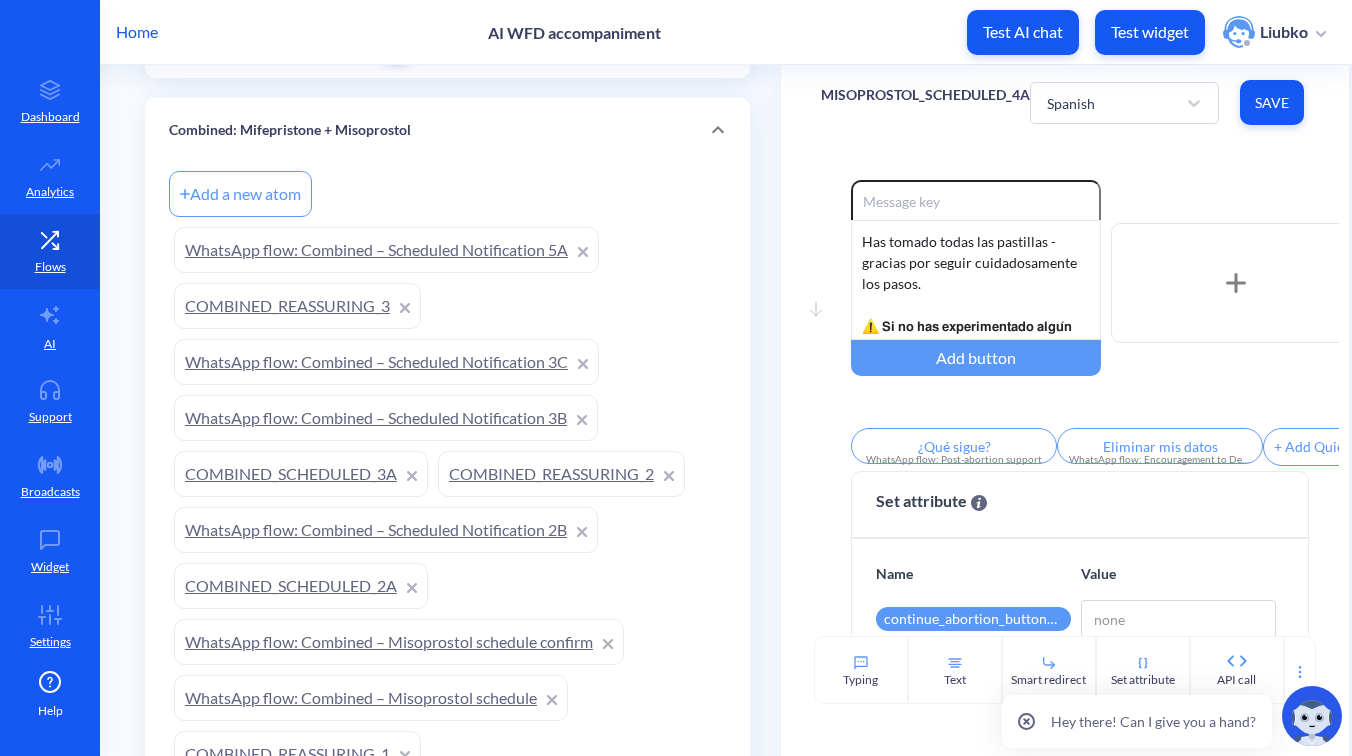 click on "WhatsApp flow: Combined – Scheduled Notification 5A" at bounding box center [386, 250] 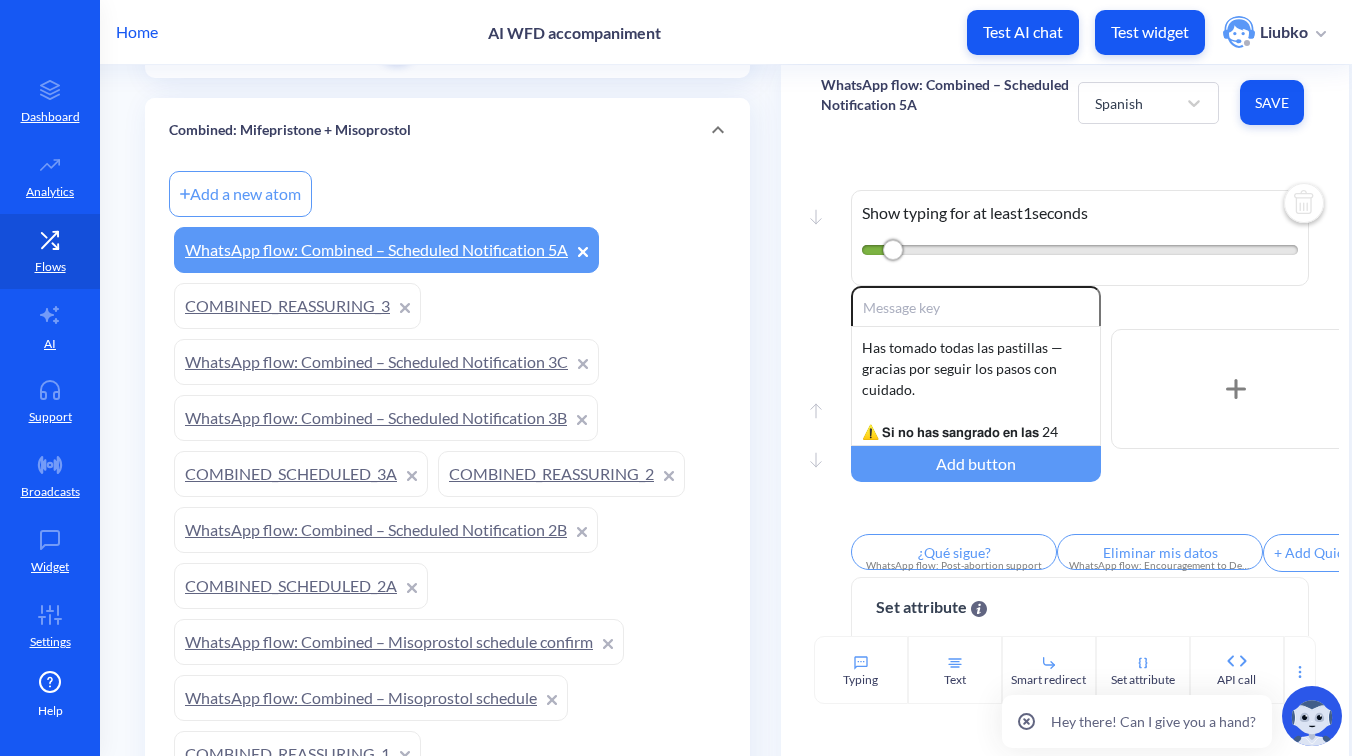 click on "COMBINED_REASSURING_3" at bounding box center [297, 306] 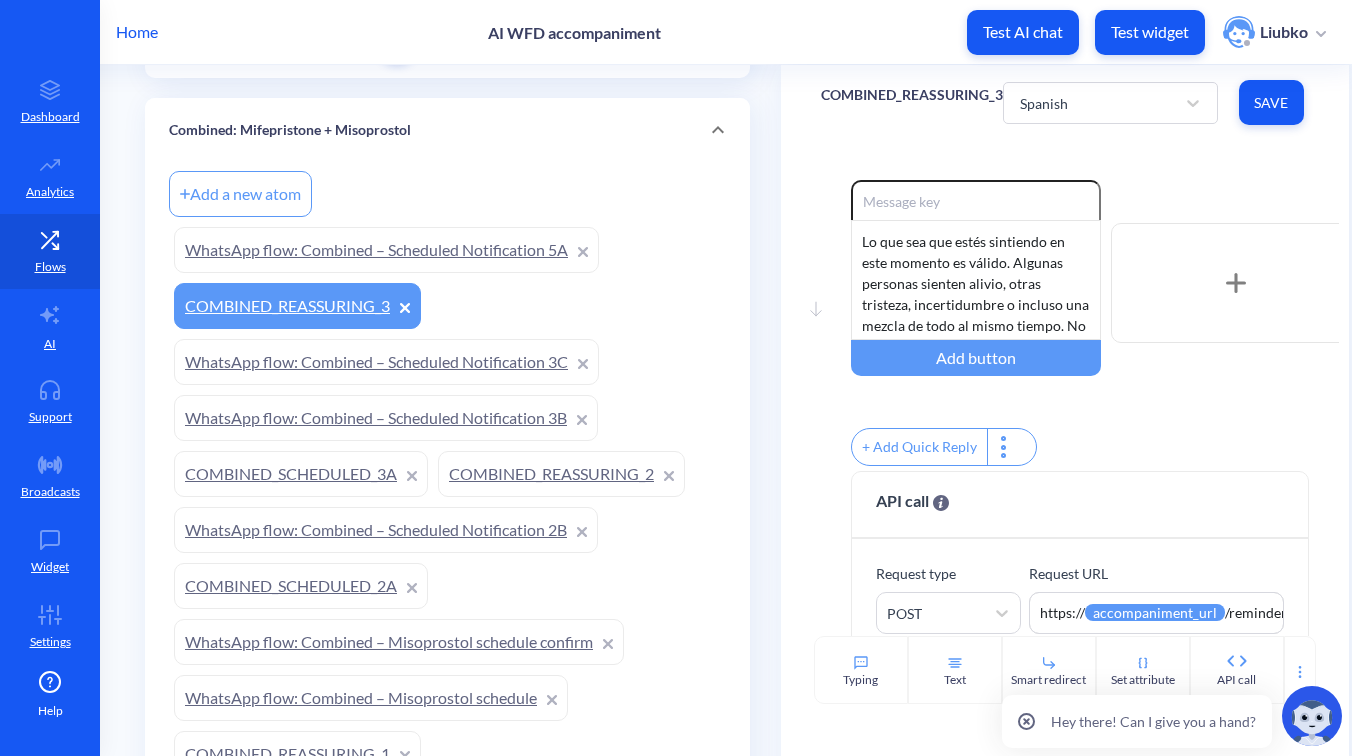 click on "WhatsApp flow: Combined – Scheduled Notification 3C" at bounding box center (386, 362) 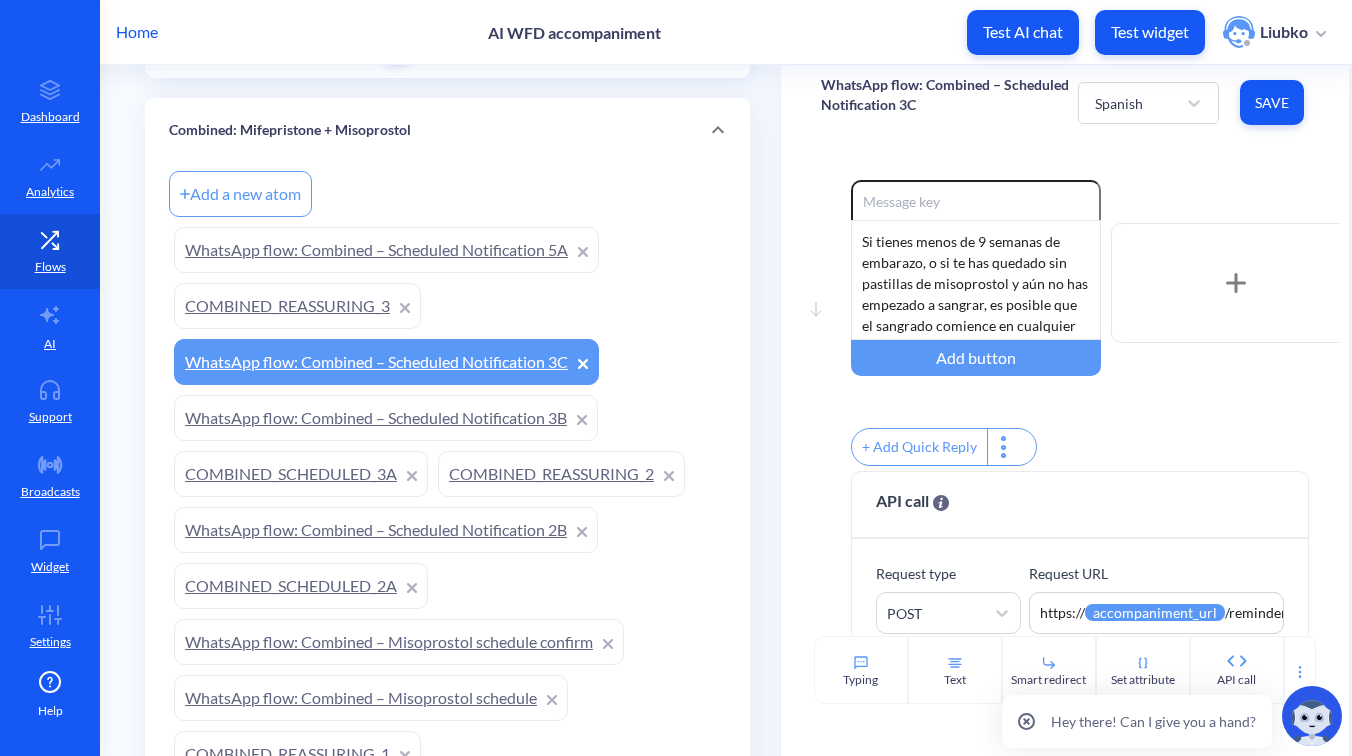 click on "WhatsApp flow: Combined – Scheduled Notification 3B" at bounding box center (386, 418) 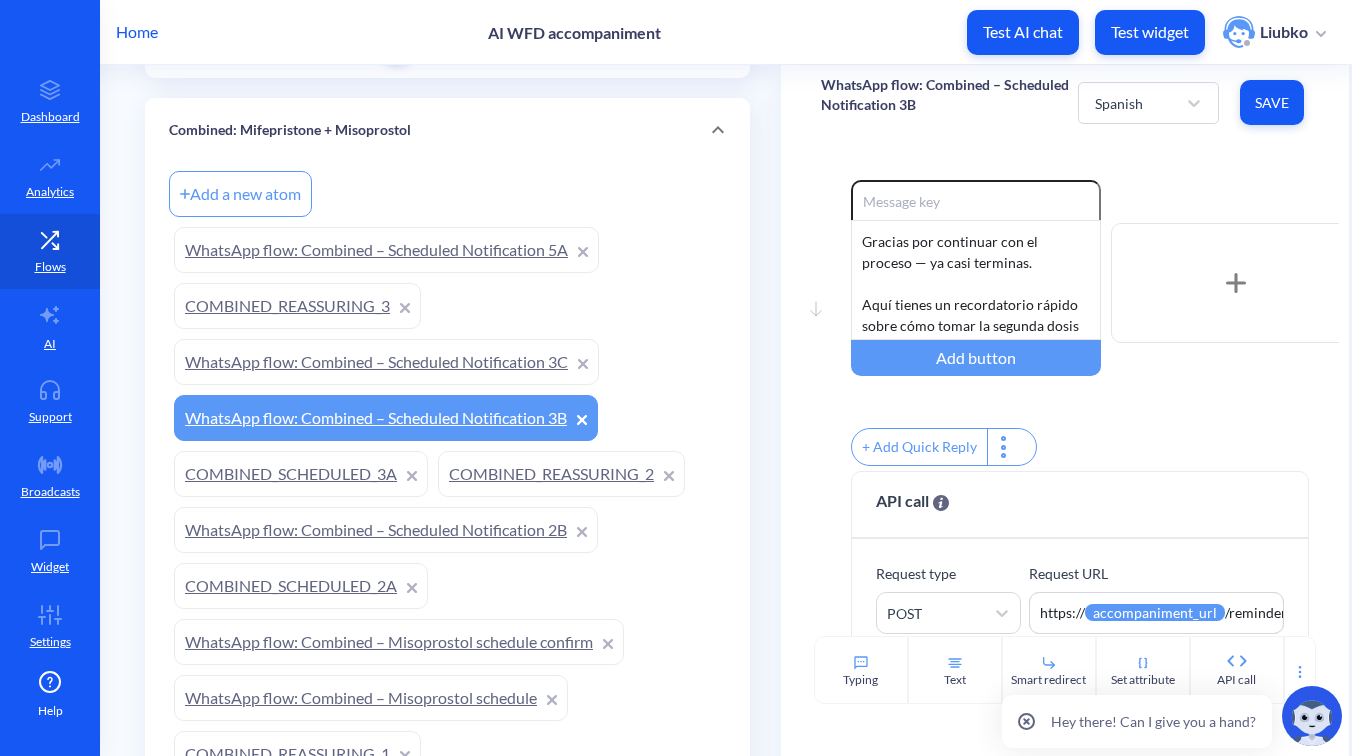 click on "COMBINED_SCHEDULED_3A" at bounding box center (301, 474) 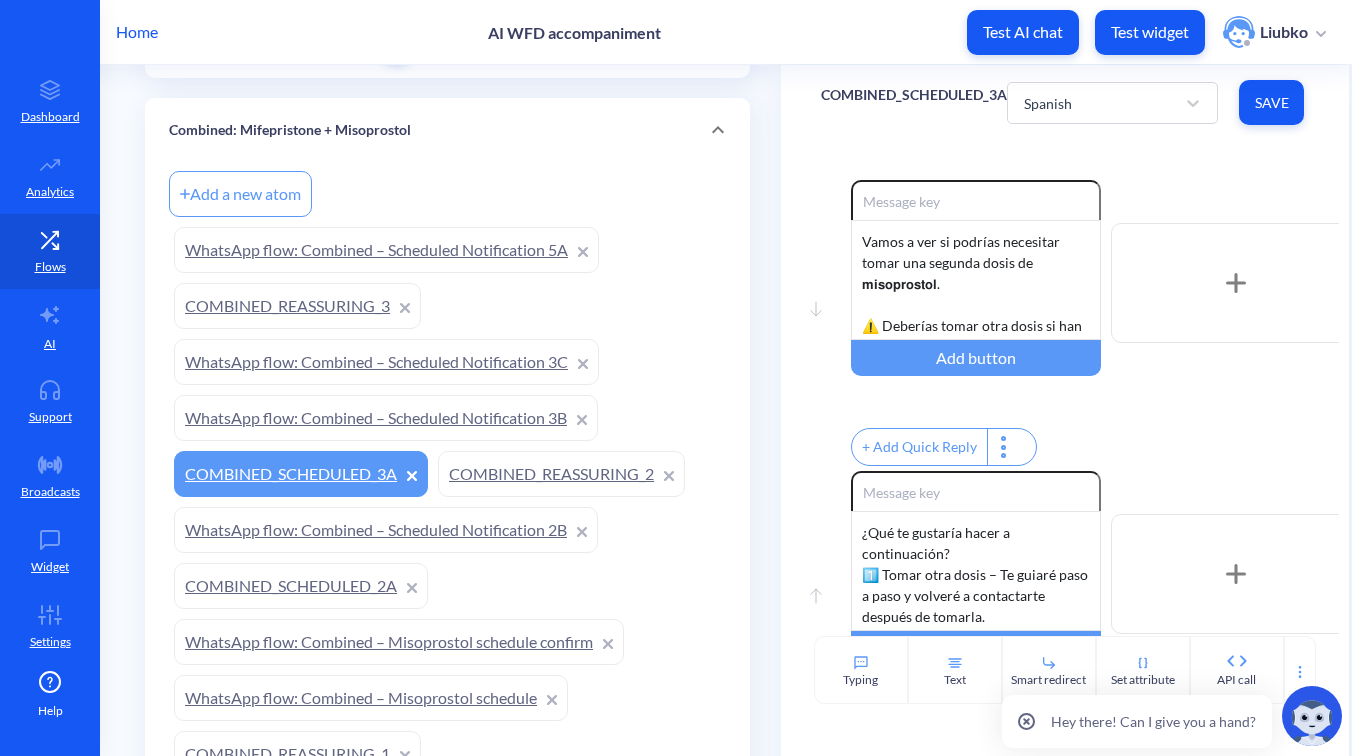 click on "COMBINED_REASSURING_2" at bounding box center (561, 474) 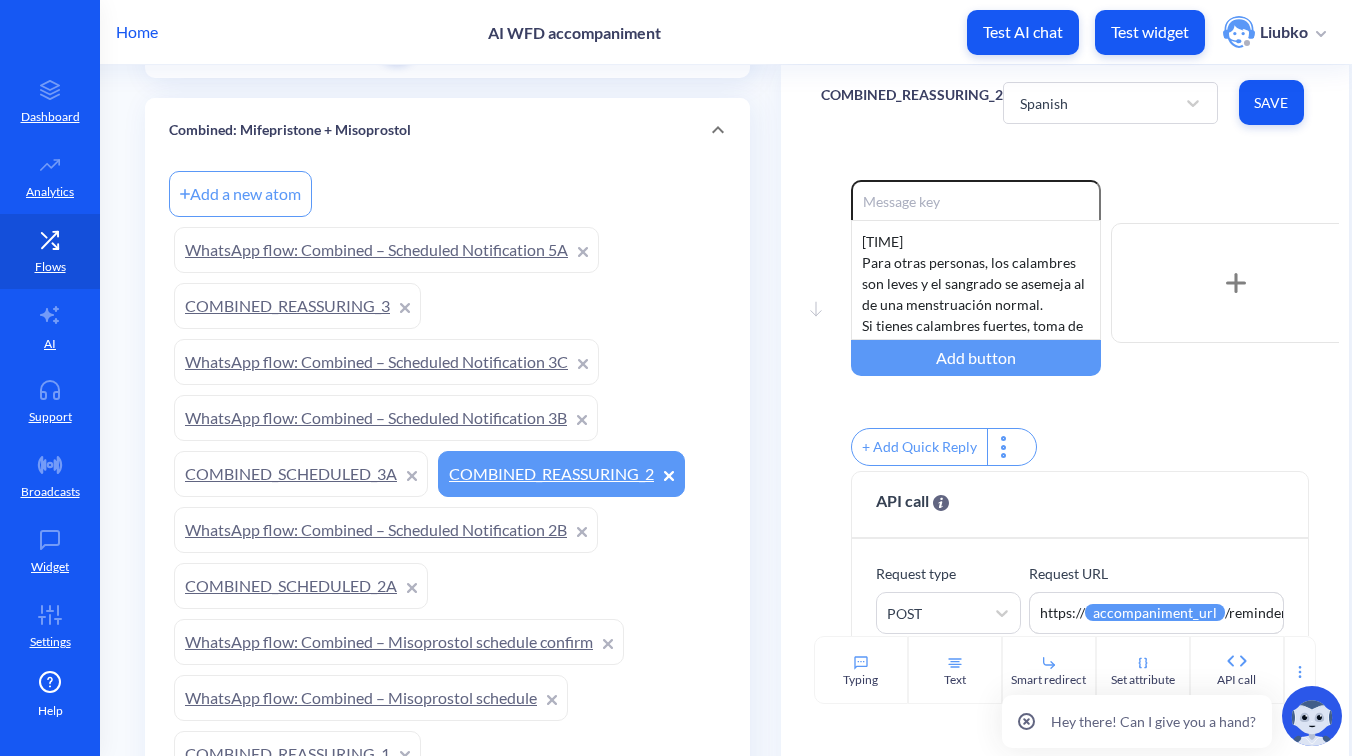 click on "WhatsApp flow: Combined – Scheduled Notification 2B" at bounding box center [386, 530] 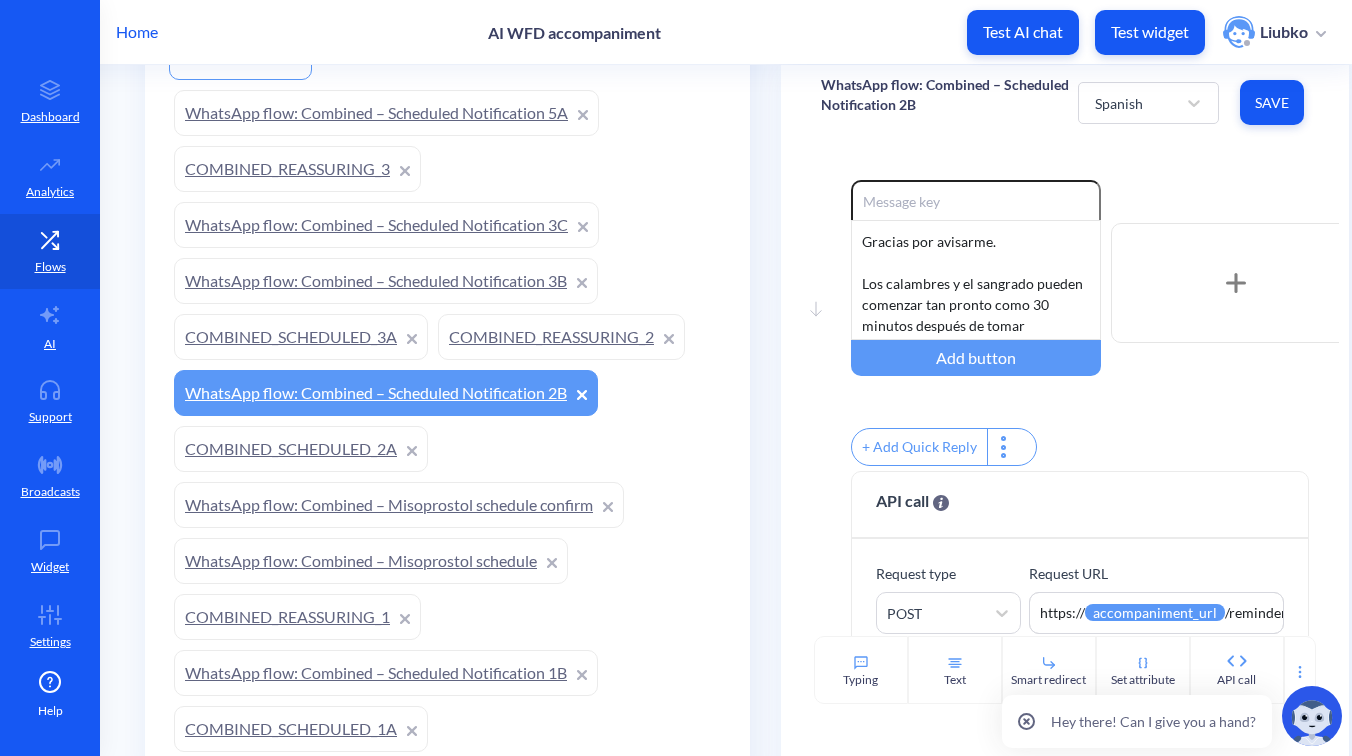 scroll, scrollTop: 332, scrollLeft: 0, axis: vertical 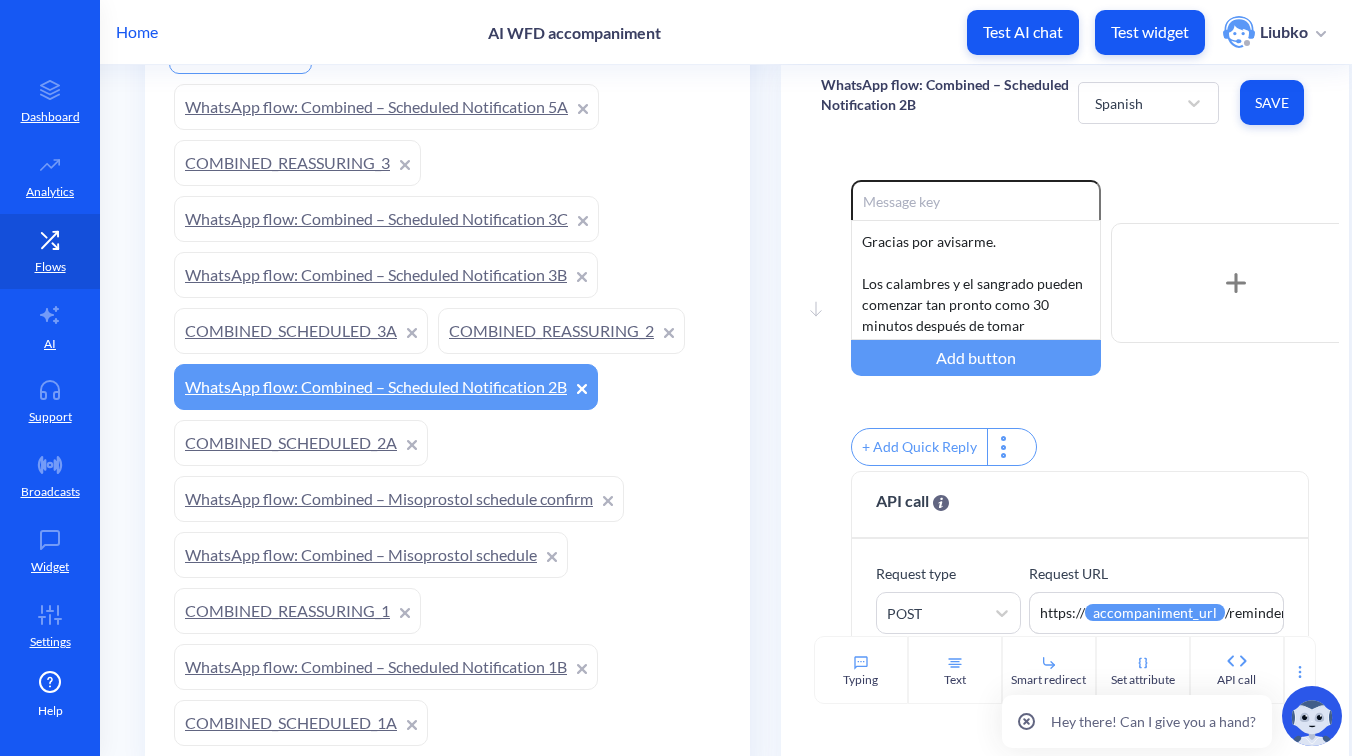 click on "COMBINED_SCHEDULED_2A" at bounding box center [301, 443] 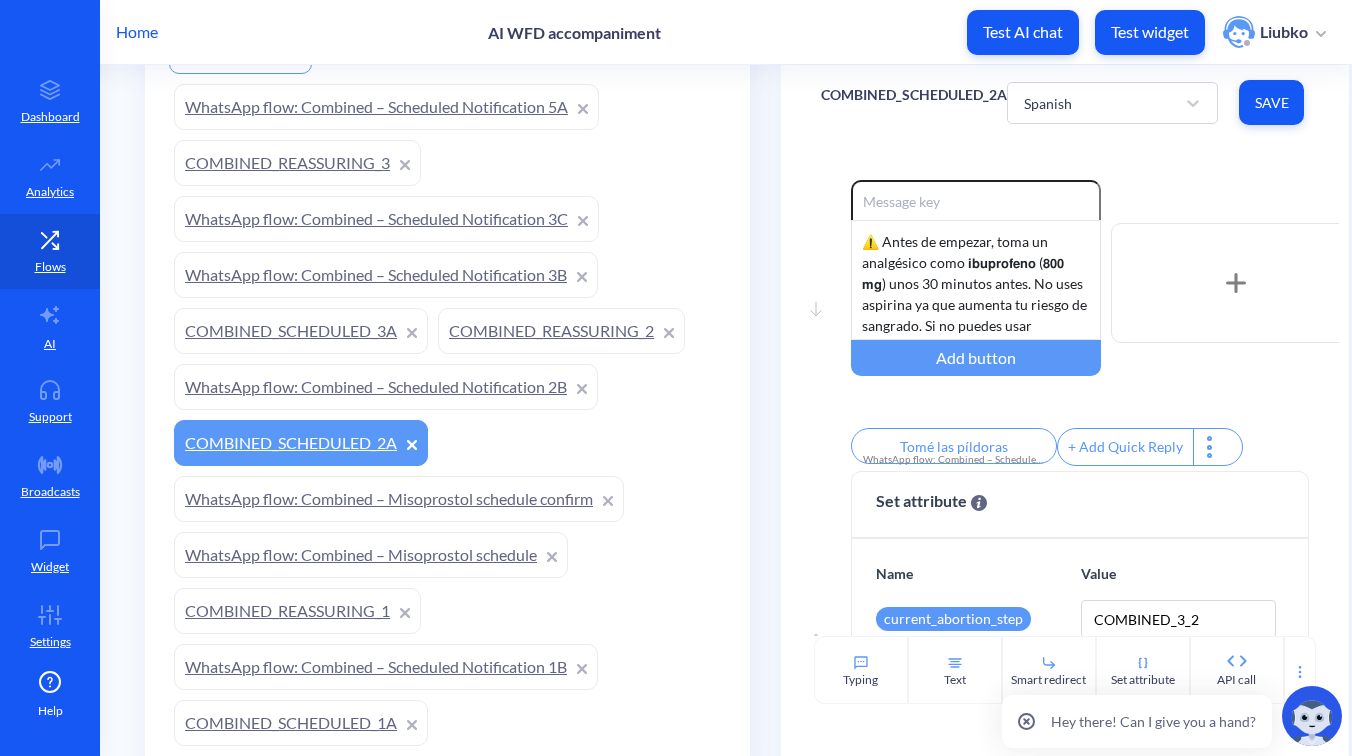click on "WhatsApp flow: Combined – Misoprostol schedule confirm" at bounding box center [399, 499] 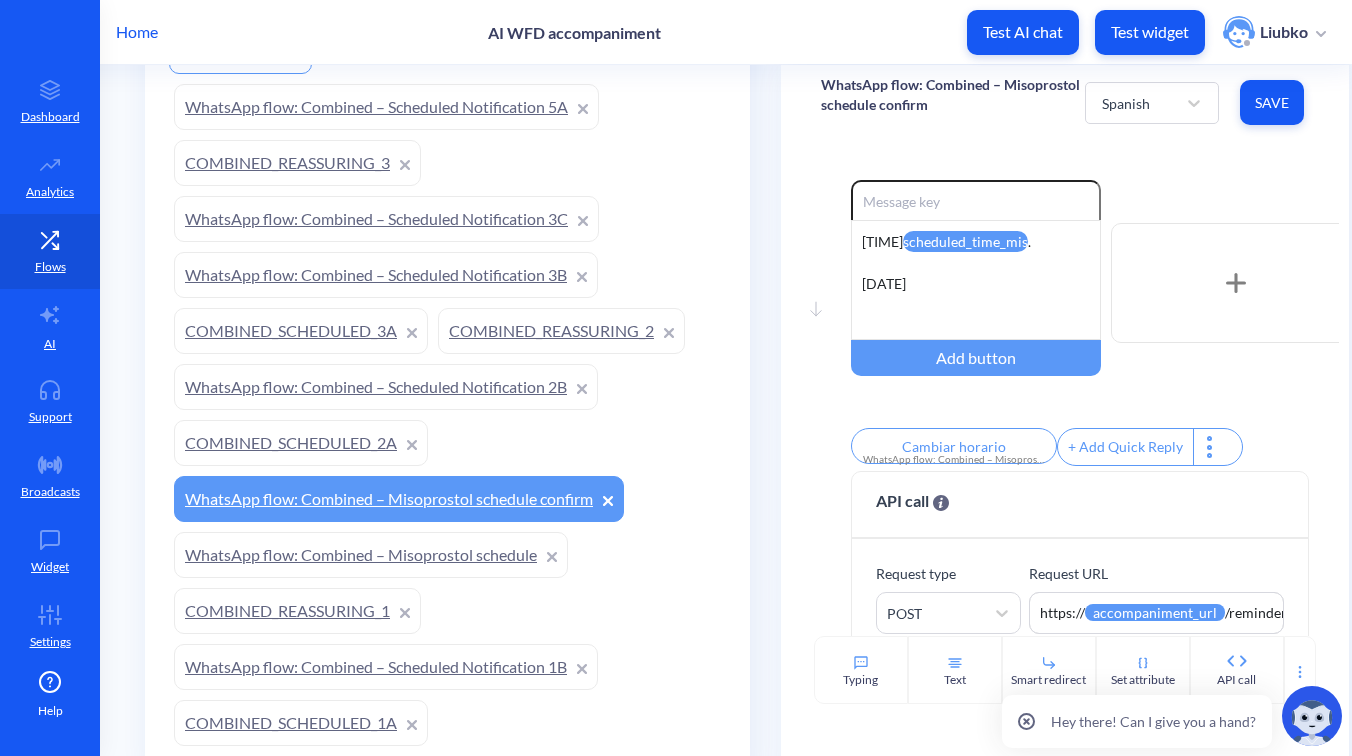 click on "WhatsApp flow: Combined – Misoprostol schedule" at bounding box center [371, 555] 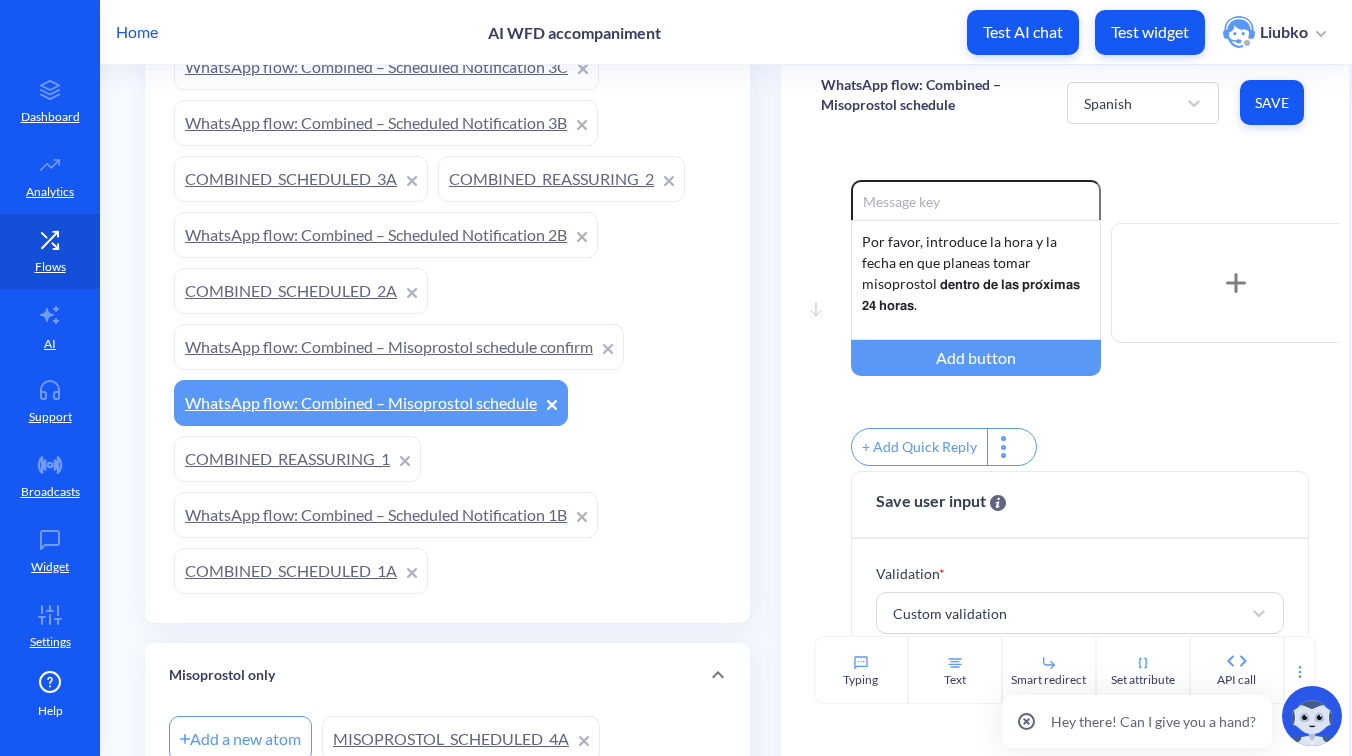 scroll, scrollTop: 497, scrollLeft: 0, axis: vertical 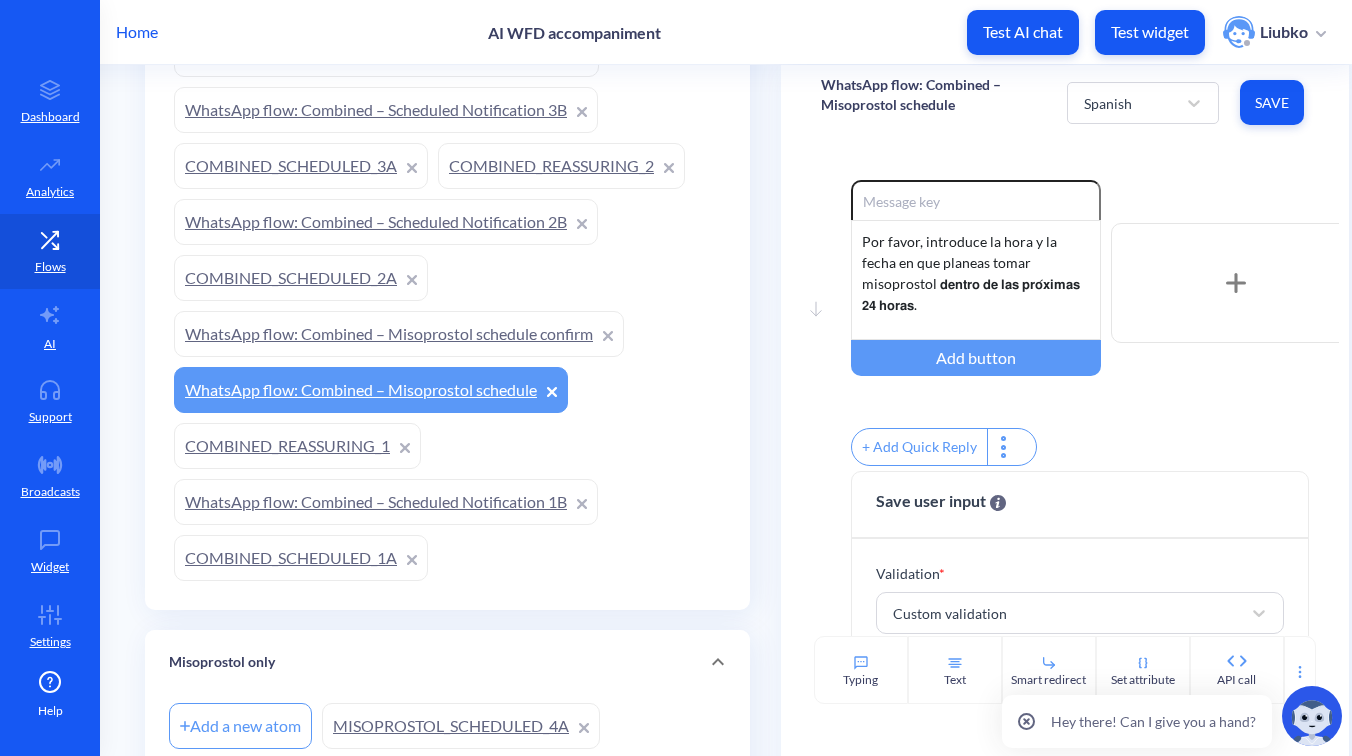 click on "COMBINED_REASSURING_1" at bounding box center [297, 446] 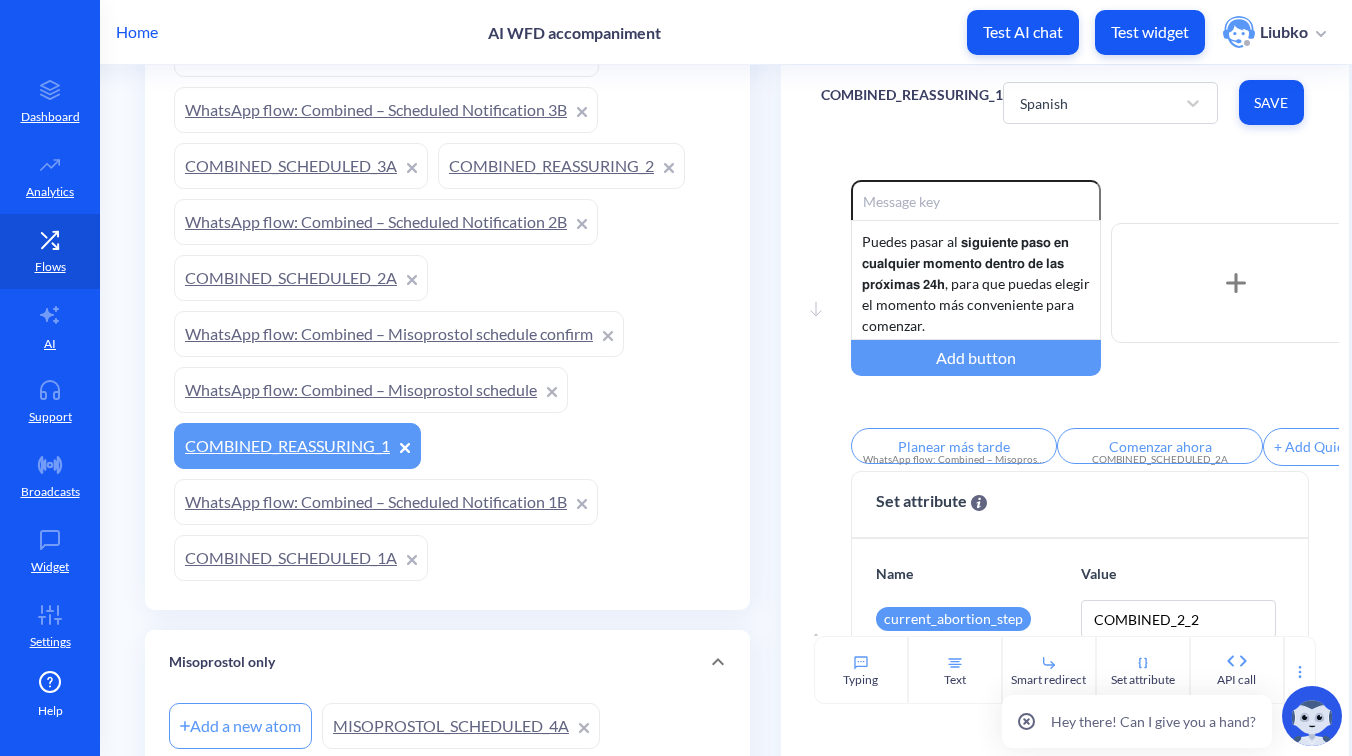 click on "WhatsApp flow: Combined – Scheduled Notification 1B" at bounding box center [386, 502] 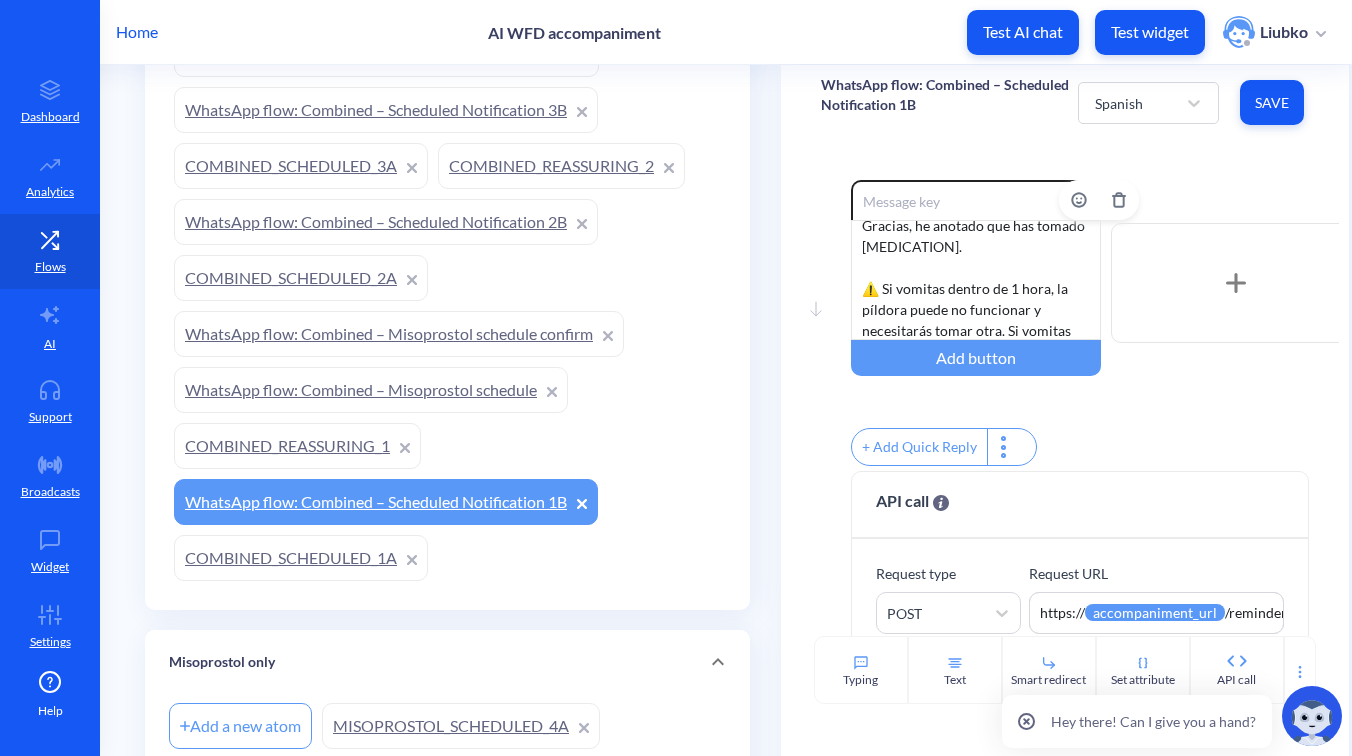 scroll, scrollTop: 0, scrollLeft: 0, axis: both 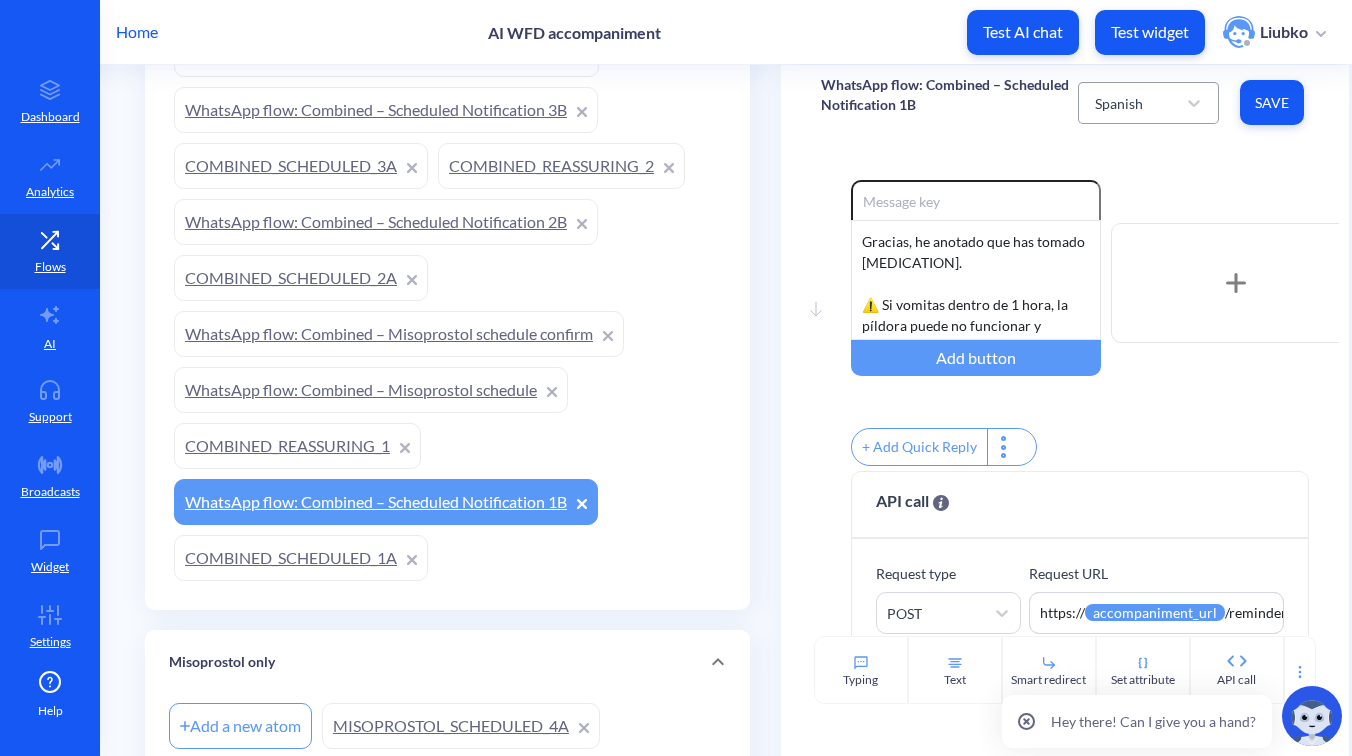 click on "Spanish" at bounding box center (1119, 102) 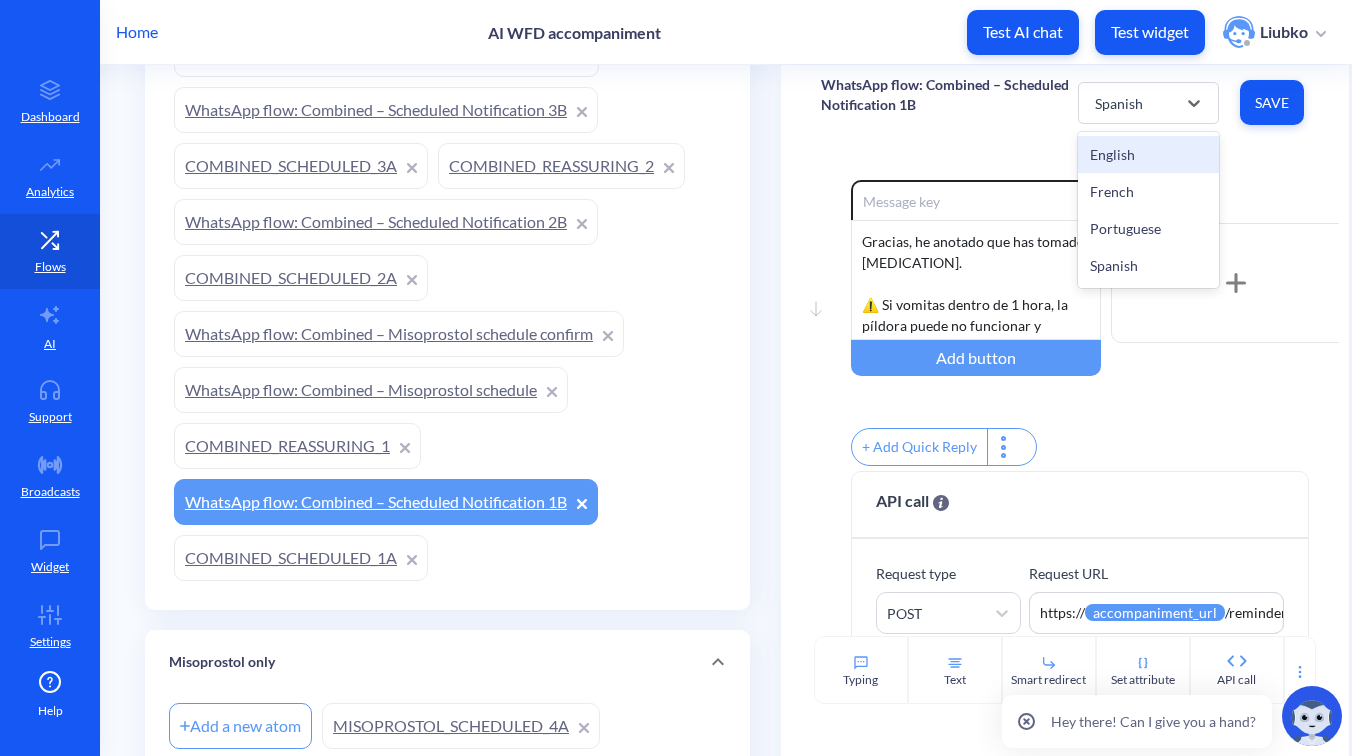 click on "English" at bounding box center (1148, 154) 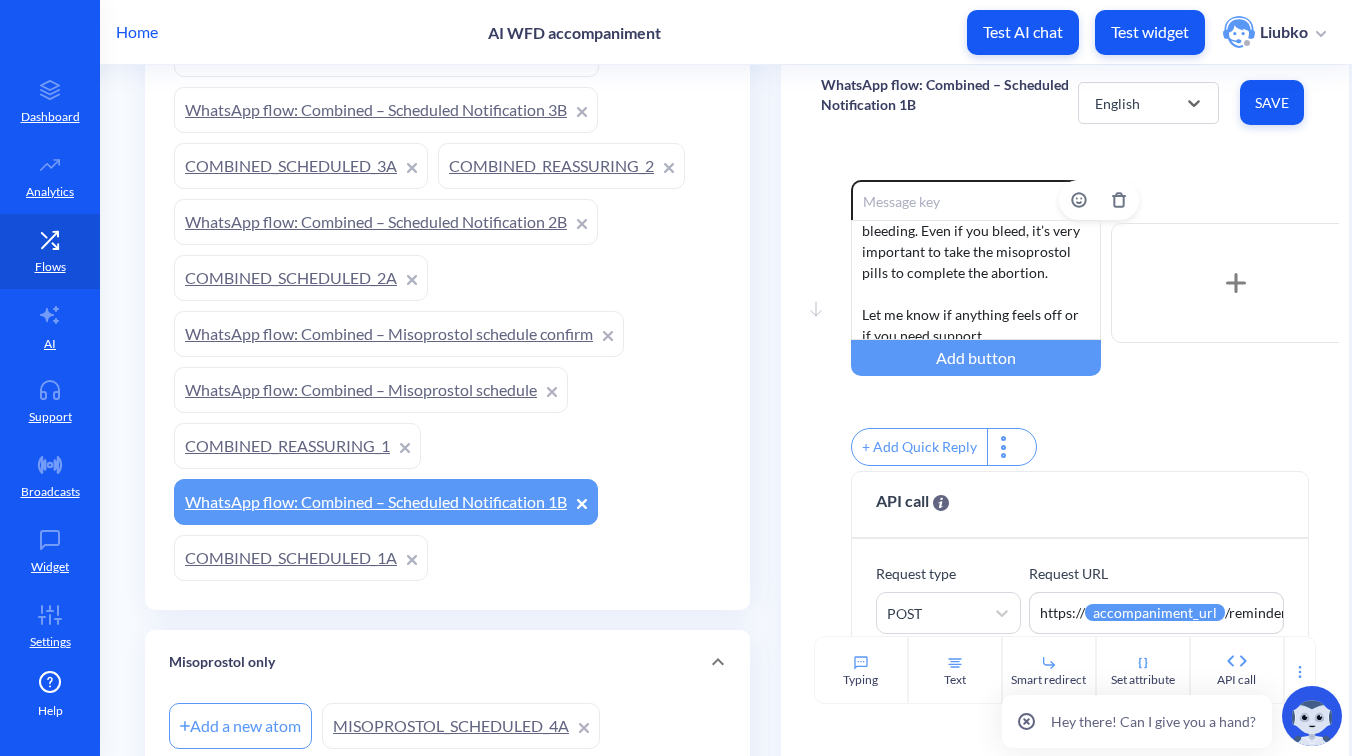 scroll, scrollTop: 501, scrollLeft: 0, axis: vertical 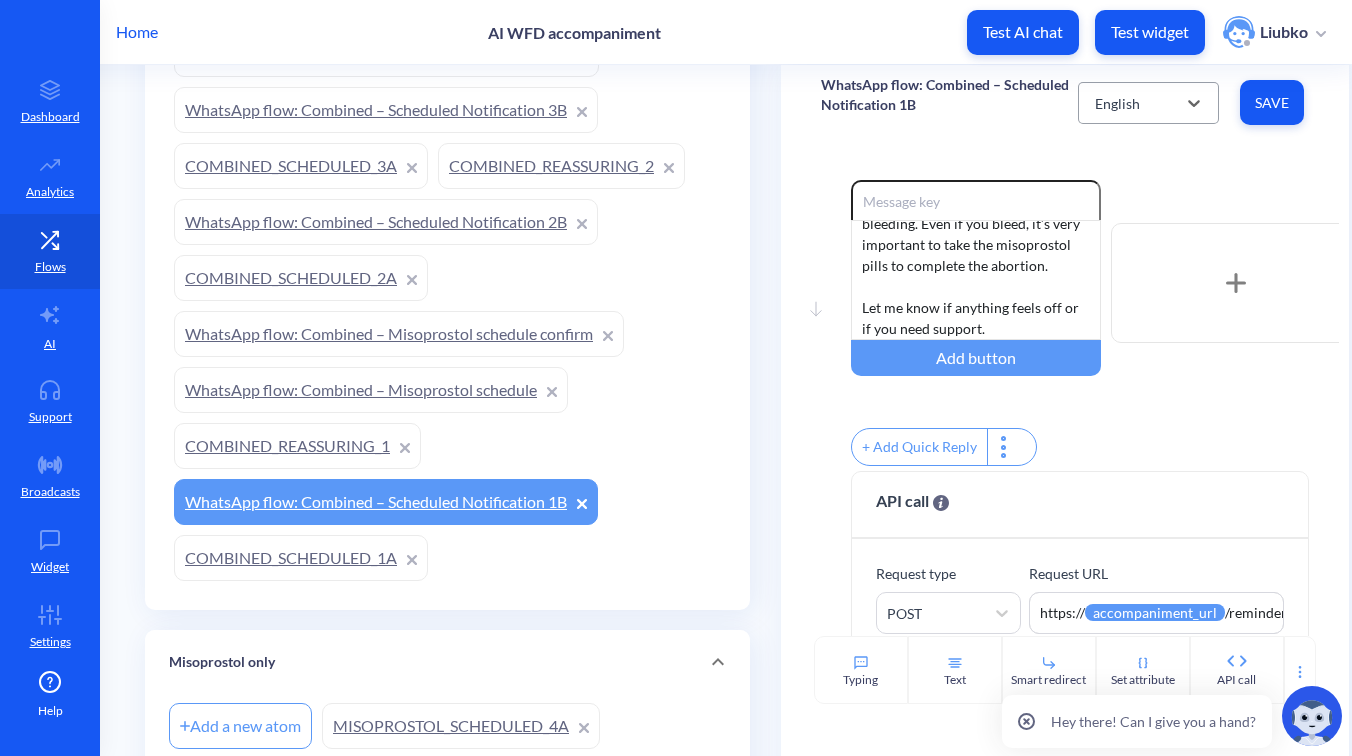 click on "English" at bounding box center [1130, 103] 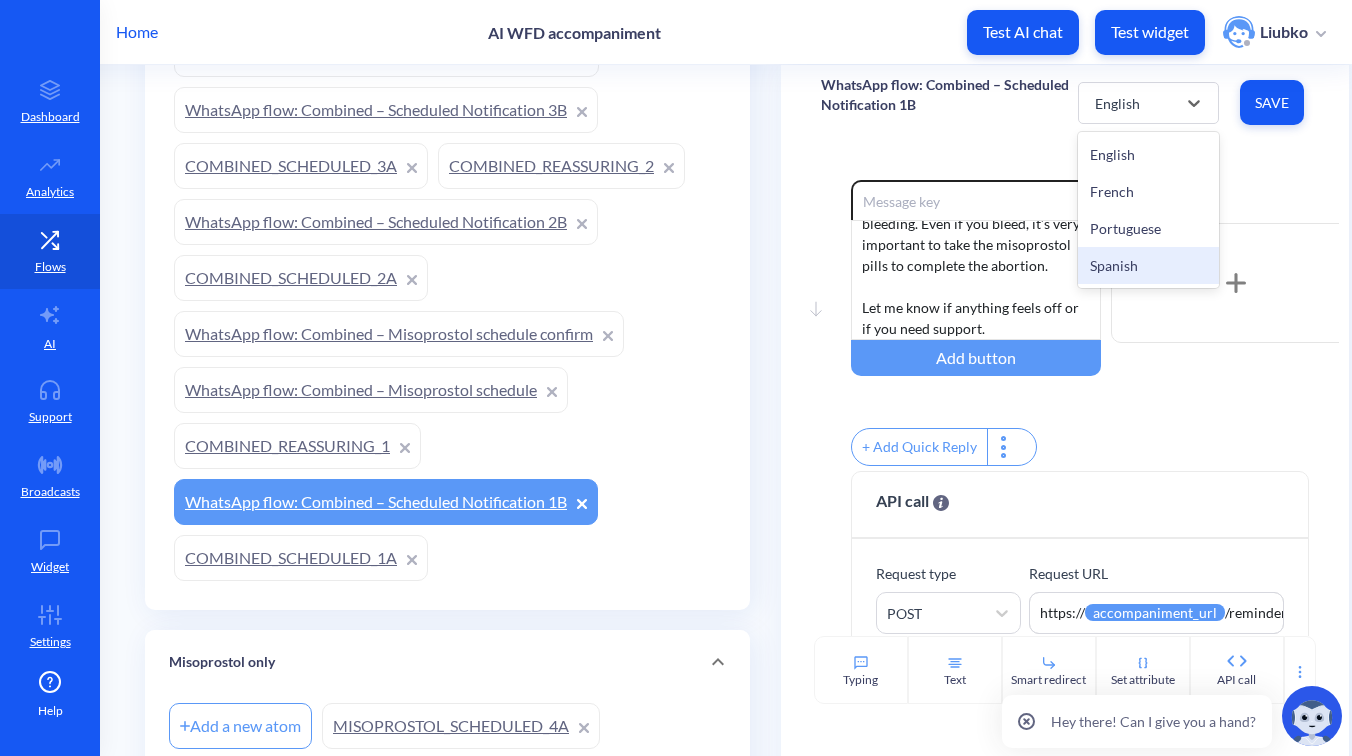 click on "Spanish" at bounding box center [1148, 265] 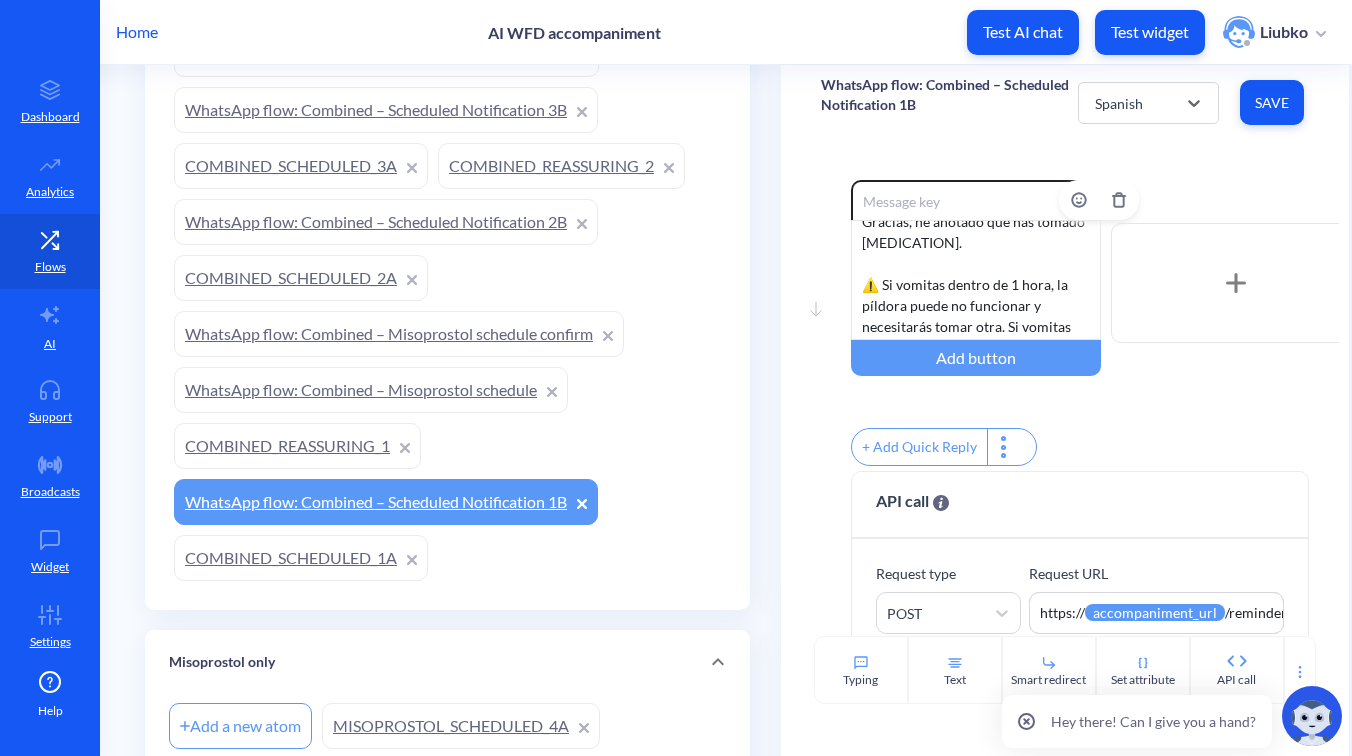 scroll, scrollTop: 0, scrollLeft: 0, axis: both 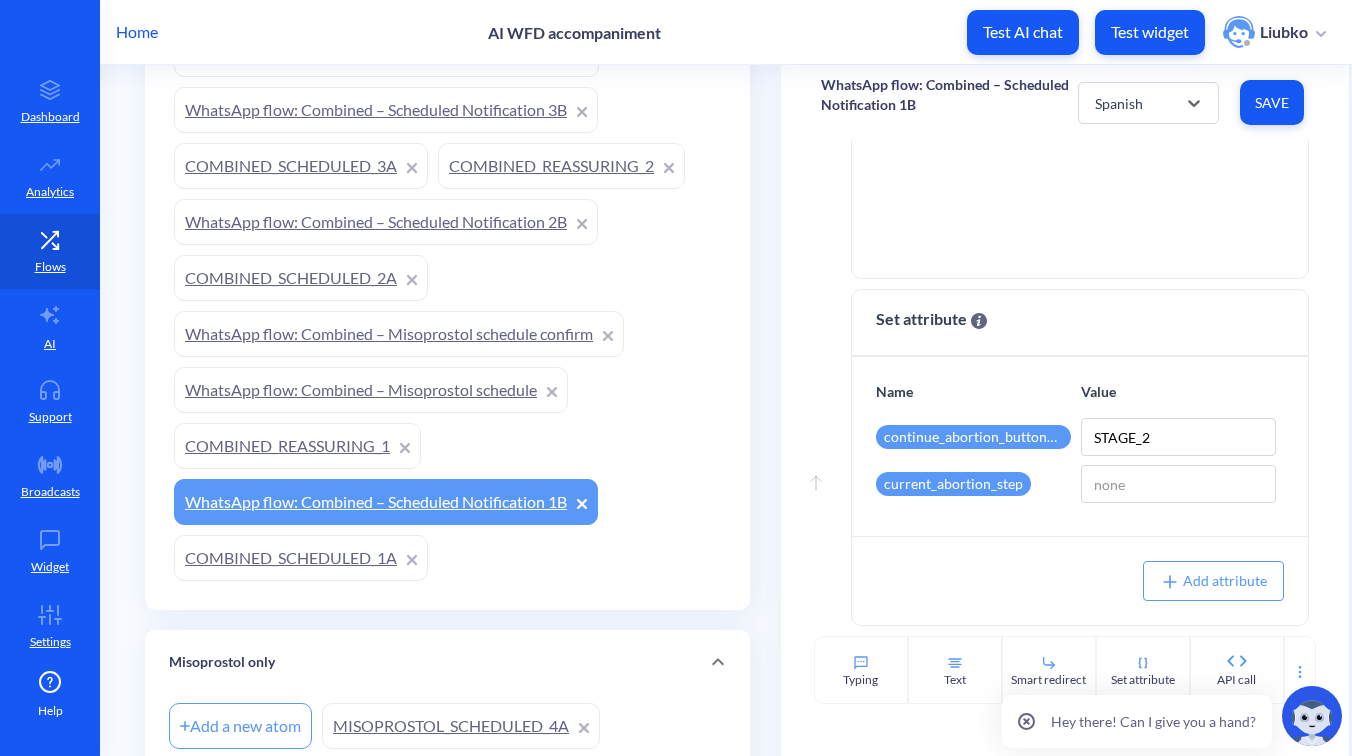 click on "COMBINED_SCHEDULED_1A" at bounding box center [301, 558] 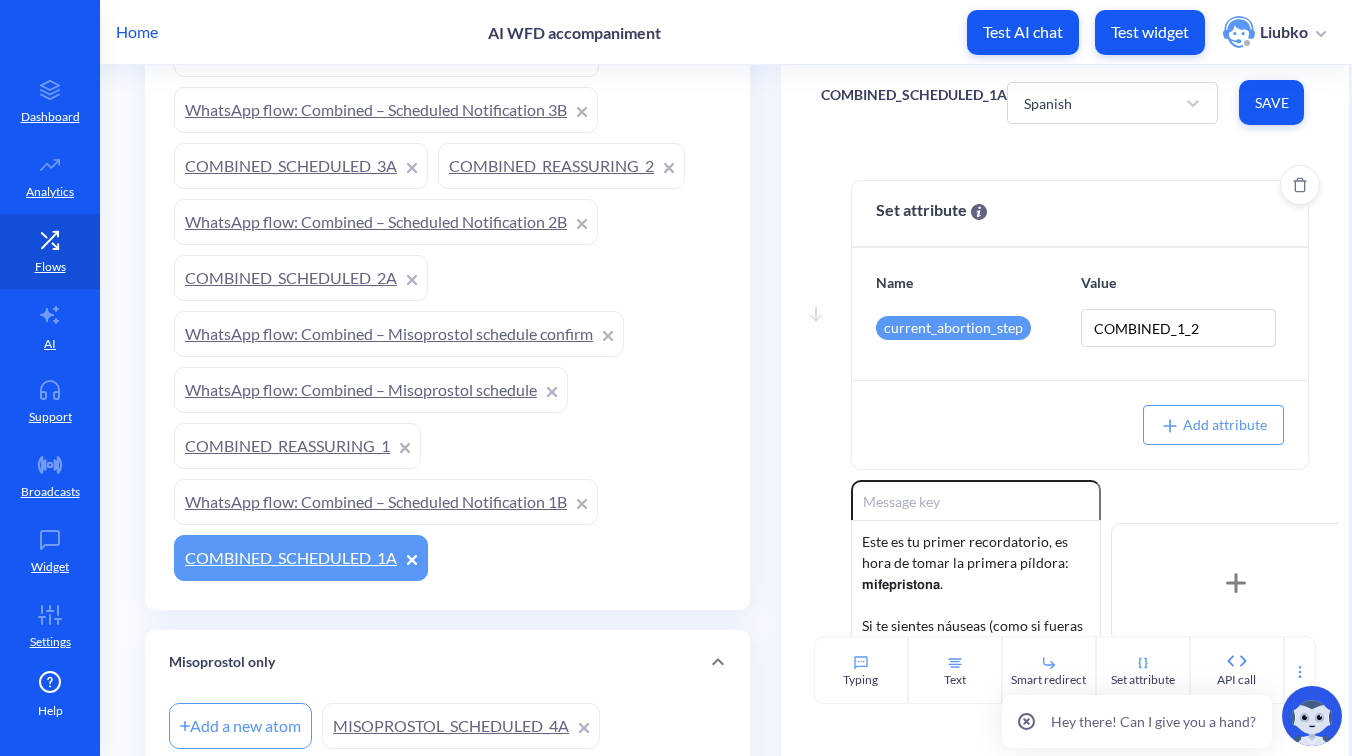 scroll, scrollTop: 148, scrollLeft: 0, axis: vertical 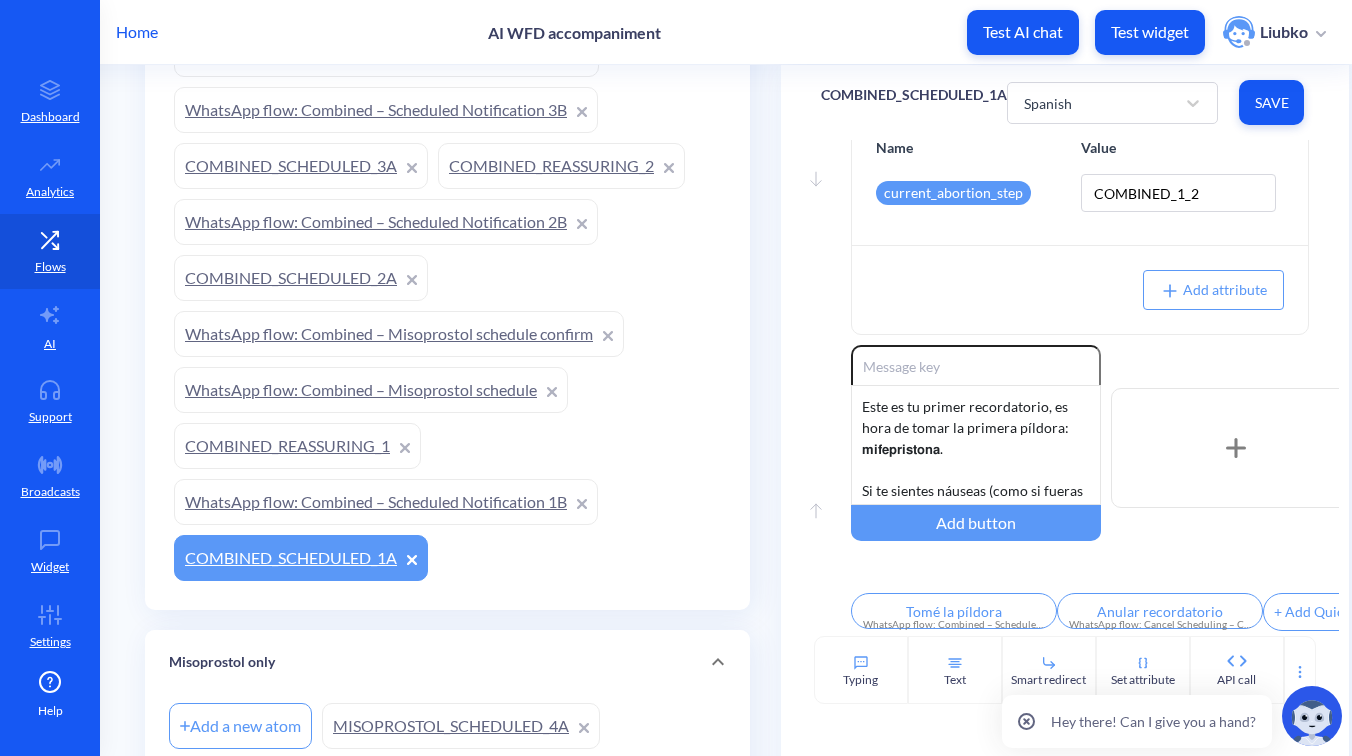click on "WhatsApp flow: Combined – Scheduled Notification 1B" at bounding box center (386, 502) 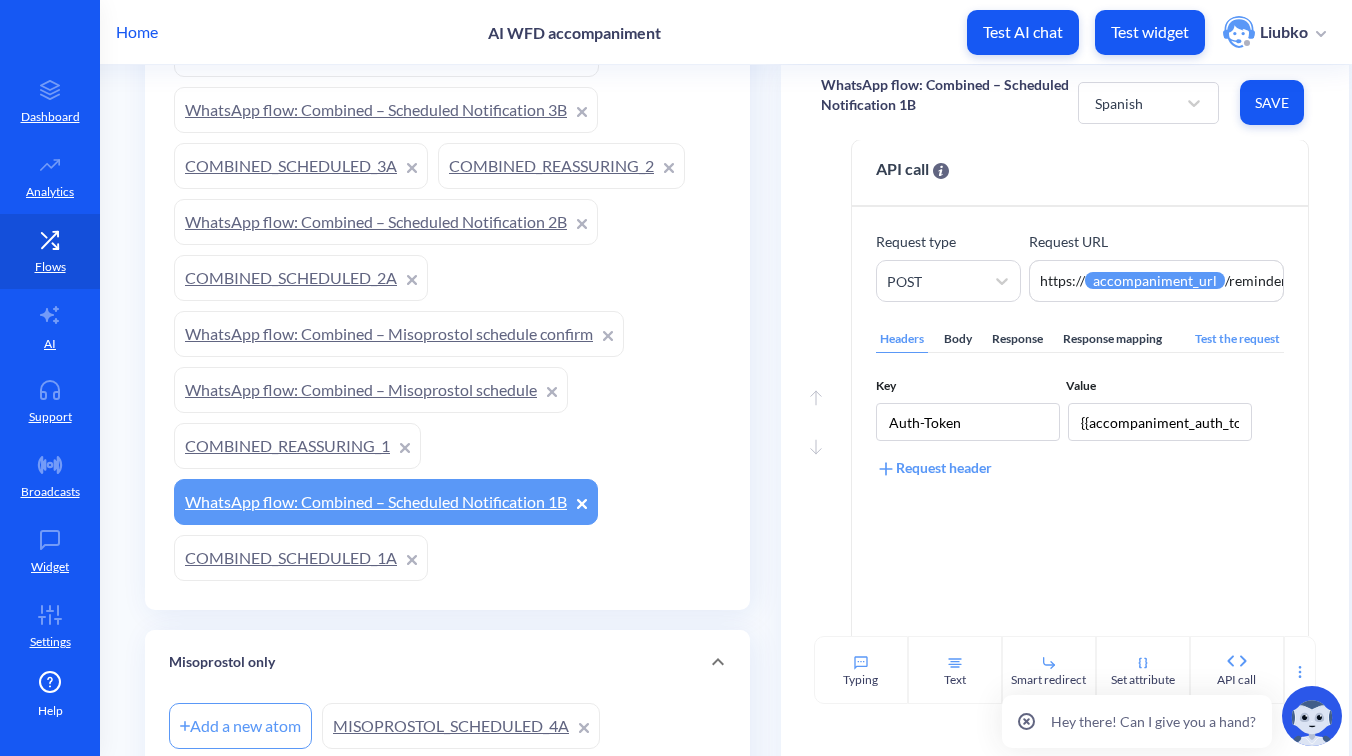 scroll, scrollTop: 753, scrollLeft: 0, axis: vertical 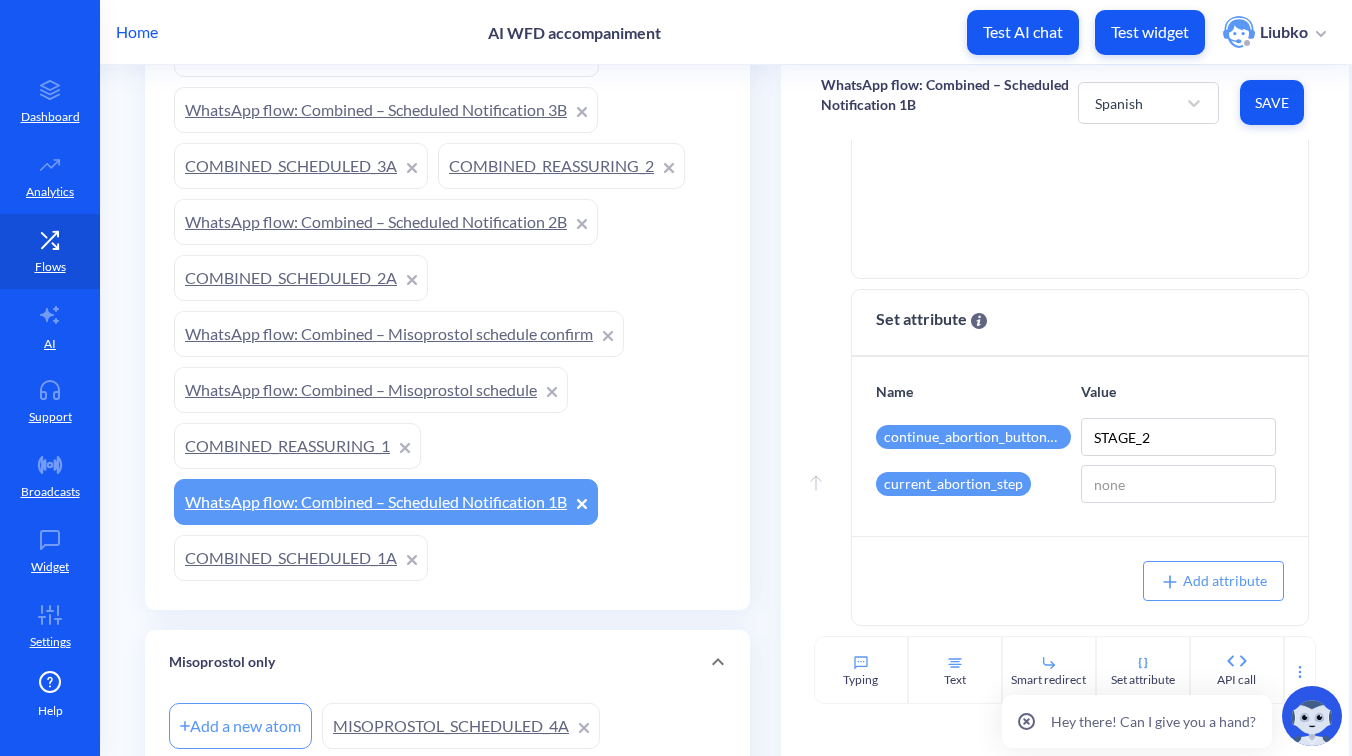 click on "COMBINED_REASSURING_1" at bounding box center (297, 446) 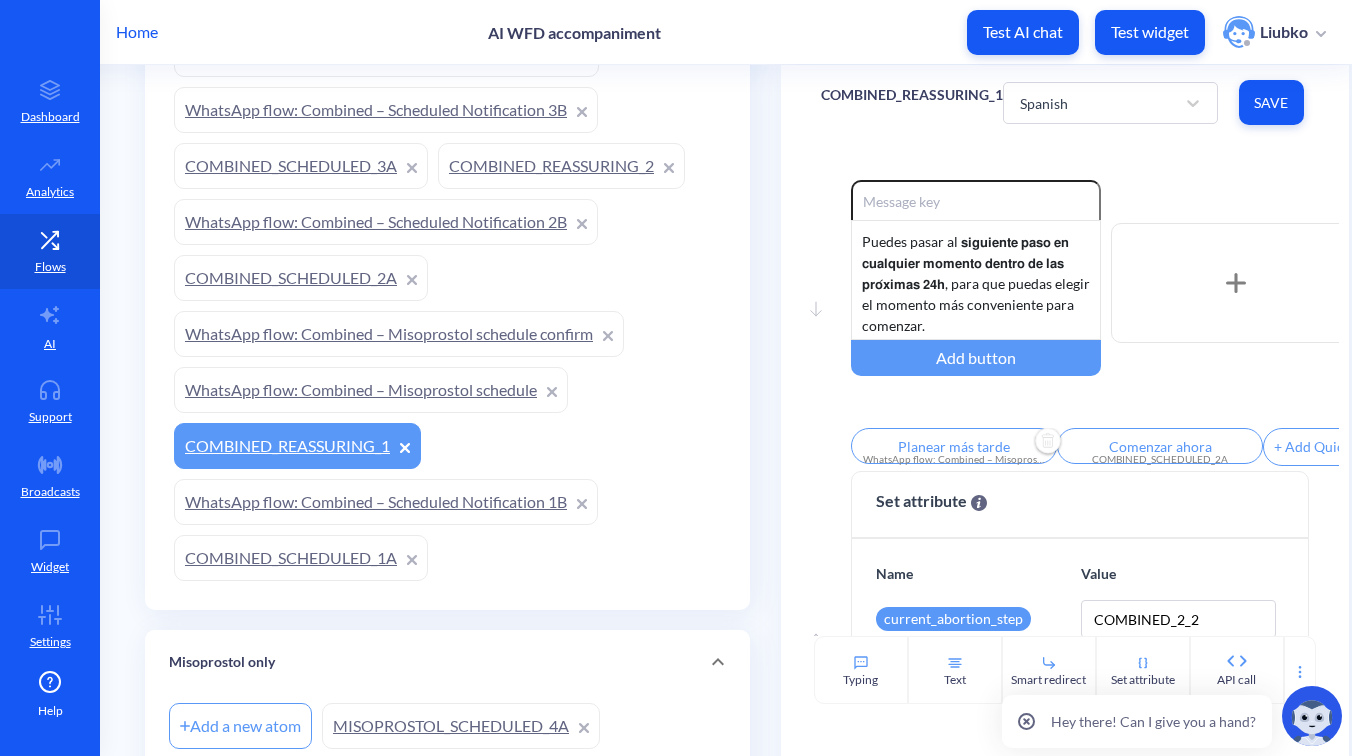 scroll, scrollTop: 148, scrollLeft: 0, axis: vertical 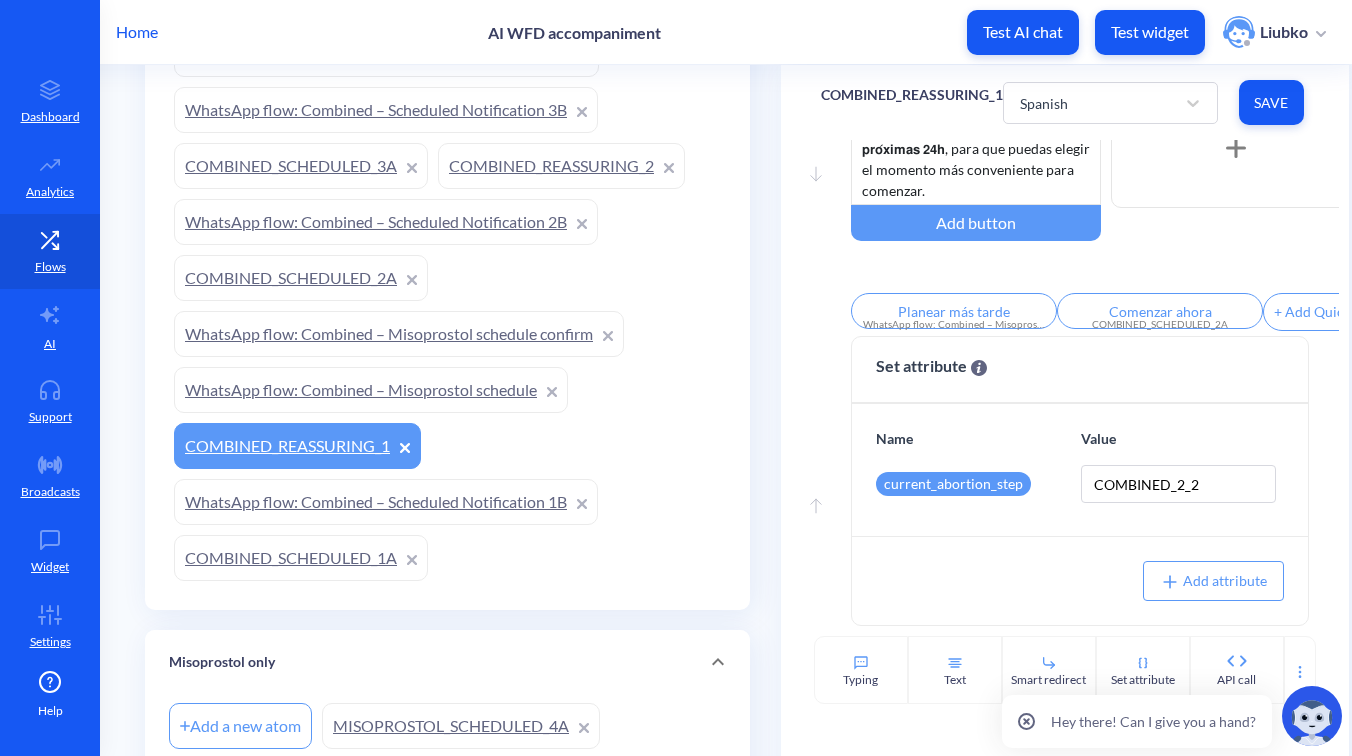click on "WhatsApp flow: Combined – Misoprostol schedule" at bounding box center [371, 390] 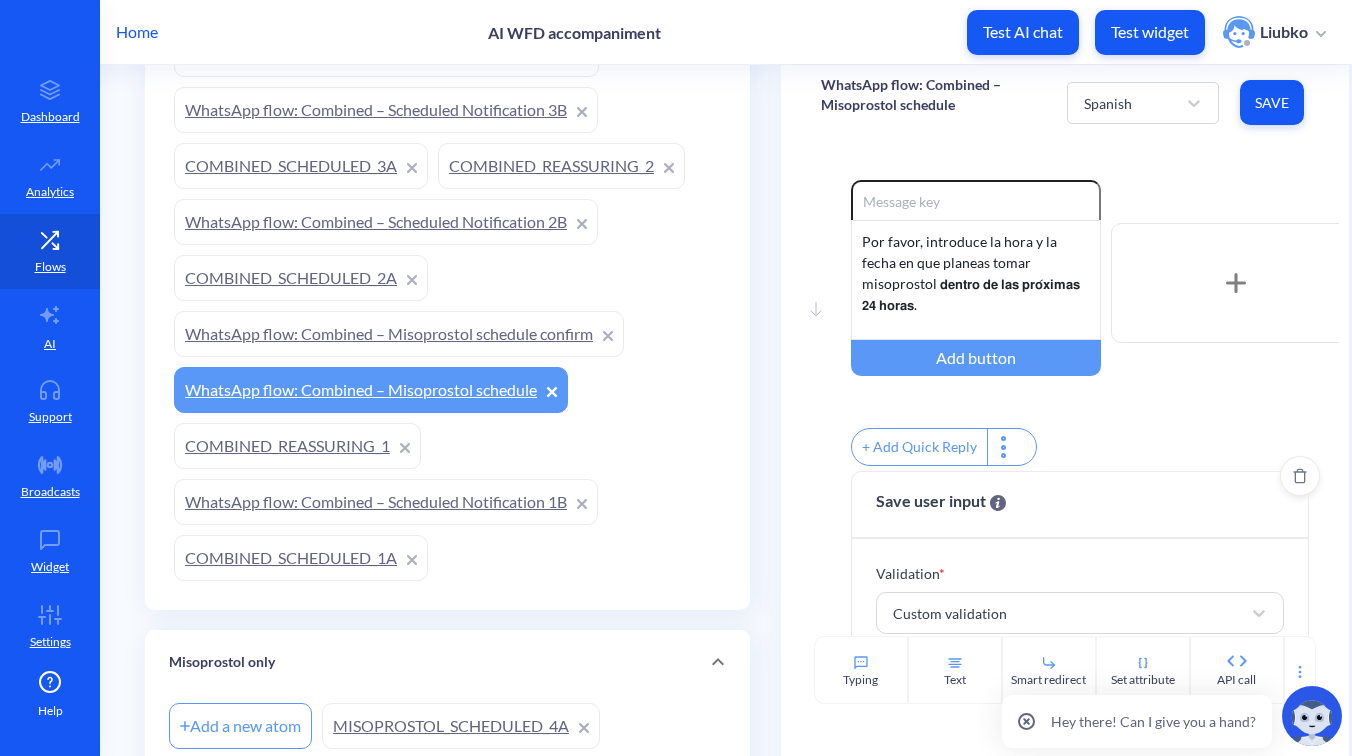 scroll, scrollTop: 314, scrollLeft: 0, axis: vertical 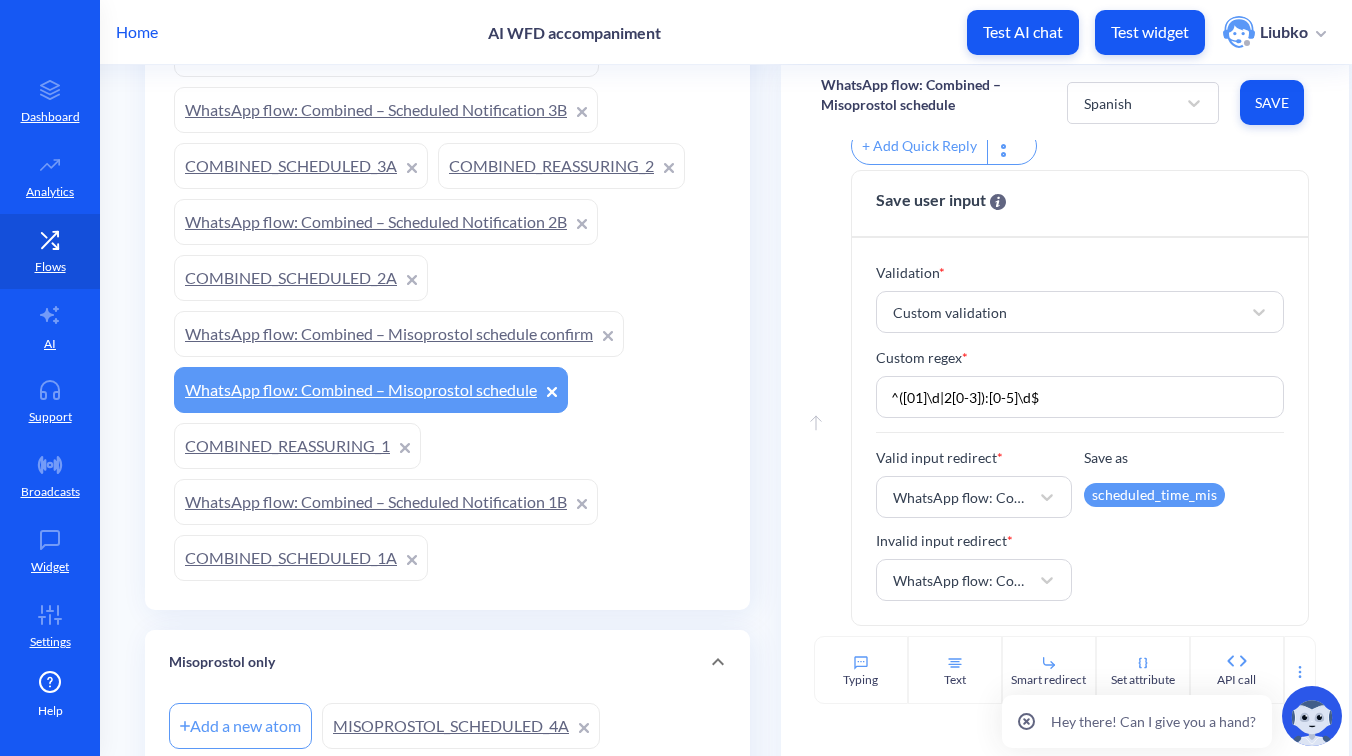 click on "WhatsApp flow: Combined – Misoprostol schedule confirm" at bounding box center (399, 334) 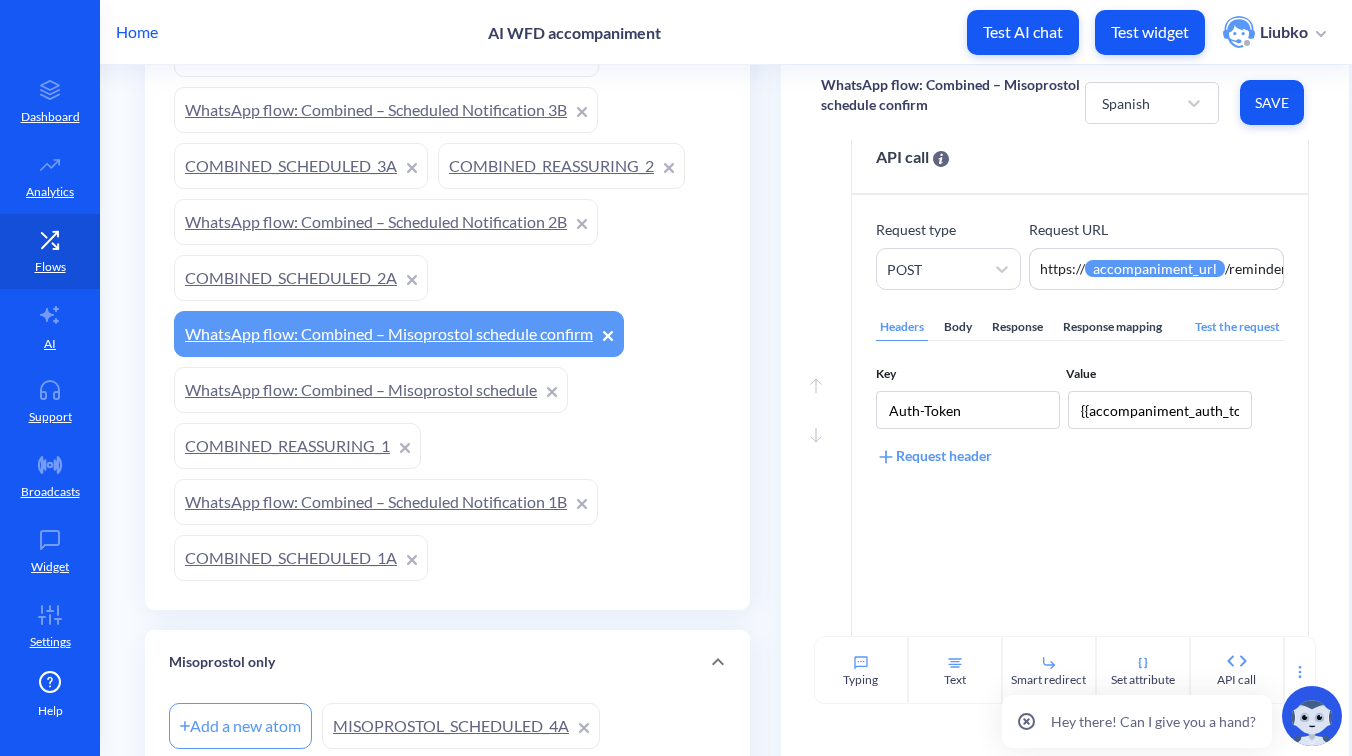 scroll, scrollTop: 753, scrollLeft: 0, axis: vertical 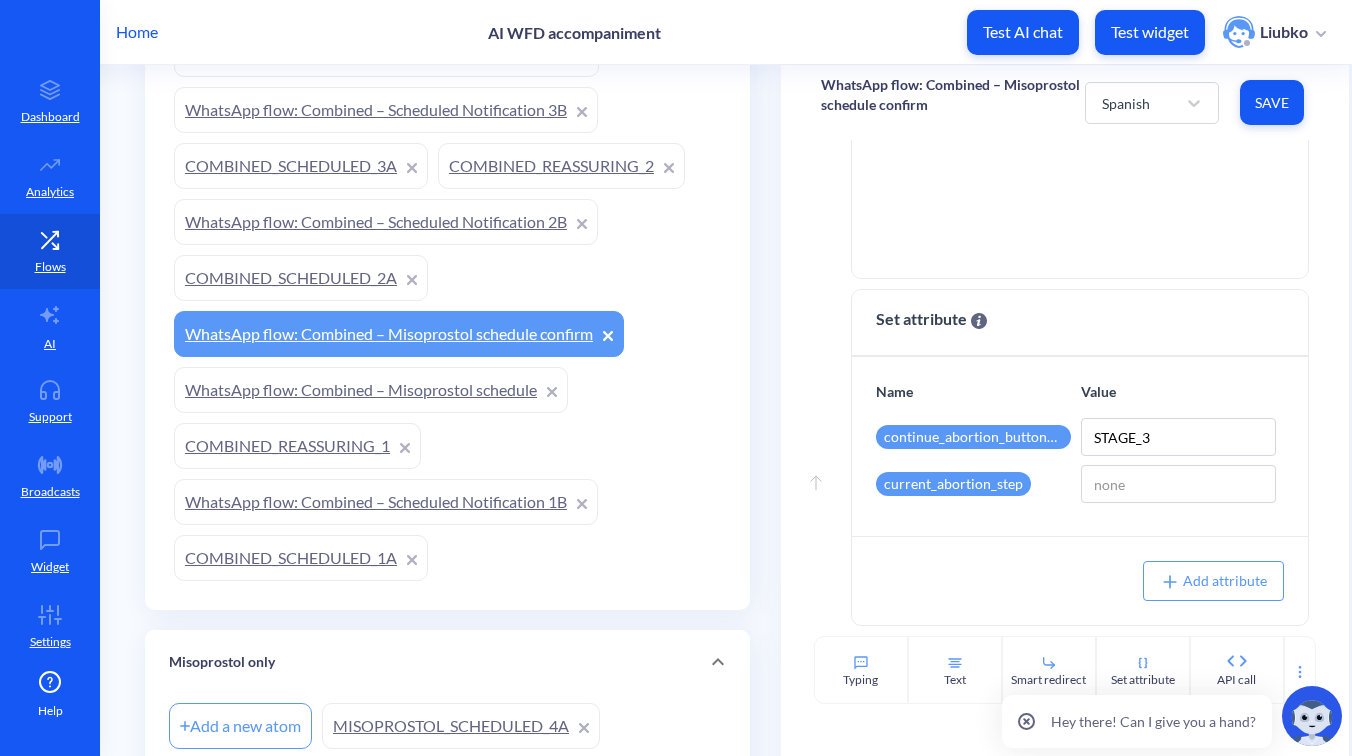 click on "COMBINED_SCHEDULED_2A" at bounding box center [301, 278] 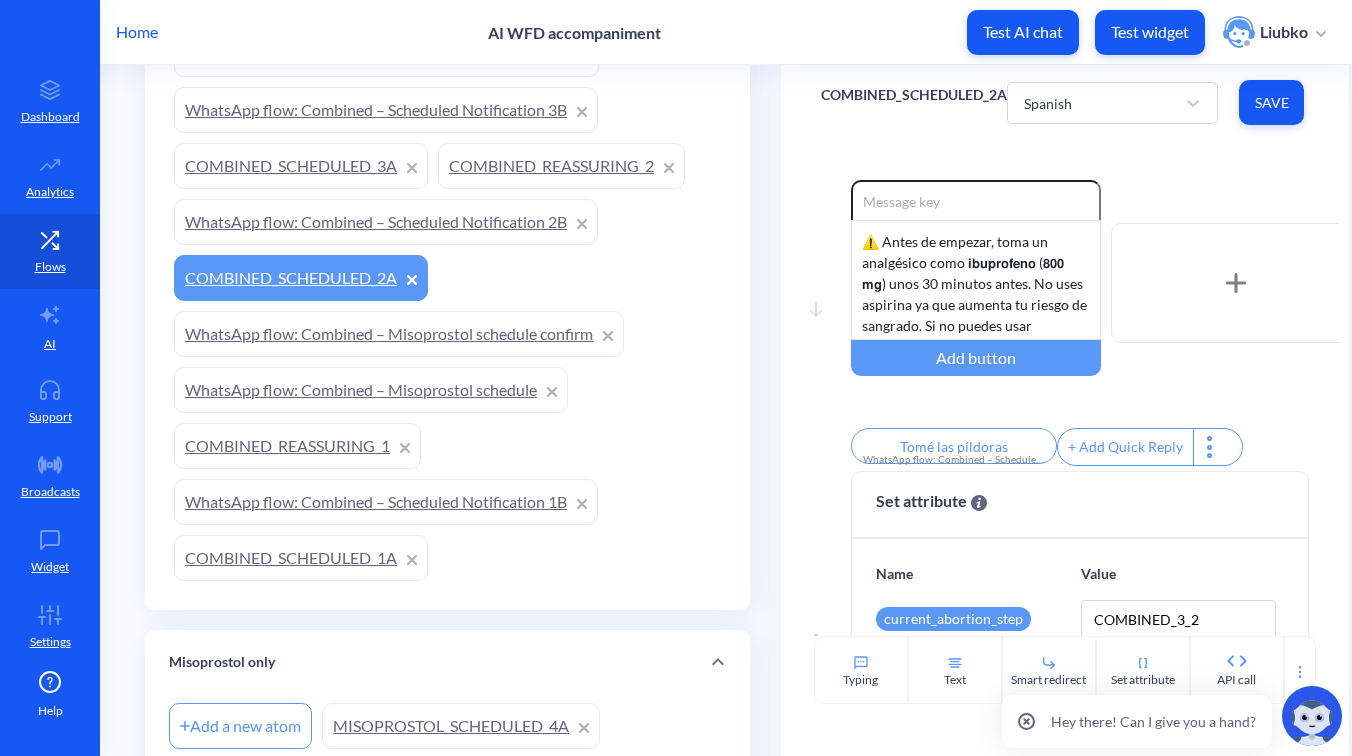 scroll, scrollTop: 148, scrollLeft: 0, axis: vertical 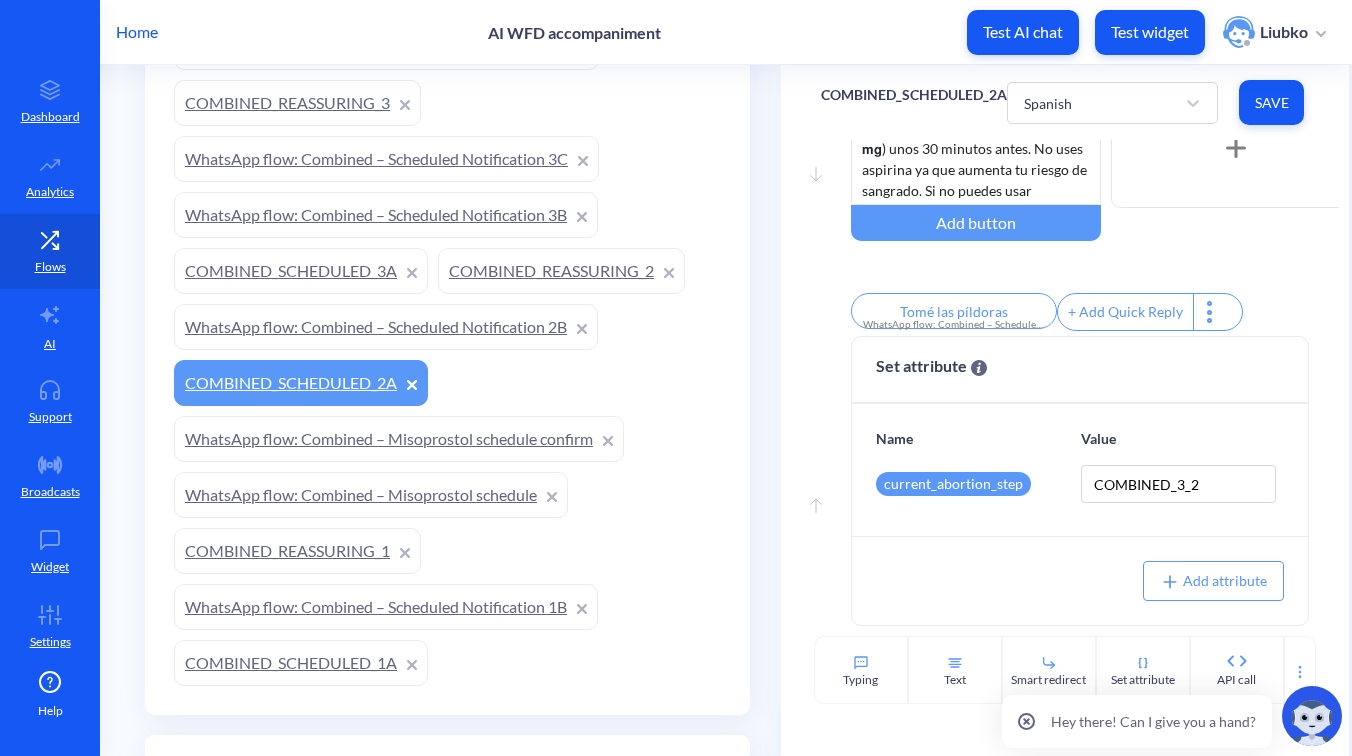 click on "WhatsApp flow: Combined – Scheduled Notification 2B" at bounding box center [386, 327] 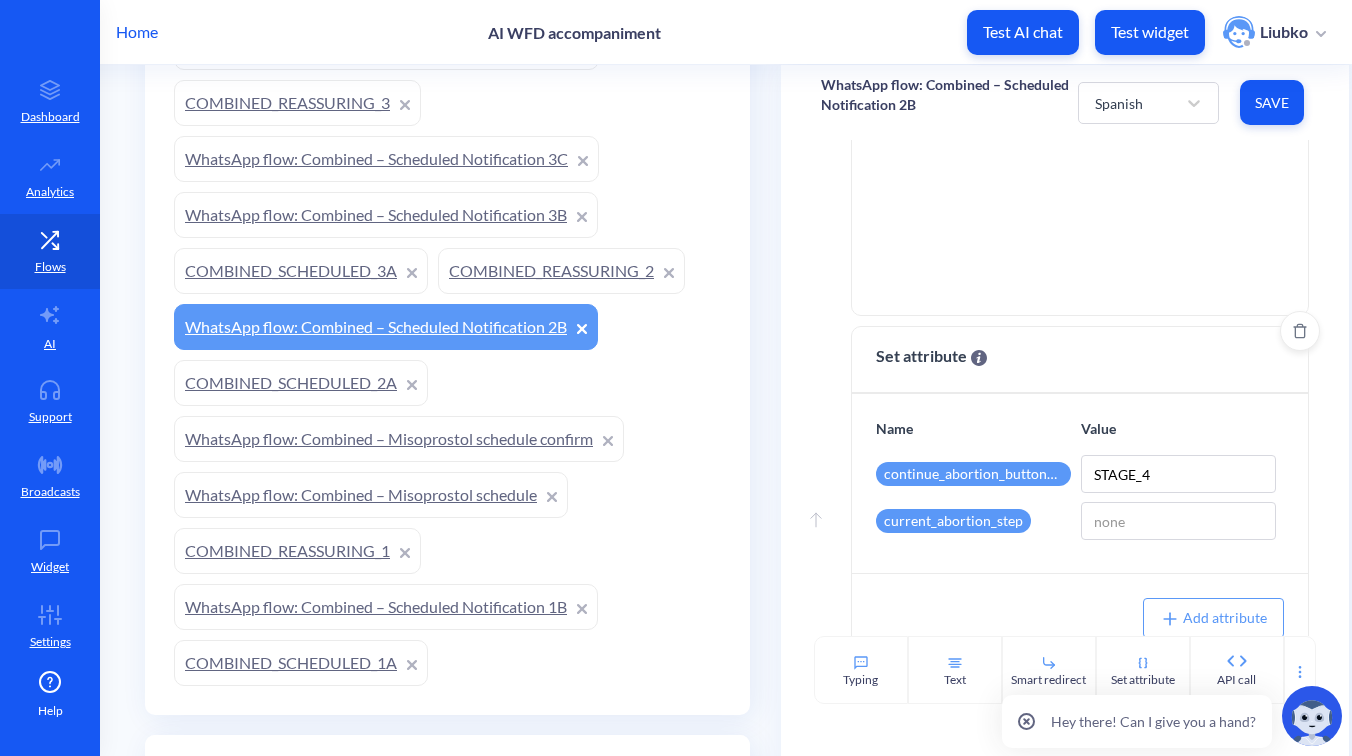 scroll, scrollTop: 753, scrollLeft: 0, axis: vertical 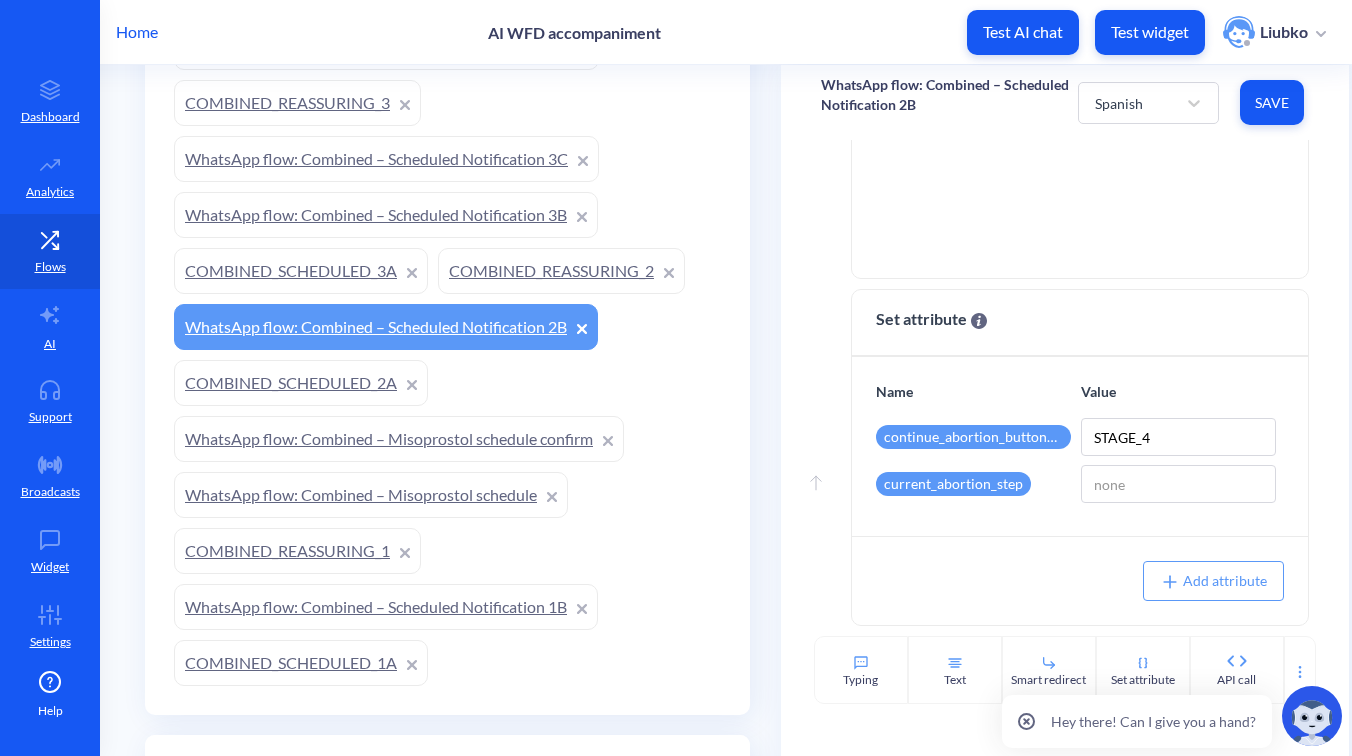 click on "COMBINED_SCHEDULED_3A" at bounding box center (301, 271) 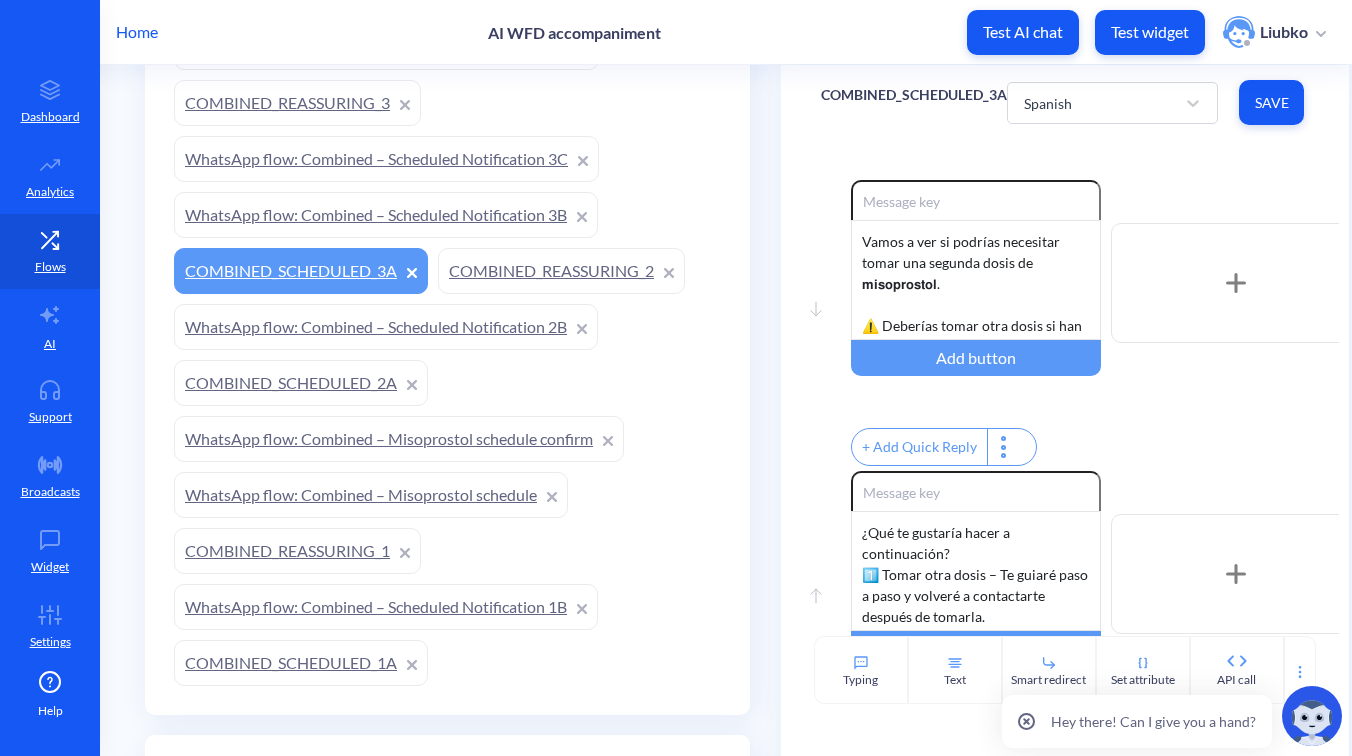 scroll, scrollTop: 452, scrollLeft: 0, axis: vertical 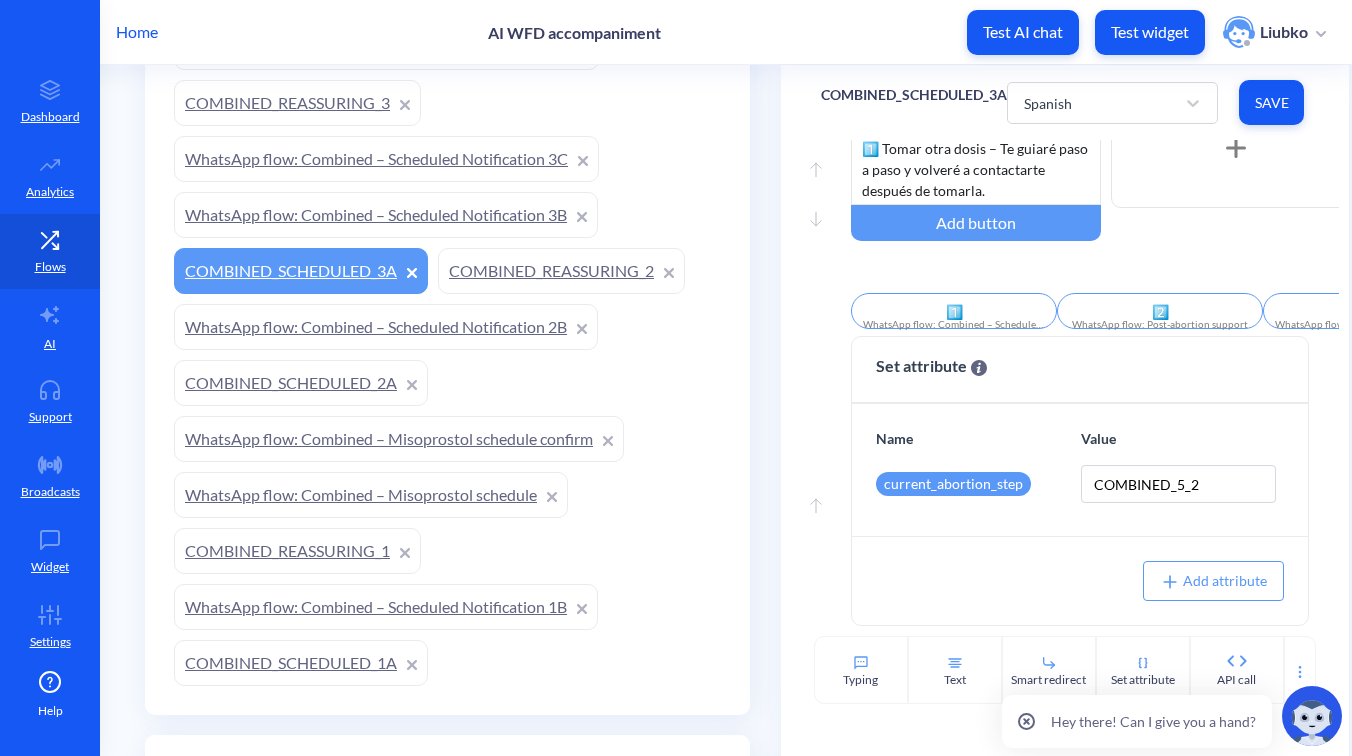 click on "WhatsApp flow: Combined – Scheduled Notification 1B" at bounding box center [386, 607] 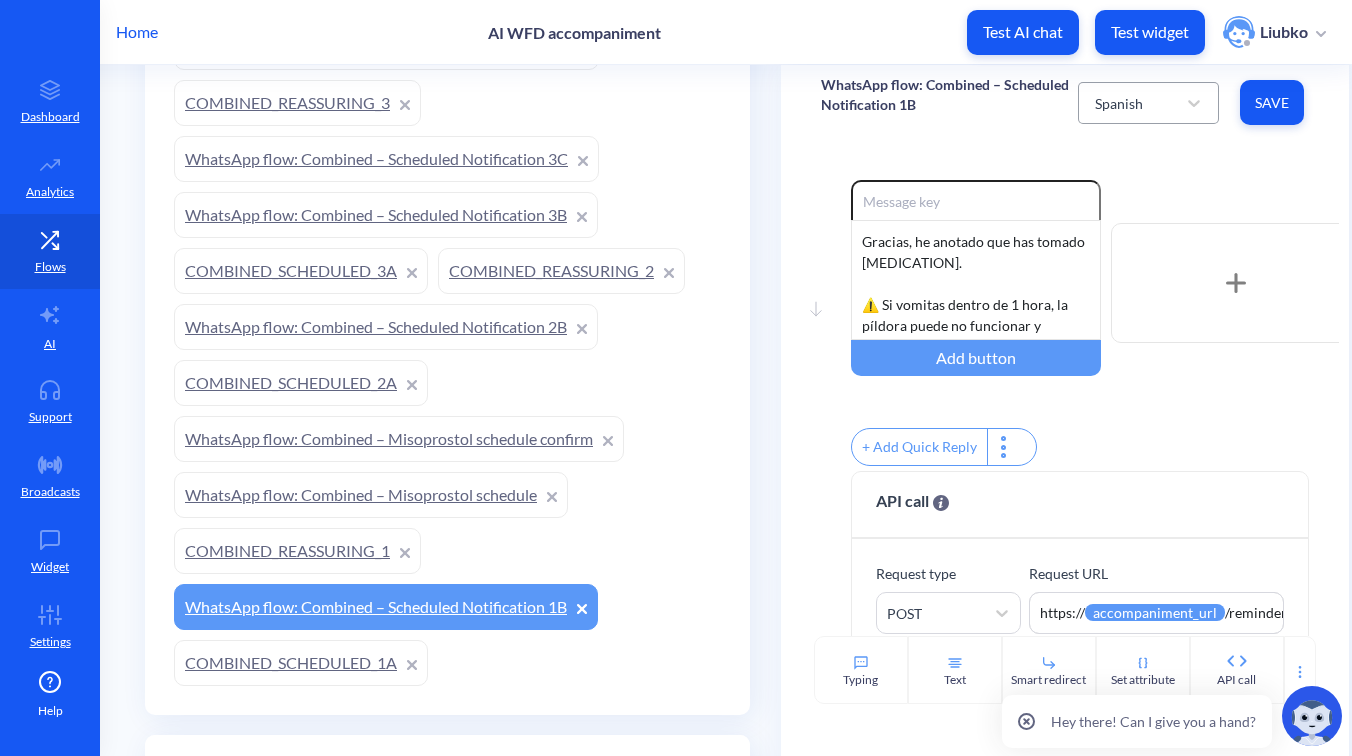 click on "Spanish" at bounding box center [1119, 102] 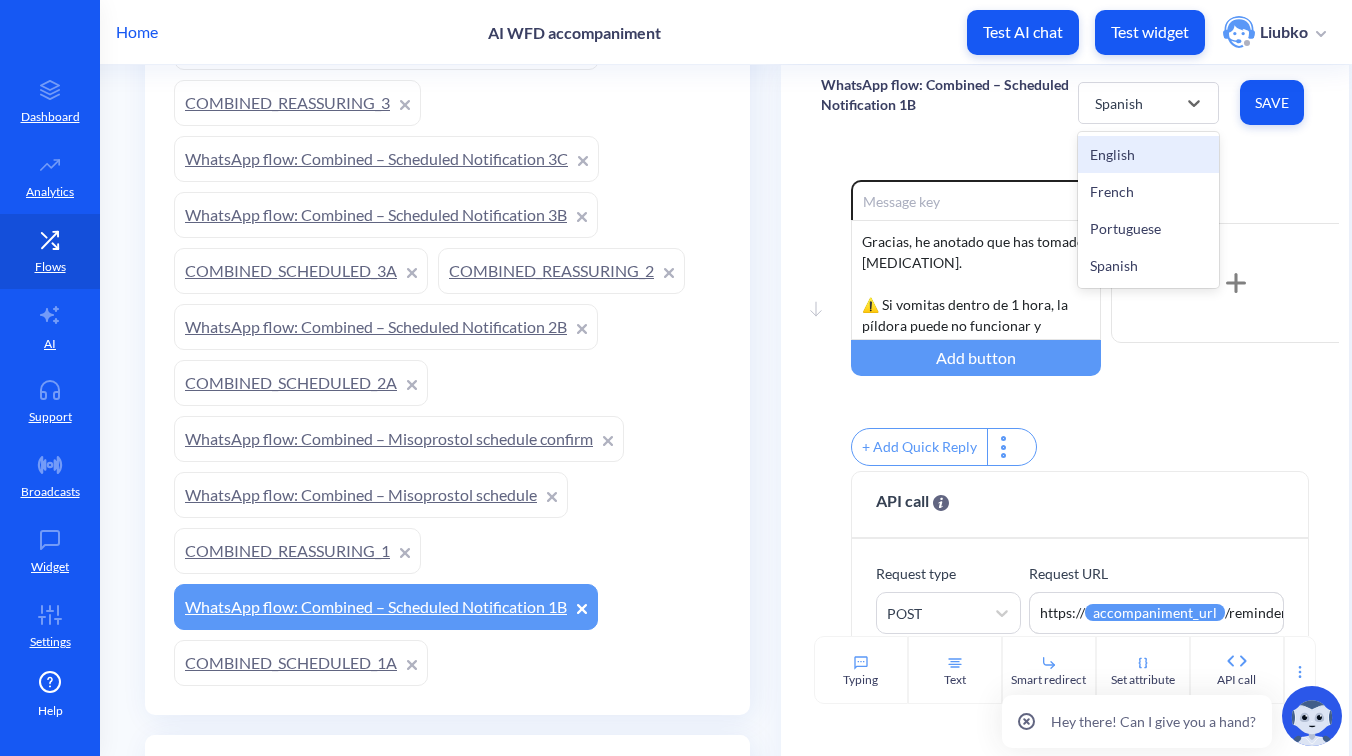 click on "English" at bounding box center (1148, 154) 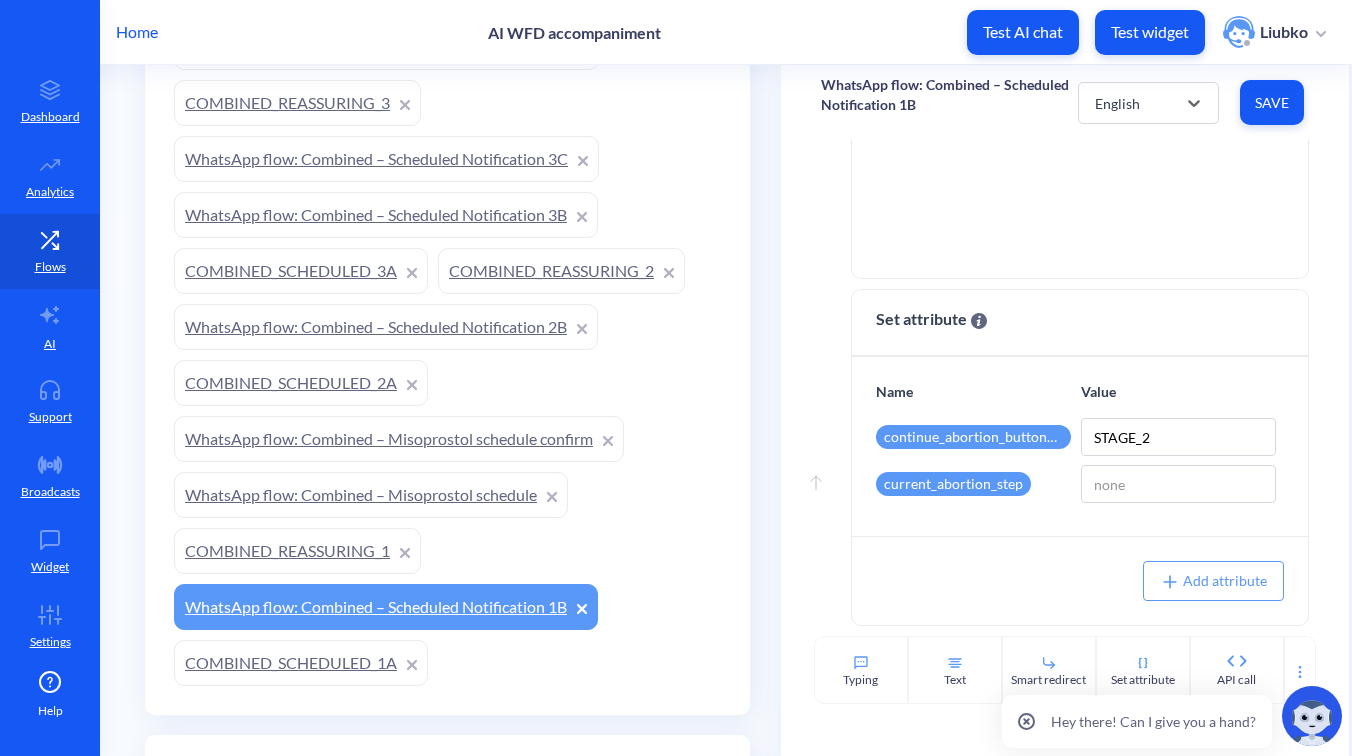 scroll, scrollTop: 753, scrollLeft: 0, axis: vertical 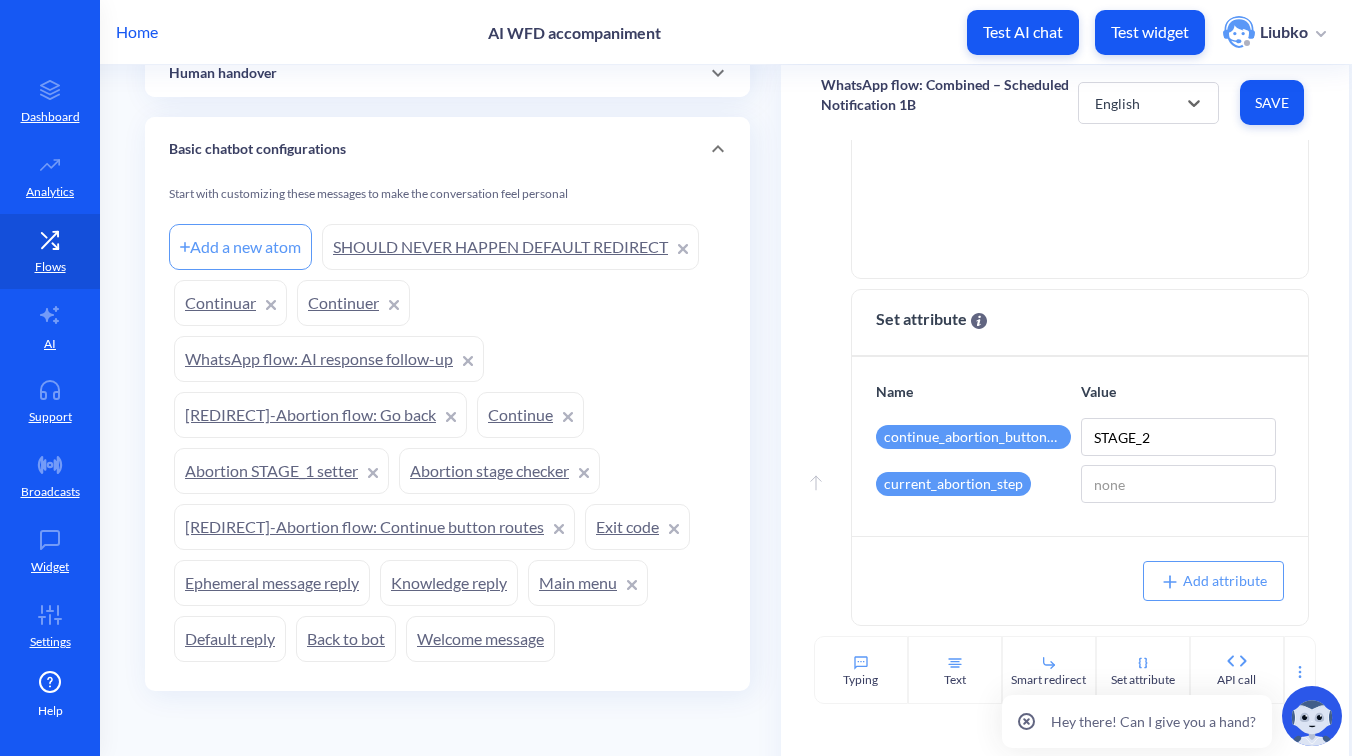click on "Continuer" at bounding box center [353, 303] 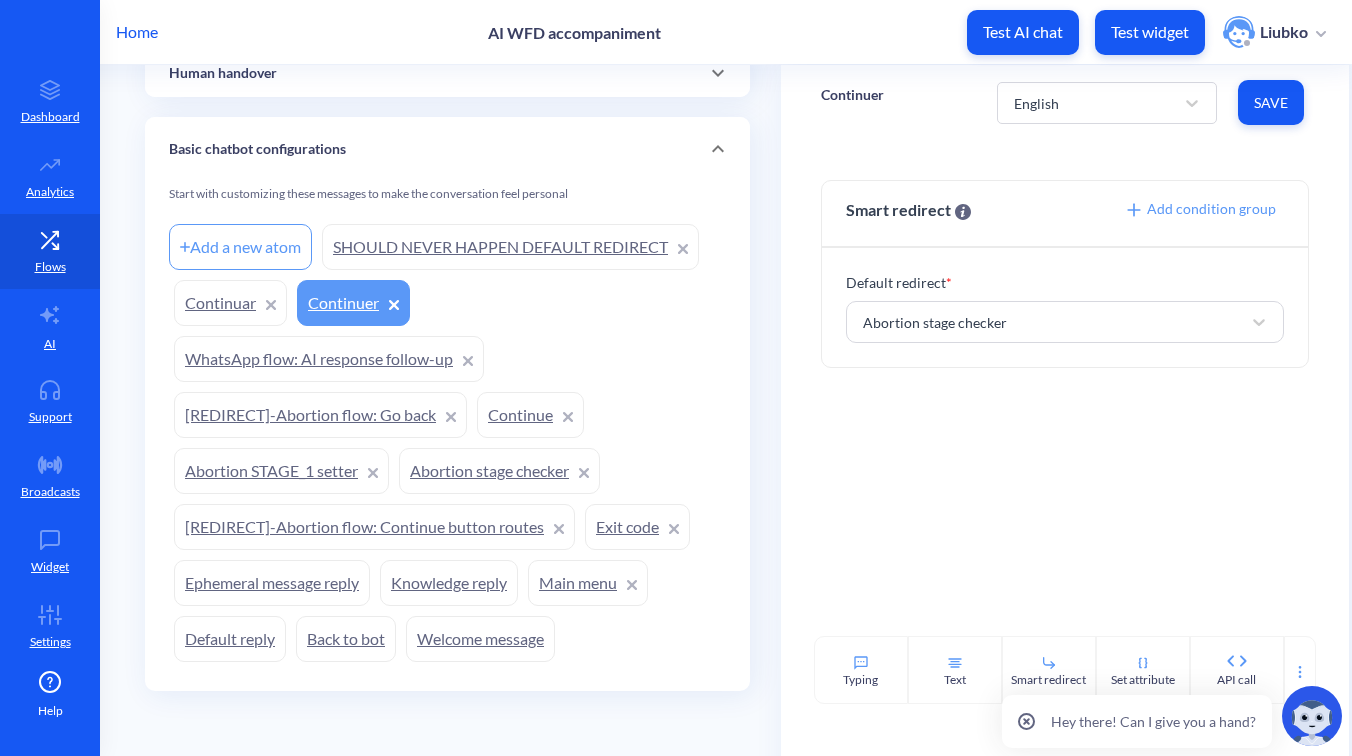 click on "Abortion stage checker" at bounding box center (499, 471) 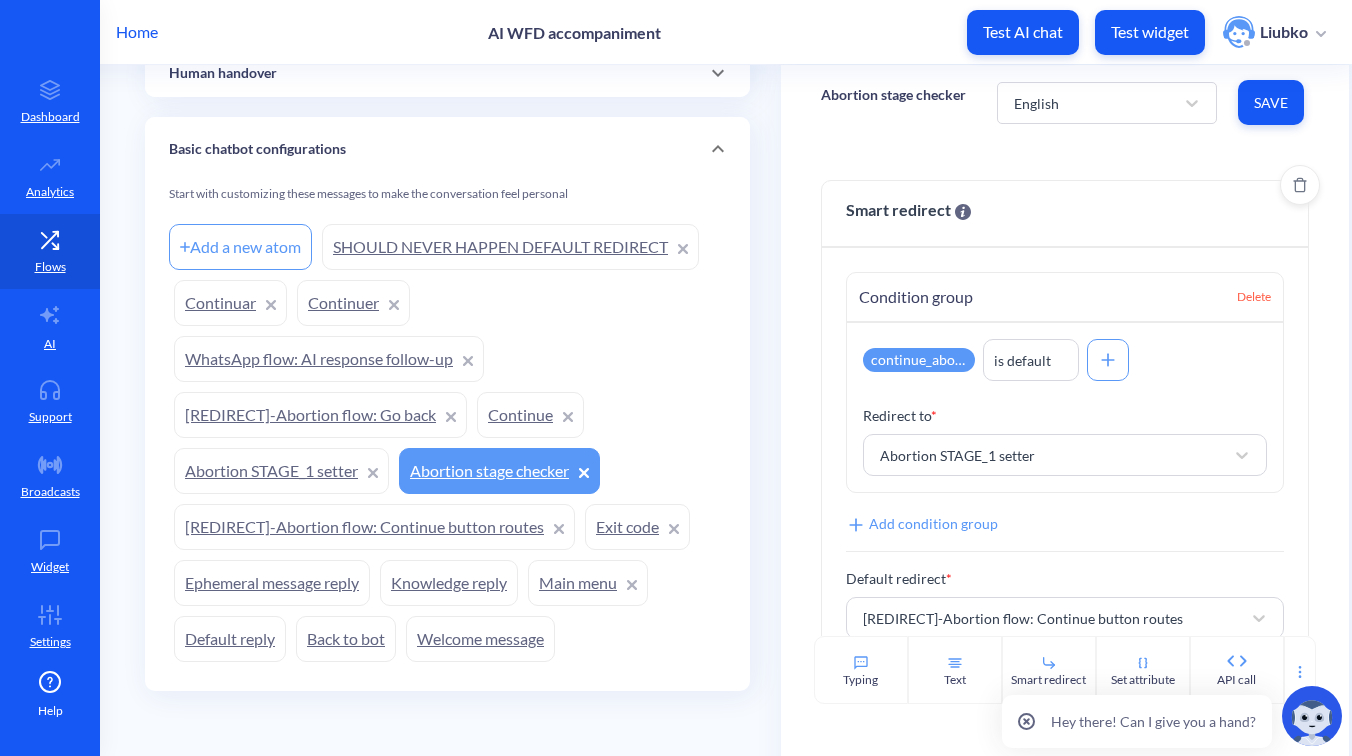 scroll, scrollTop: 38, scrollLeft: 0, axis: vertical 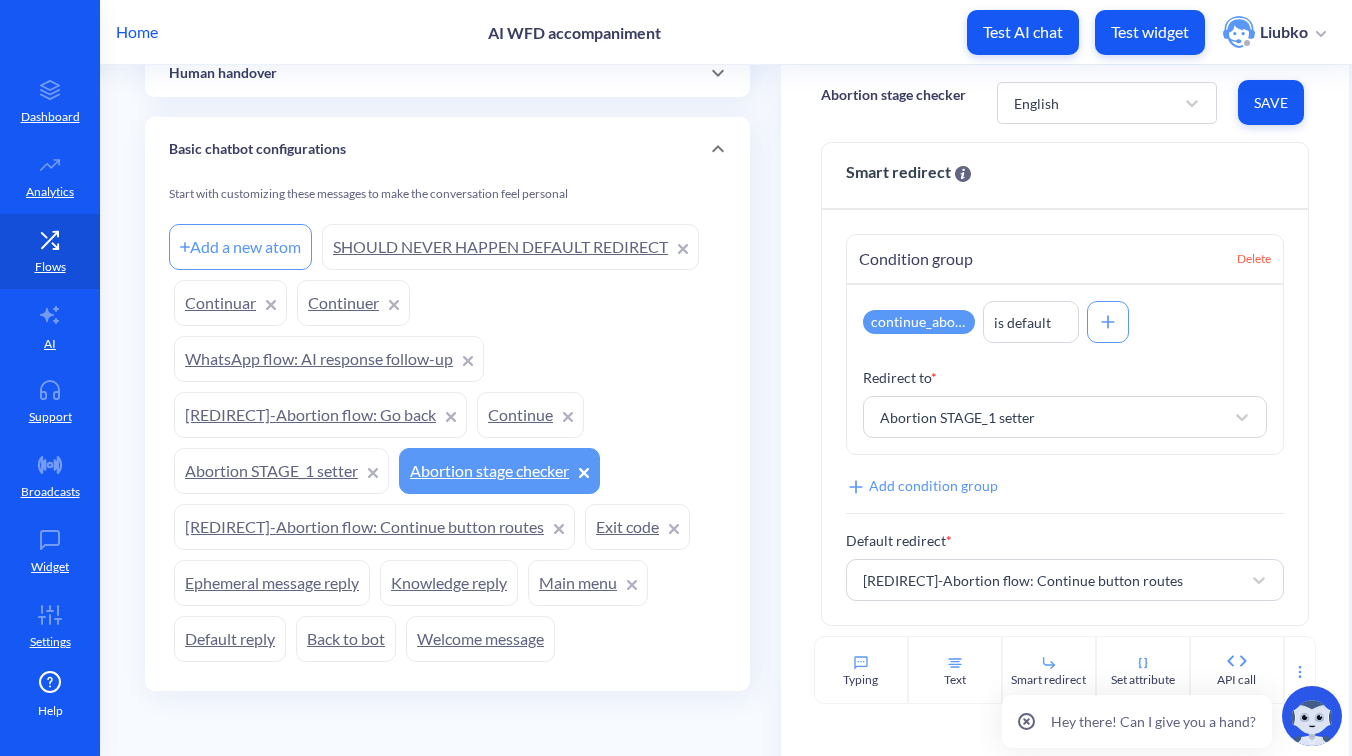 click on "[REDIRECT]-Abortion flow: Continue button routes" at bounding box center (374, 527) 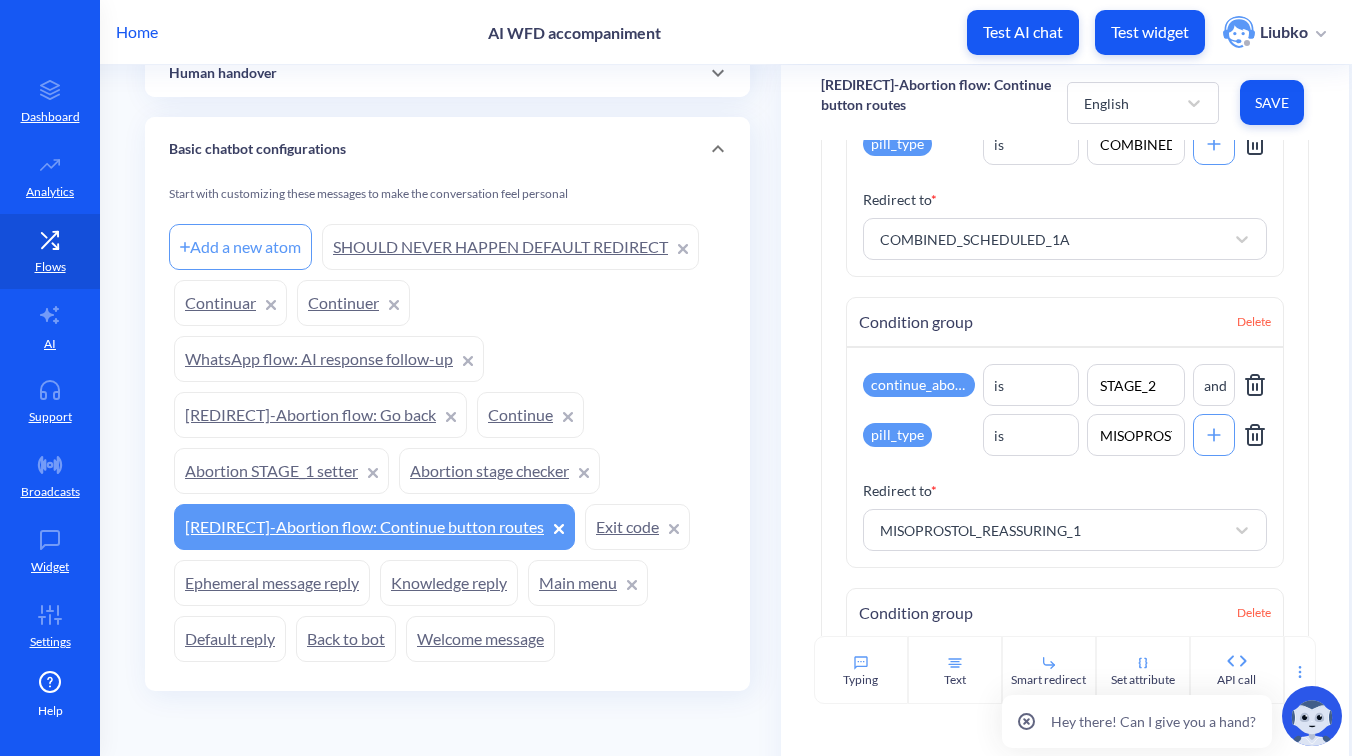 scroll, scrollTop: 612, scrollLeft: 0, axis: vertical 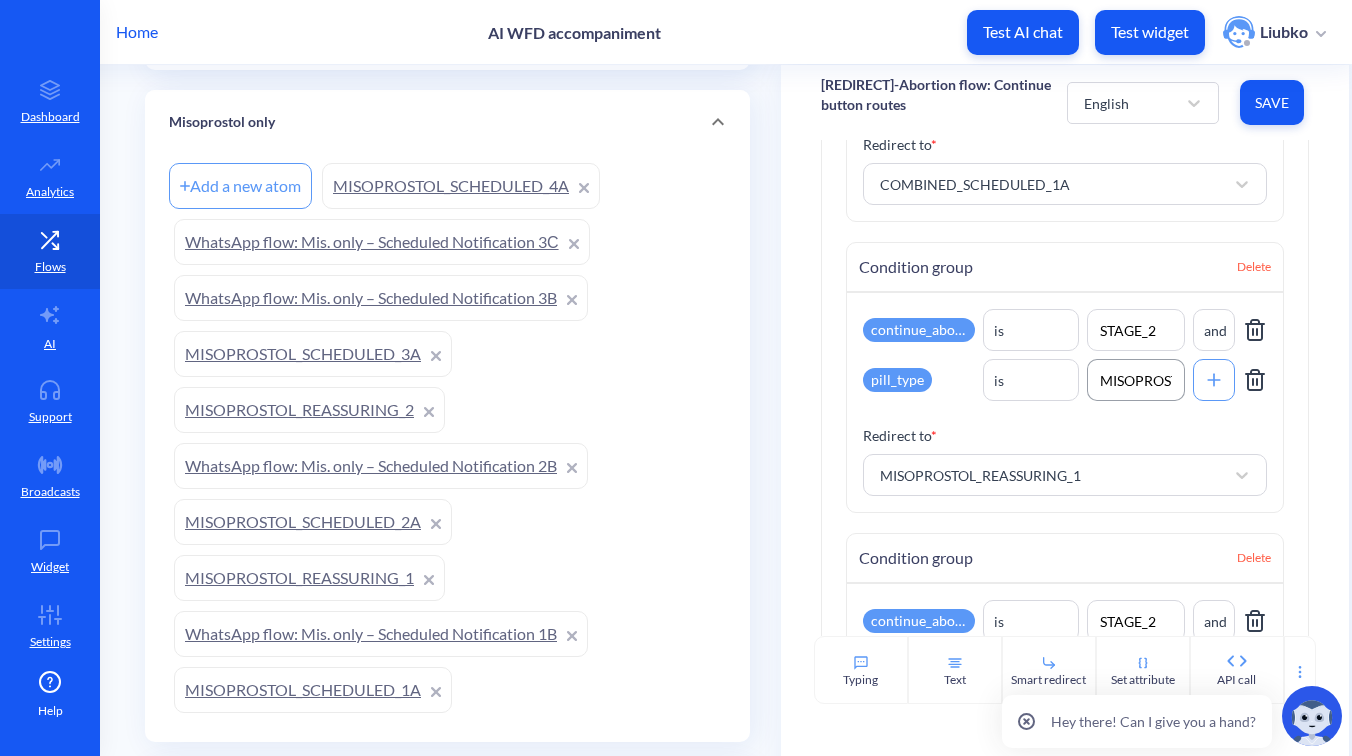 click on "MISOPROSTOL" at bounding box center (1136, 380) 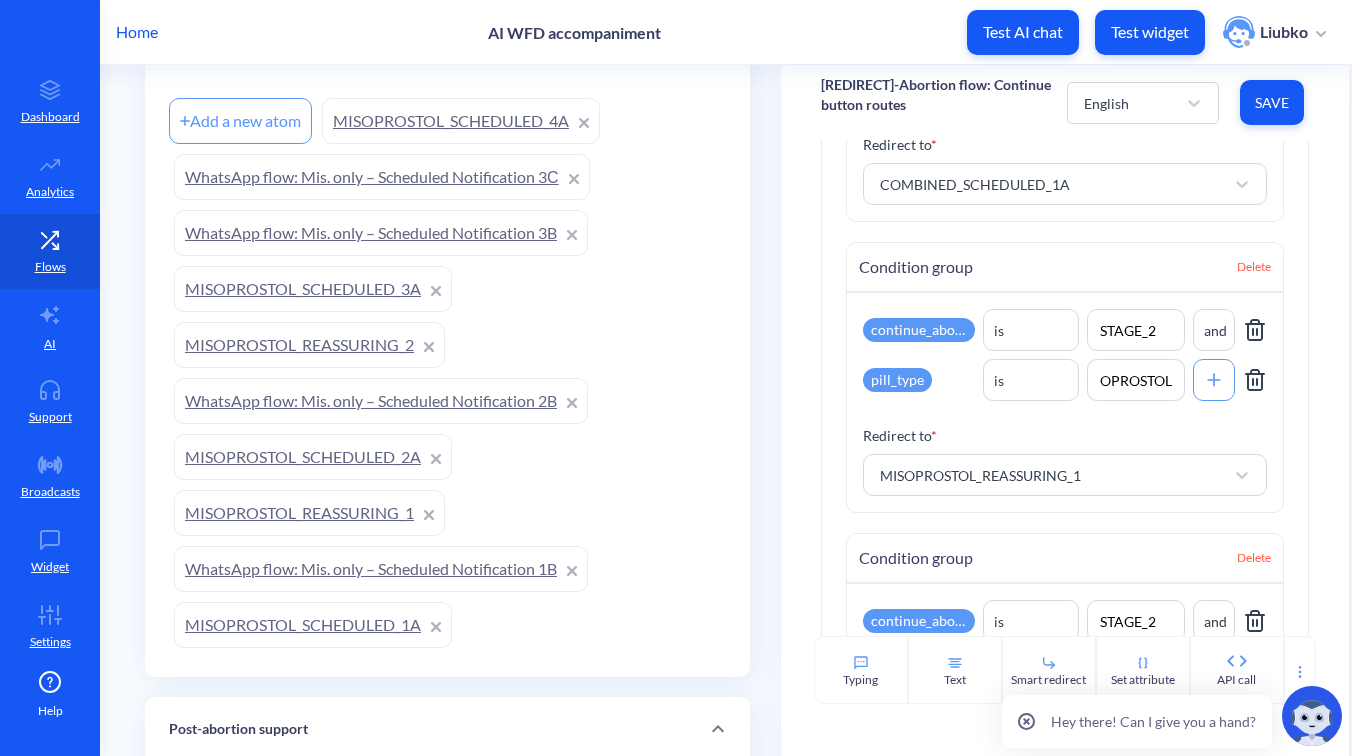scroll, scrollTop: 1083, scrollLeft: 0, axis: vertical 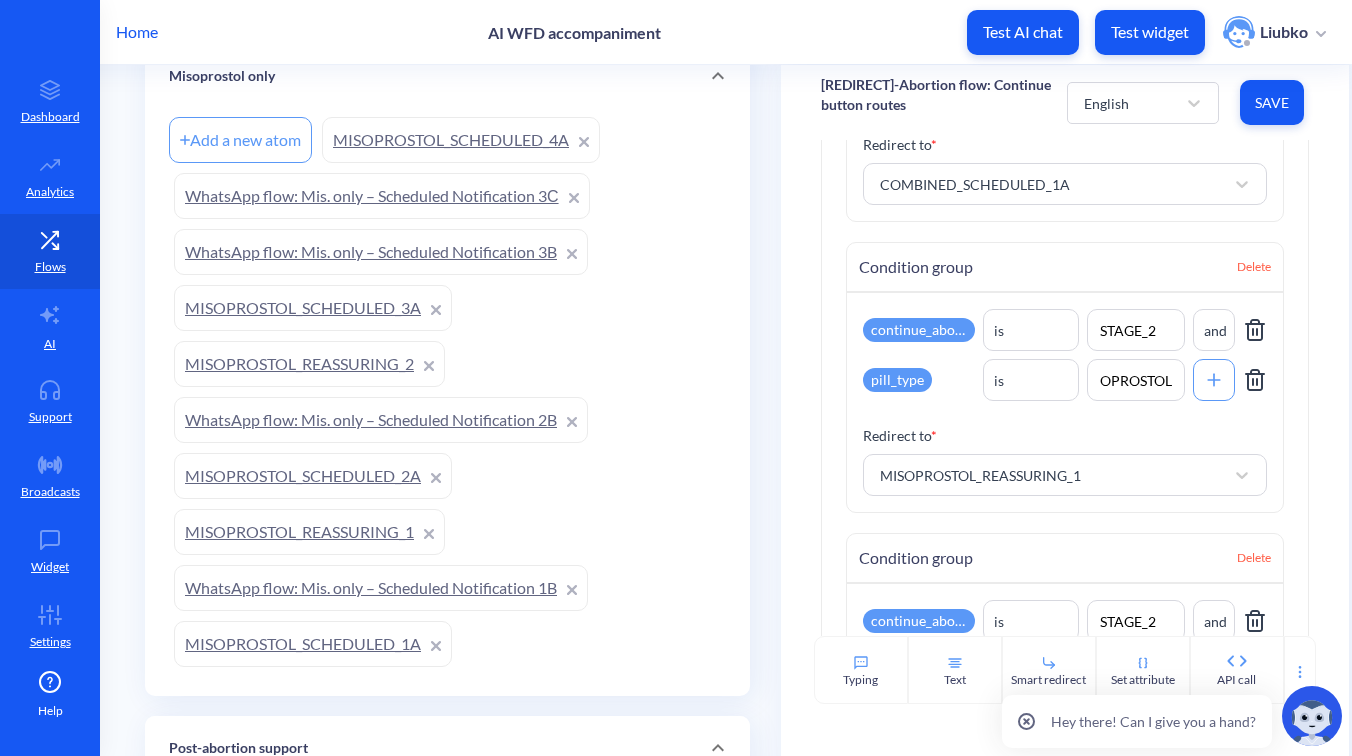 click on "MISOPROSTOL_REASSURING_1" at bounding box center [309, 532] 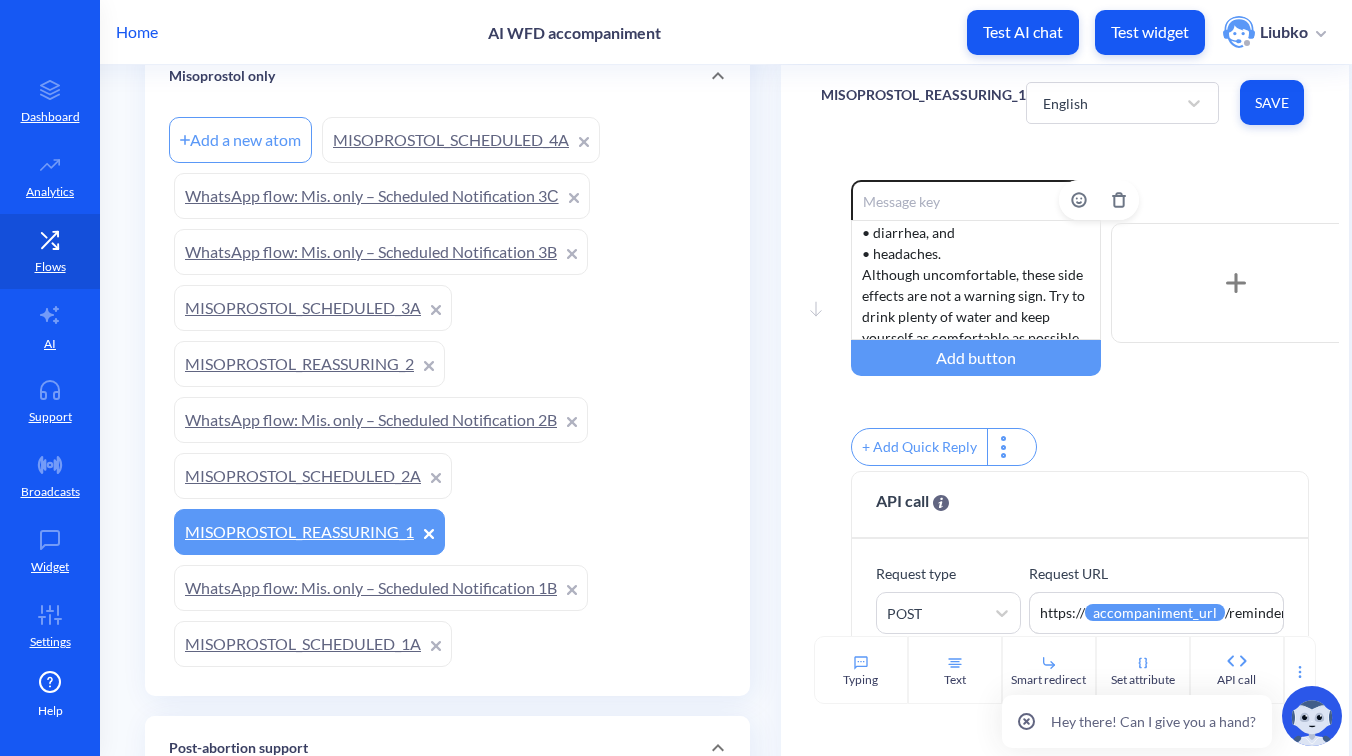 scroll, scrollTop: 585, scrollLeft: 0, axis: vertical 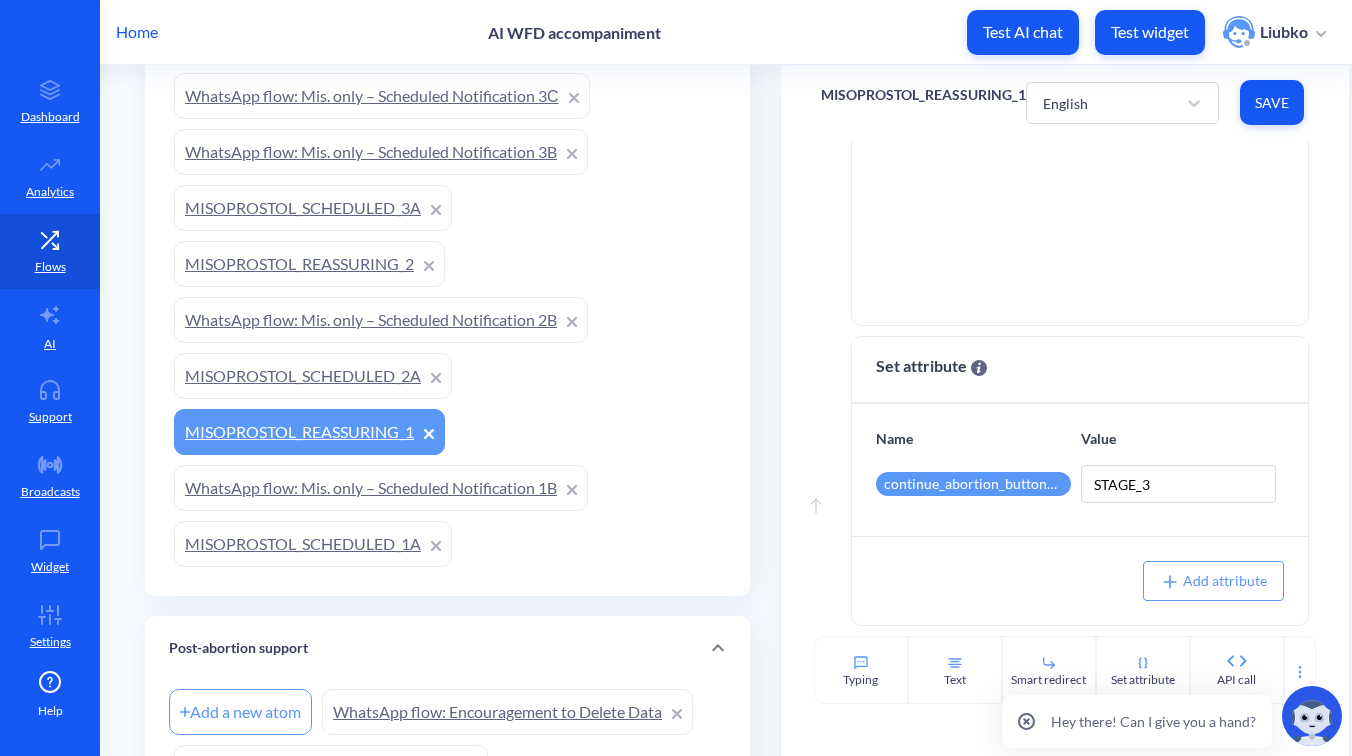 click on "MISOPROSTOL_SCHEDULED_1A" at bounding box center (313, 544) 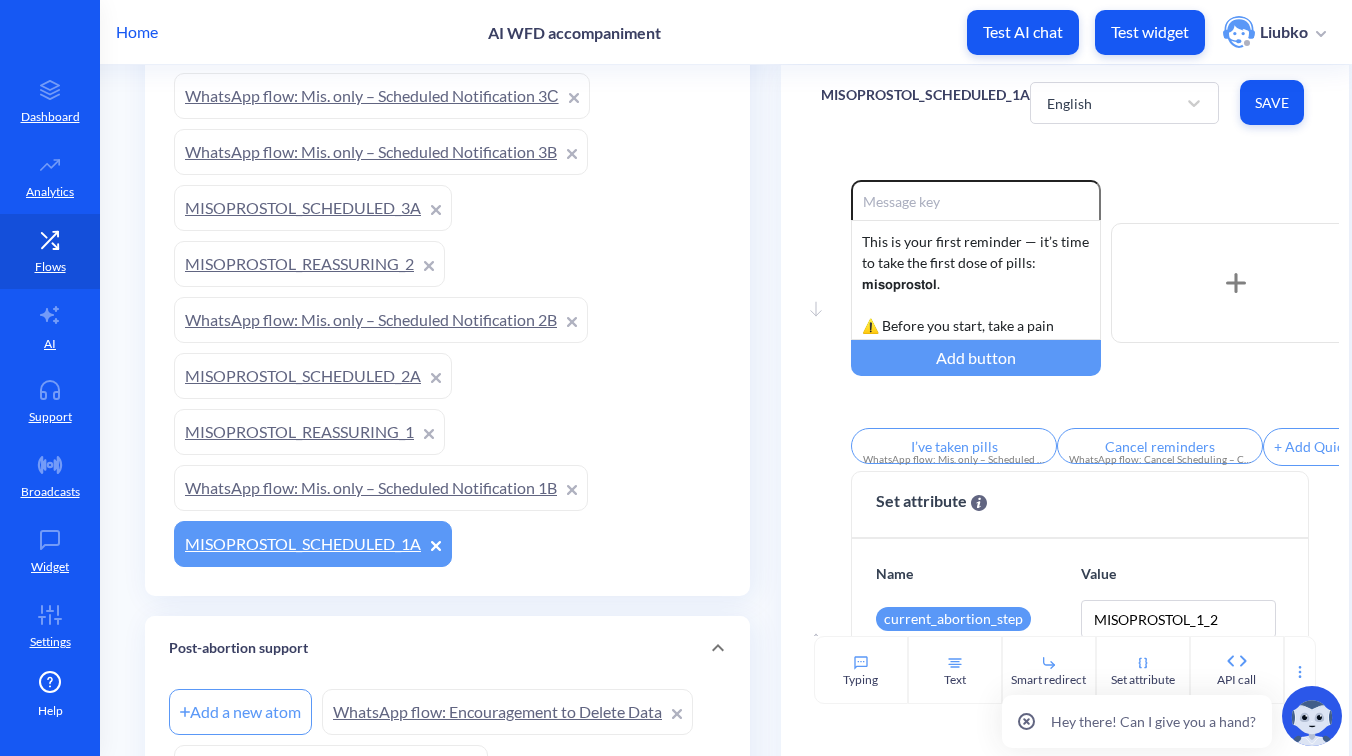 scroll, scrollTop: 148, scrollLeft: 0, axis: vertical 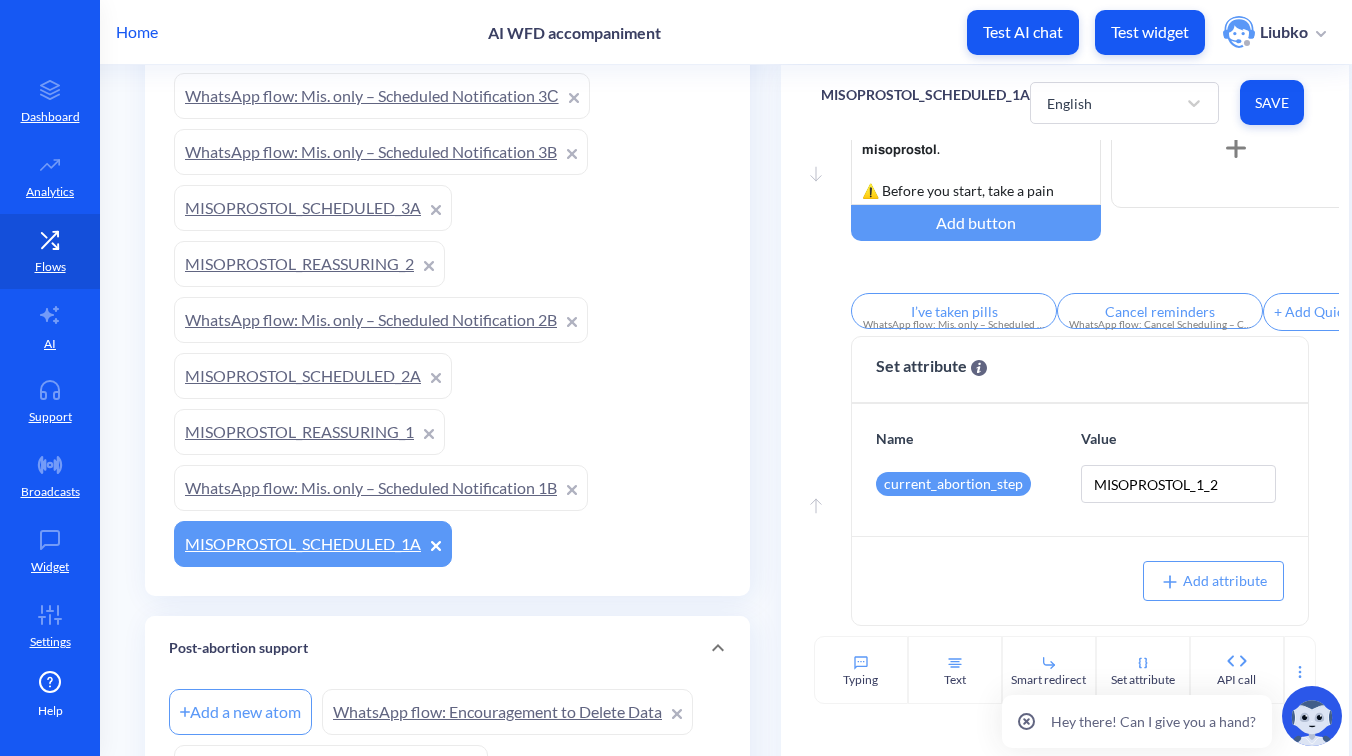 click on "WhatsApp flow: Mis. only – Scheduled Notification 1B" at bounding box center (381, 488) 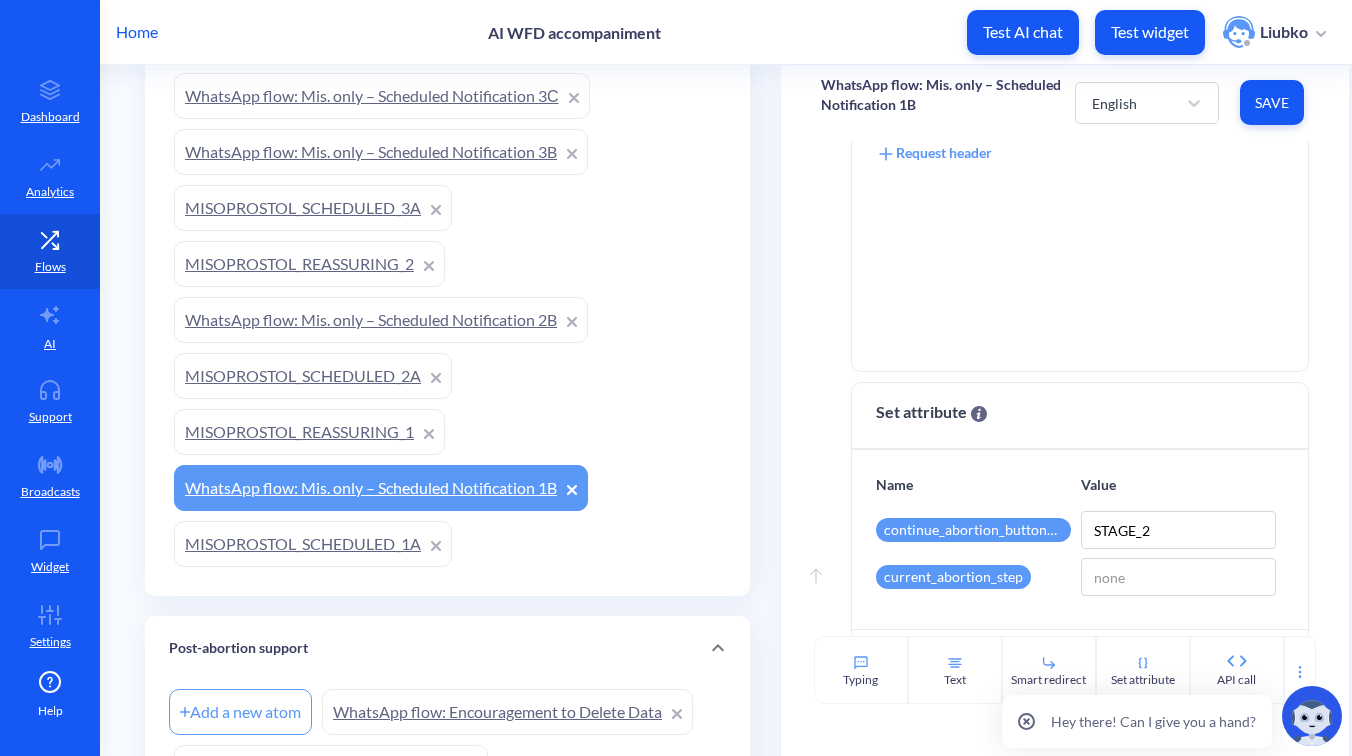 scroll, scrollTop: 753, scrollLeft: 0, axis: vertical 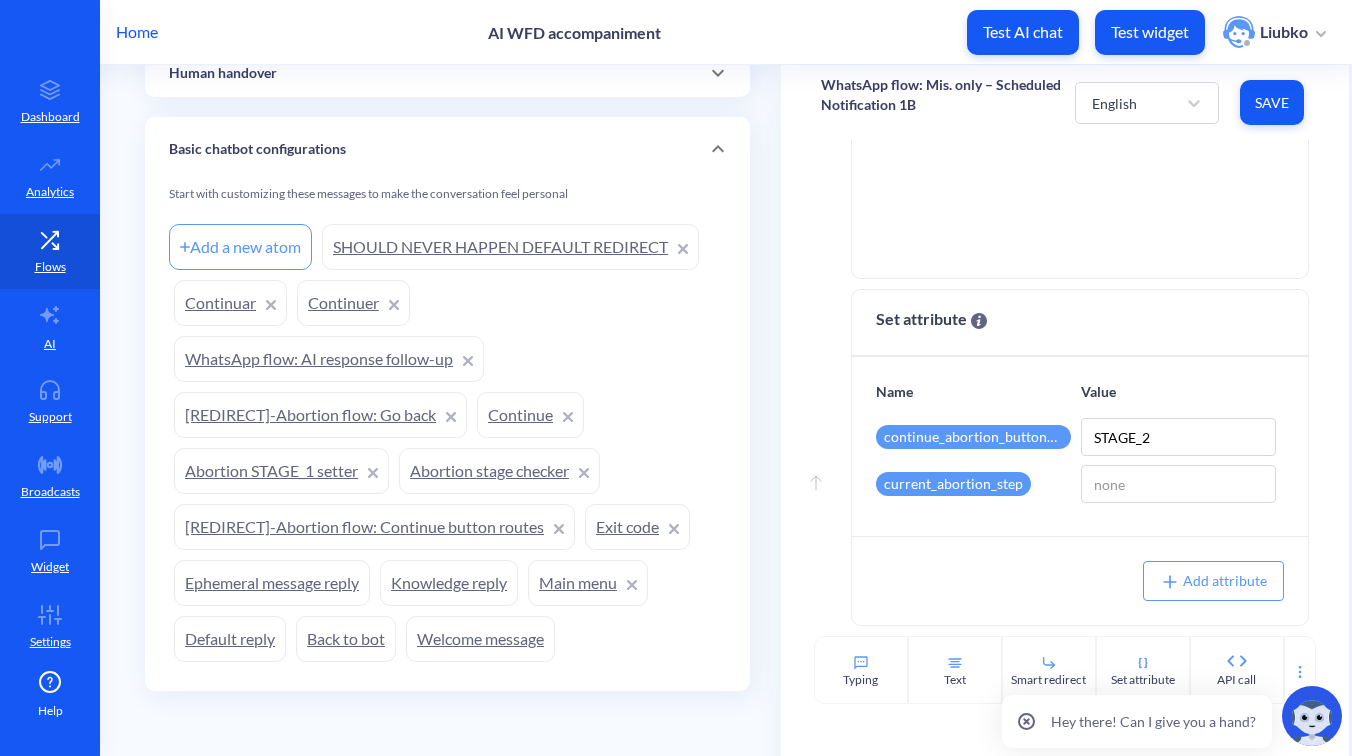 click on "[REDIRECT]-Abortion flow: Continue button routes" at bounding box center [374, 527] 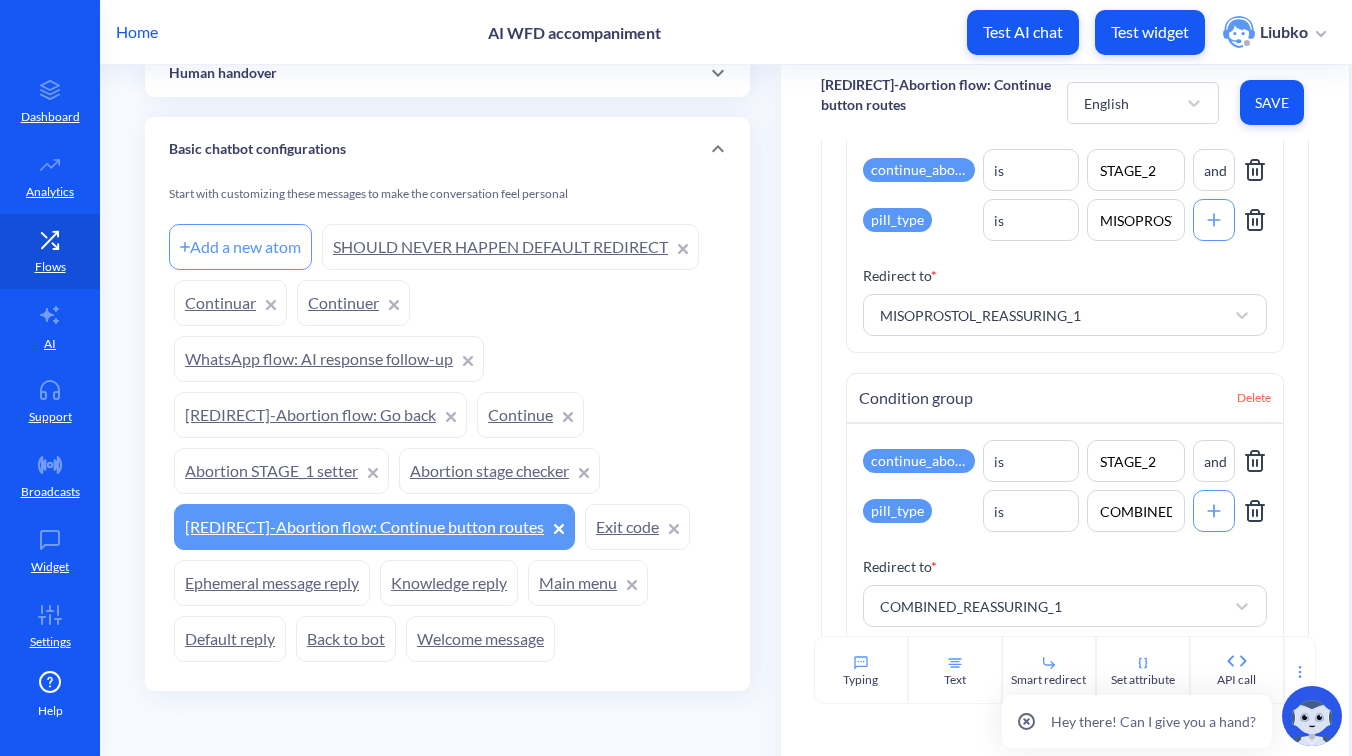 scroll, scrollTop: 701, scrollLeft: 0, axis: vertical 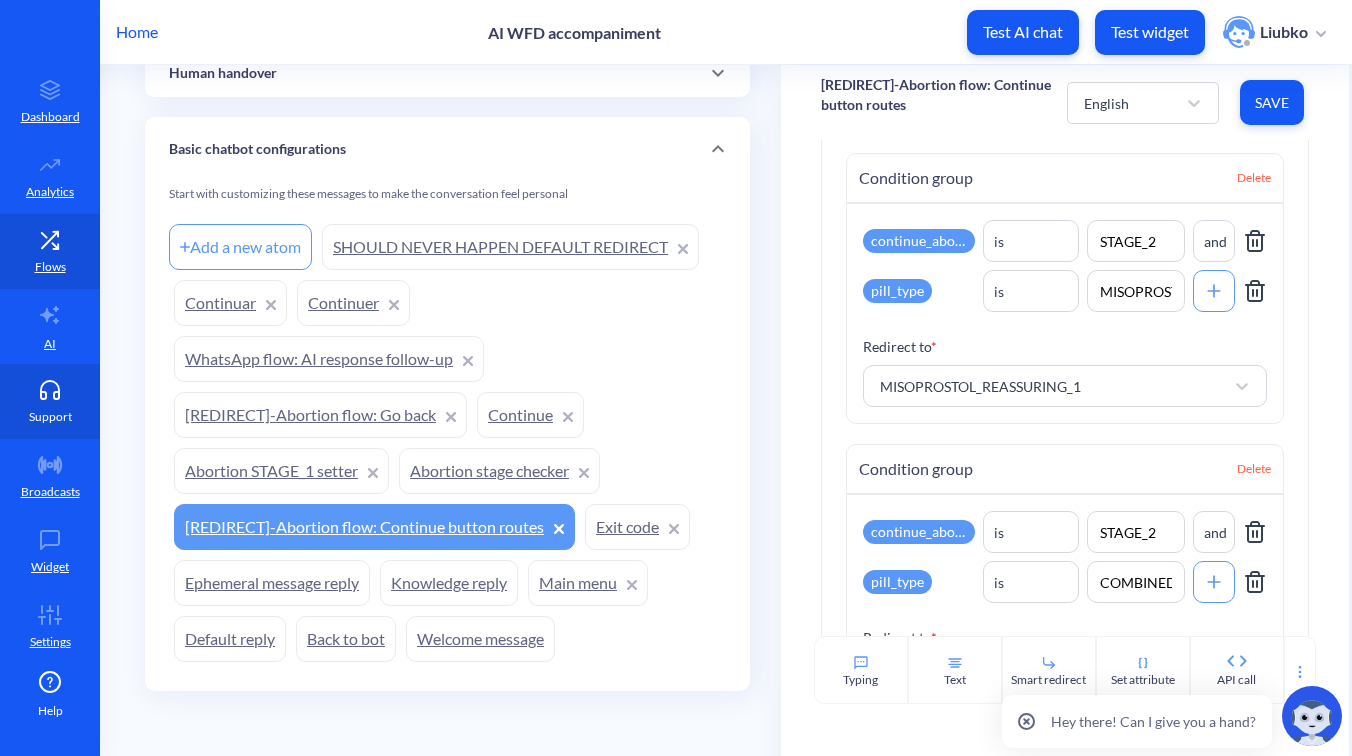click 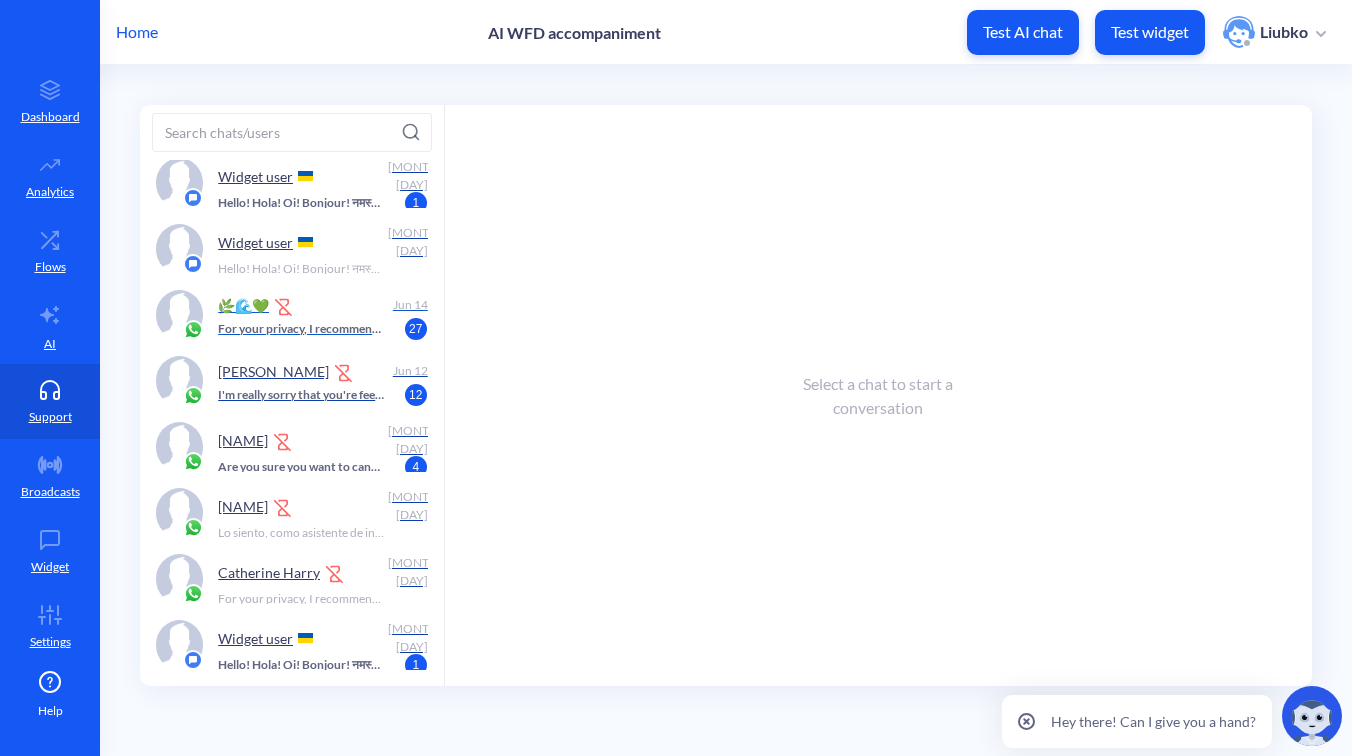 scroll, scrollTop: 298, scrollLeft: 0, axis: vertical 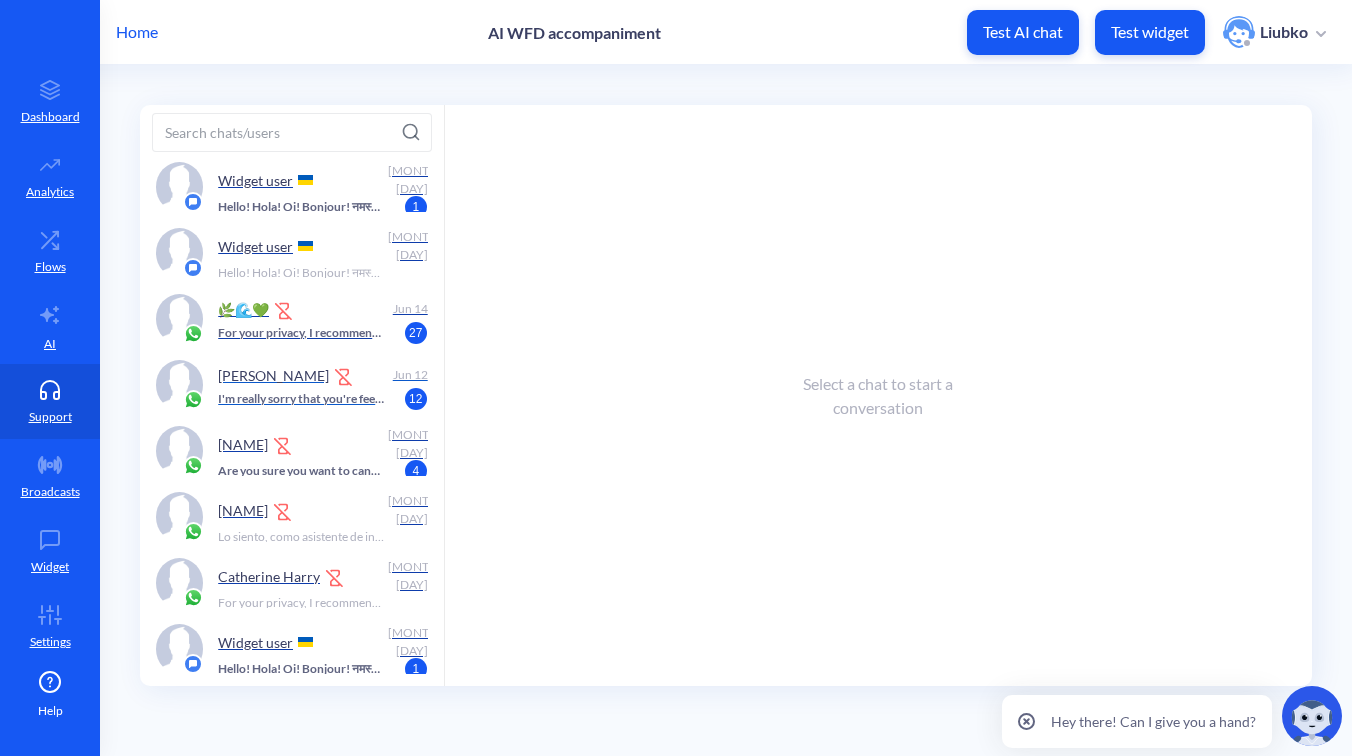 click on "I'm really sorry that you're feeling this way, but I'm unable to provide the help that you need. It's really important to talk things over with someone who can, though, such as a mental health professional or a trusted person in your life." at bounding box center [301, 399] 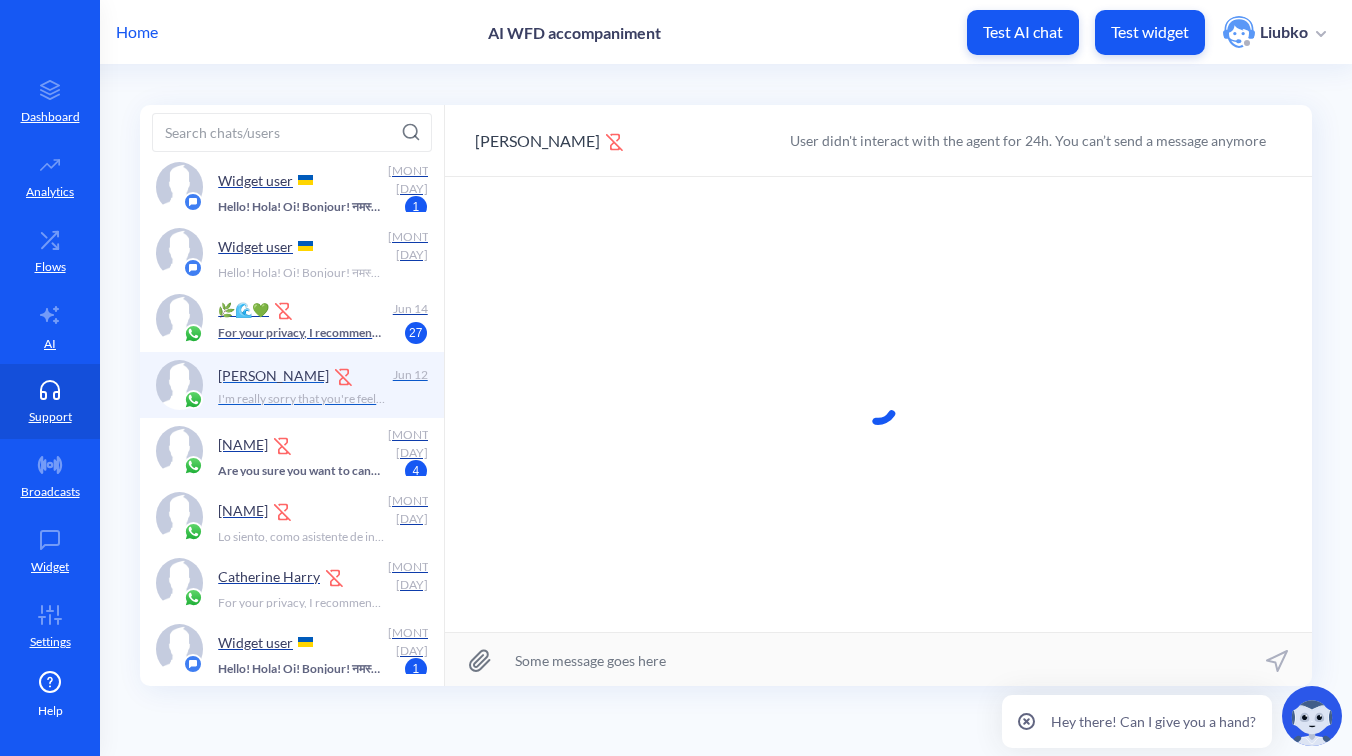 scroll, scrollTop: 1375, scrollLeft: 0, axis: vertical 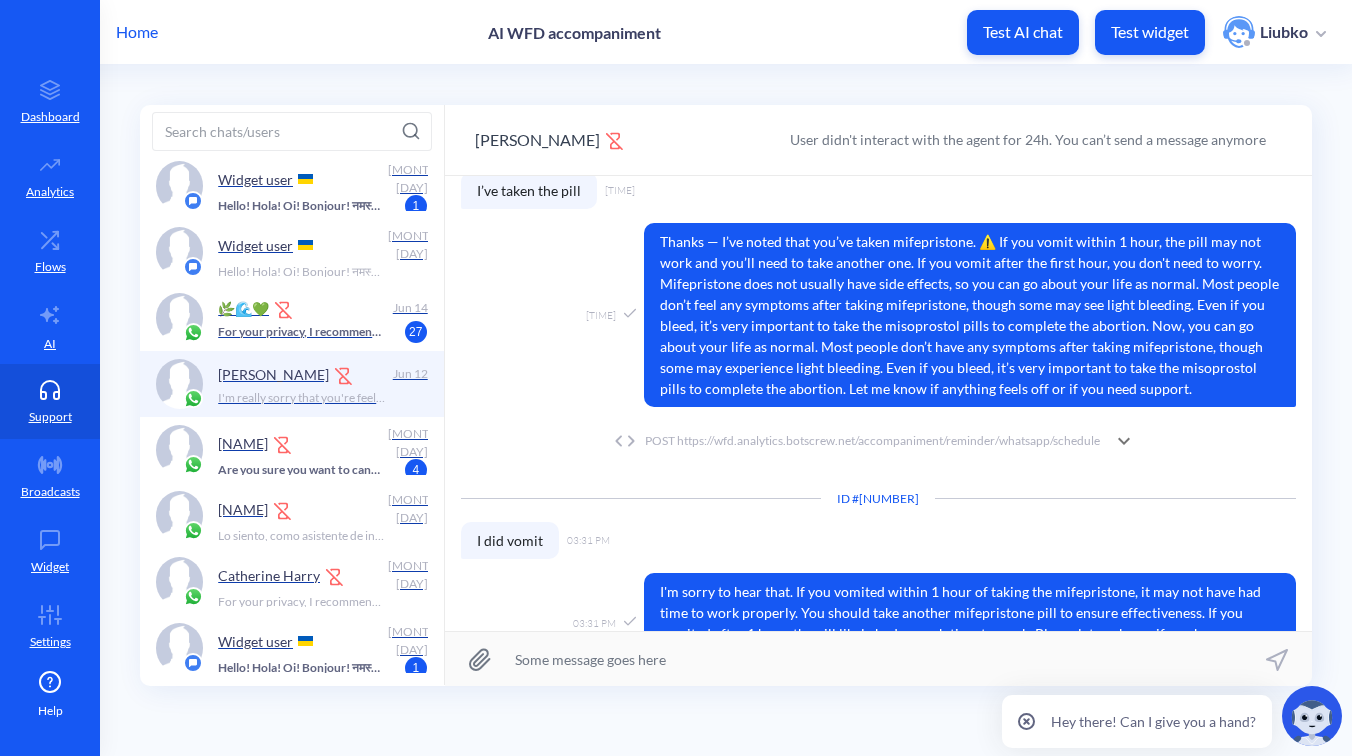 click on "POST   https://wfd.analytics.botscrew.net/accompaniment/reminder/whatsapp/schedule" at bounding box center (854, 441) 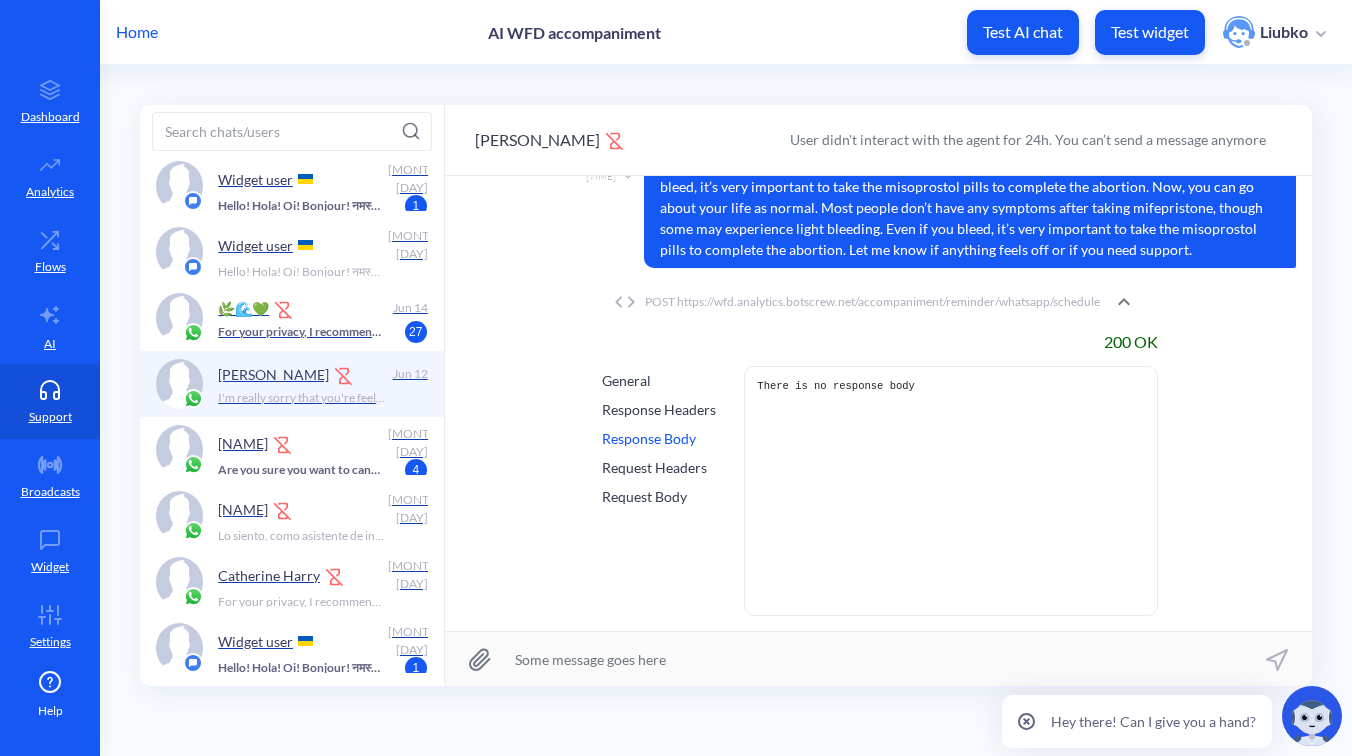 scroll, scrollTop: 427, scrollLeft: 0, axis: vertical 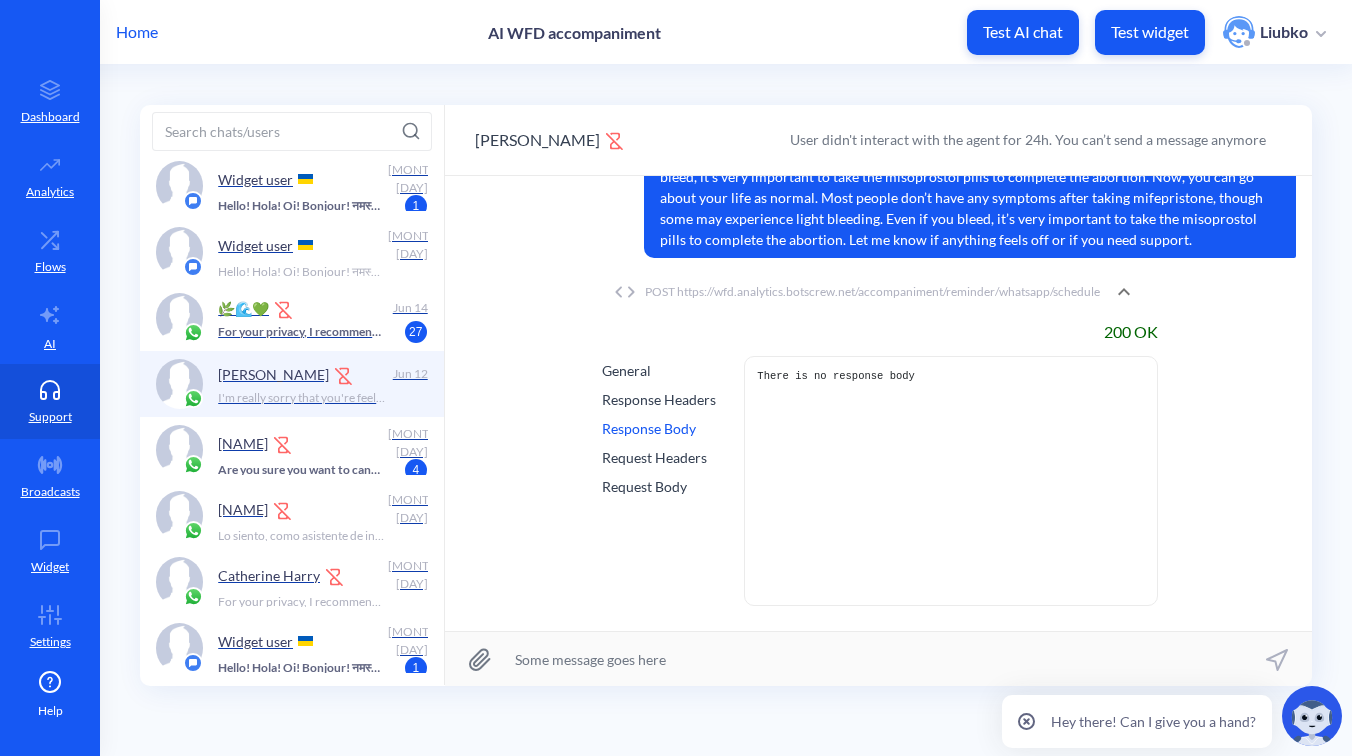 click on "Response Headers" at bounding box center (659, 399) 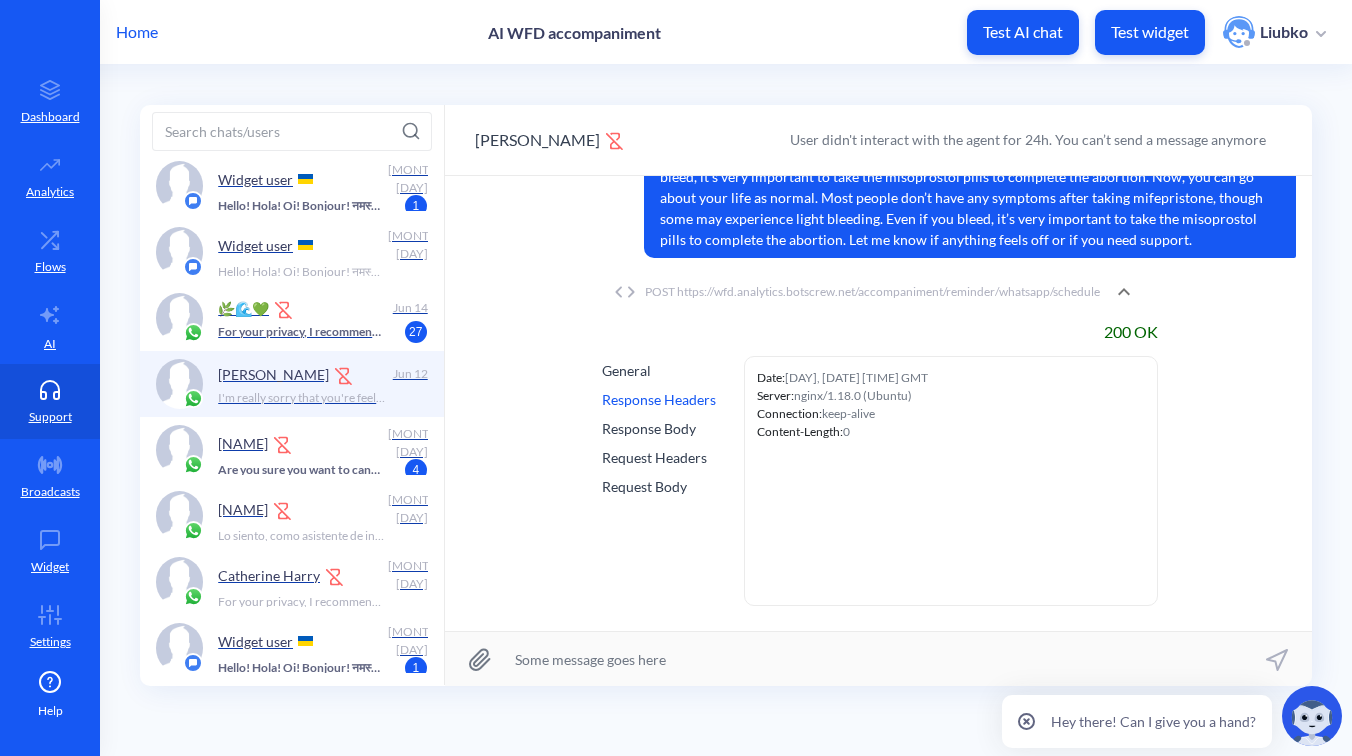 click on "Request Headers" at bounding box center [659, 457] 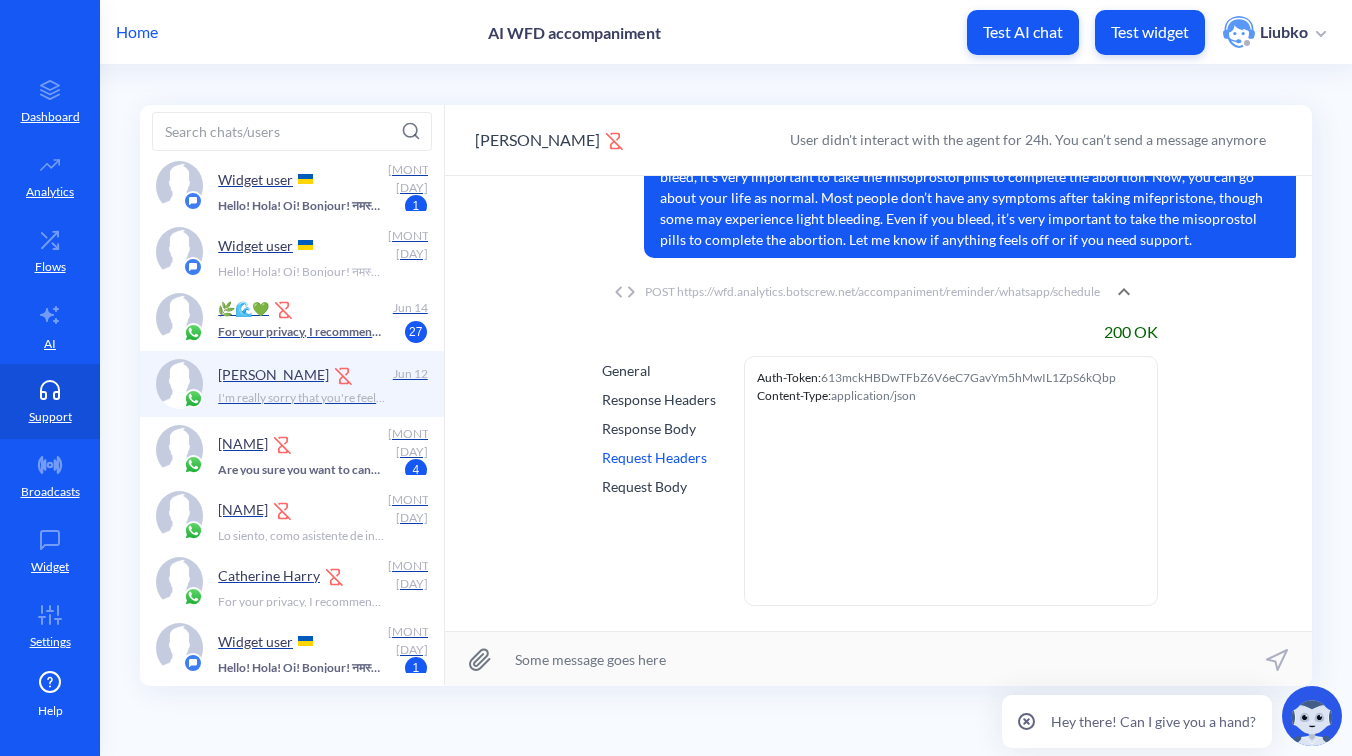 click on "Request Body" at bounding box center (659, 486) 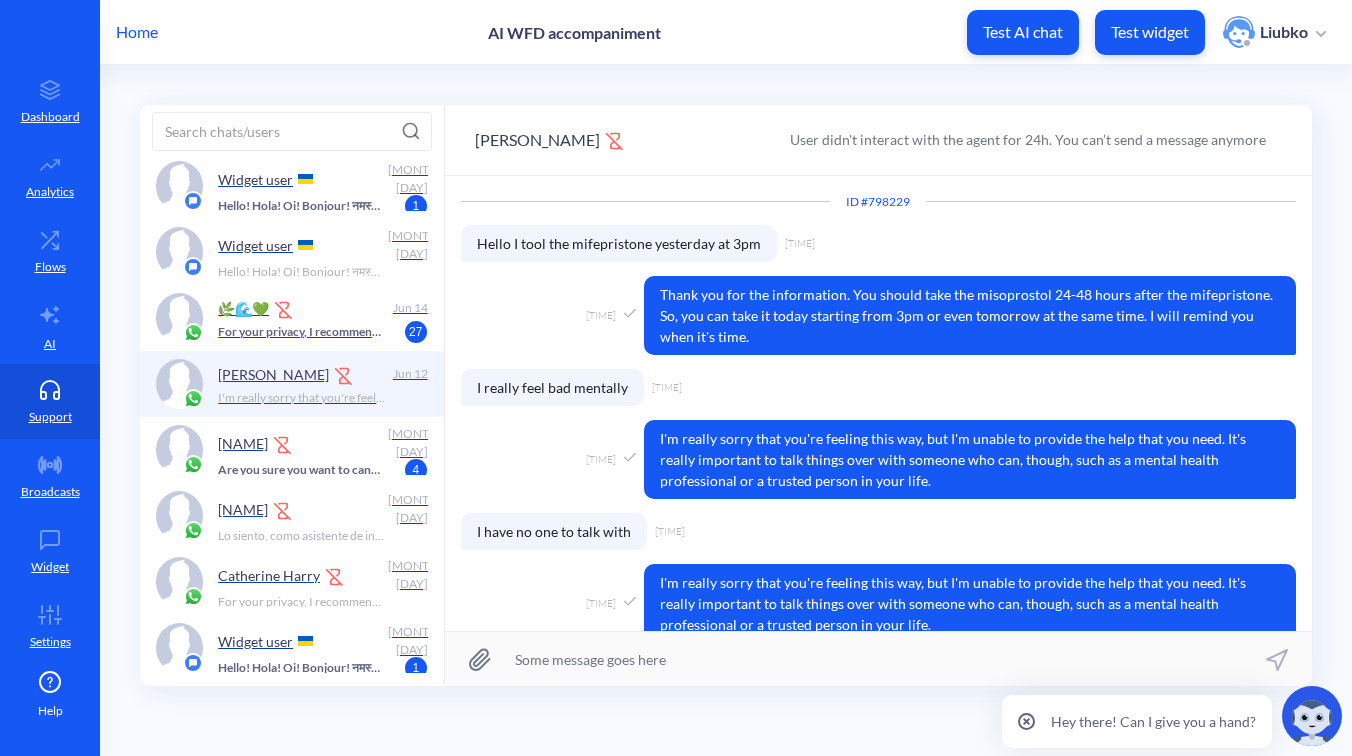 scroll, scrollTop: 1949, scrollLeft: 0, axis: vertical 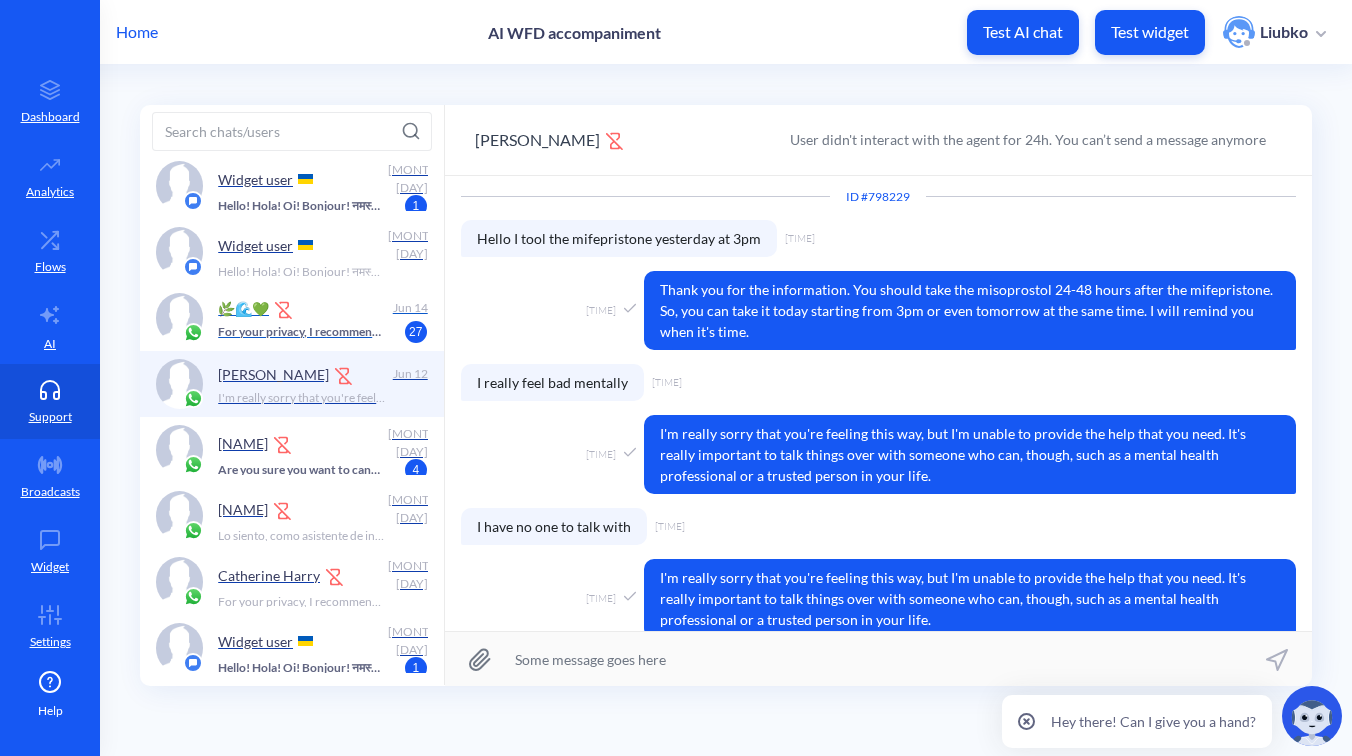 click on "For your privacy, I recommend deleting this chat. You can come back whenever you need. I’ll be here for you. 🩷" at bounding box center (301, 332) 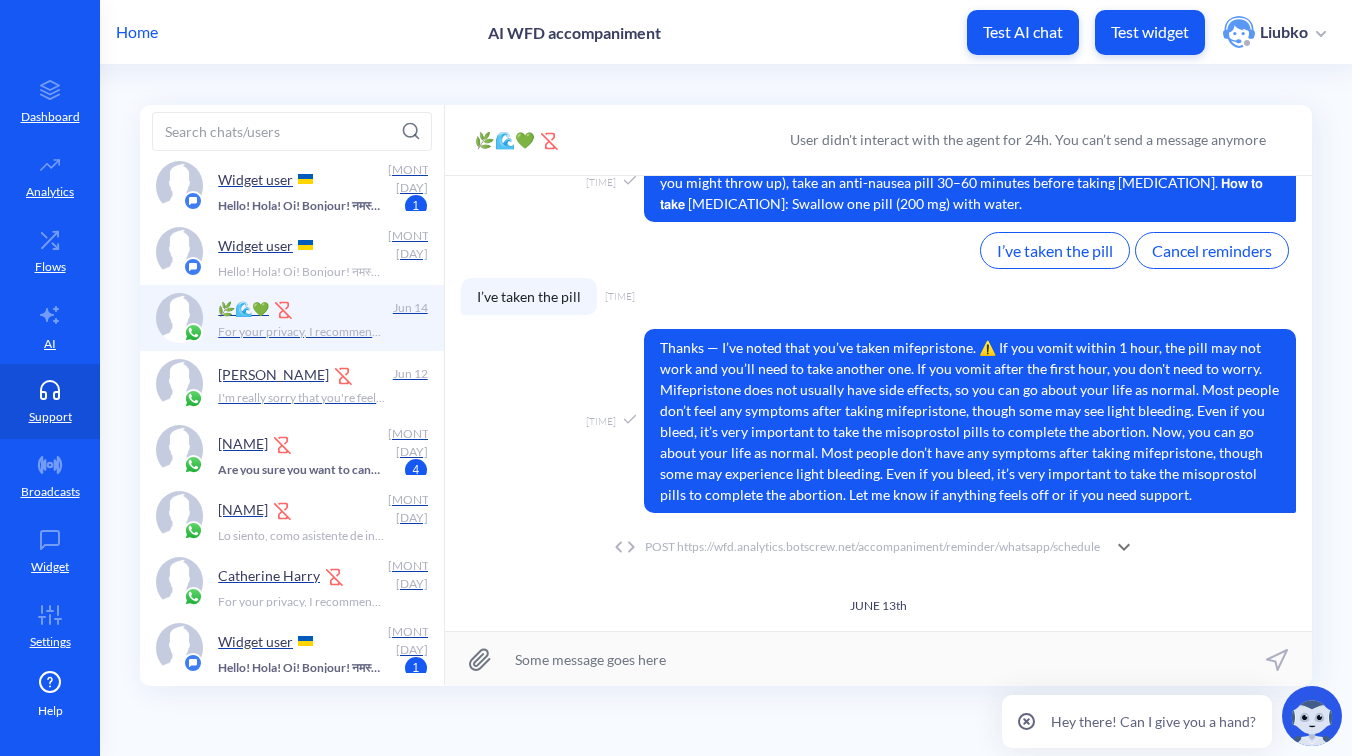 scroll, scrollTop: 181, scrollLeft: 0, axis: vertical 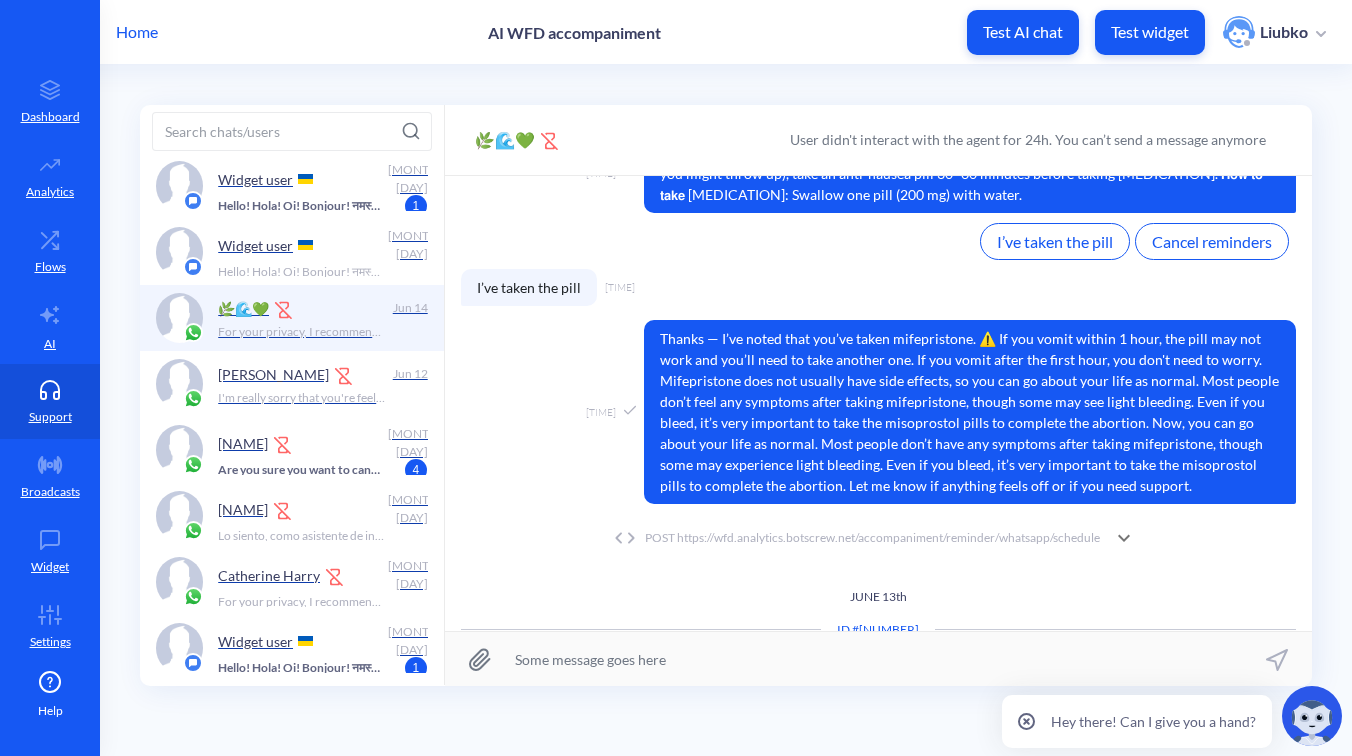 click on "POST   https://wfd.analytics.botscrew.net/accompaniment/reminder/whatsapp/schedule" at bounding box center (854, 538) 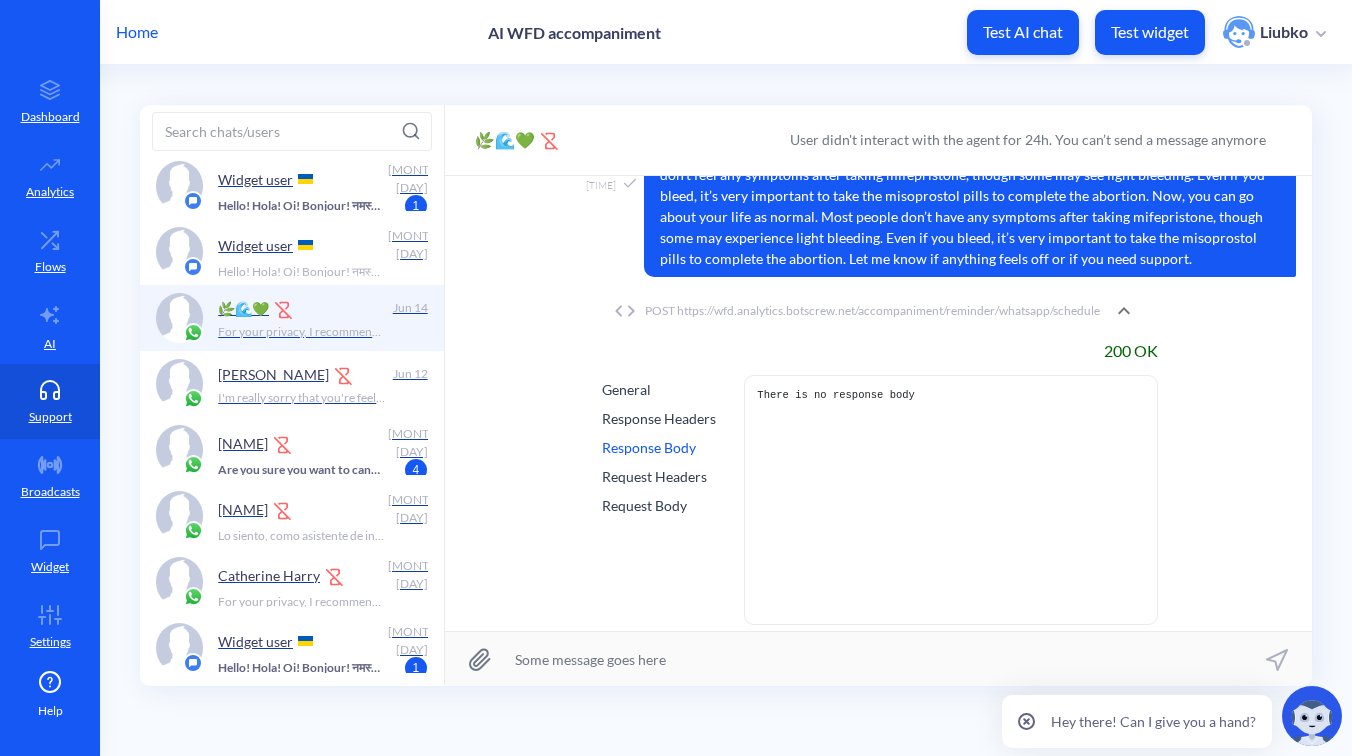 scroll, scrollTop: 416, scrollLeft: 0, axis: vertical 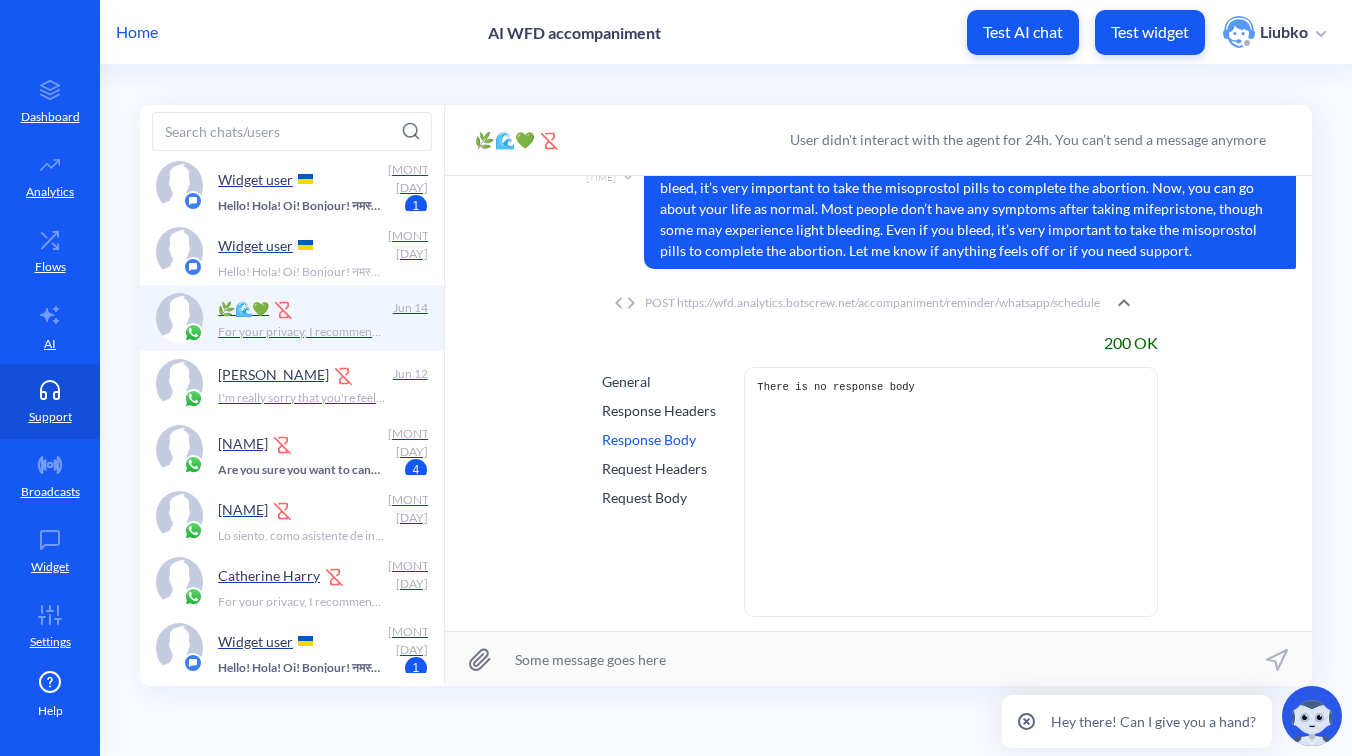 click on "General" at bounding box center [659, 381] 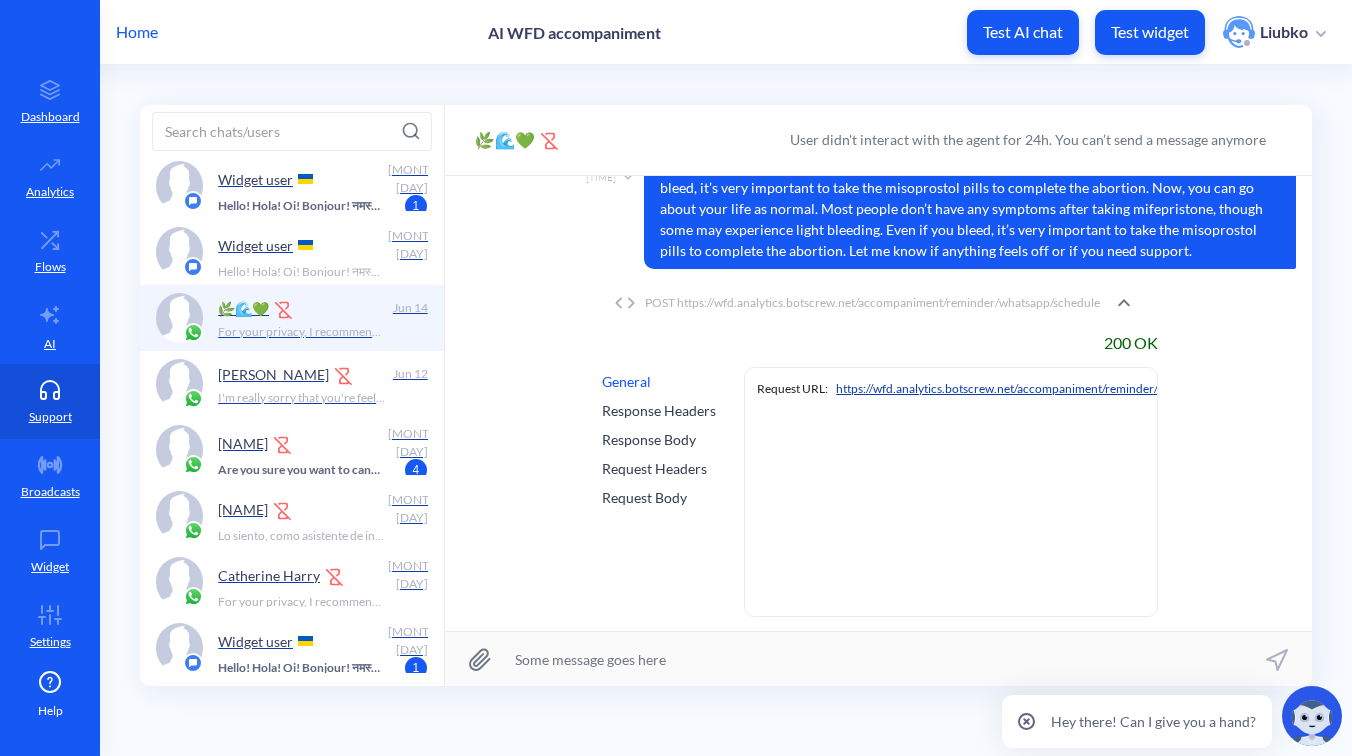 click on "Response Headers" at bounding box center [659, 410] 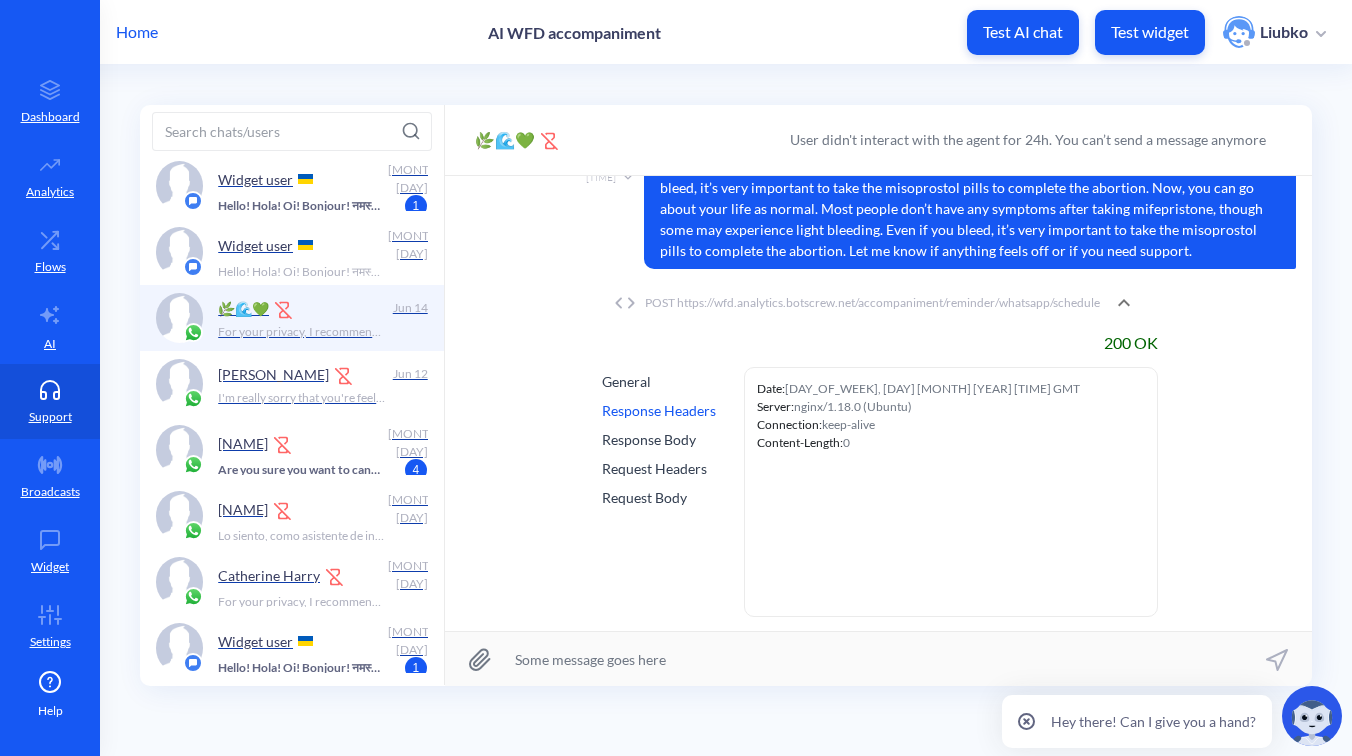 click on "Response Body" at bounding box center (659, 439) 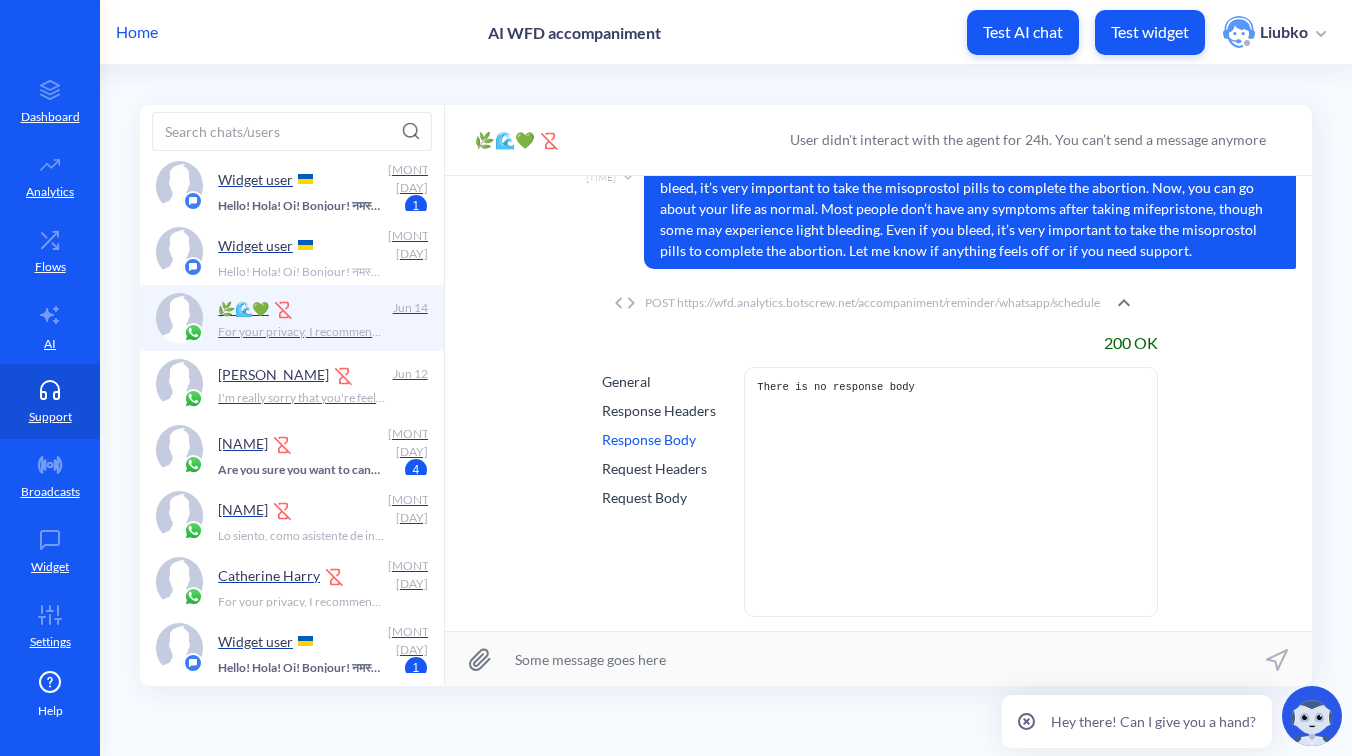 click on "Request Headers" at bounding box center [659, 468] 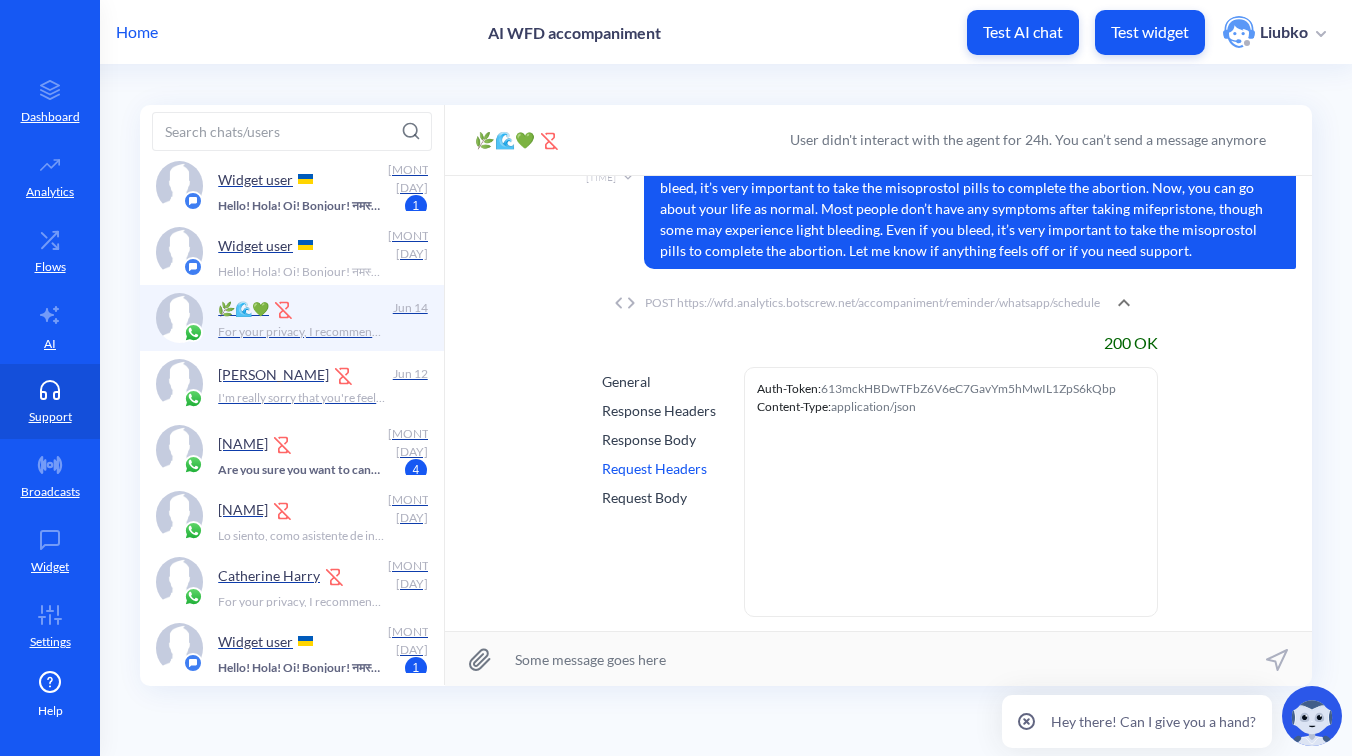 click on "Request Body" at bounding box center (659, 497) 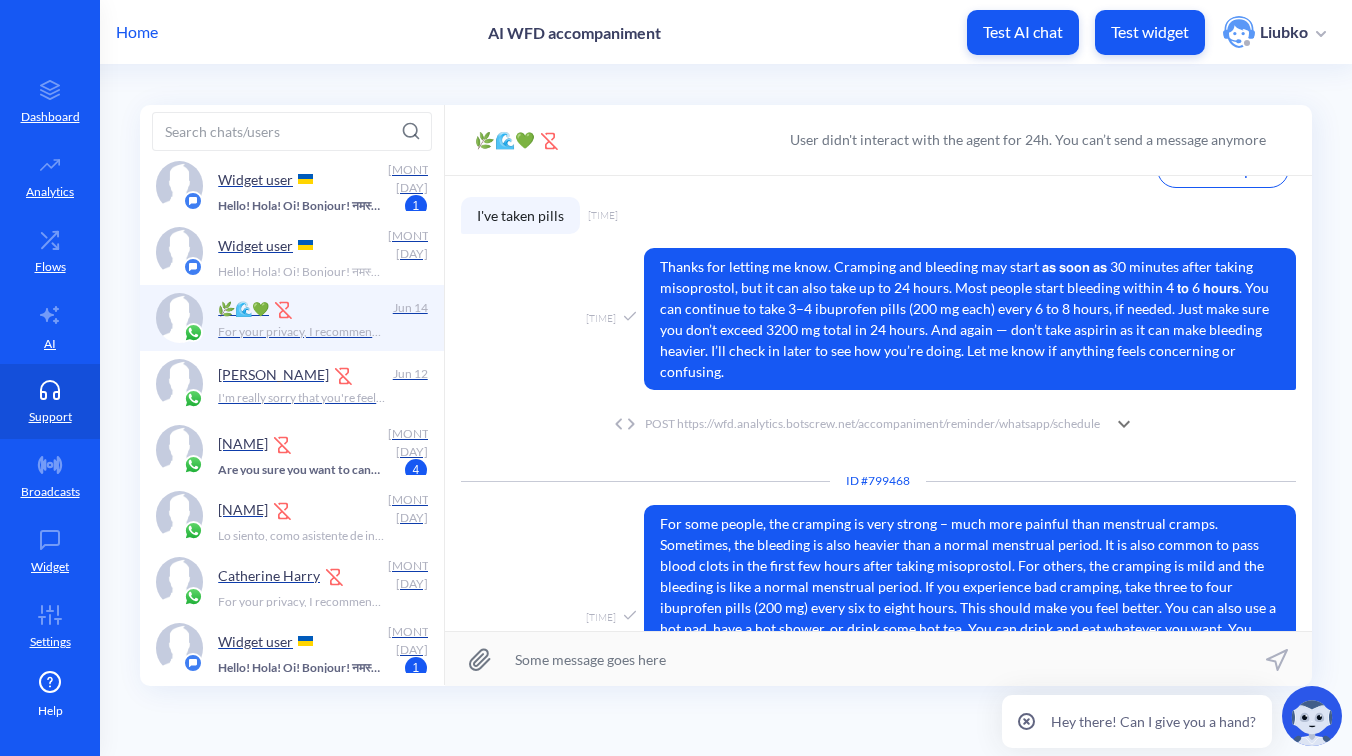 scroll, scrollTop: 1438, scrollLeft: 0, axis: vertical 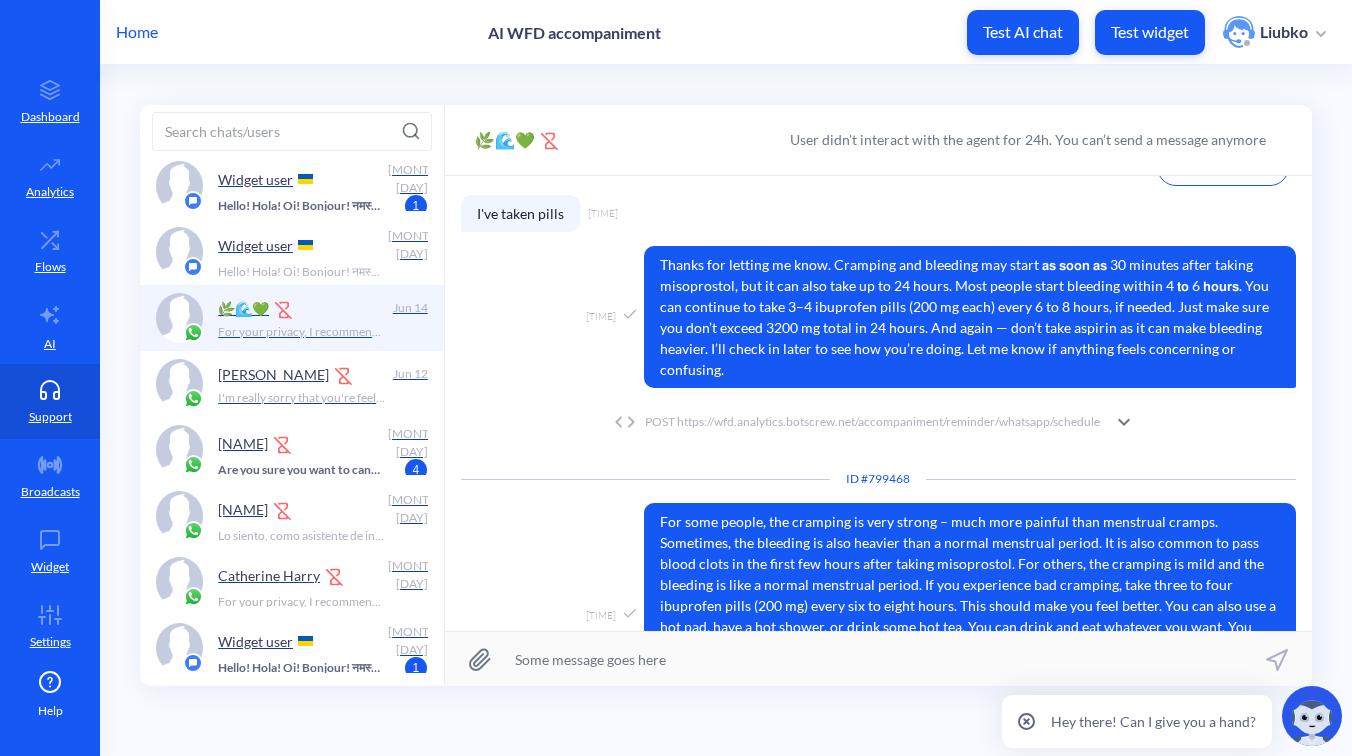 click on "POST   https://wfd.analytics.botscrew.net/accompaniment/reminder/whatsapp/schedule" at bounding box center (854, 422) 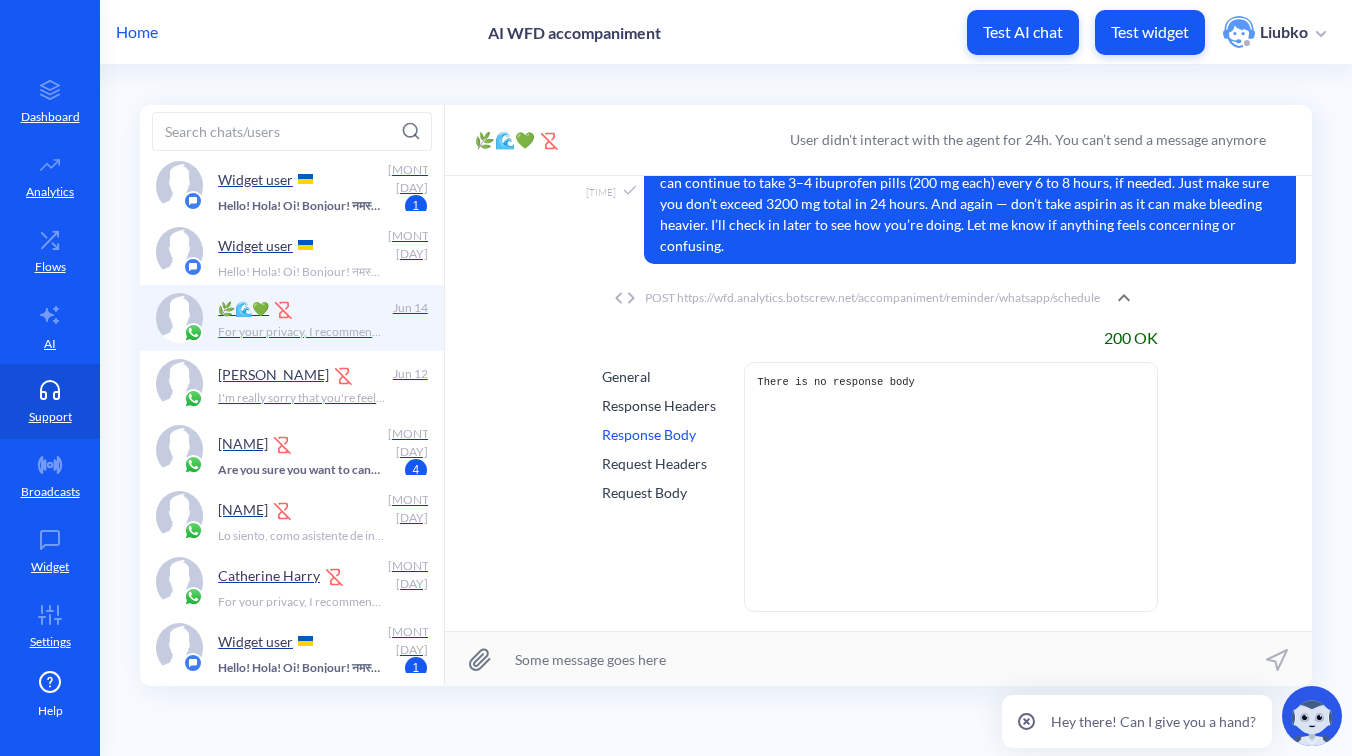 scroll, scrollTop: 1563, scrollLeft: 0, axis: vertical 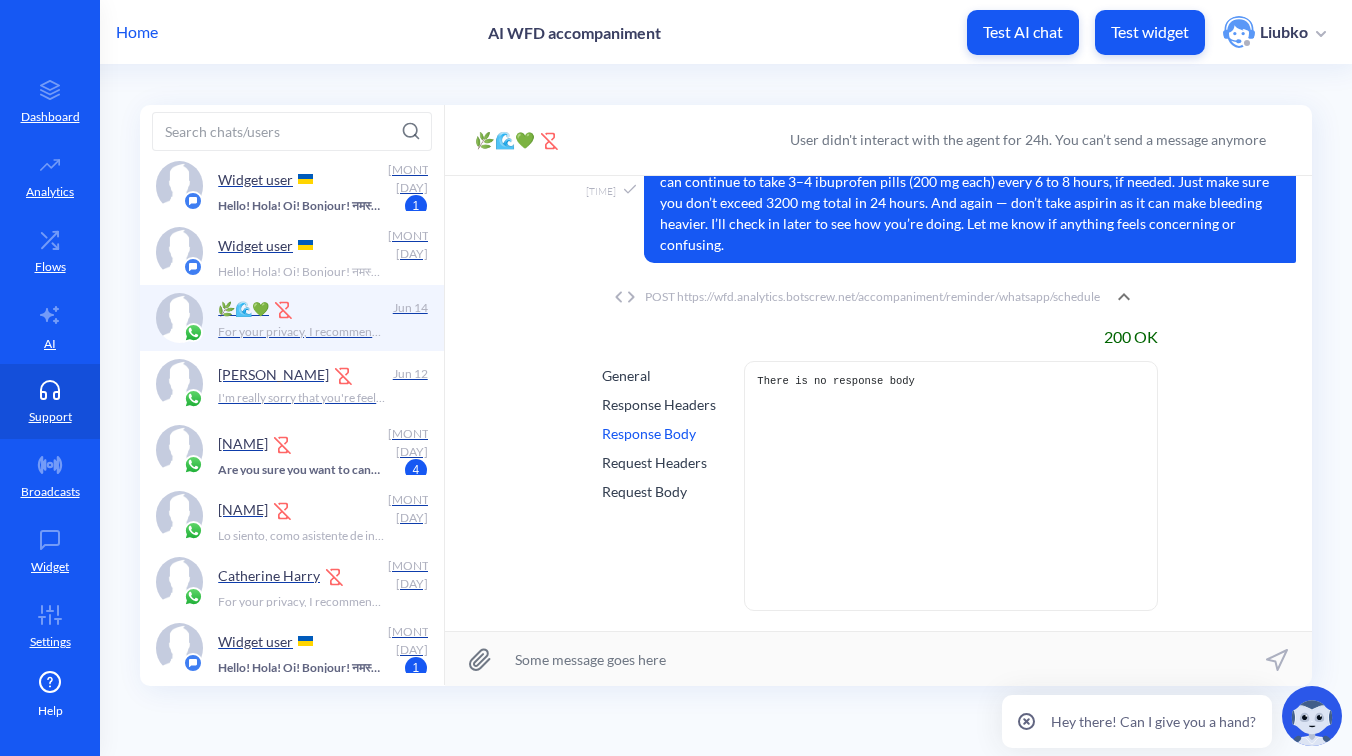 click on "Request Body" at bounding box center (659, 491) 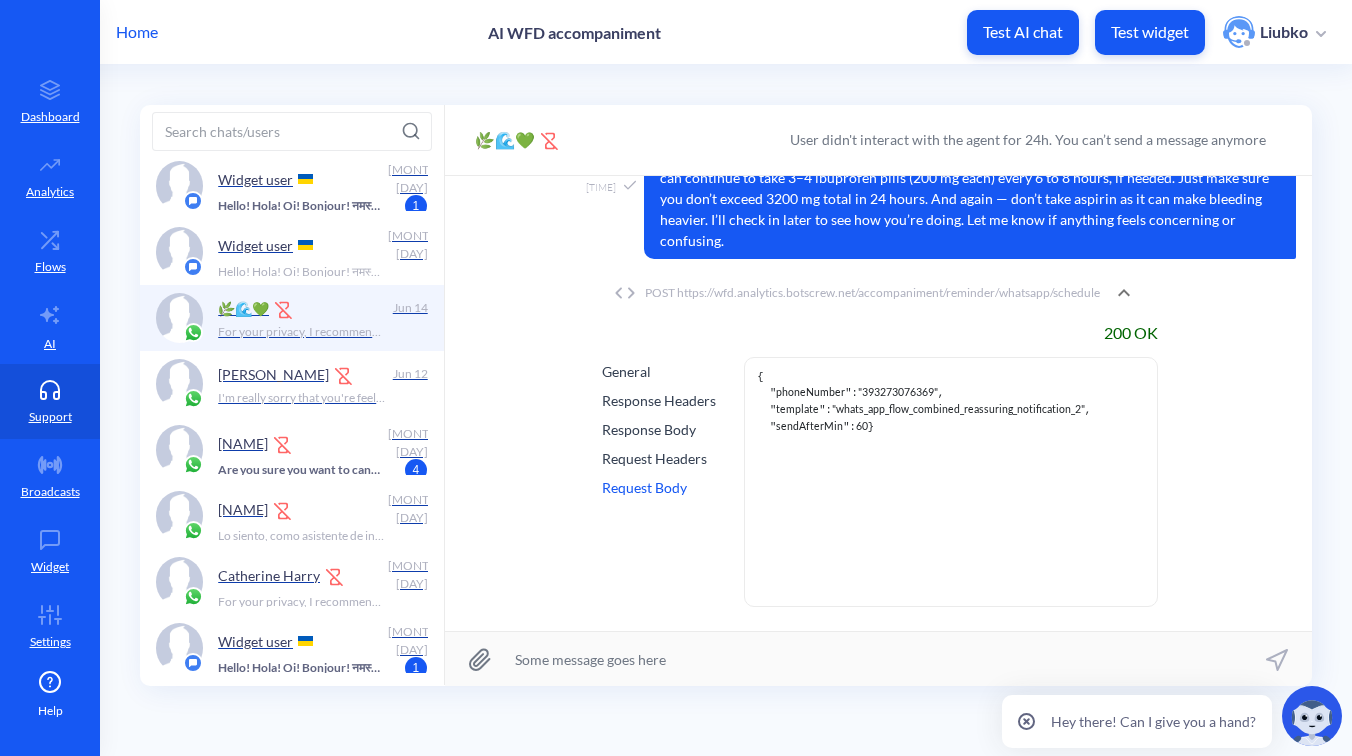 scroll, scrollTop: 1548, scrollLeft: 0, axis: vertical 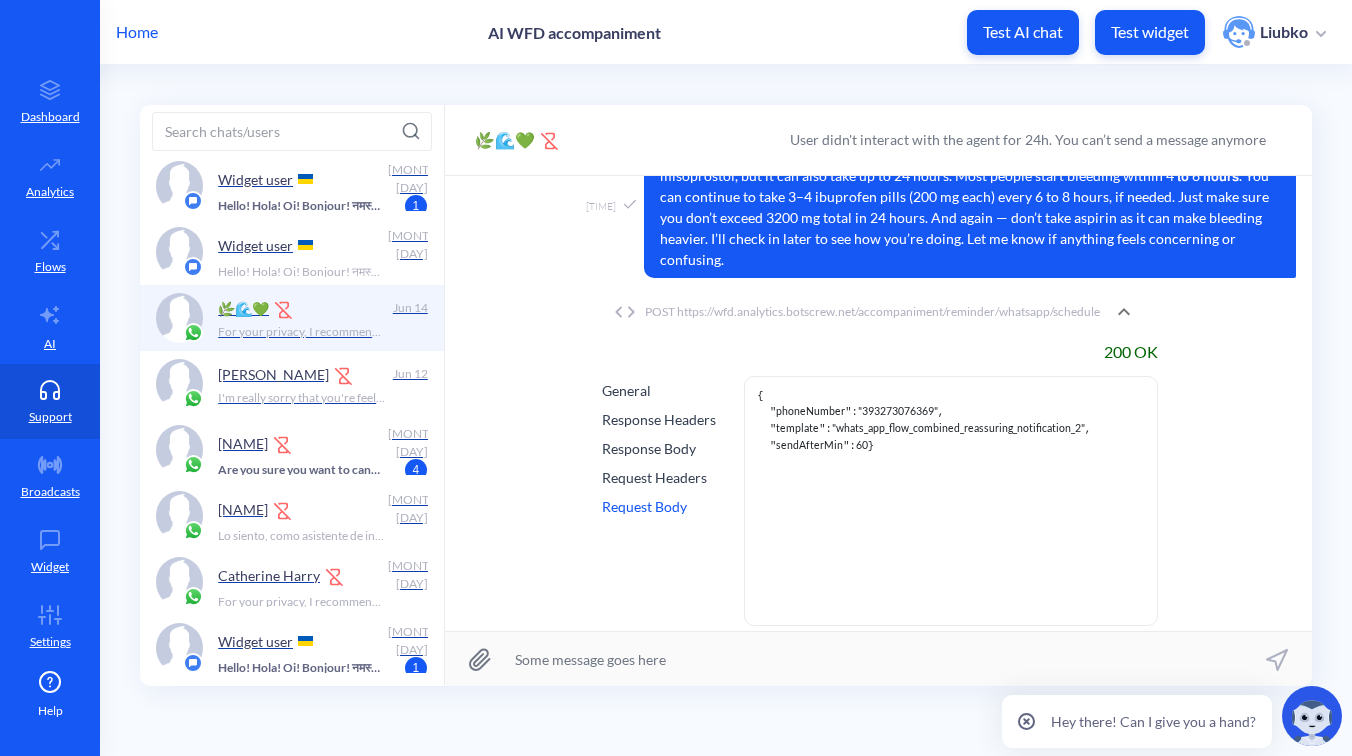 click on "POST   https://wfd.analytics.botscrew.net/accompaniment/reminder/whatsapp/schedule" at bounding box center [854, 312] 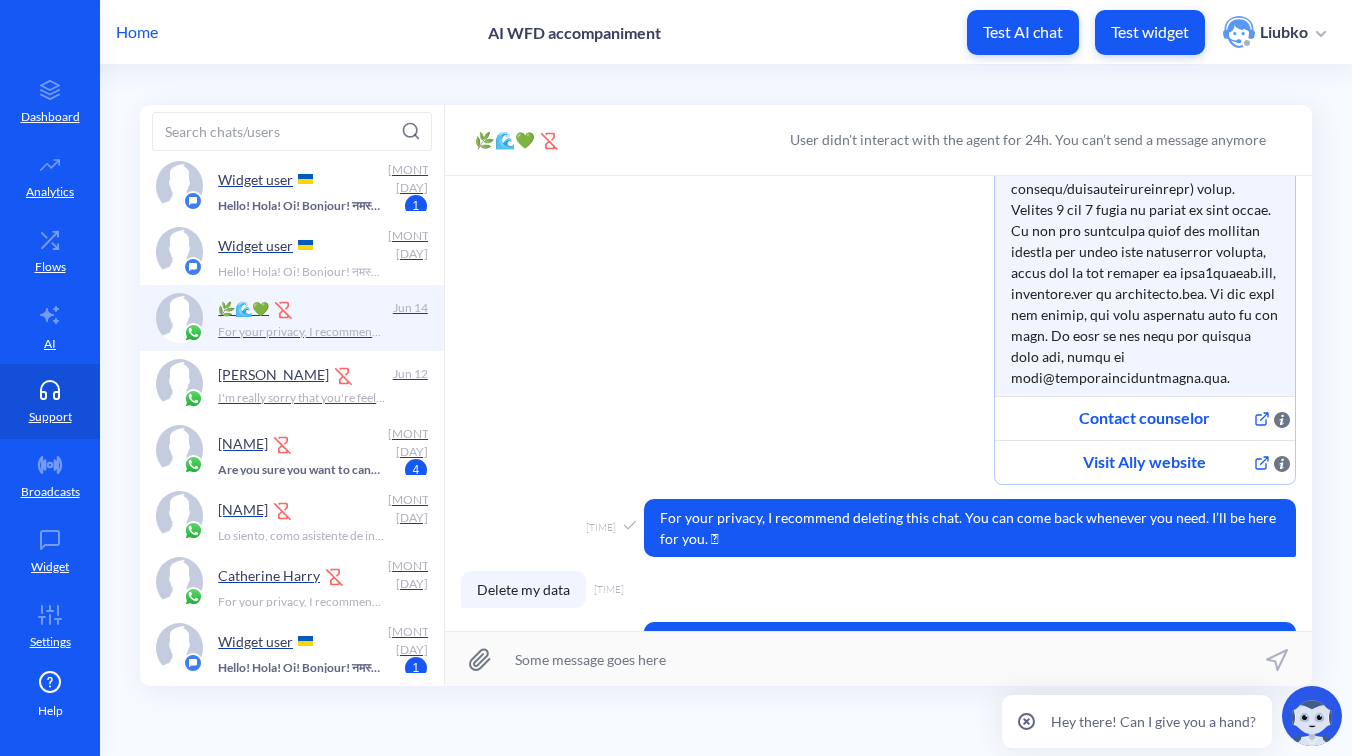 scroll, scrollTop: 4396, scrollLeft: 0, axis: vertical 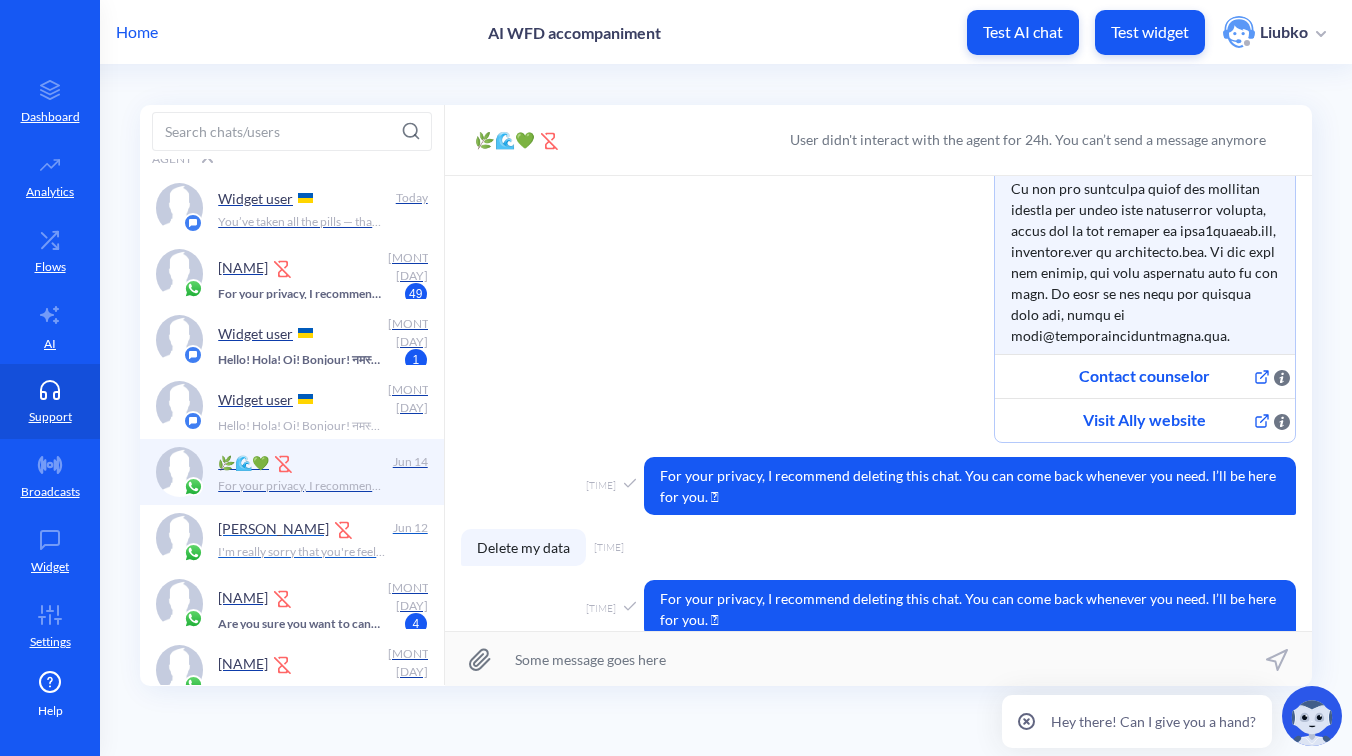 click on "Nedjma" at bounding box center (299, 528) 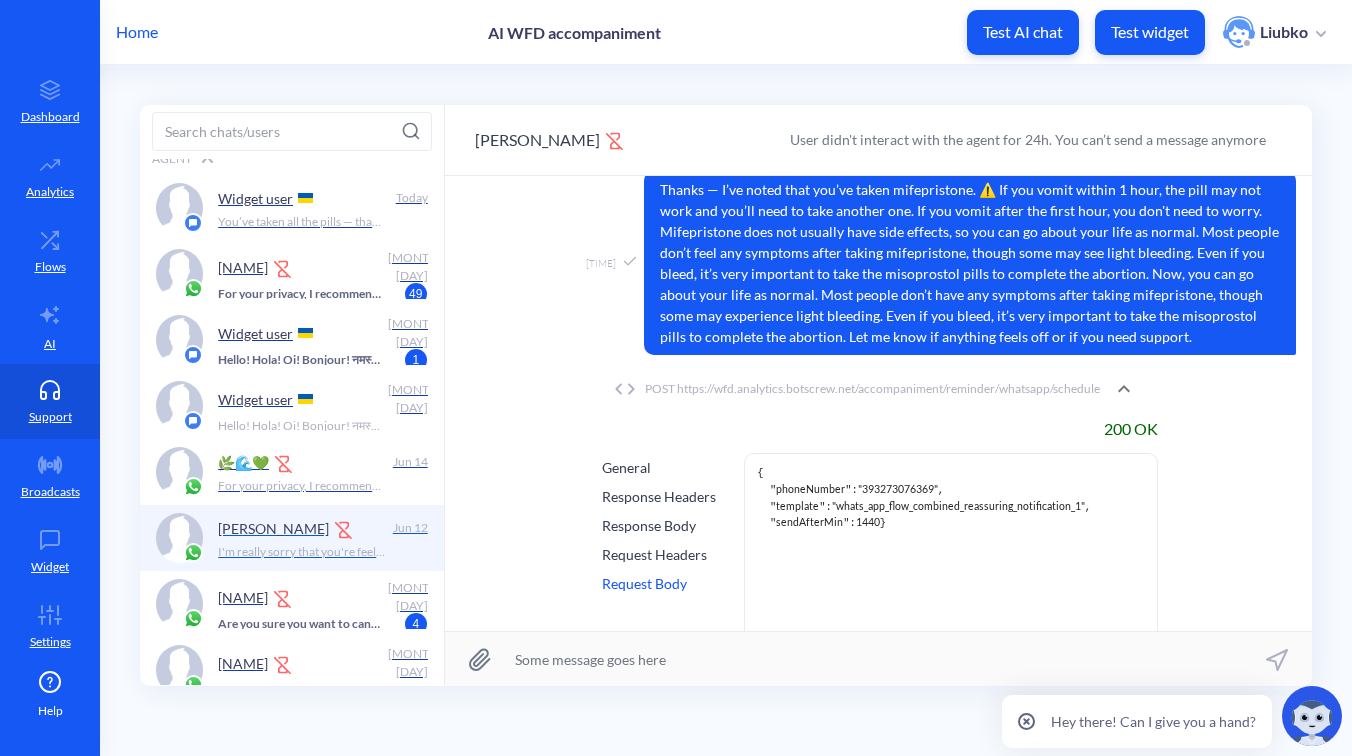 scroll, scrollTop: 1375, scrollLeft: 0, axis: vertical 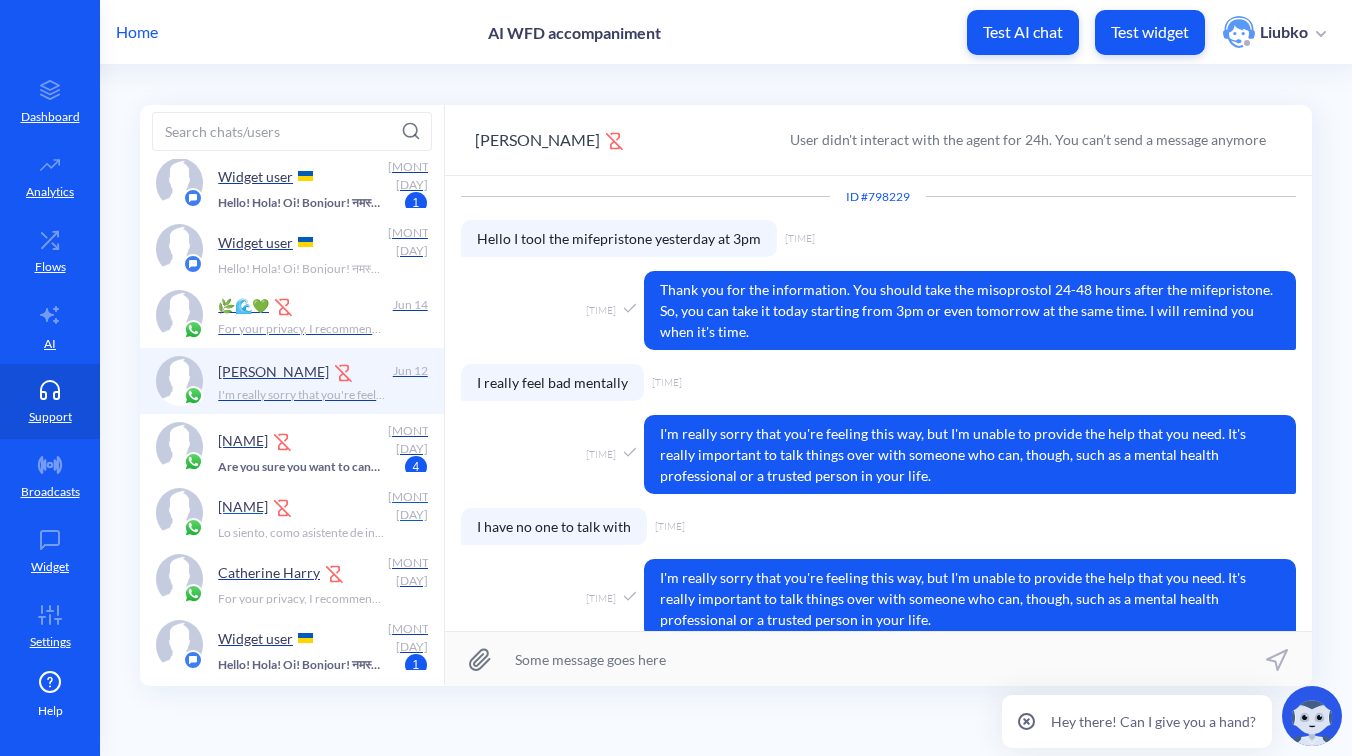 click on "Lina López" at bounding box center [299, 506] 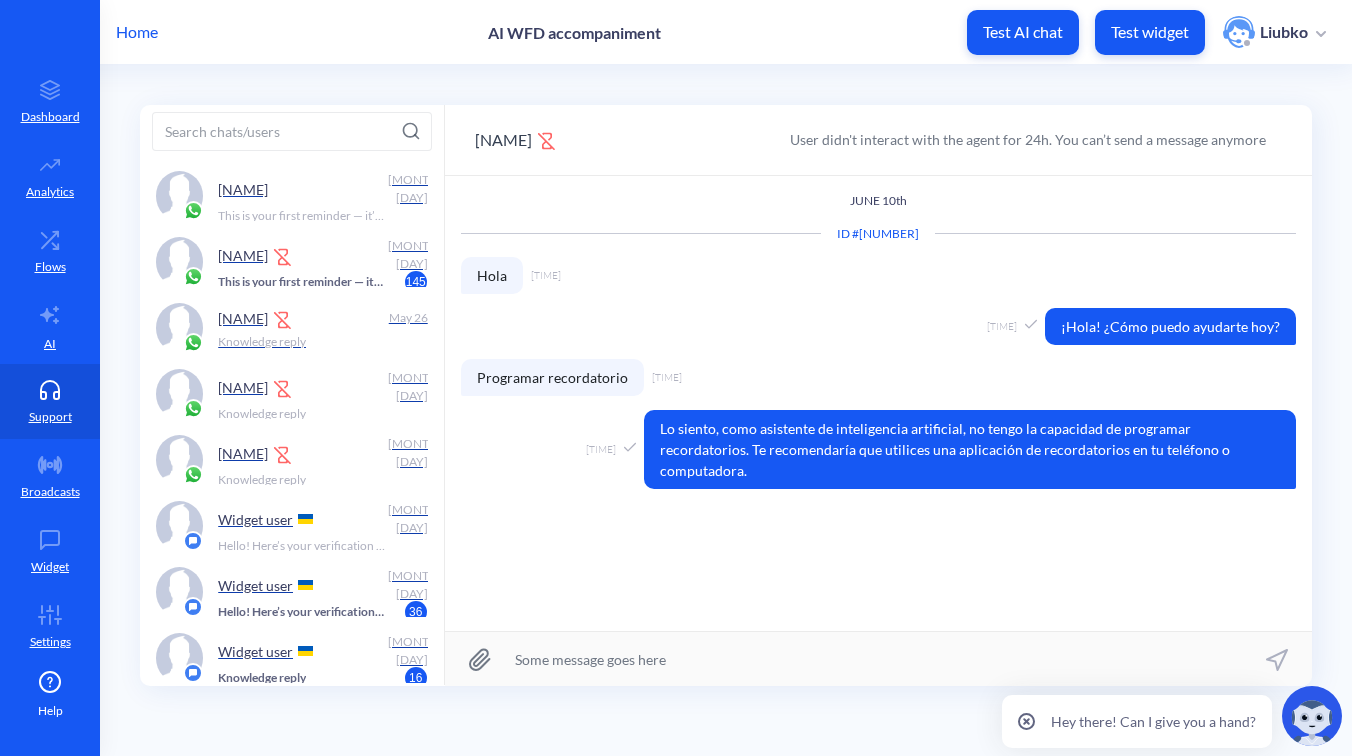 scroll, scrollTop: 782, scrollLeft: 0, axis: vertical 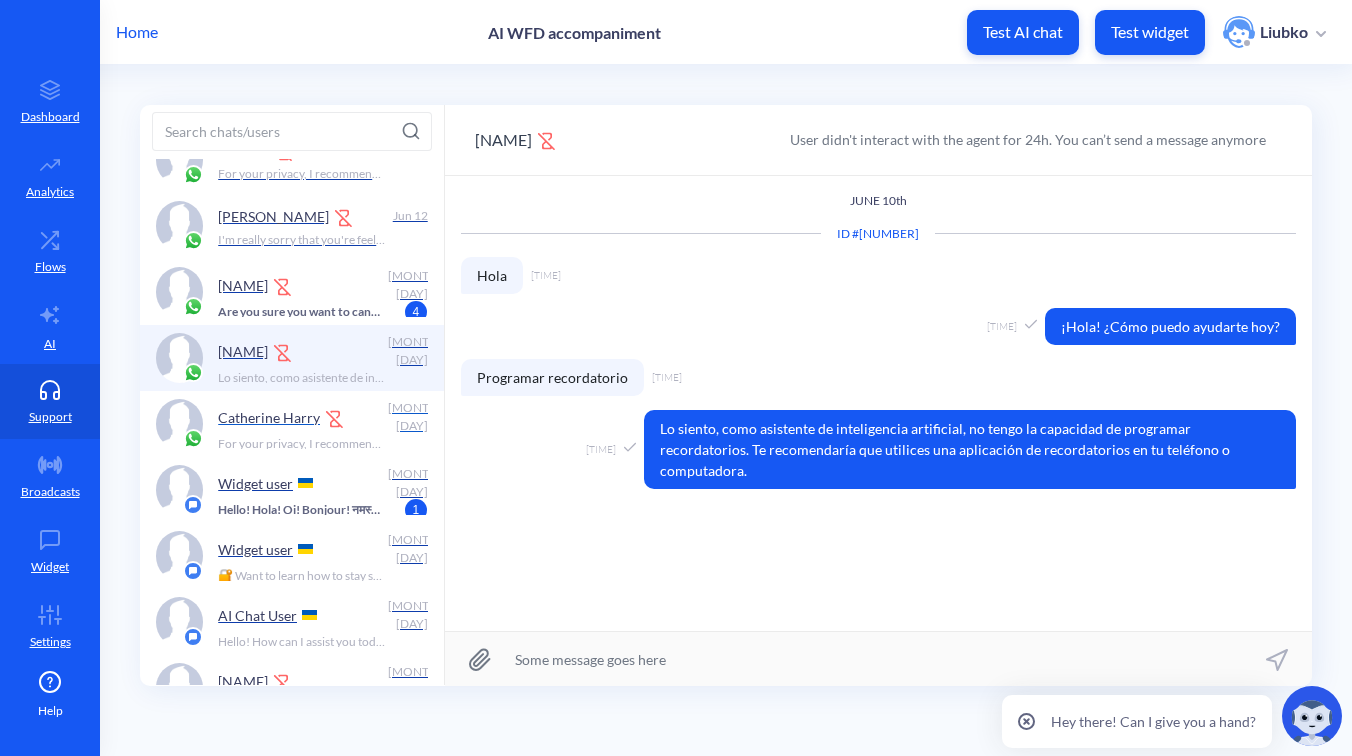click on "For your privacy, I recommend deleting this chat. You can come back whenever you need. I’ll be here for you. 🩷" at bounding box center [301, 444] 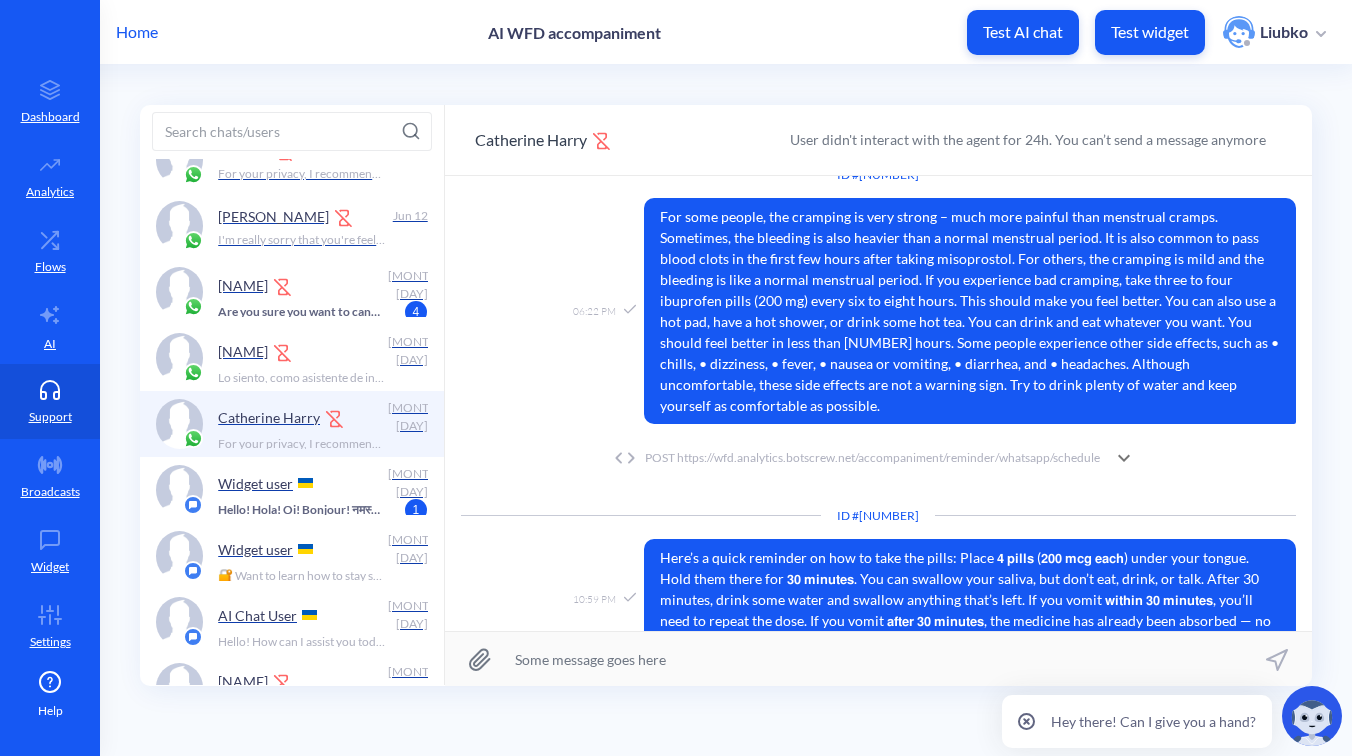 scroll, scrollTop: 157, scrollLeft: 0, axis: vertical 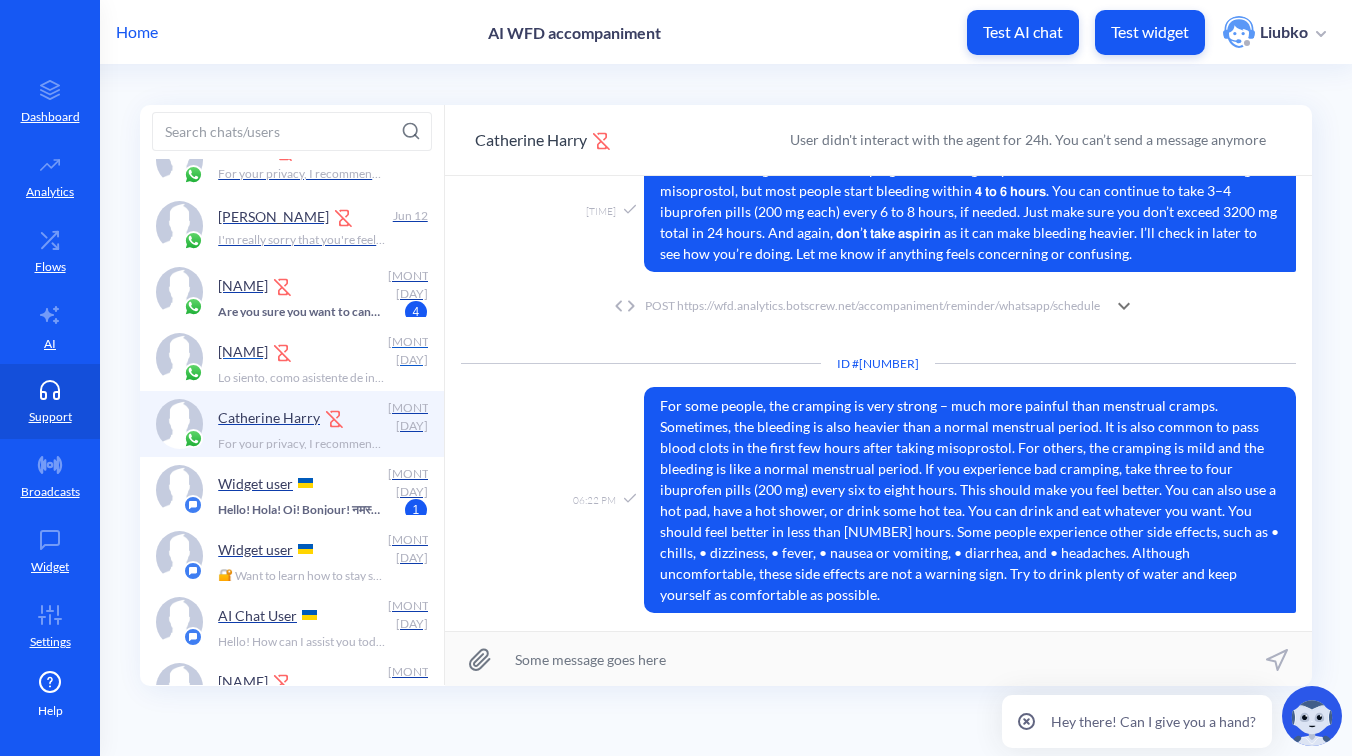 click on "Lo siento, como asistente de inteligencia artificial, no tengo la capacidad de programar recordatorios. Te recomendaría que utilices una aplicación de recordatorios en tu teléfono o computadora." at bounding box center (301, 378) 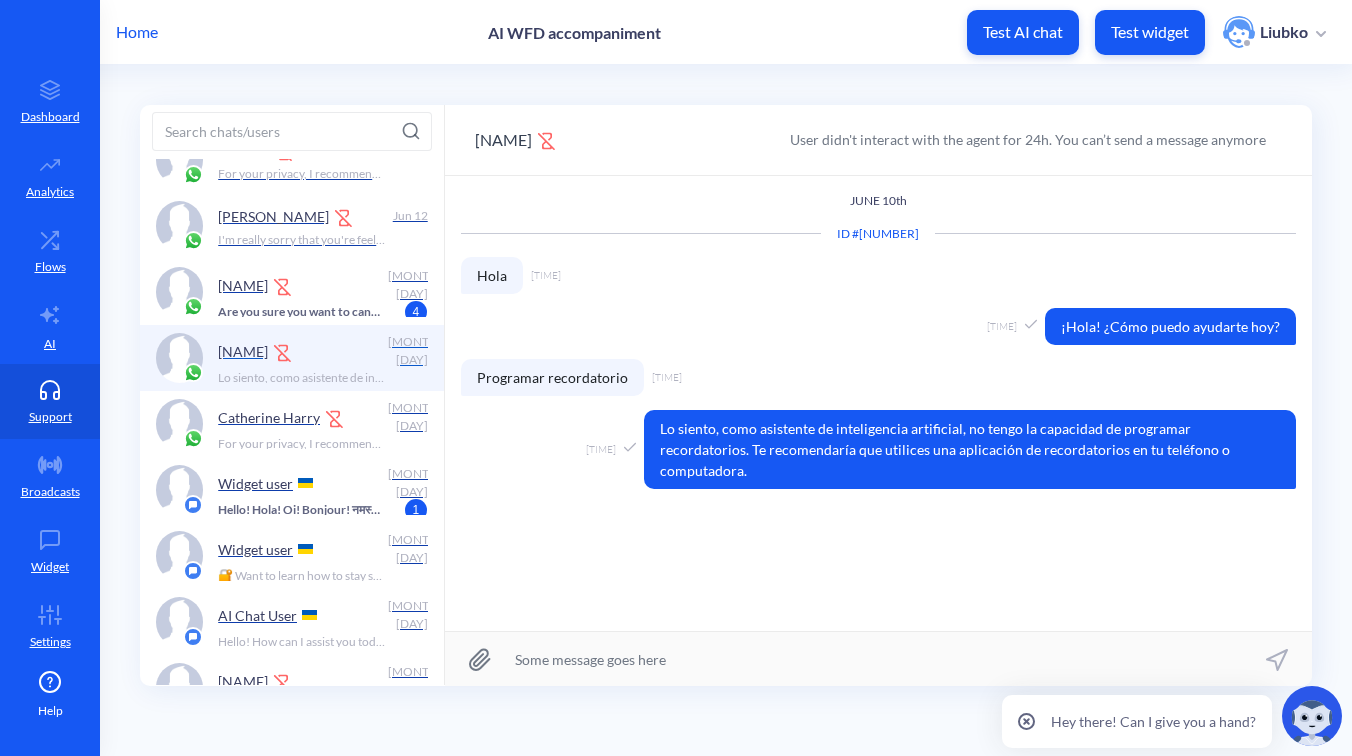 scroll, scrollTop: 0, scrollLeft: 0, axis: both 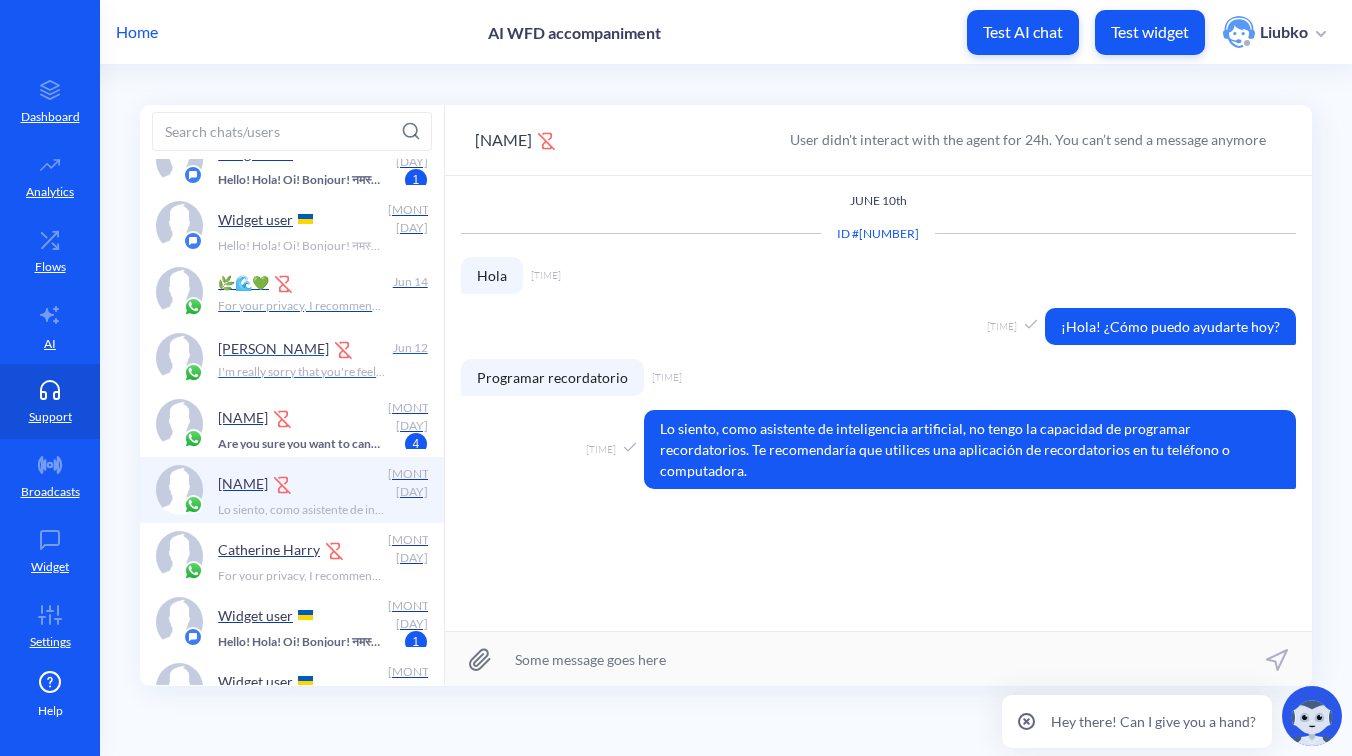 click on "I'm really sorry that you're feeling this way, but I'm unable to provide the help that you need. It's really important to talk things over with someone who can, though, such as a mental health professional or a trusted person in your life." at bounding box center (301, 372) 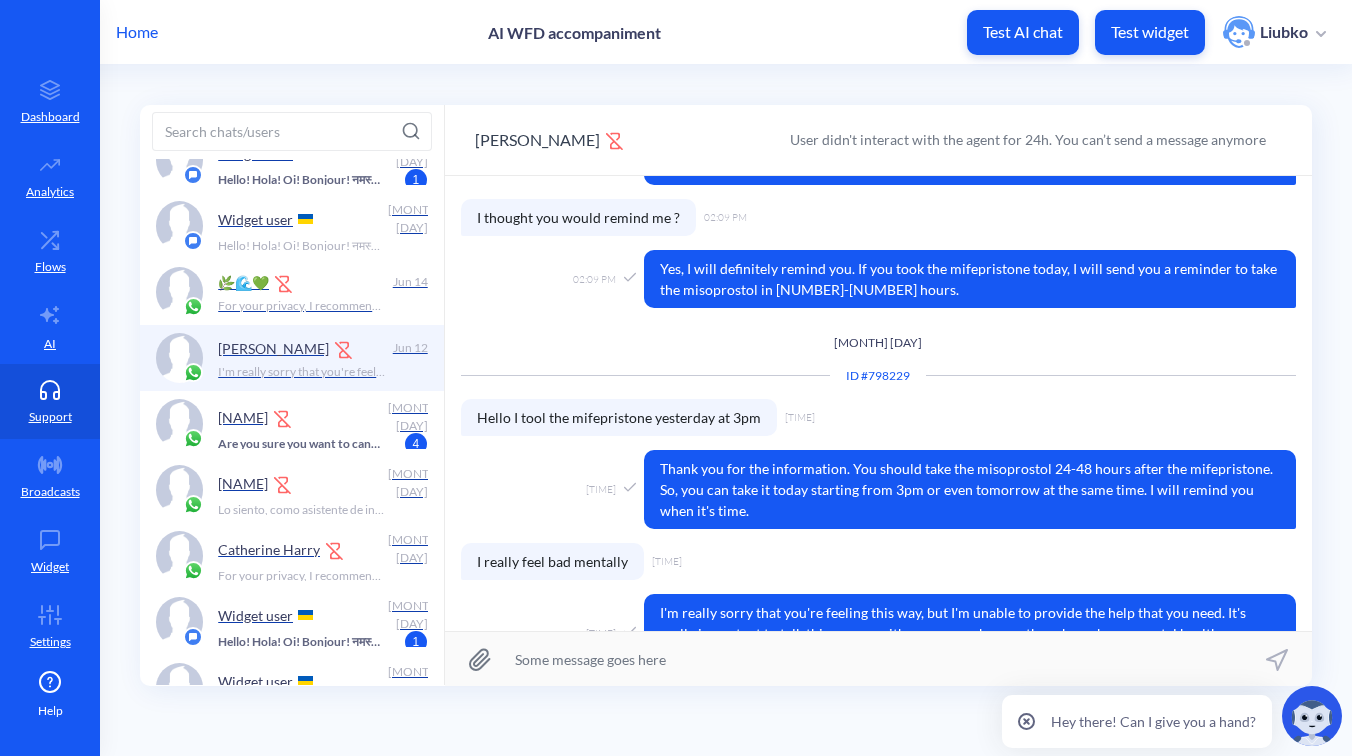 scroll, scrollTop: 1619, scrollLeft: 0, axis: vertical 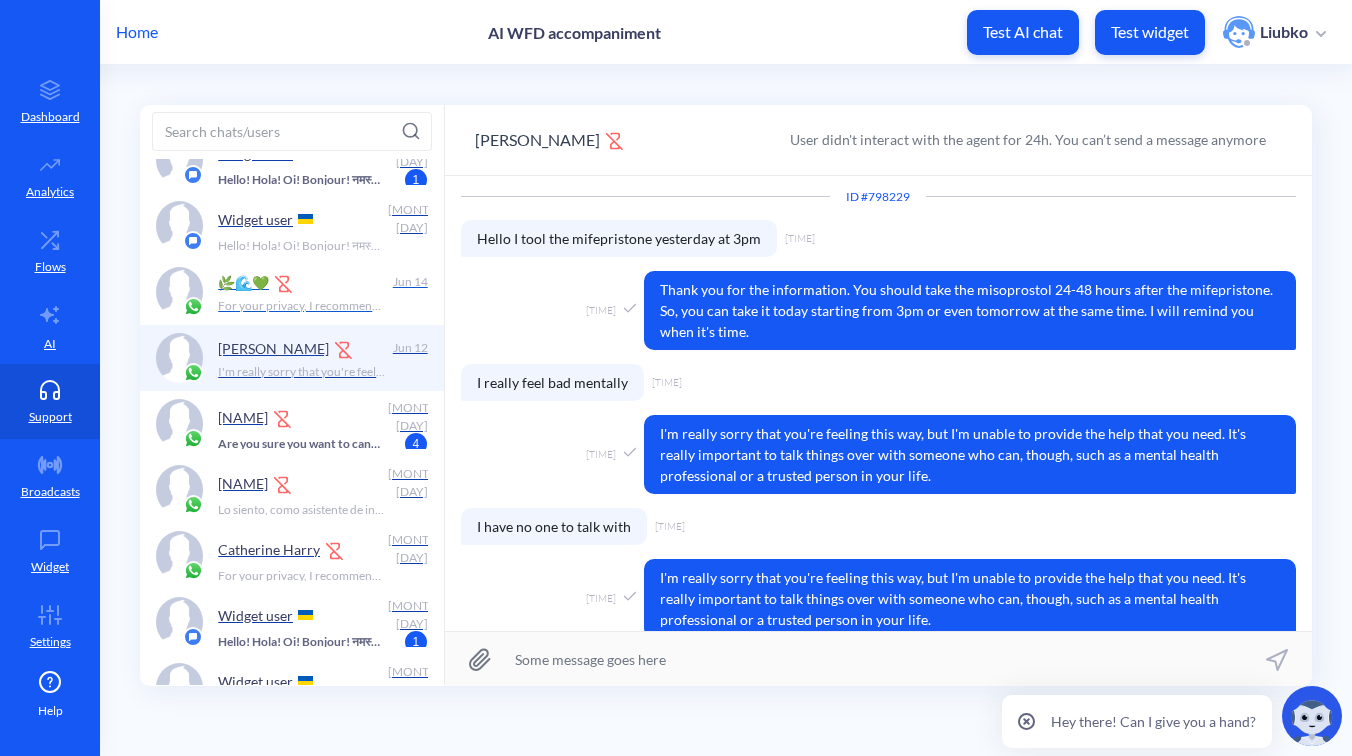 click on "For your privacy, I recommend deleting this chat. You can come back whenever you need. I’ll be here for you. 🩷" at bounding box center (301, 306) 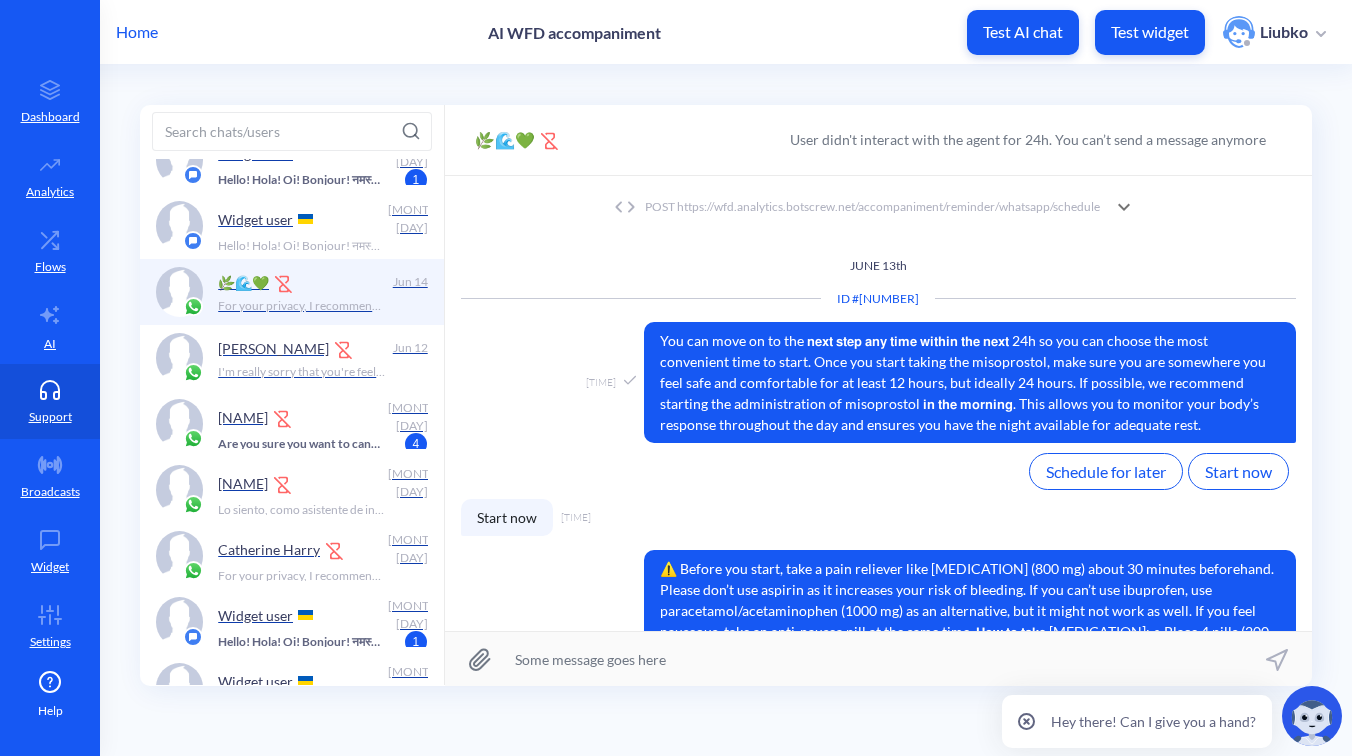 scroll, scrollTop: 0, scrollLeft: 0, axis: both 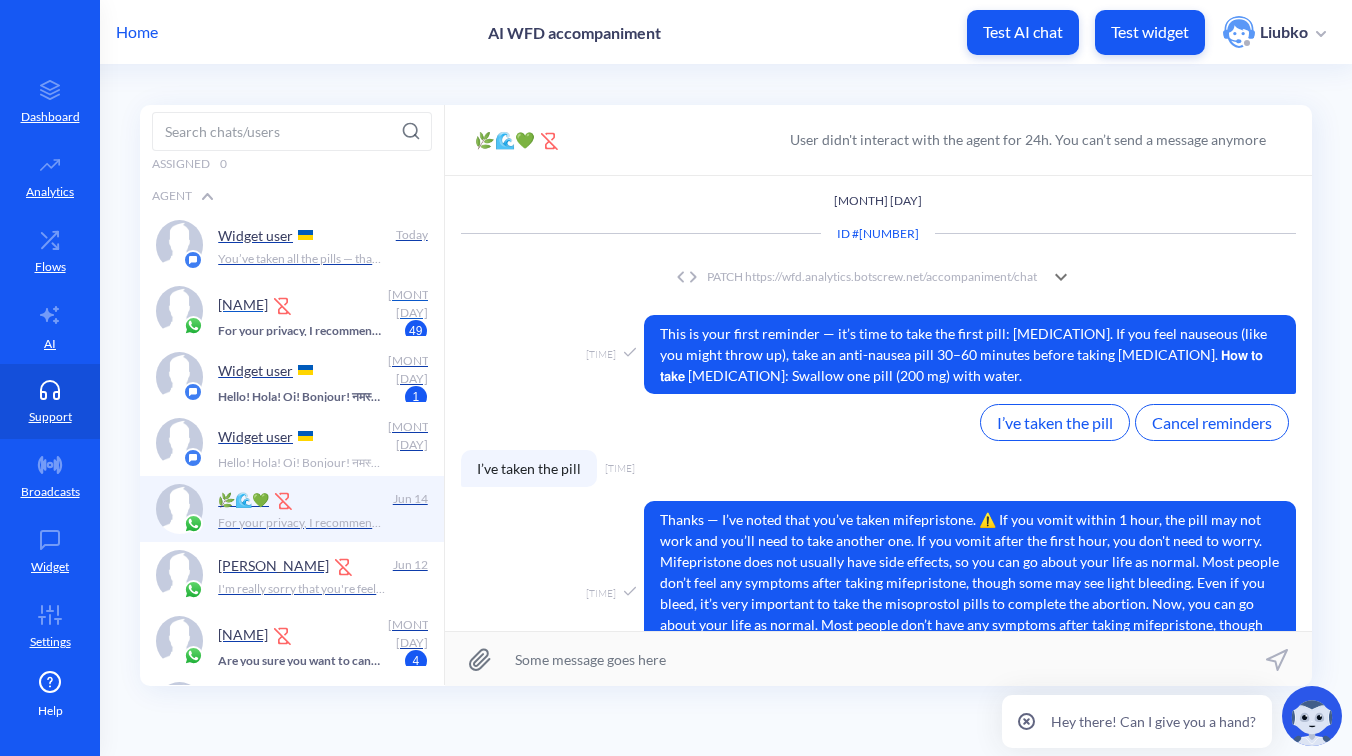 click on "Shis 🌻🌿   Jun 20 For your privacy, I recommend deleting this chat. You can come back whenever you need. I’ll be here for you. 🩷 49" at bounding box center [292, 311] 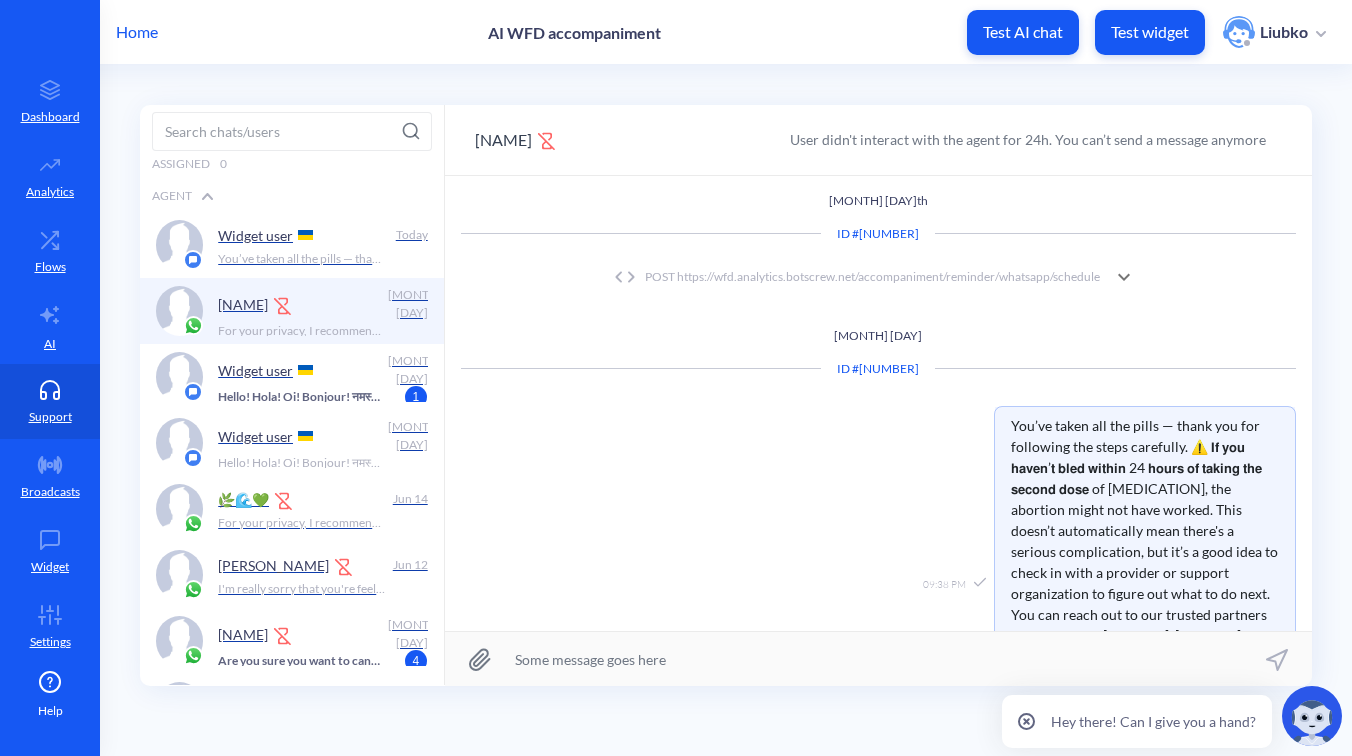 scroll, scrollTop: 3424, scrollLeft: 0, axis: vertical 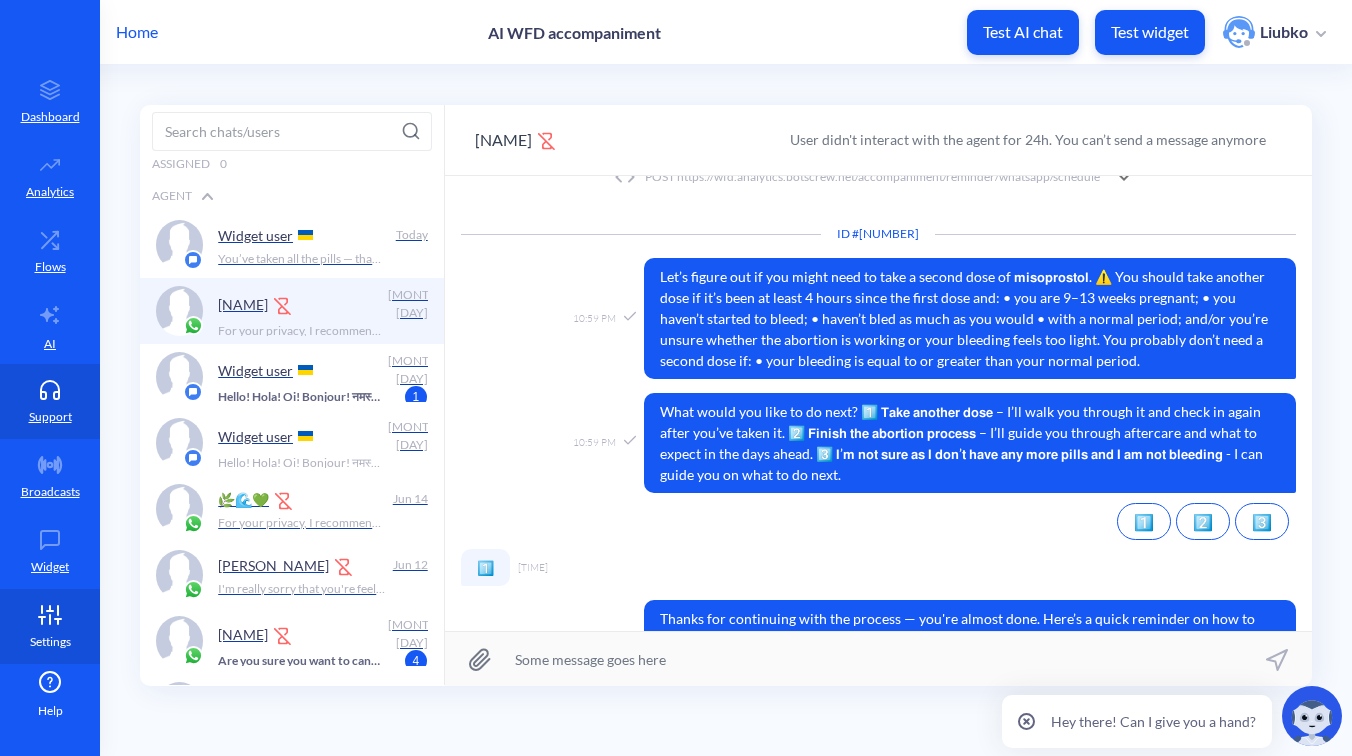 click 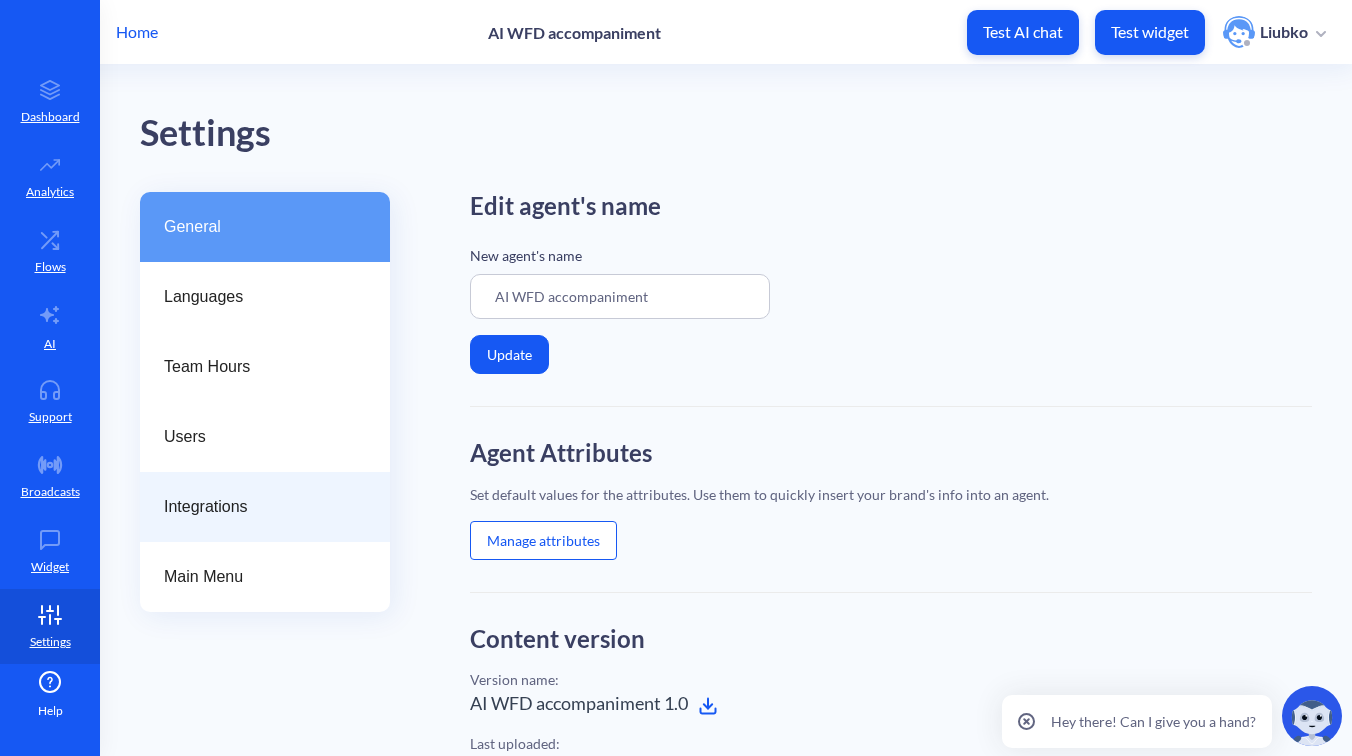 click on "Integrations" at bounding box center (265, 507) 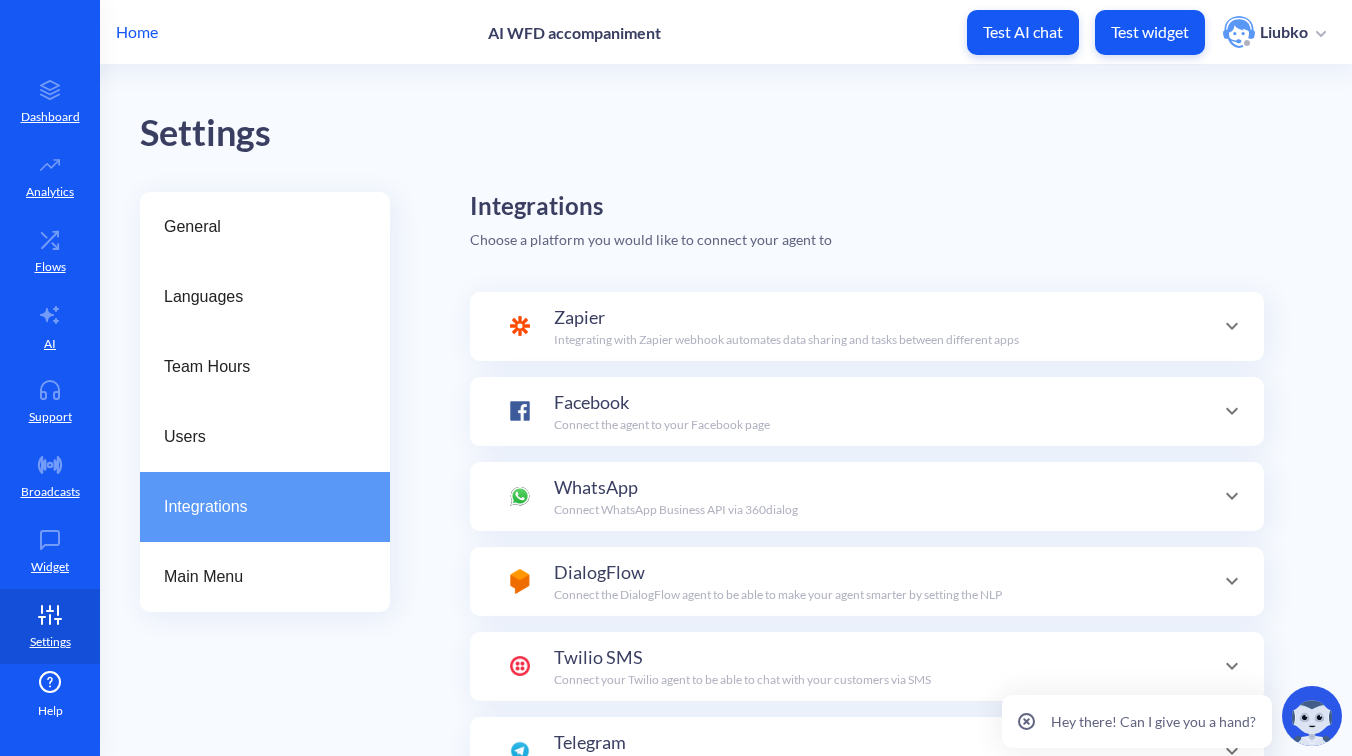 scroll, scrollTop: 195, scrollLeft: 0, axis: vertical 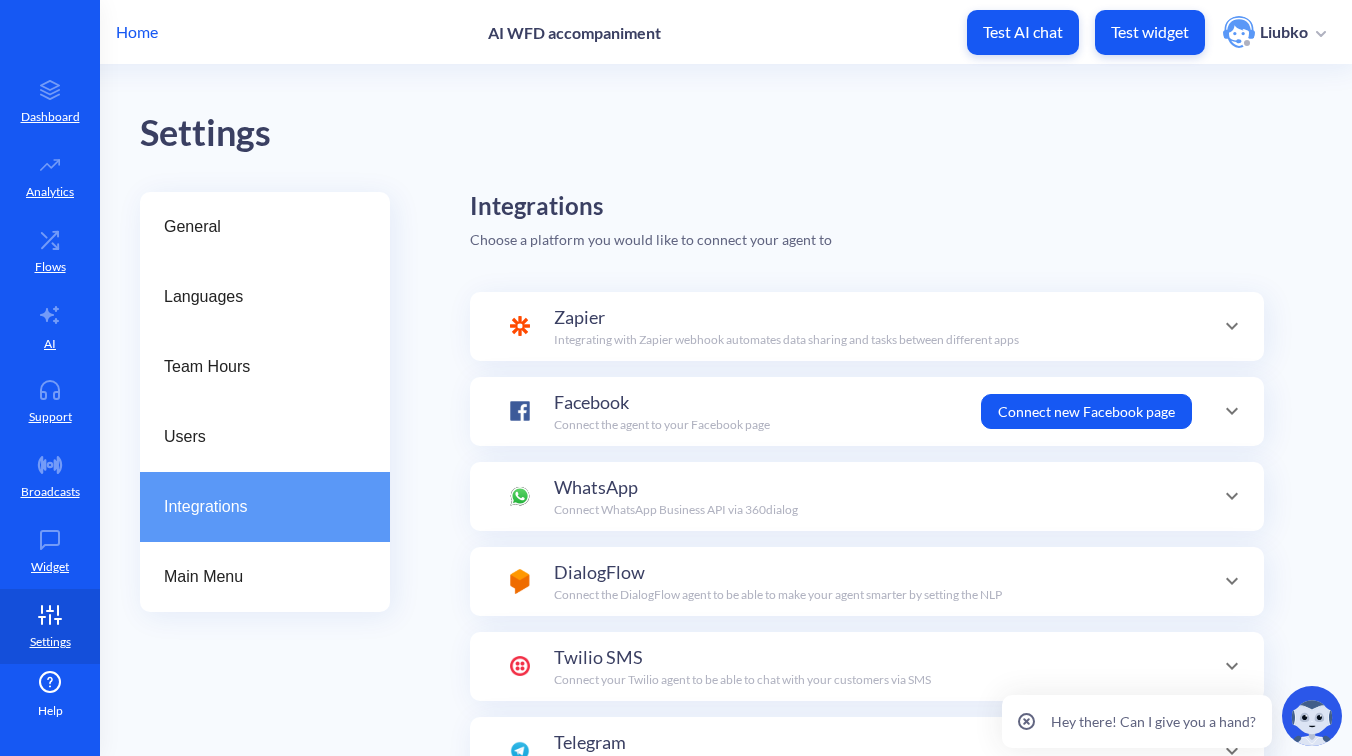 click on "WhatsApp Connect WhatsApp Business API via 360dialog" at bounding box center [676, 496] 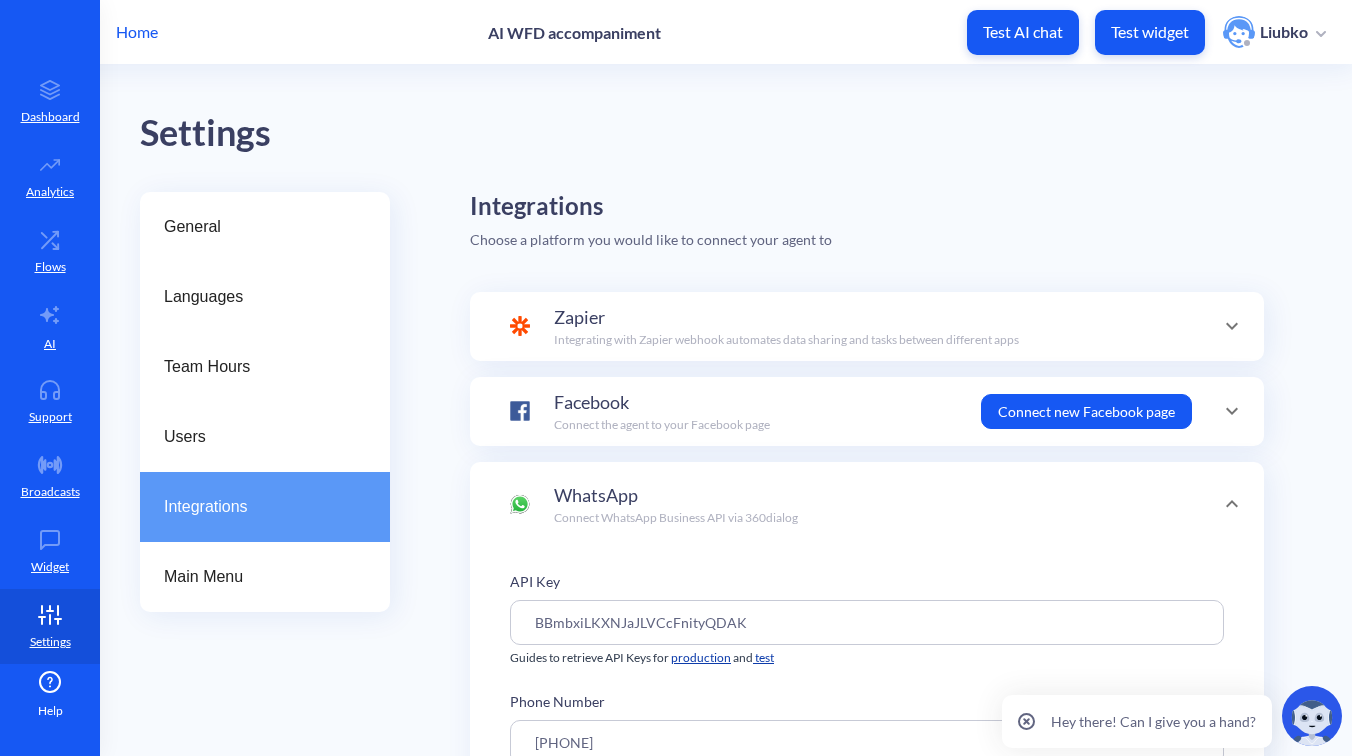 scroll, scrollTop: 0, scrollLeft: 0, axis: both 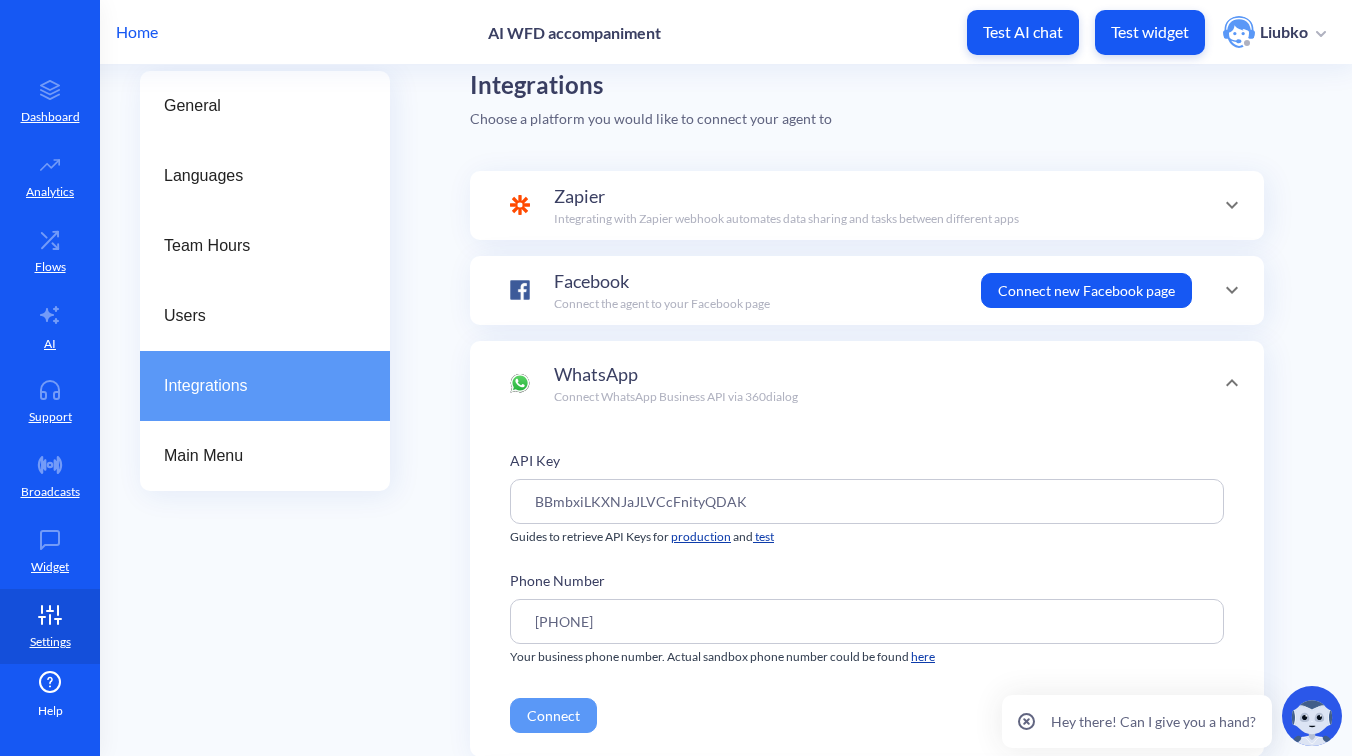 click on "Home" at bounding box center (137, 32) 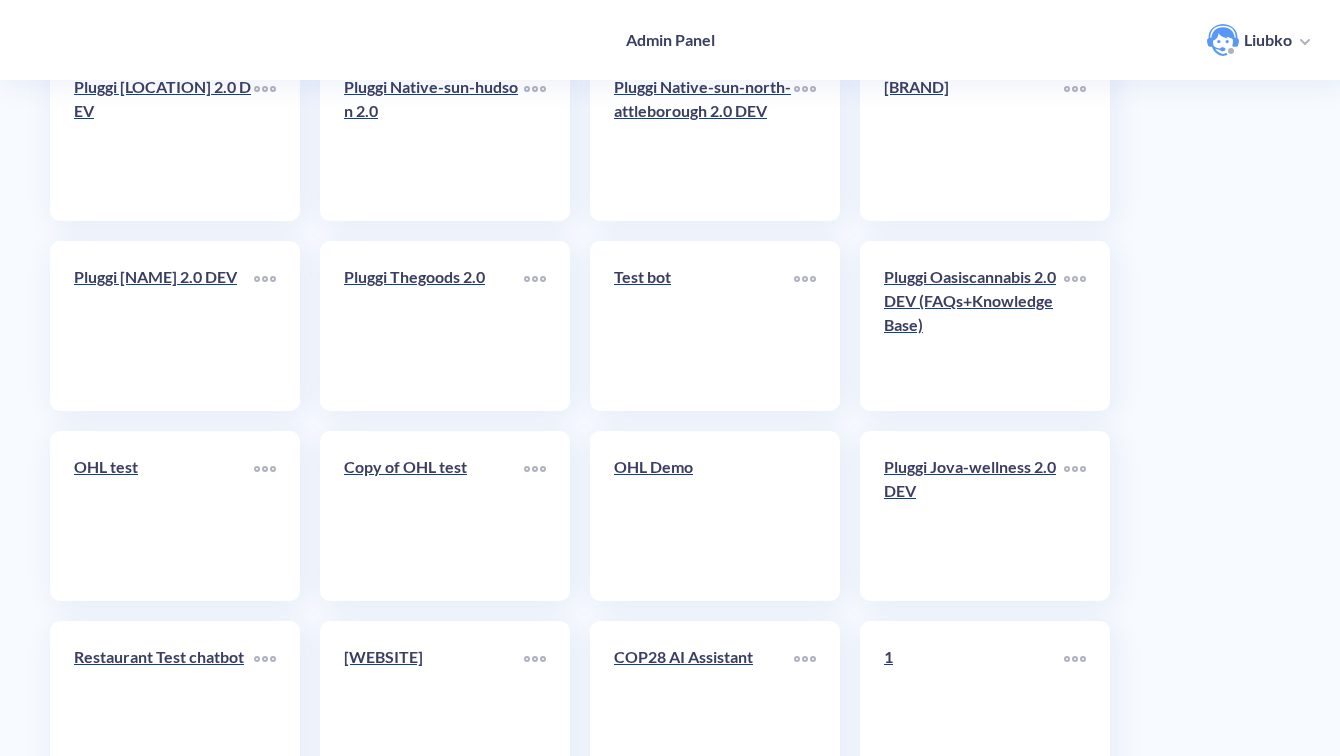 scroll, scrollTop: 7091, scrollLeft: 0, axis: vertical 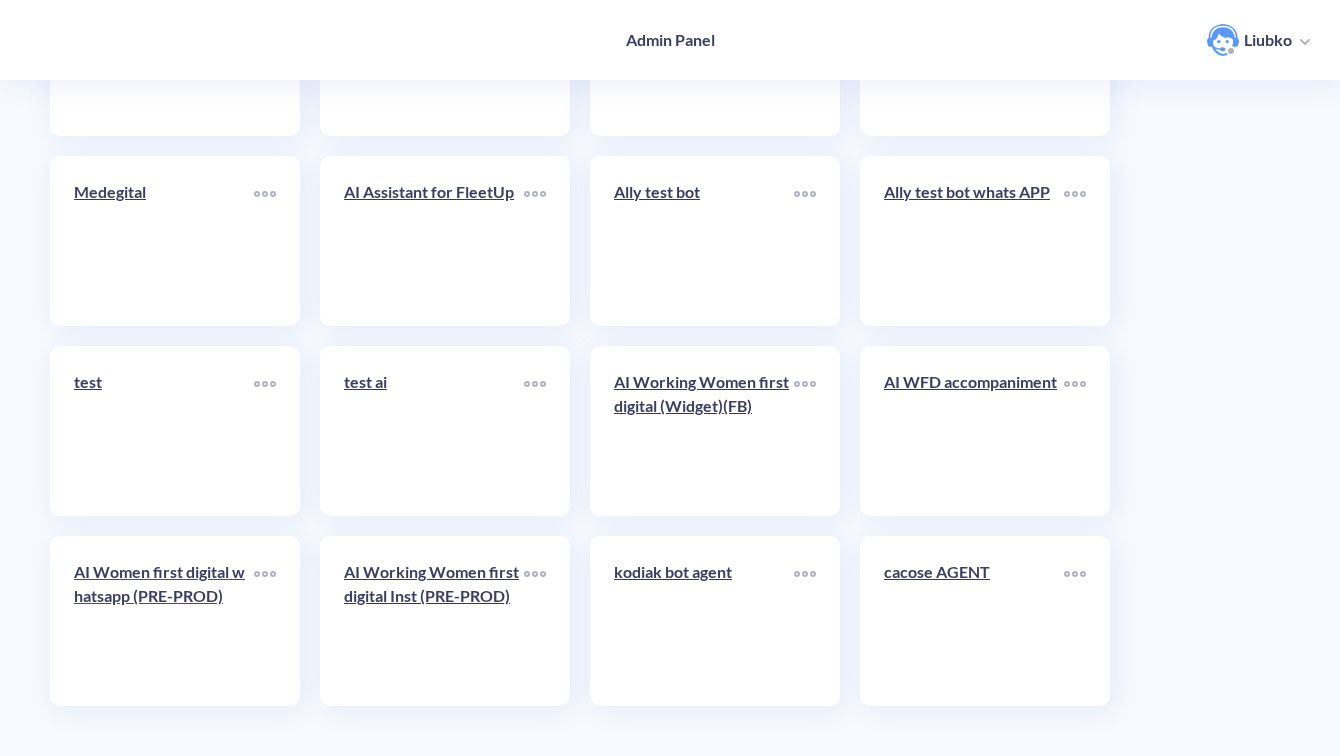 click on "AI Women first digital whatsapp (PRE-PROD)" at bounding box center (164, 592) 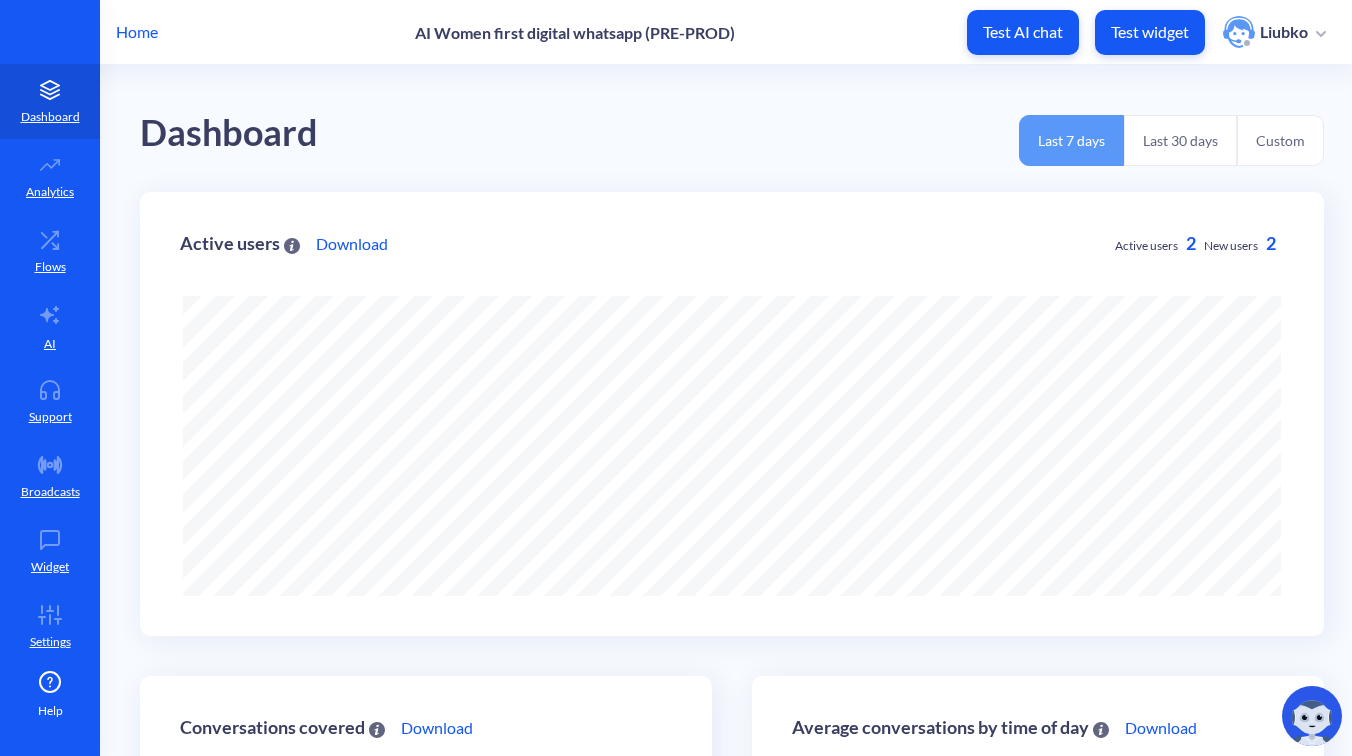 scroll, scrollTop: 0, scrollLeft: 0, axis: both 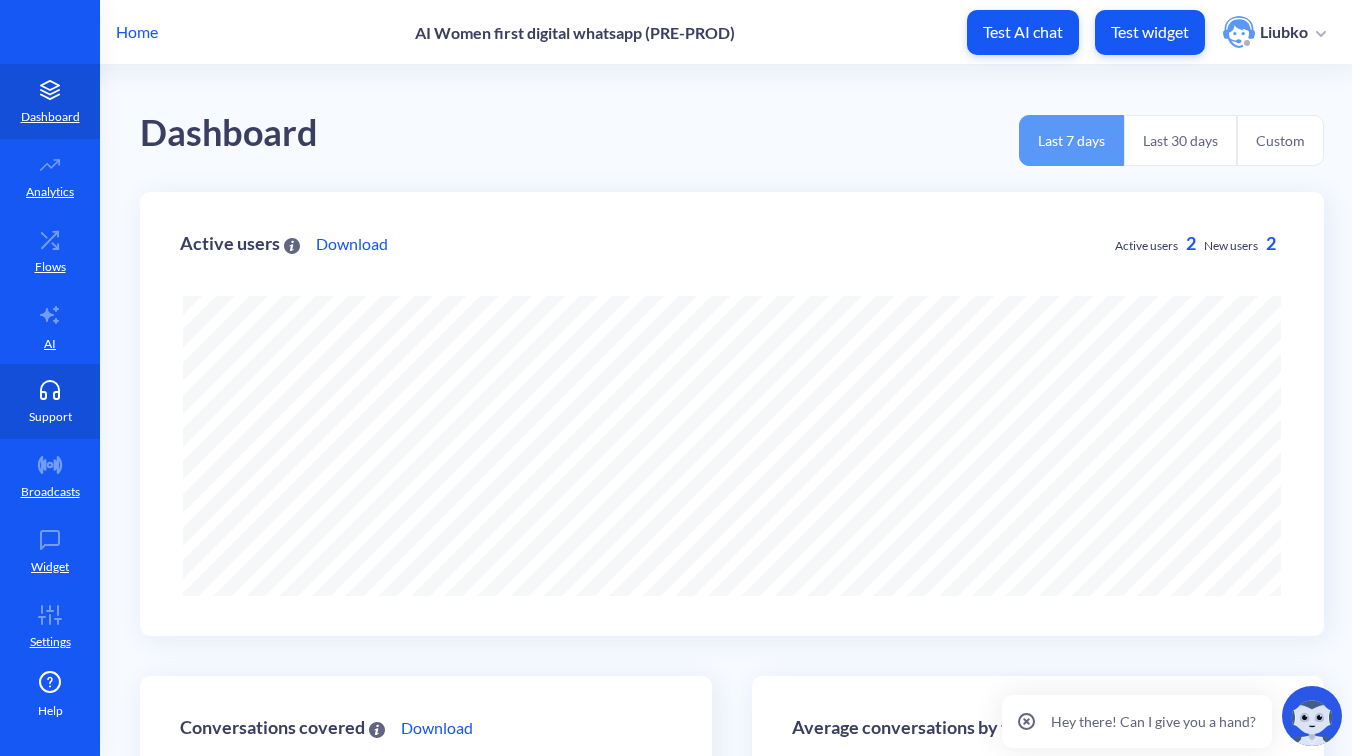 click 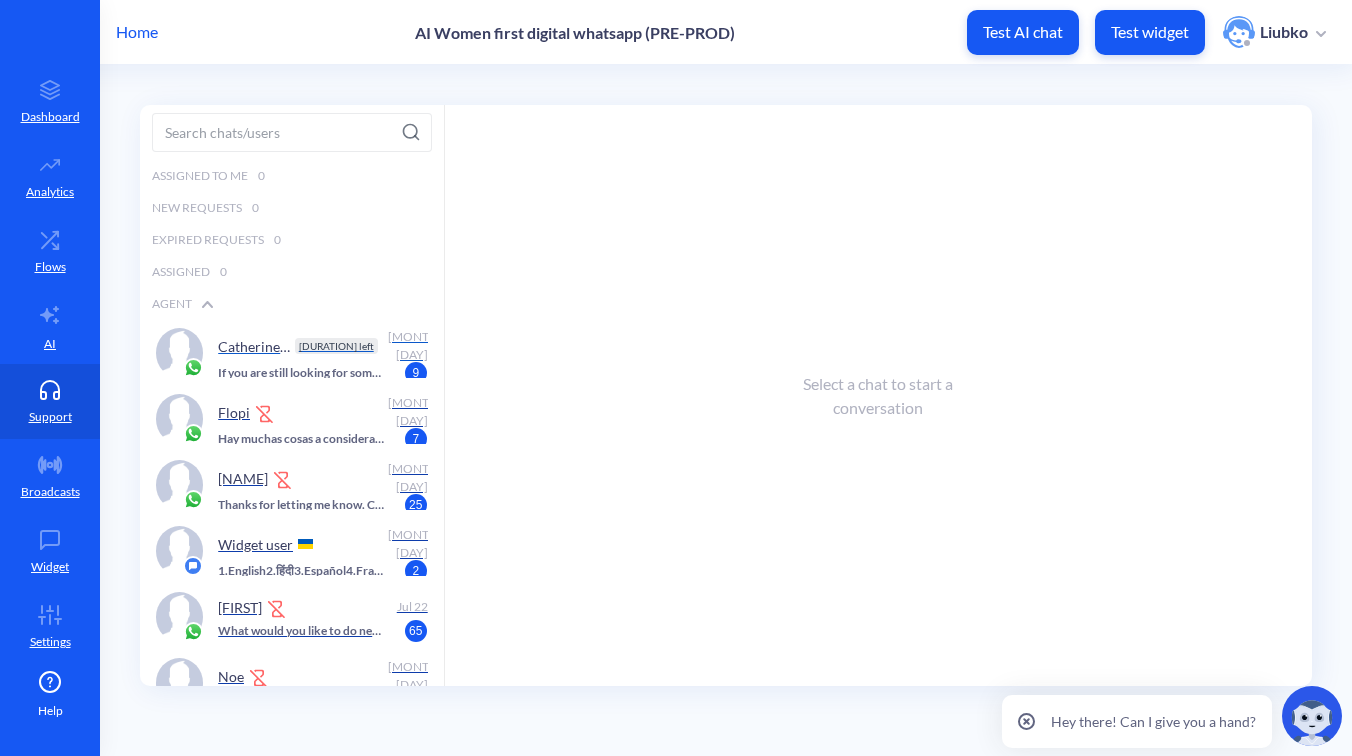 click on "Catherine Harry" at bounding box center [254, 346] 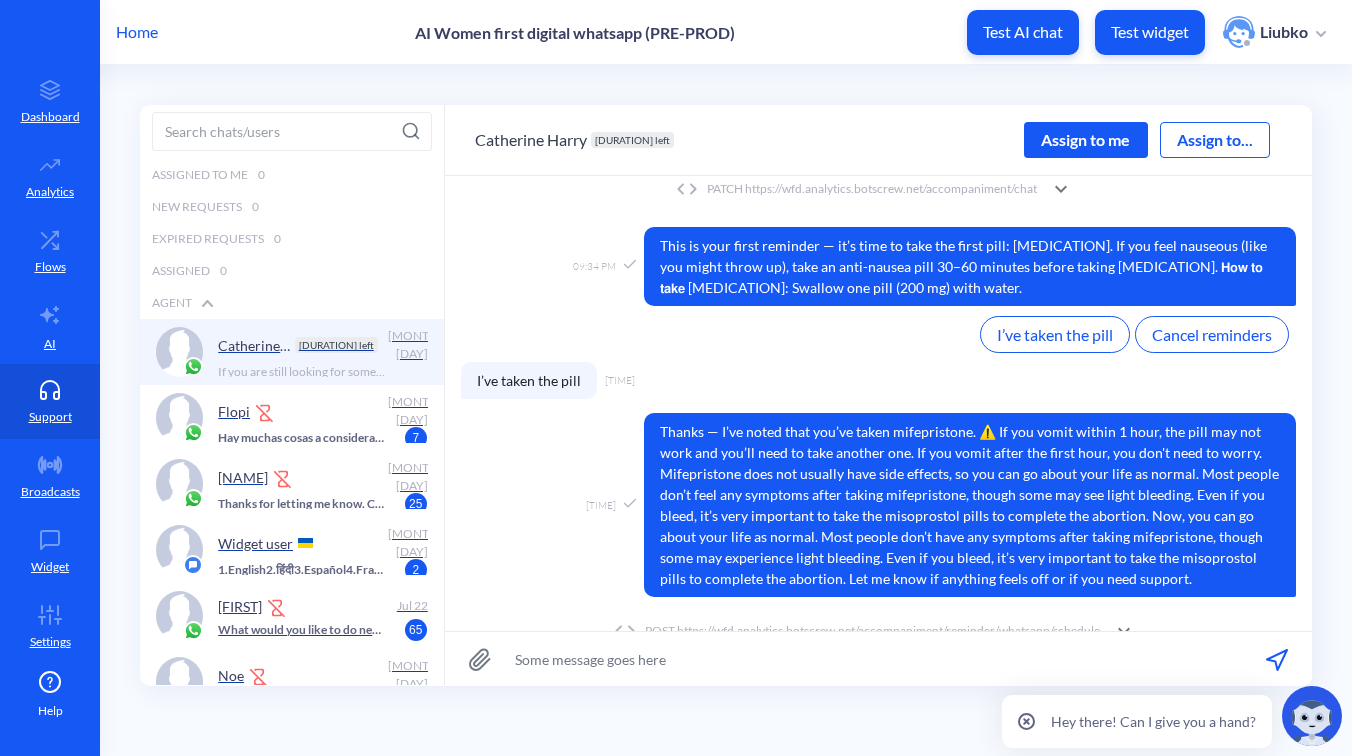 scroll, scrollTop: 421, scrollLeft: 0, axis: vertical 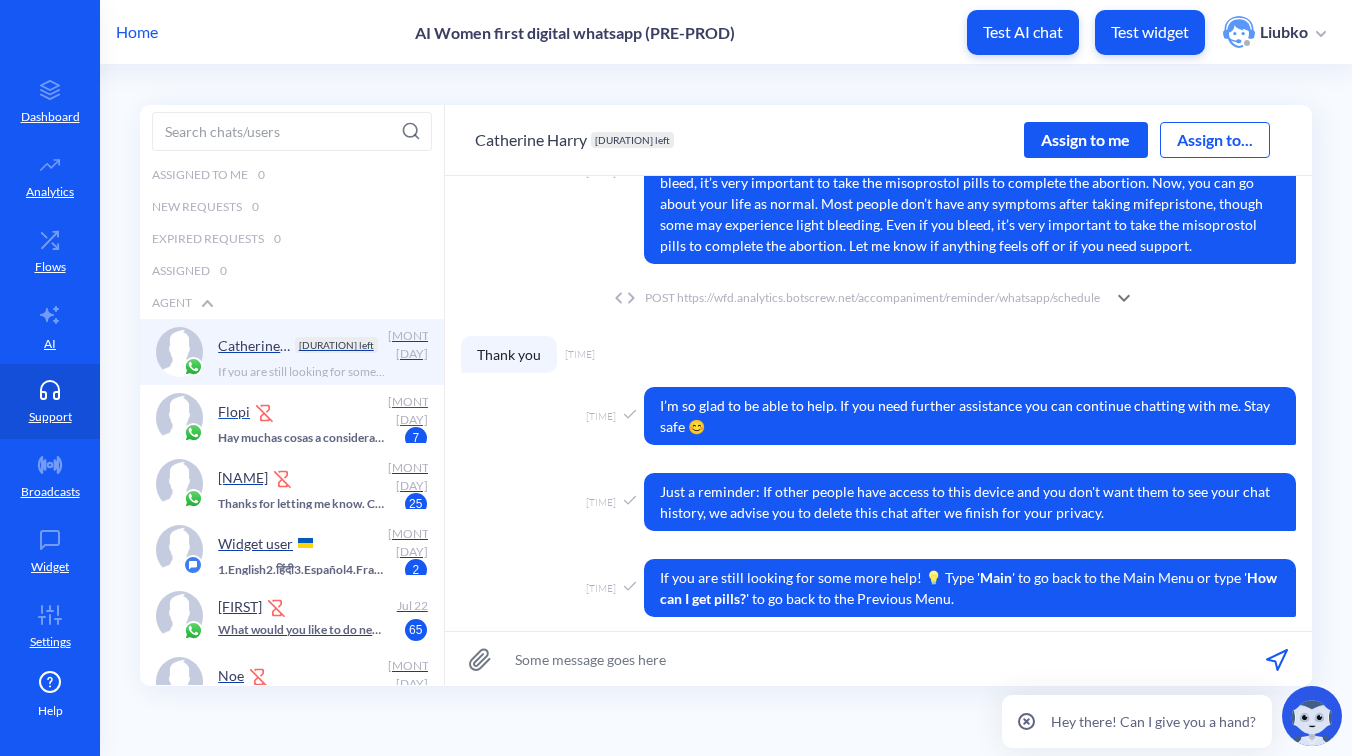 click on "Flopi" at bounding box center [299, 411] 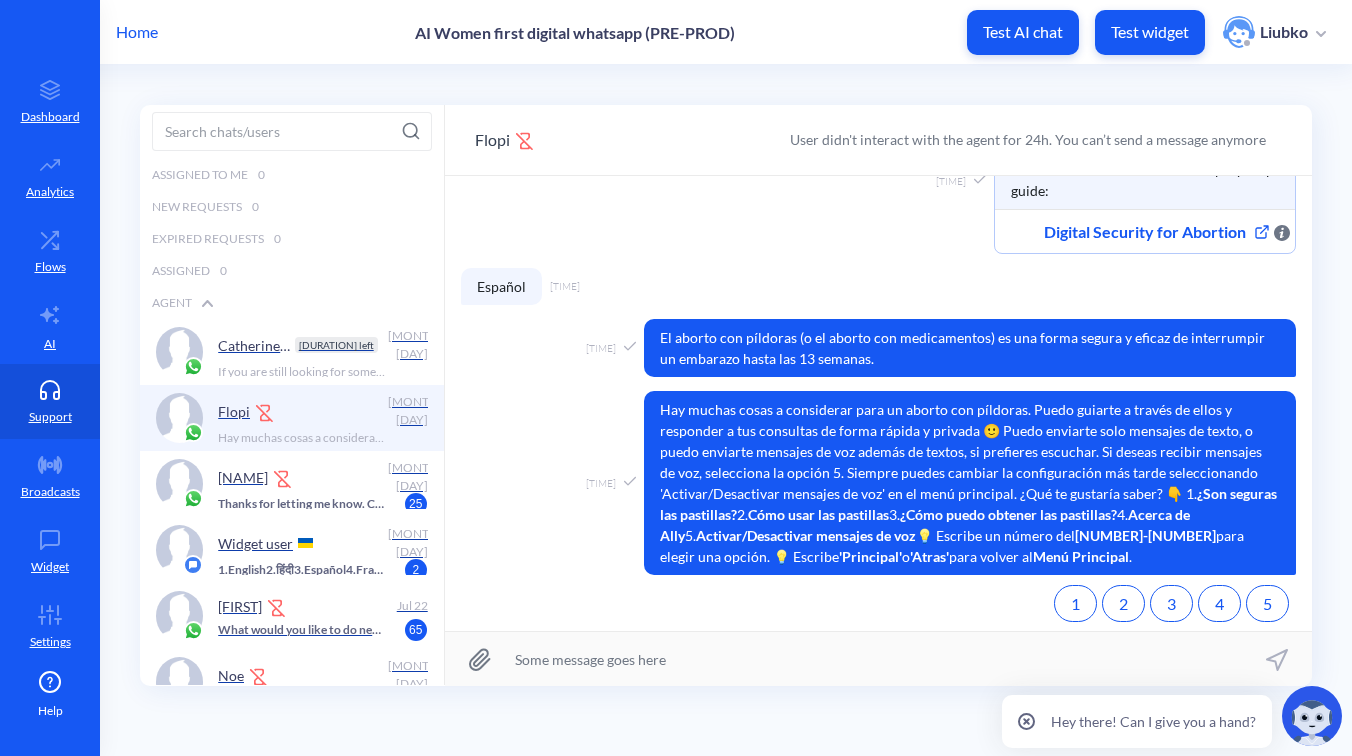 scroll, scrollTop: 0, scrollLeft: 0, axis: both 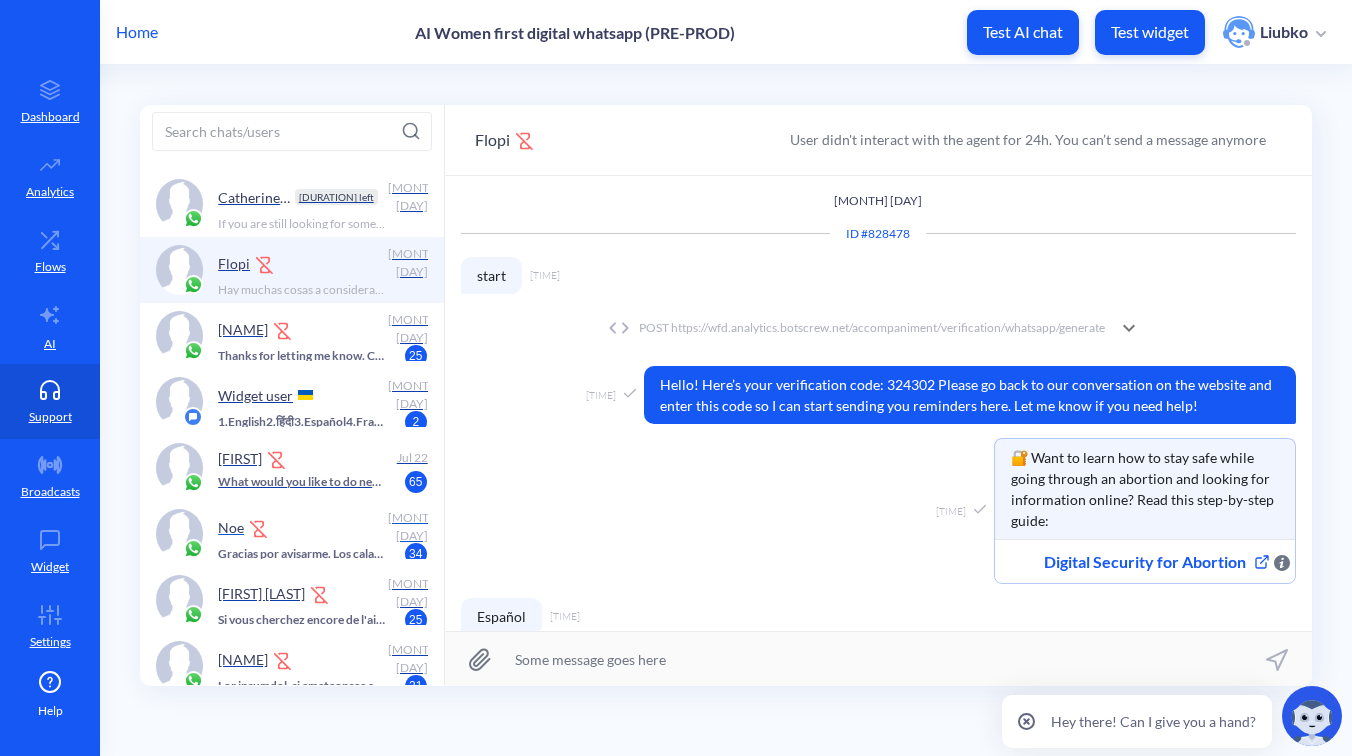 click on "Noe" at bounding box center (299, 527) 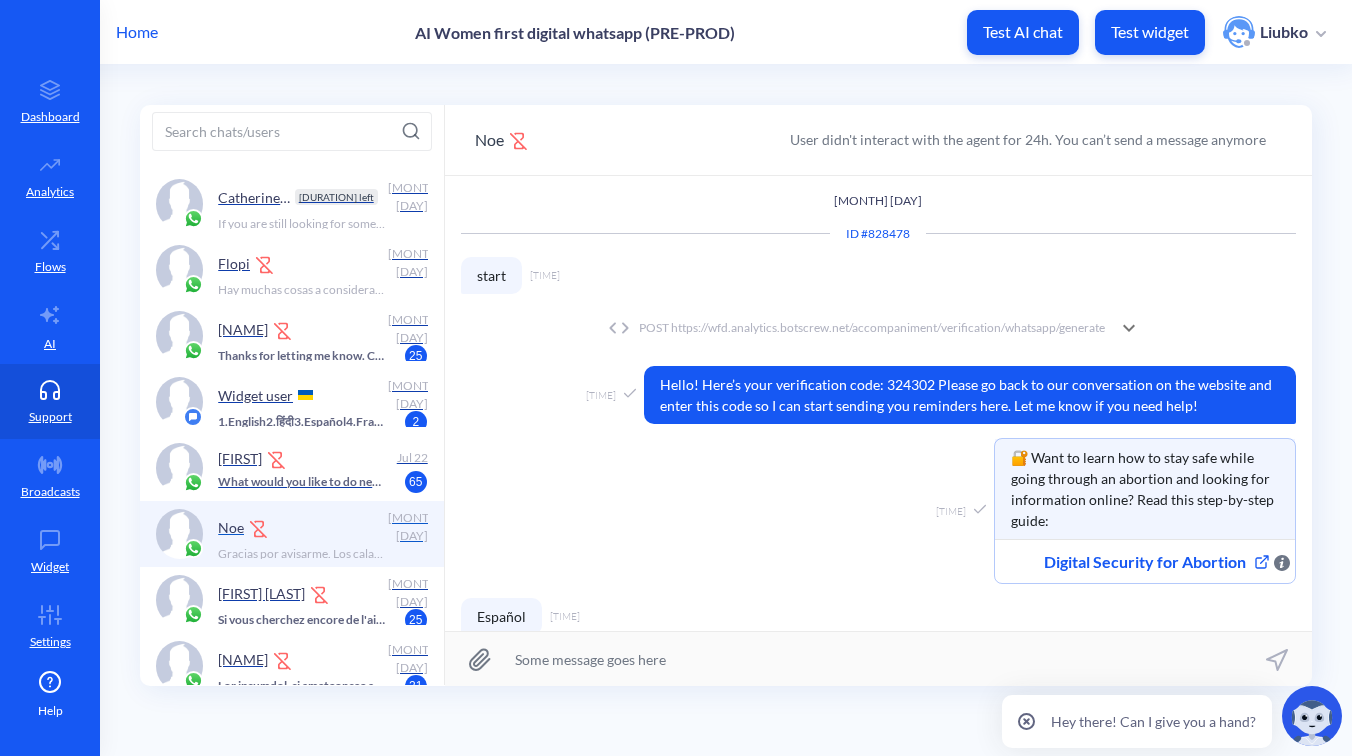 scroll, scrollTop: 1893, scrollLeft: 0, axis: vertical 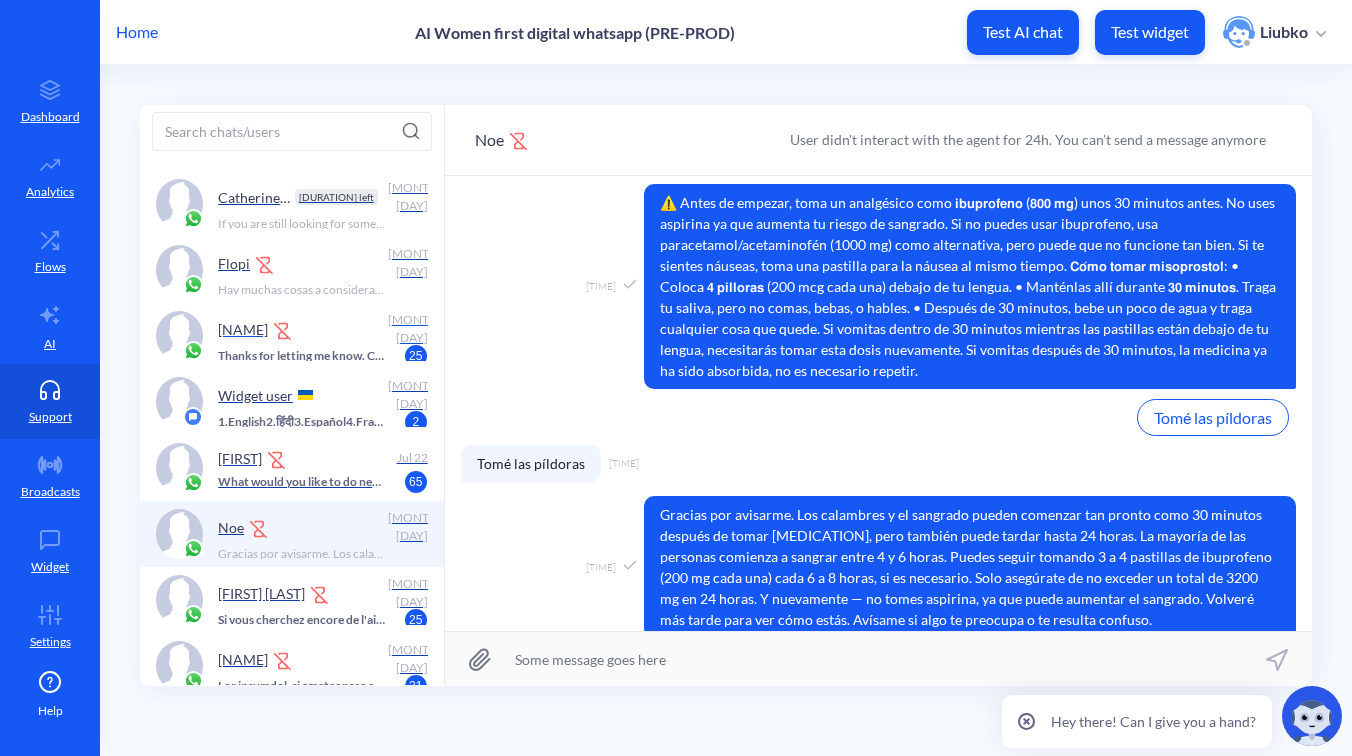 click on "[FIRST] [LAST]" at bounding box center (299, 329) 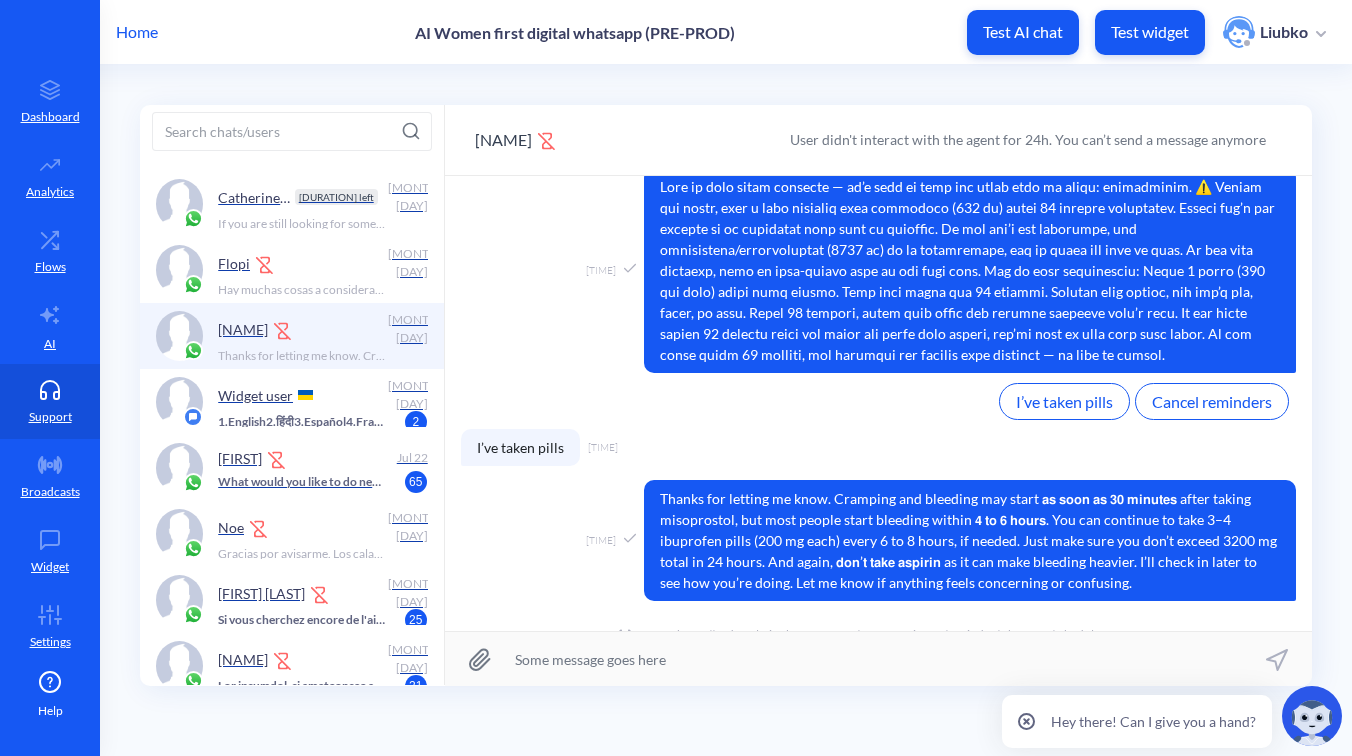 scroll, scrollTop: 4807, scrollLeft: 0, axis: vertical 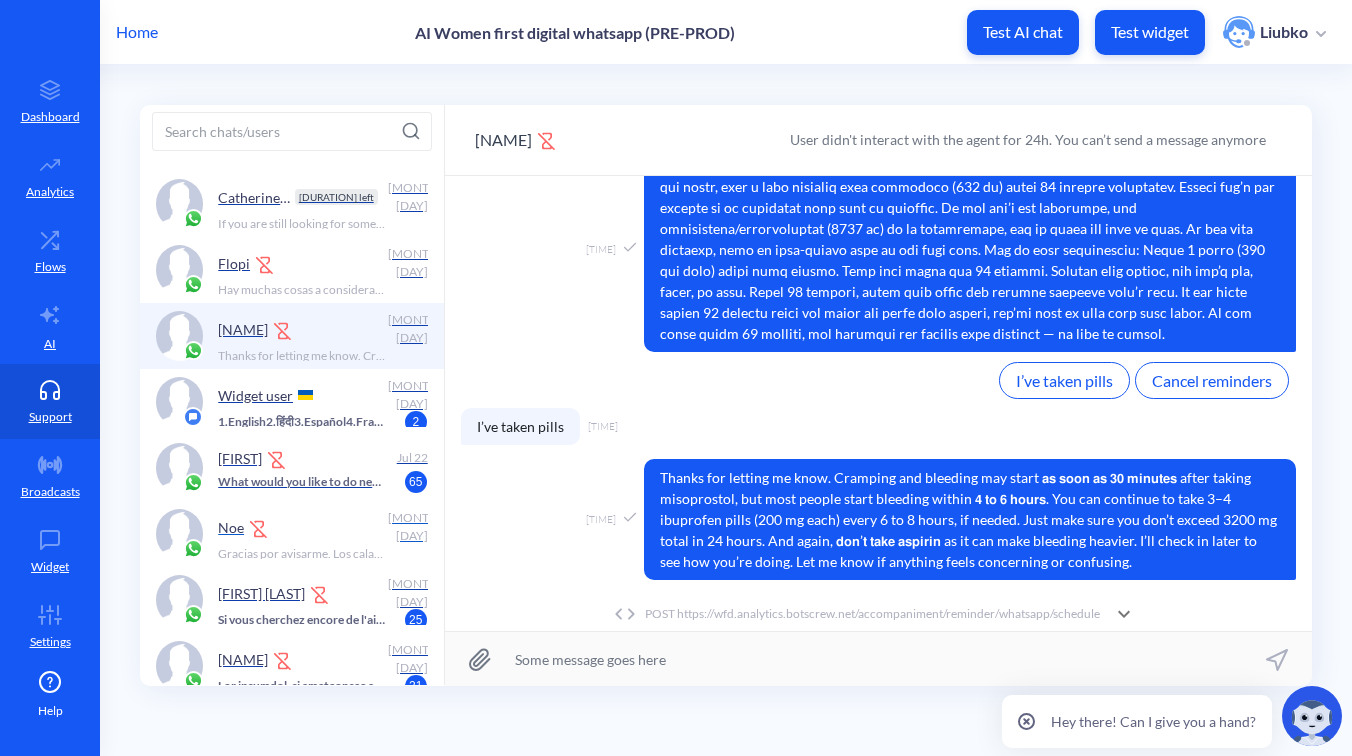 click on "Noe" at bounding box center (299, 527) 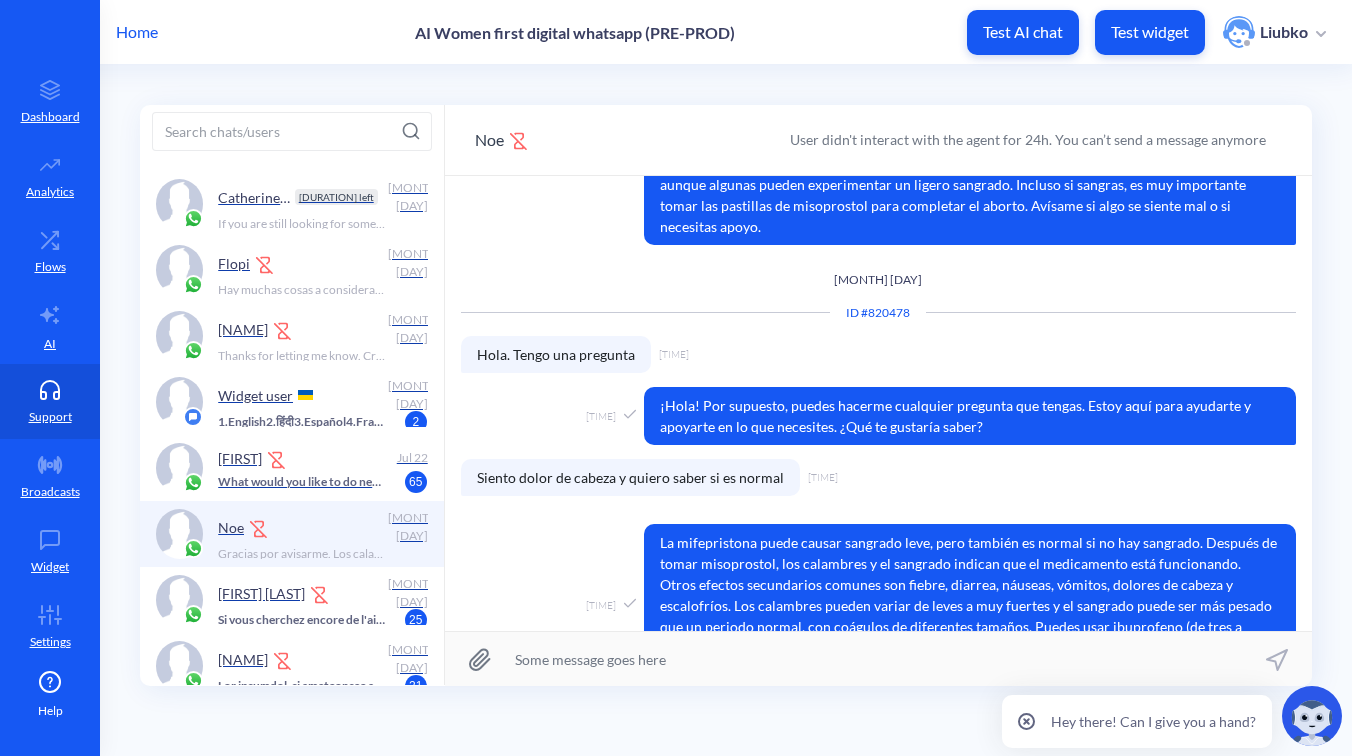 scroll, scrollTop: 496, scrollLeft: 0, axis: vertical 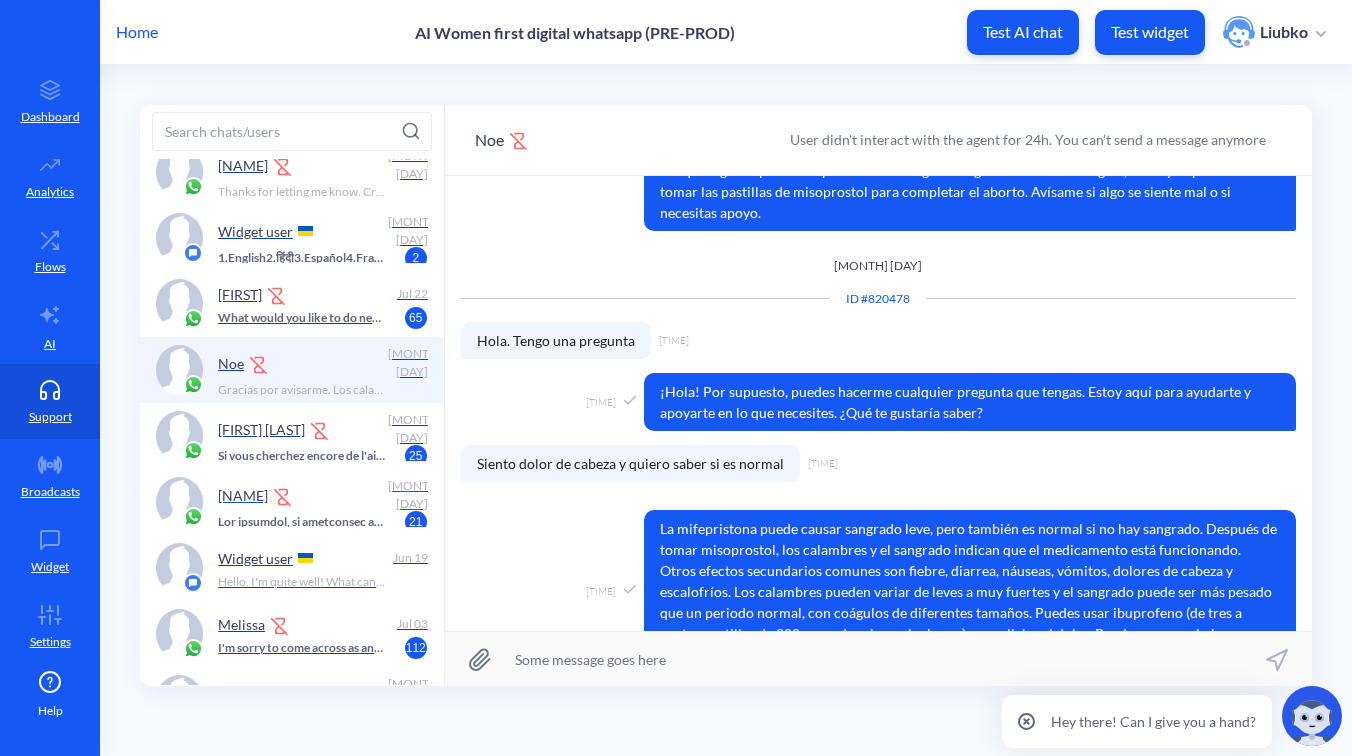 click at bounding box center (283, 497) 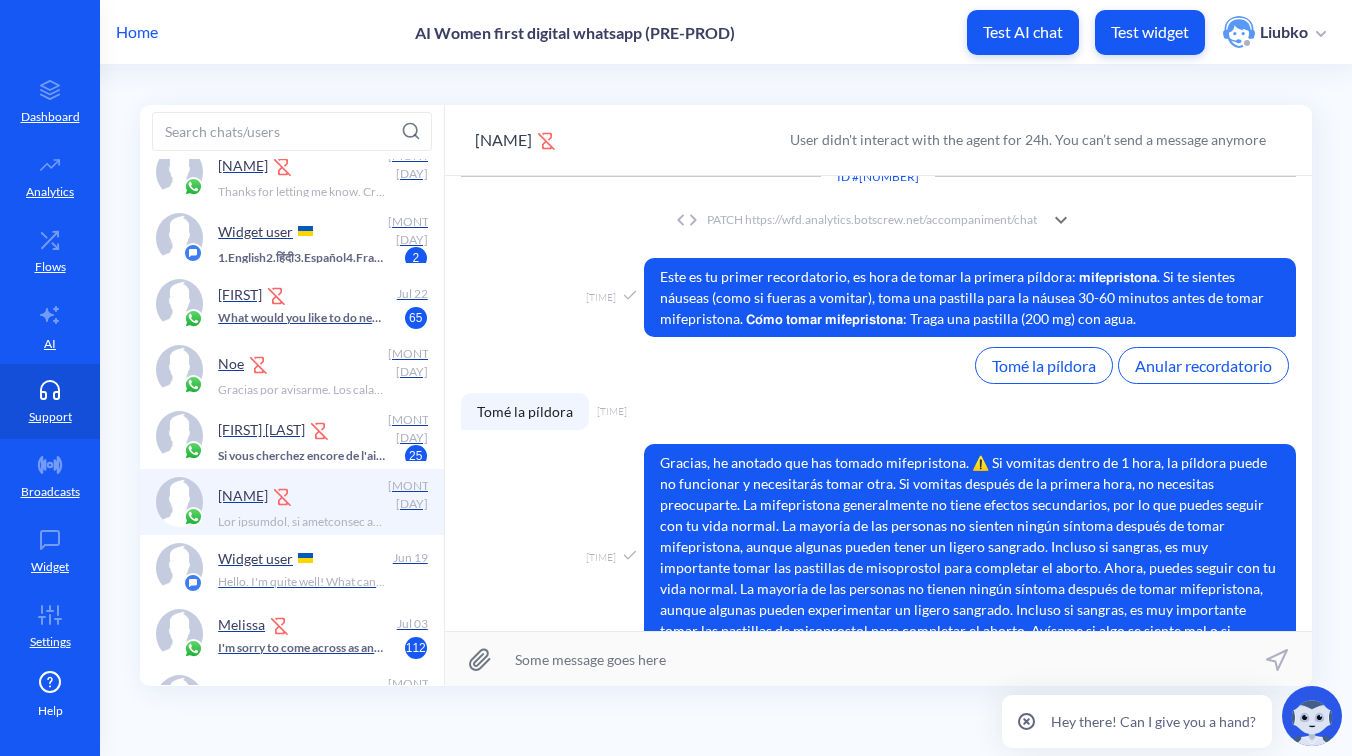 scroll, scrollTop: 55, scrollLeft: 0, axis: vertical 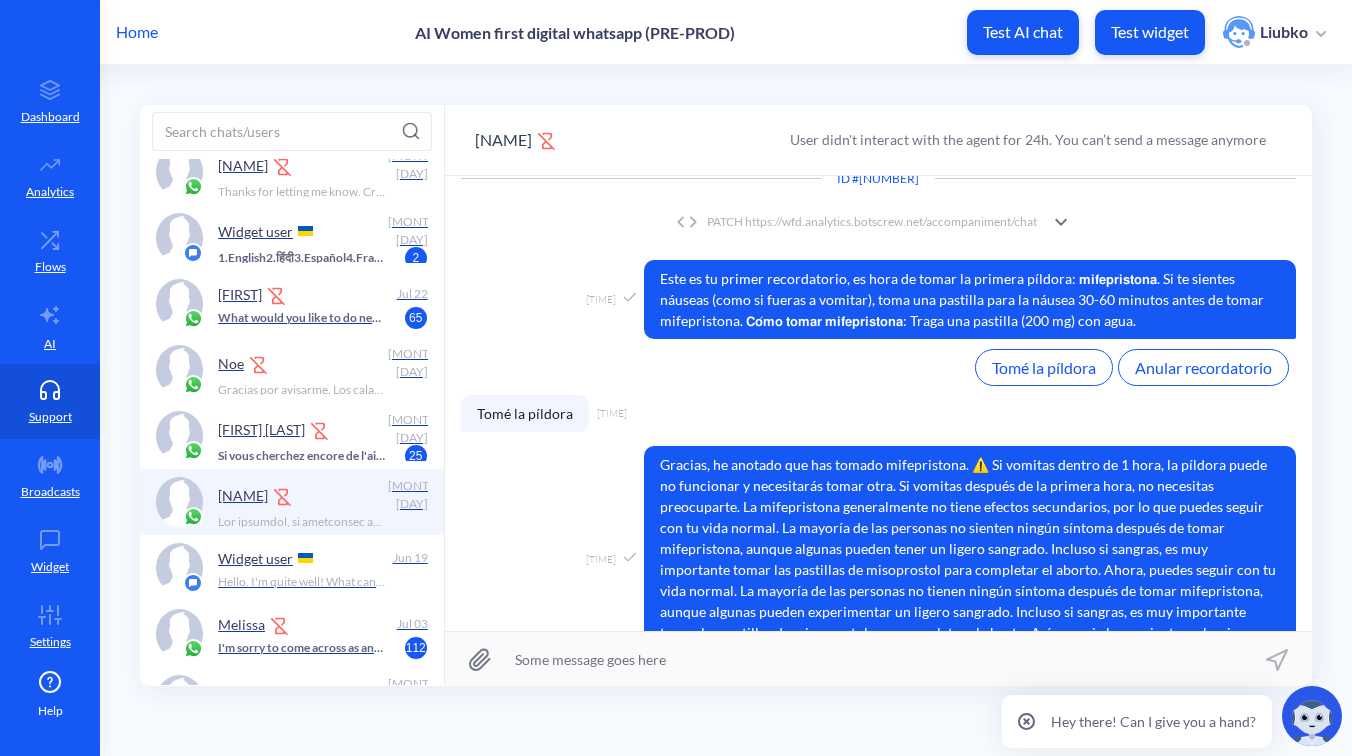 click on "PATCH   https://wfd.analytics.botscrew.net/accompaniment/chat" at bounding box center (854, 222) 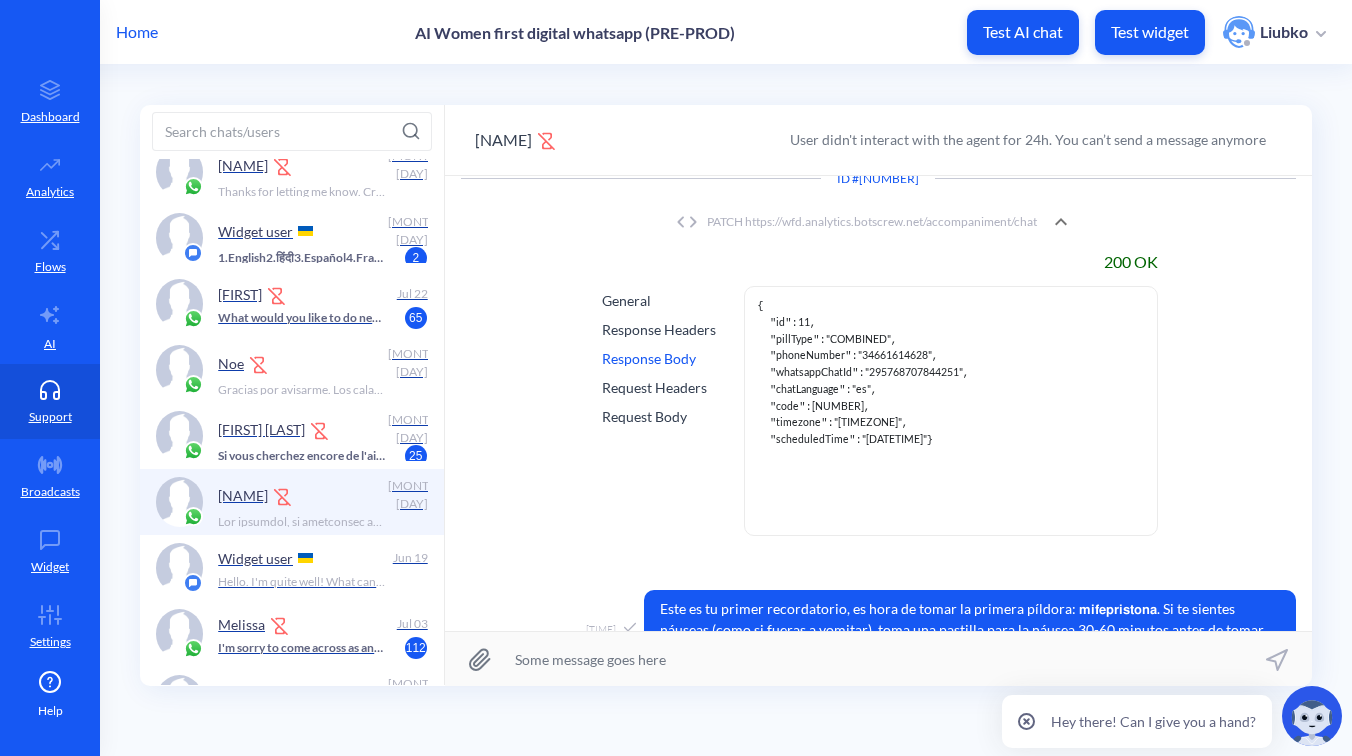 click on "Request Body" at bounding box center [659, 416] 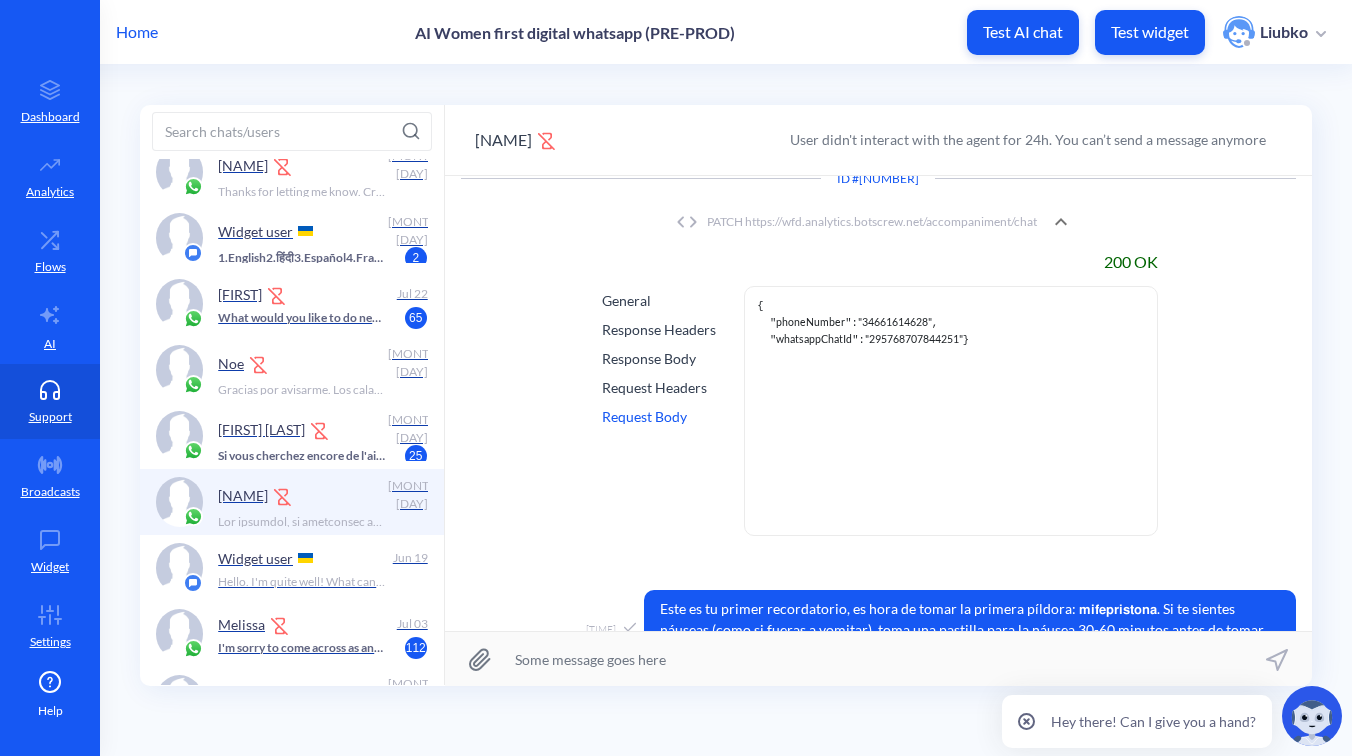 click on "Response Body" at bounding box center (659, 358) 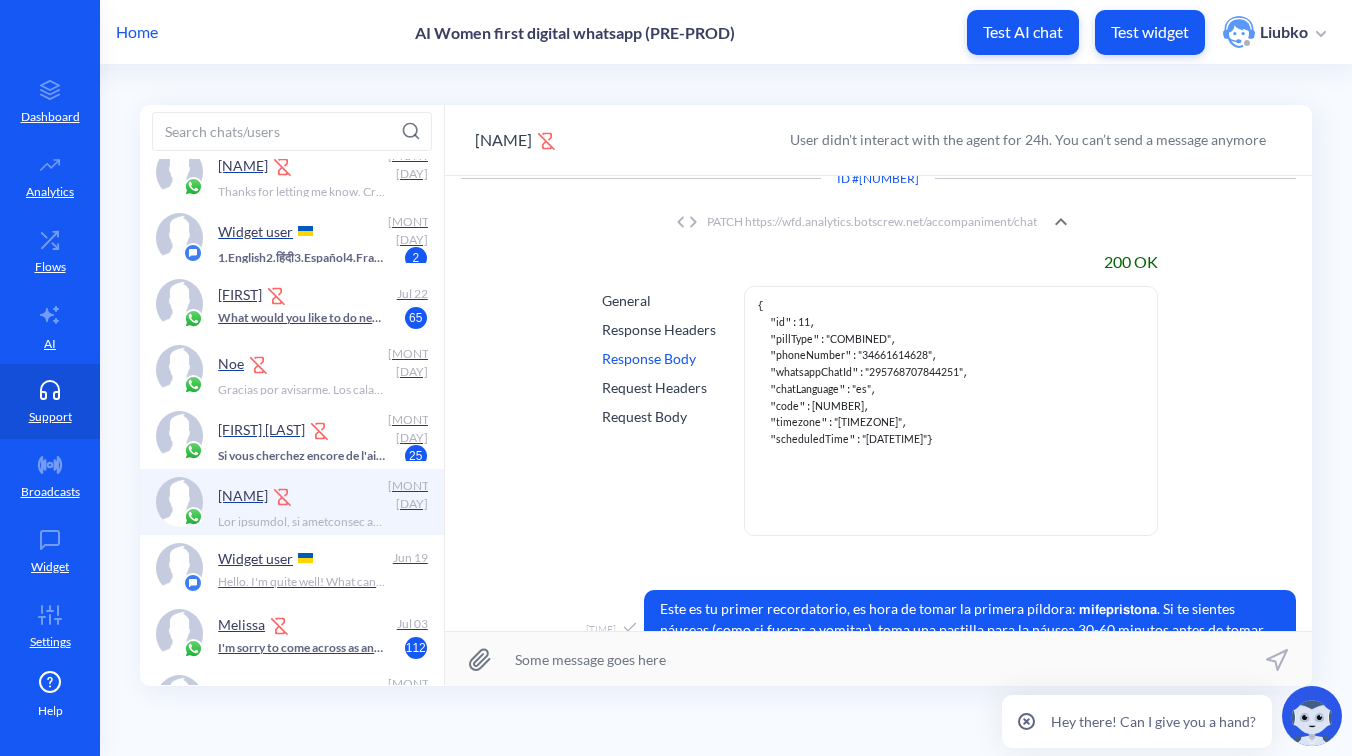 click on "PATCH   https://wfd.analytics.botscrew.net/accompaniment/chat" at bounding box center (854, 222) 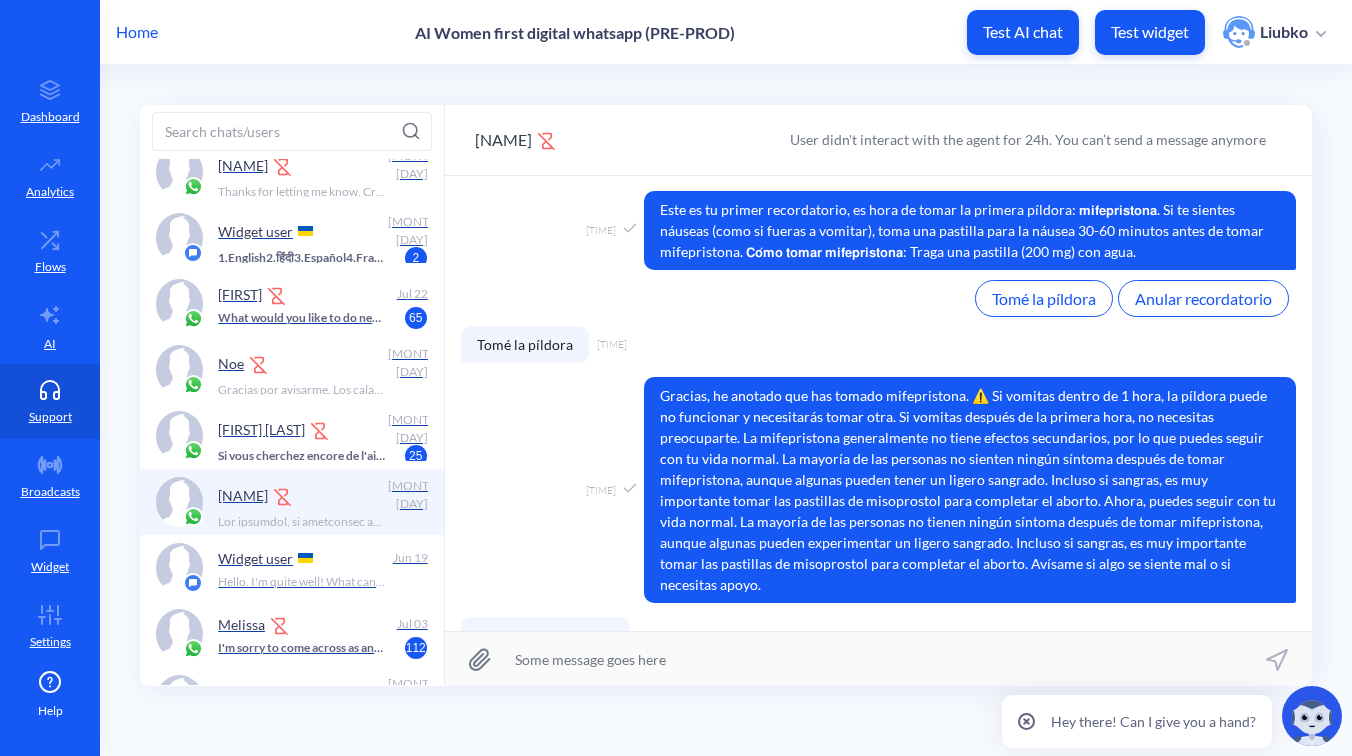 scroll, scrollTop: 113, scrollLeft: 0, axis: vertical 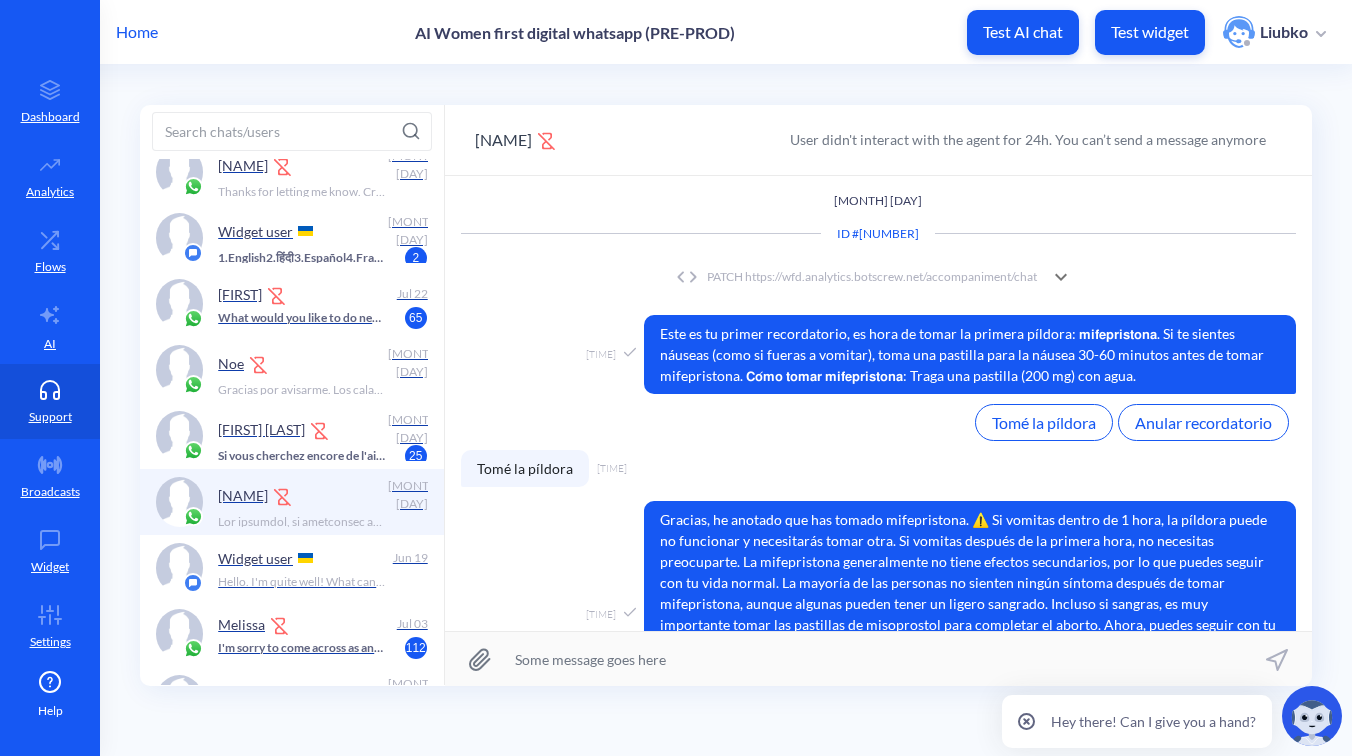 click on "PATCH   https://wfd.analytics.botscrew.net/accompaniment/chat" at bounding box center [854, 277] 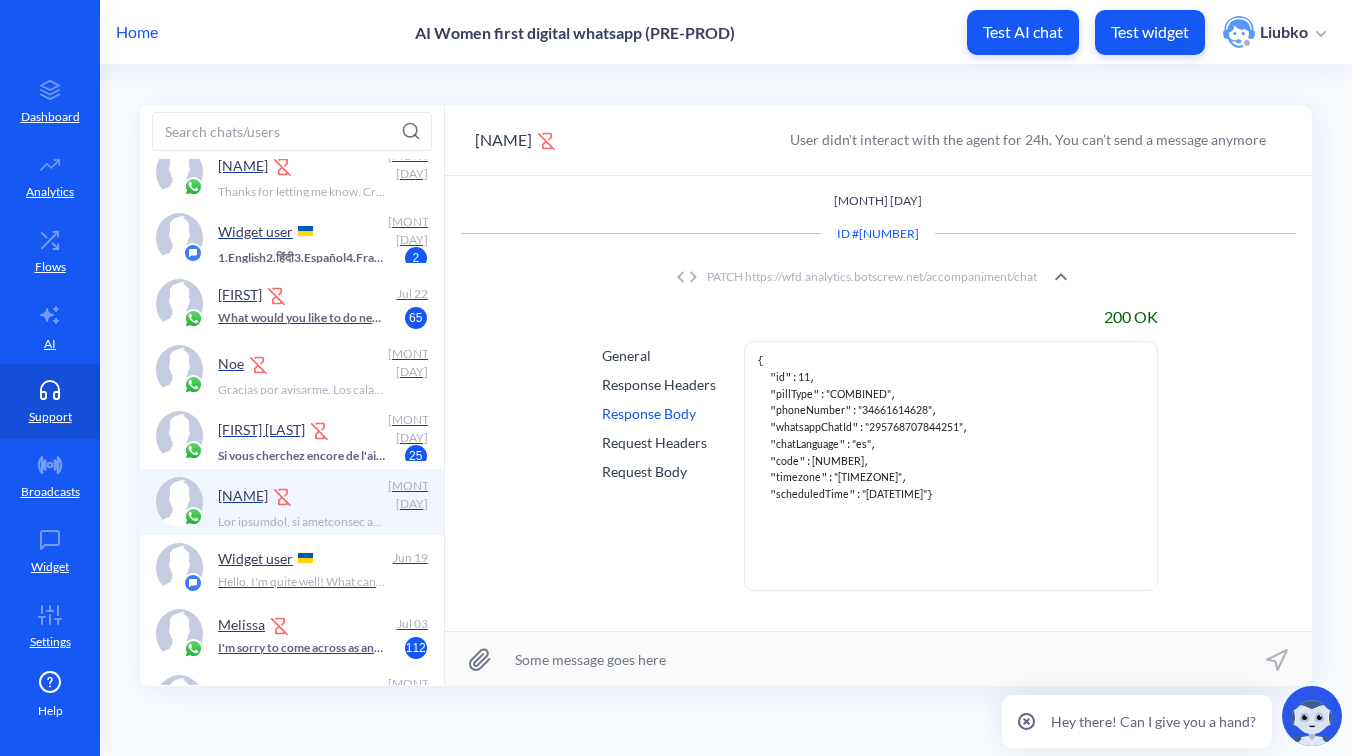 click on "PATCH   https://wfd.analytics.botscrew.net/accompaniment/chat" at bounding box center (854, 277) 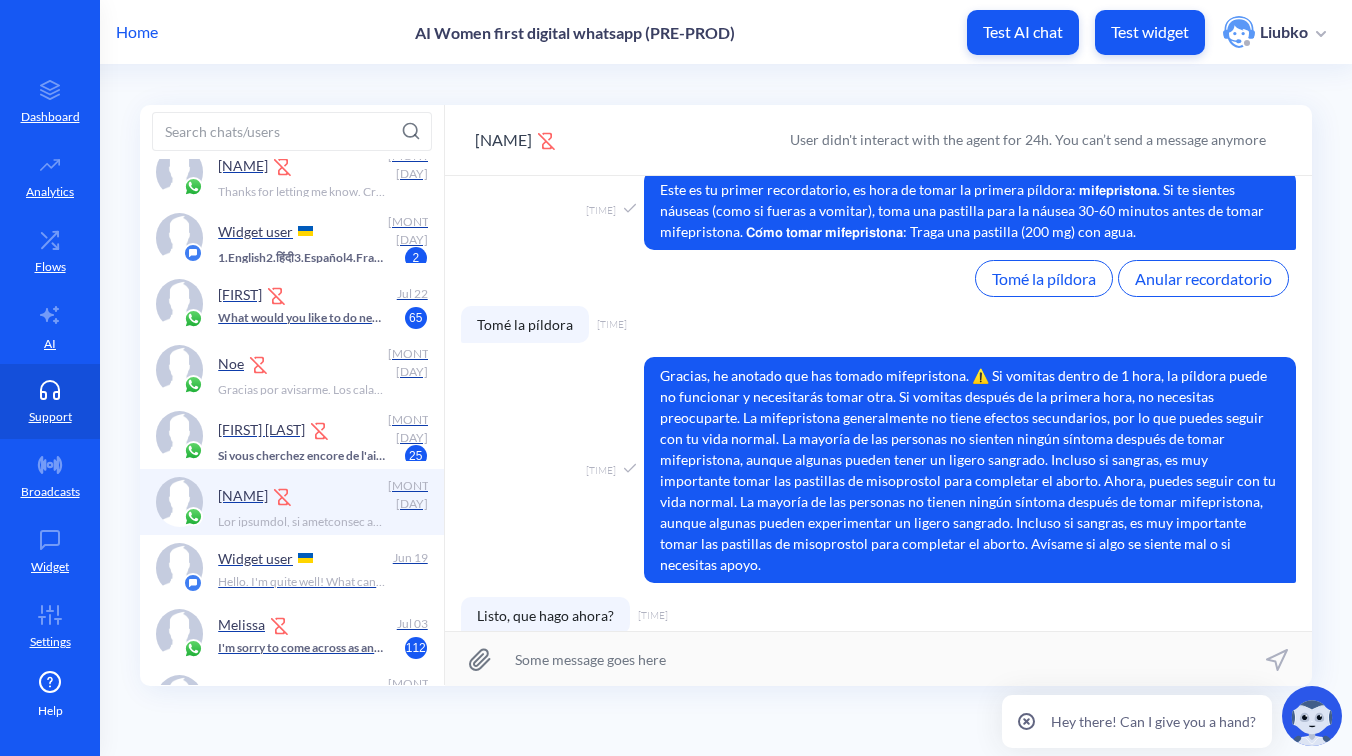 scroll, scrollTop: 113, scrollLeft: 0, axis: vertical 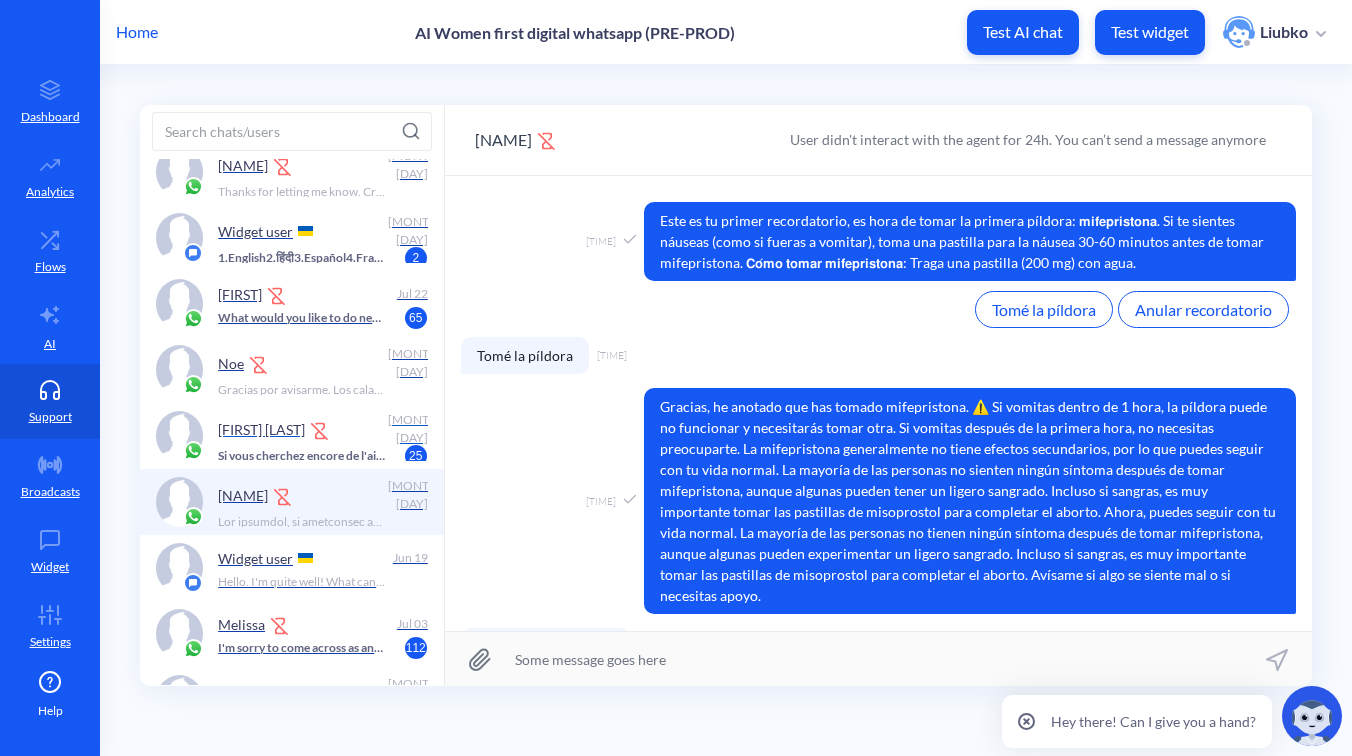 click on "Si vous cherchez encore de l'aide!
💡 Tapez 'Principal' pour revenir au menu principal ou tapez ' Comment puis-je obtenir les pilules? ' pour revenir au Menu Précédent." at bounding box center (301, 456) 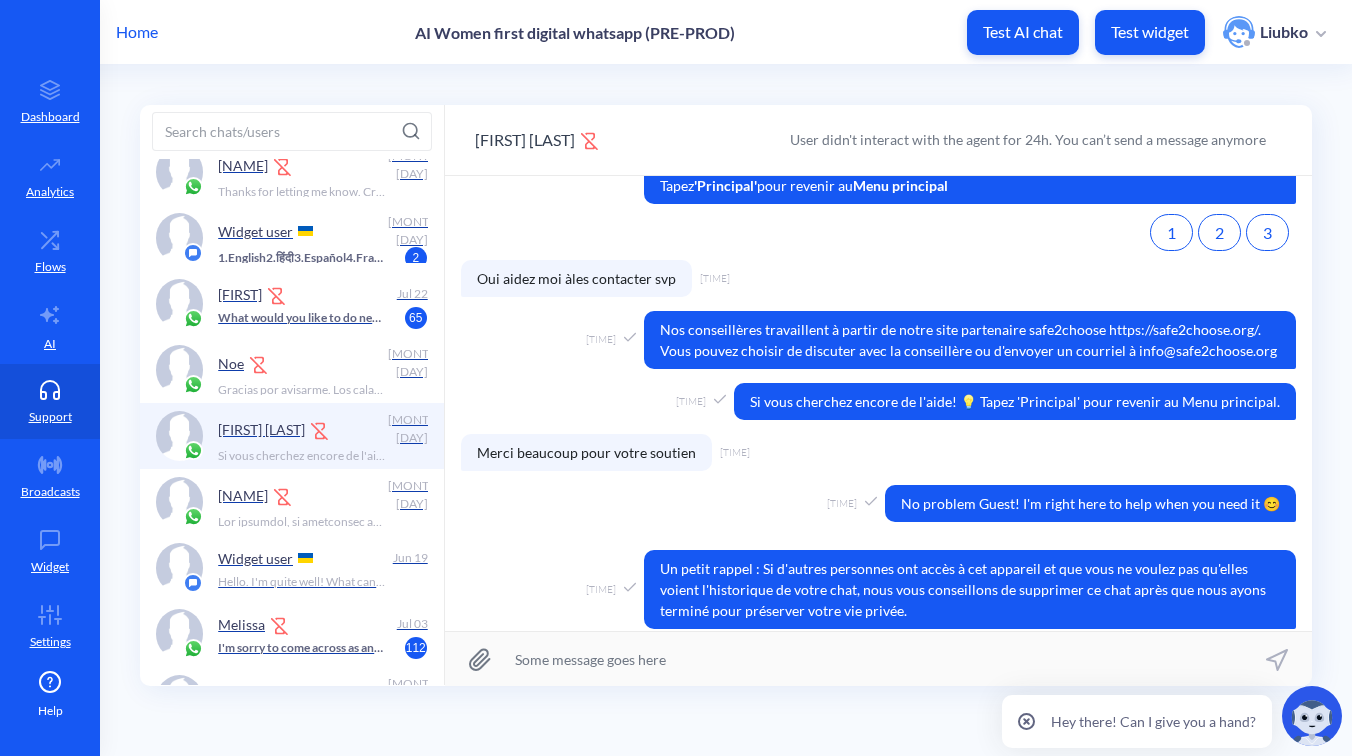 scroll, scrollTop: 1819, scrollLeft: 0, axis: vertical 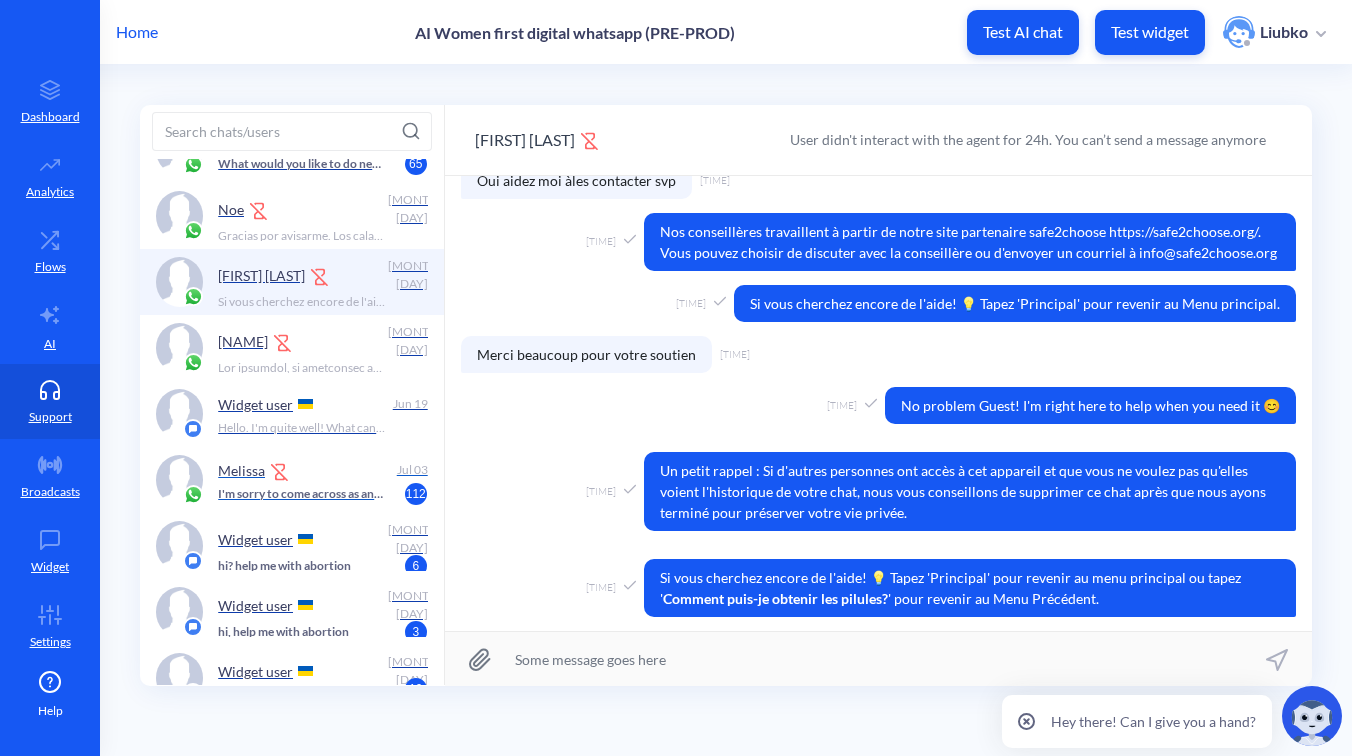 click on "I'm sorry to come across as annoying" at bounding box center [301, 494] 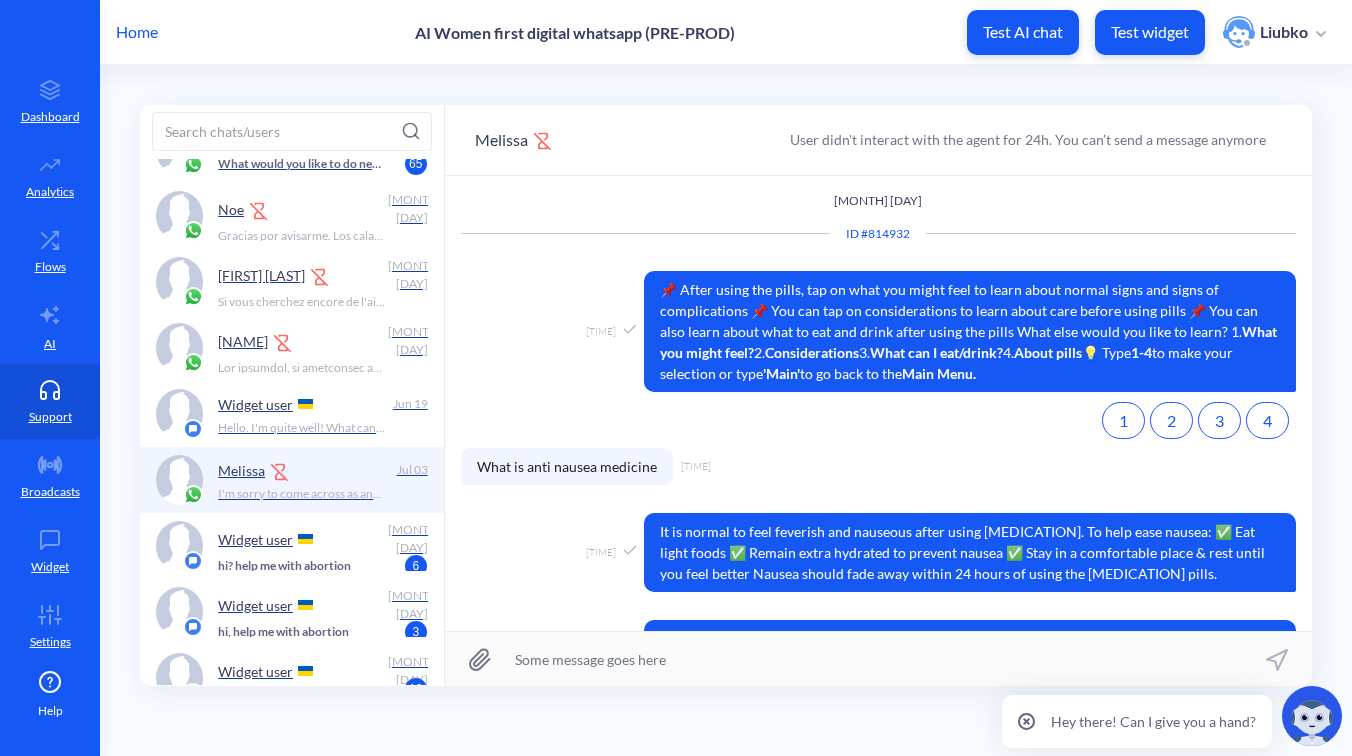 scroll, scrollTop: 1576, scrollLeft: 0, axis: vertical 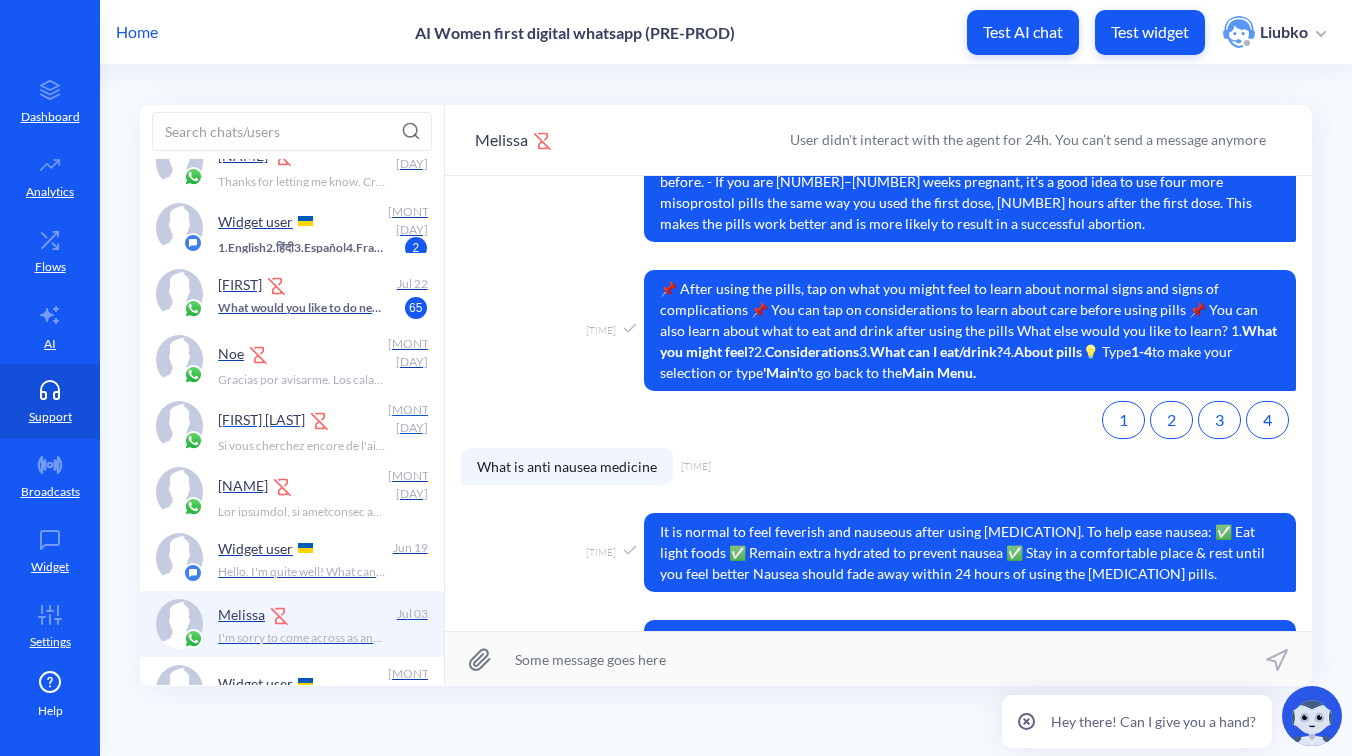click on "[FIRST] [LAST]" at bounding box center [261, 419] 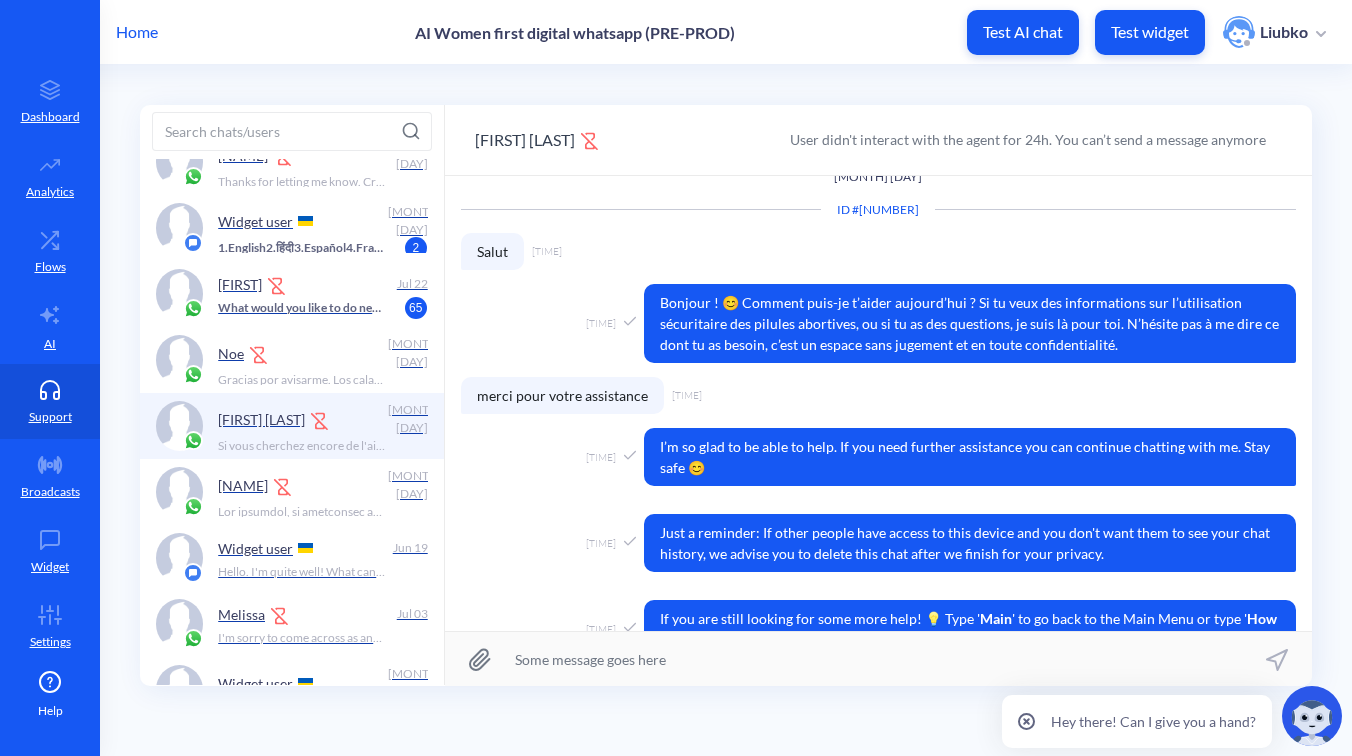 scroll, scrollTop: 0, scrollLeft: 0, axis: both 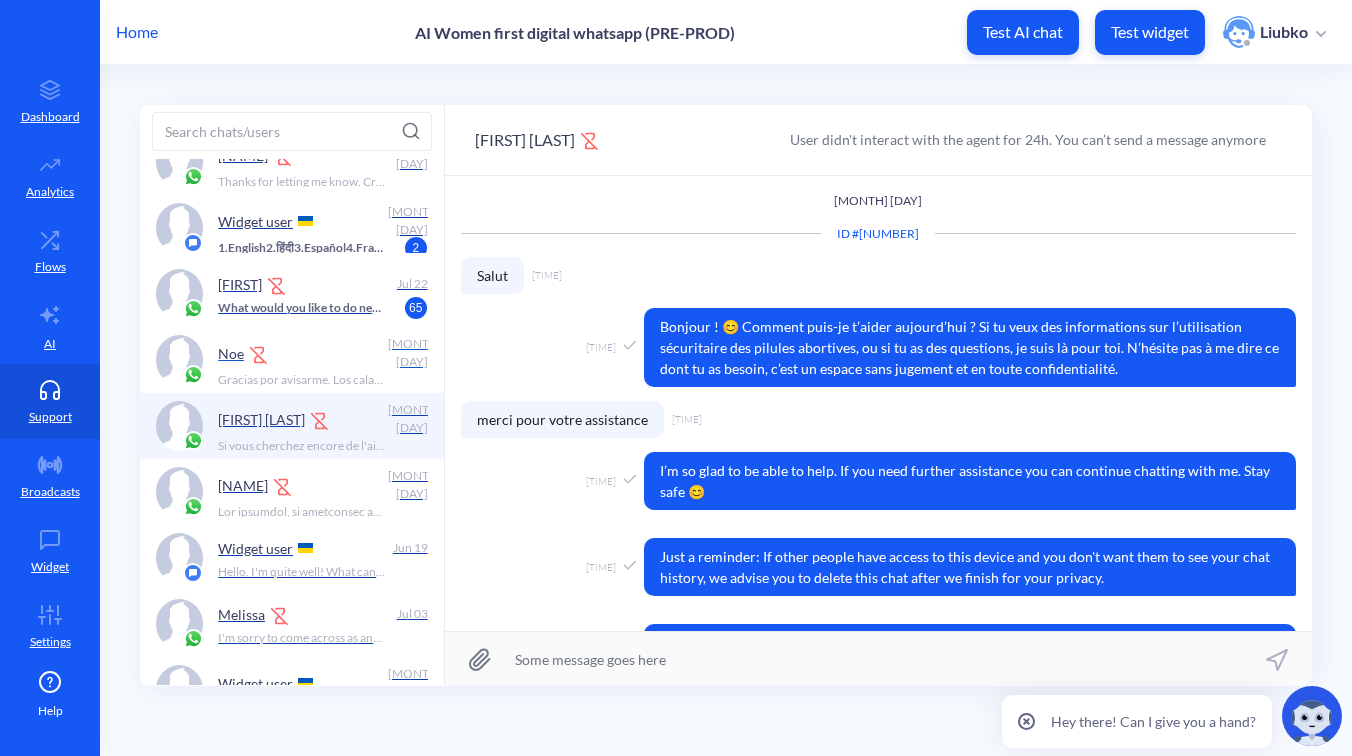 click on "Noe   Jul 16 Gracias por avisarme.
Los calambres y el sangrado pueden comenzar tan pronto como 30 minutos después de tomar misoprostol, pero también puede tardar hasta 24 horas.
La mayoría de las personas comienza a sangrar entre 4 y 6 horas.
Puedes seguir tomando 3 a 4 pastillas de ibuprofeno (200 mg cada una) cada 6 a 8 horas, si es necesario.
Solo asegúrate de no exceder un total de 3200 mg en 24 horas. Y nuevamente — no tomes aspirina, ya que puede aumentar el sangrado.
Volveré más tarde para ver cómo estás. Avísame si algo te preocupa o te resulta confuso." at bounding box center [292, 360] 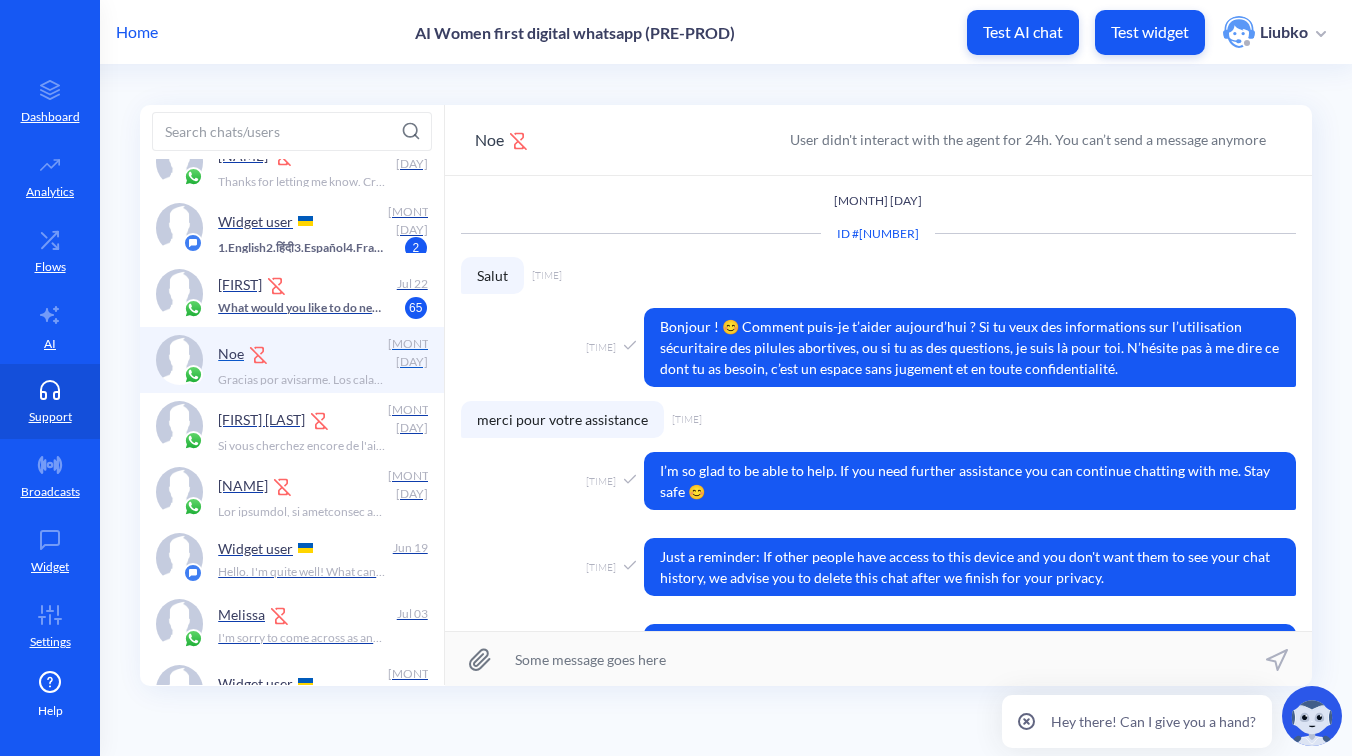 scroll 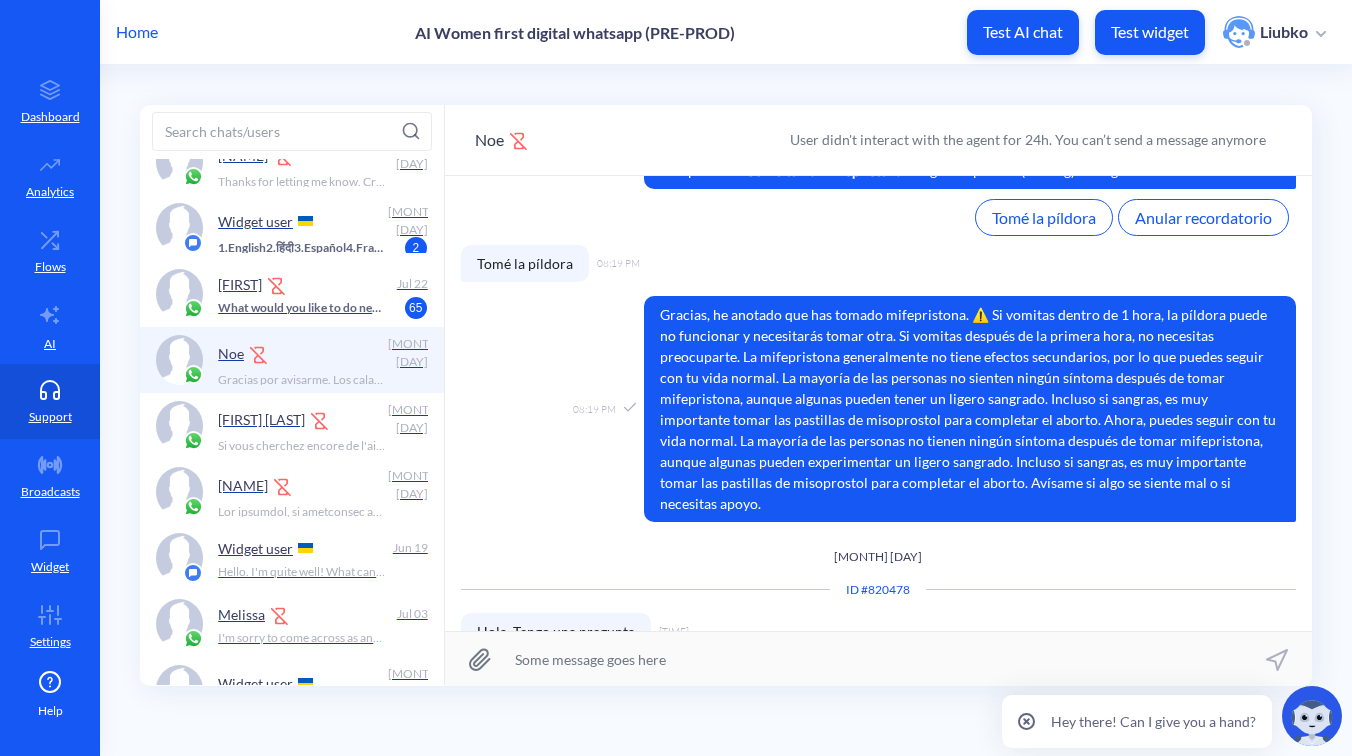 click on "Gracias, he anotado que has tomado mifepristona.
⚠️ Si vomitas dentro de 1 hora, la píldora puede no funcionar y necesitarás tomar otra. Si vomitas después de la primera hora, no necesitas preocuparte.
La mifepristona generalmente no tiene efectos secundarios, por lo que puedes seguir con tu vida normal. La mayoría de las personas no sienten ningún síntoma después de tomar mifepristona, aunque algunas pueden tener un ligero sangrado. Incluso si sangras, es muy importante tomar las pastillas de misoprostol para completar el aborto.
Ahora, puedes seguir con tu vida normal. La mayoría de las personas no tienen ningún síntoma después de tomar mifepristona, aunque algunas pueden experimentar un ligero sangrado. Incluso si sangras, es muy importante tomar las pastillas de misoprostol para completar el aborto.
Avísame si algo se siente mal o si necesitas apoyo." at bounding box center [970, 409] 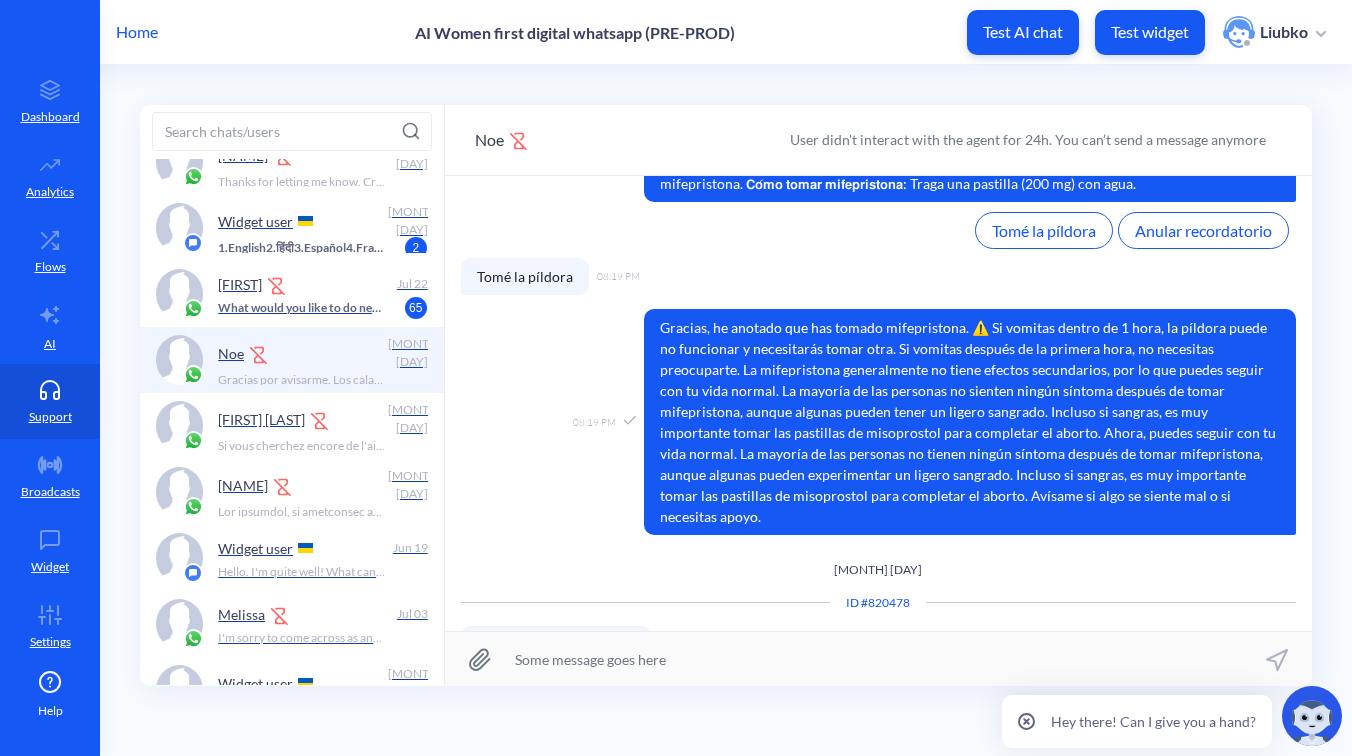 scroll, scrollTop: 191, scrollLeft: 0, axis: vertical 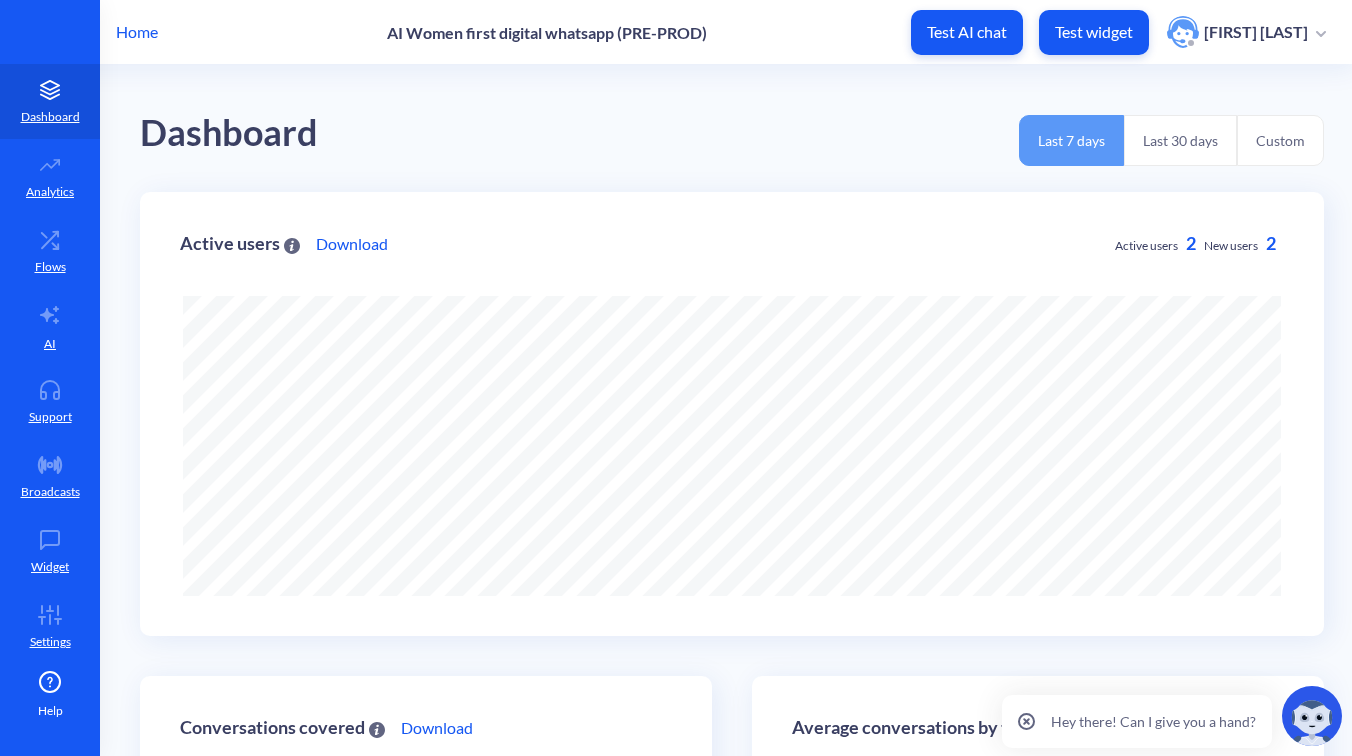 click on "Home" at bounding box center [137, 32] 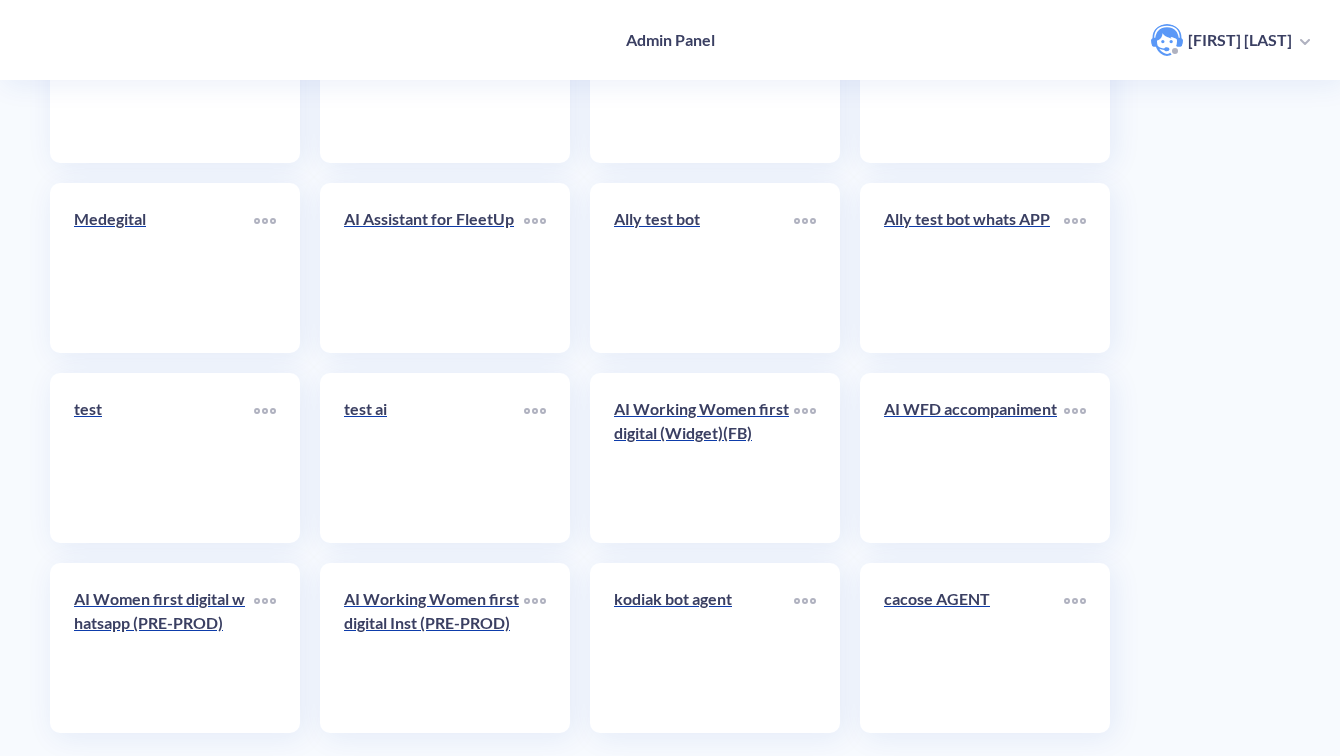 scroll, scrollTop: 7091, scrollLeft: 0, axis: vertical 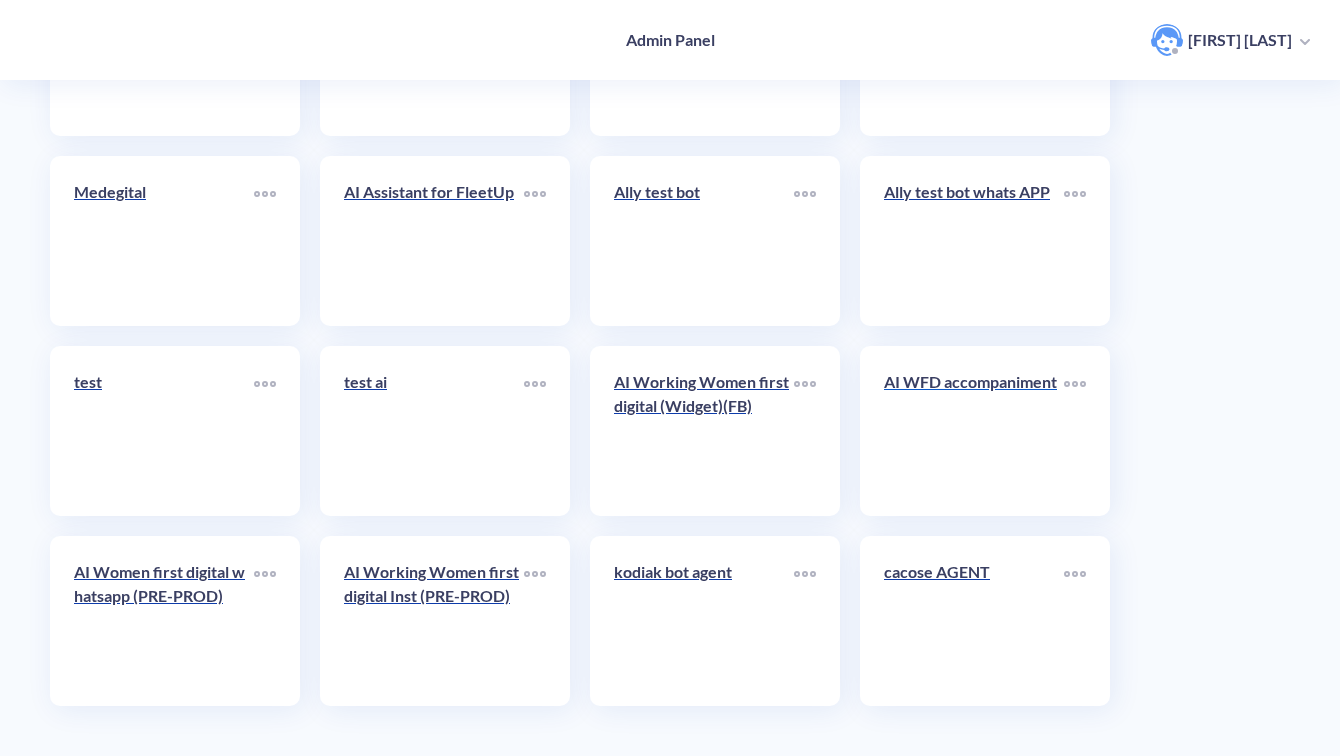 click on "AI WFD accompaniment" at bounding box center (974, 390) 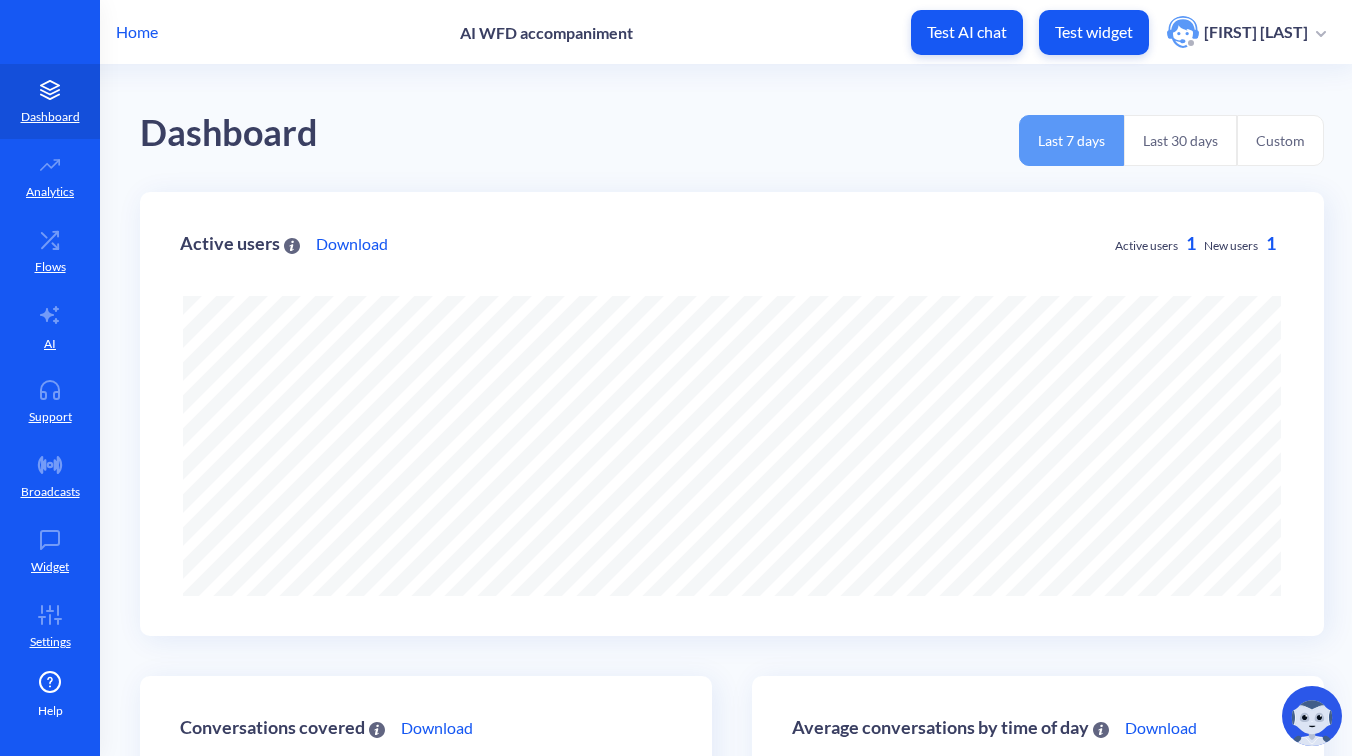 scroll, scrollTop: 0, scrollLeft: 0, axis: both 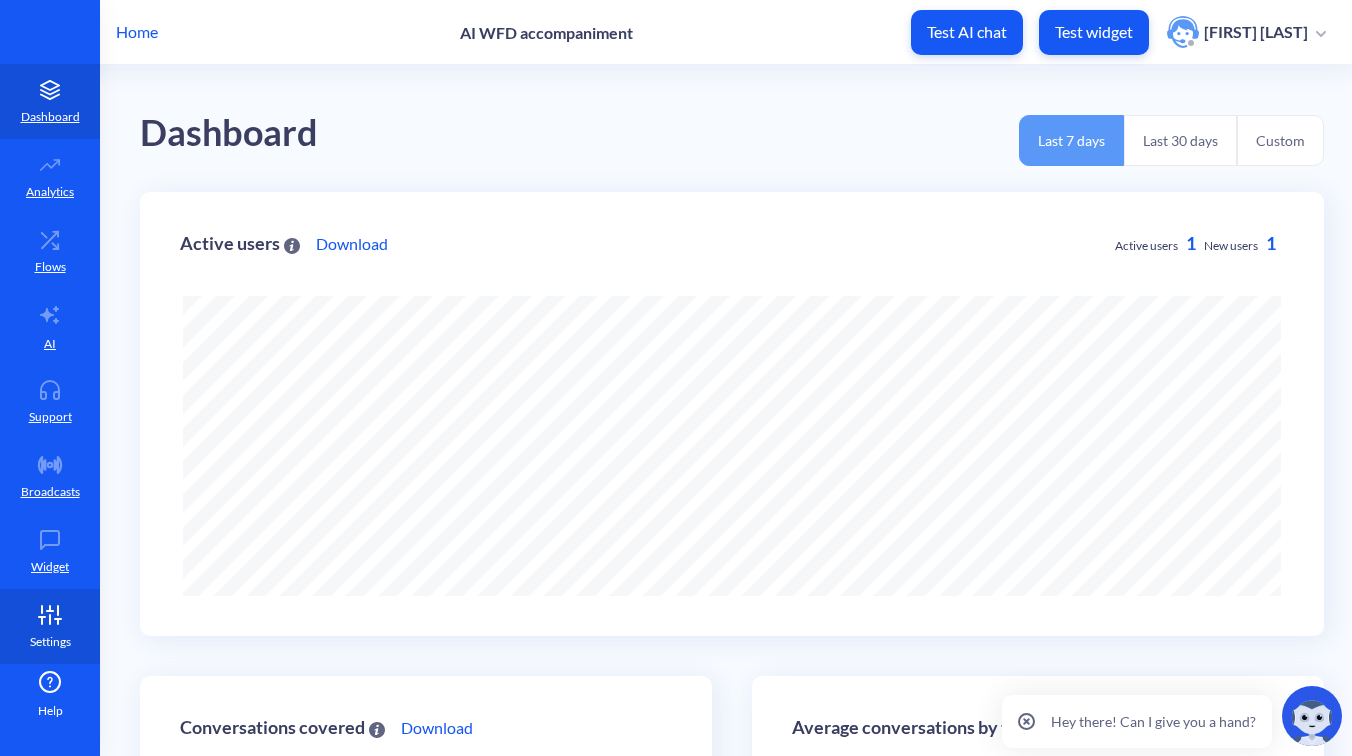 click 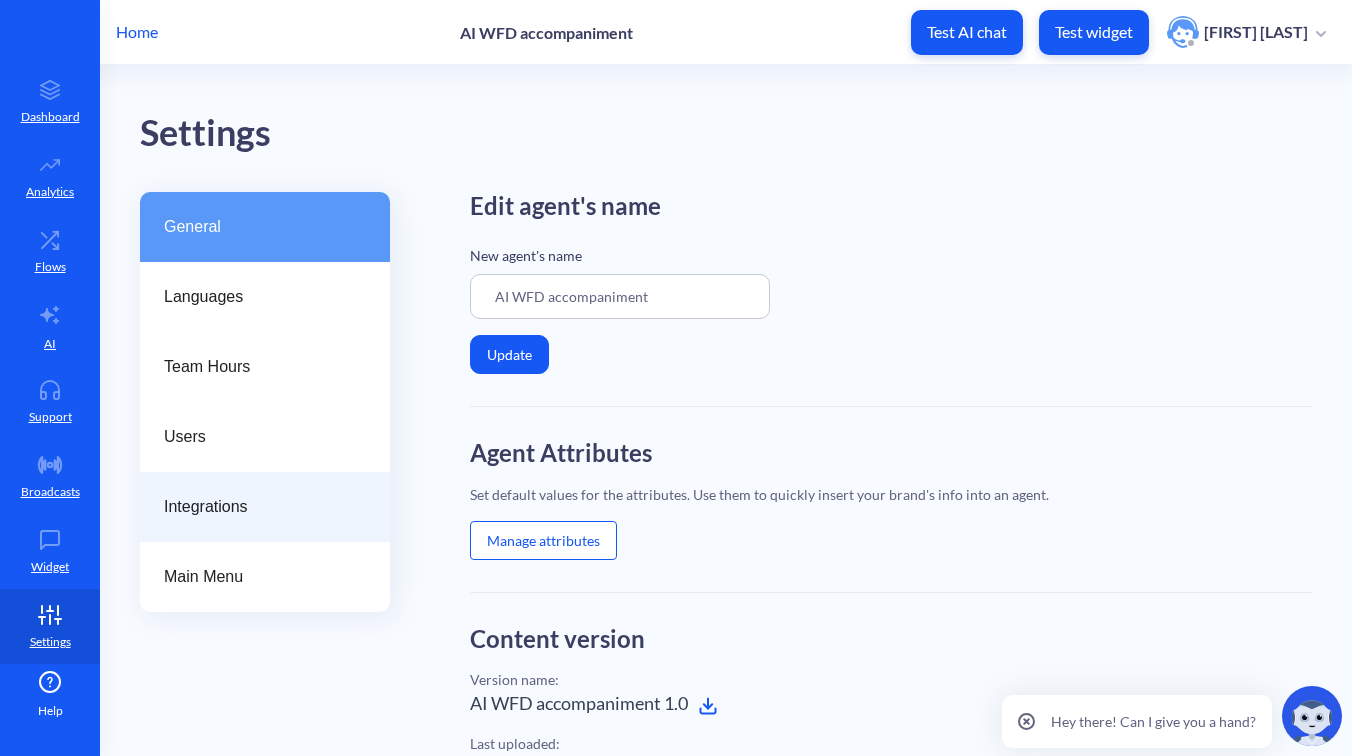 click on "Integrations" at bounding box center (257, 507) 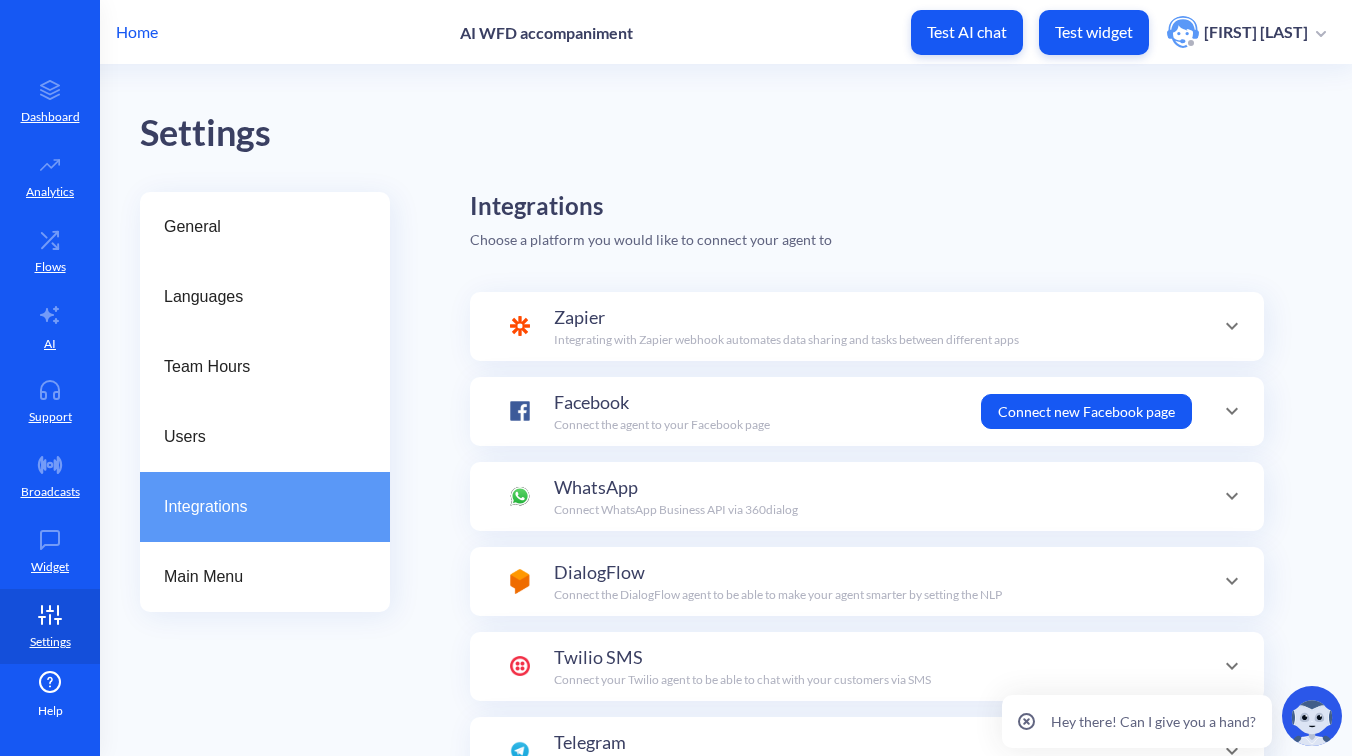 scroll, scrollTop: 195, scrollLeft: 0, axis: vertical 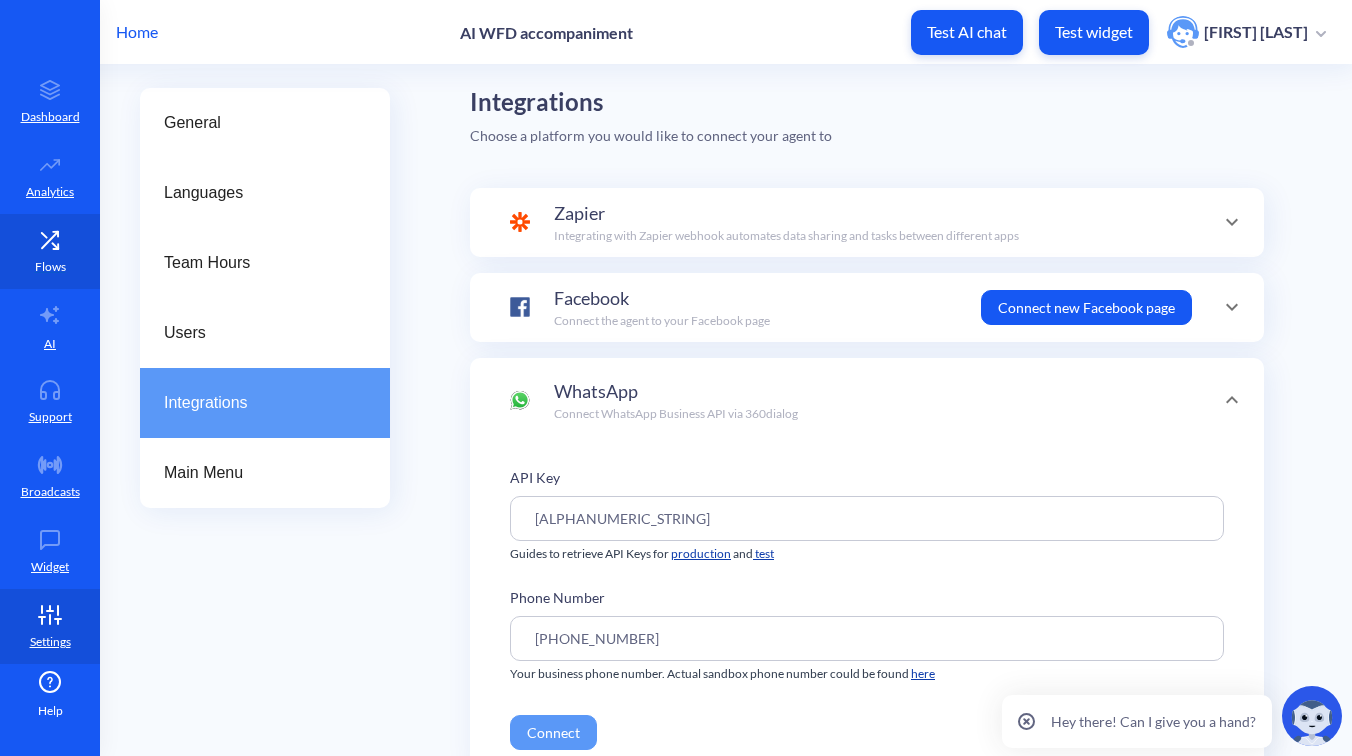 click on "Flows" at bounding box center (50, 267) 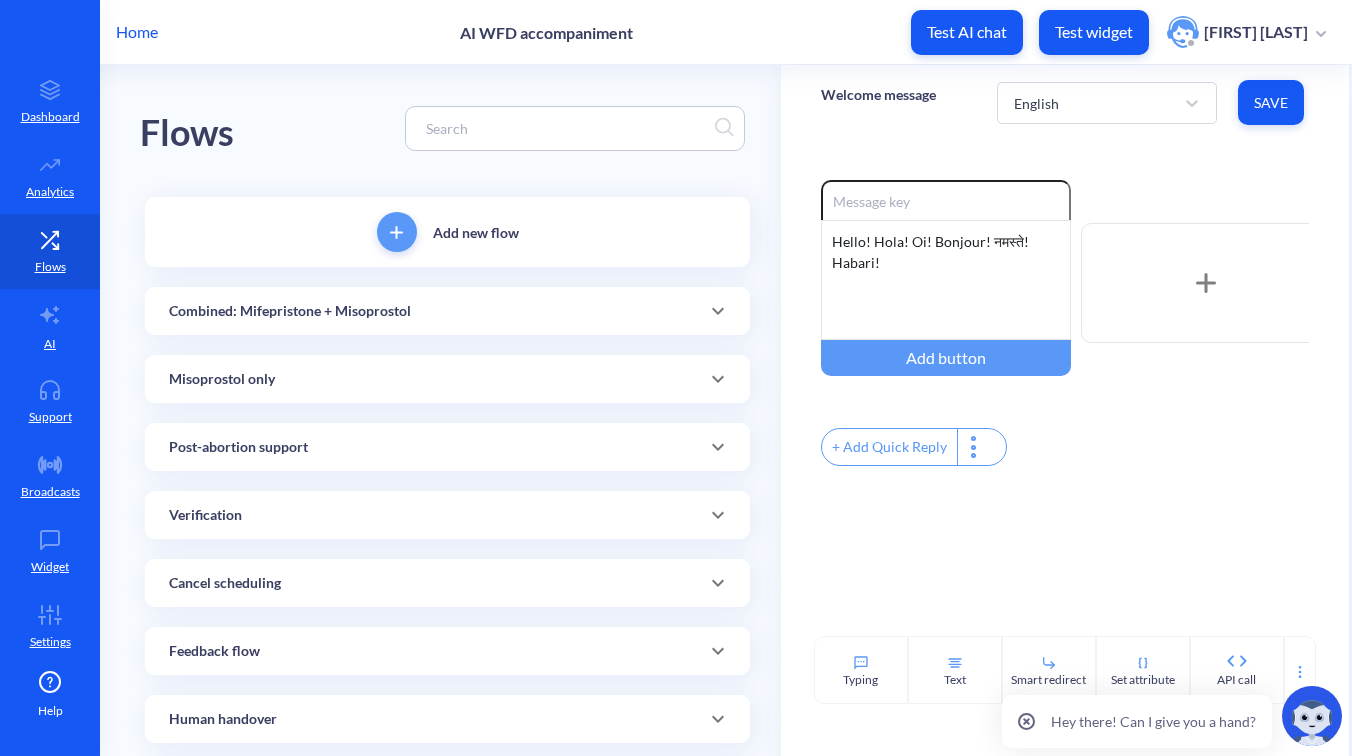 click on "Misoprostol only" at bounding box center [447, 379] 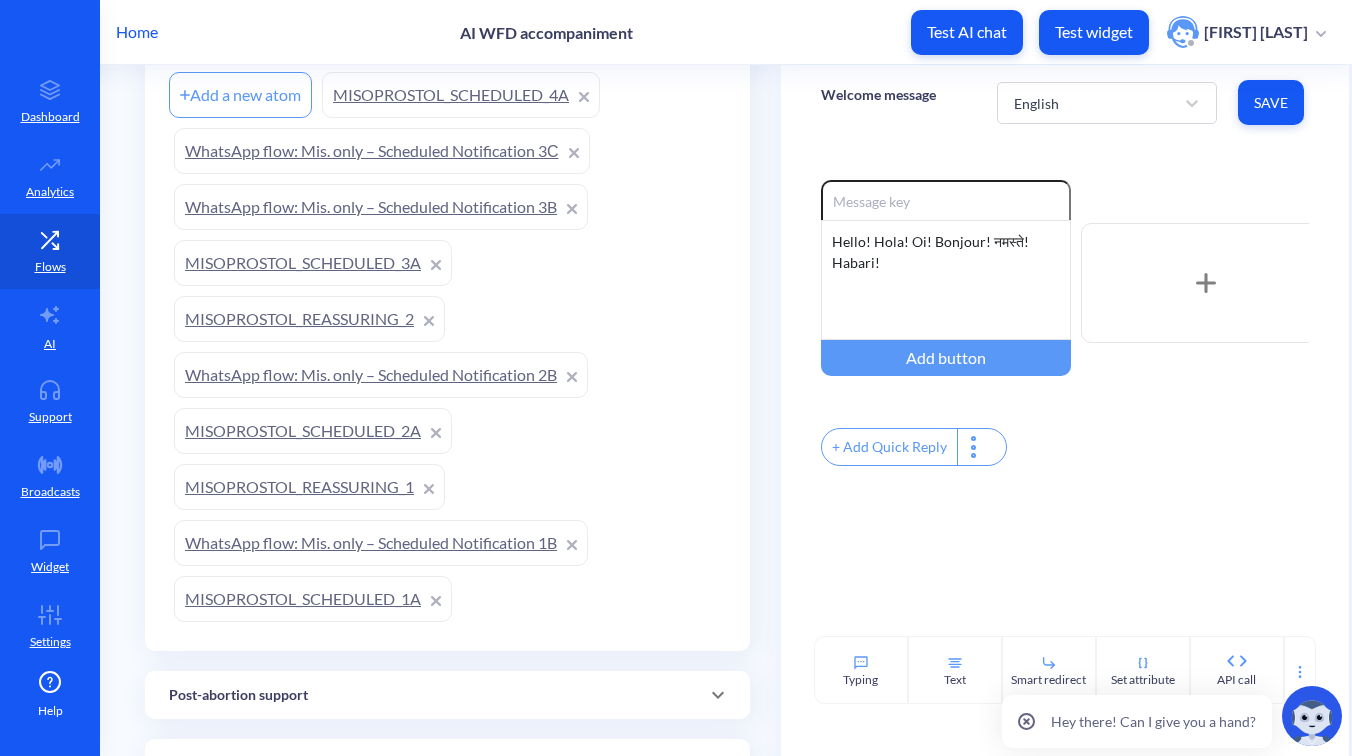 scroll, scrollTop: 413, scrollLeft: 0, axis: vertical 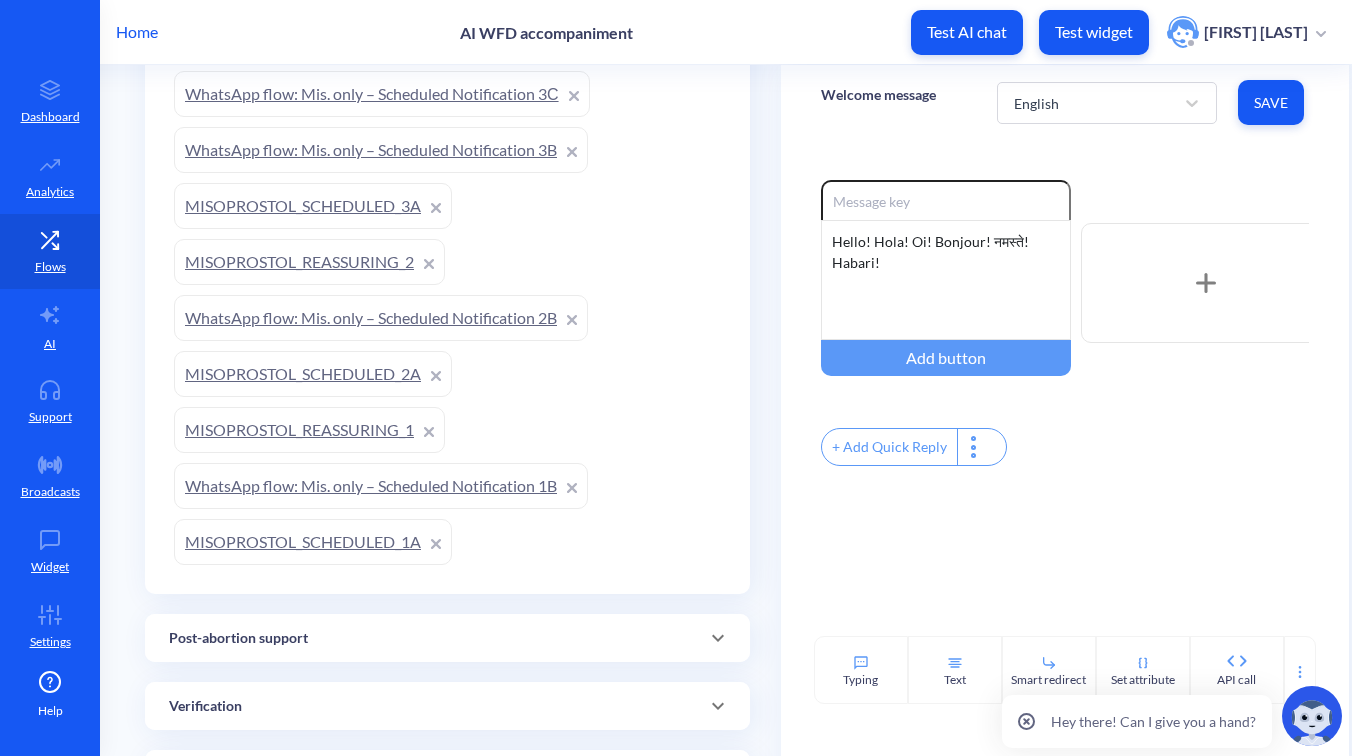 click on "WhatsApp flow: Mis. only – Scheduled Notification 1B" at bounding box center (381, 486) 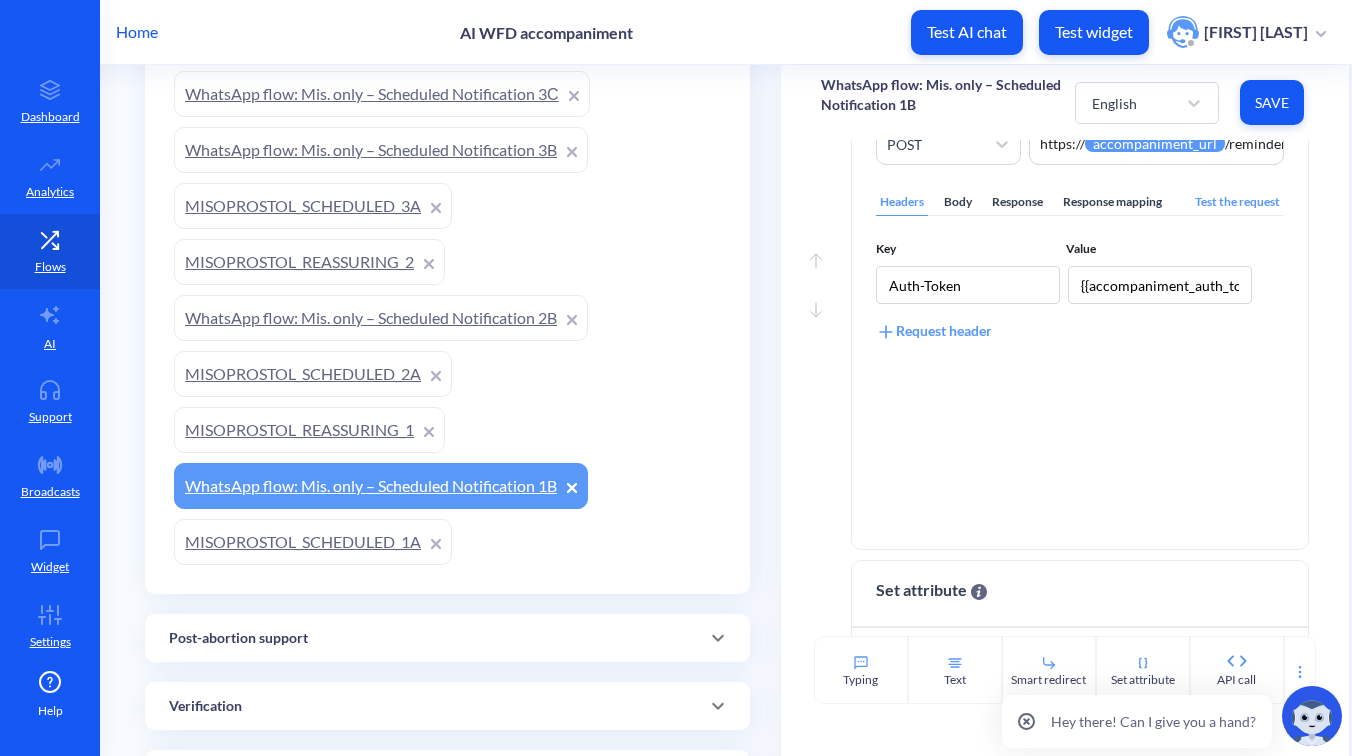 scroll, scrollTop: 365, scrollLeft: 0, axis: vertical 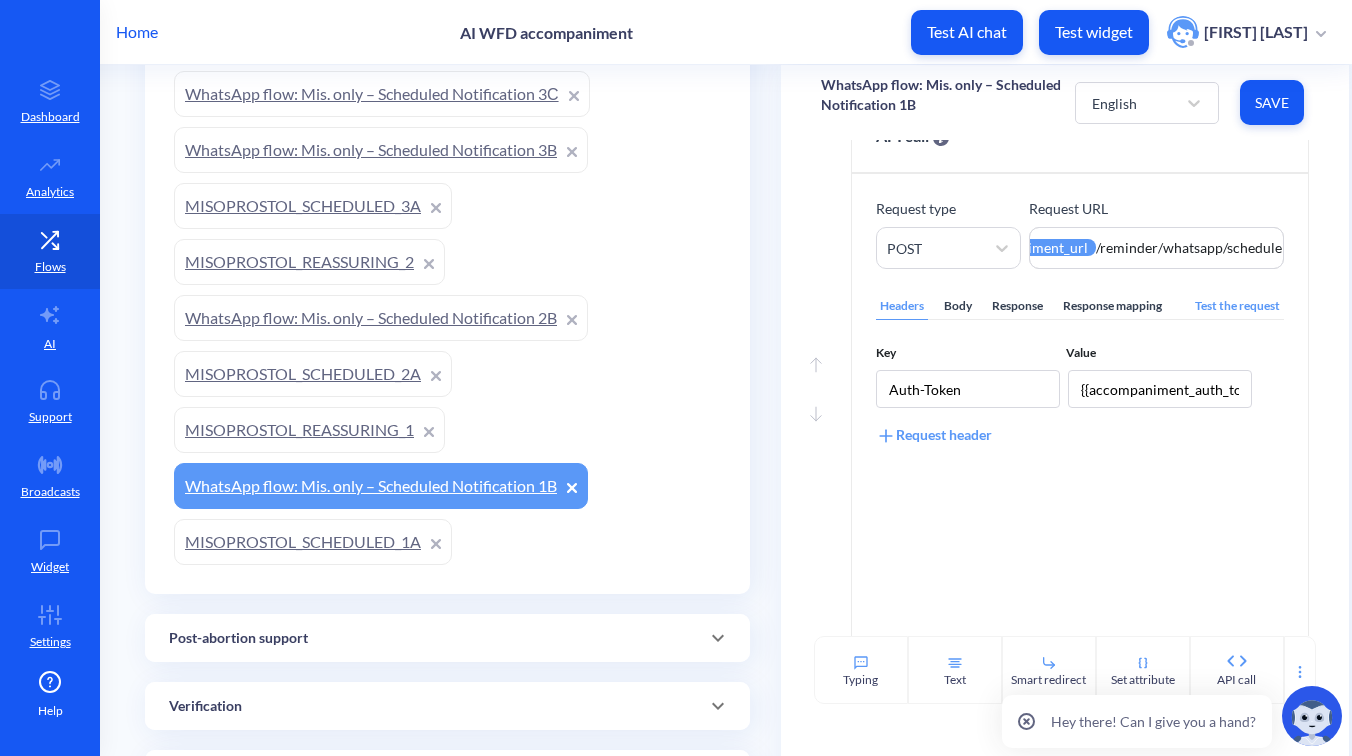click on "Body" at bounding box center (958, 306) 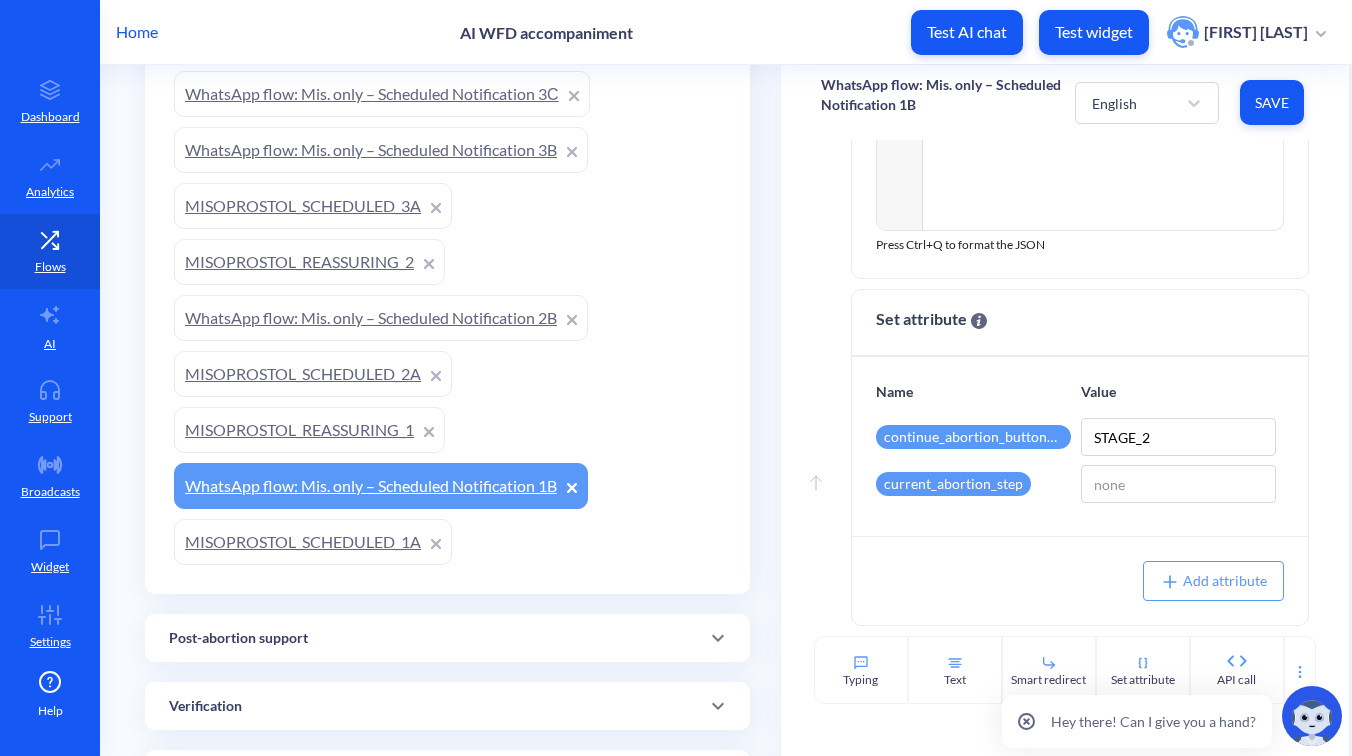 scroll, scrollTop: 0, scrollLeft: 0, axis: both 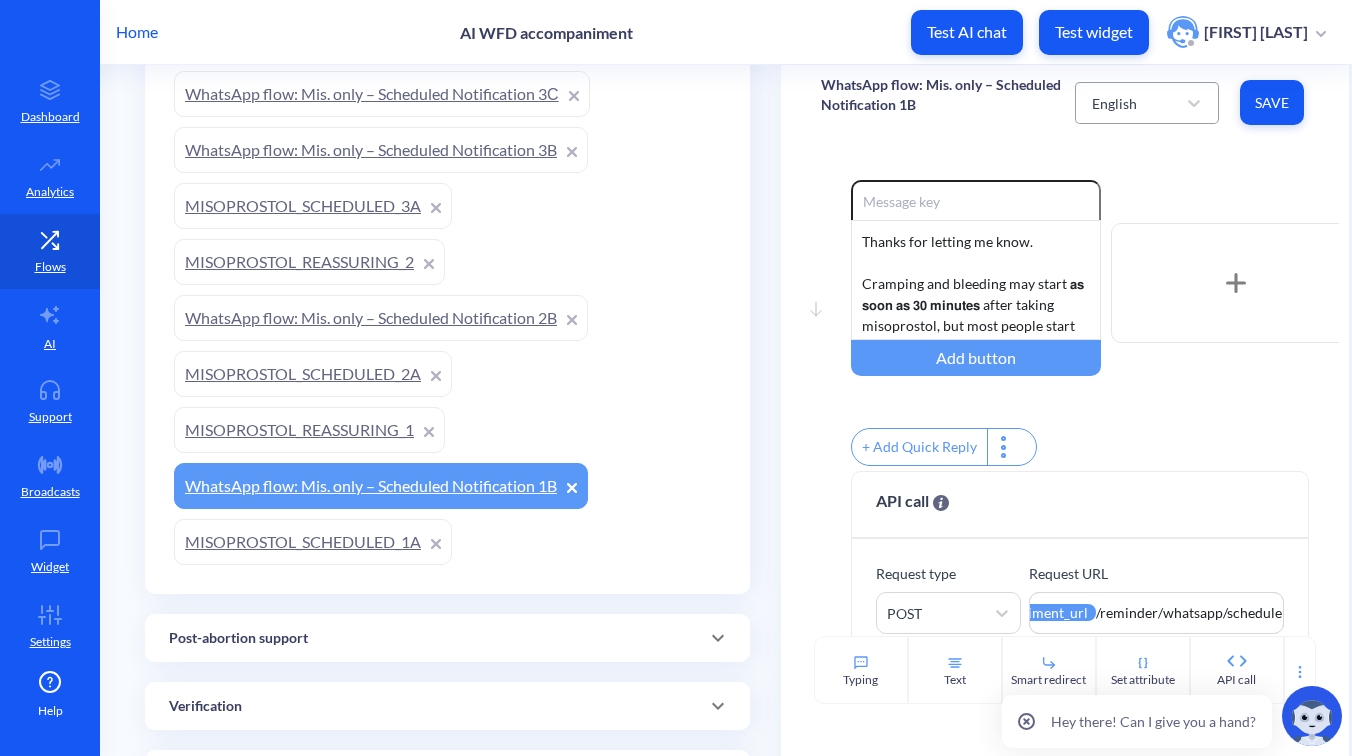 click on "English" at bounding box center (1129, 103) 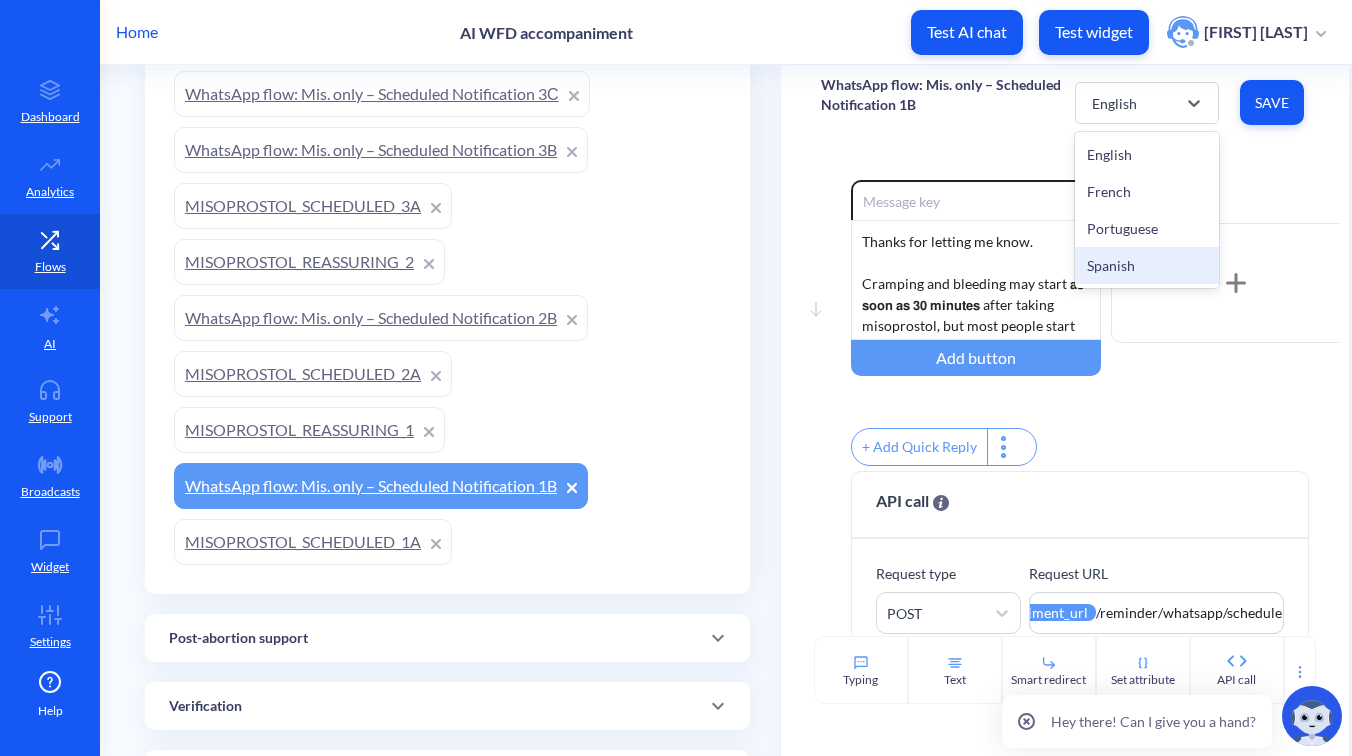 click on "Spanish" at bounding box center [1147, 265] 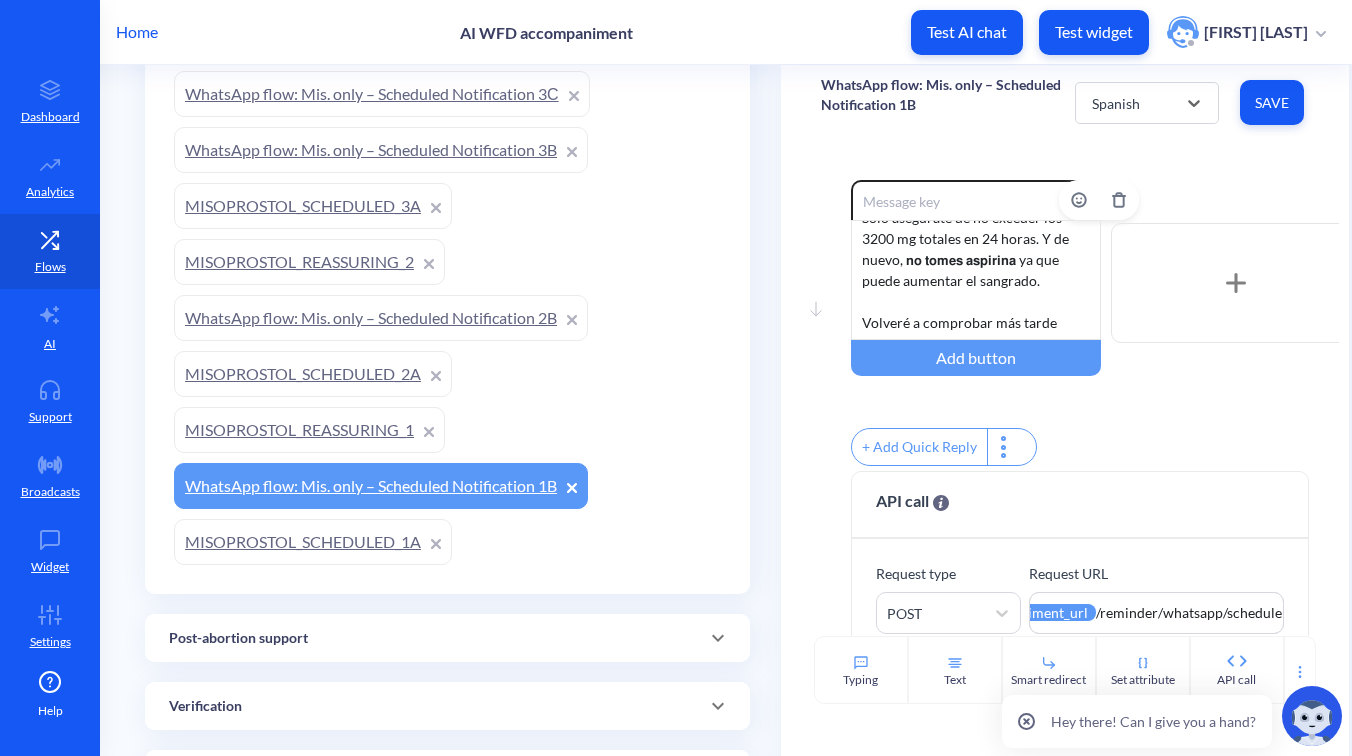 scroll, scrollTop: 0, scrollLeft: 0, axis: both 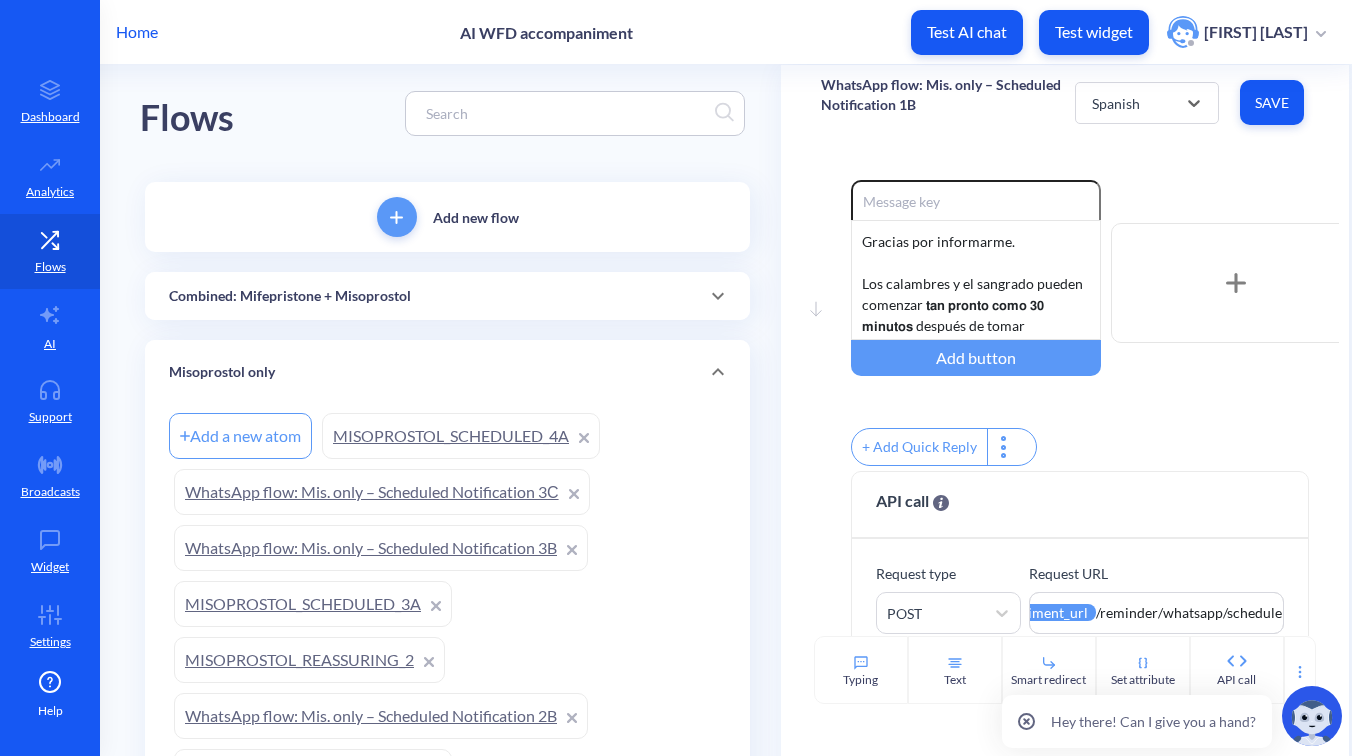click on "Combined: Mifepristone + Misoprostol" at bounding box center (447, 296) 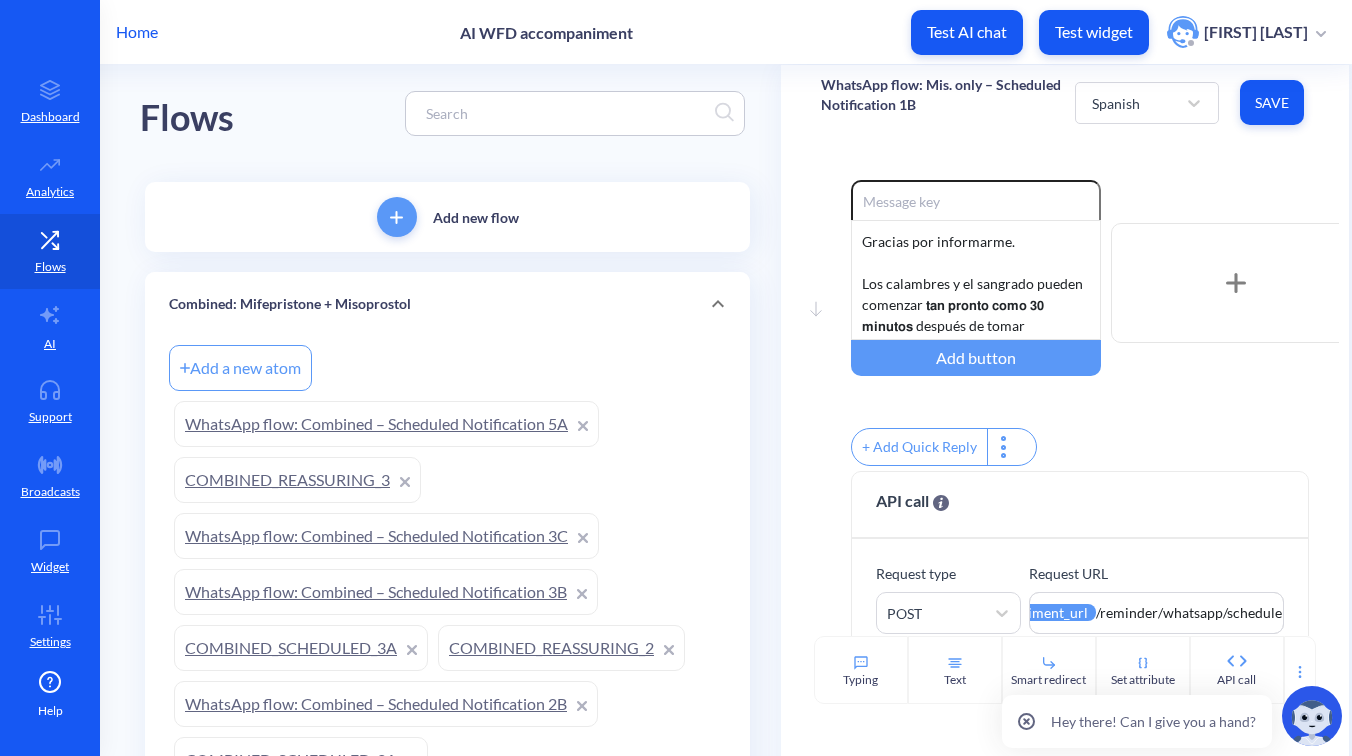 click on "Combined: Mifepristone + Misoprostol" at bounding box center [447, 304] 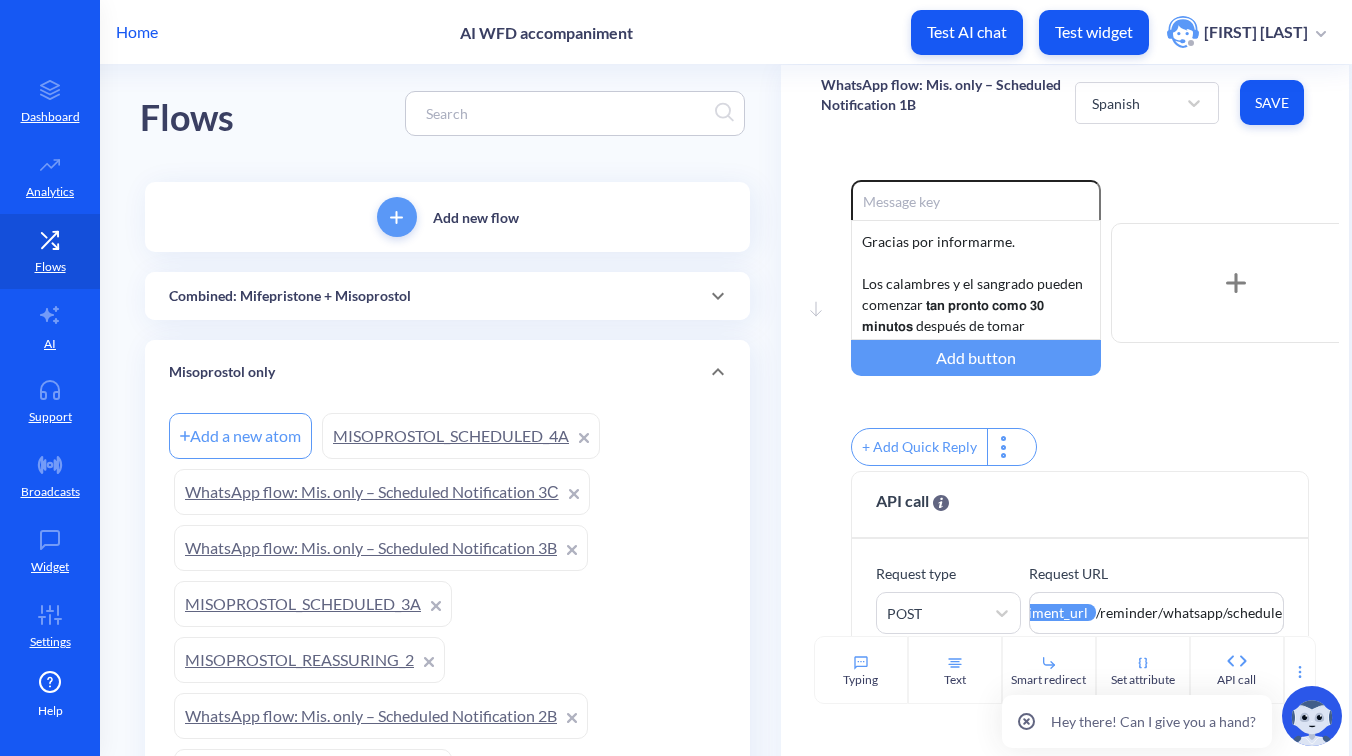 click on "Combined: Mifepristone + Misoprostol" at bounding box center [447, 296] 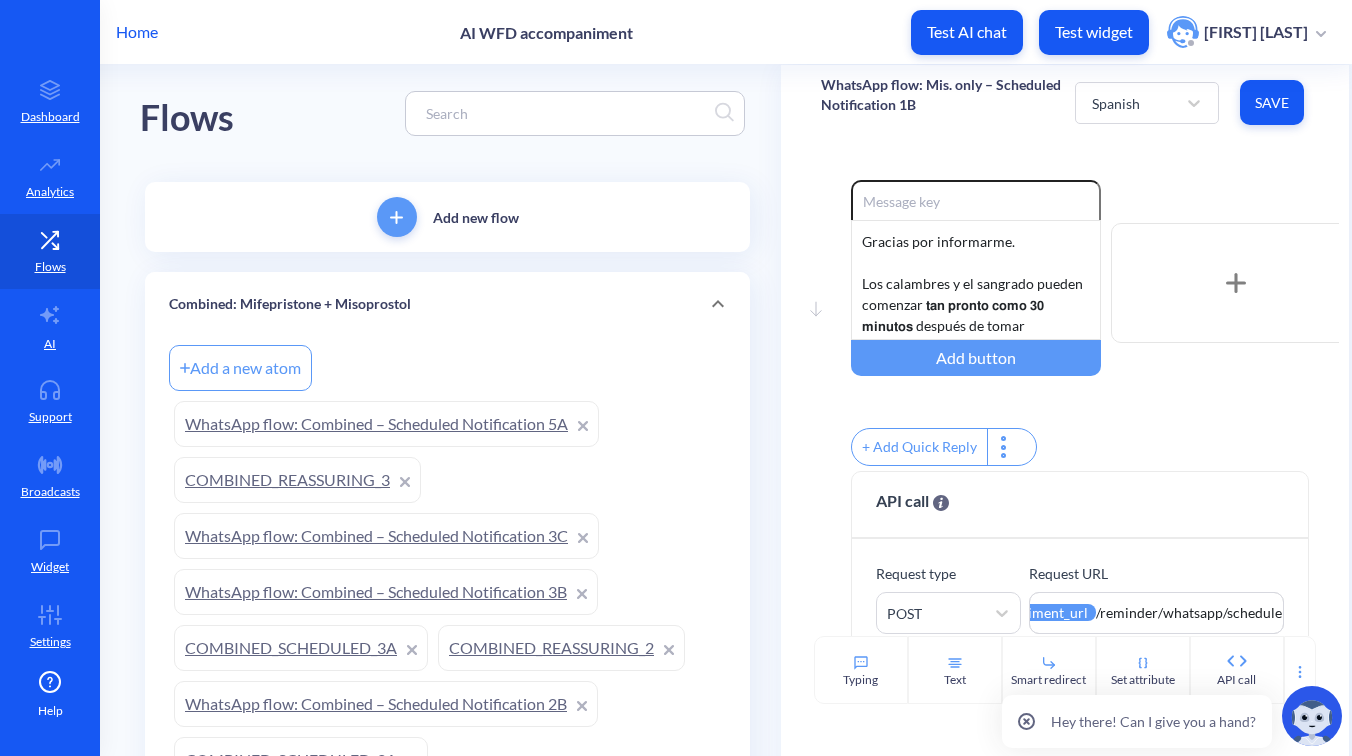 click on "WhatsApp flow: Combined – Scheduled Notification 5A" at bounding box center (386, 424) 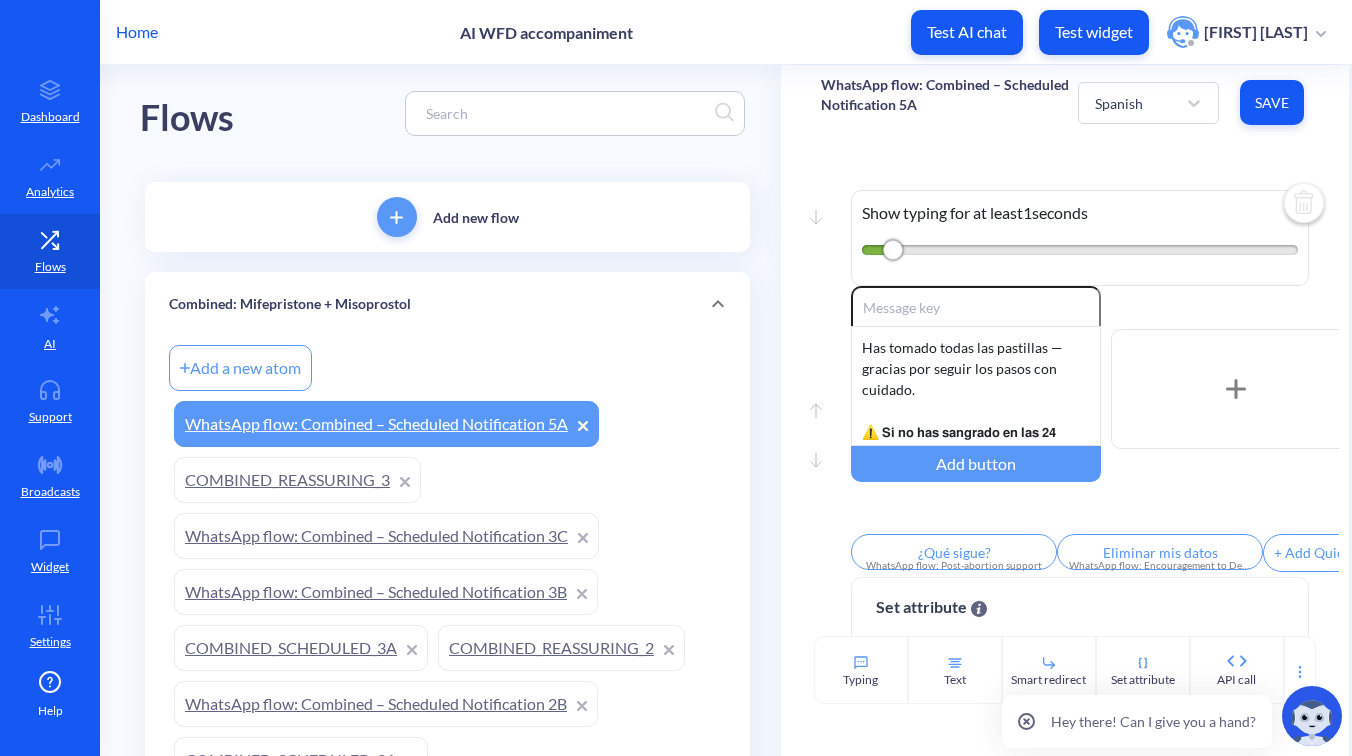 click on "COMBINED_REASSURING_3" at bounding box center [297, 480] 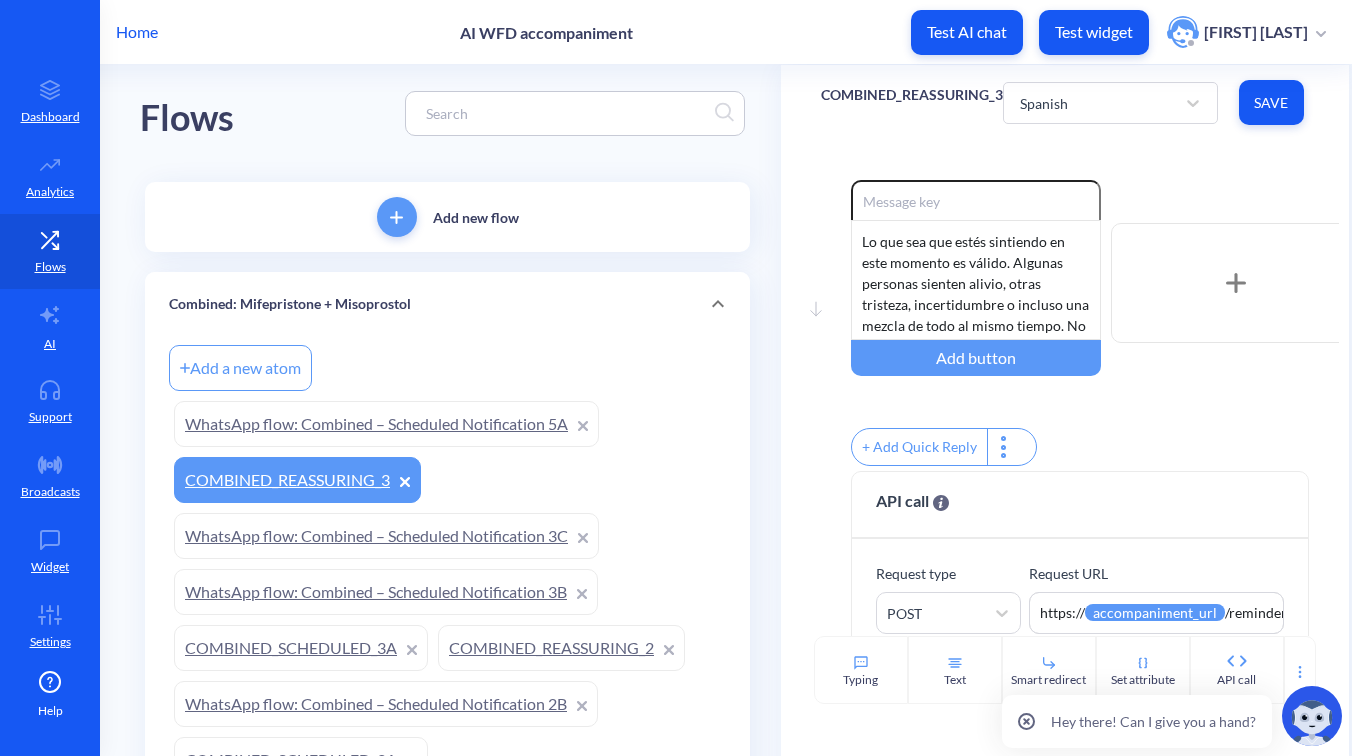 click on "WhatsApp flow: Combined – Scheduled Notification 3C" at bounding box center [386, 536] 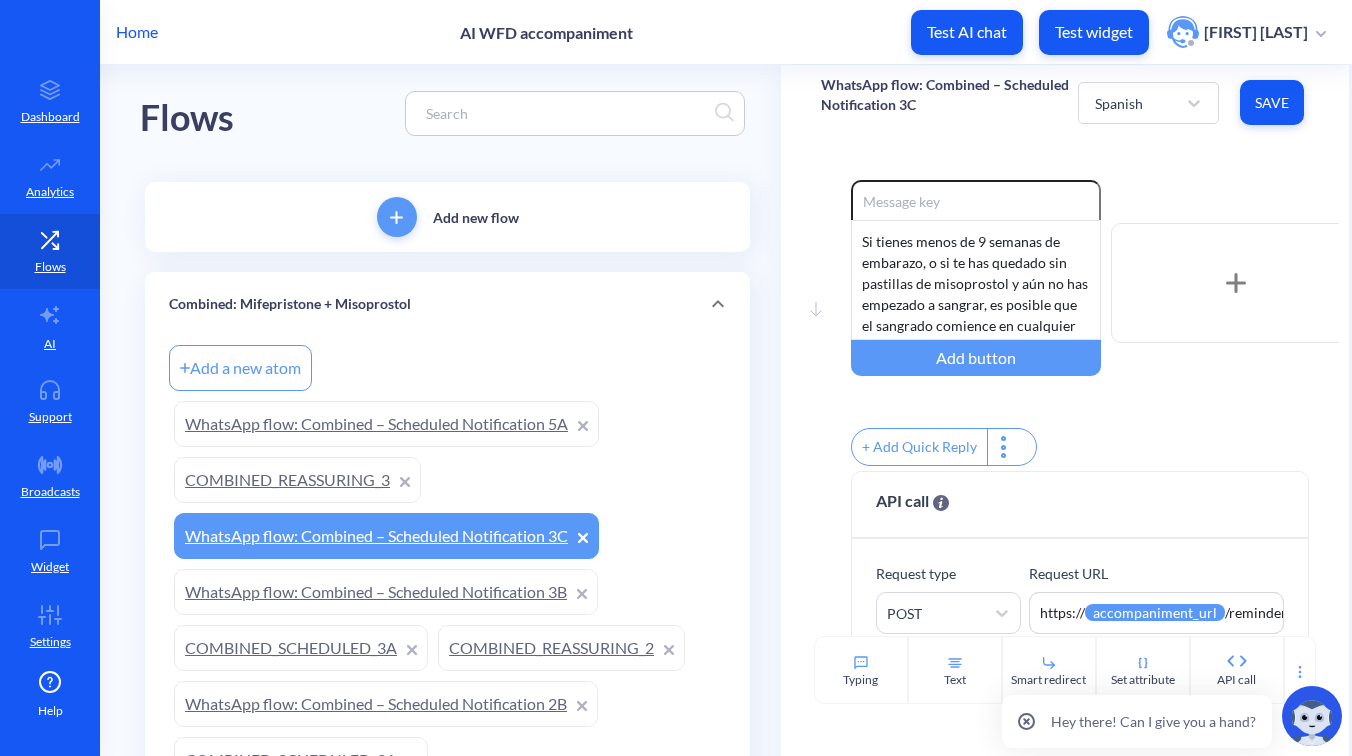 click on "WhatsApp flow: Combined – Scheduled Notification 3B" at bounding box center (386, 592) 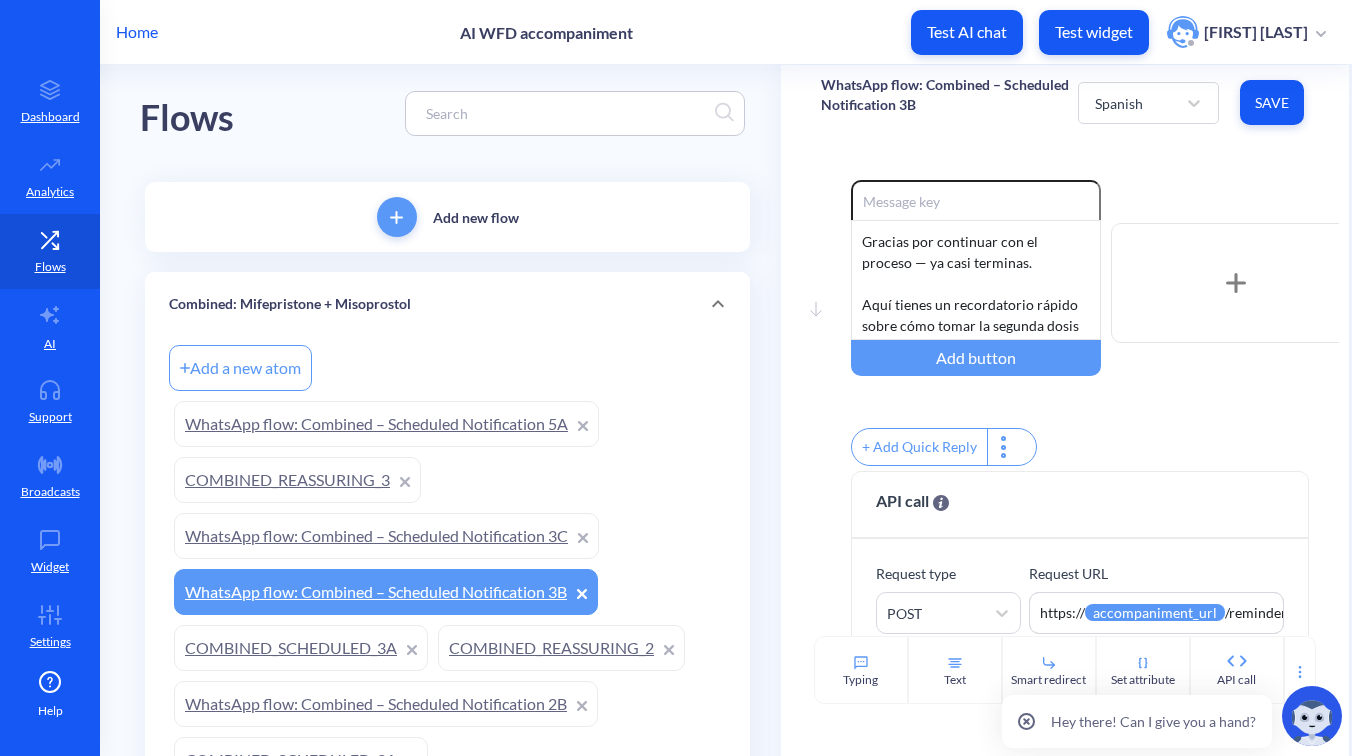 click on "COMBINED_SCHEDULED_3A" at bounding box center (301, 648) 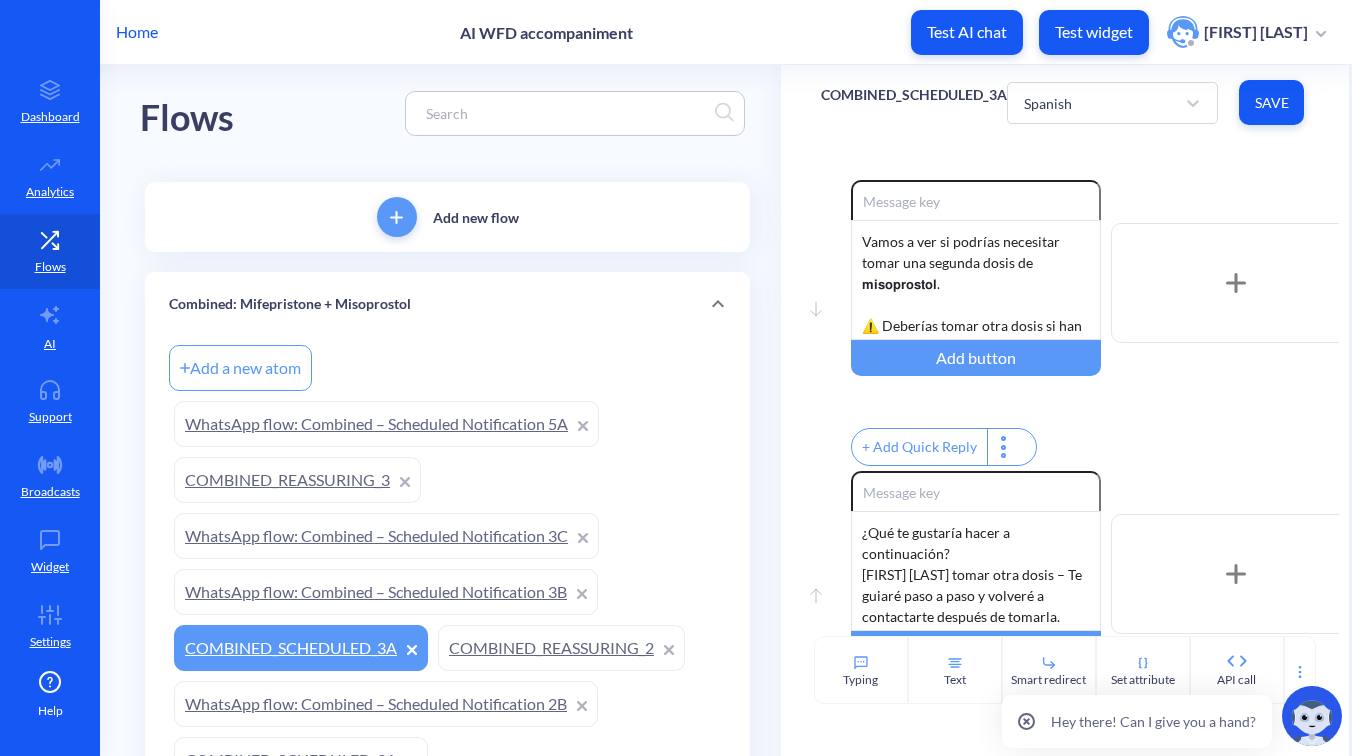 click on "COMBINED_REASSURING_2" at bounding box center [561, 648] 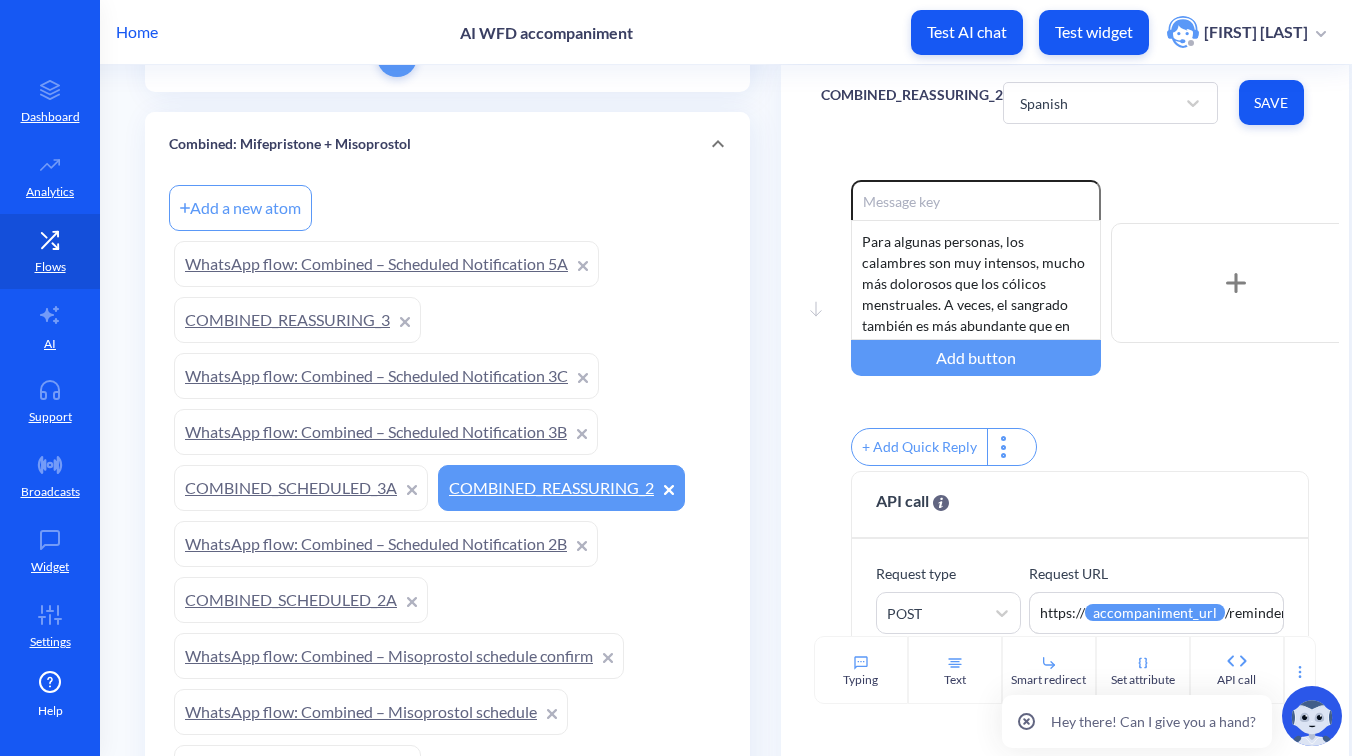 scroll, scrollTop: 222, scrollLeft: 0, axis: vertical 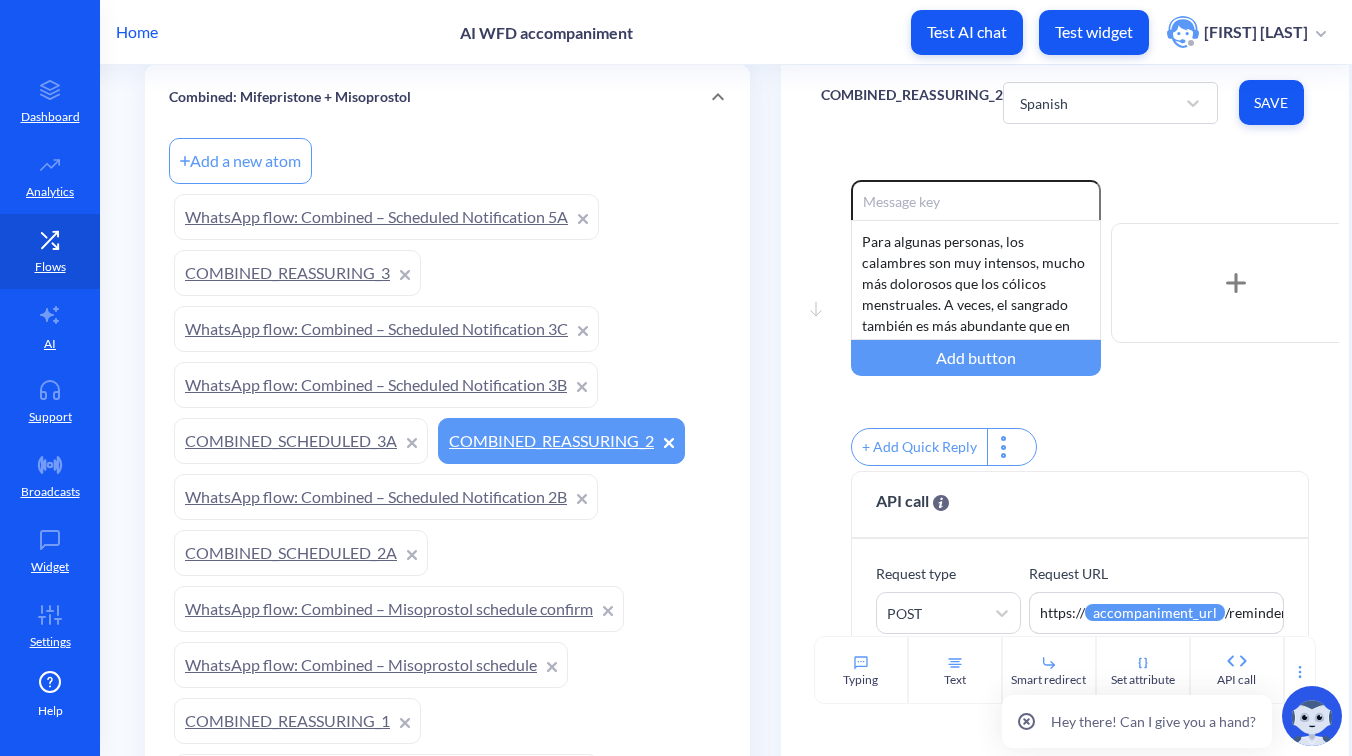 click on "WhatsApp flow: Combined – Scheduled Notification 2B" at bounding box center [386, 497] 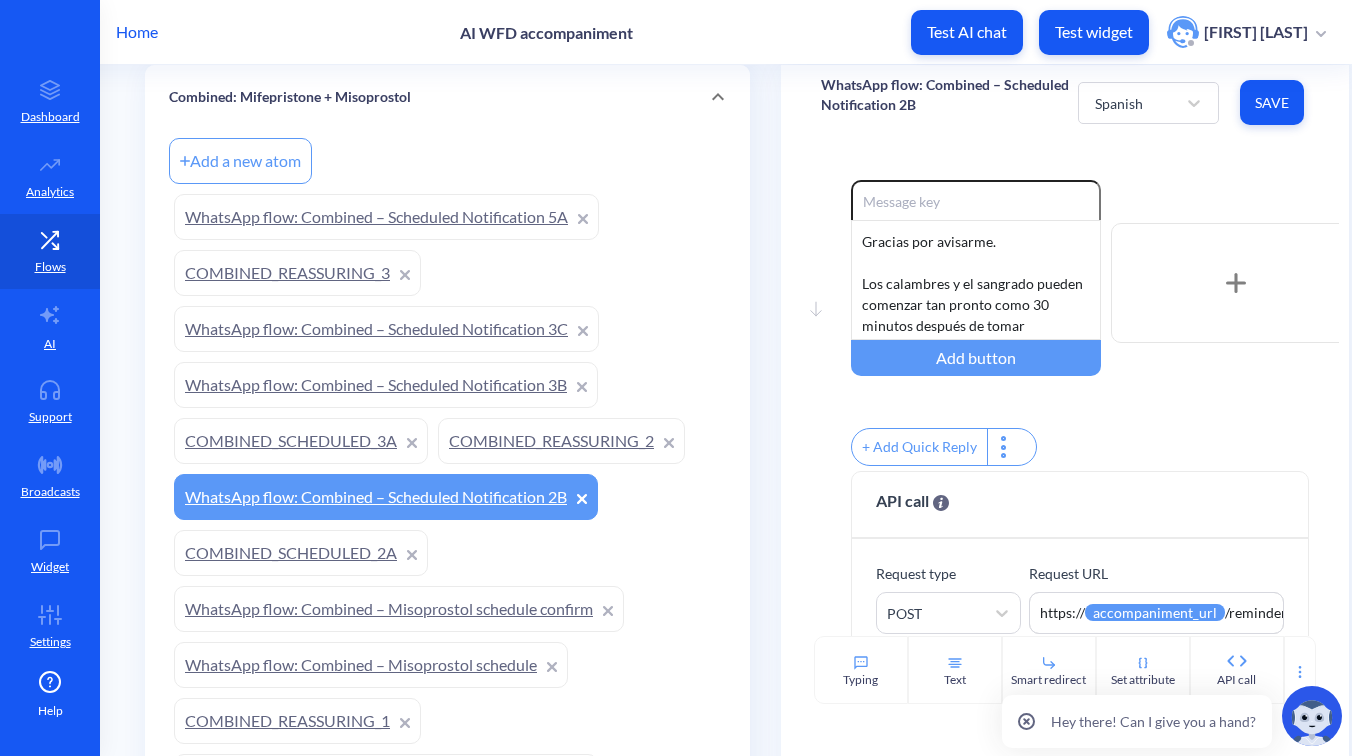 click on "COMBINED_SCHEDULED_2A" at bounding box center [301, 553] 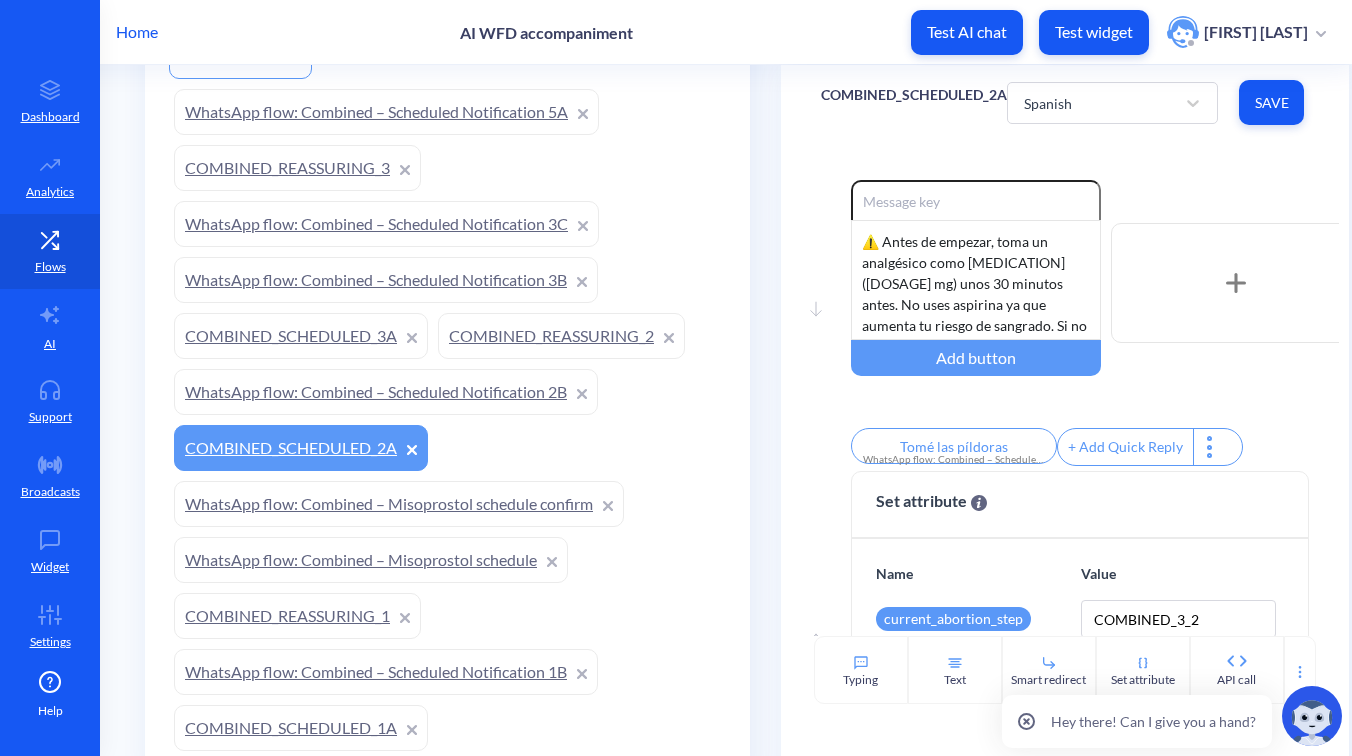 scroll, scrollTop: 363, scrollLeft: 0, axis: vertical 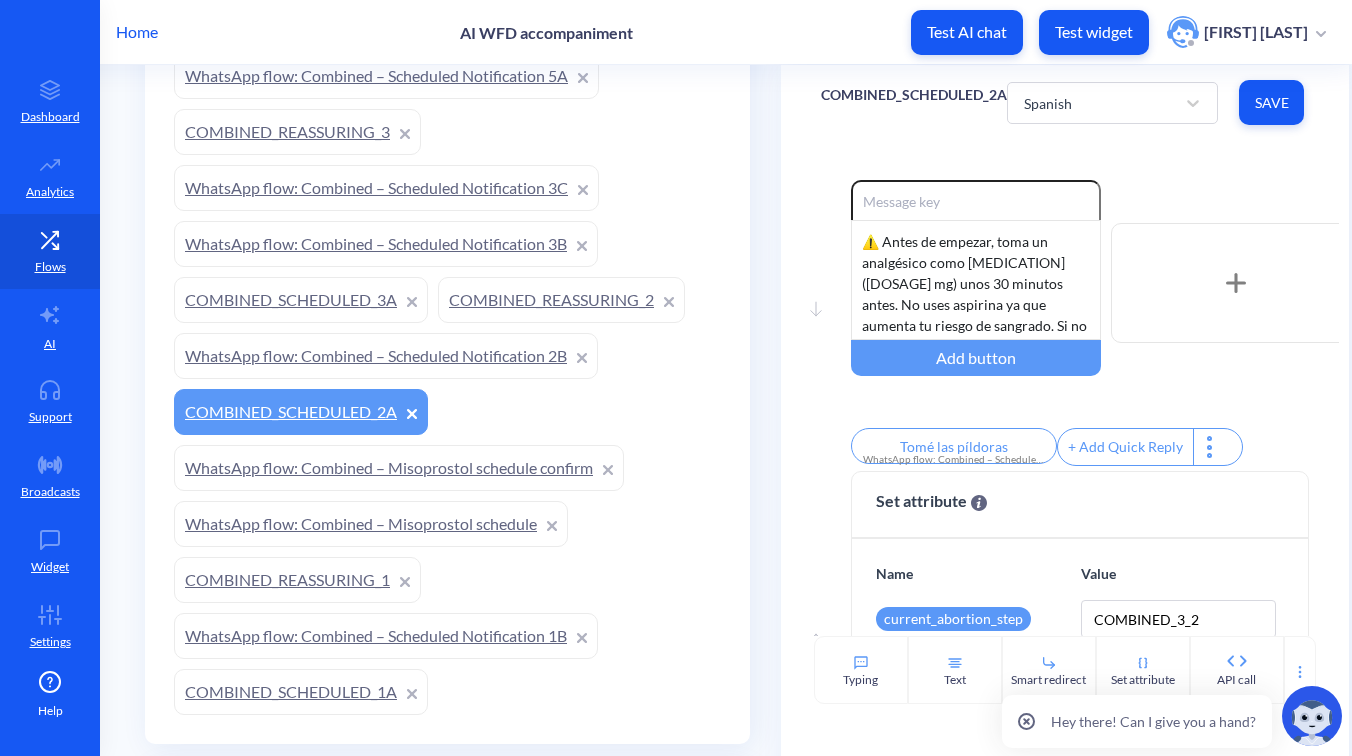 click on "WhatsApp flow: Combined – Misoprostol schedule confirm" at bounding box center [399, 468] 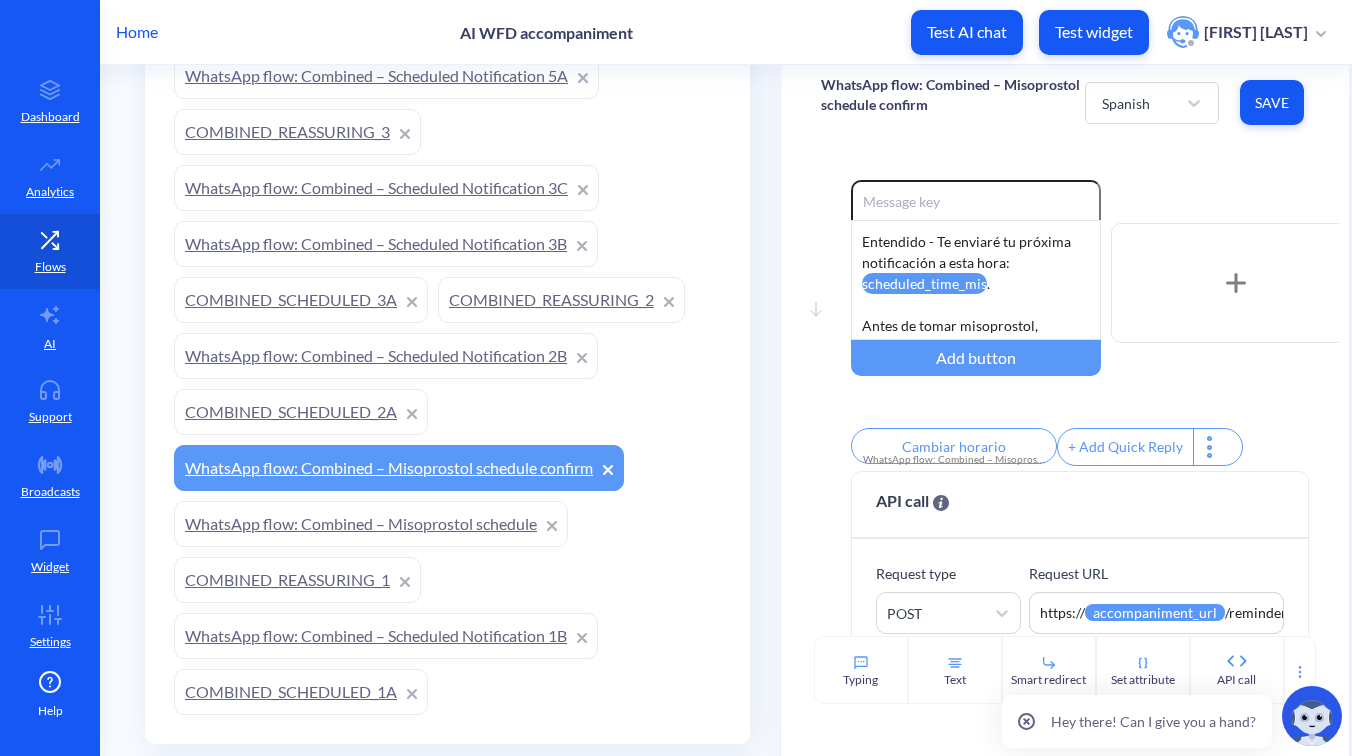 click on "WhatsApp flow: Combined – Misoprostol schedule" at bounding box center [371, 524] 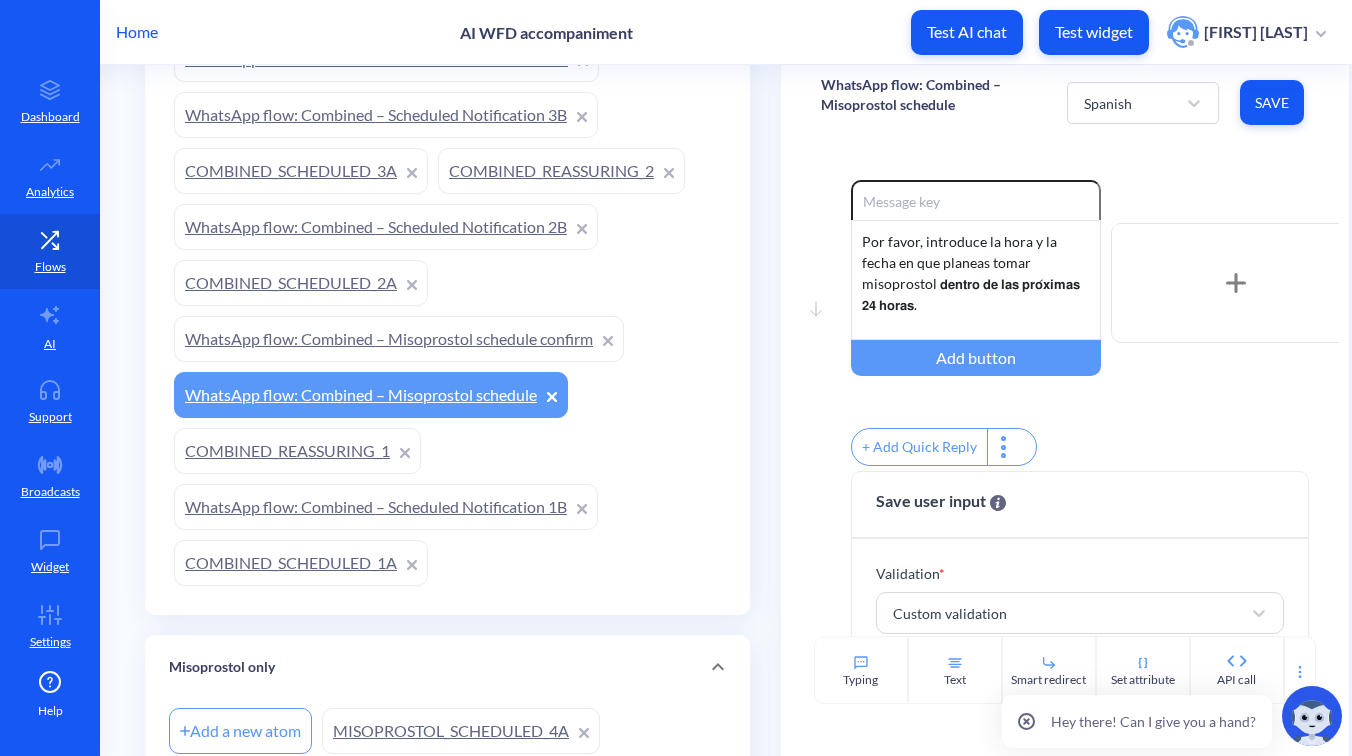 scroll, scrollTop: 507, scrollLeft: 0, axis: vertical 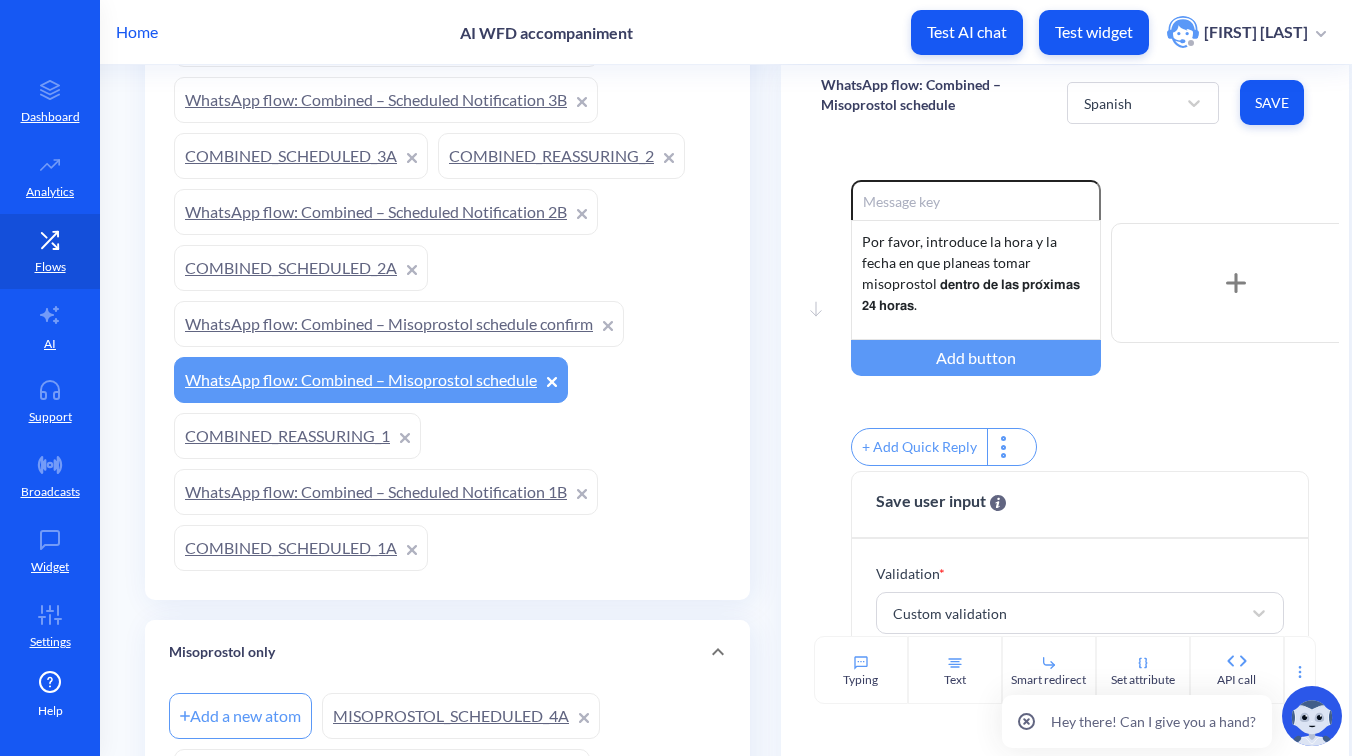 click on "COMBINED_REASSURING_1" at bounding box center (297, 436) 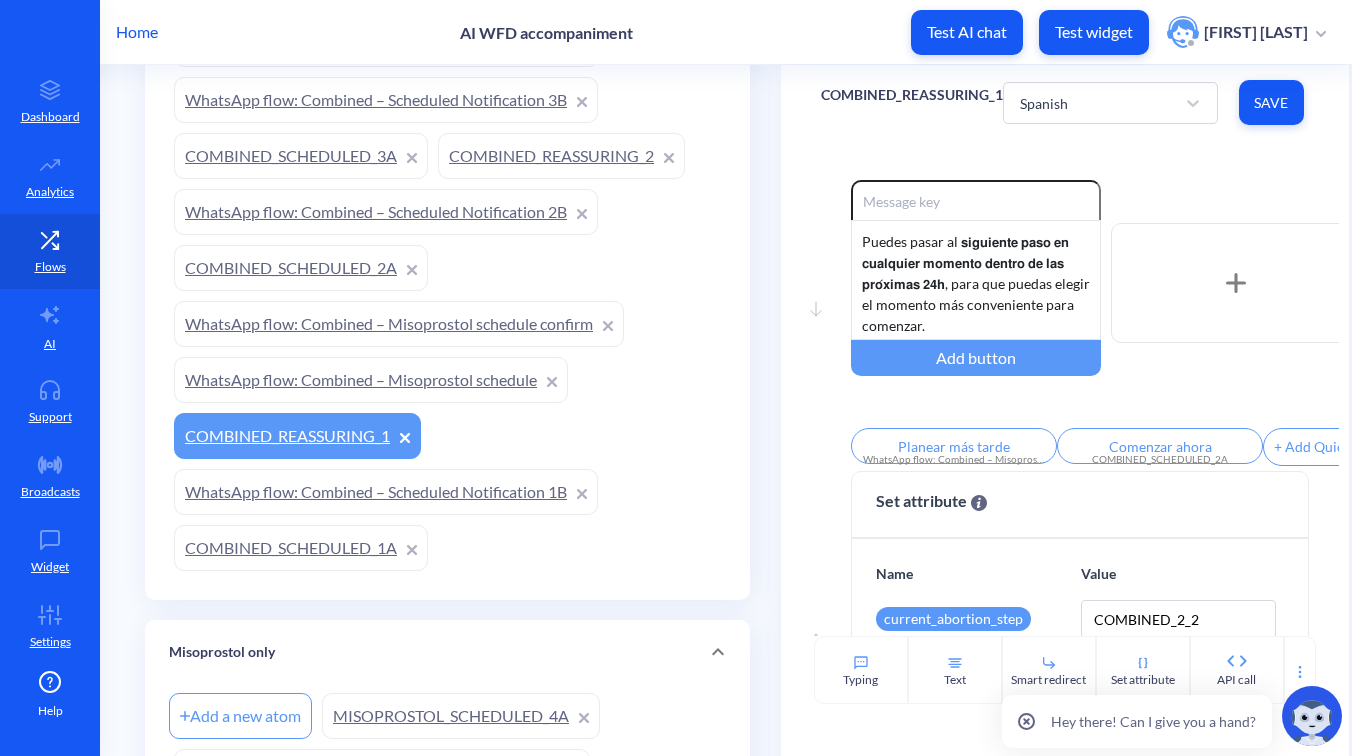 click on "WhatsApp flow: Combined – Scheduled Notification 1B" at bounding box center (386, 492) 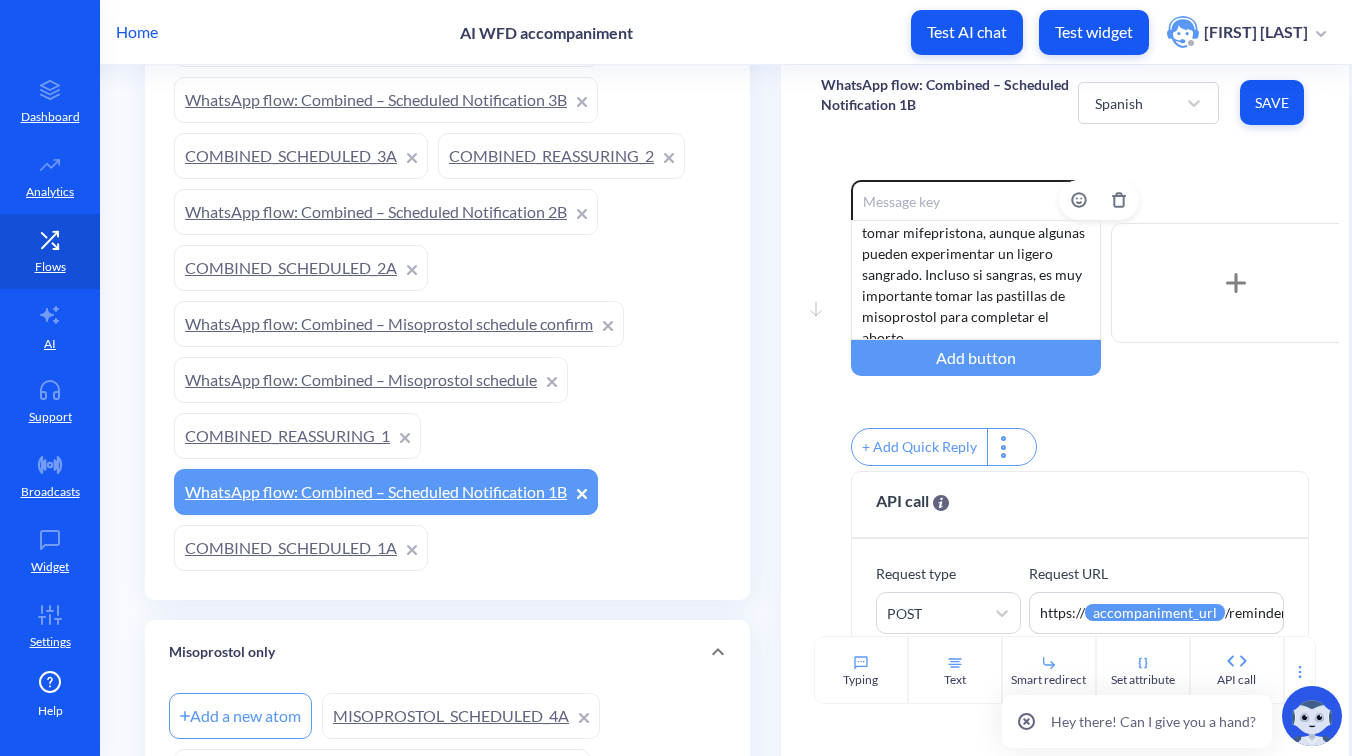scroll, scrollTop: 585, scrollLeft: 0, axis: vertical 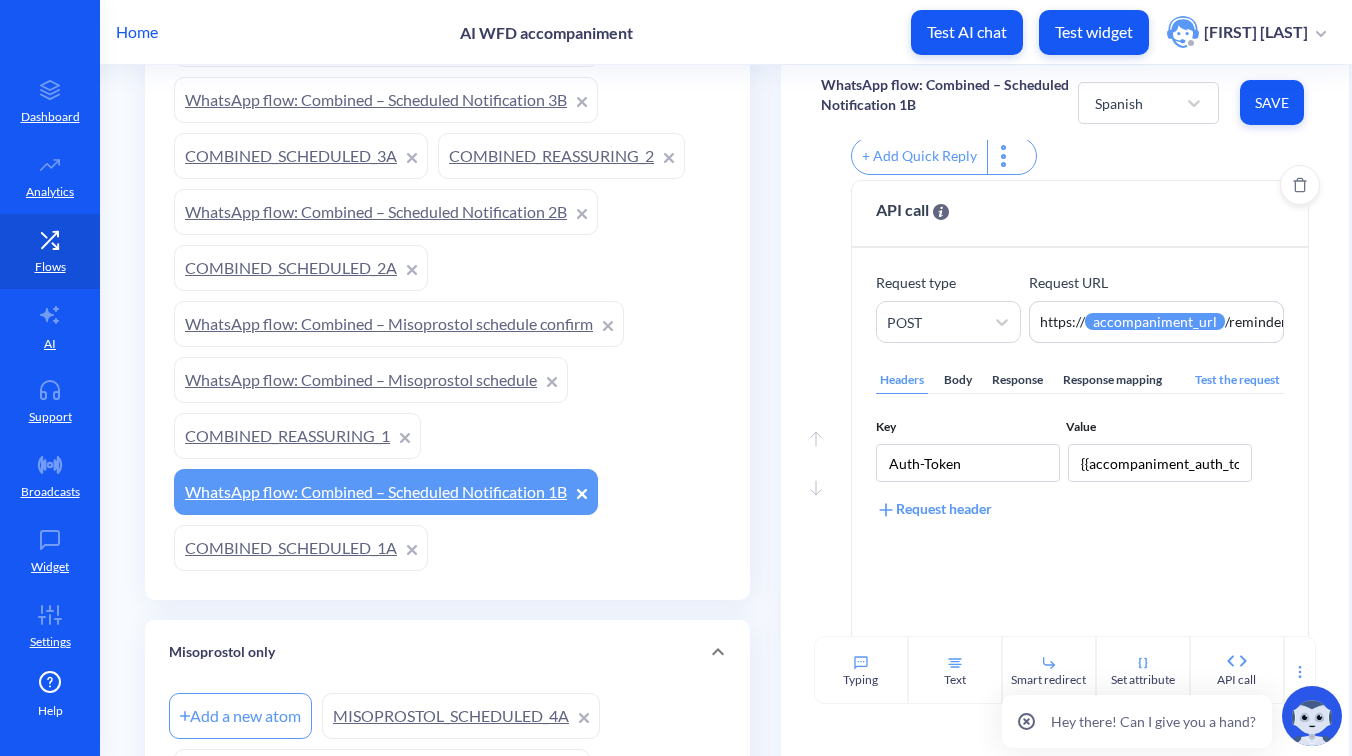 click on "Body" at bounding box center (958, 380) 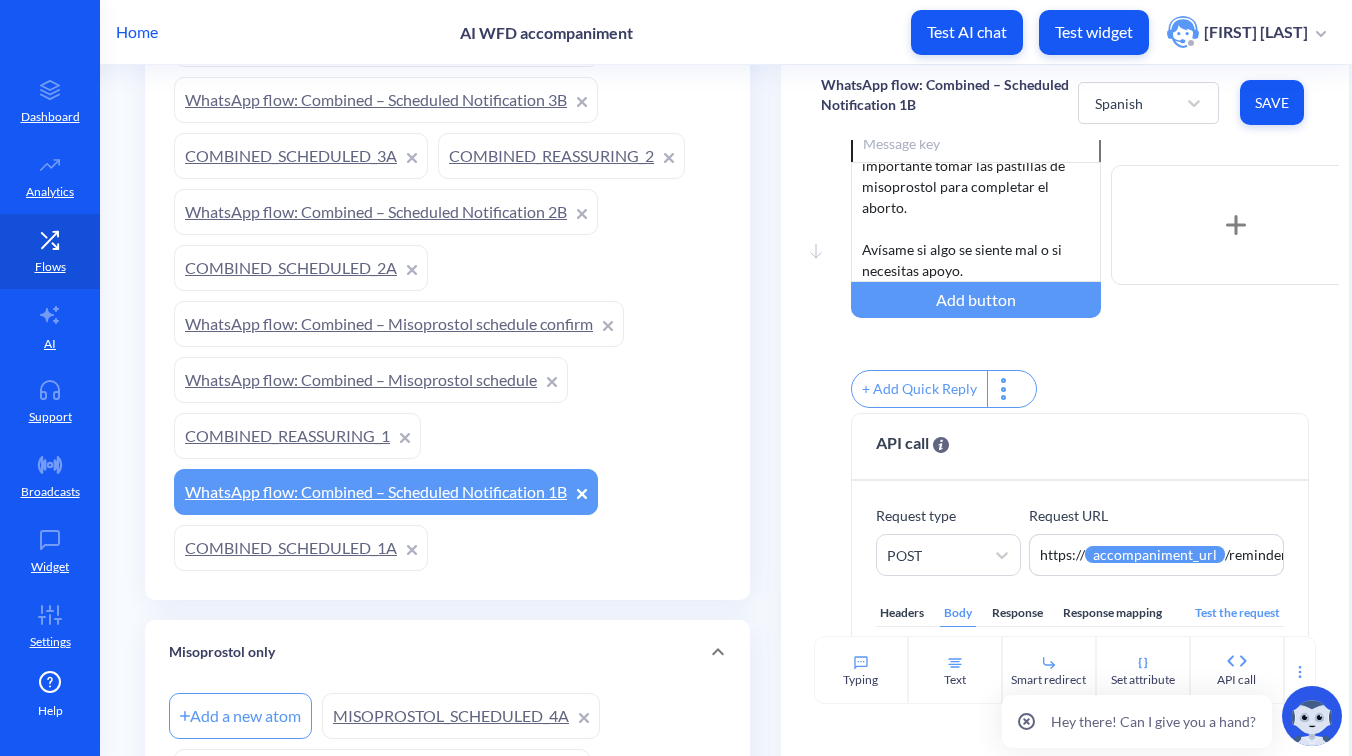 scroll, scrollTop: 0, scrollLeft: 0, axis: both 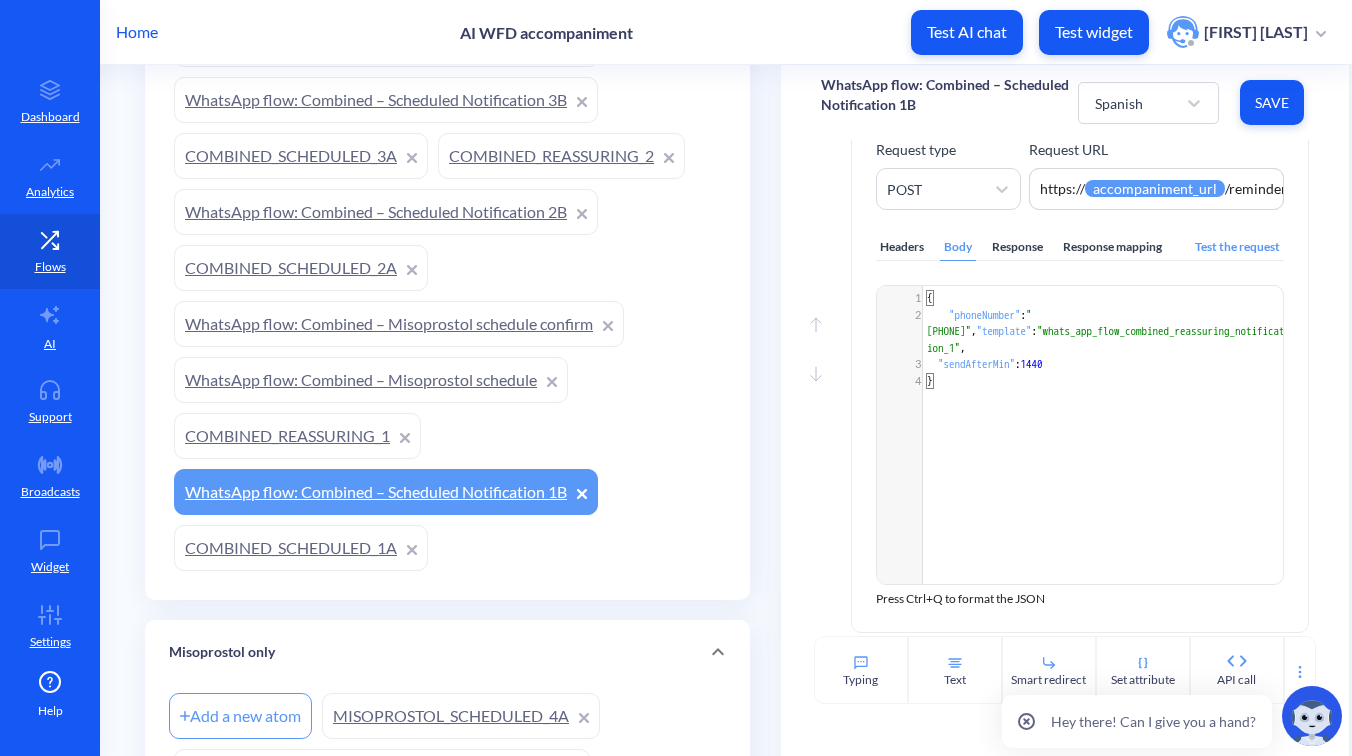 click on "Response" at bounding box center [1017, 247] 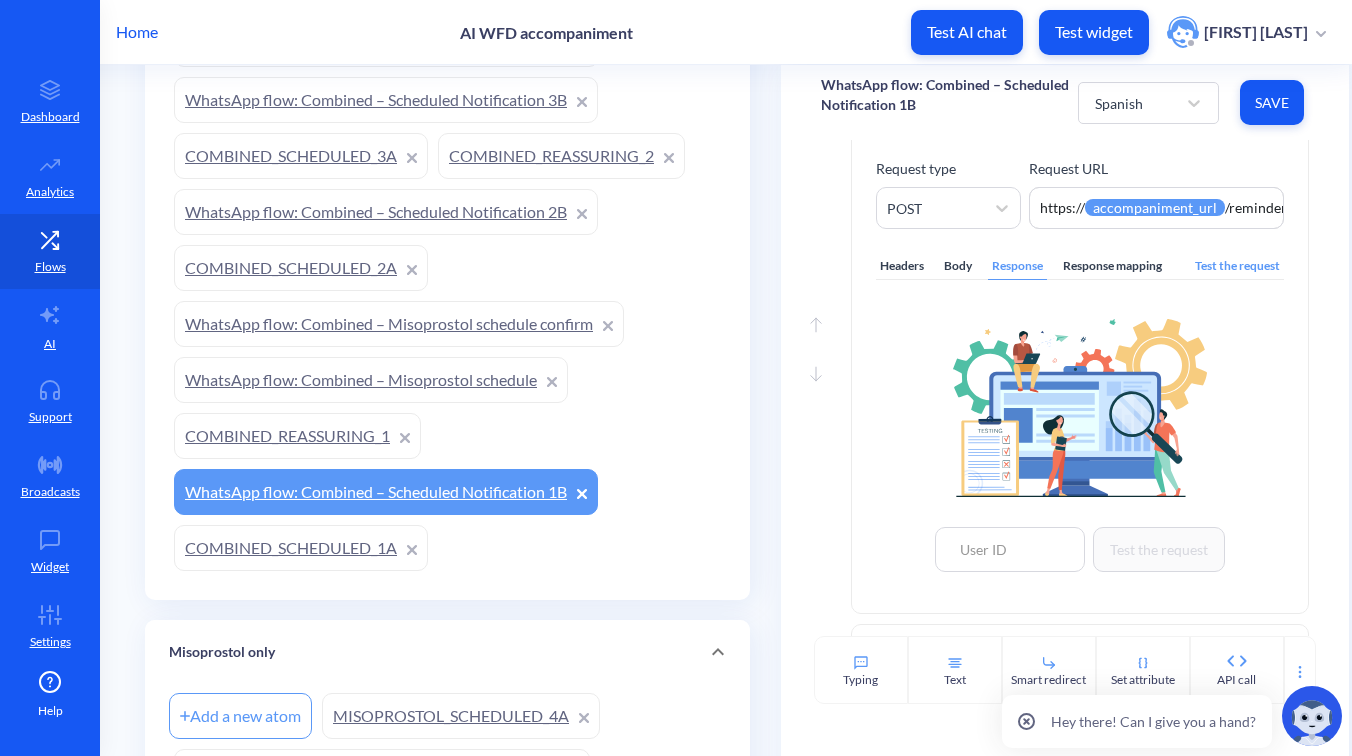 click on "Body" at bounding box center (958, 266) 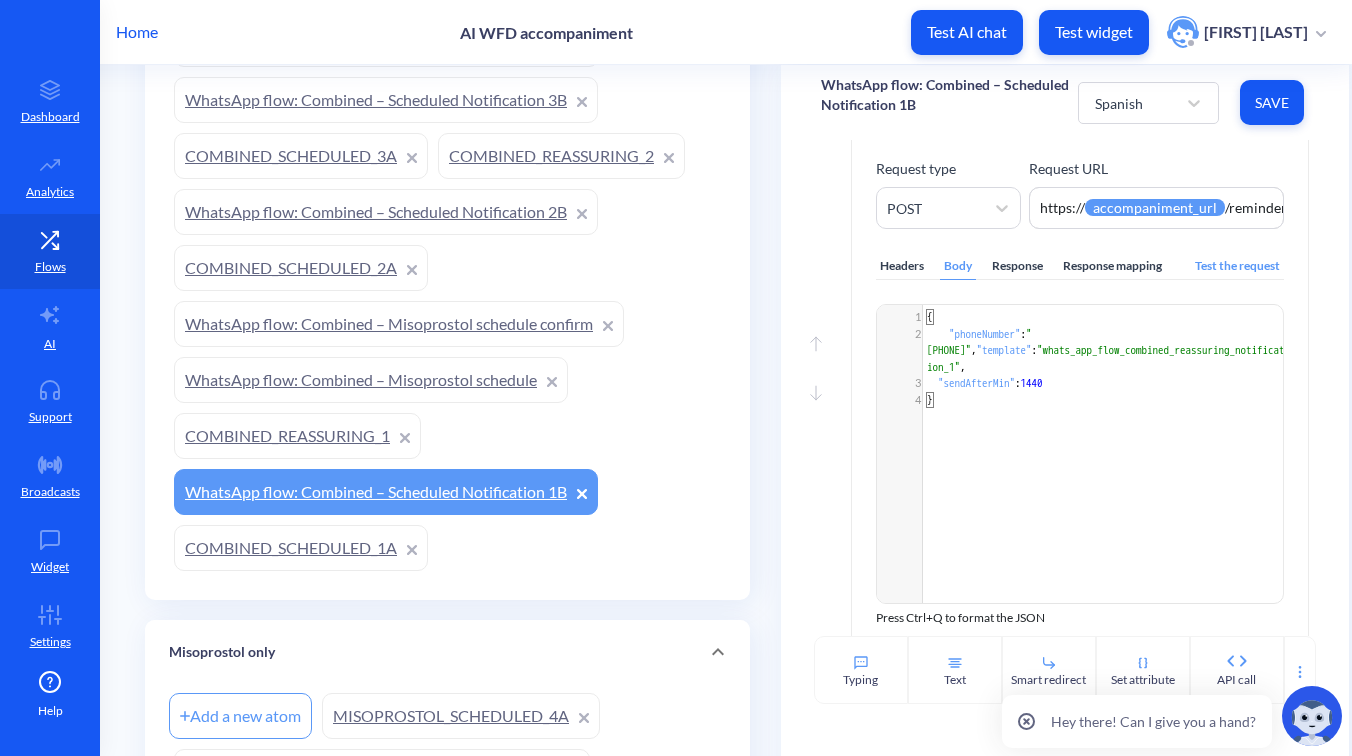 scroll, scrollTop: 424, scrollLeft: 0, axis: vertical 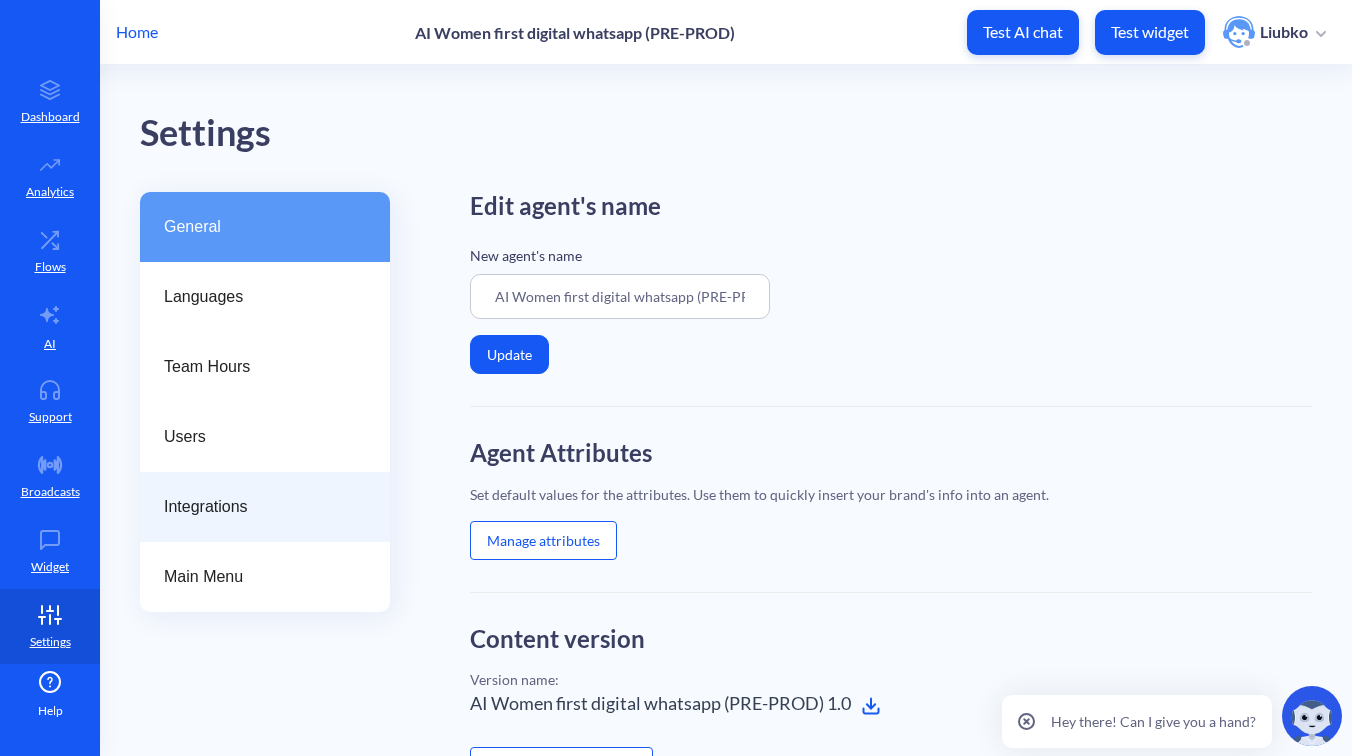 click on "Integrations" at bounding box center (257, 507) 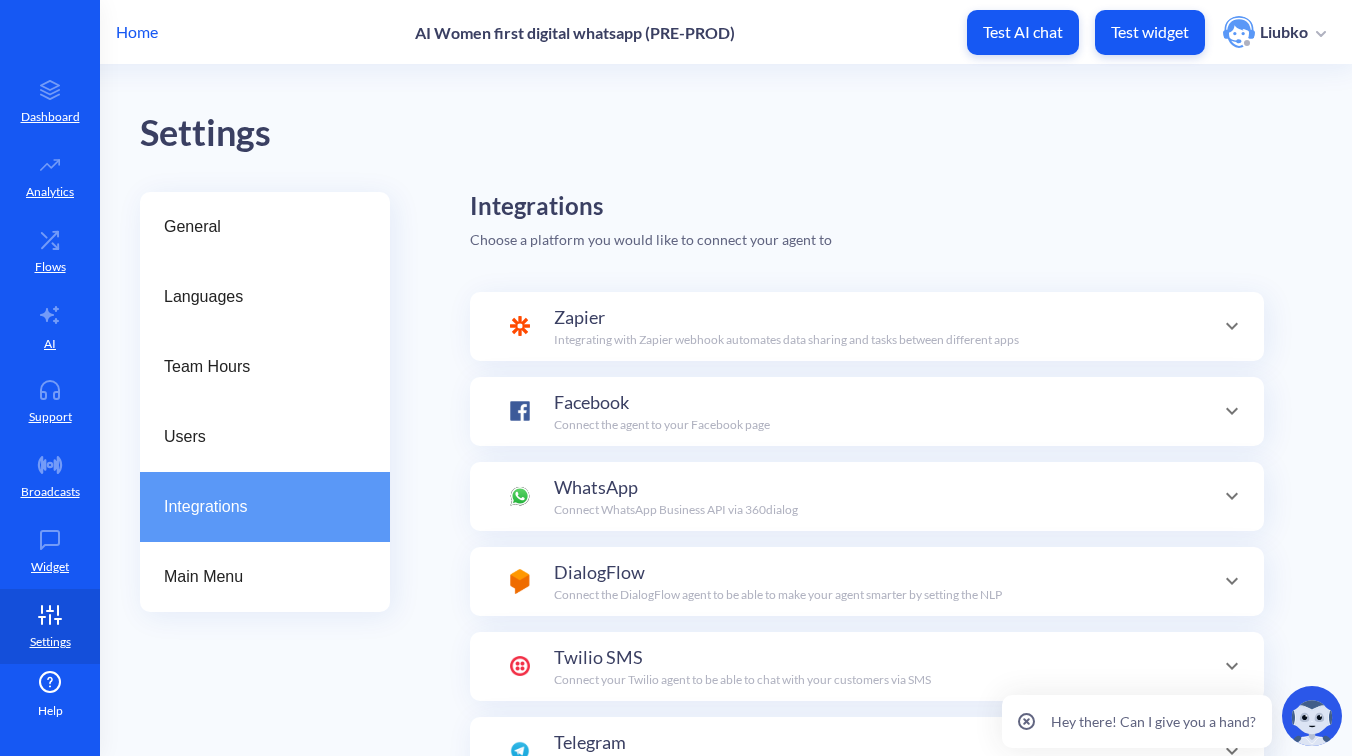 scroll, scrollTop: 195, scrollLeft: 0, axis: vertical 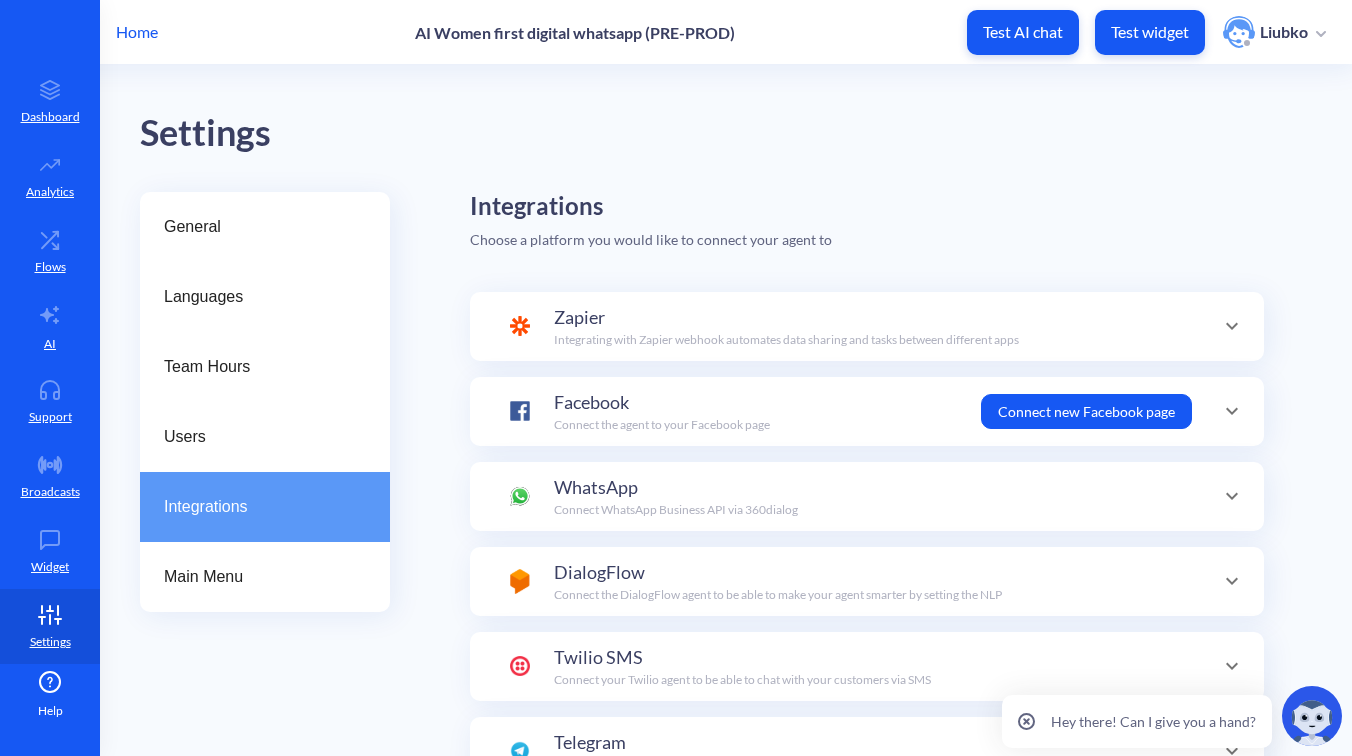 click on "WhatsApp Connect WhatsApp Business API via 360dialog" at bounding box center (676, 496) 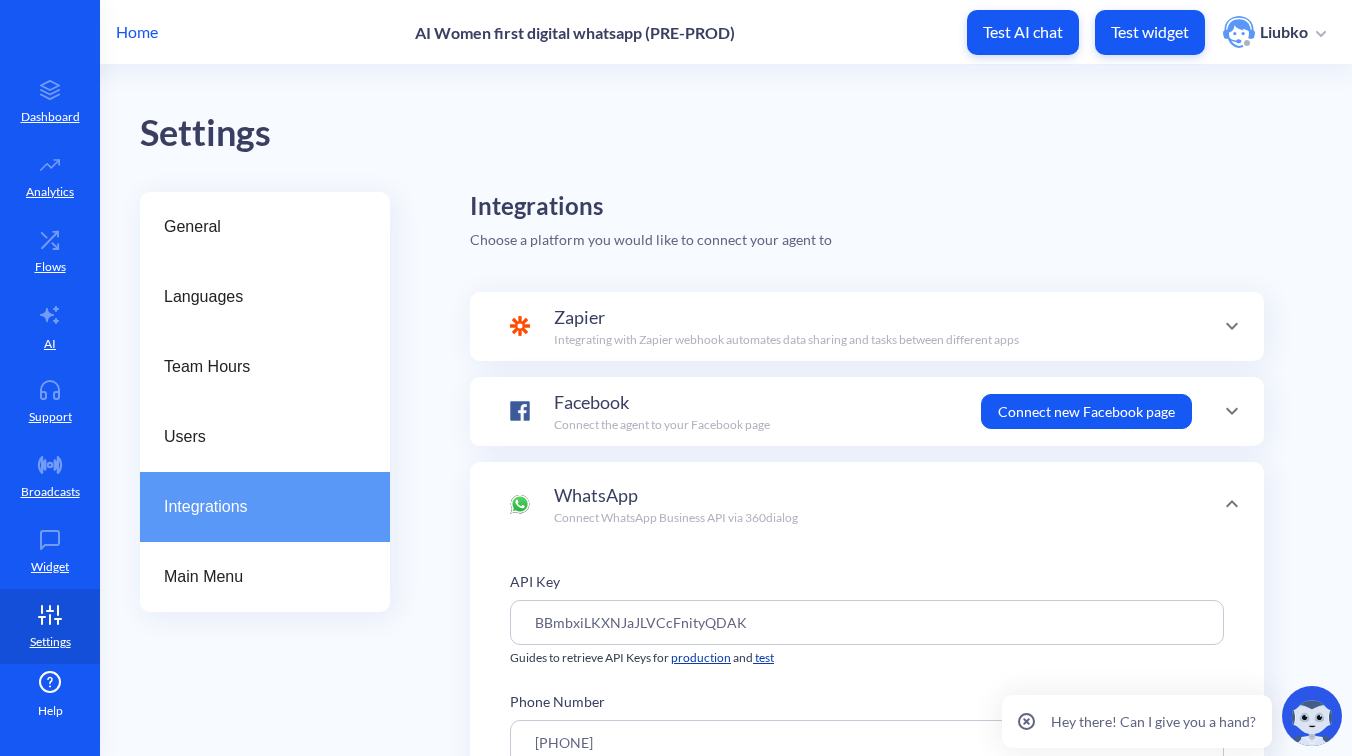 scroll, scrollTop: 0, scrollLeft: 0, axis: both 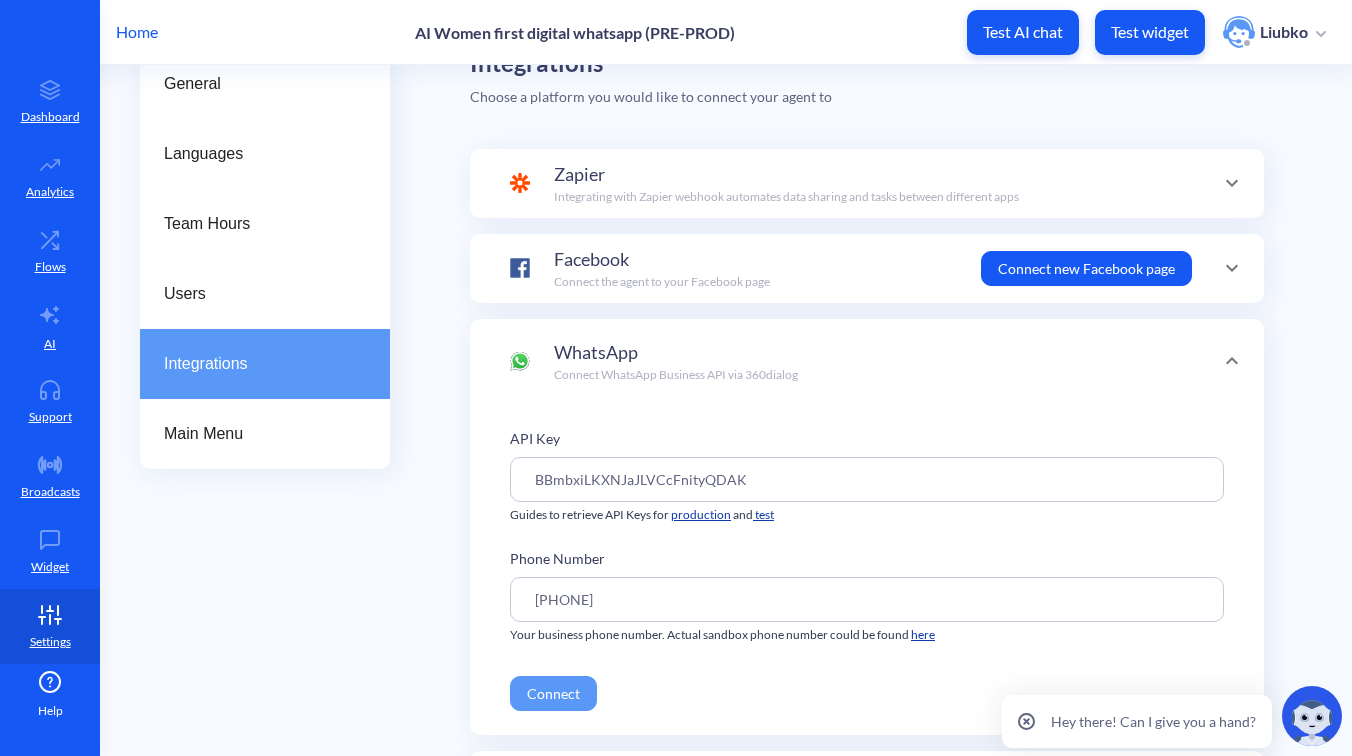 click on "Connect" at bounding box center (553, 693) 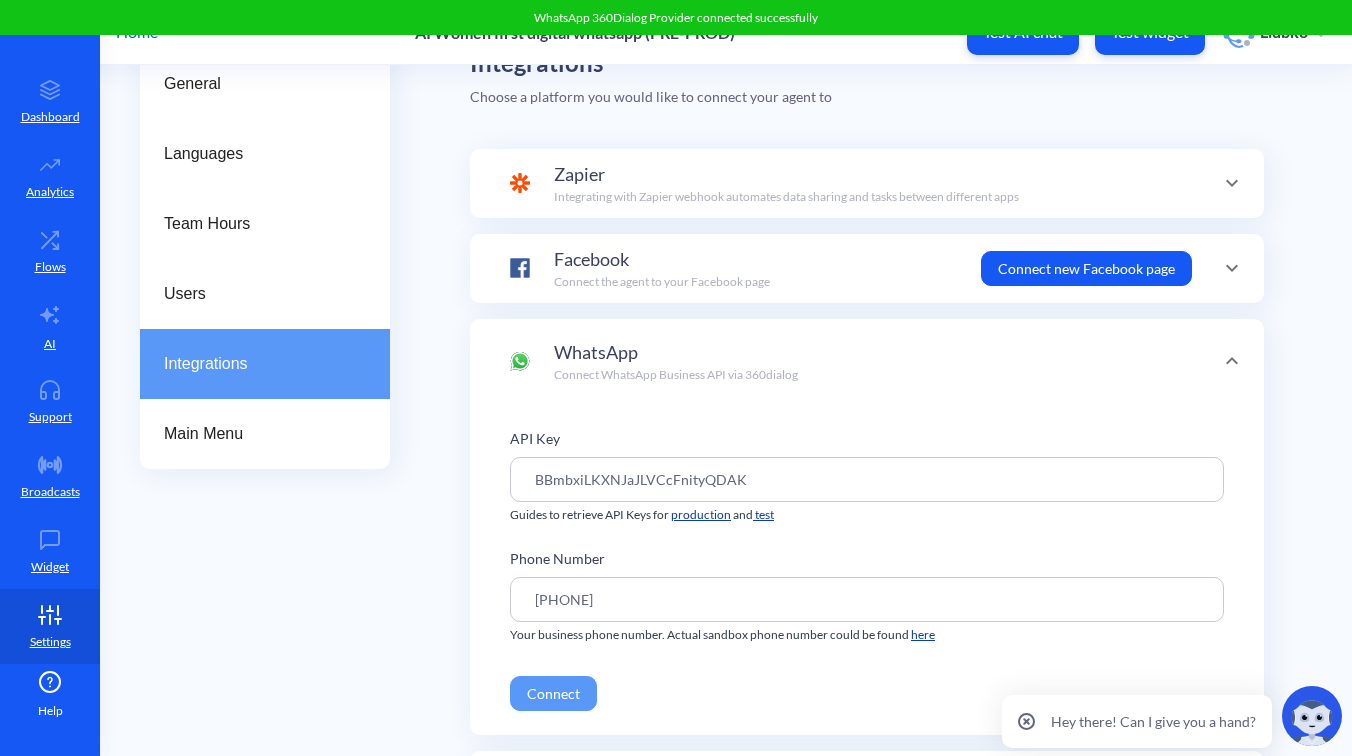 click on "General Languages Team Hours Users Integrations Main Menu" at bounding box center (265, 621) 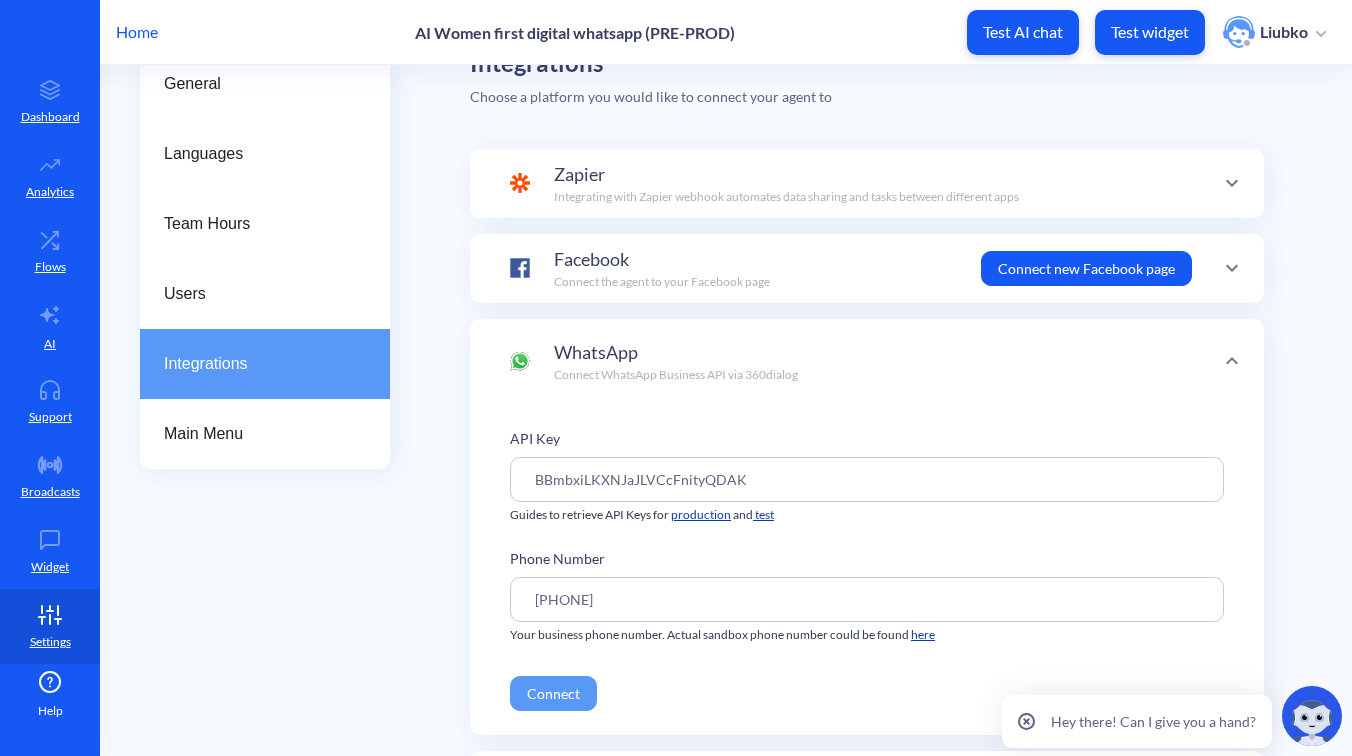 scroll, scrollTop: 0, scrollLeft: 0, axis: both 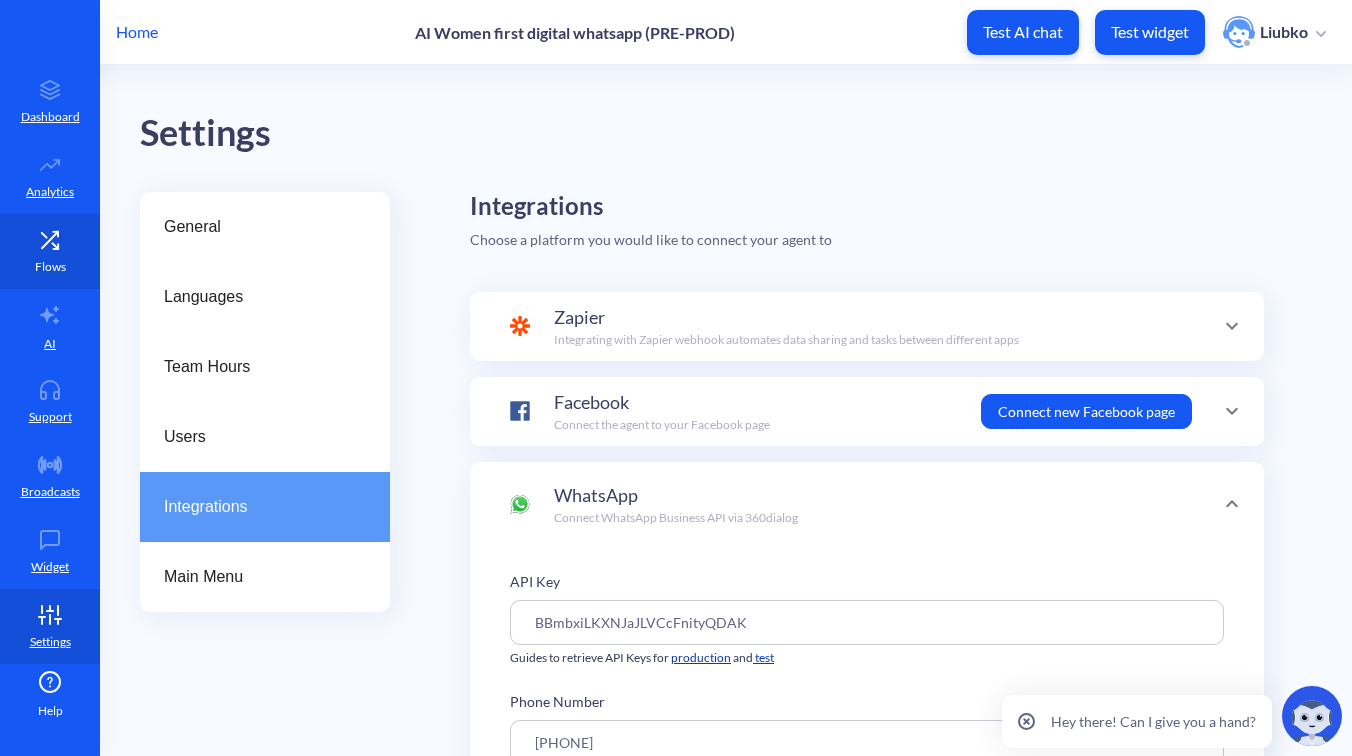 click on "Flows" at bounding box center [50, 267] 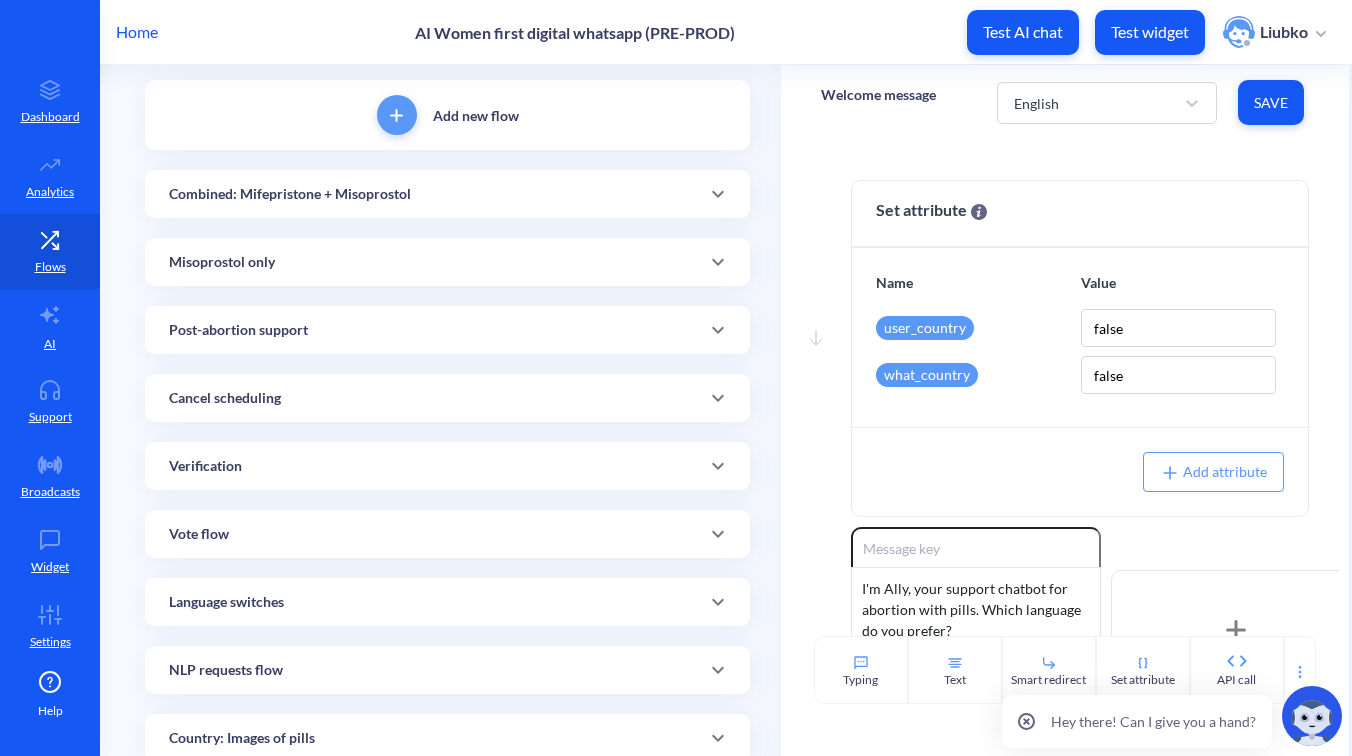 scroll, scrollTop: 134, scrollLeft: 0, axis: vertical 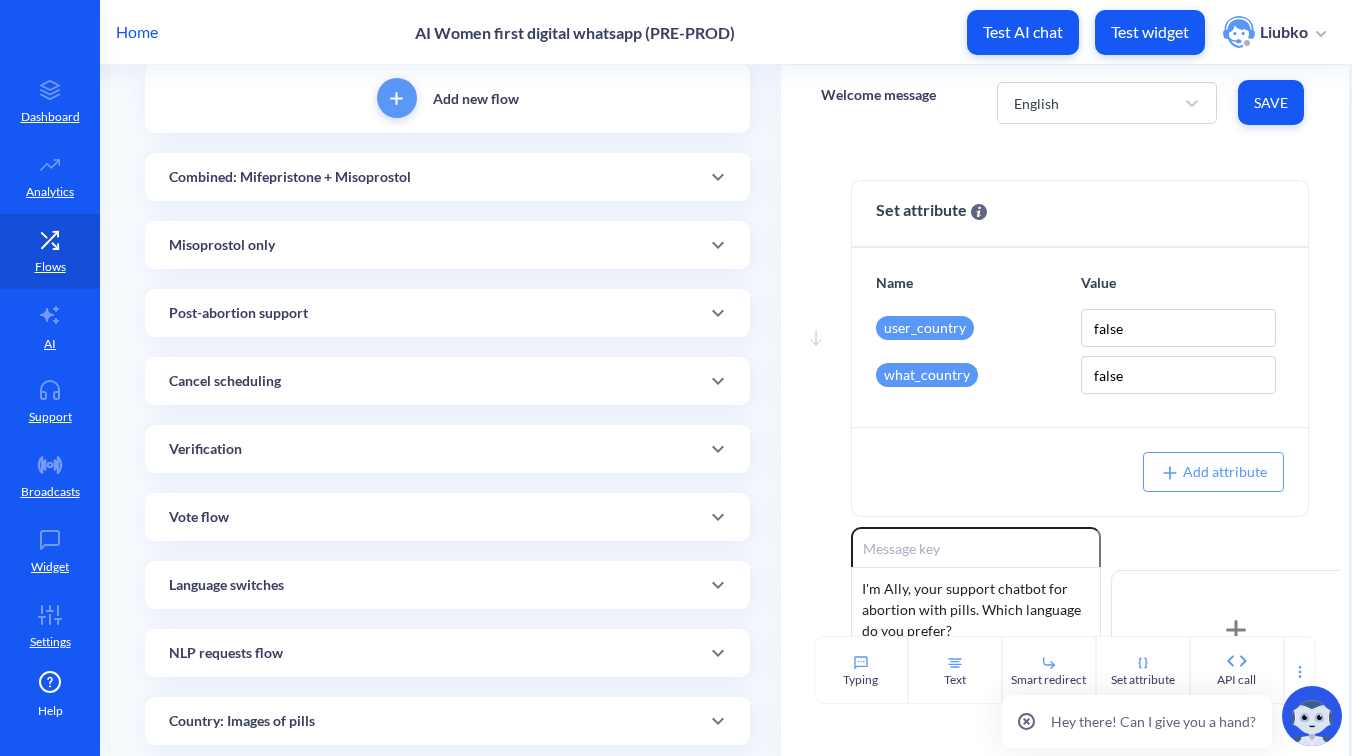 click on "Misoprostol only" at bounding box center [447, 245] 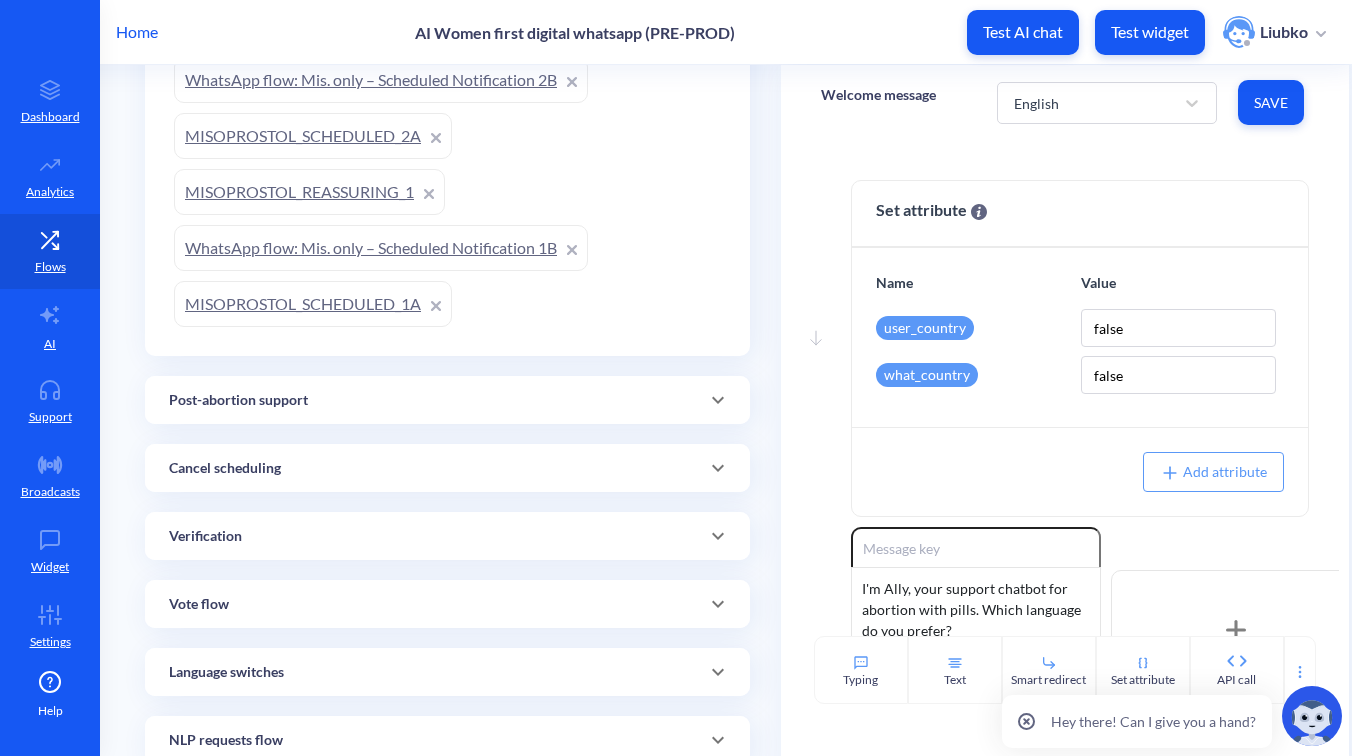 scroll, scrollTop: 677, scrollLeft: 0, axis: vertical 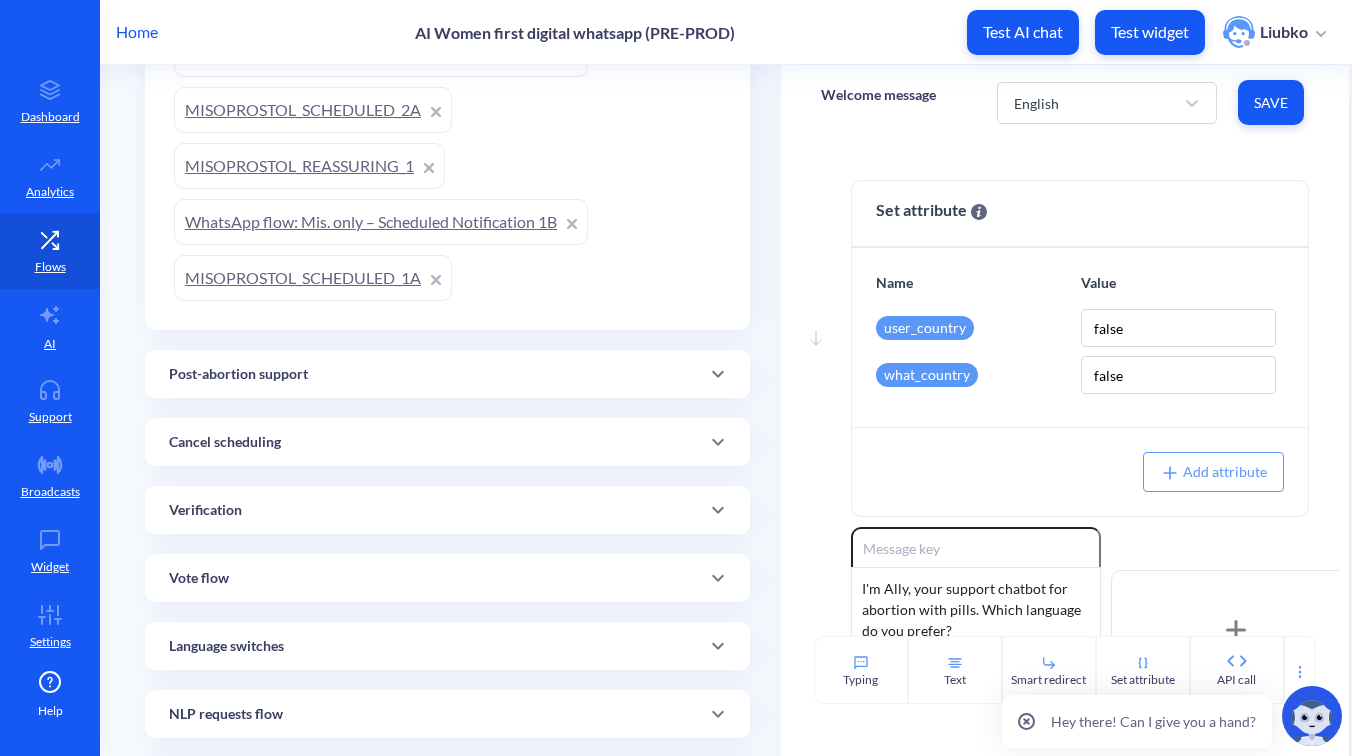 click on "WhatsApp flow: Mis. only – Scheduled Notification 1B" at bounding box center [381, 222] 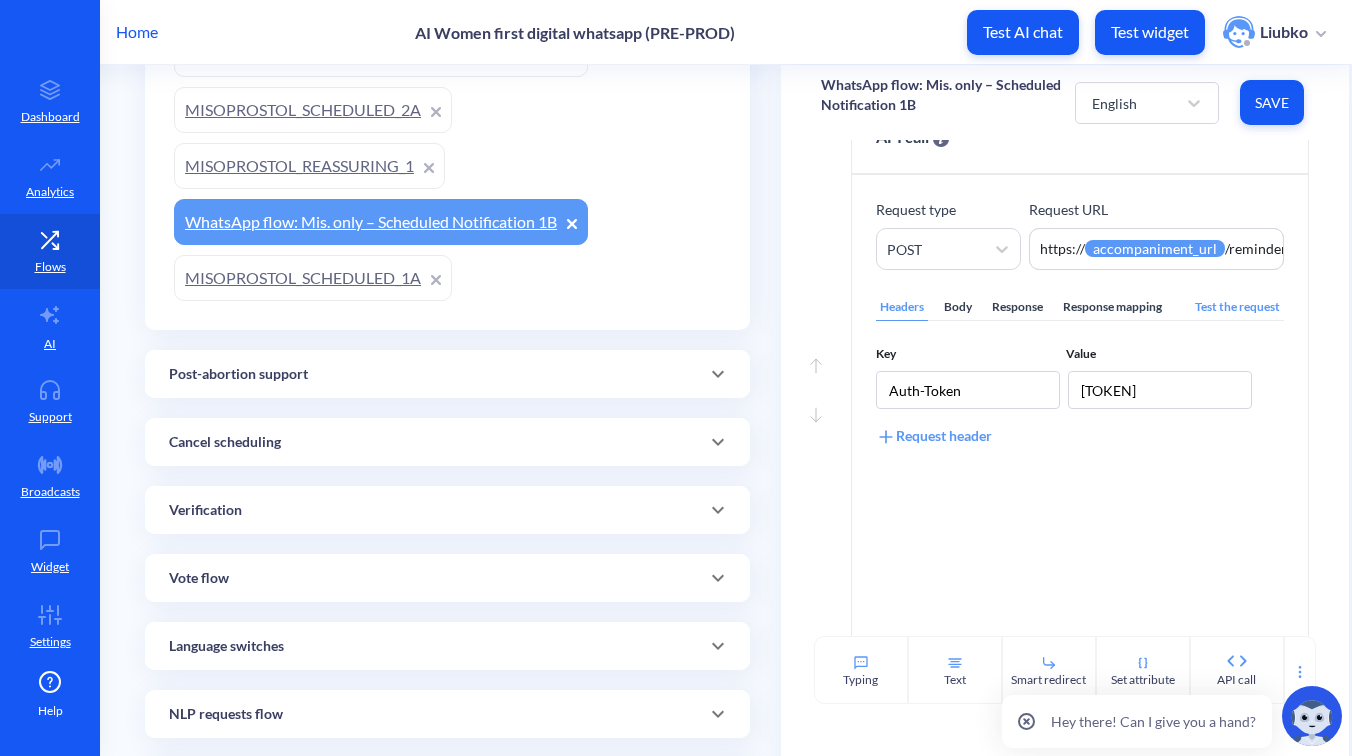scroll, scrollTop: 368, scrollLeft: 0, axis: vertical 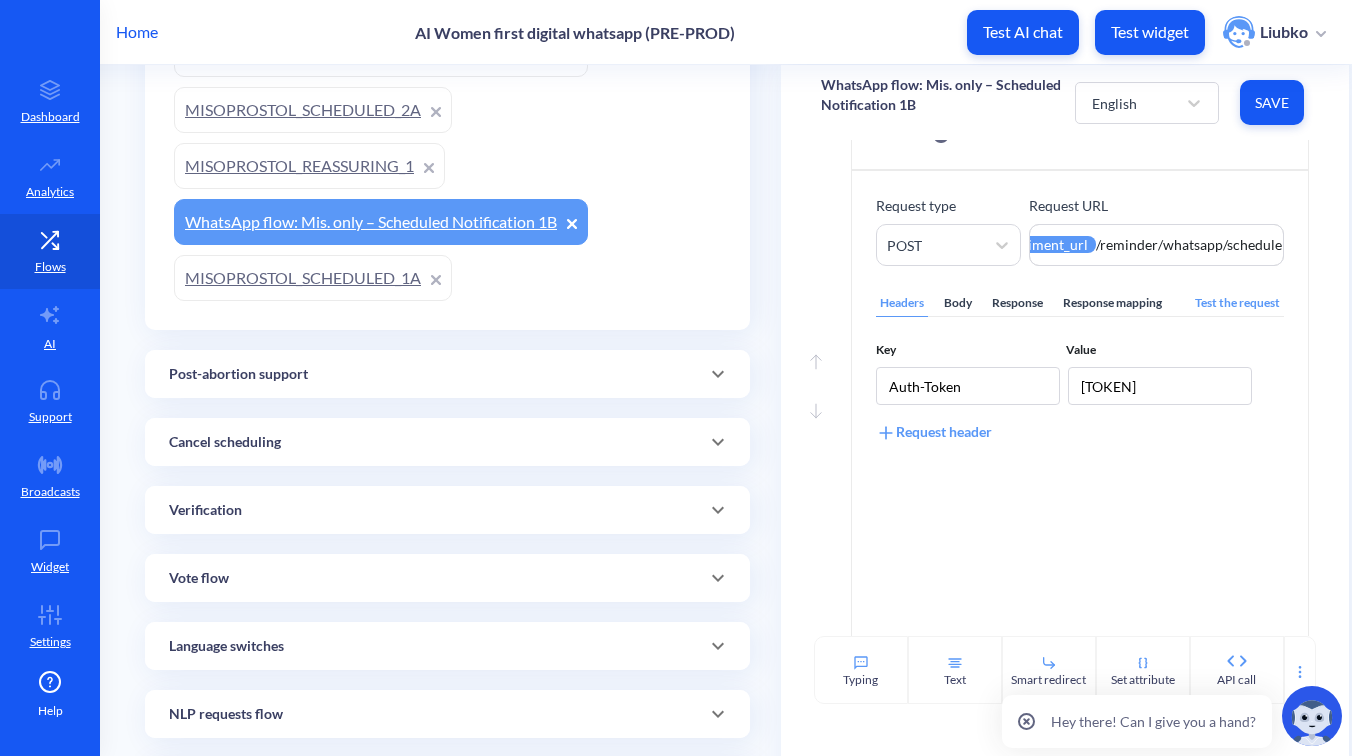 click on "Headers Body Response Response mapping Test the request Key Value Auth-Token {{accompaniment_auth_token}} Request header" at bounding box center (1080, 446) 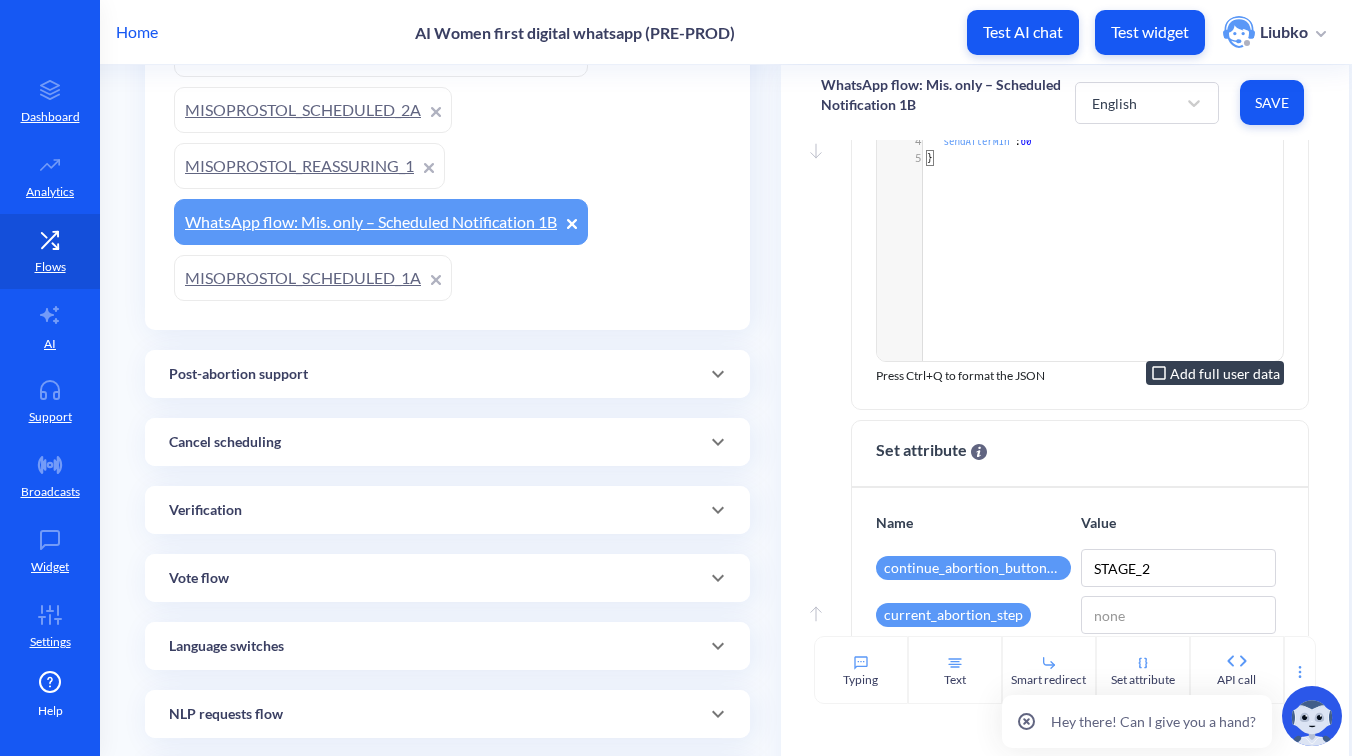 scroll, scrollTop: 791, scrollLeft: 0, axis: vertical 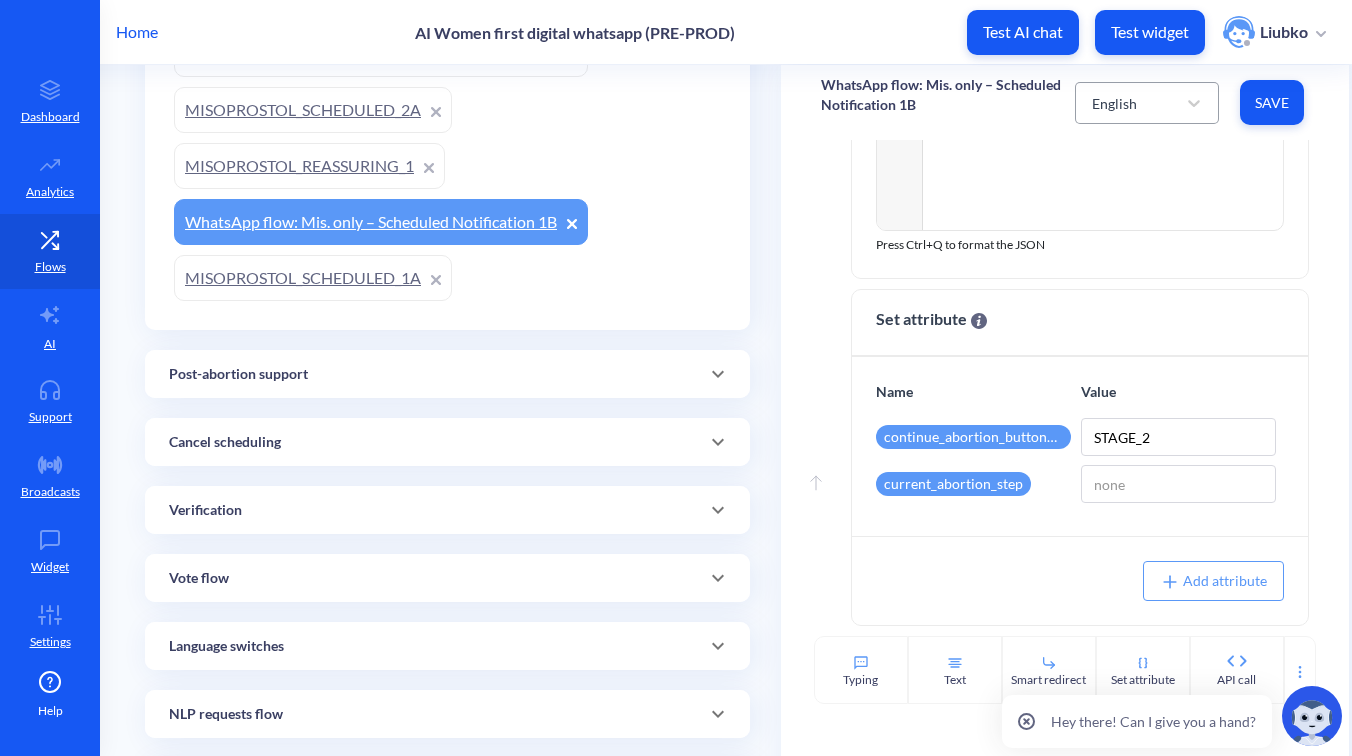 click on "English" at bounding box center [1129, 103] 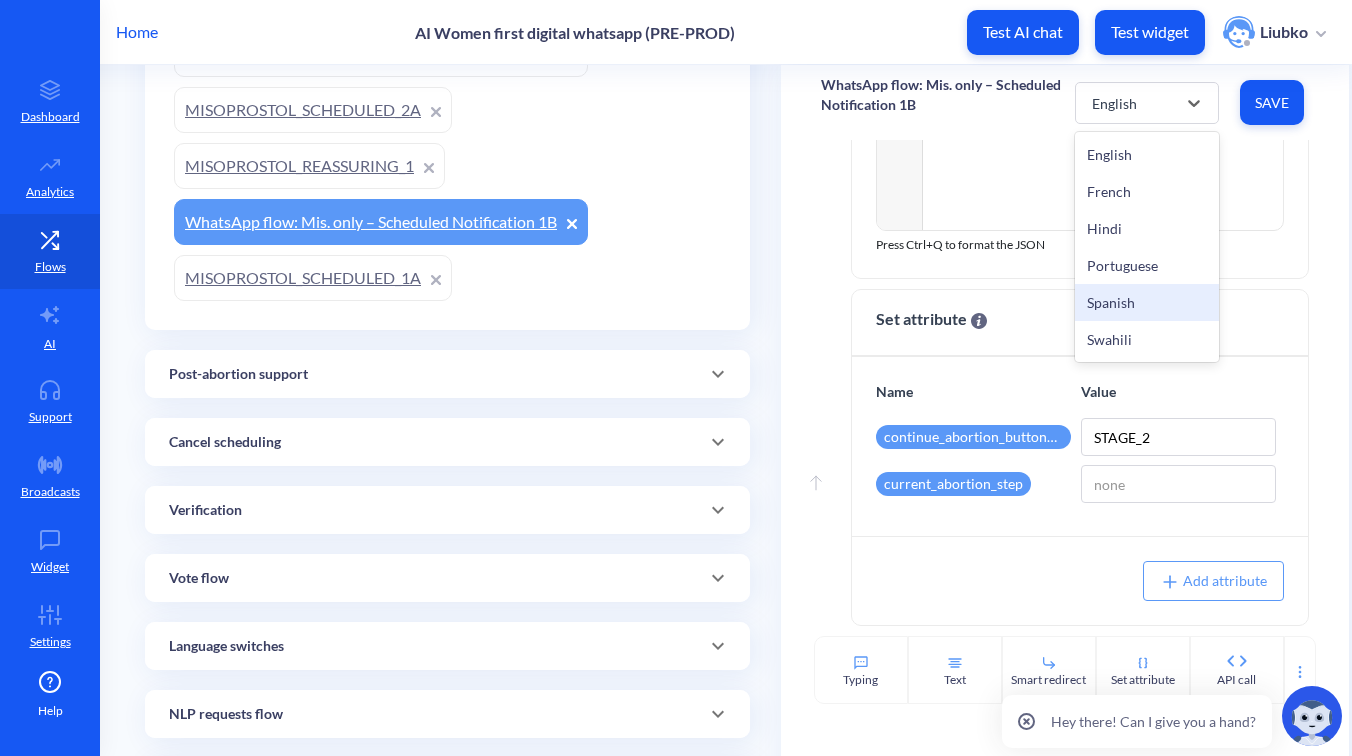 click on "Spanish" at bounding box center (1147, 302) 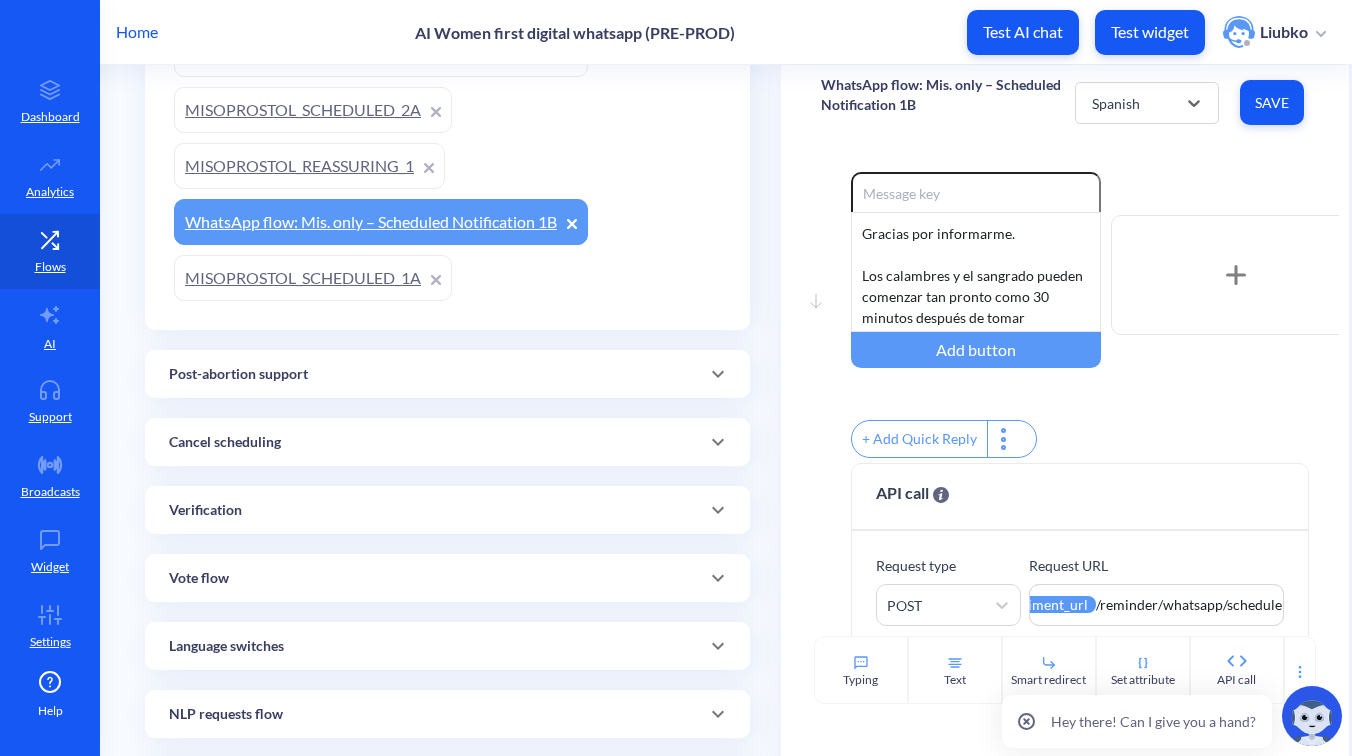 scroll, scrollTop: 0, scrollLeft: 0, axis: both 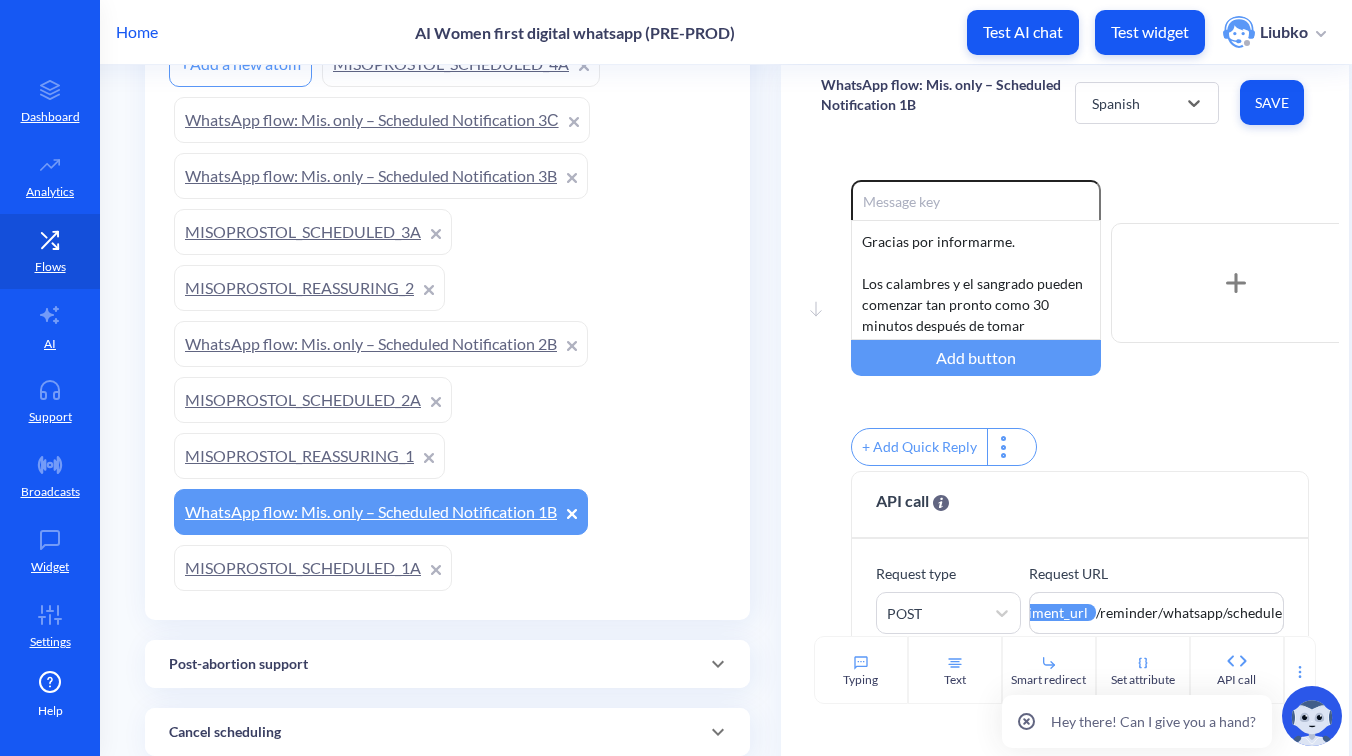 click on "MISOPROSTOL_SCHEDULED_1A" at bounding box center [313, 568] 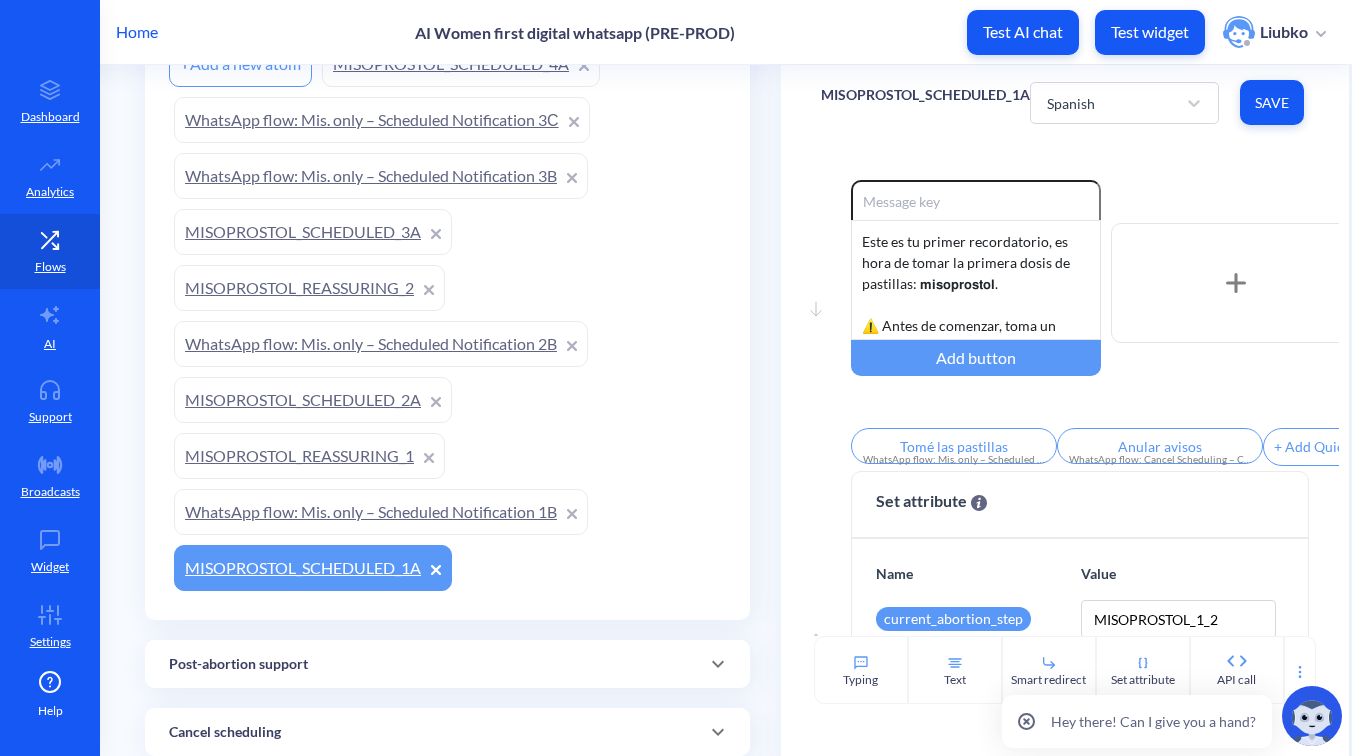 click on "MISOPROSTOL_REASSURING_1" at bounding box center (309, 456) 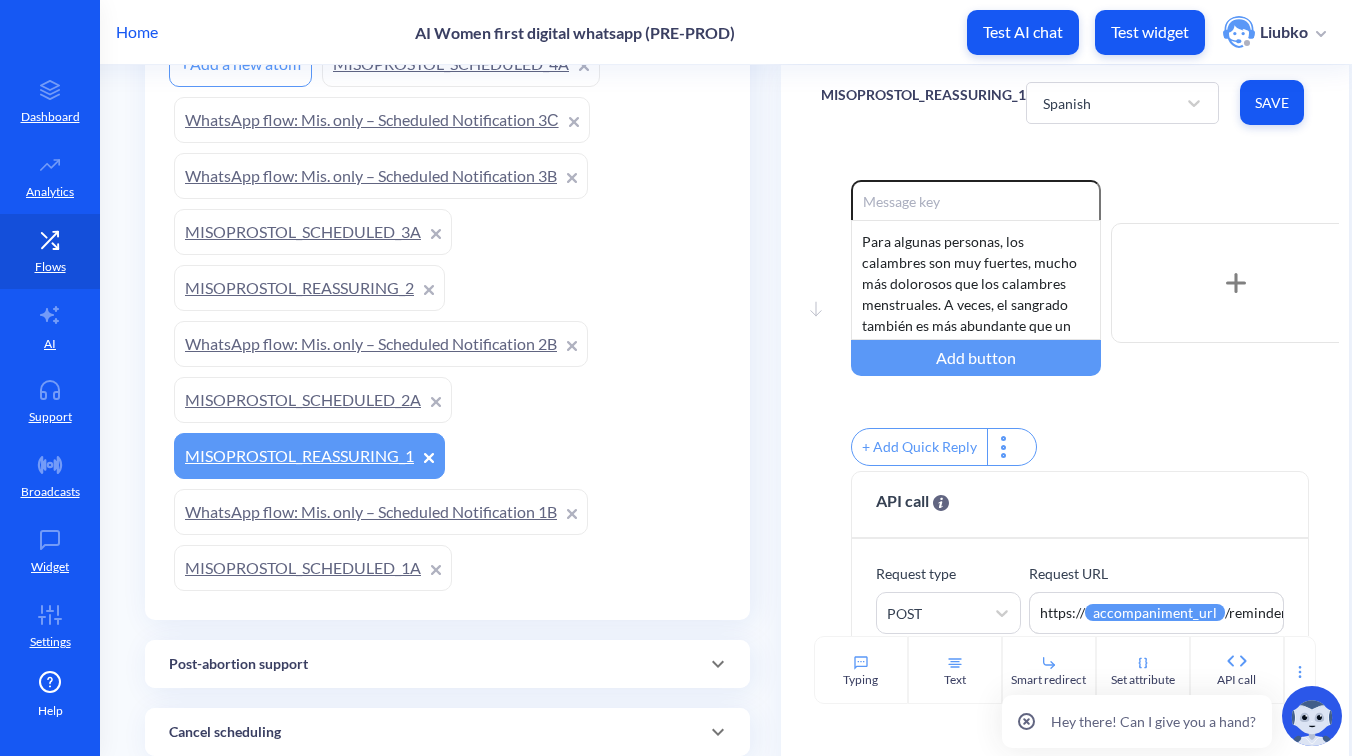 click on "MISOPROSTOL_SCHEDULED_2A" at bounding box center [313, 400] 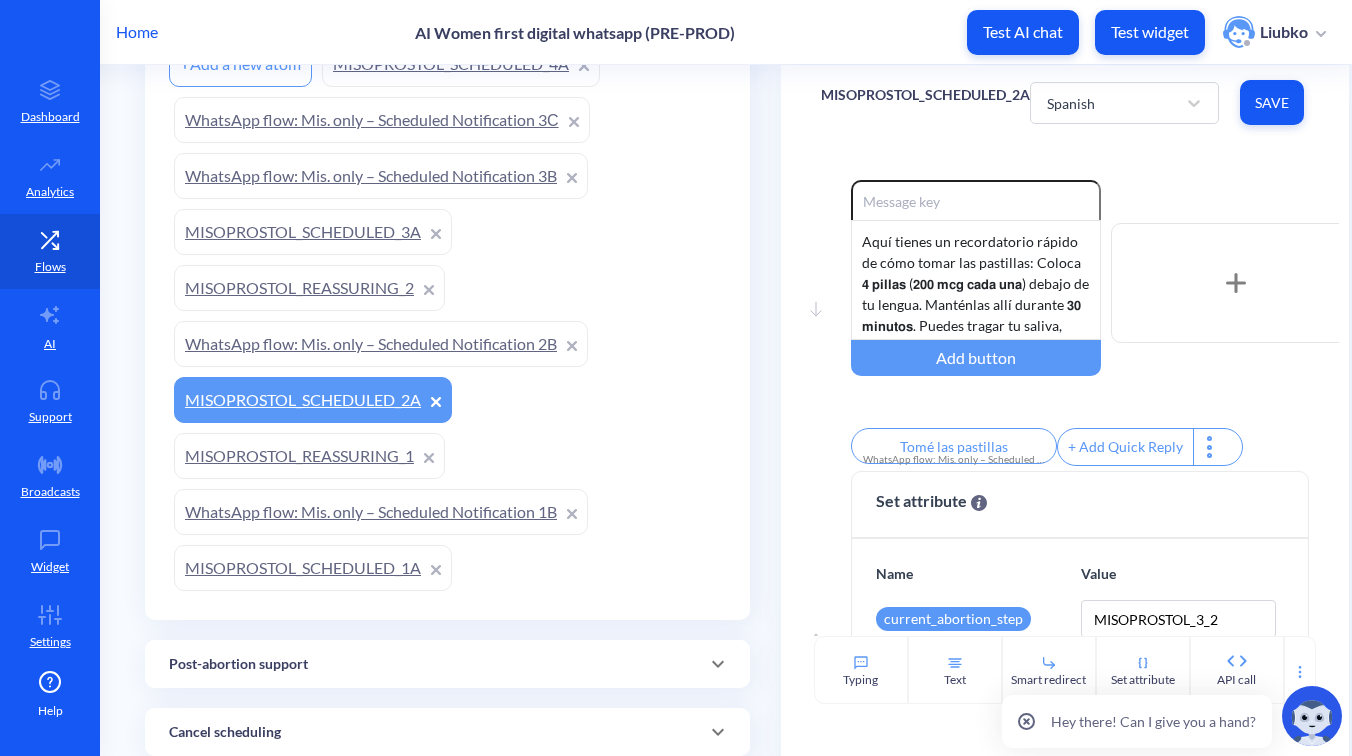 click on "WhatsApp flow: Mis. only – Scheduled Notification 2B" at bounding box center [381, 344] 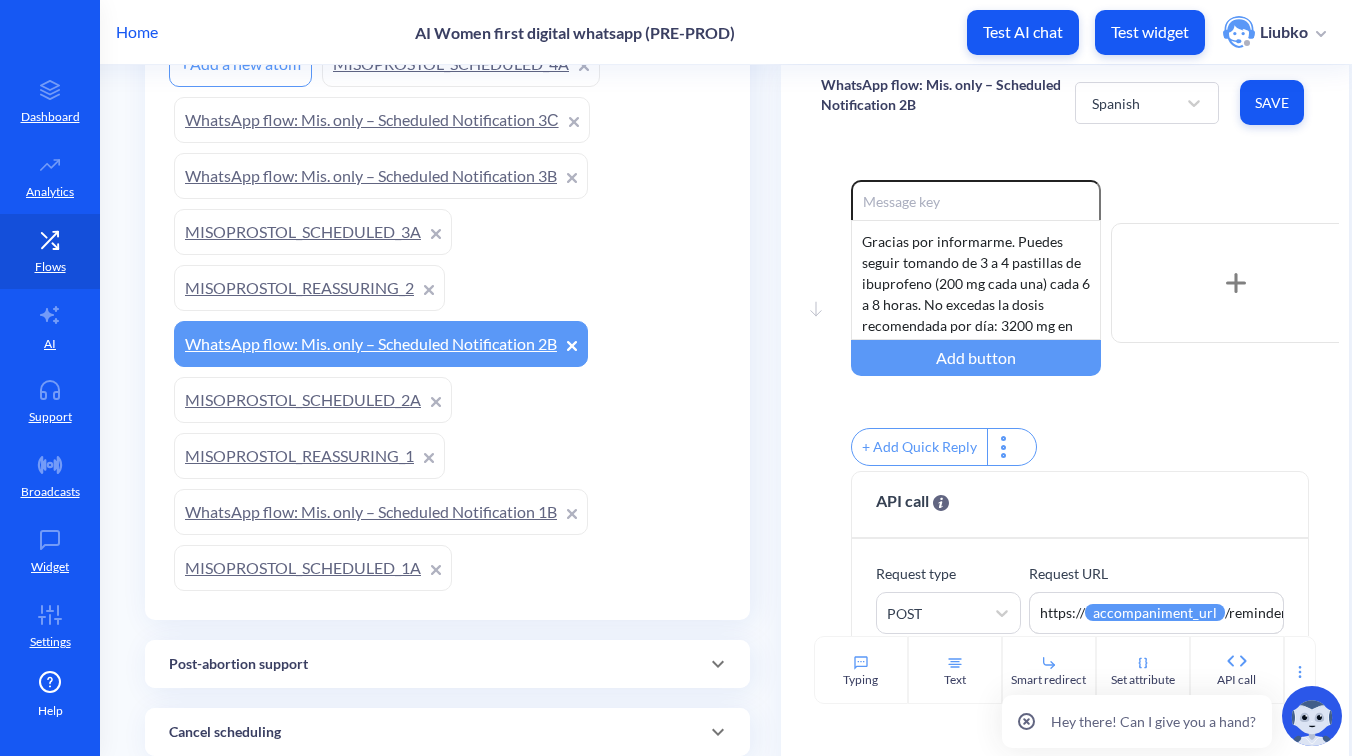 click on "MISOPROSTOL_REASSURING_2" at bounding box center [309, 288] 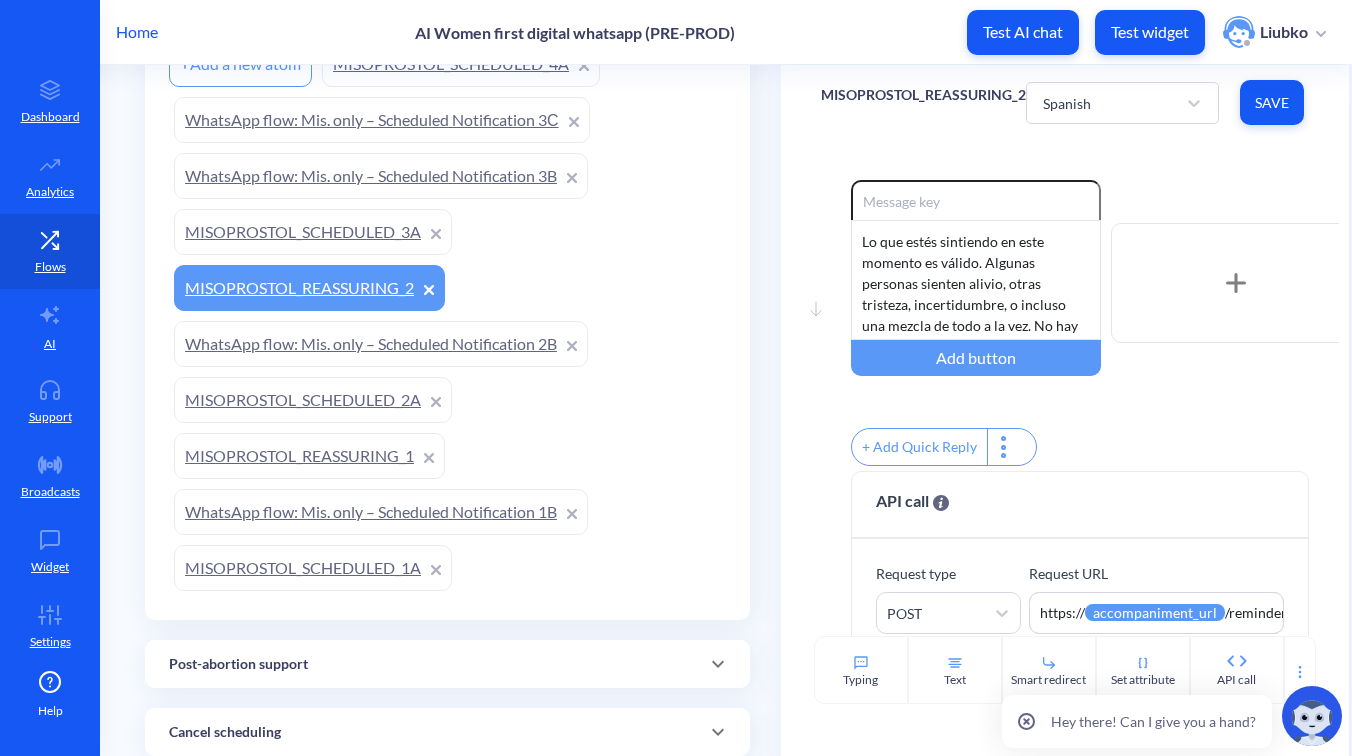 click on "MISOPROSTOL_SCHEDULED_3A" at bounding box center (313, 232) 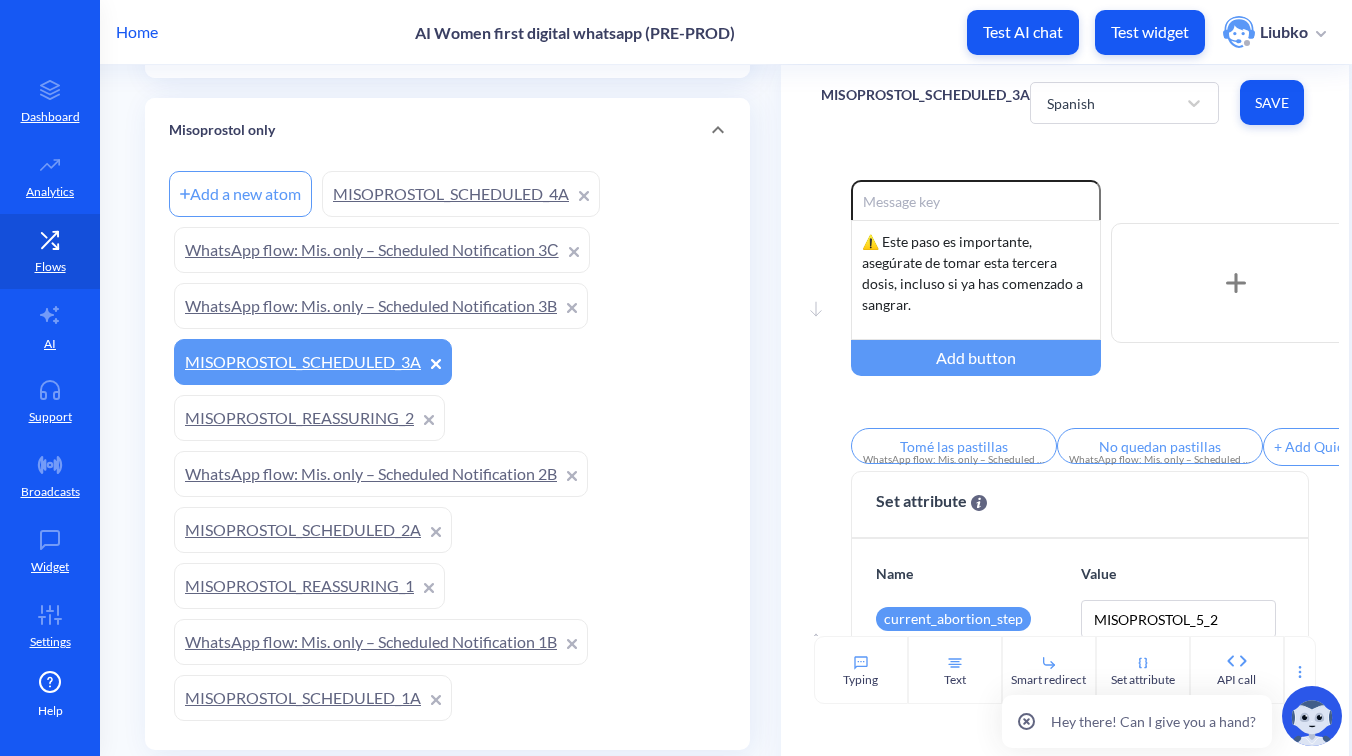 scroll, scrollTop: 255, scrollLeft: 0, axis: vertical 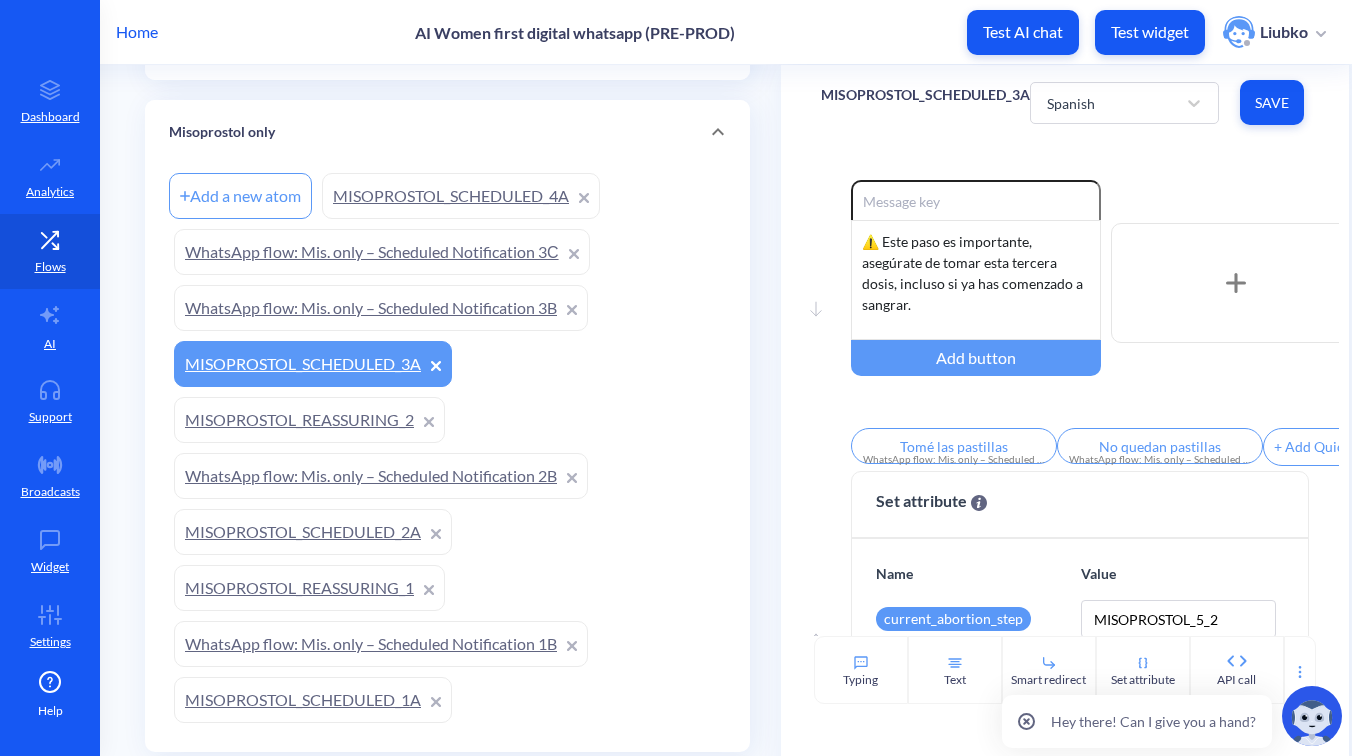 click on "WhatsApp flow: Mis. only – Scheduled Notification 3B" at bounding box center (381, 308) 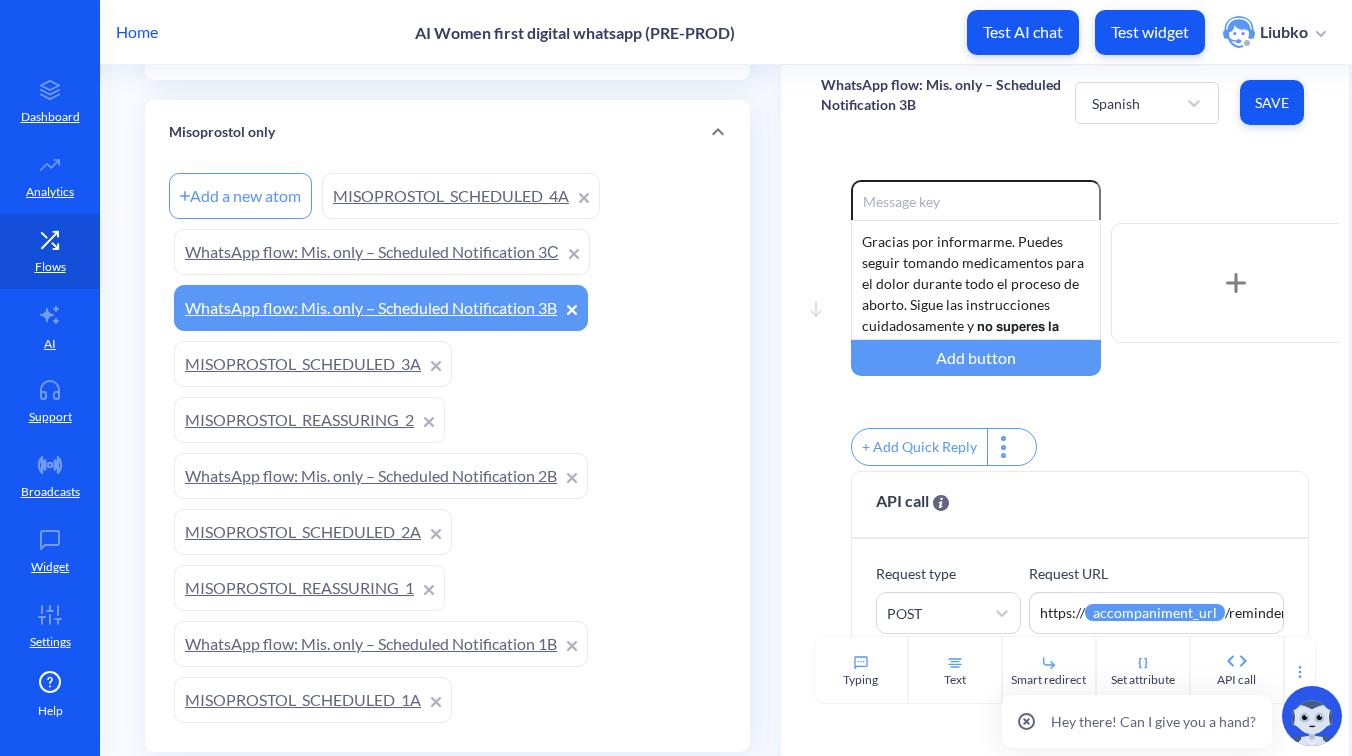 click on "WhatsApp flow: Mis. only – Scheduled Notification 3С" at bounding box center (382, 252) 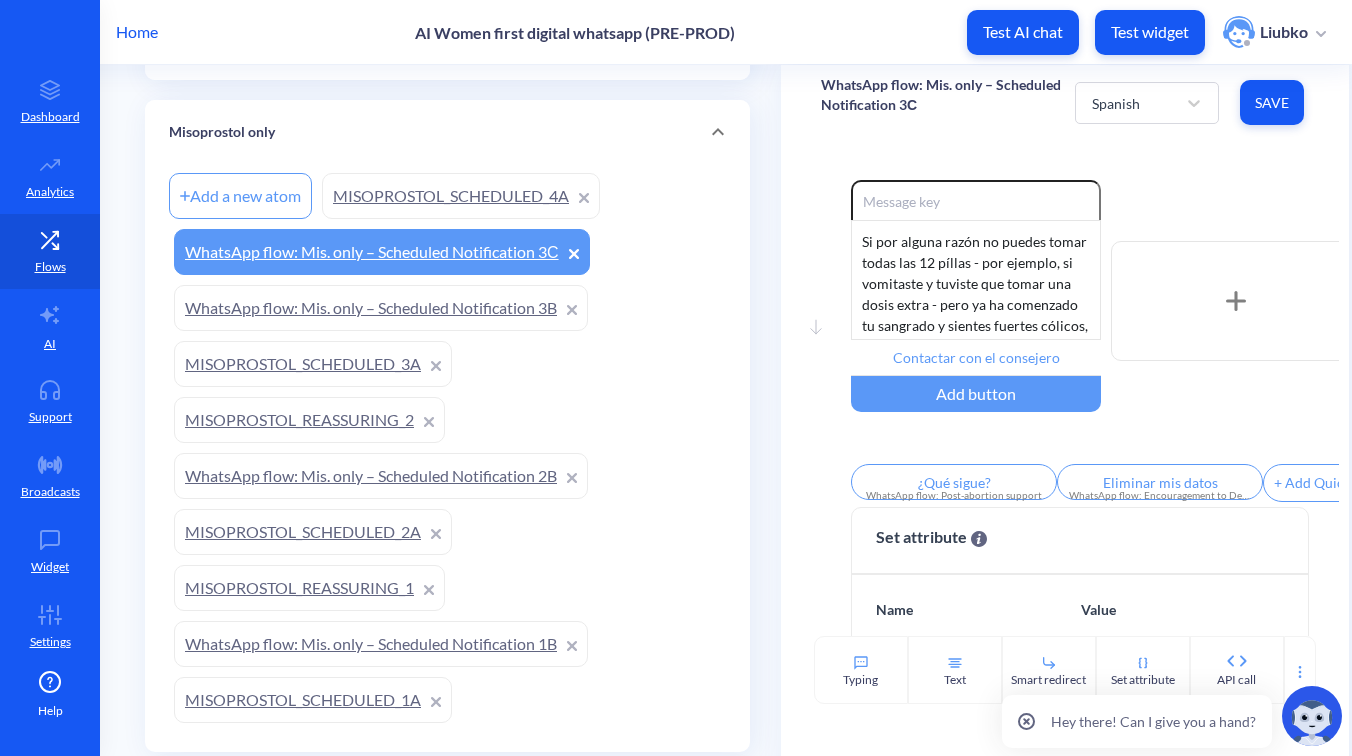 click on "MISOPROSTOL_SCHEDULED_4A" at bounding box center (461, 196) 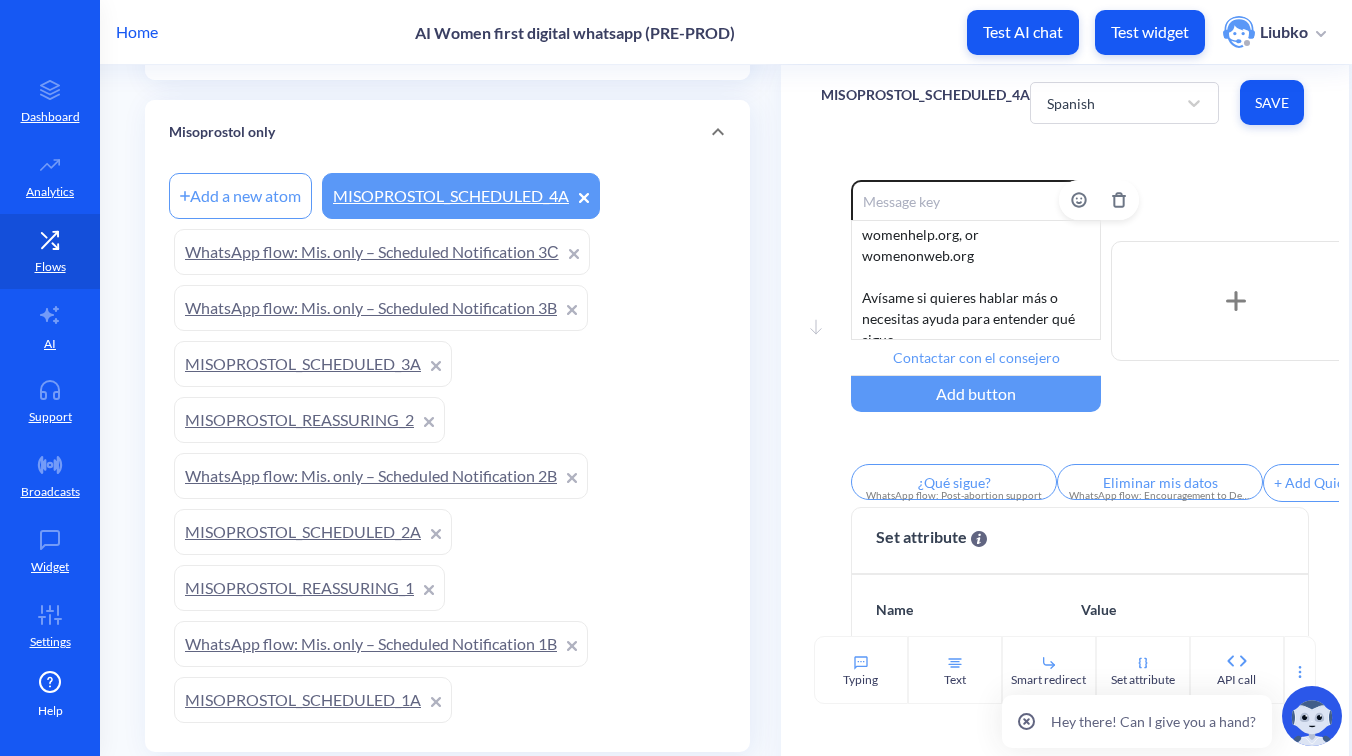 scroll, scrollTop: 417, scrollLeft: 0, axis: vertical 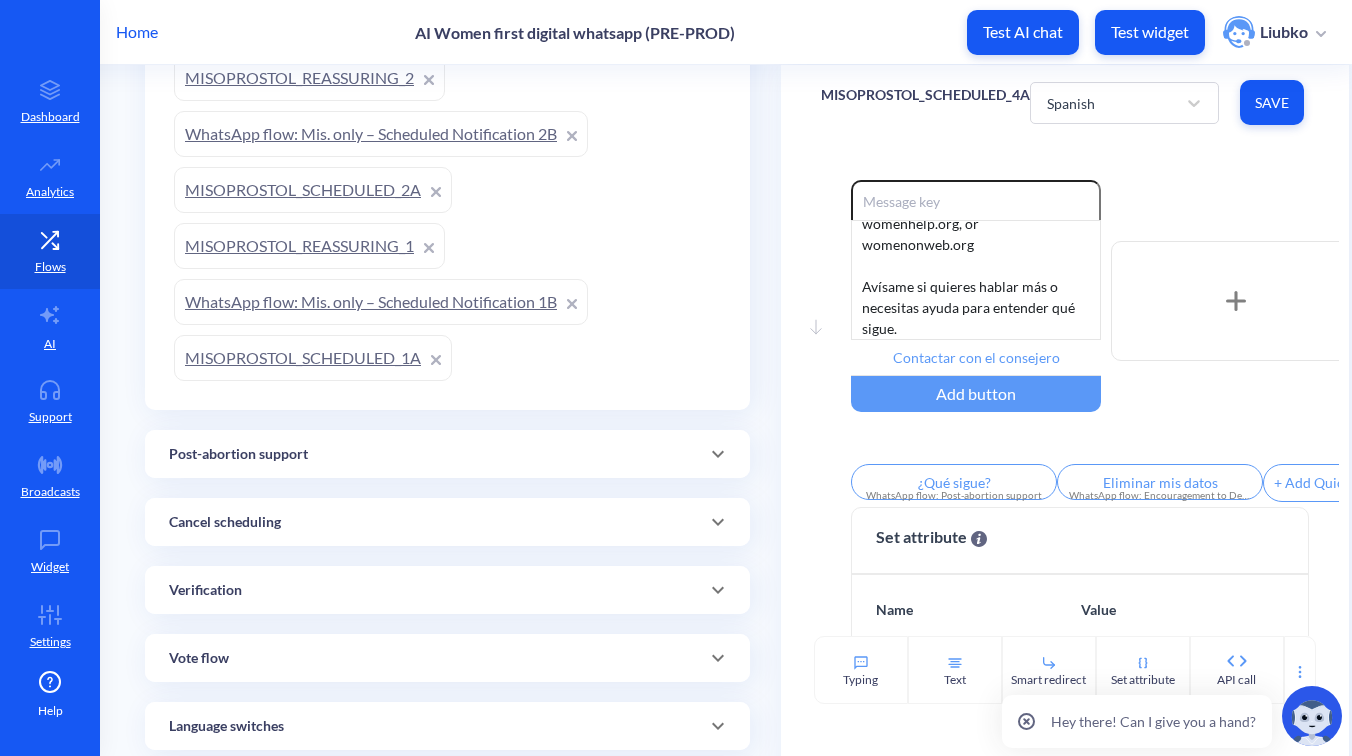 click on "WhatsApp flow: Mis. only – Scheduled Notification 1B" at bounding box center [381, 302] 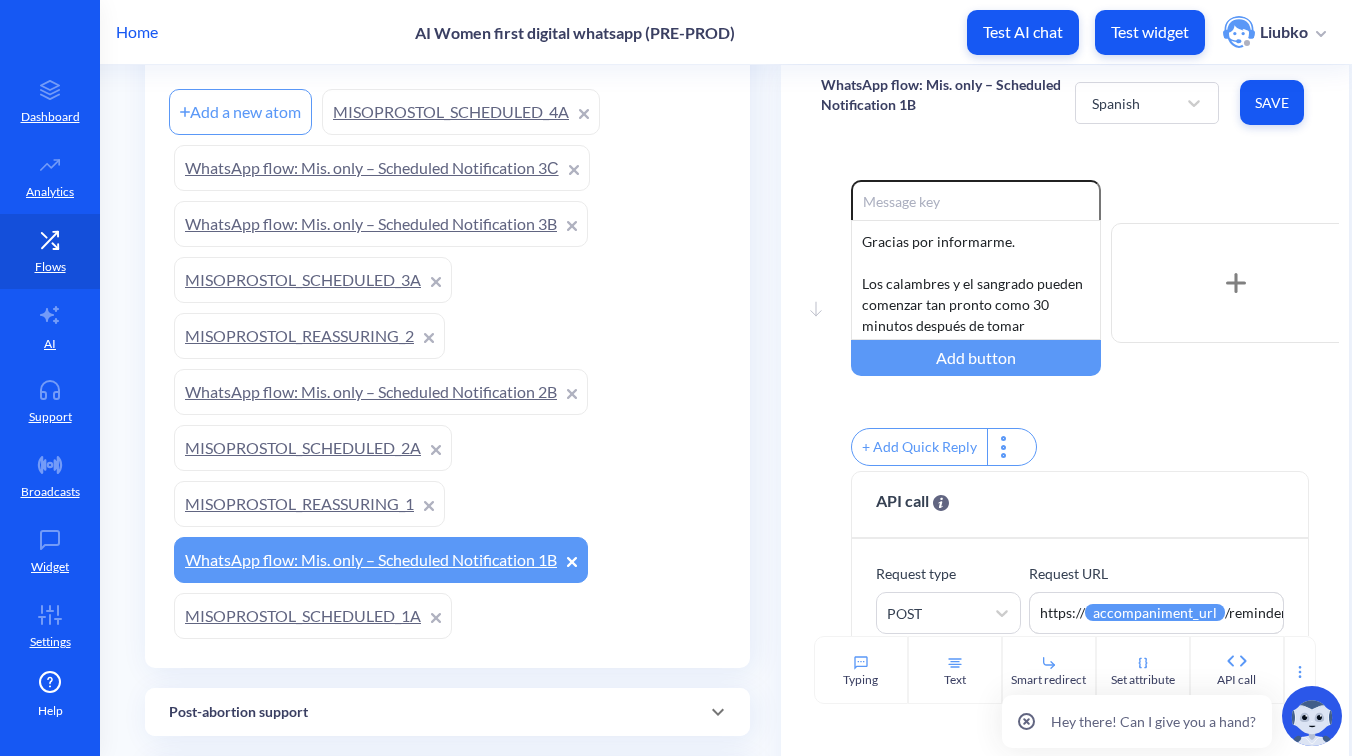 scroll, scrollTop: 0, scrollLeft: 0, axis: both 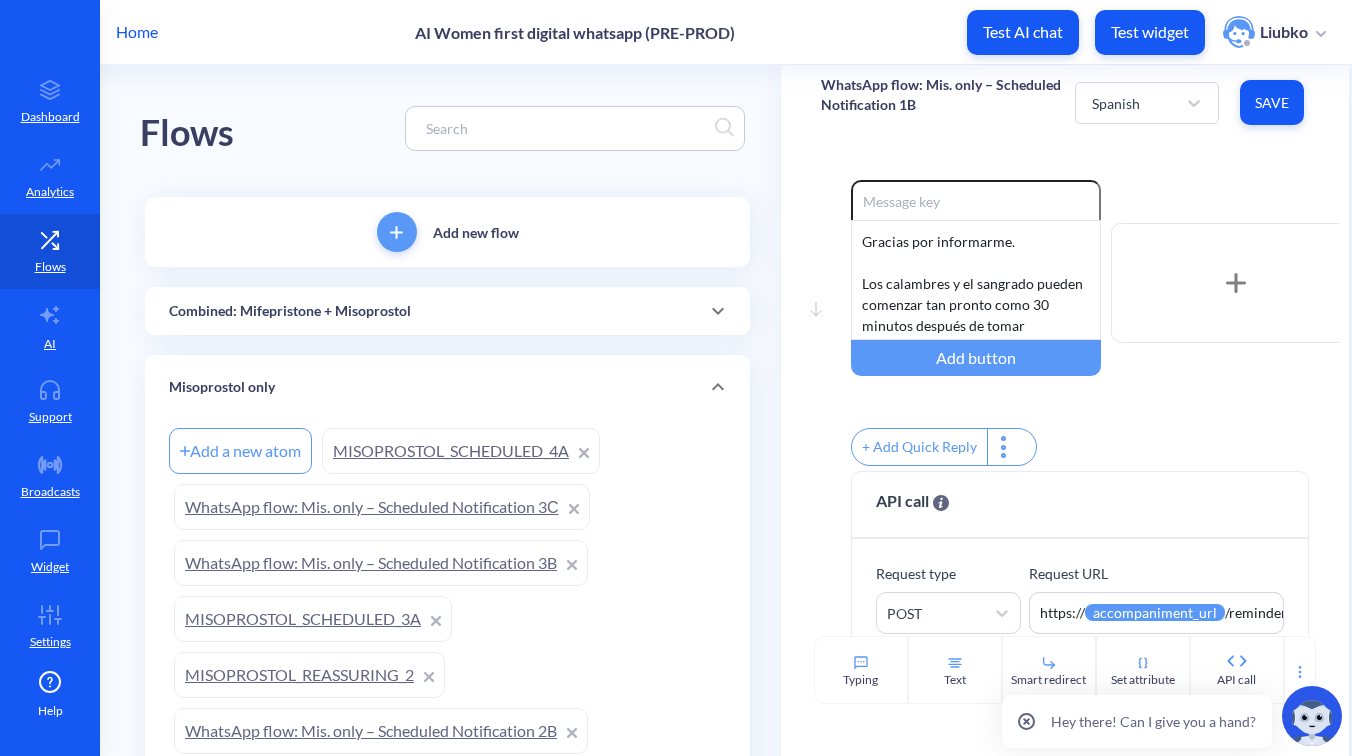 click on "Misoprostol only" at bounding box center [447, 387] 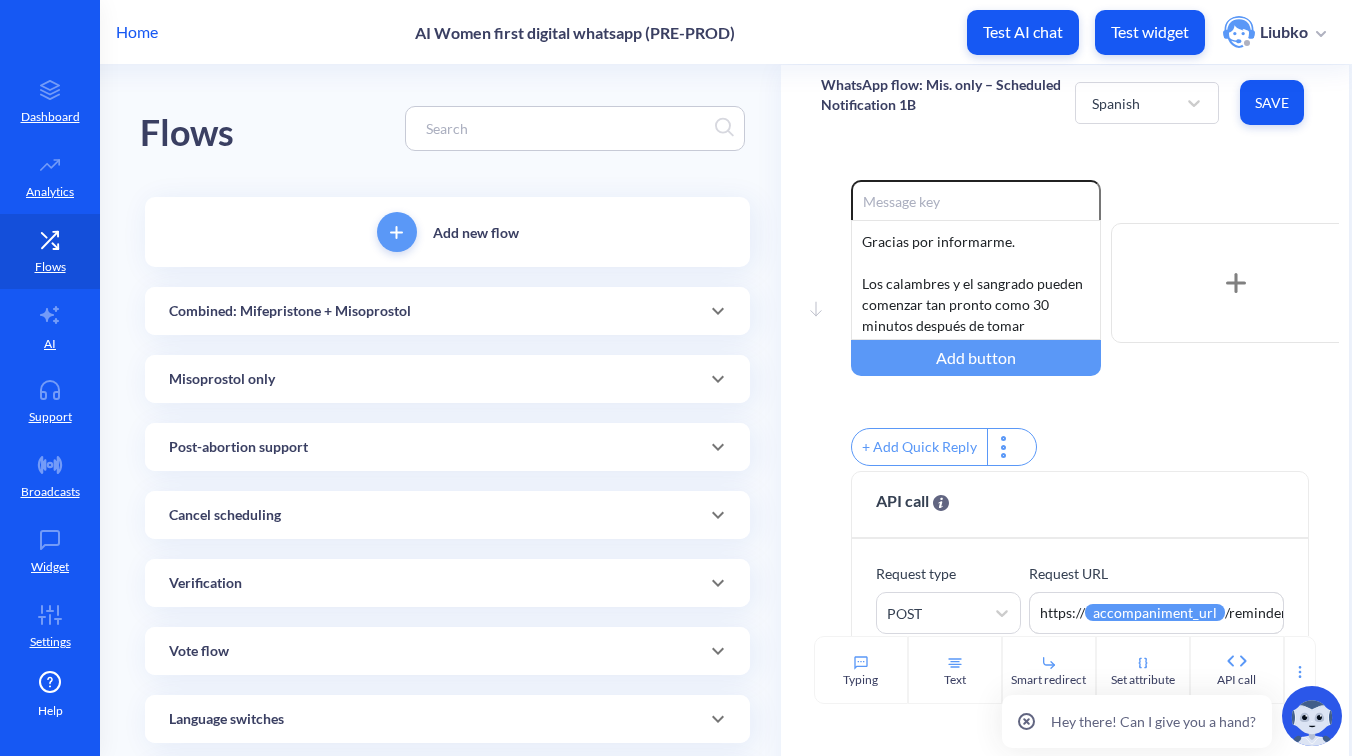 click on "Combined: Mifepristone + Misoprostol" at bounding box center [447, 311] 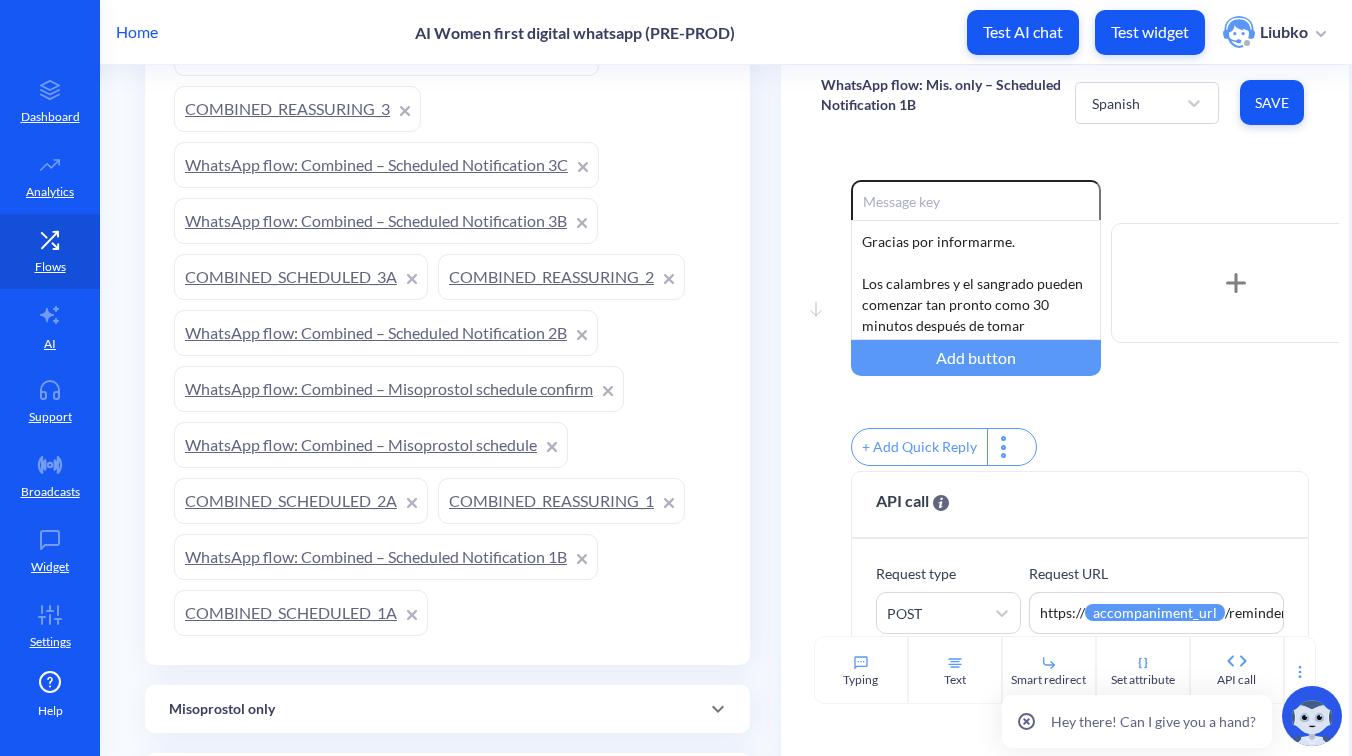 scroll, scrollTop: 418, scrollLeft: 0, axis: vertical 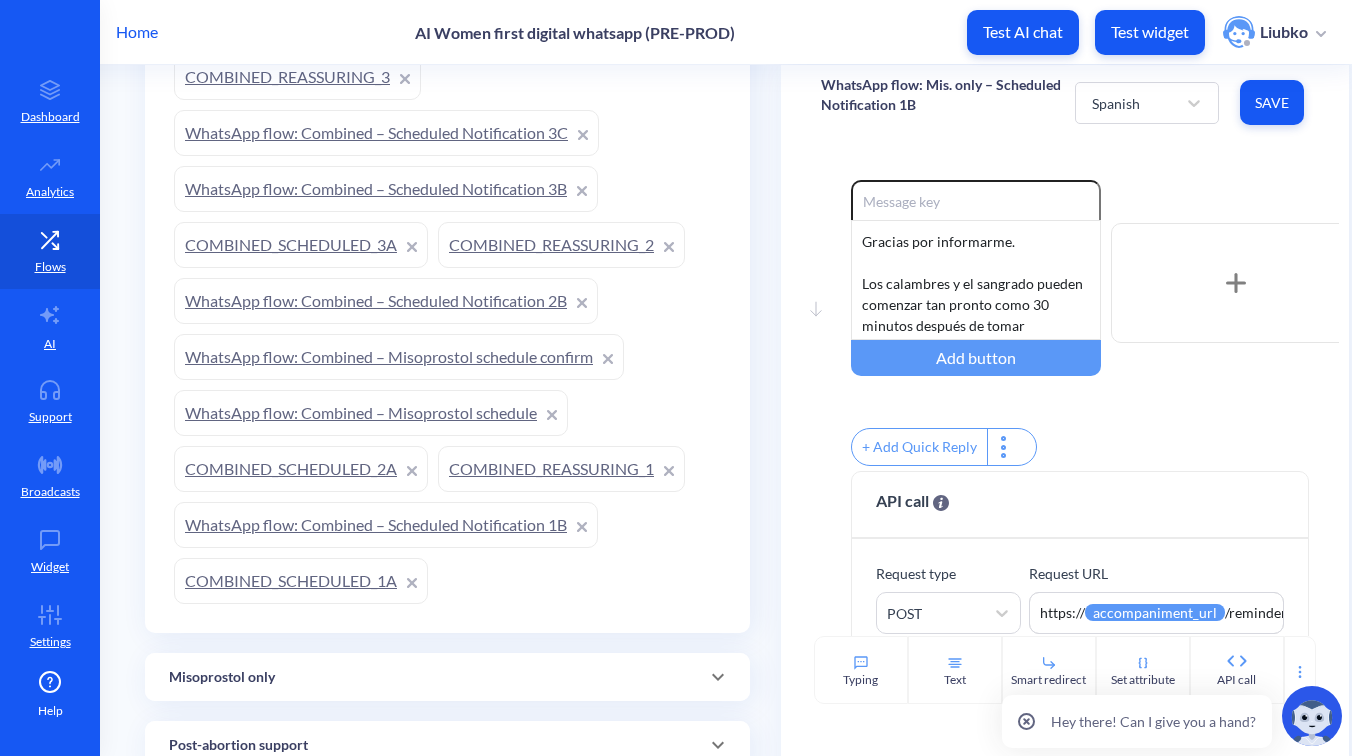 click on "WhatsApp flow: Combined – Scheduled Notification 1B" at bounding box center (386, 525) 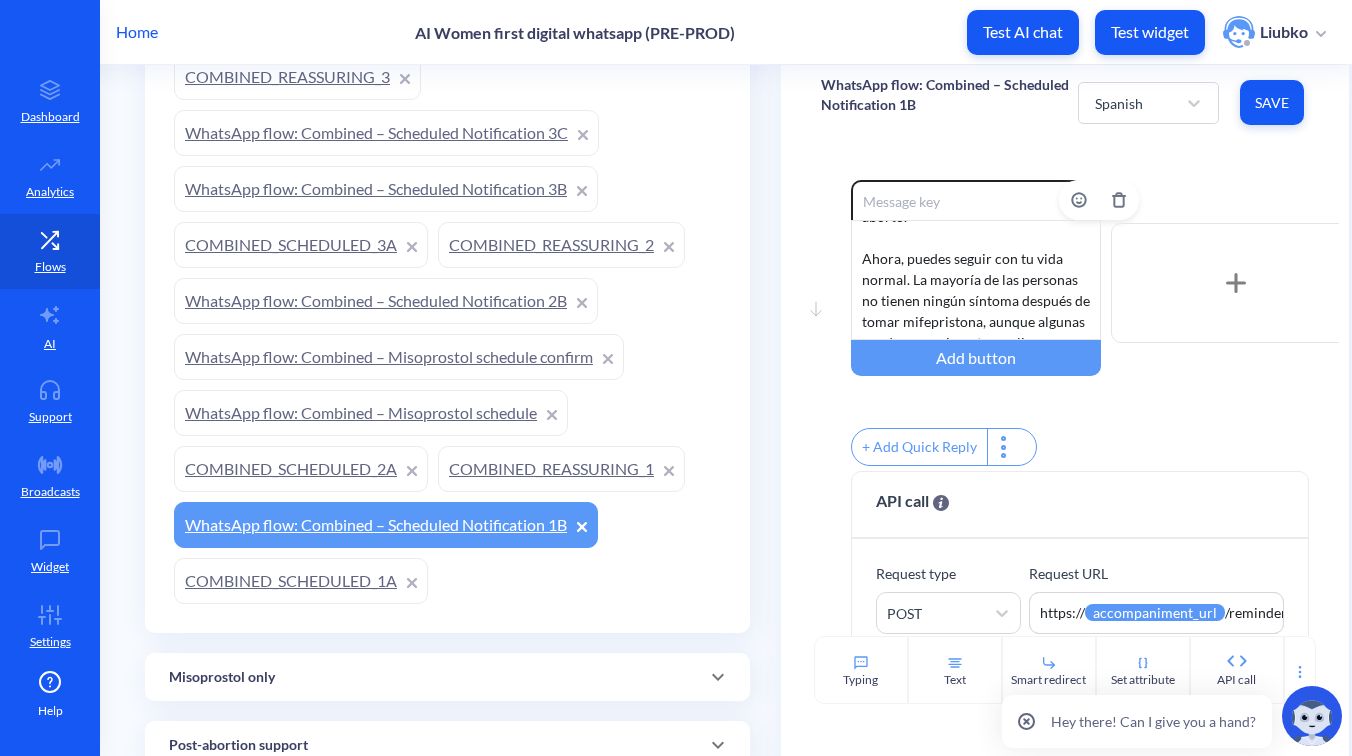 scroll, scrollTop: 585, scrollLeft: 0, axis: vertical 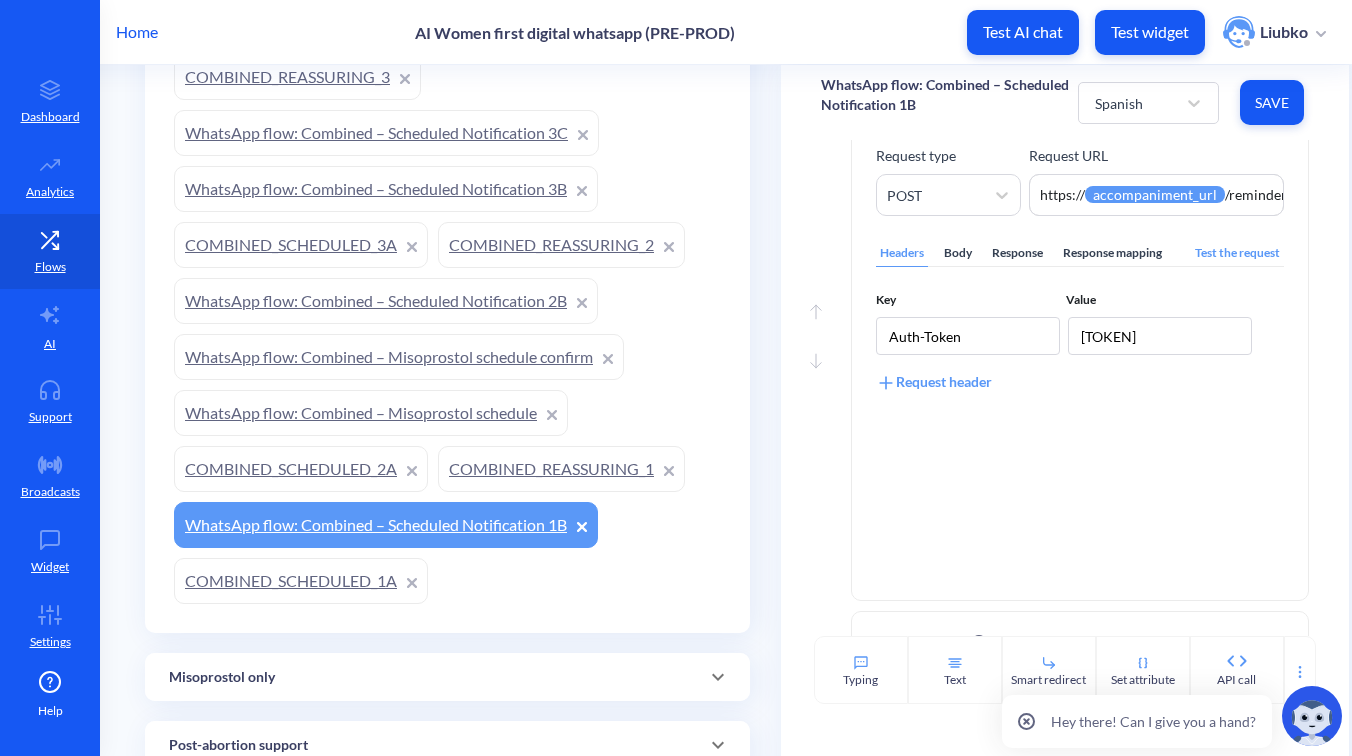 click on "Body" at bounding box center (958, 253) 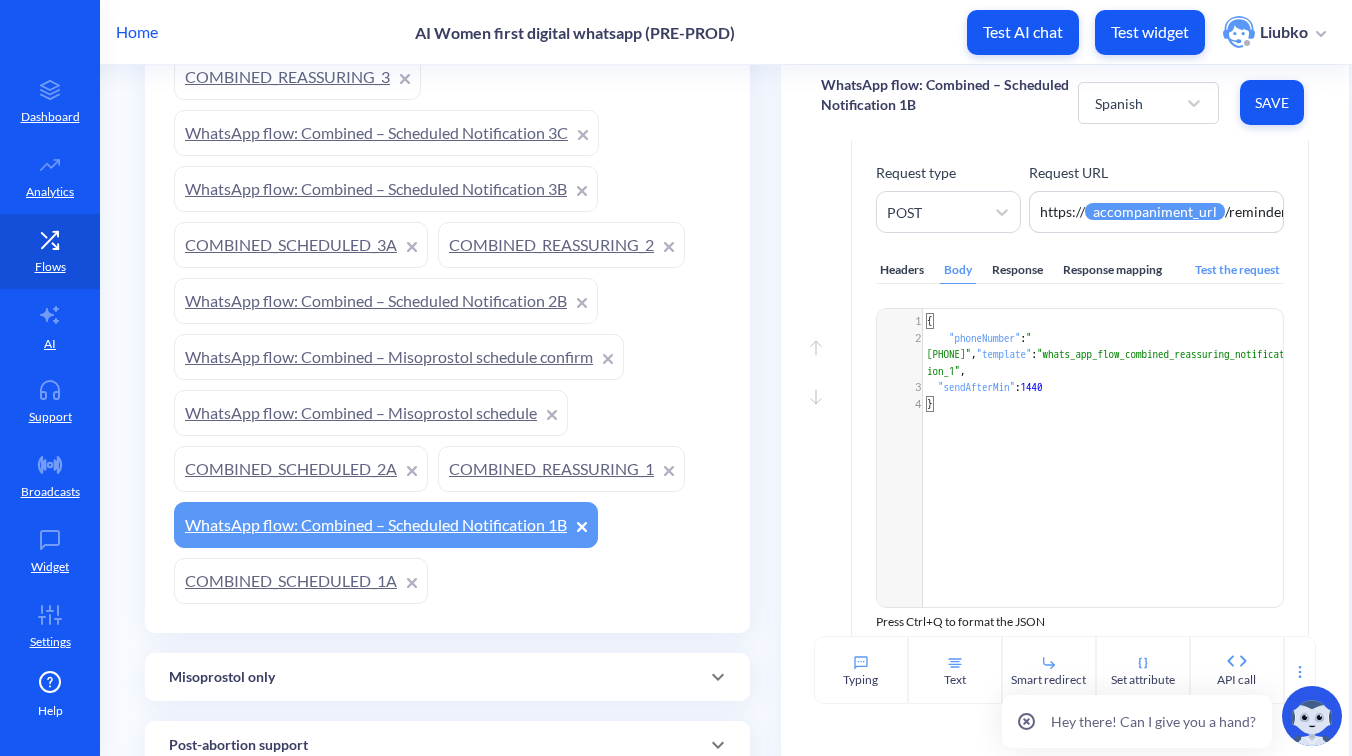 scroll, scrollTop: 404, scrollLeft: 0, axis: vertical 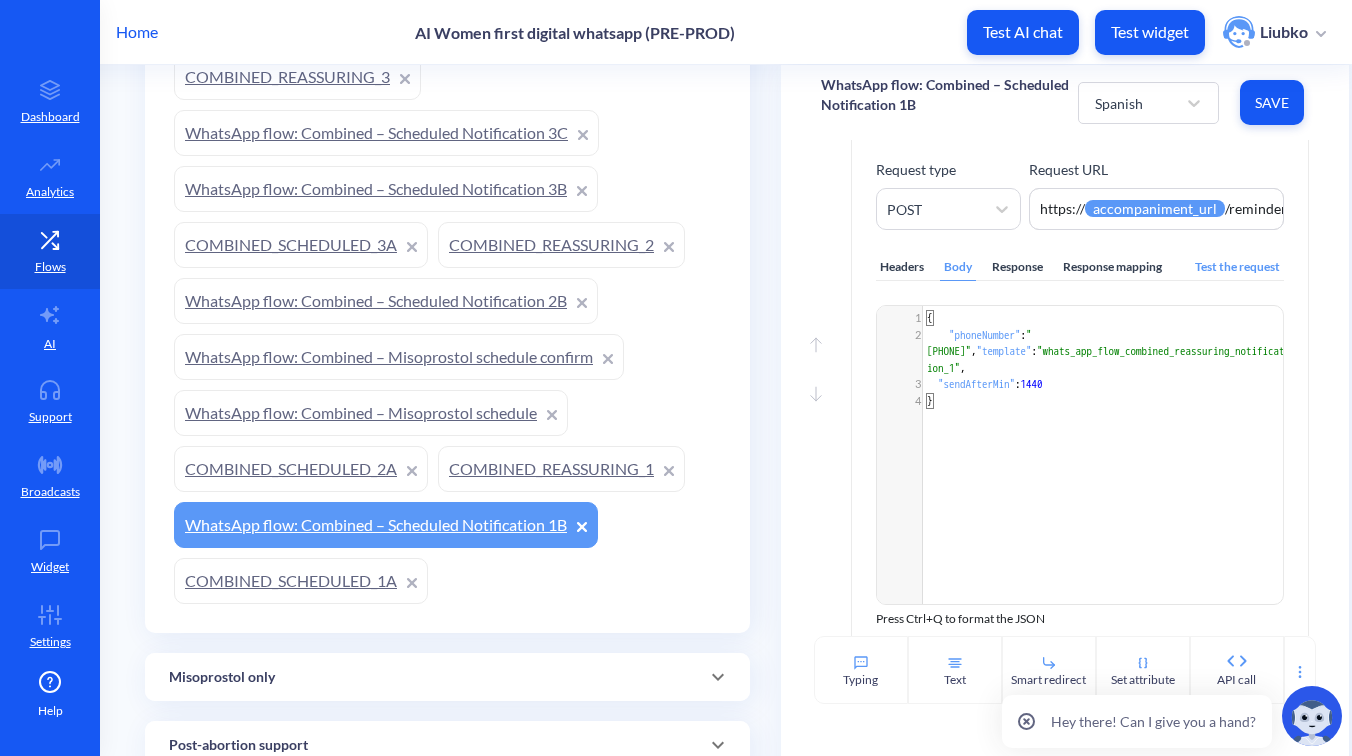 click on "Test the request" at bounding box center [1237, 267] 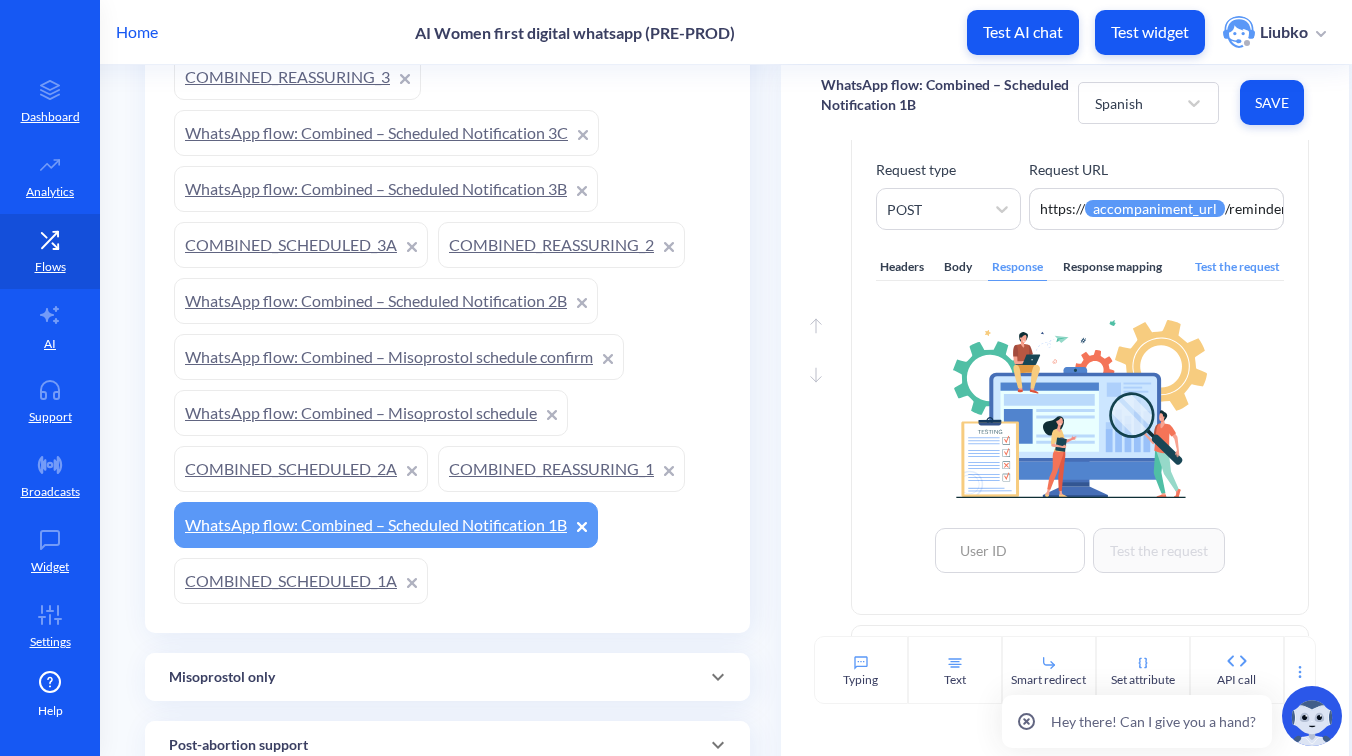 scroll, scrollTop: 385, scrollLeft: 0, axis: vertical 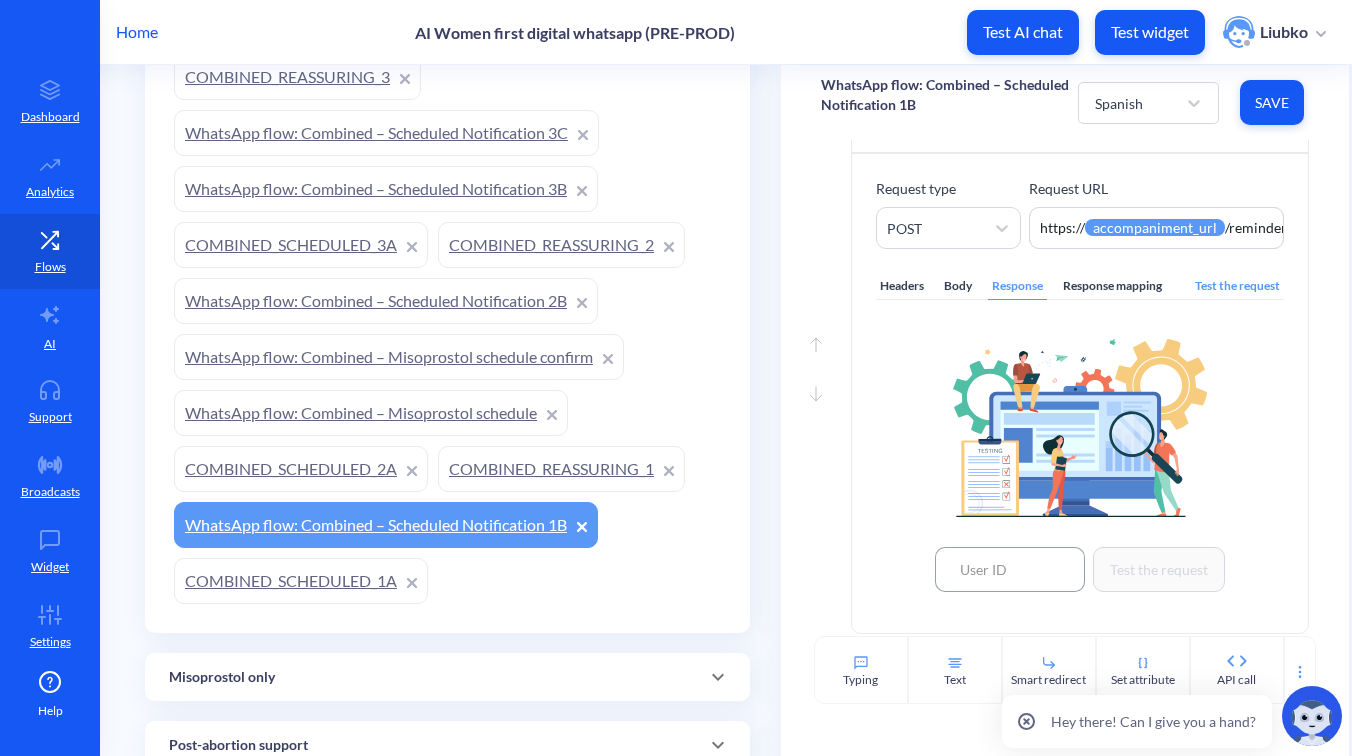 click at bounding box center [1010, 569] 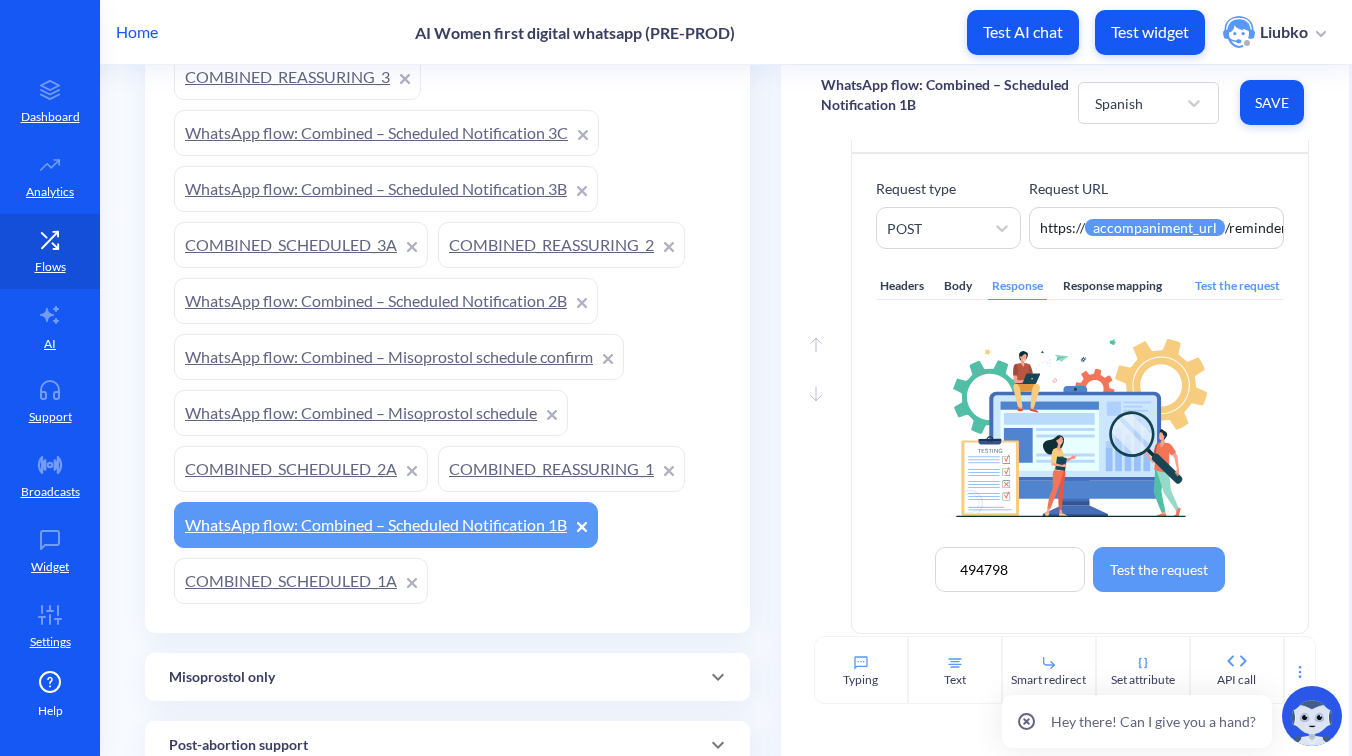 click on "Test the request" at bounding box center [1159, 569] 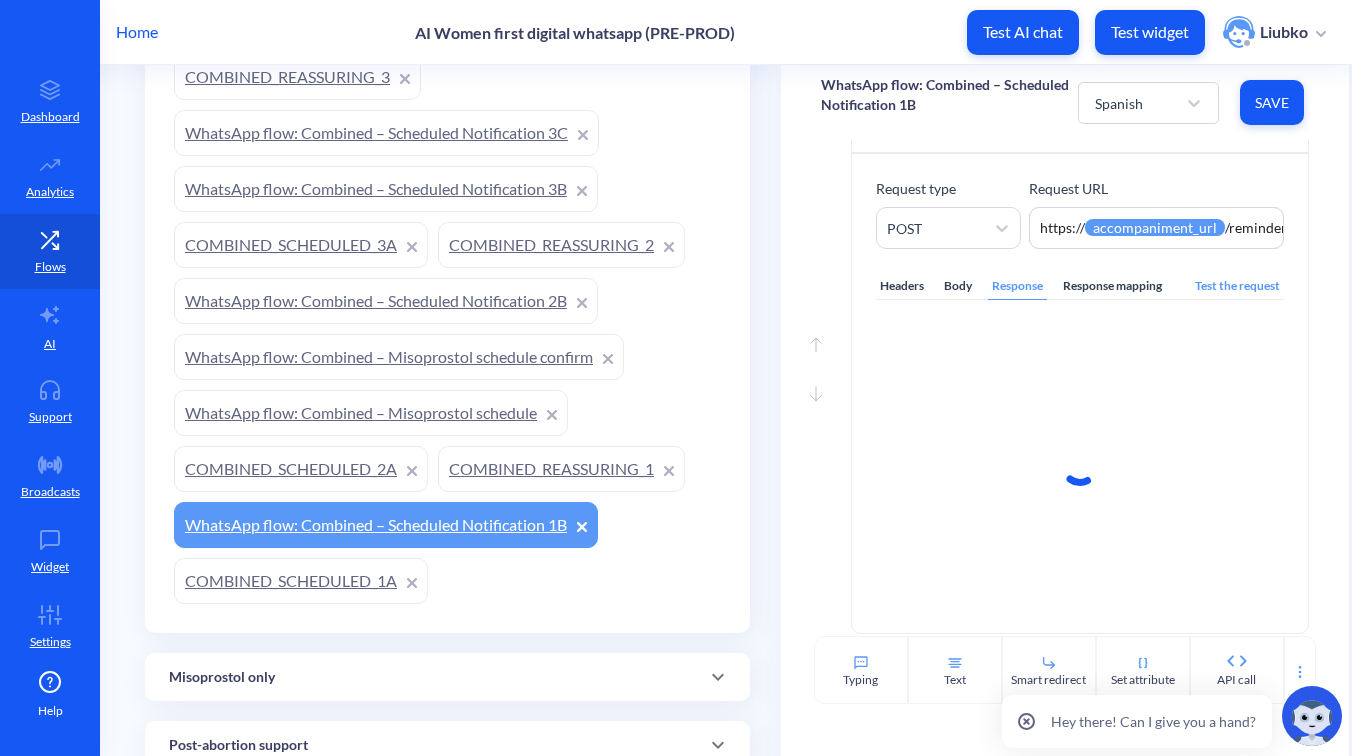 scroll, scrollTop: 386, scrollLeft: 0, axis: vertical 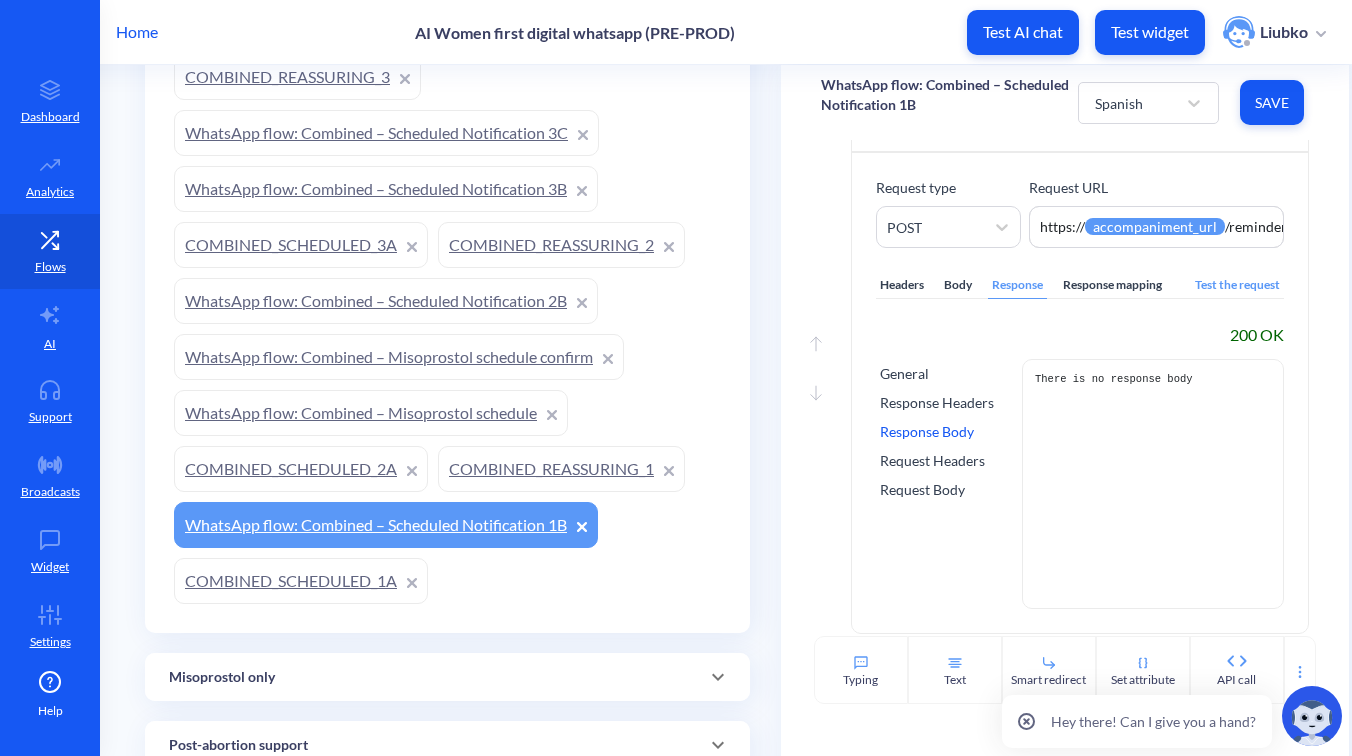 click on "Request Headers" at bounding box center [937, 460] 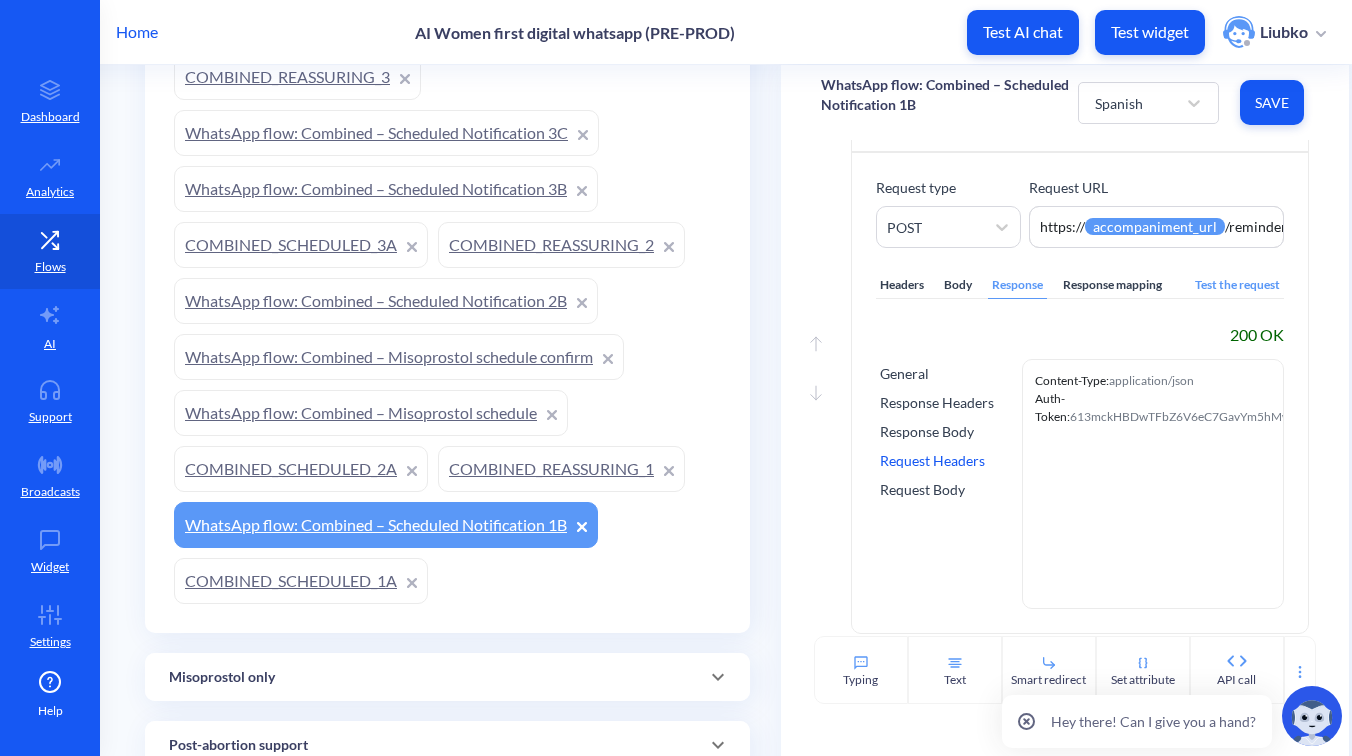 click on "Request Body" at bounding box center (937, 489) 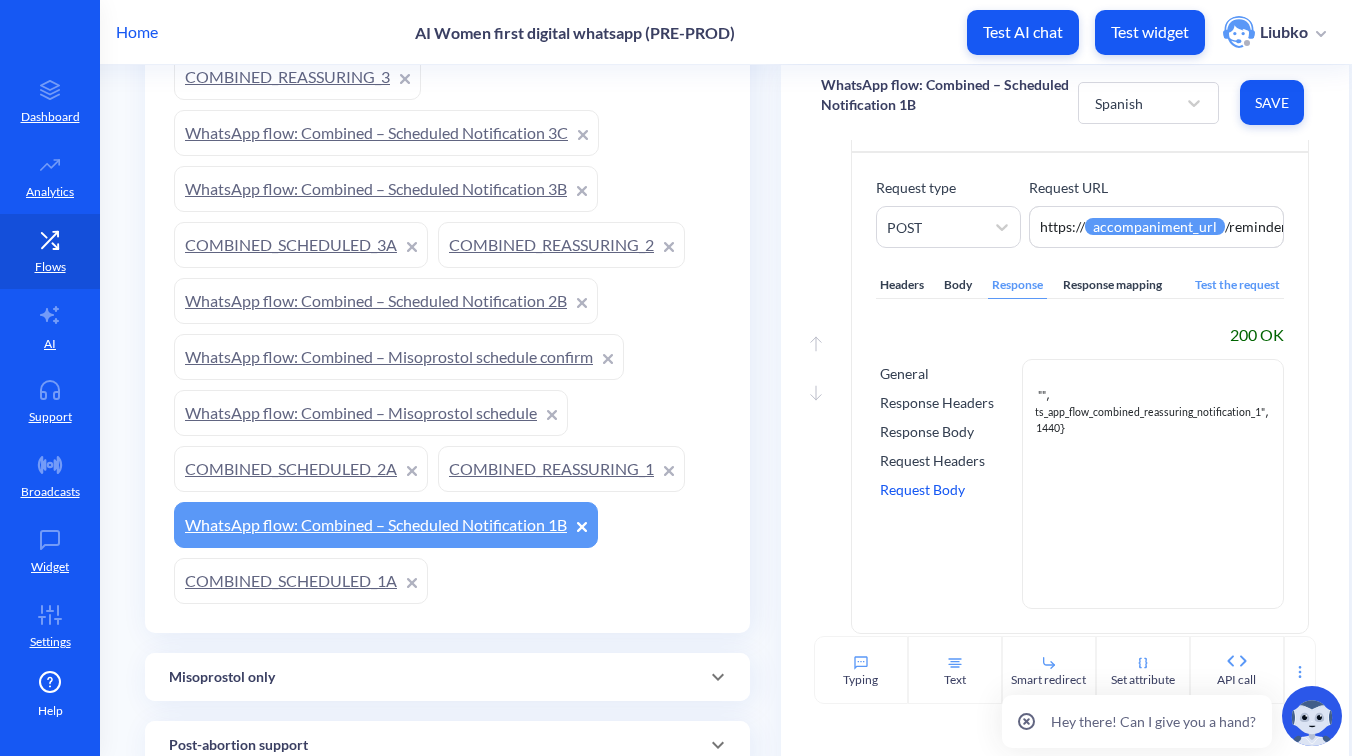 scroll, scrollTop: 0, scrollLeft: 0, axis: both 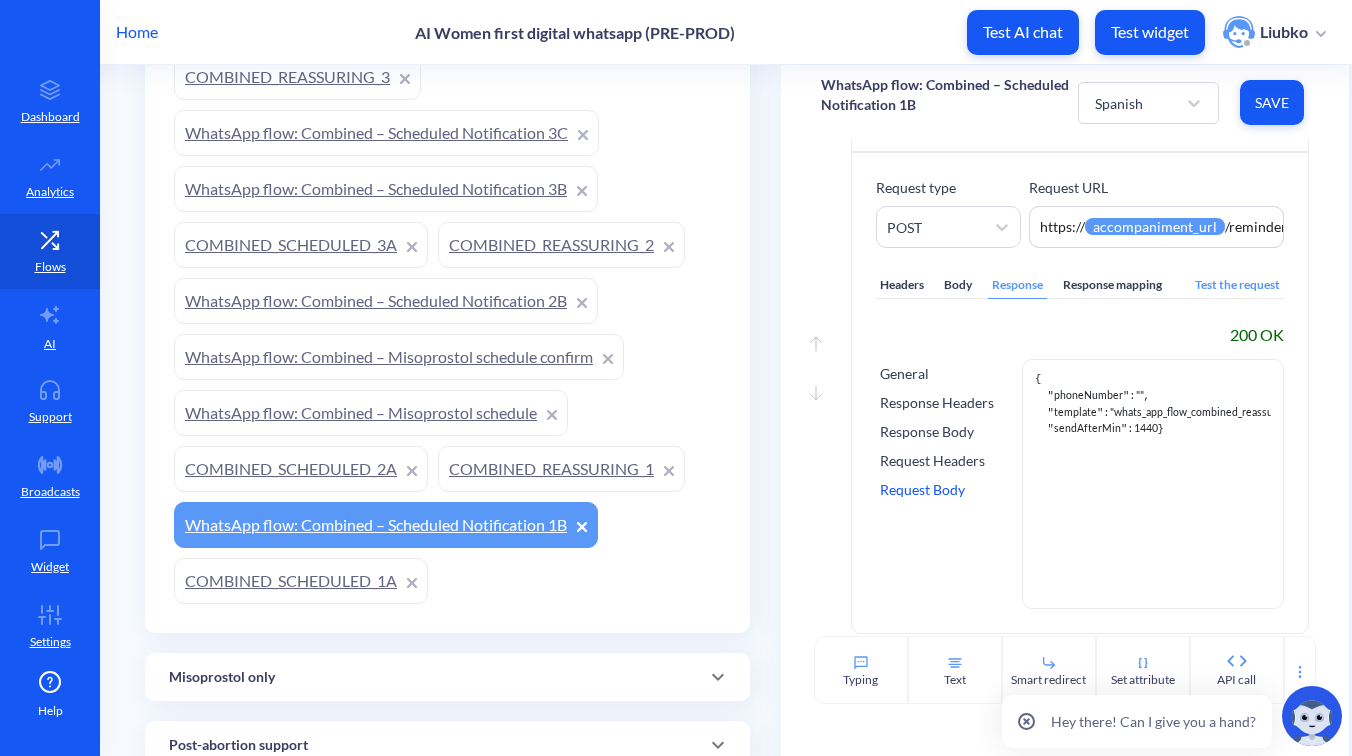 click on "General" at bounding box center [937, 373] 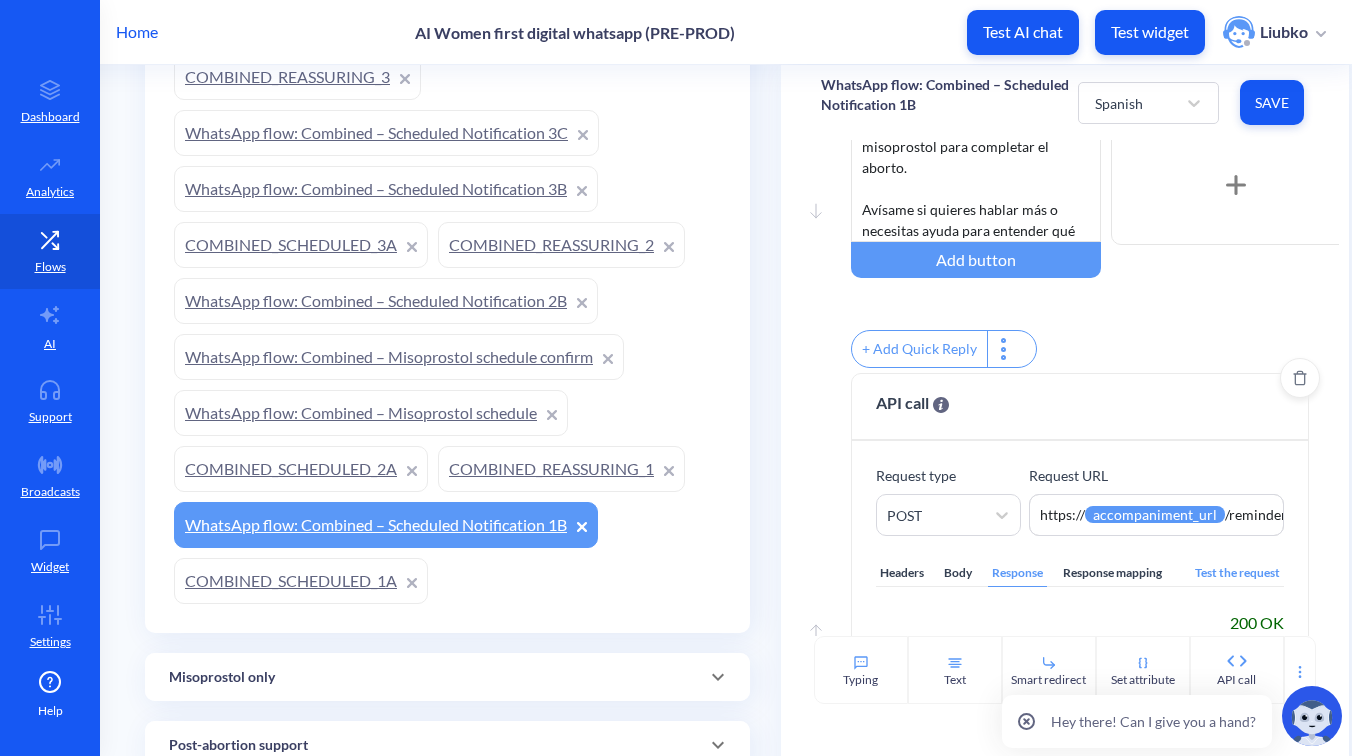 scroll, scrollTop: 0, scrollLeft: 0, axis: both 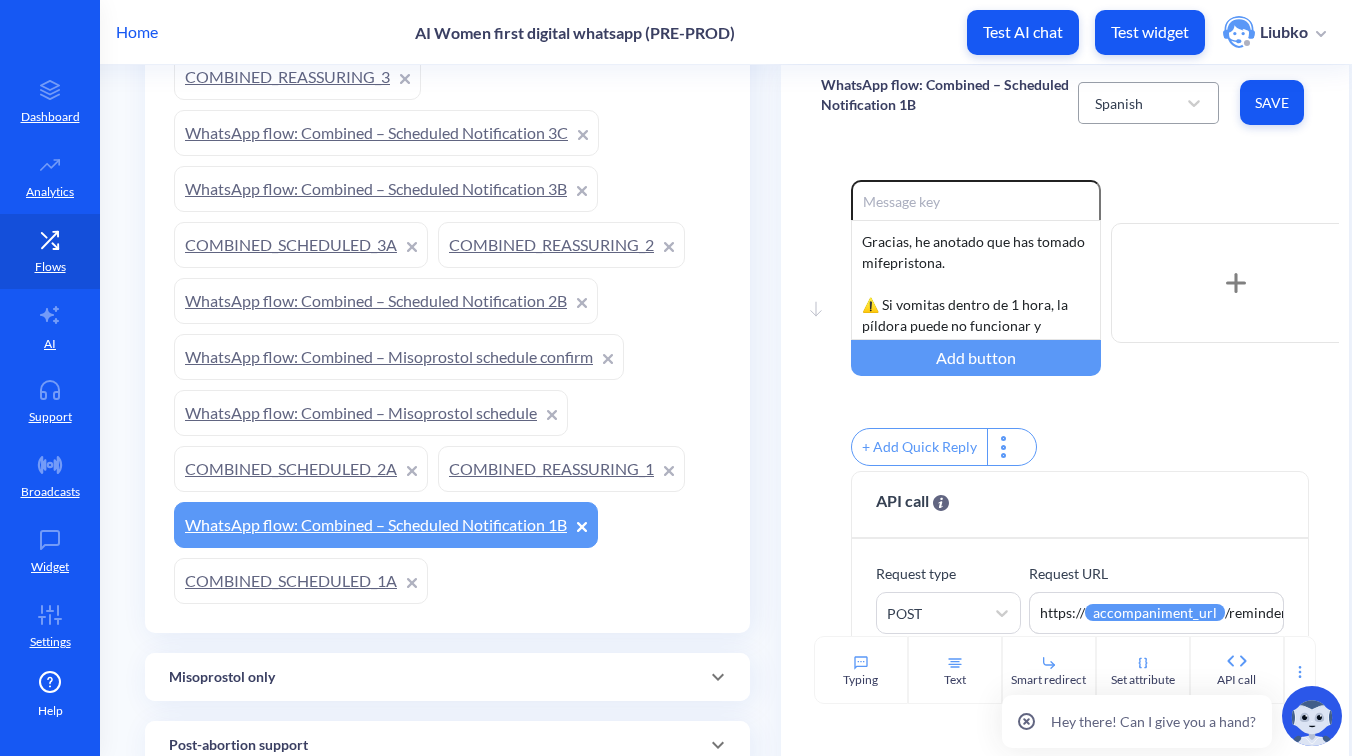 click on "Spanish" at bounding box center [1130, 103] 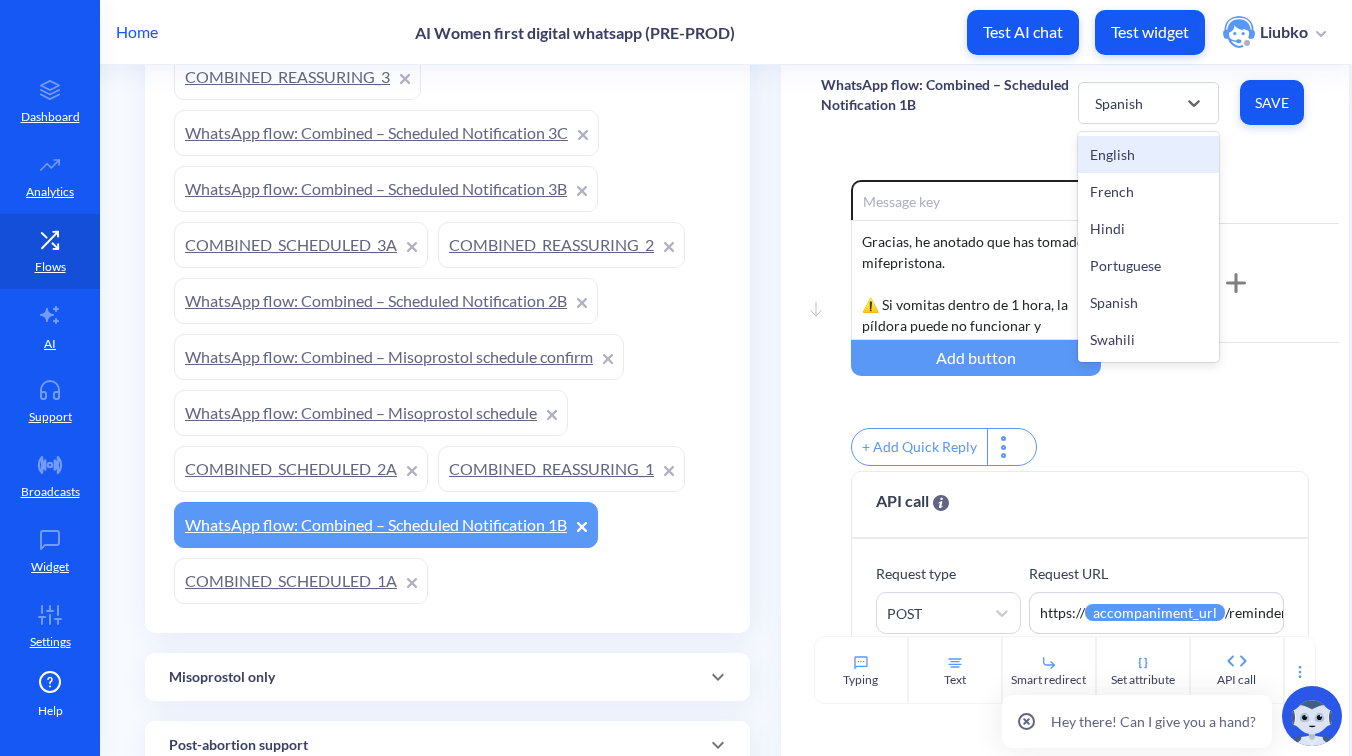 click on "English" at bounding box center [1148, 154] 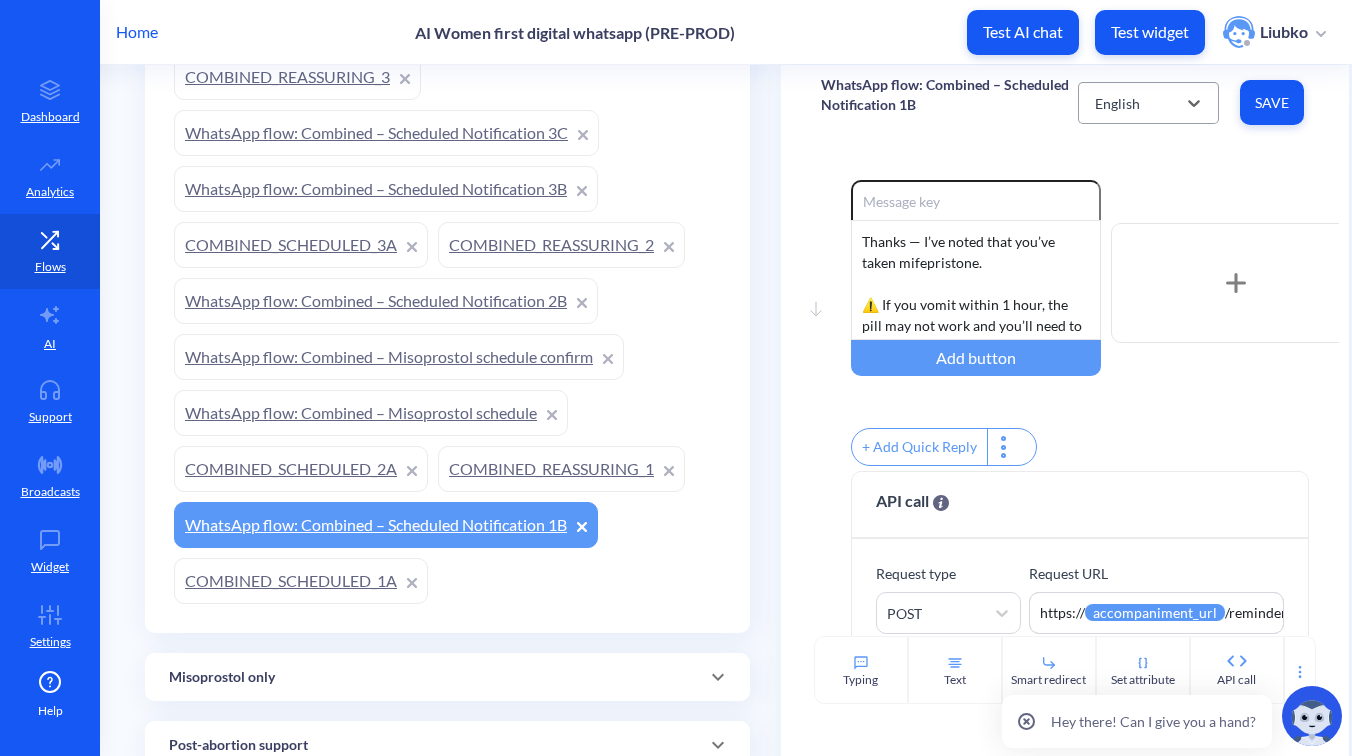 click on "English" at bounding box center [1130, 103] 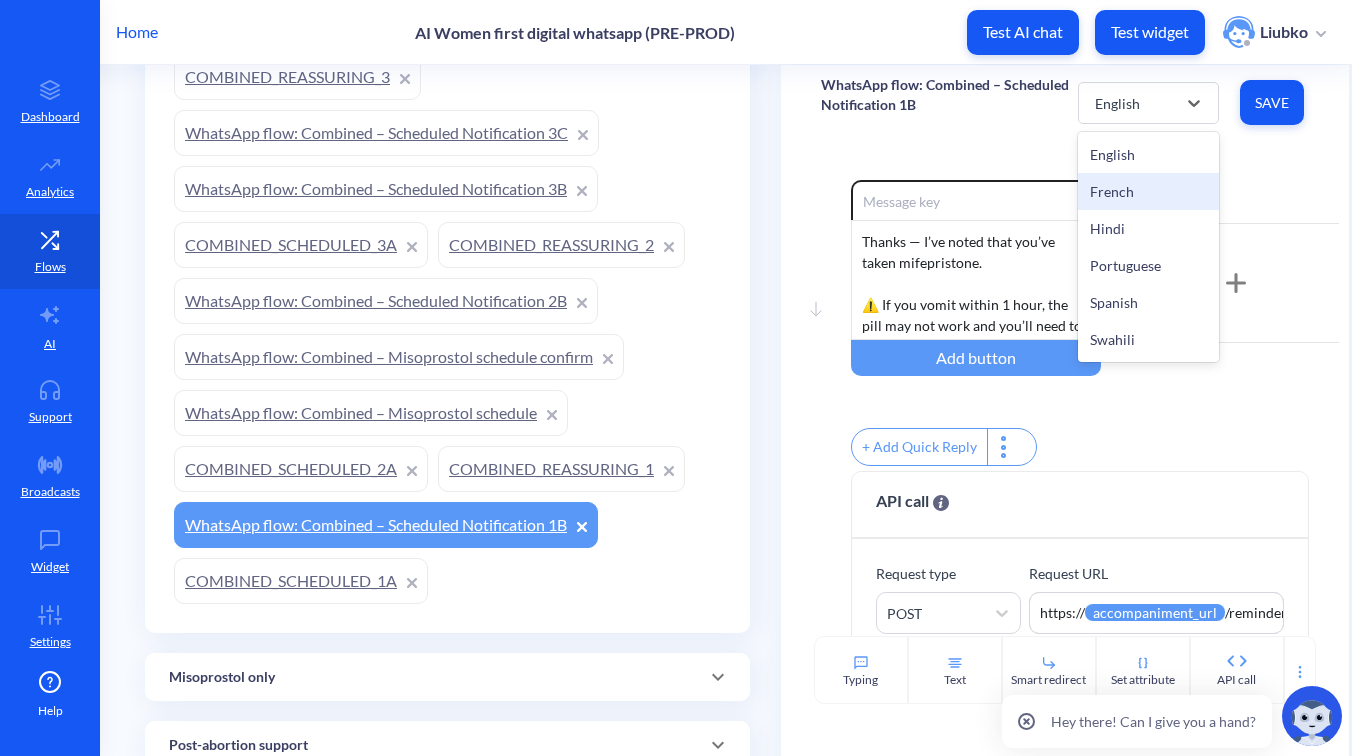 click on "French" at bounding box center [1148, 191] 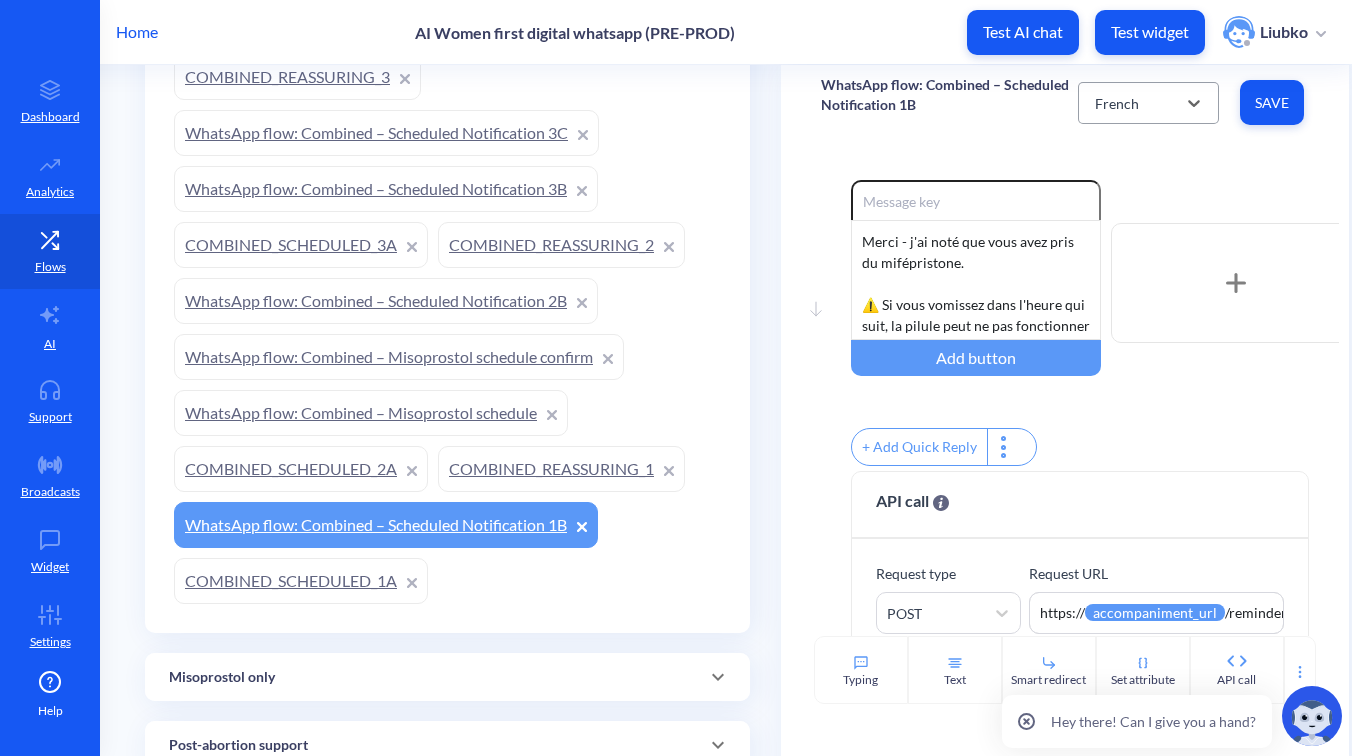 click on "French" at bounding box center (1148, 103) 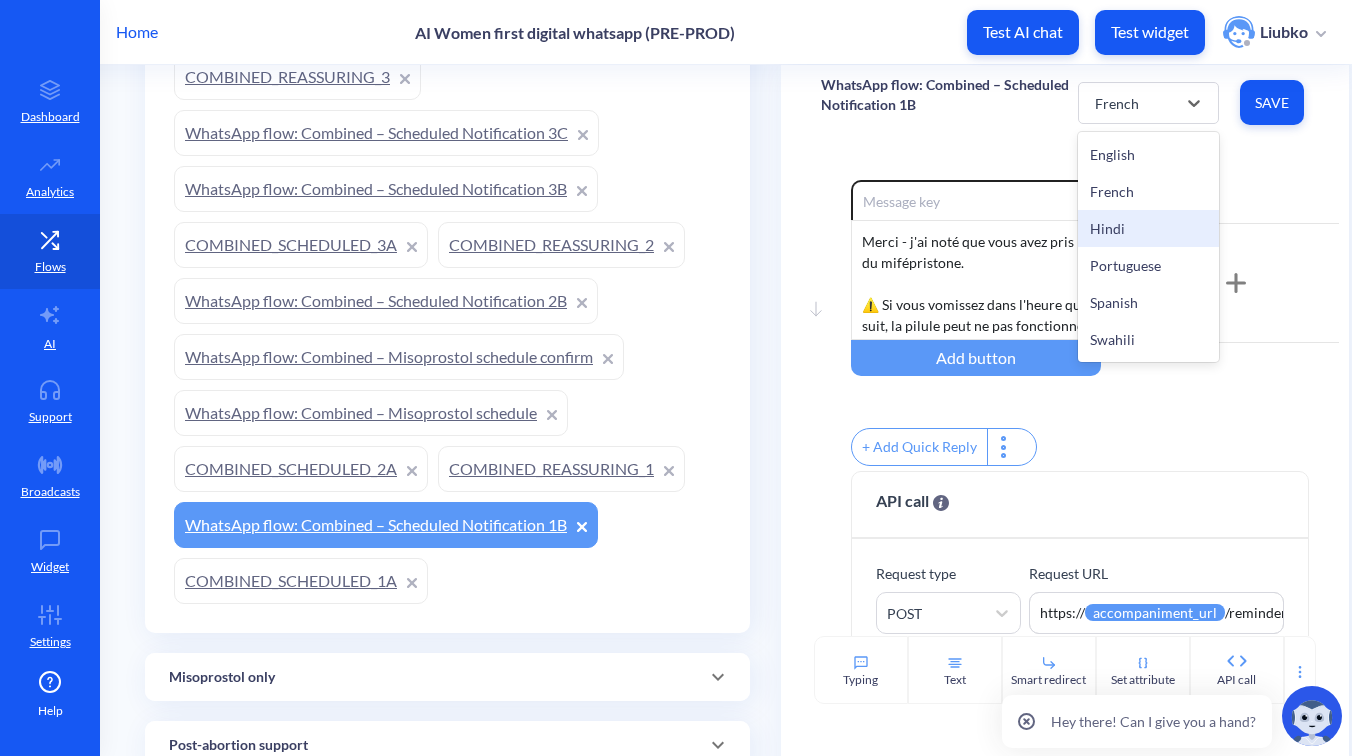 click on "Hindi" at bounding box center (1148, 228) 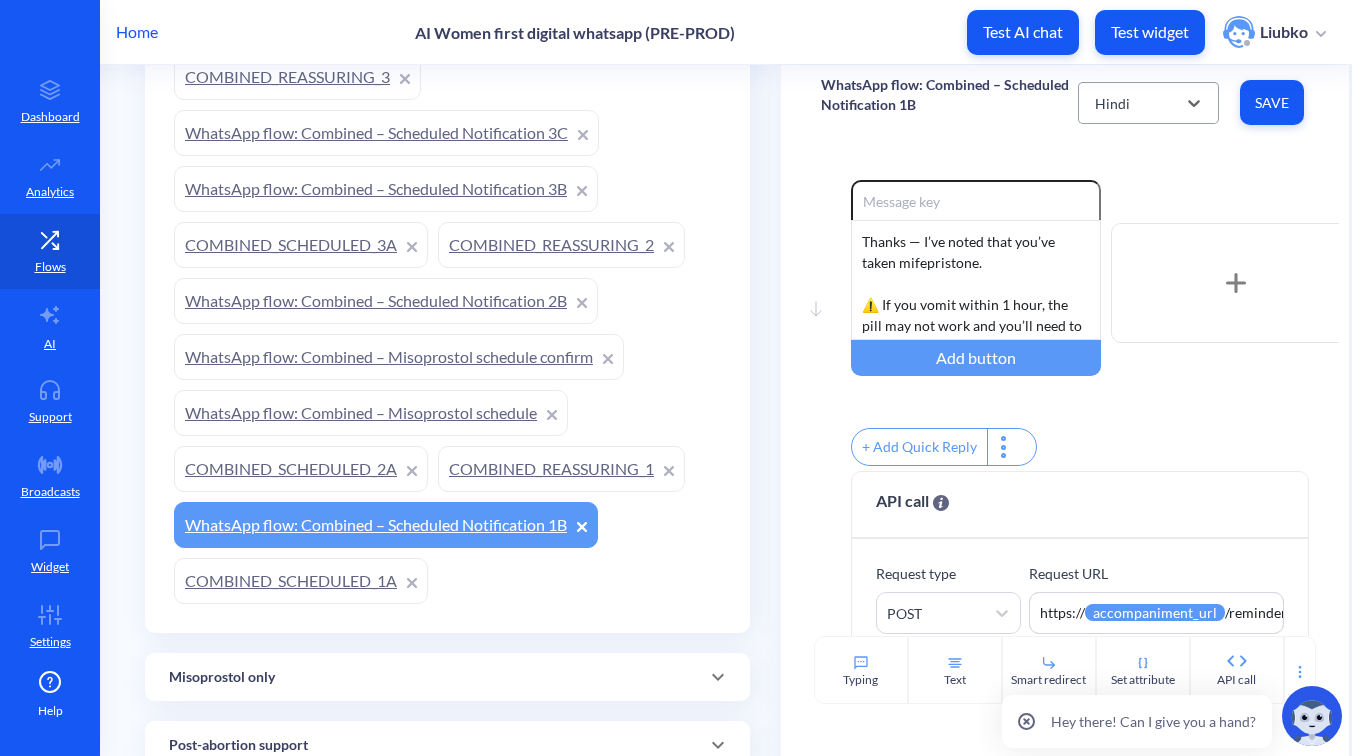 click on "Hindi" at bounding box center (1148, 103) 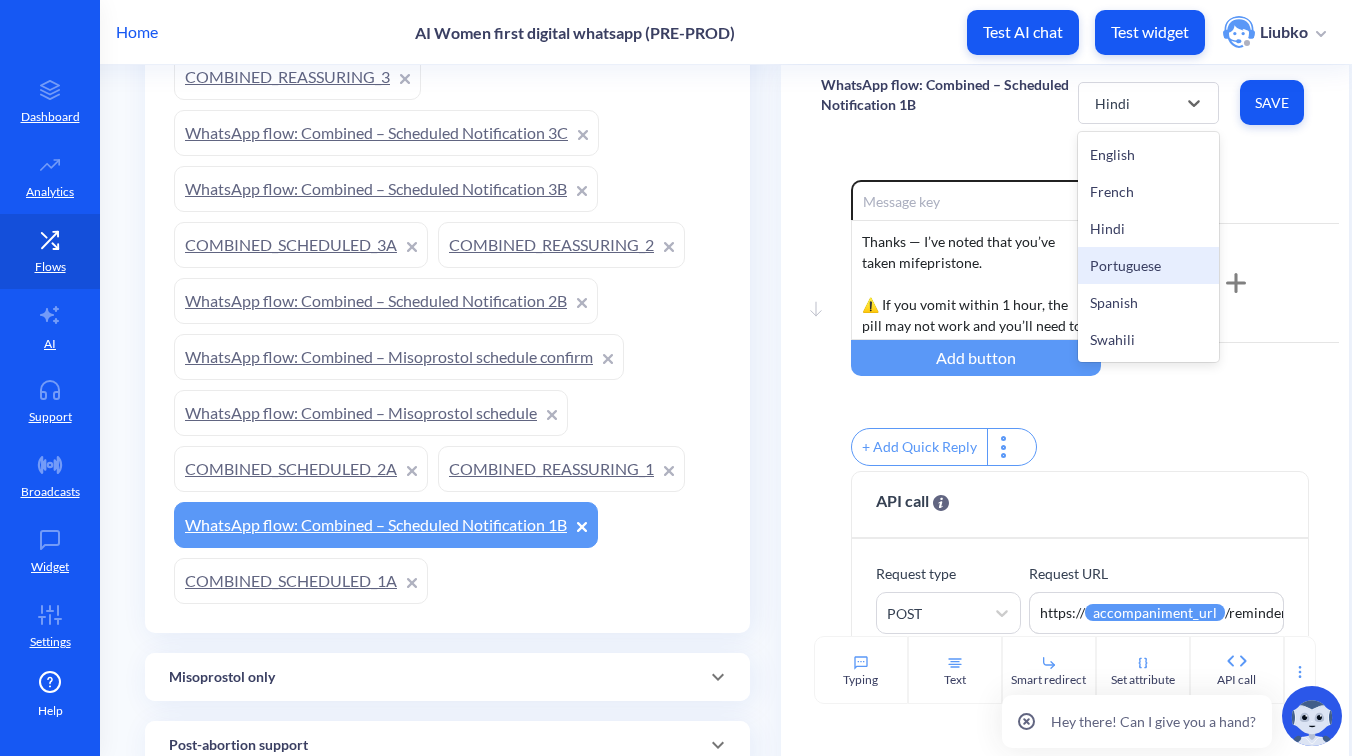 click on "Portuguese" at bounding box center (1148, 265) 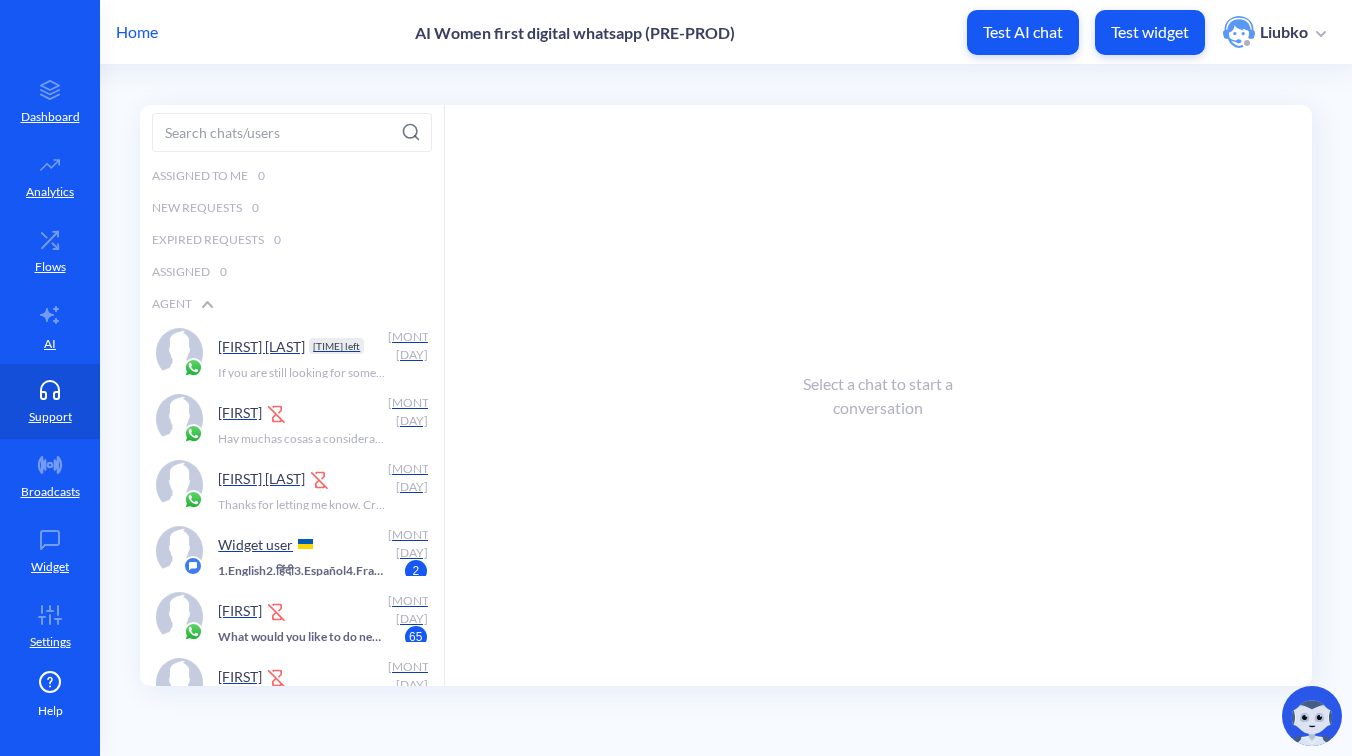 scroll, scrollTop: 0, scrollLeft: 0, axis: both 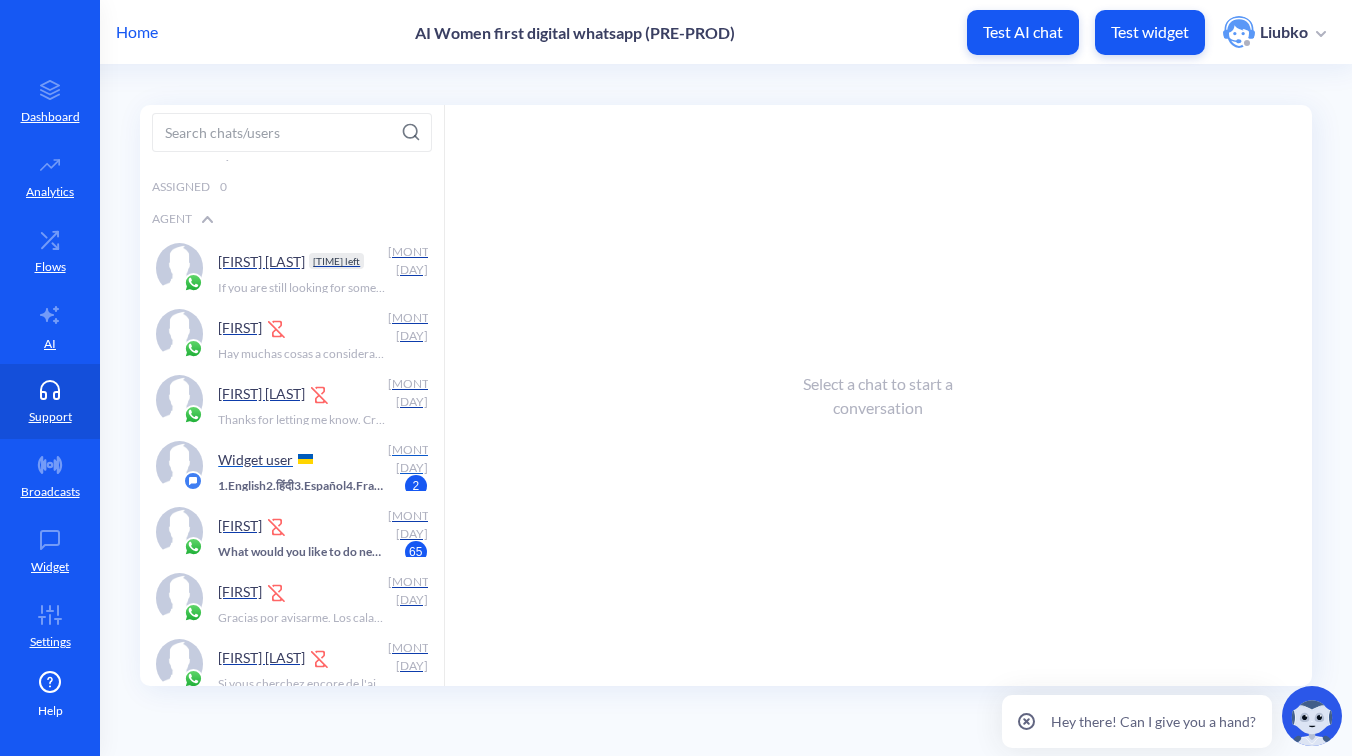 click on "Widget user" at bounding box center [299, 459] 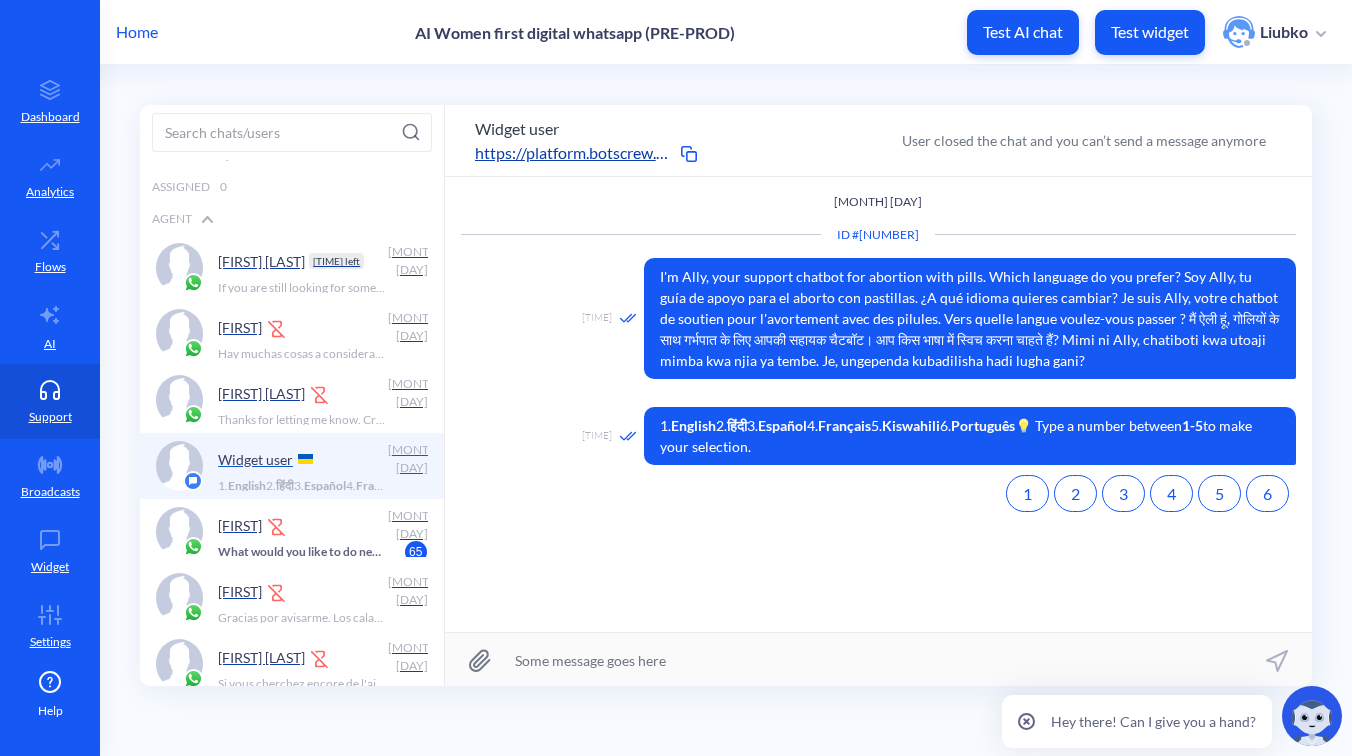 scroll, scrollTop: 1, scrollLeft: 0, axis: vertical 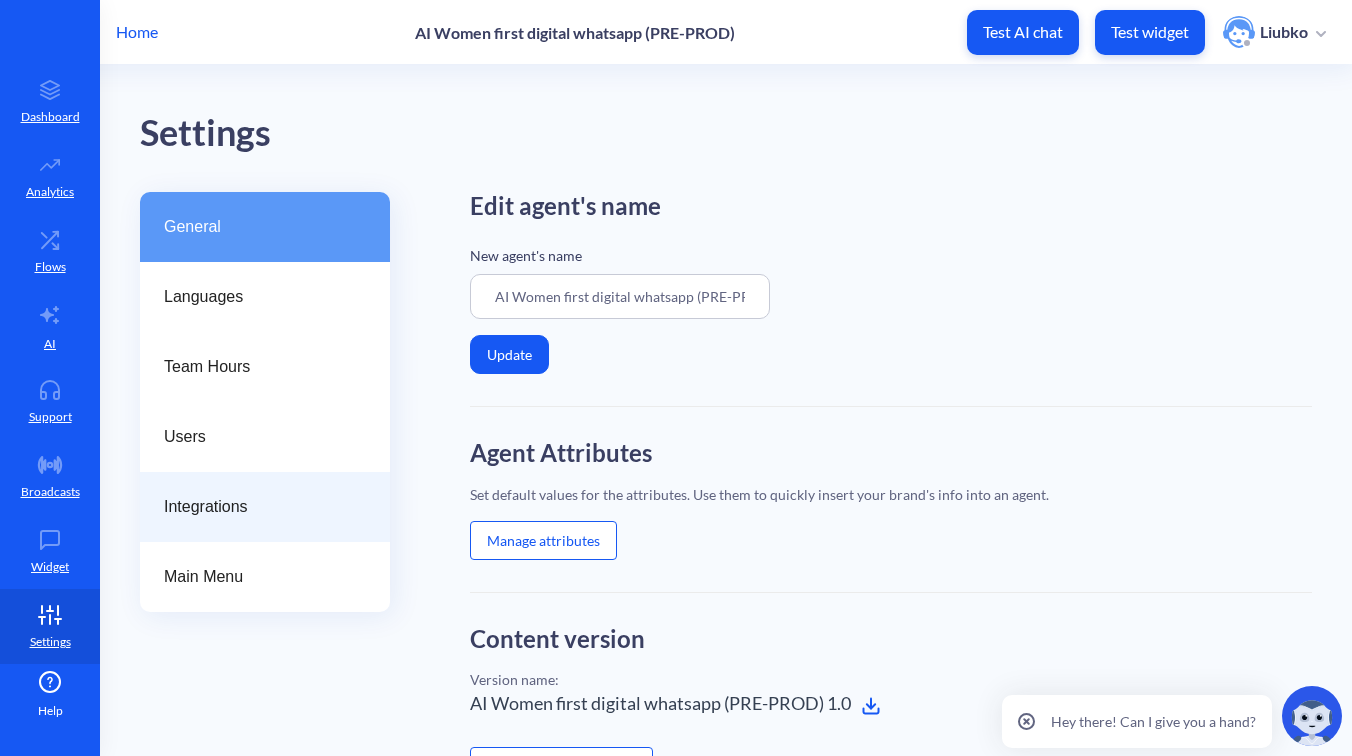 click on "Integrations" at bounding box center (257, 507) 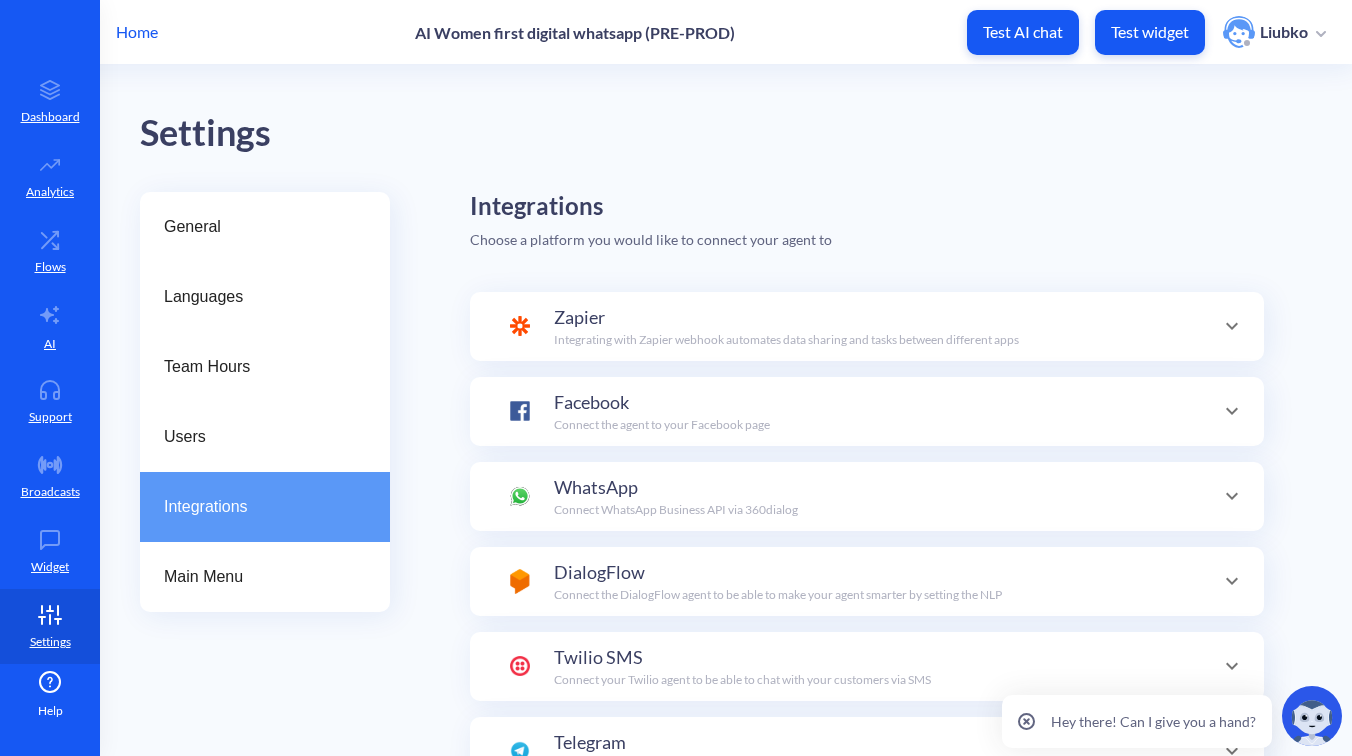 scroll, scrollTop: 195, scrollLeft: 0, axis: vertical 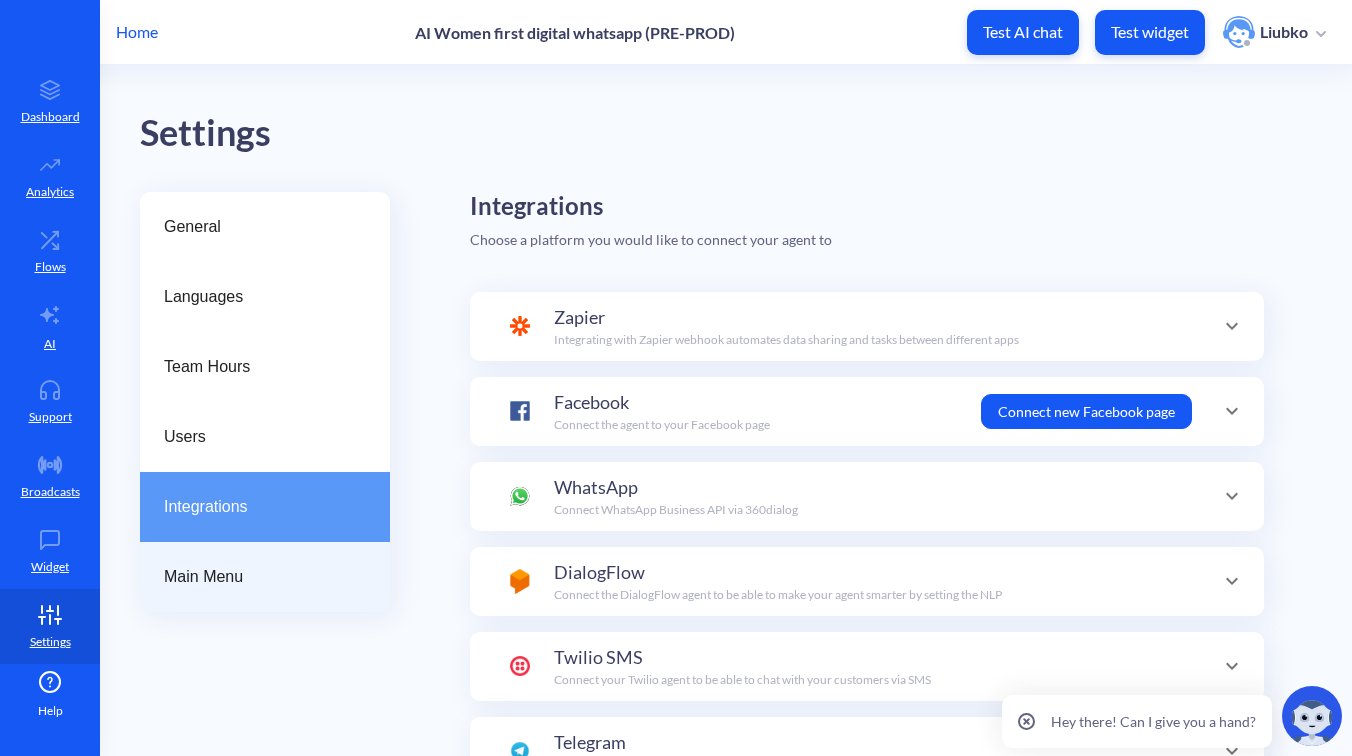 click on "Main Menu" at bounding box center [257, 577] 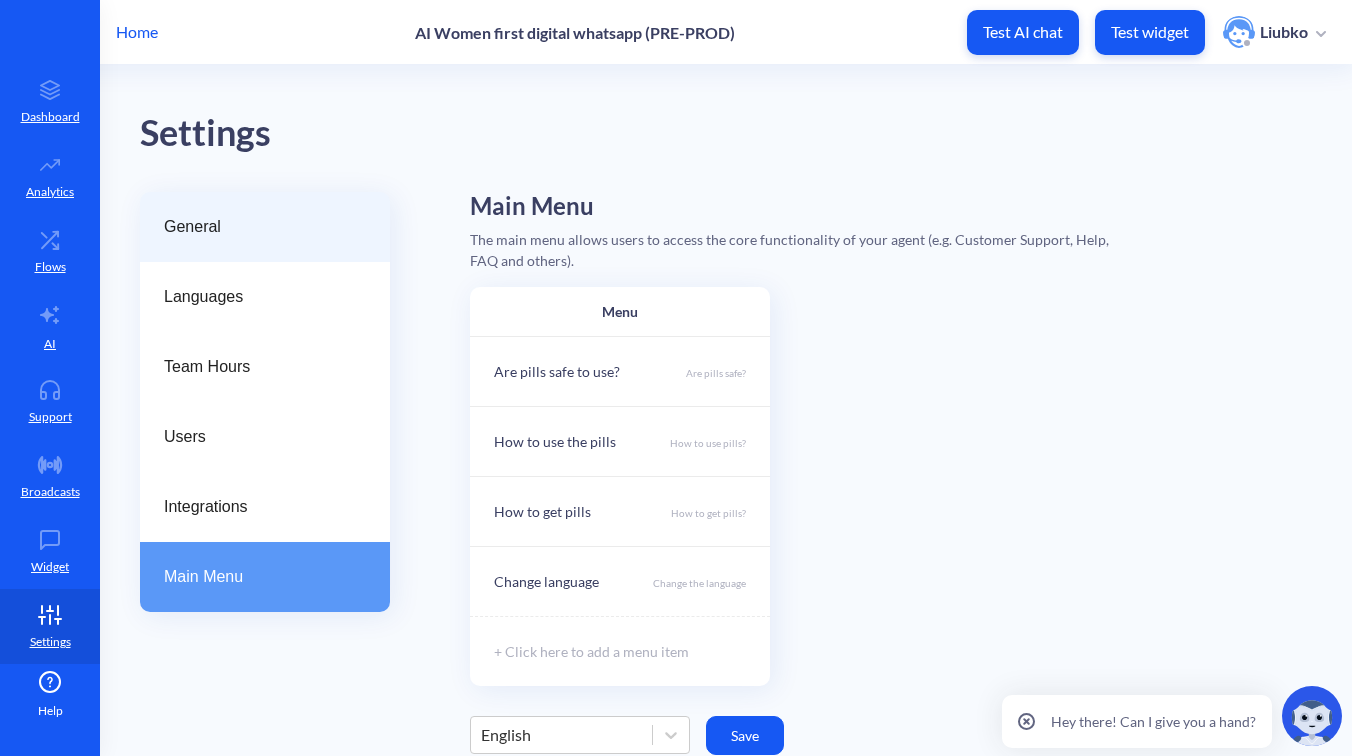click on "General" at bounding box center (265, 227) 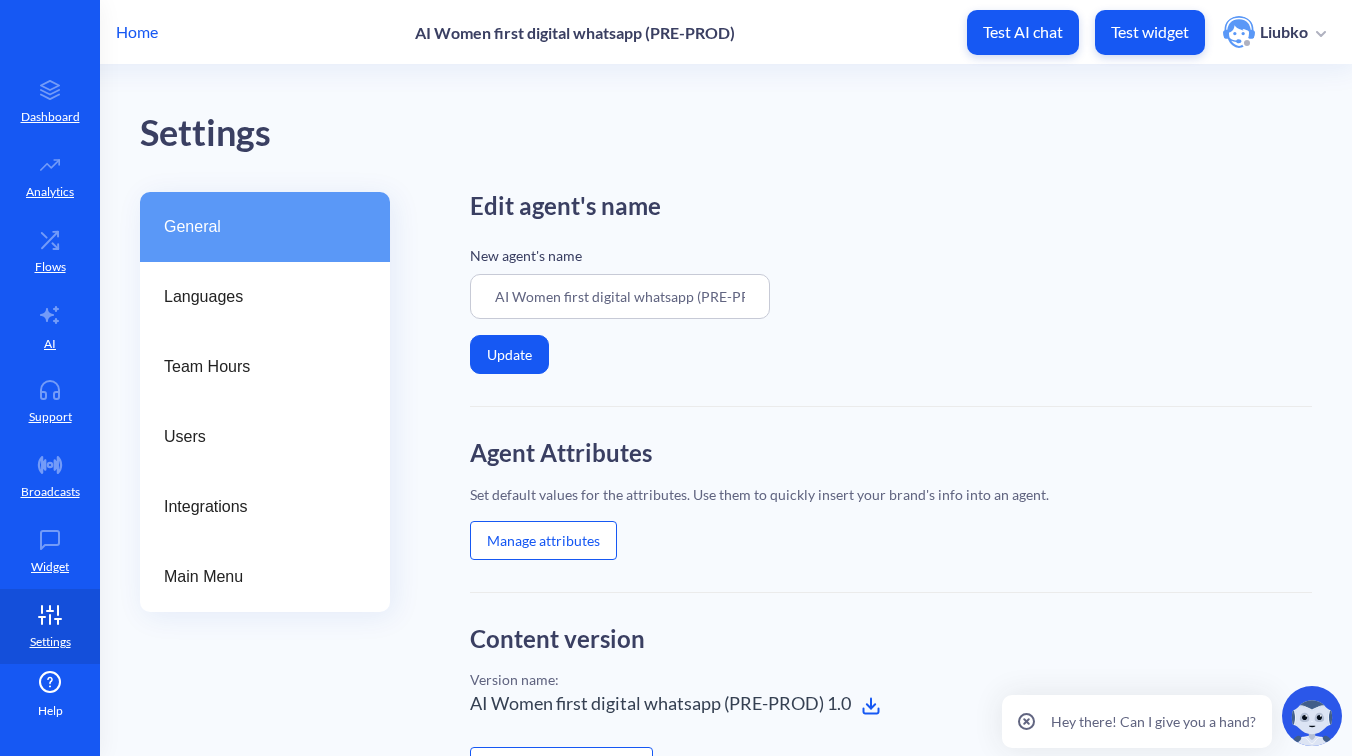 click on "Manage attributes" at bounding box center (543, 540) 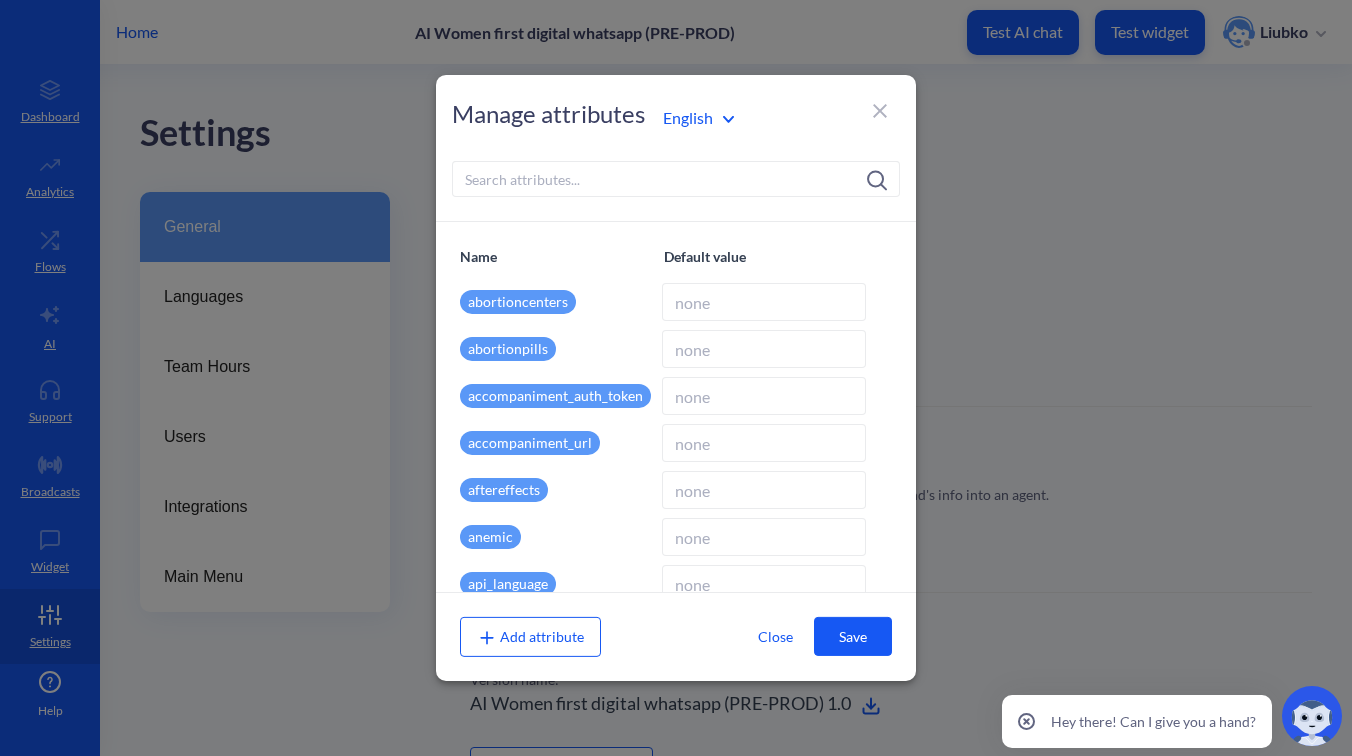 type on "613mckHBDwTFbZ6V6eC7GavYm5hMwIL1ZpS6kQbp" 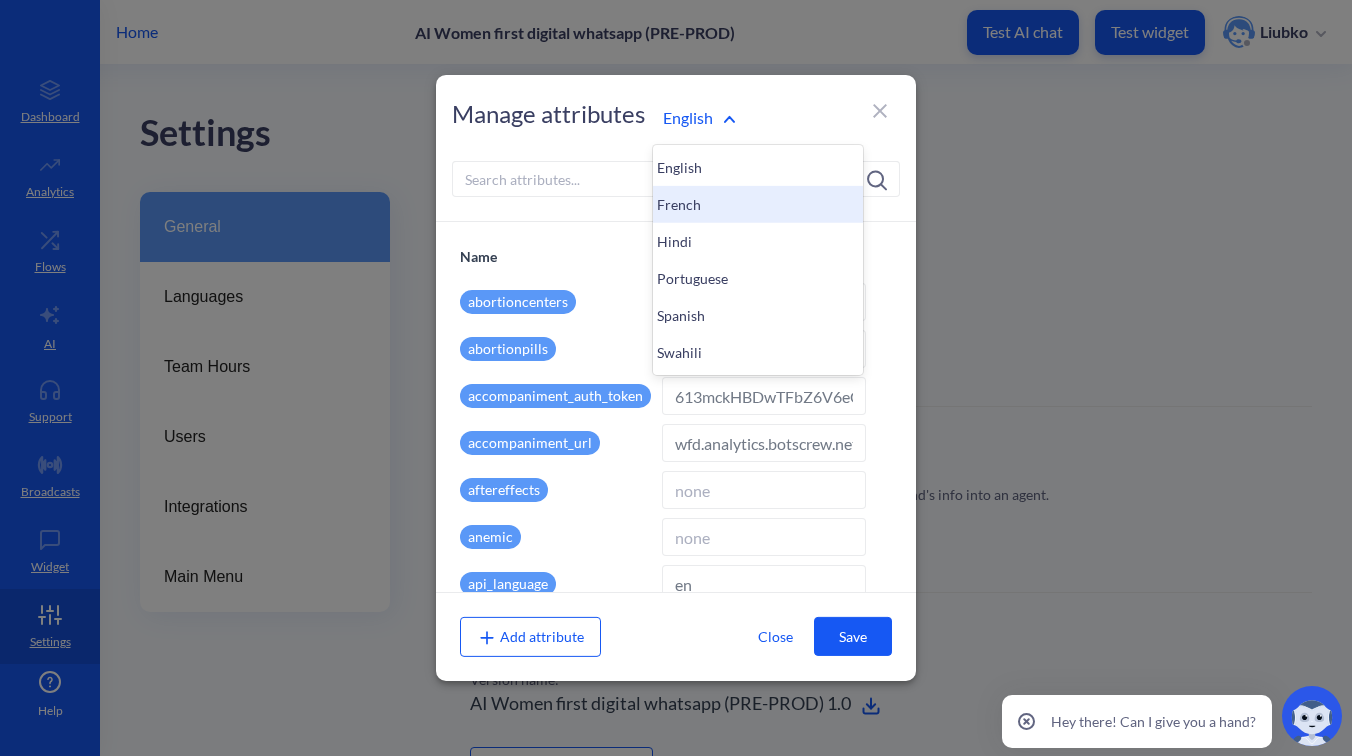 click on "French" at bounding box center [758, 204] 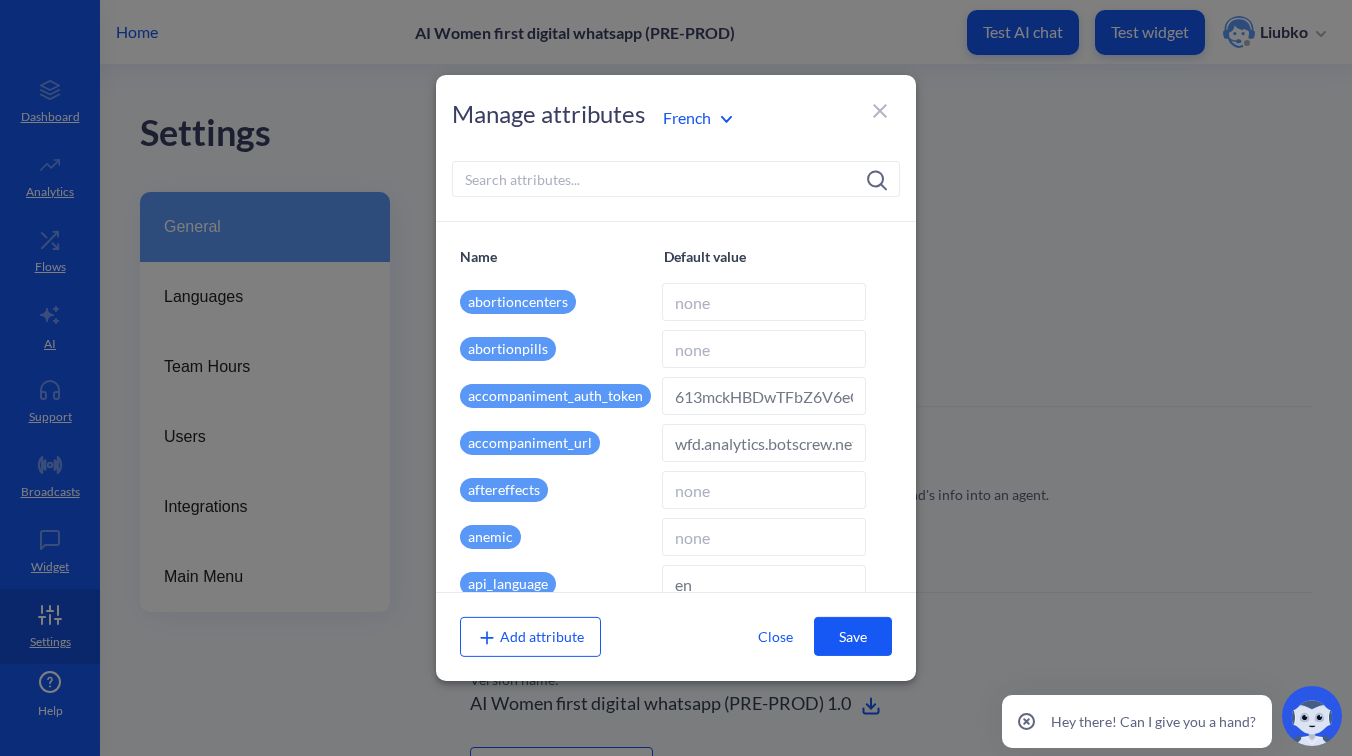 type 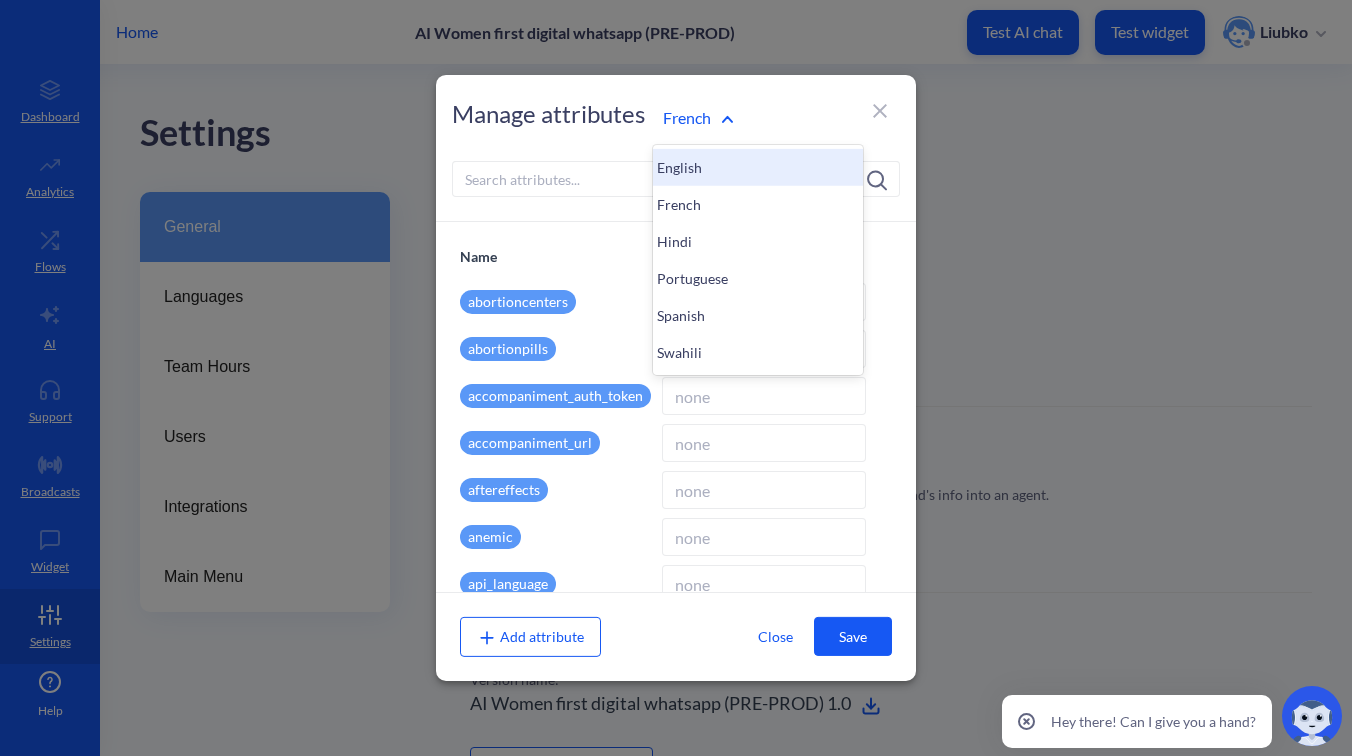 click on "English" at bounding box center (758, 167) 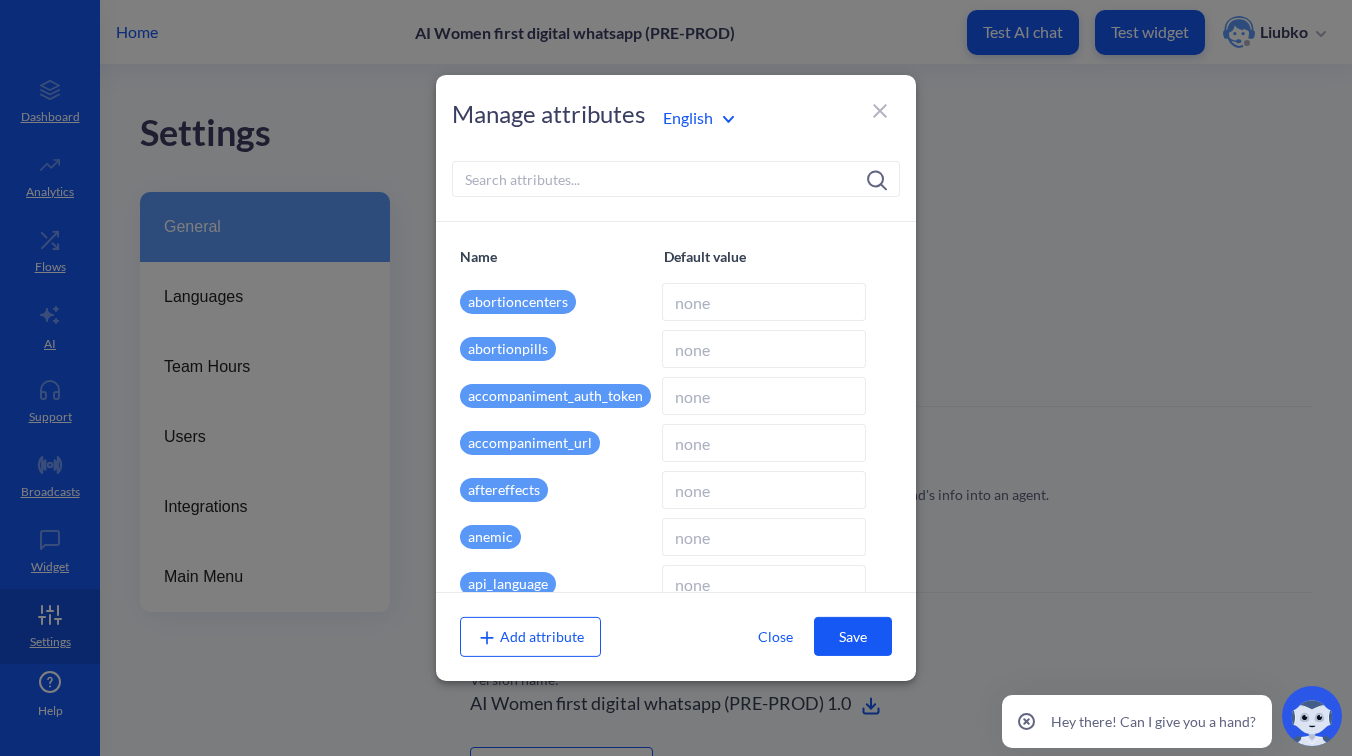 type on "613mckHBDwTFbZ6V6eC7GavYm5hMwIL1ZpS6kQbp" 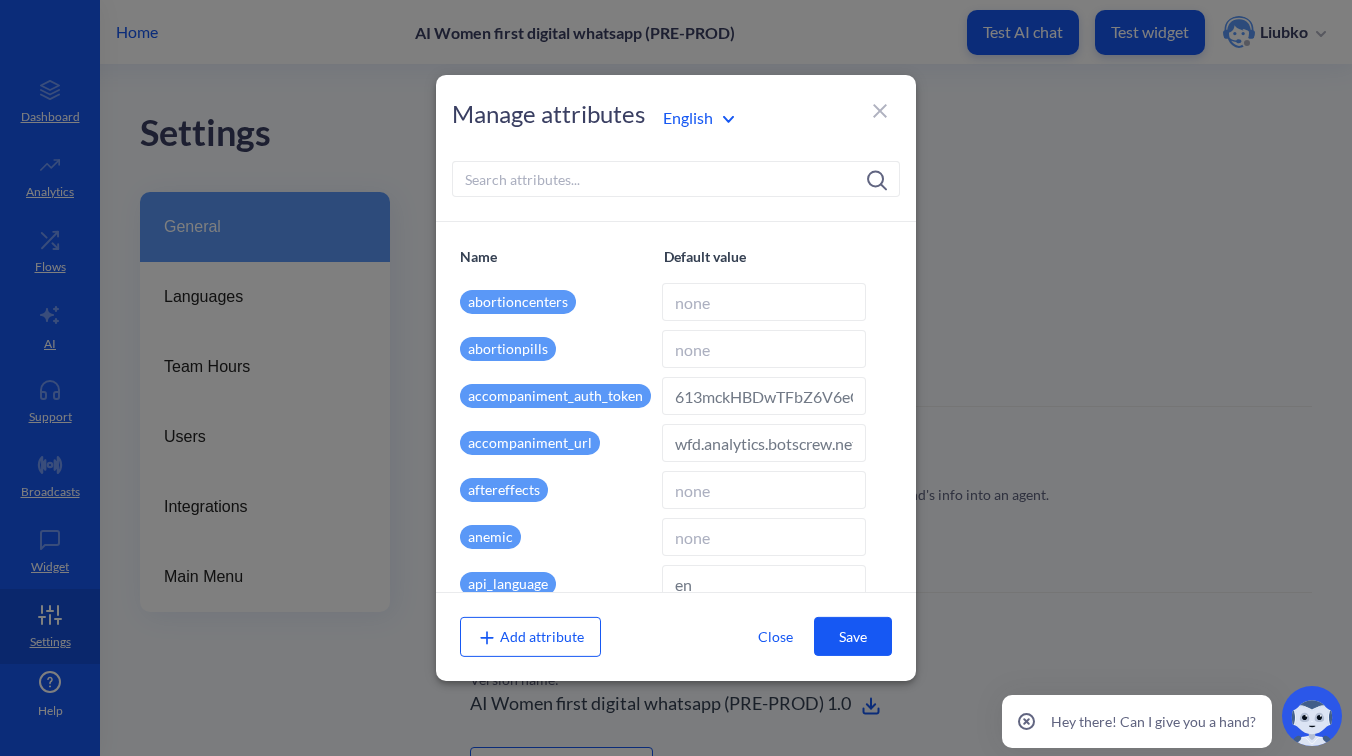 click on "613mckHBDwTFbZ6V6eC7GavYm5hMwIL1ZpS6kQbp" at bounding box center [764, 396] 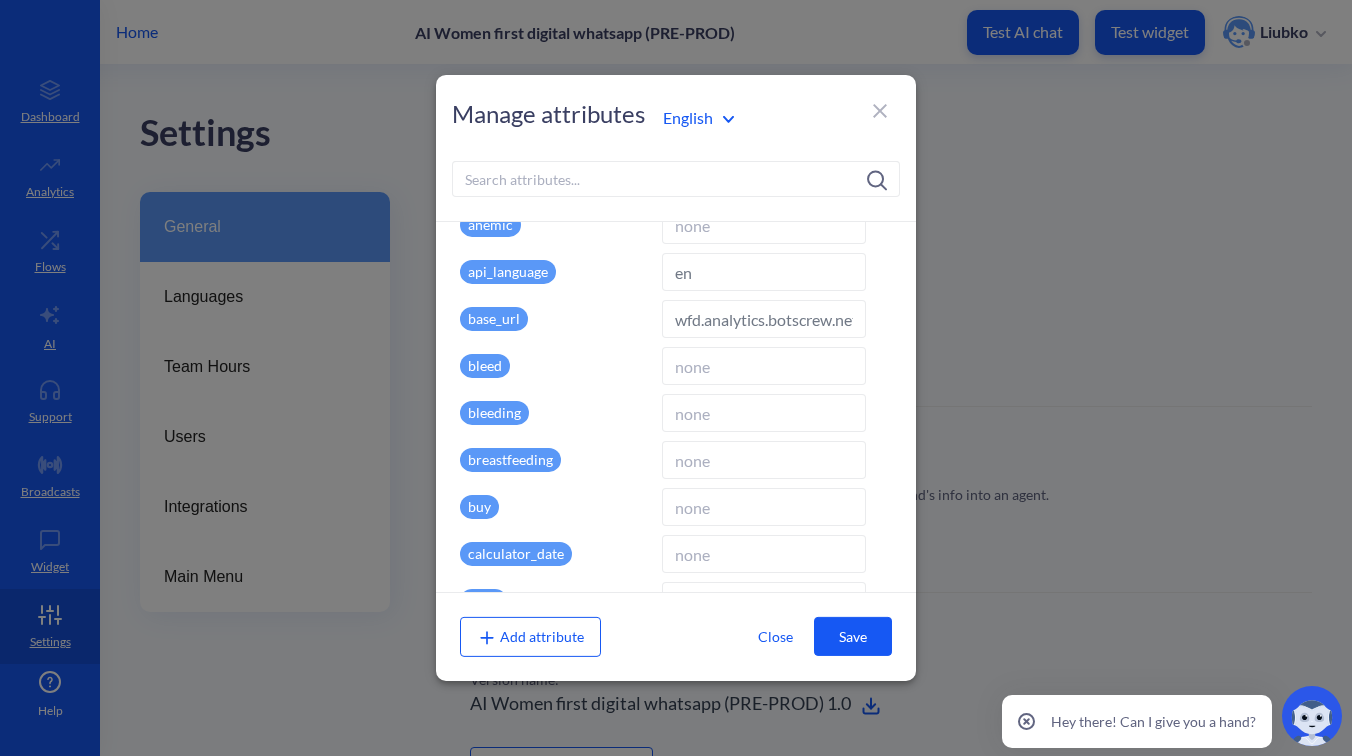 scroll, scrollTop: 328, scrollLeft: 0, axis: vertical 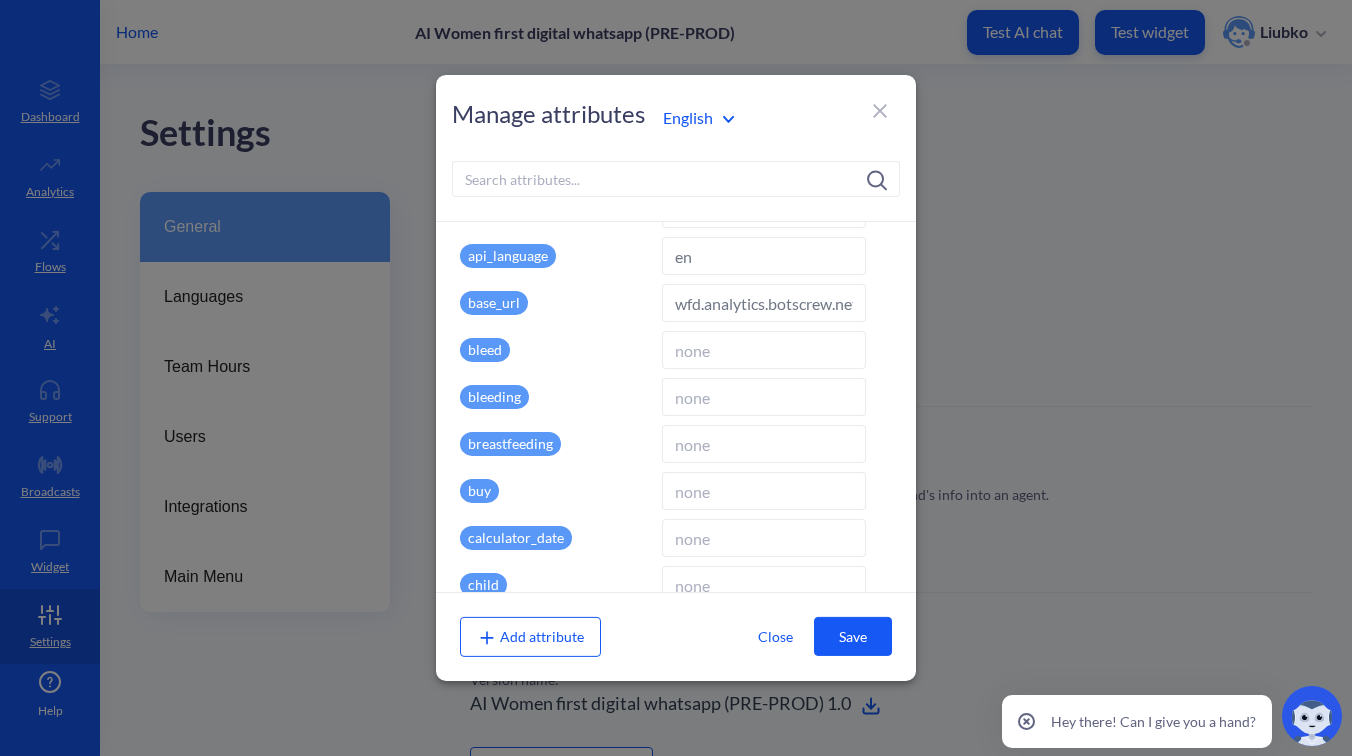 click on "wfd.analytics.botscrew.net" at bounding box center (764, 303) 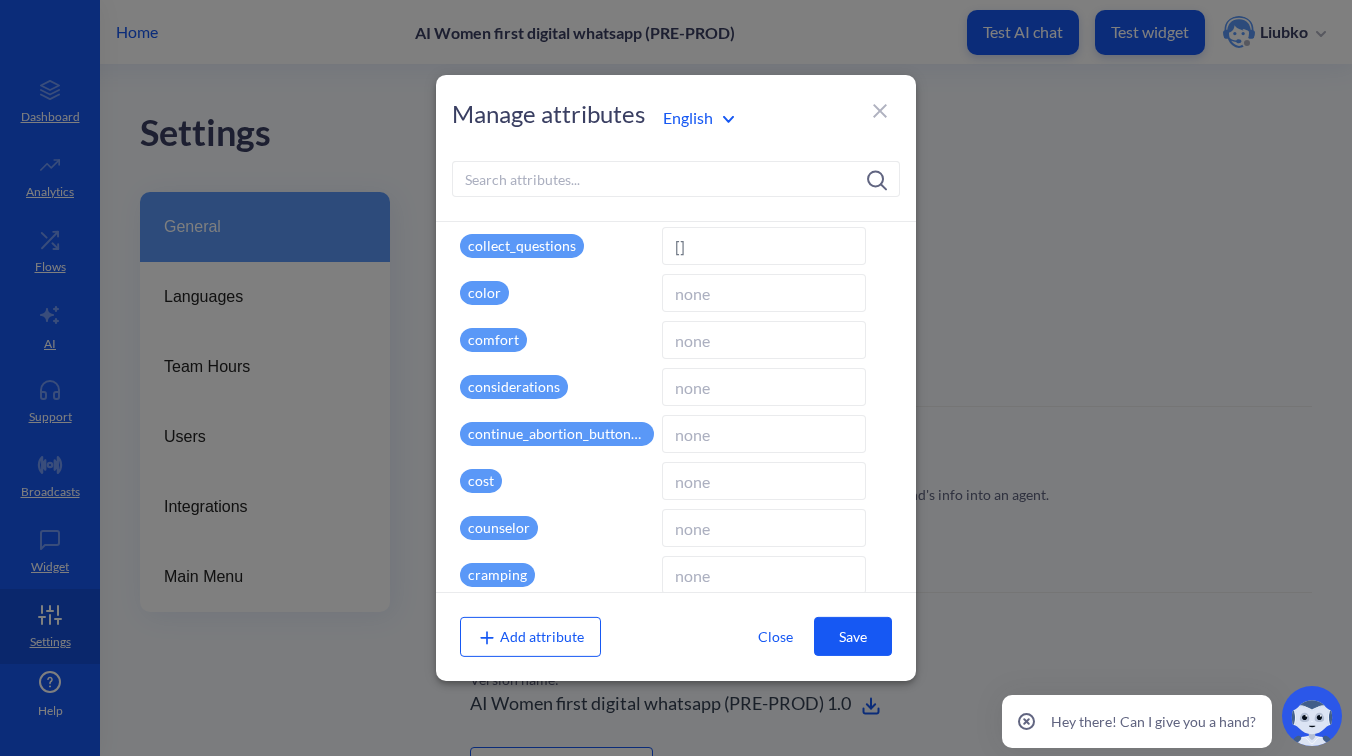 scroll, scrollTop: 719, scrollLeft: 0, axis: vertical 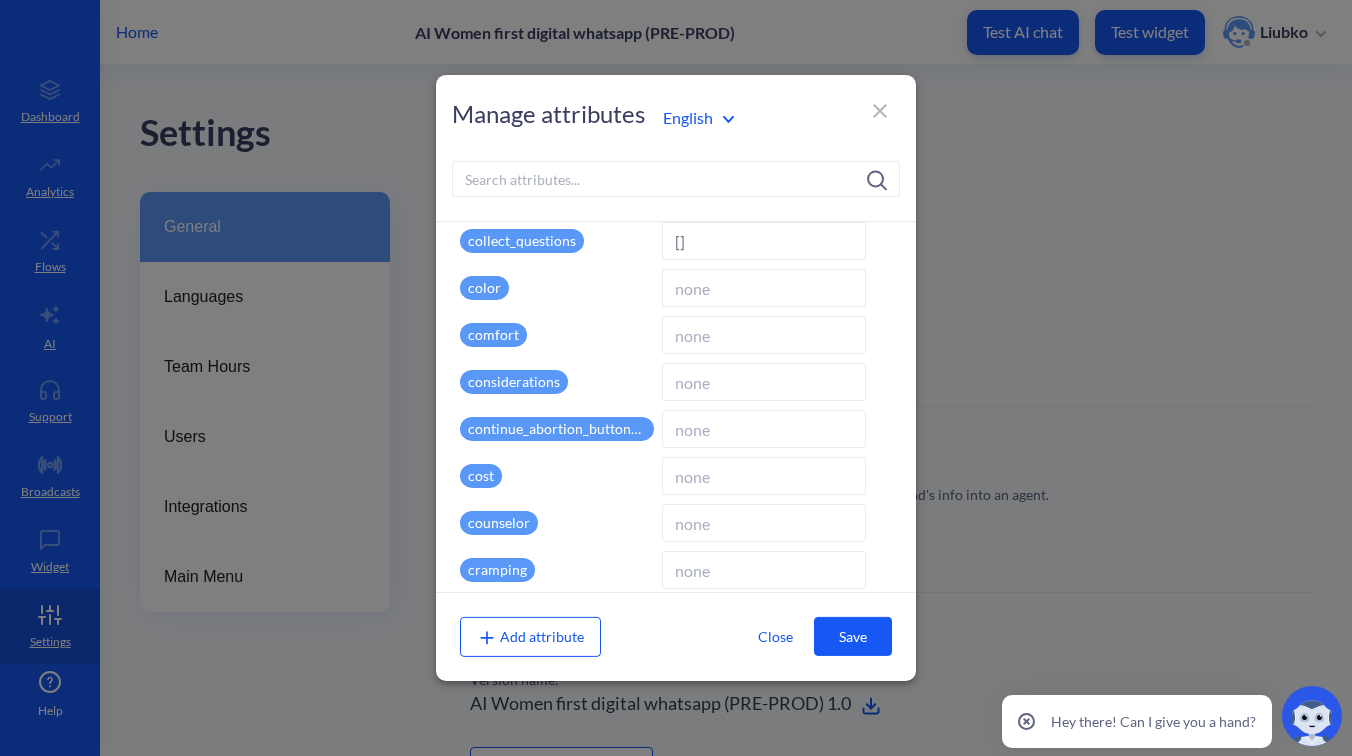 drag, startPoint x: 711, startPoint y: 241, endPoint x: 648, endPoint y: 241, distance: 63 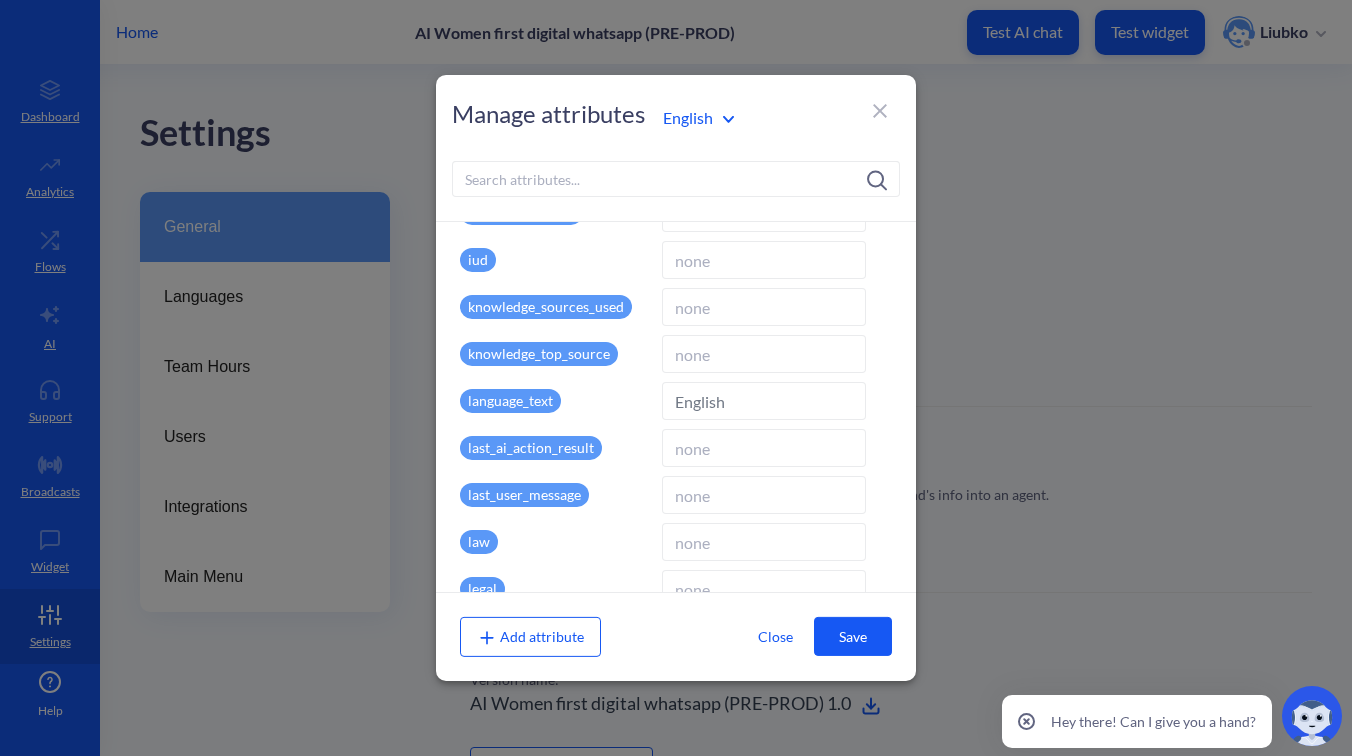 scroll, scrollTop: 2061, scrollLeft: 0, axis: vertical 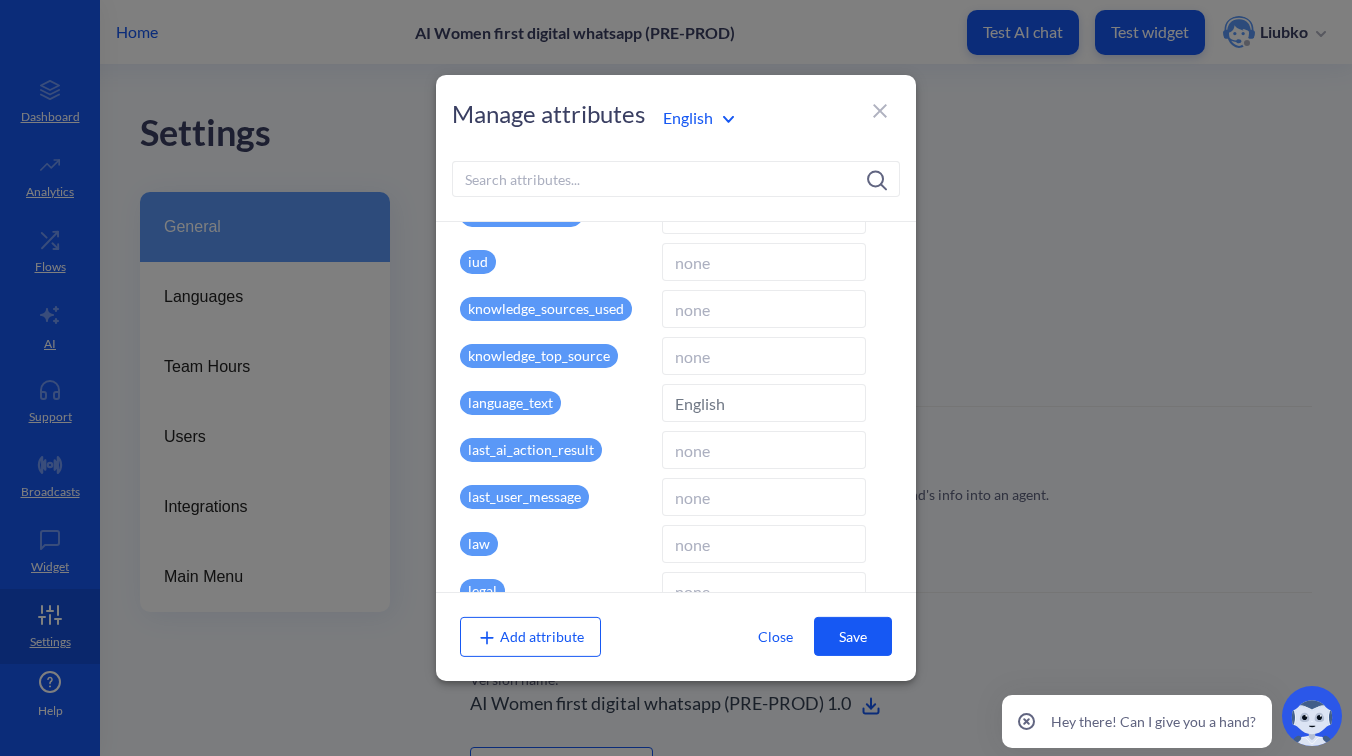 click on "English" at bounding box center [764, 403] 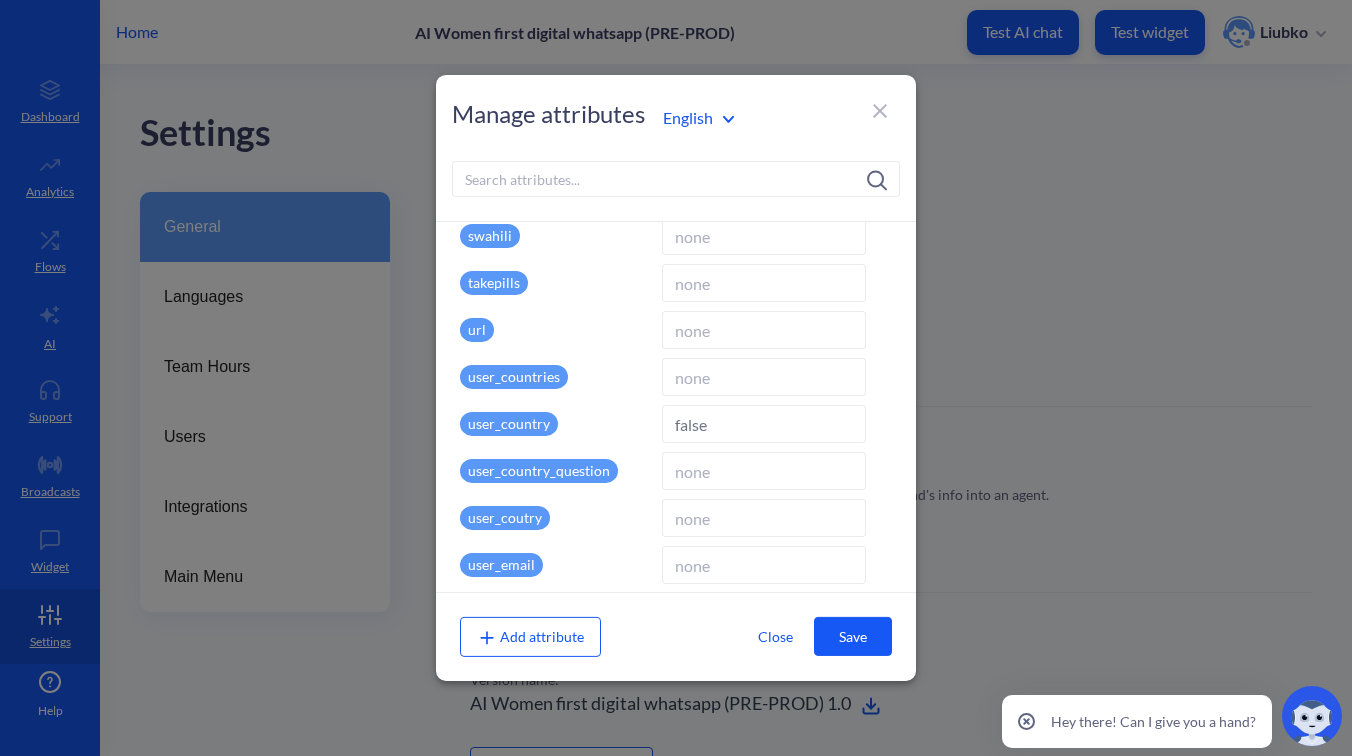 scroll, scrollTop: 3775, scrollLeft: 0, axis: vertical 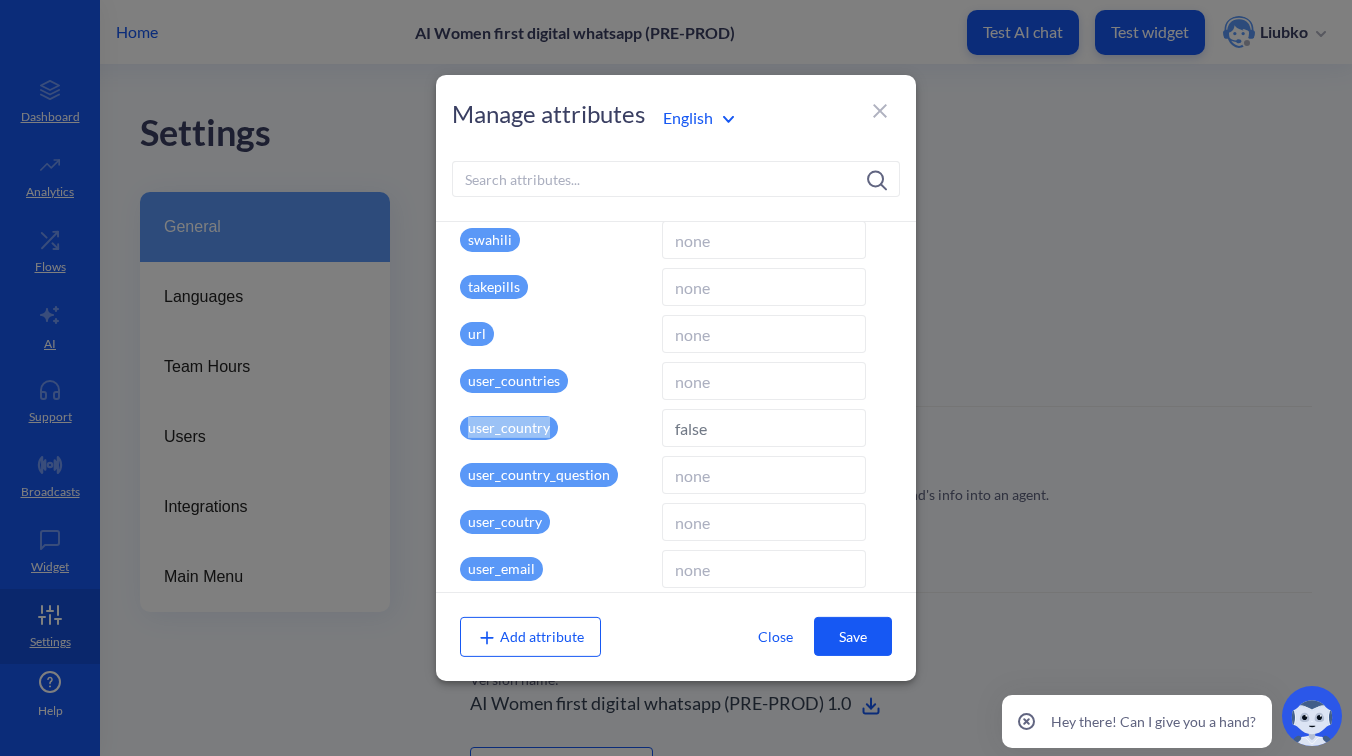 drag, startPoint x: 568, startPoint y: 435, endPoint x: 461, endPoint y: 429, distance: 107.16809 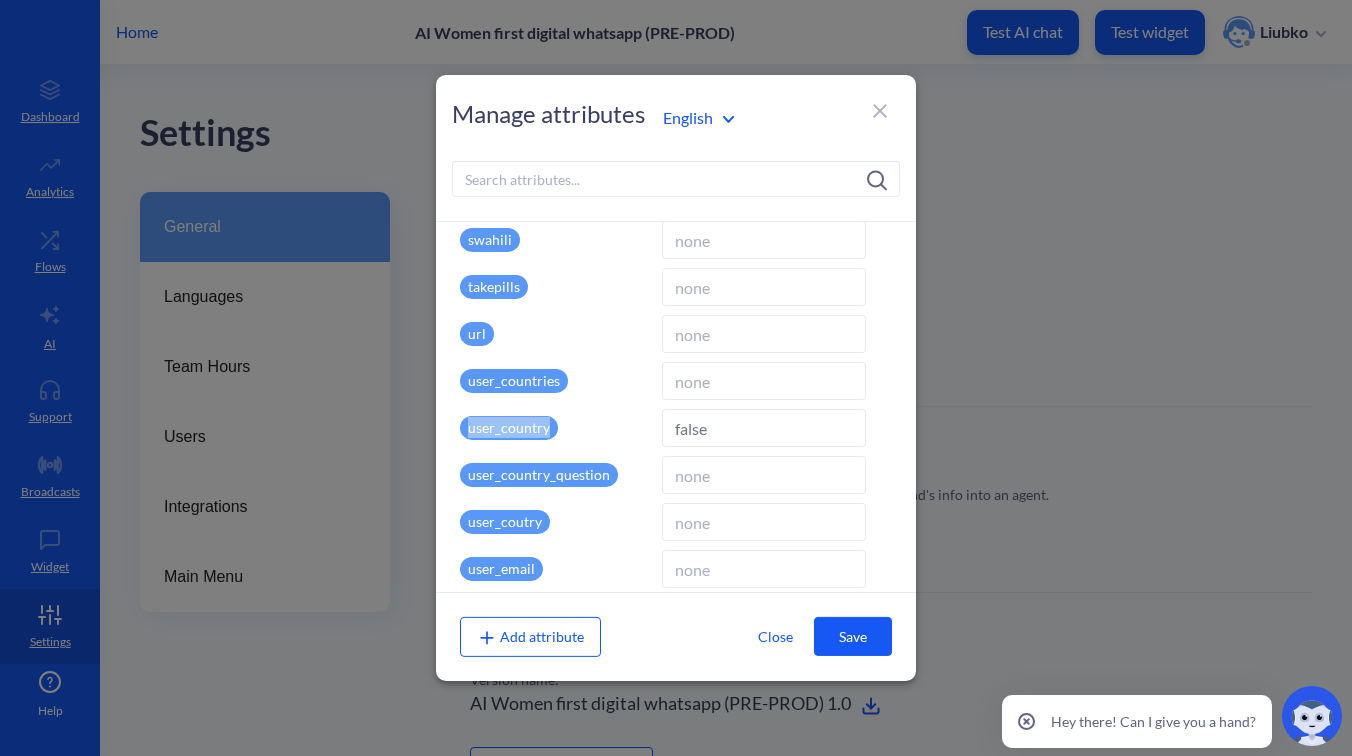 copy on "user_country" 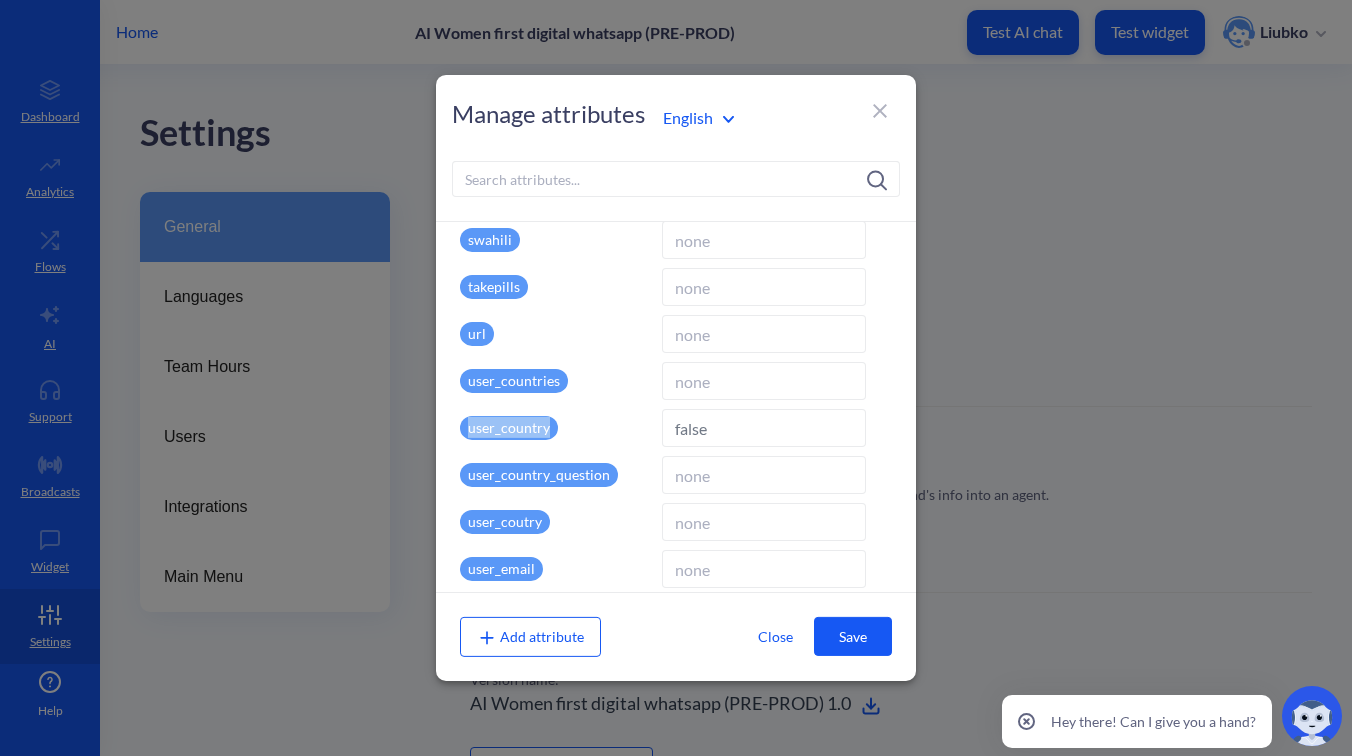 click on "false" at bounding box center [764, 428] 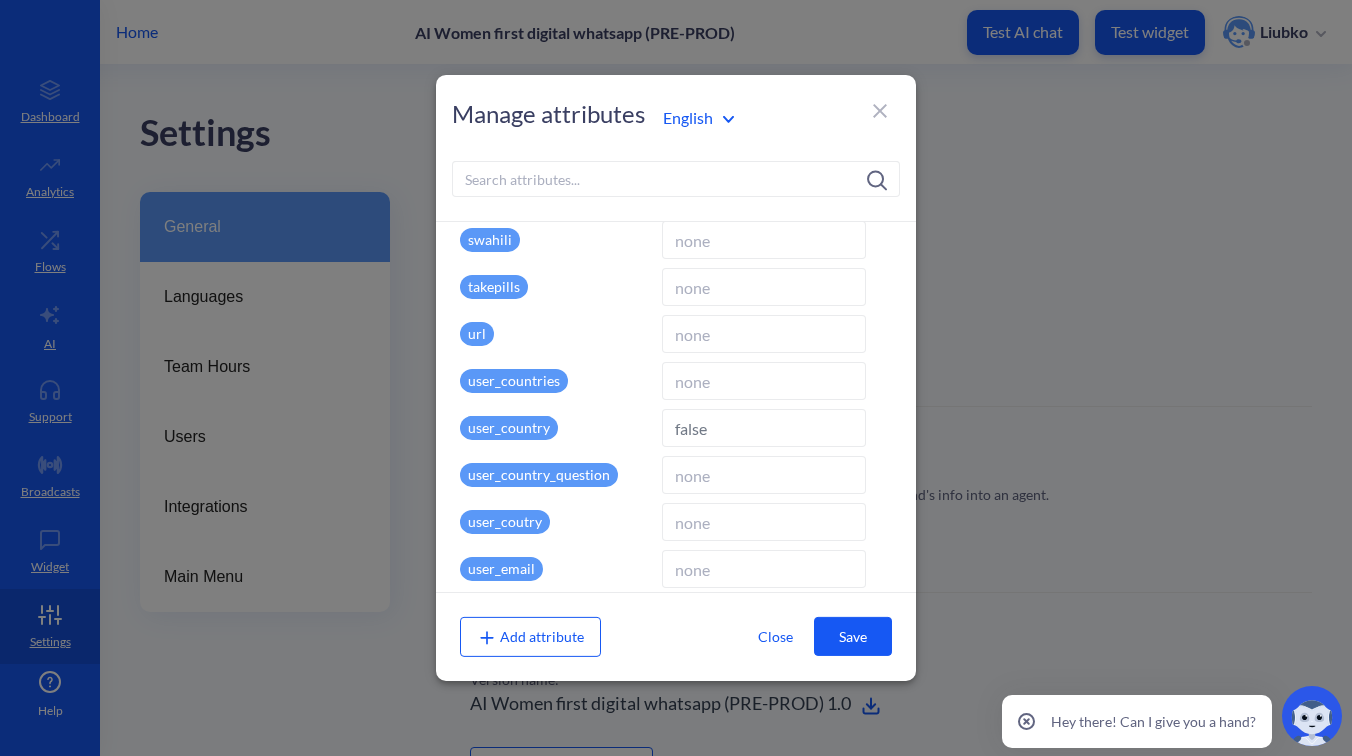 click on "false" at bounding box center [764, 428] 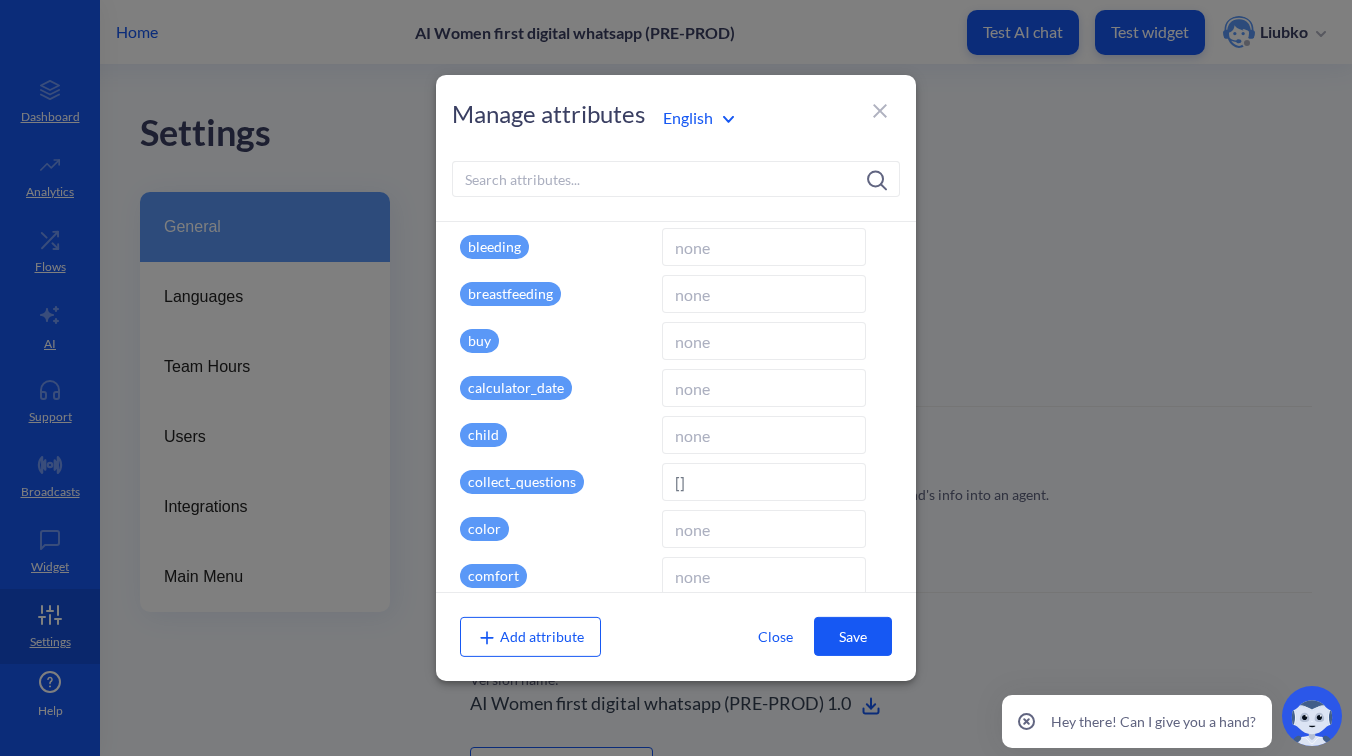 scroll, scrollTop: 0, scrollLeft: 0, axis: both 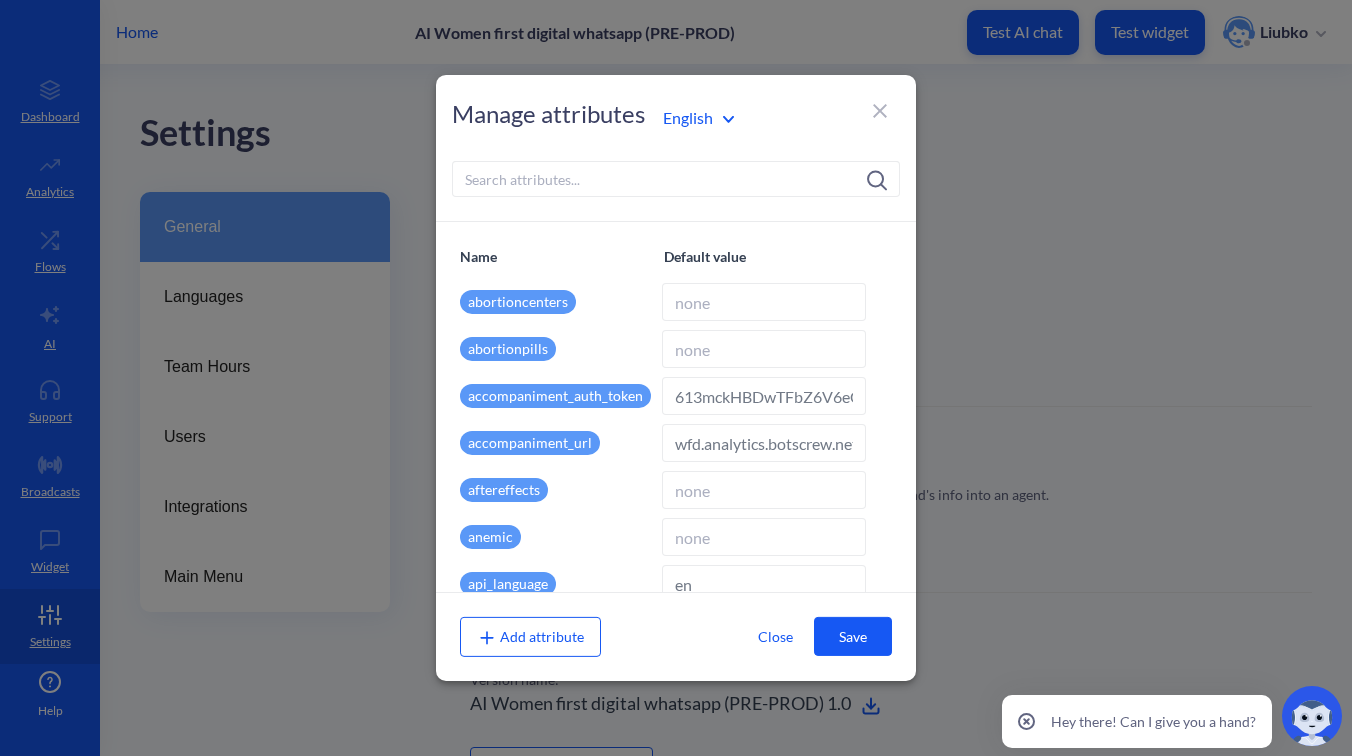 click on "613mckHBDwTFbZ6V6eC7GavYm5hMwIL1ZpS6kQbp" at bounding box center [764, 396] 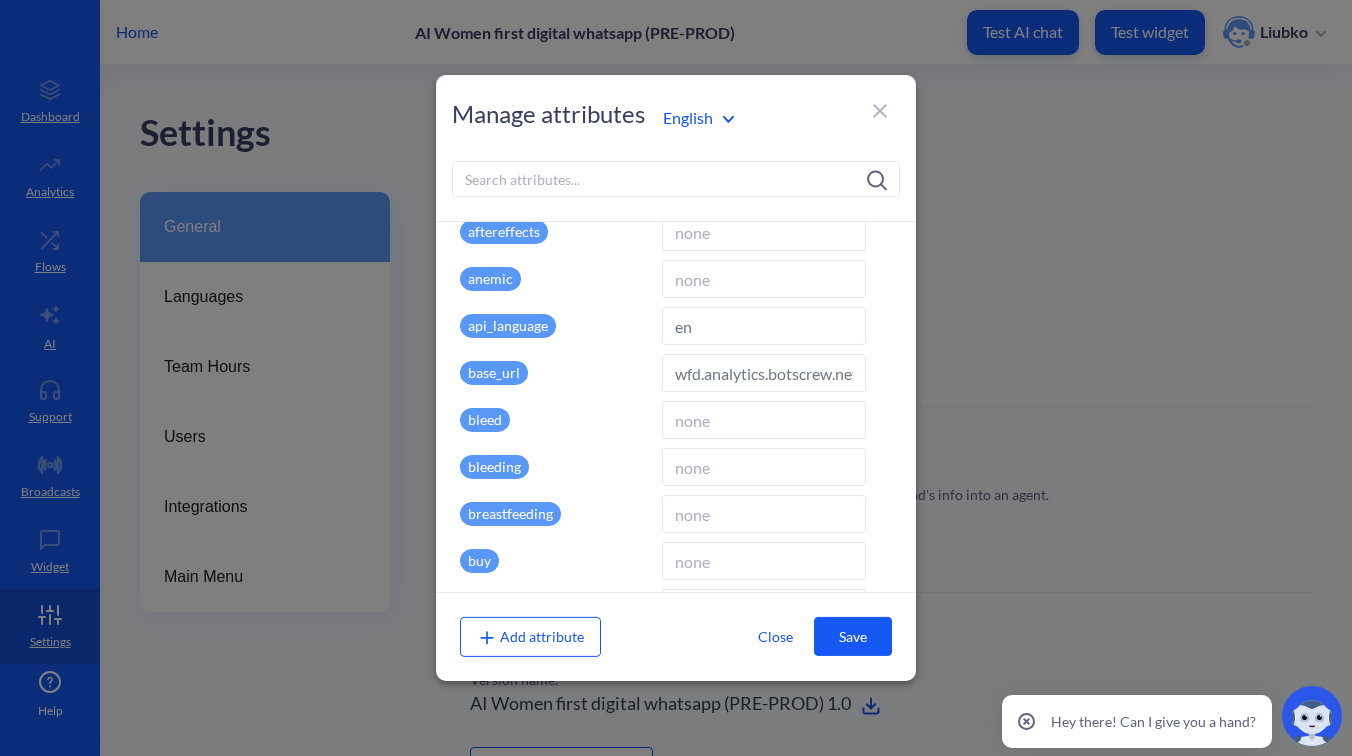 scroll, scrollTop: 269, scrollLeft: 0, axis: vertical 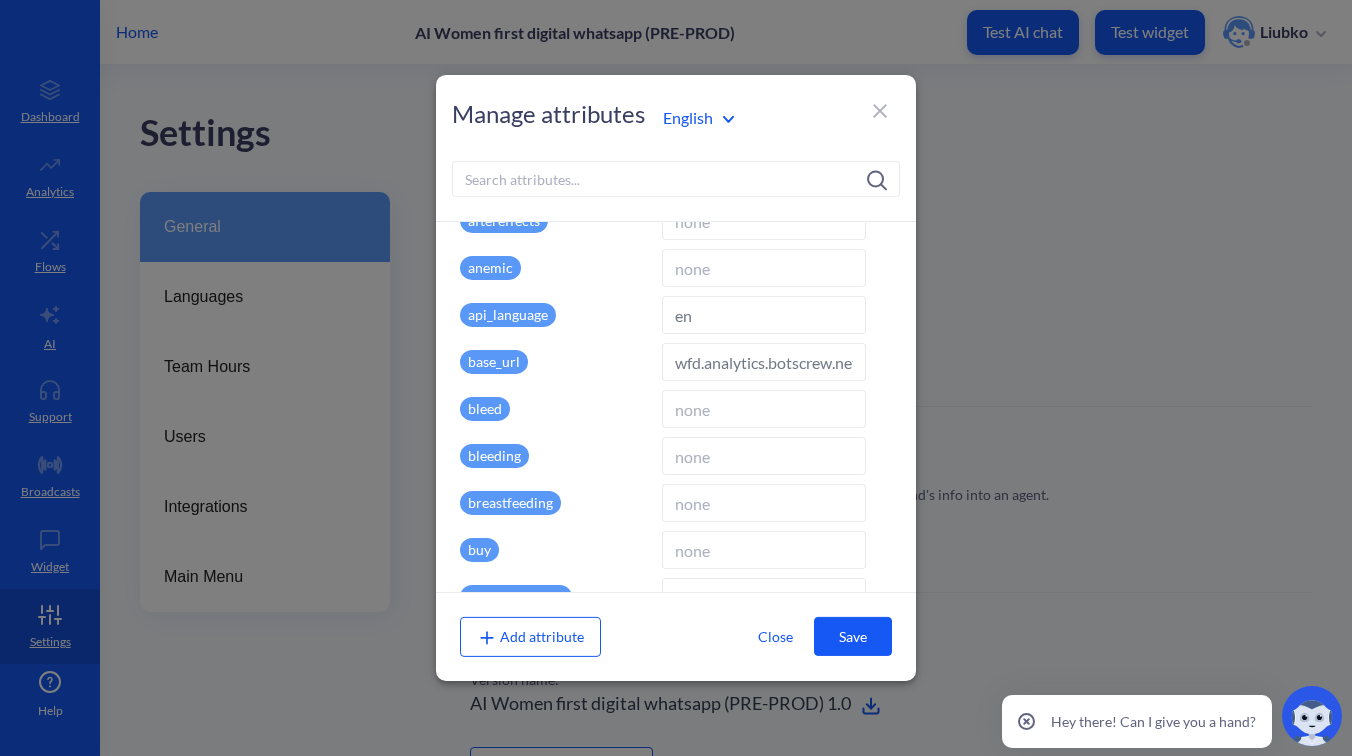 click on "wfd.analytics.botscrew.net" at bounding box center [764, 362] 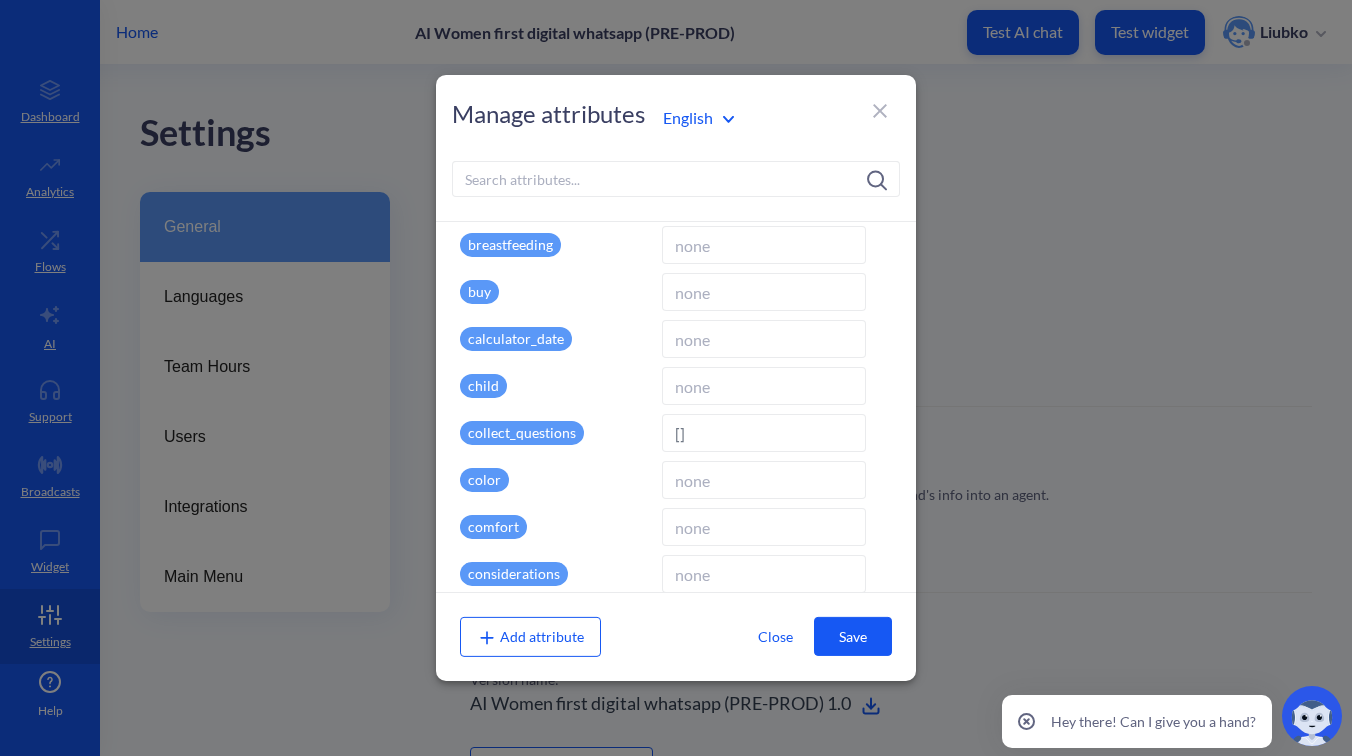 scroll, scrollTop: 565, scrollLeft: 0, axis: vertical 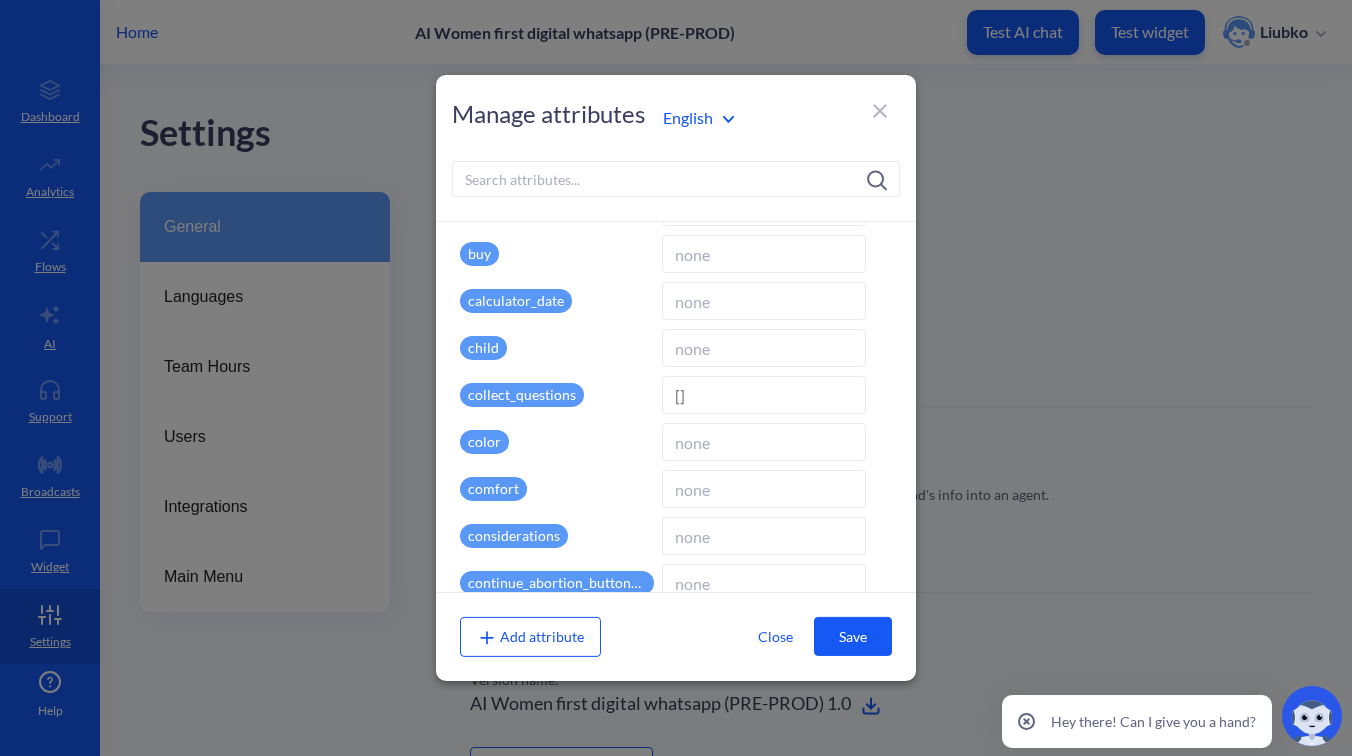 drag, startPoint x: 707, startPoint y: 396, endPoint x: 616, endPoint y: 396, distance: 91 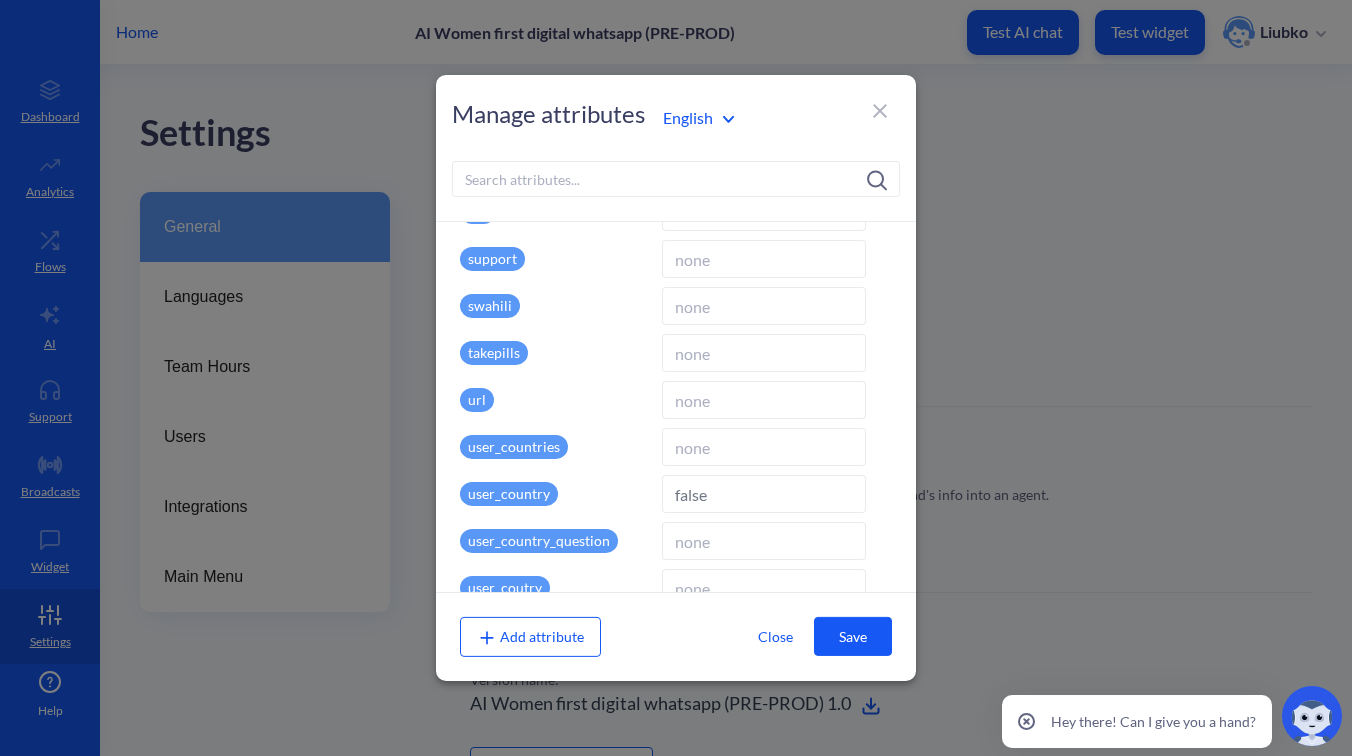 scroll, scrollTop: 3708, scrollLeft: 0, axis: vertical 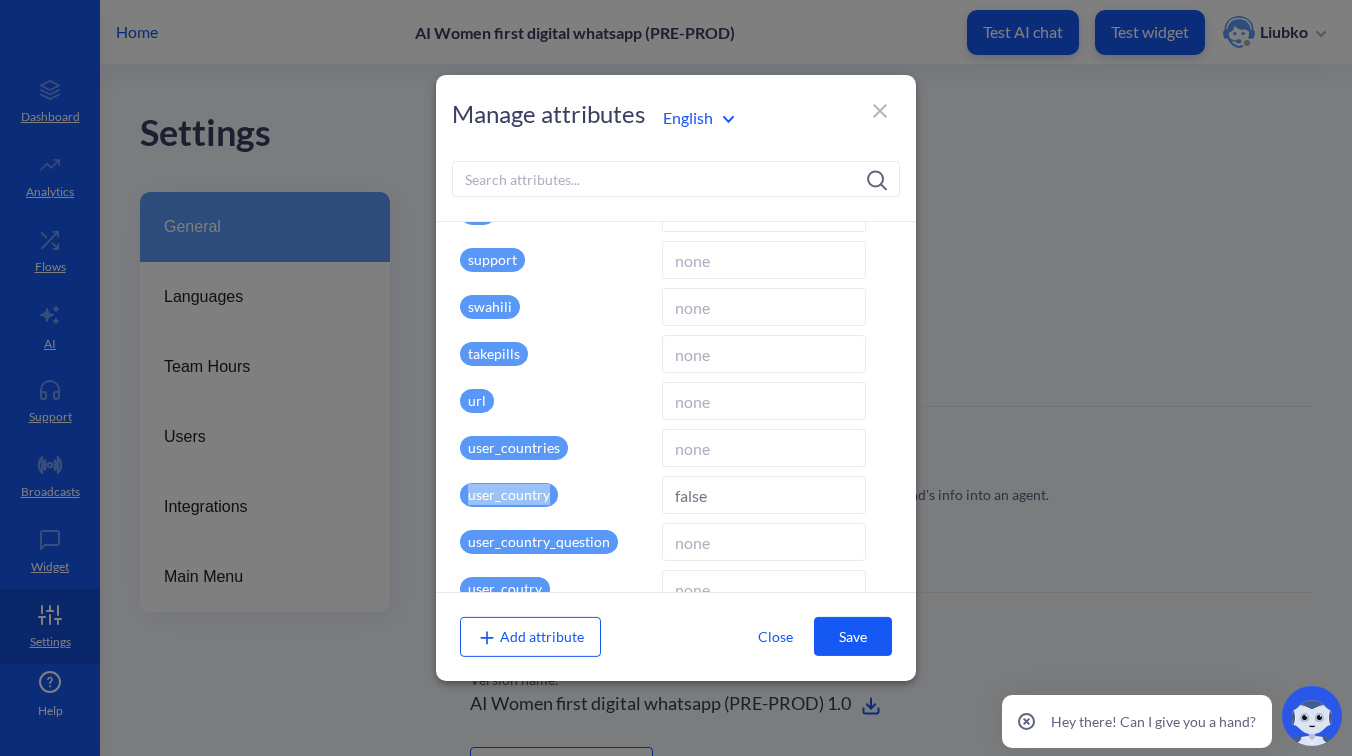 drag, startPoint x: 582, startPoint y: 498, endPoint x: 461, endPoint y: 498, distance: 121 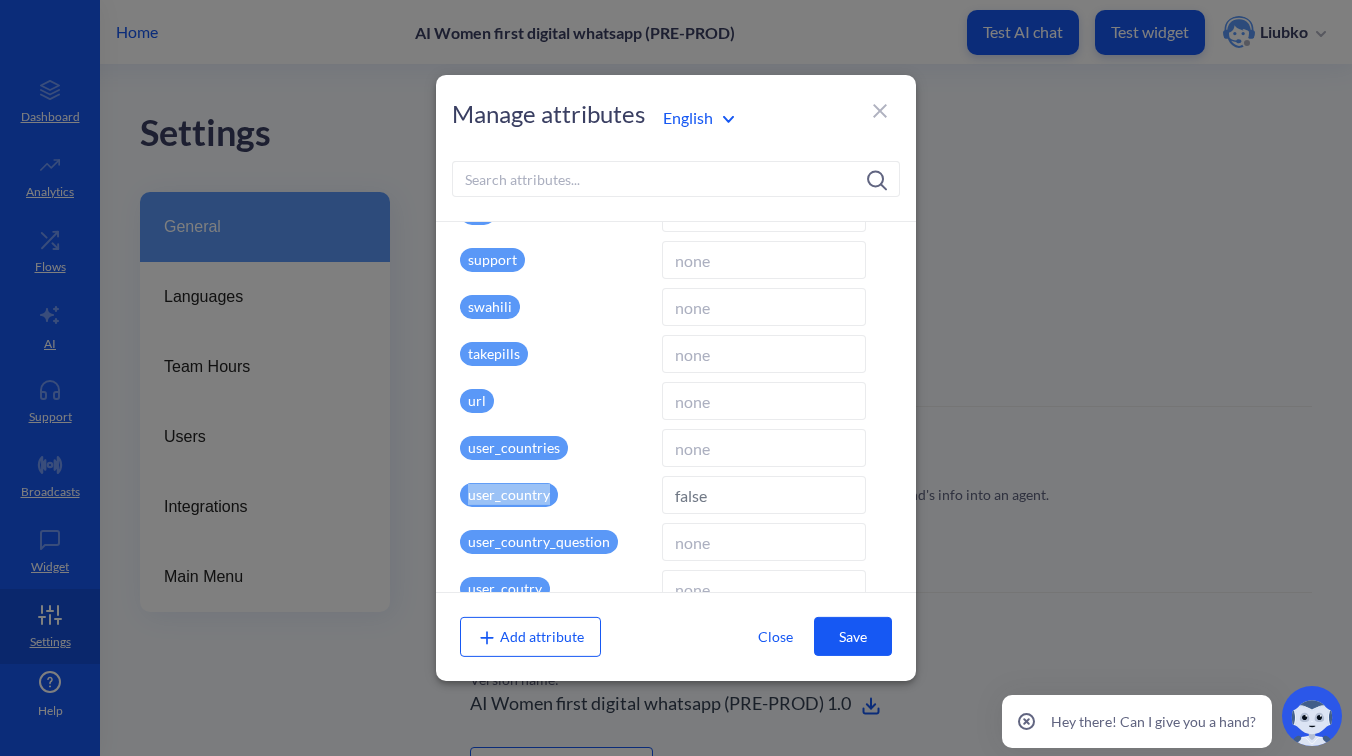 copy on "user_country" 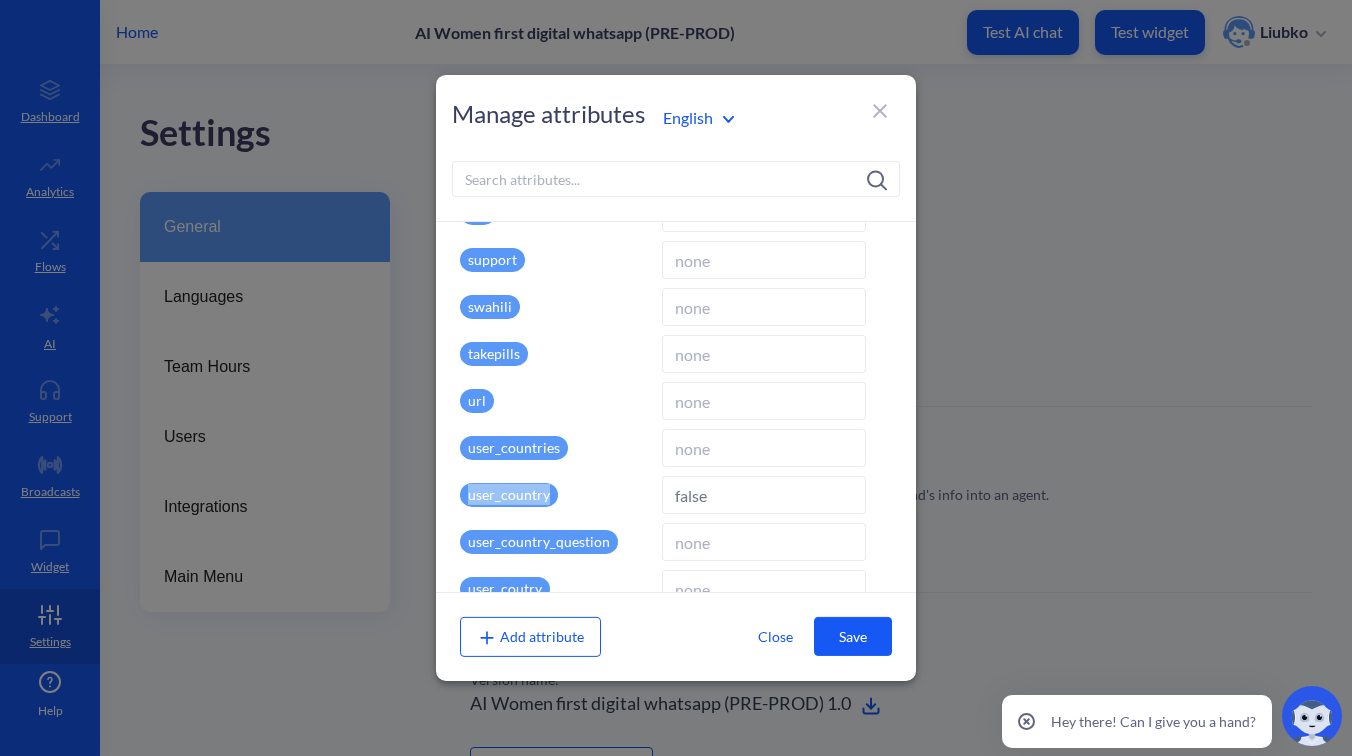 click on "false" at bounding box center [764, 495] 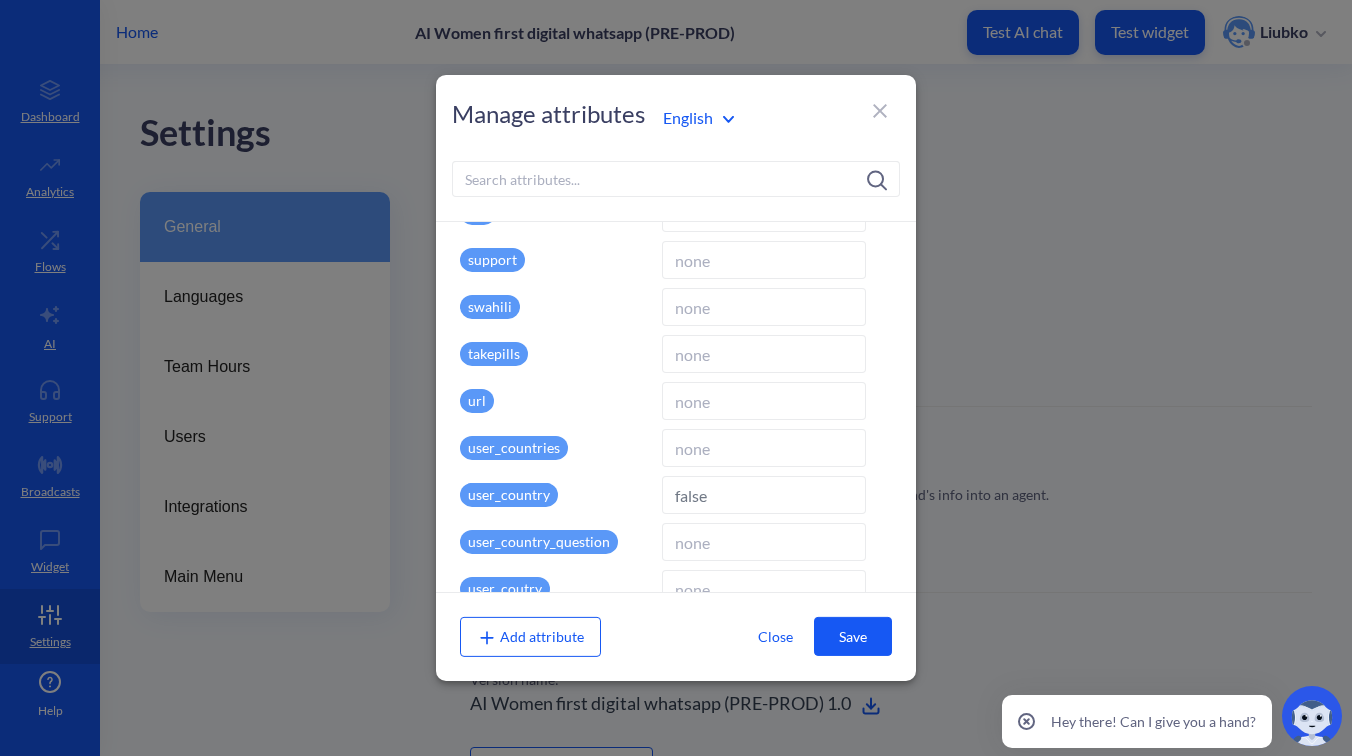 click on "false" at bounding box center (764, 495) 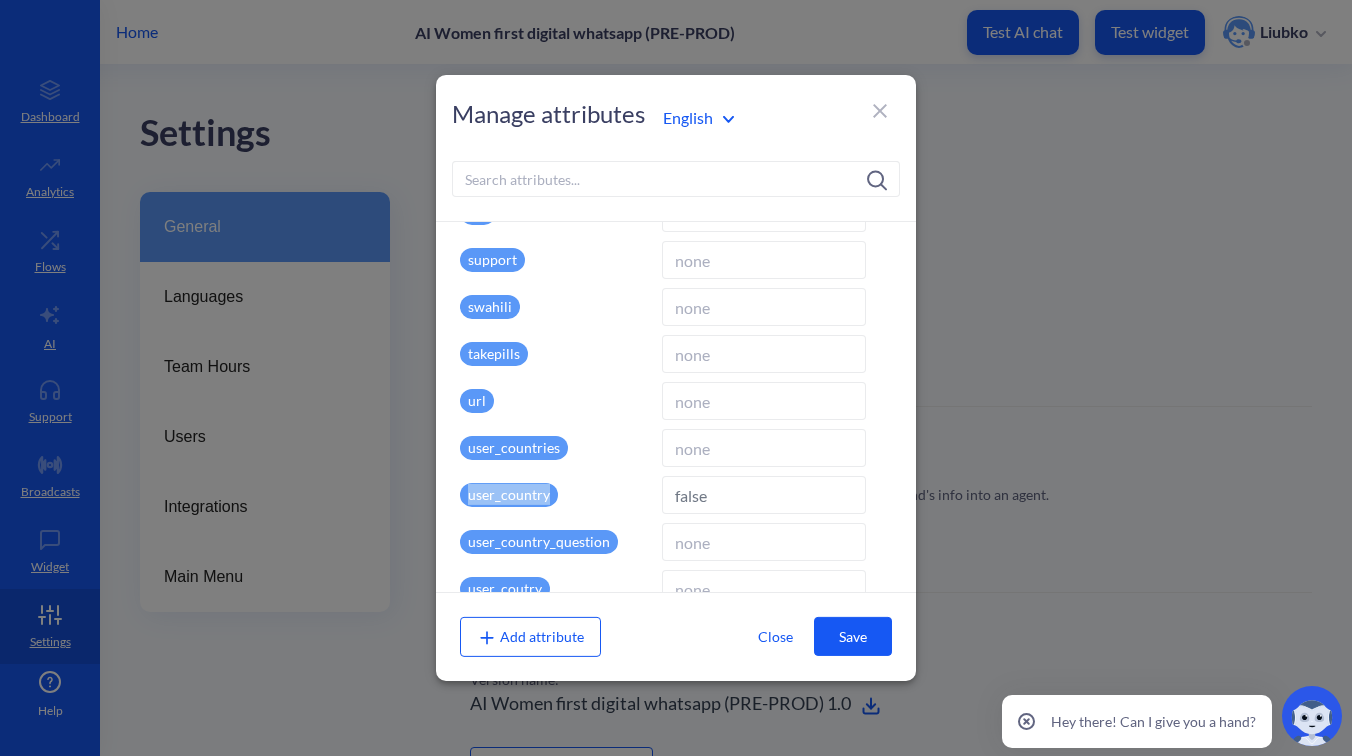 drag, startPoint x: 581, startPoint y: 497, endPoint x: 460, endPoint y: 497, distance: 121 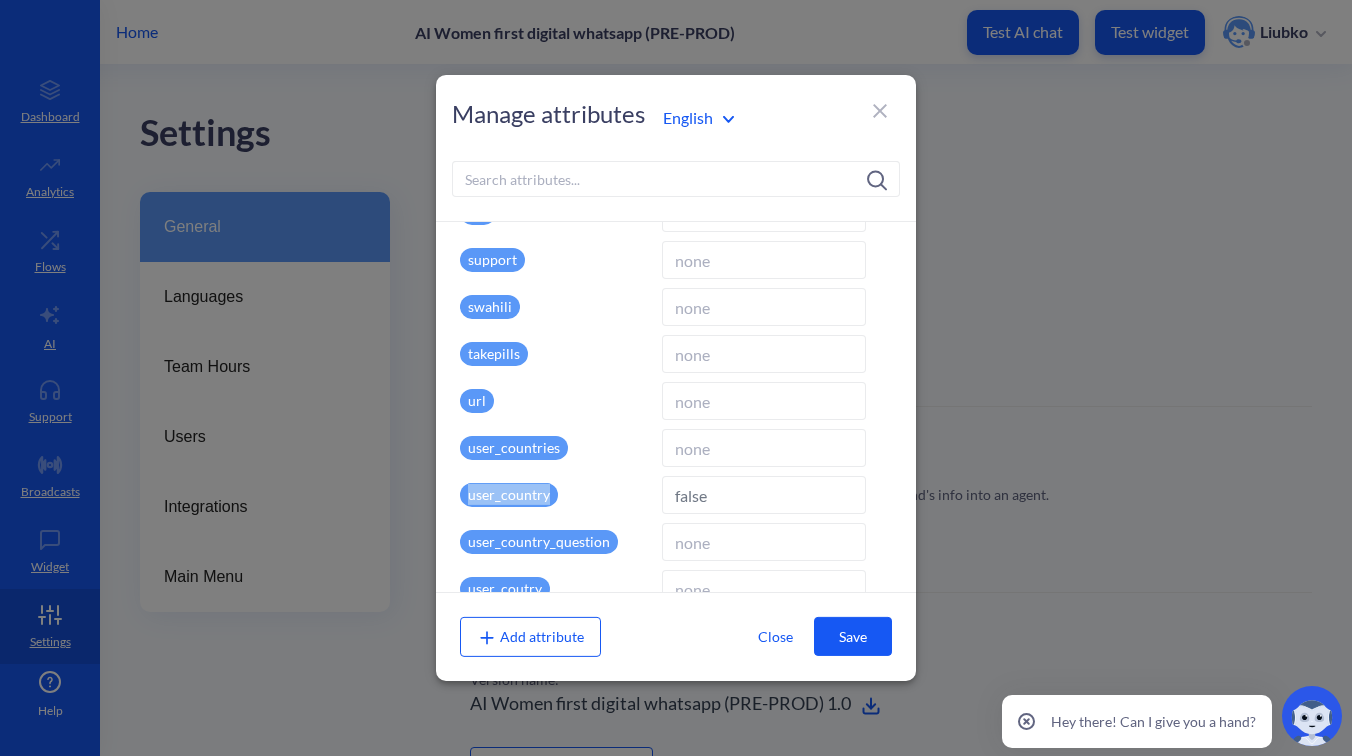 copy on "user_country" 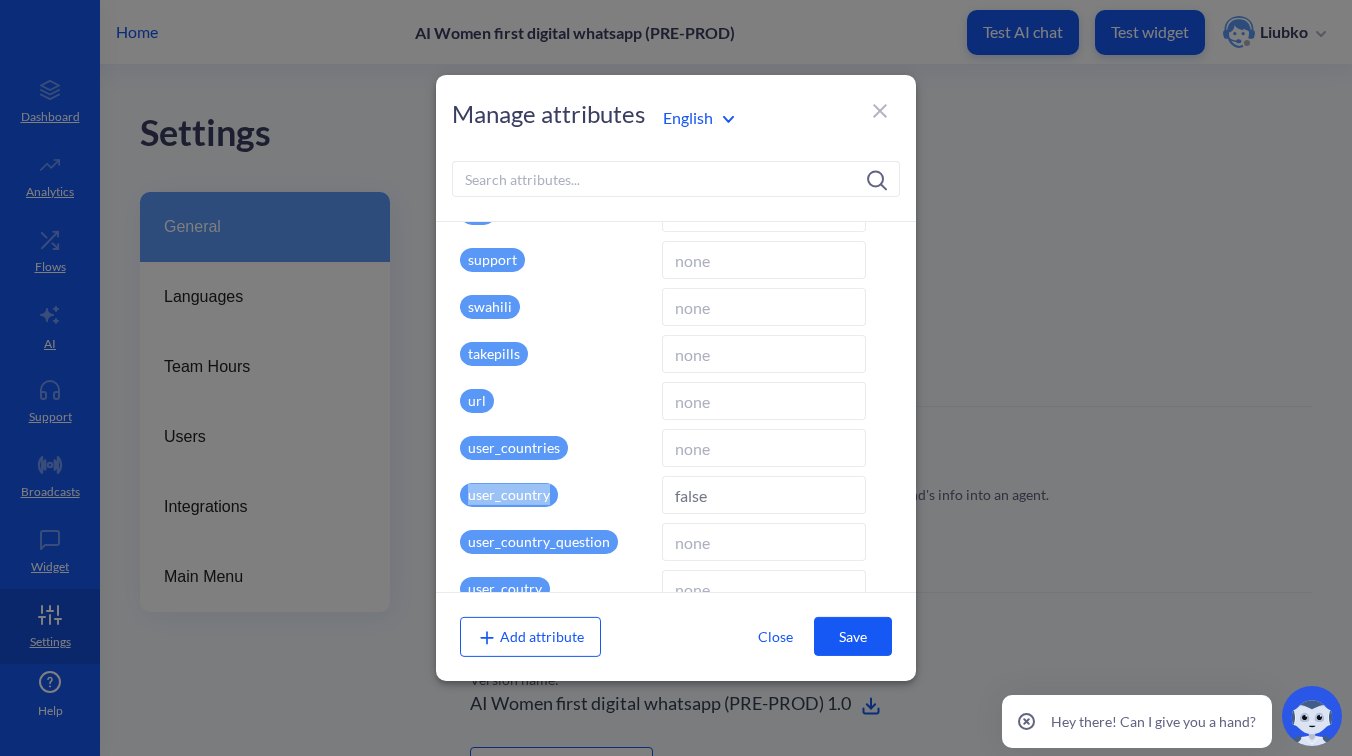 click on "false" at bounding box center [764, 495] 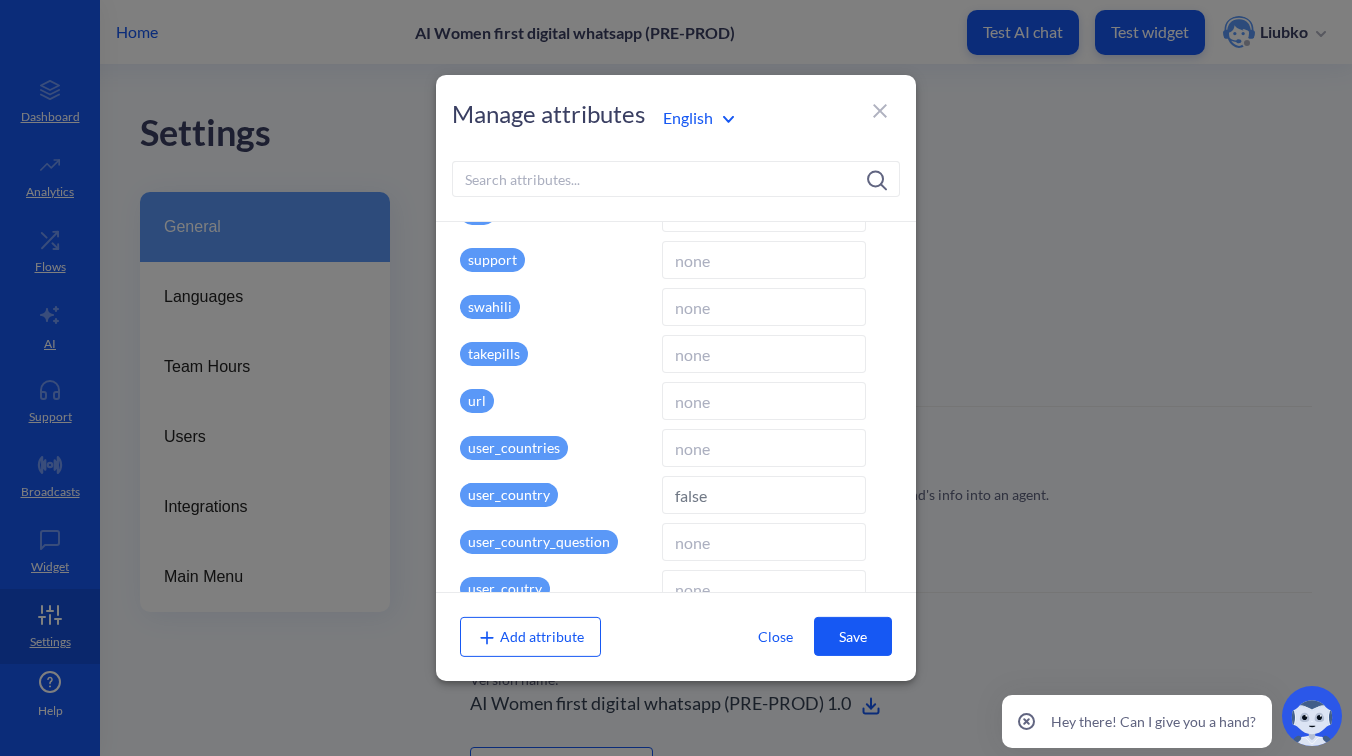 click on "false" at bounding box center [764, 495] 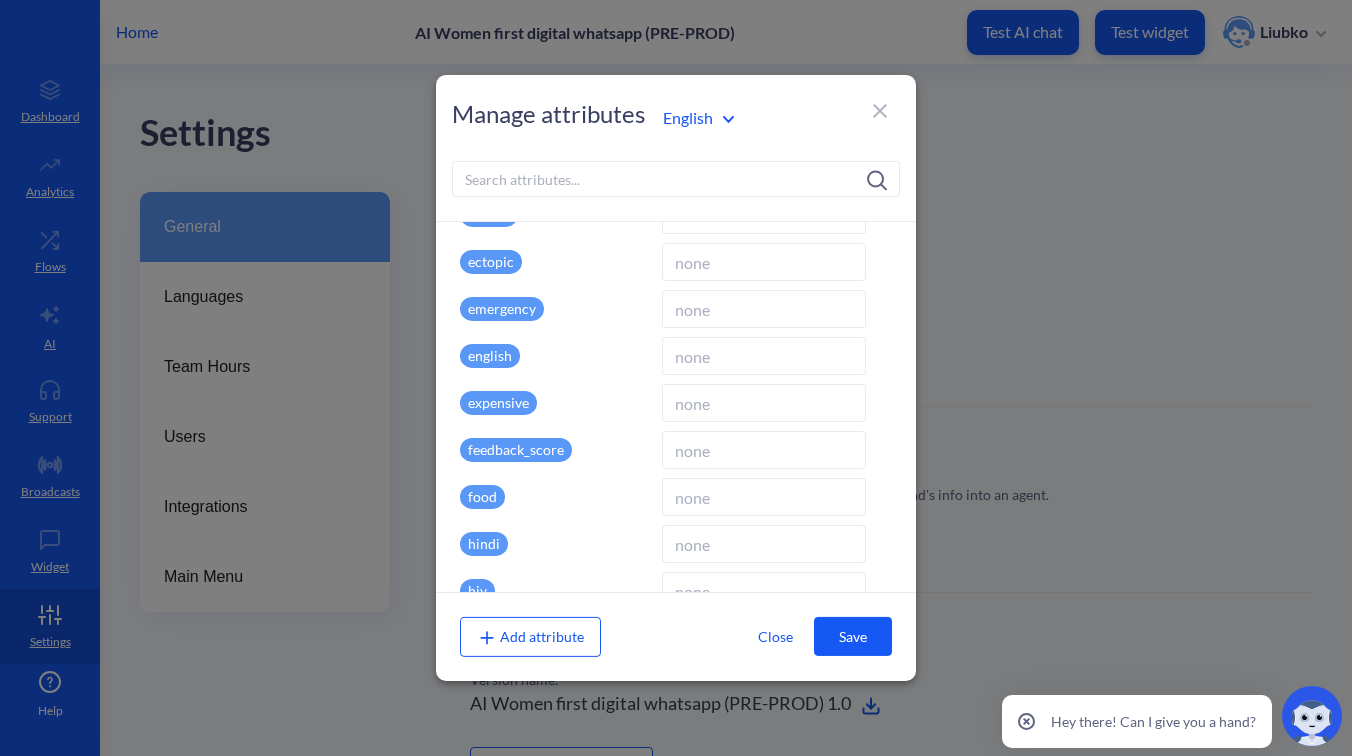 scroll, scrollTop: 0, scrollLeft: 0, axis: both 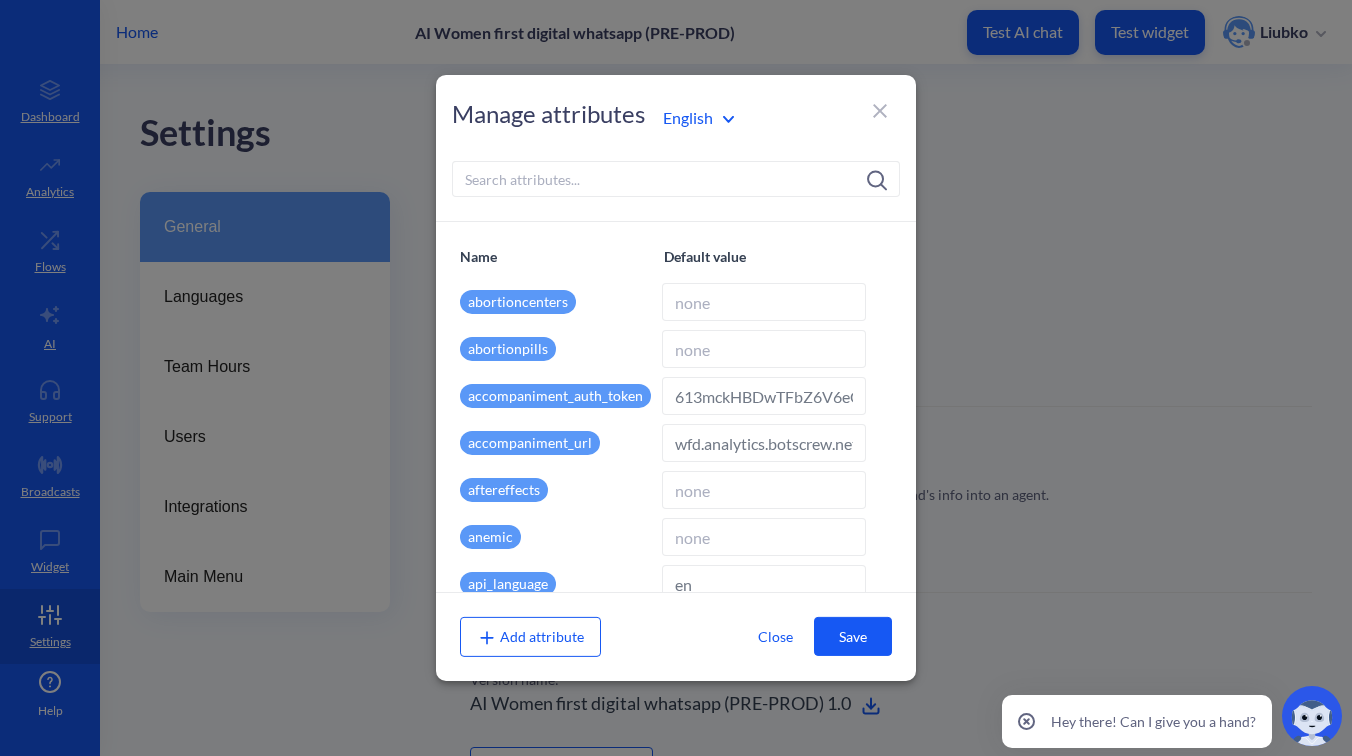 click on "613mckHBDwTFbZ6V6eC7GavYm5hMwIL1ZpS6kQbp" at bounding box center (764, 396) 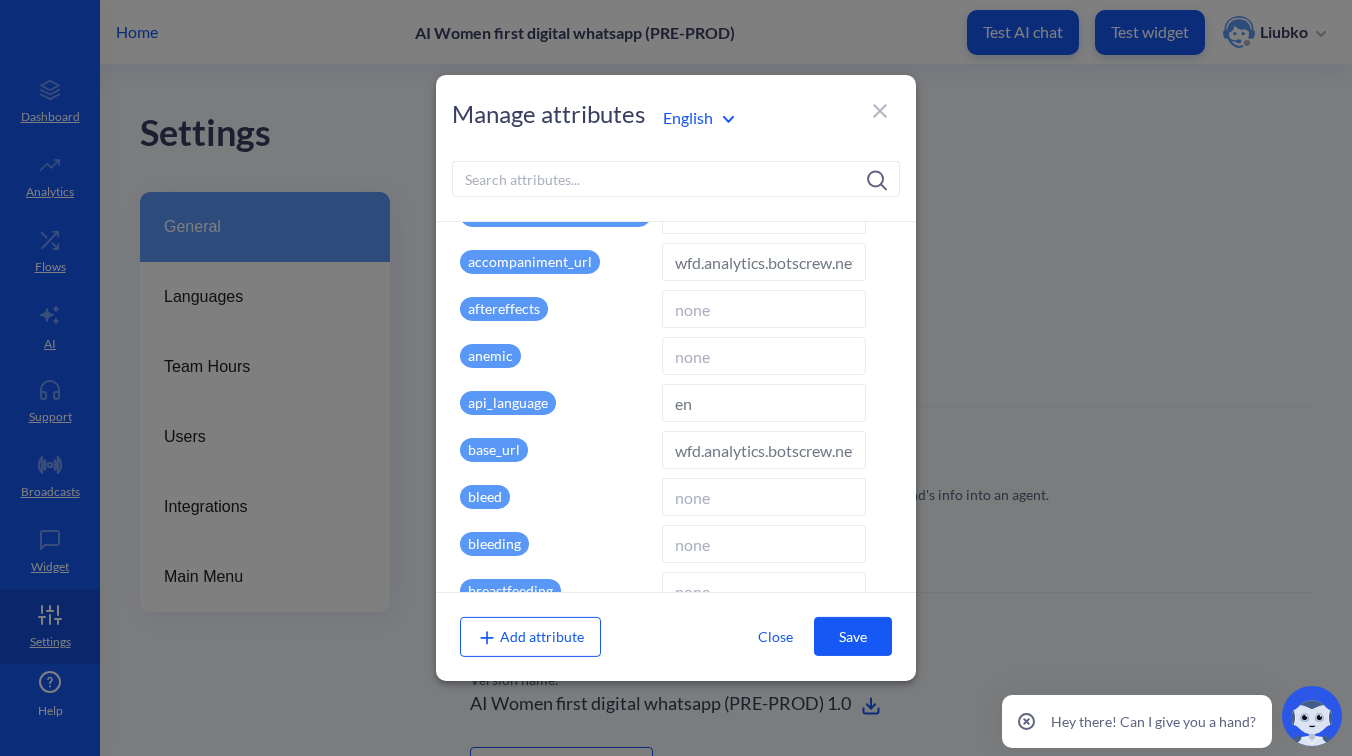 scroll, scrollTop: 227, scrollLeft: 0, axis: vertical 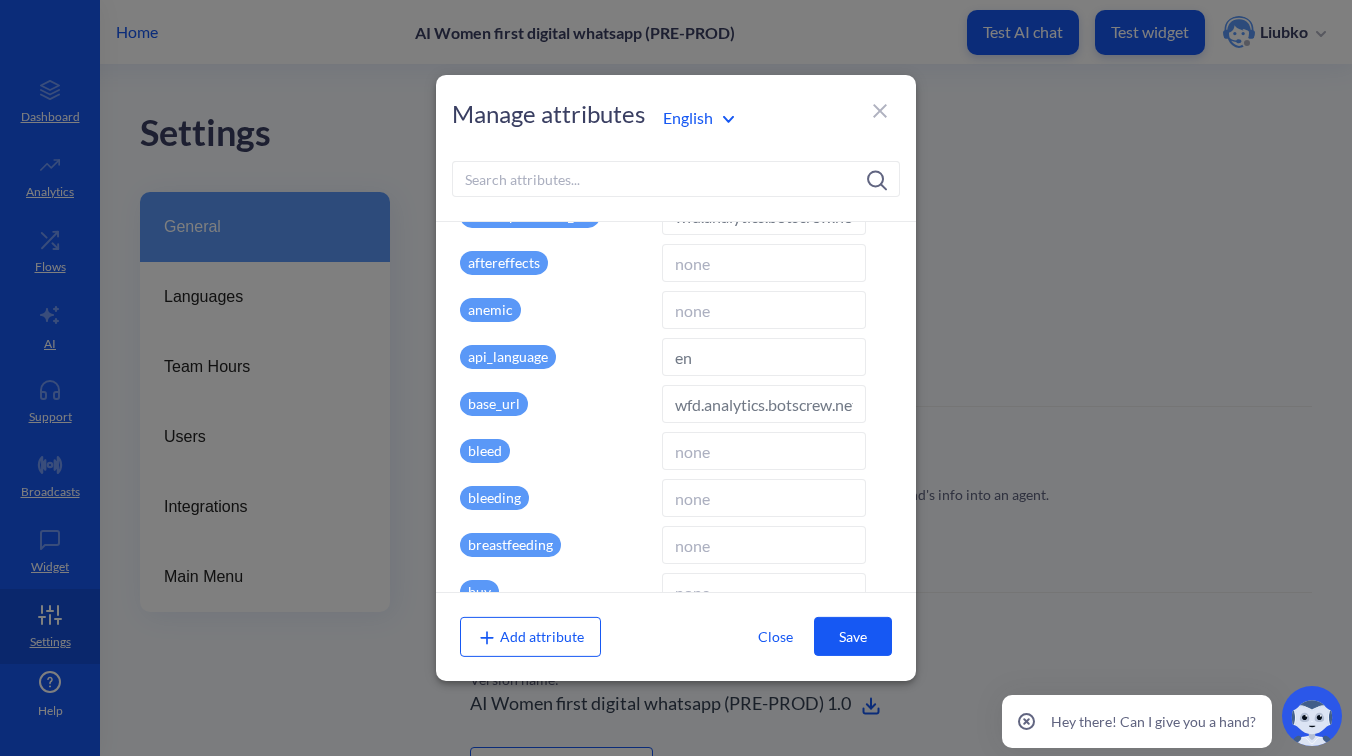click on "wfd.analytics.botscrew.net" at bounding box center (764, 404) 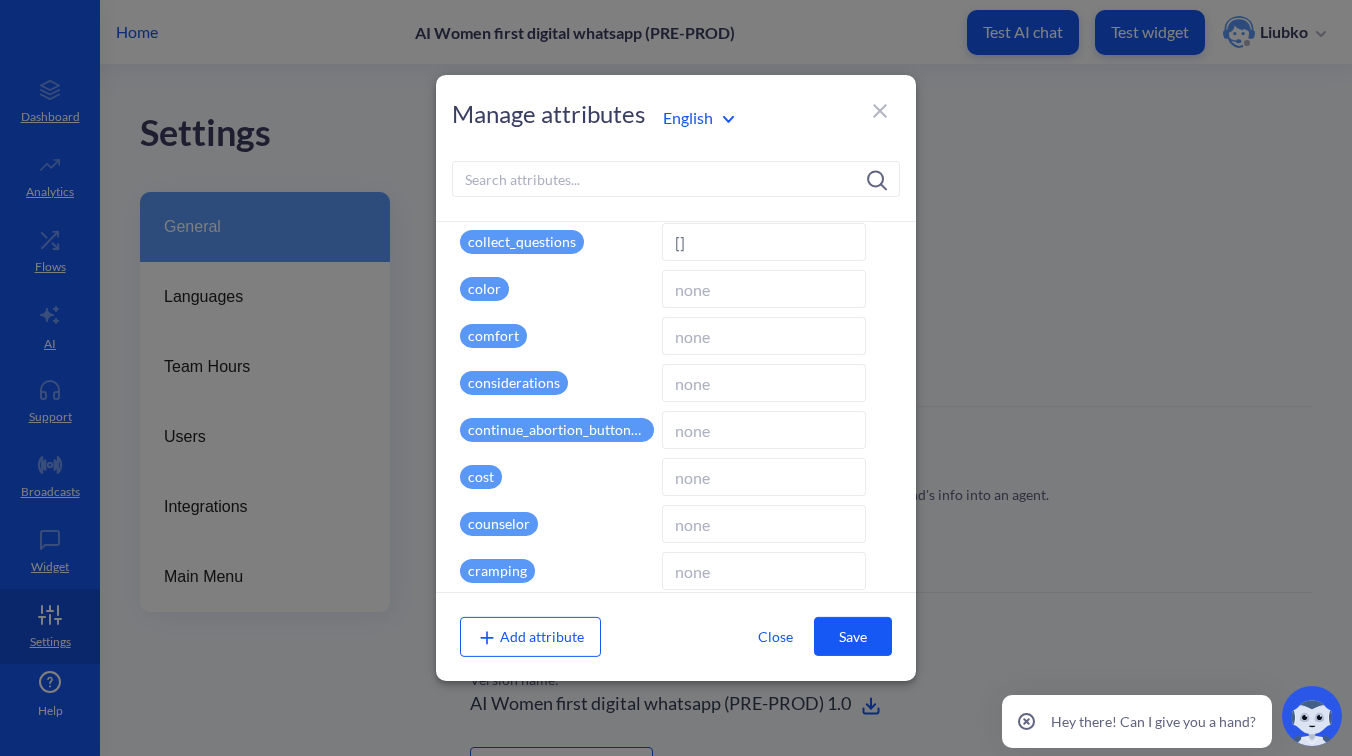 scroll, scrollTop: 726, scrollLeft: 0, axis: vertical 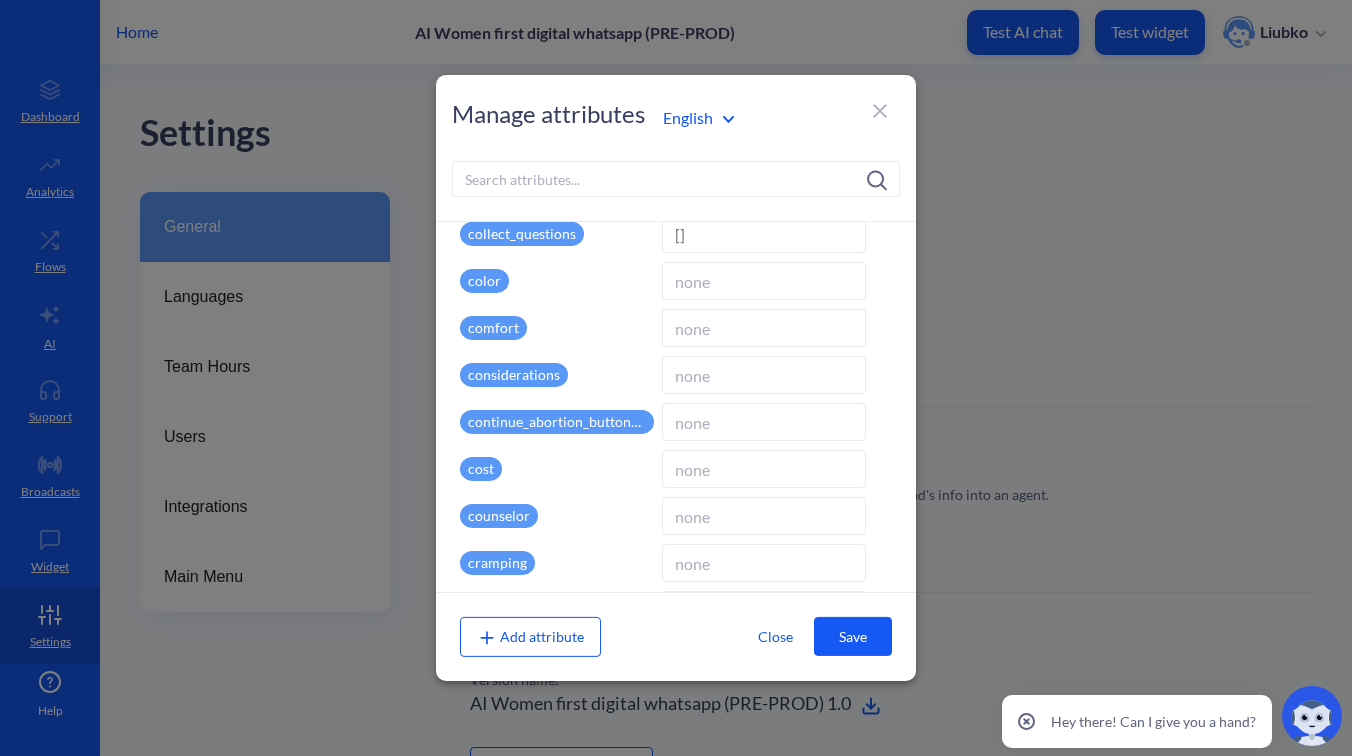 drag, startPoint x: 707, startPoint y: 234, endPoint x: 615, endPoint y: 231, distance: 92.0489 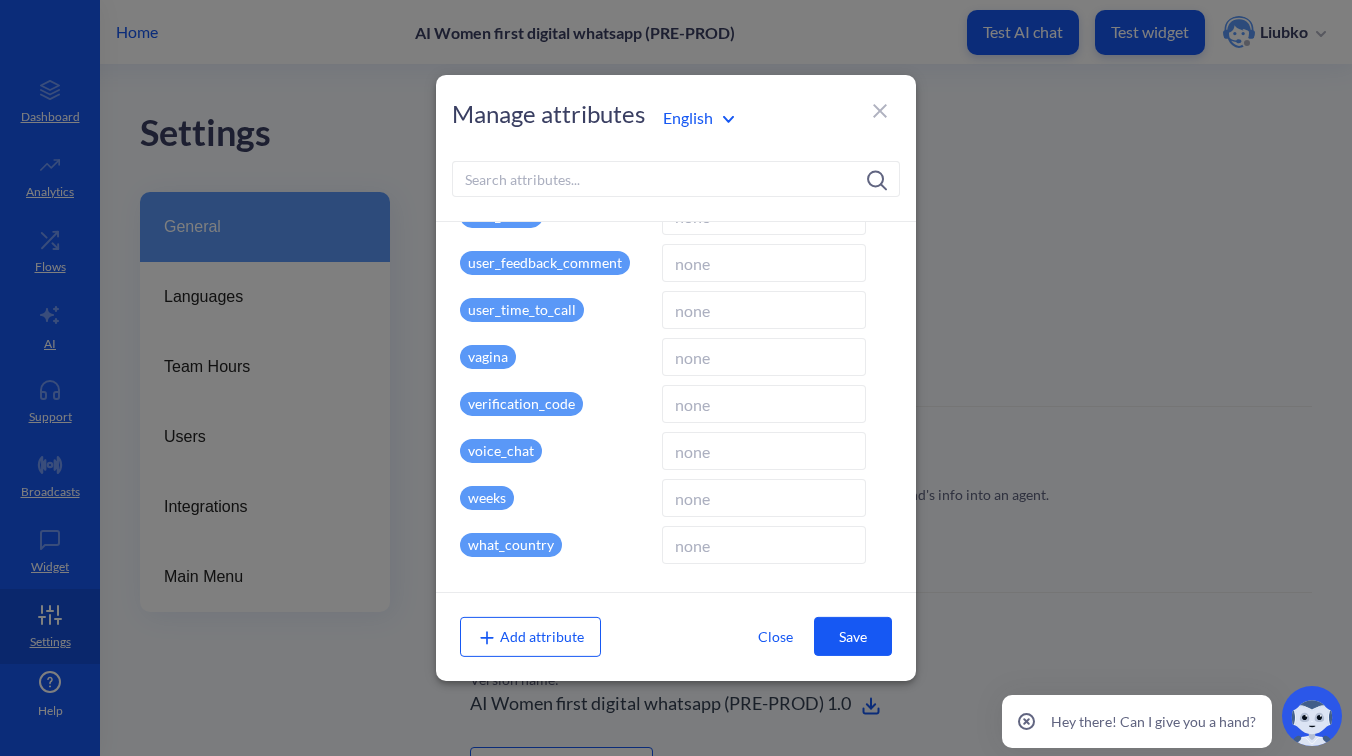 scroll, scrollTop: 4133, scrollLeft: 0, axis: vertical 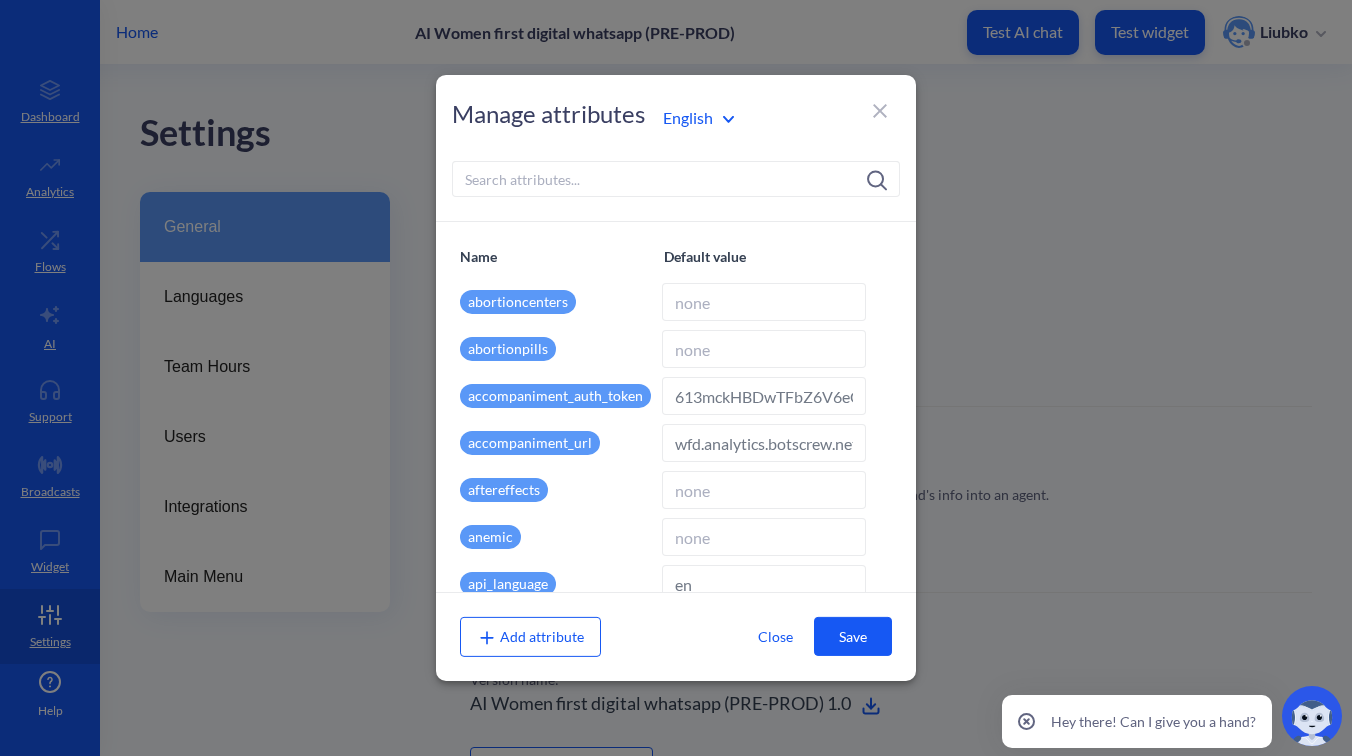 click on "613mckHBDwTFbZ6V6eC7GavYm5hMwIL1ZpS6kQbp" at bounding box center [764, 396] 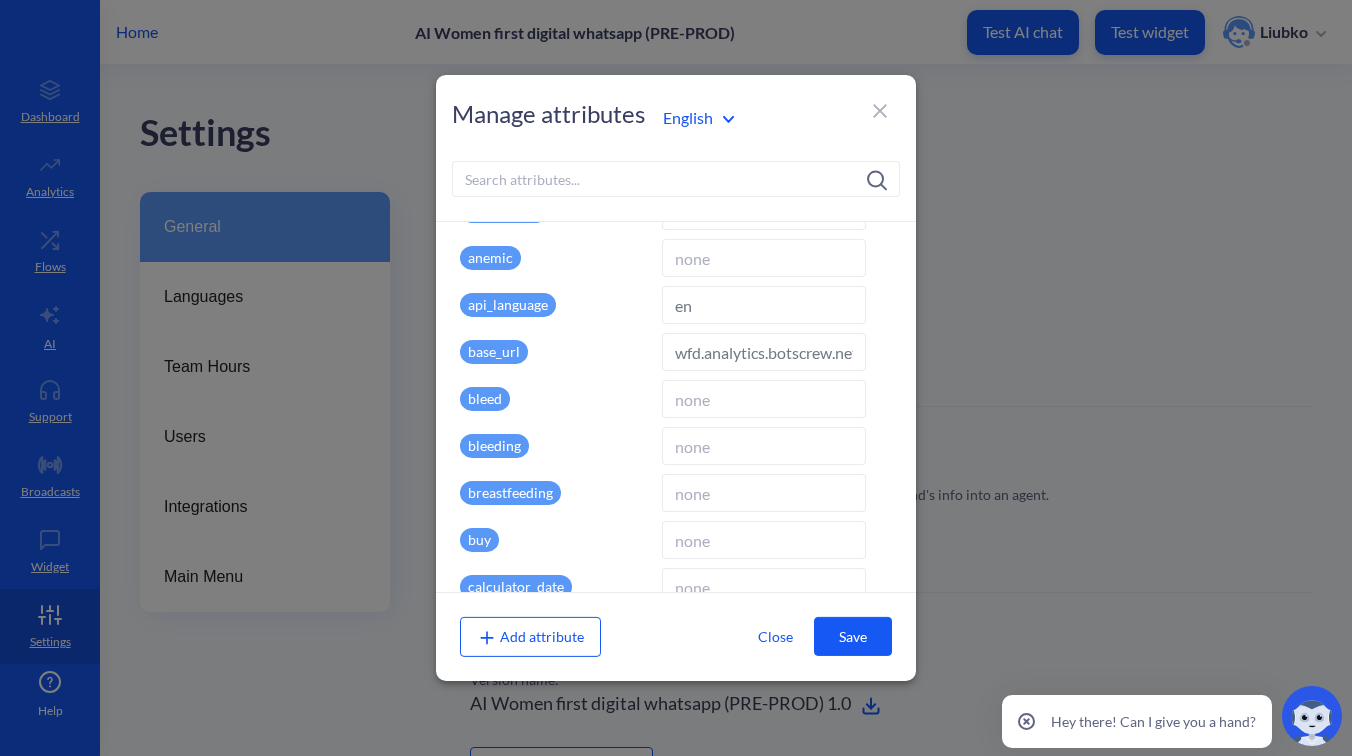 scroll, scrollTop: 299, scrollLeft: 0, axis: vertical 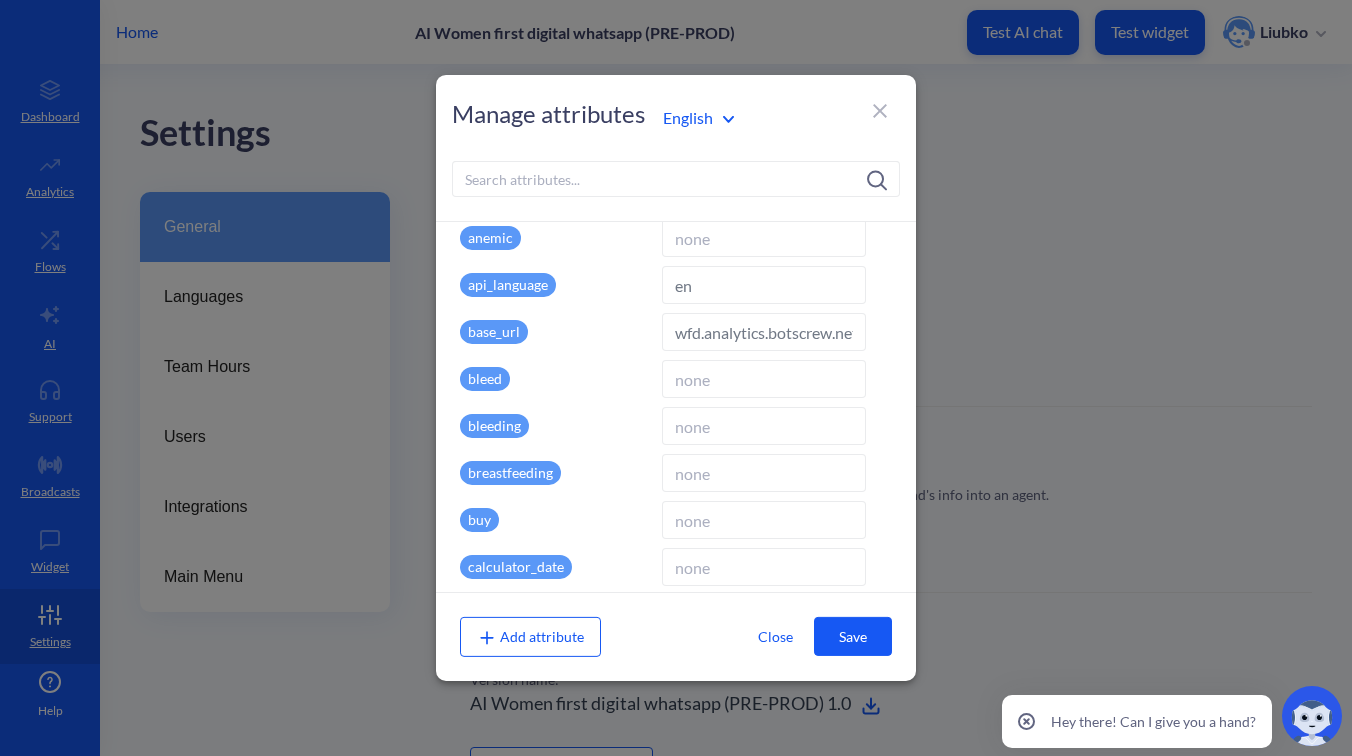 click on "wfd.analytics.botscrew.net" at bounding box center (764, 332) 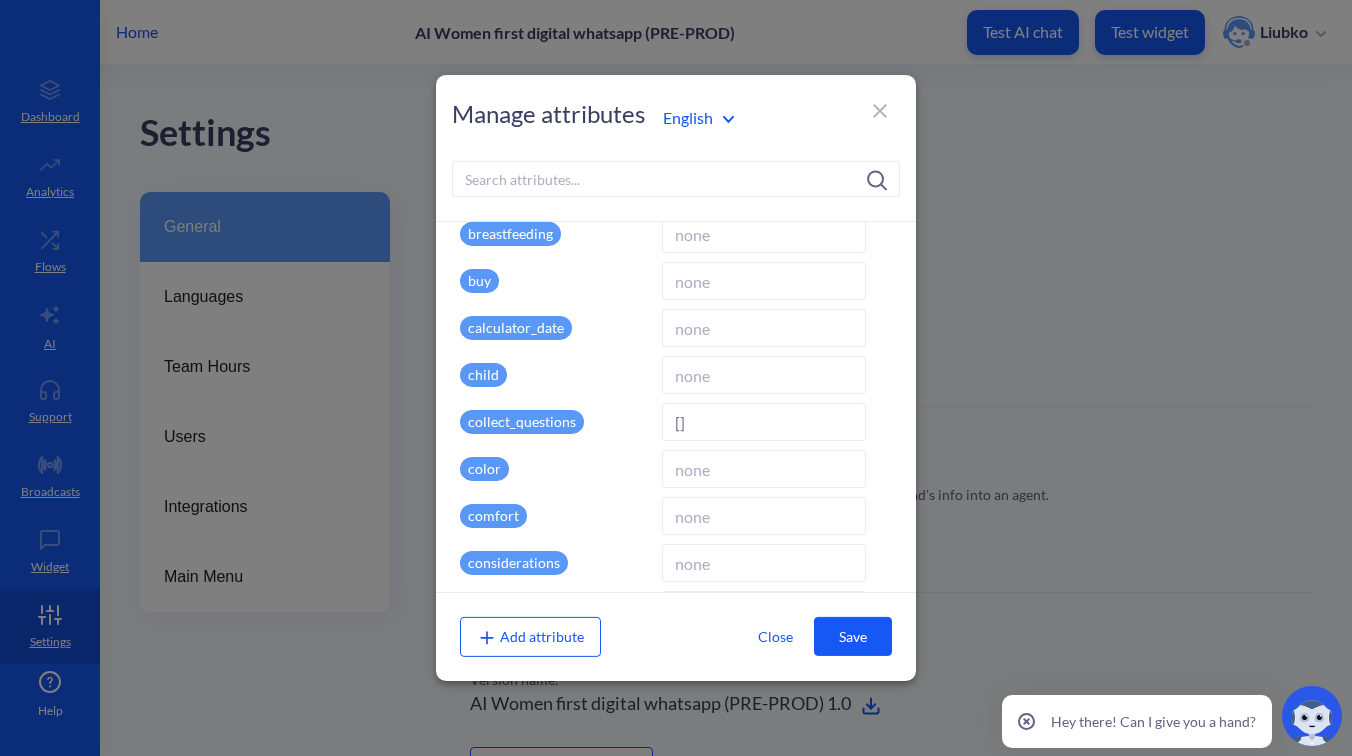 scroll, scrollTop: 552, scrollLeft: 0, axis: vertical 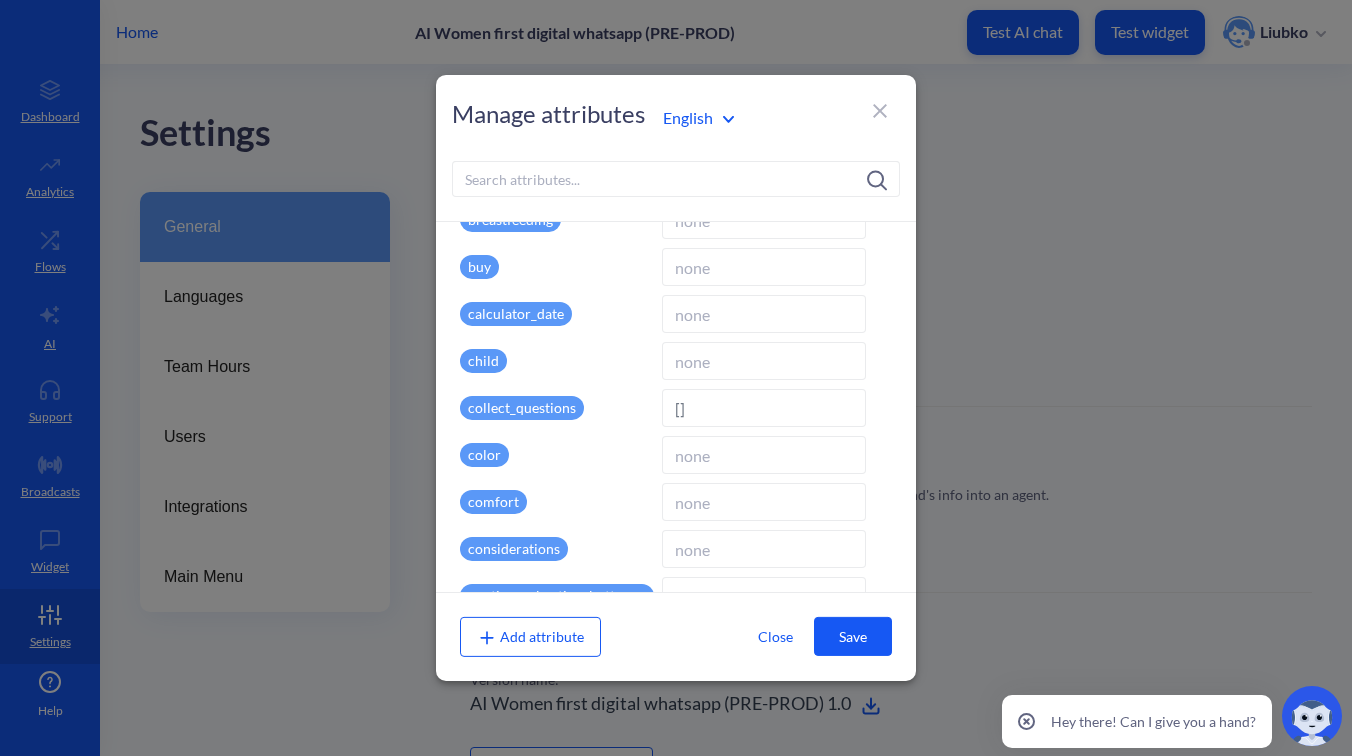 drag, startPoint x: 692, startPoint y: 406, endPoint x: 643, endPoint y: 403, distance: 49.09175 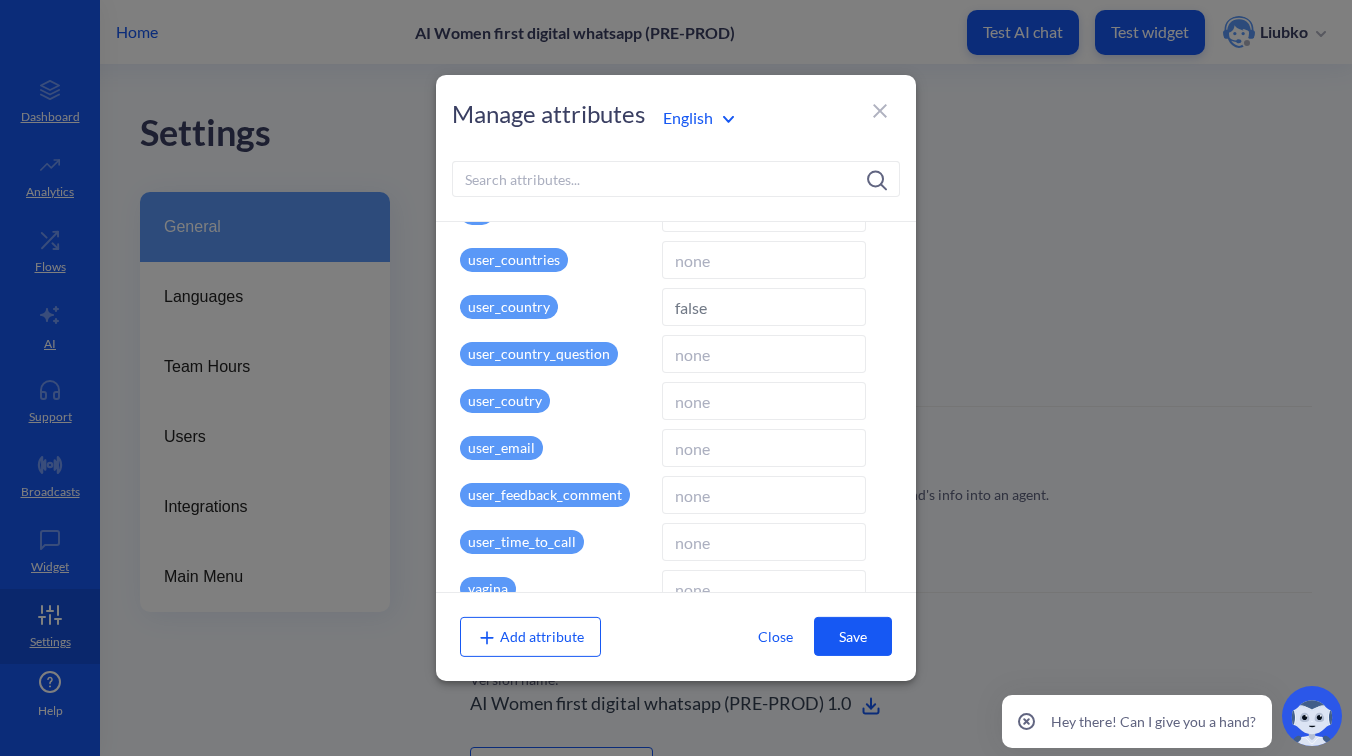 scroll, scrollTop: 3903, scrollLeft: 0, axis: vertical 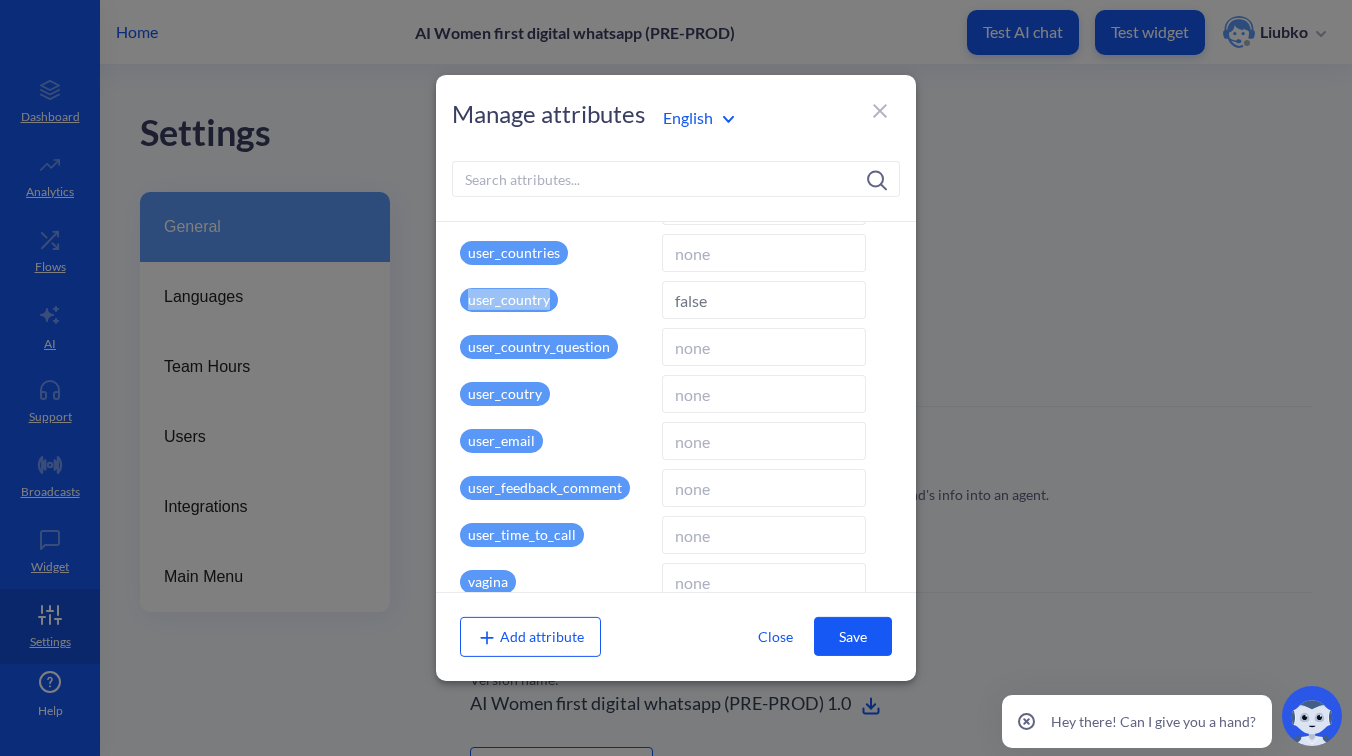 drag, startPoint x: 572, startPoint y: 306, endPoint x: 463, endPoint y: 301, distance: 109.11462 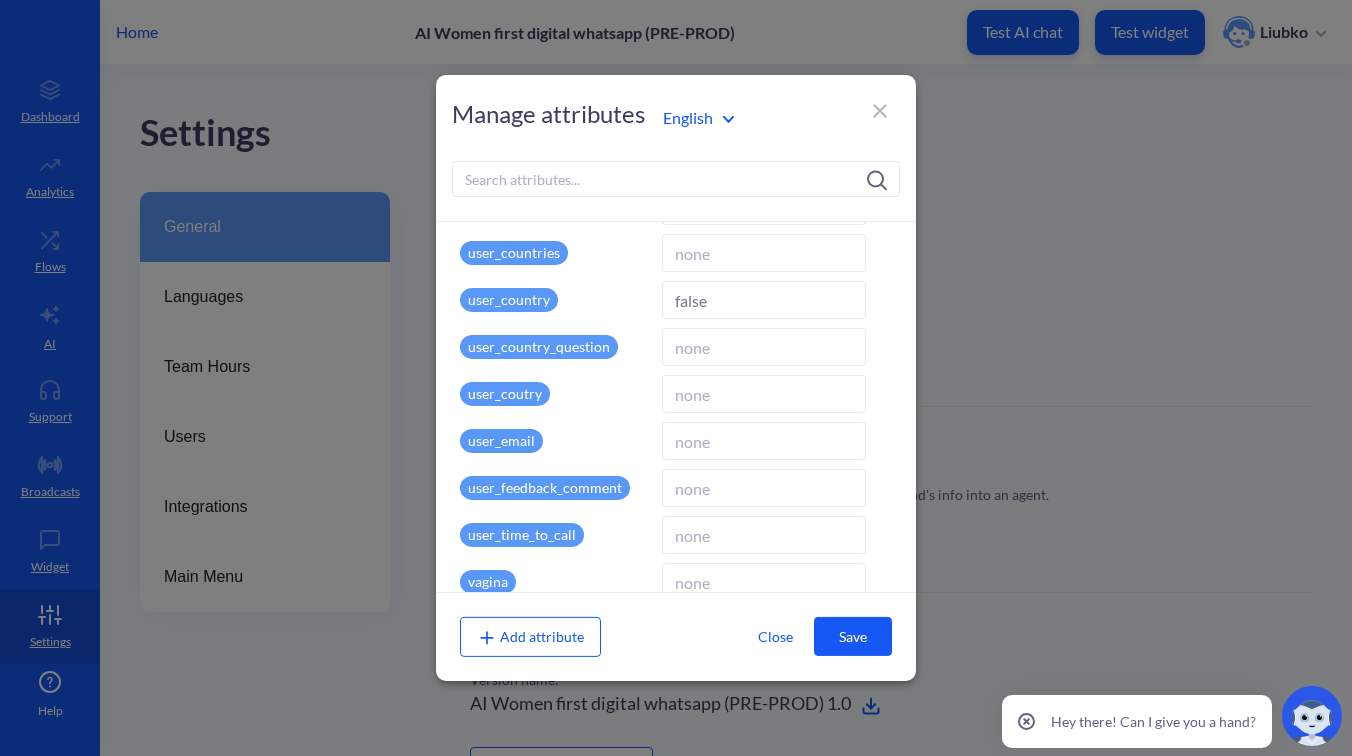 click on "false" at bounding box center [764, 300] 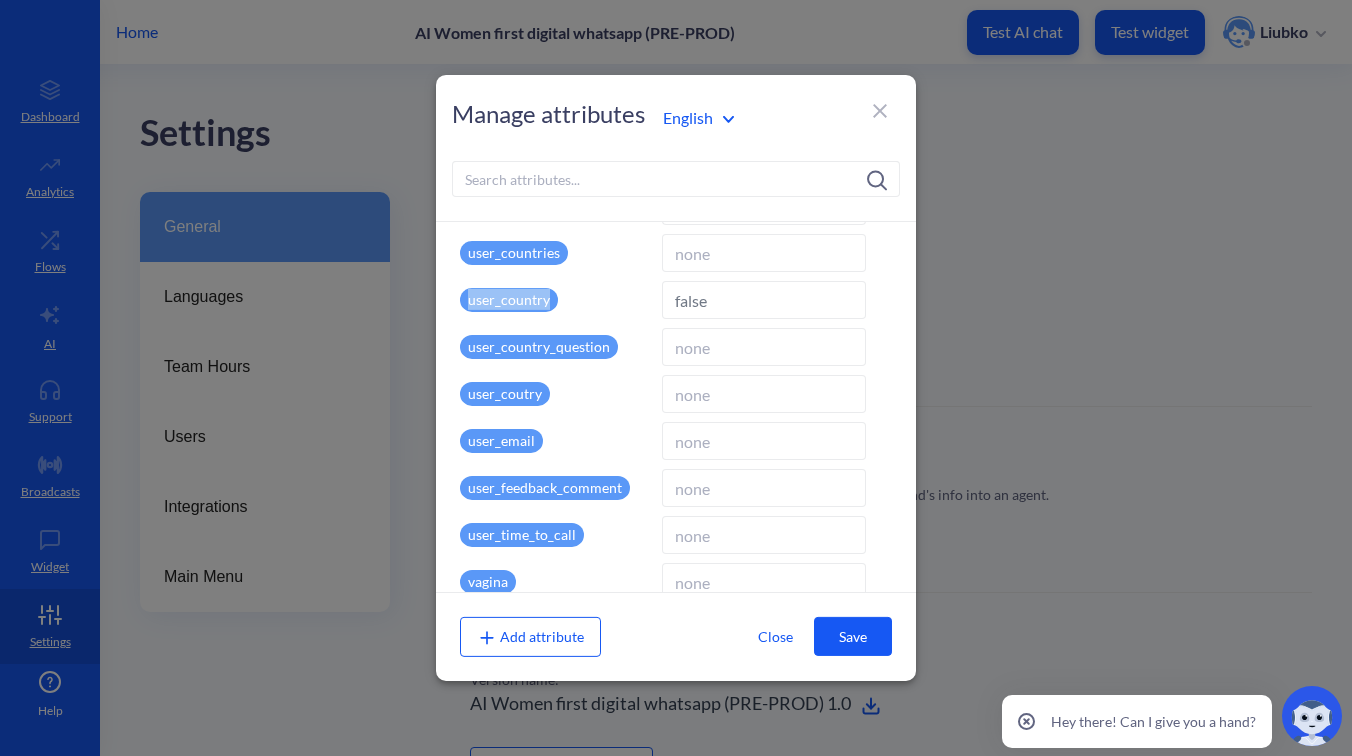 drag, startPoint x: 558, startPoint y: 298, endPoint x: 441, endPoint y: 298, distance: 117 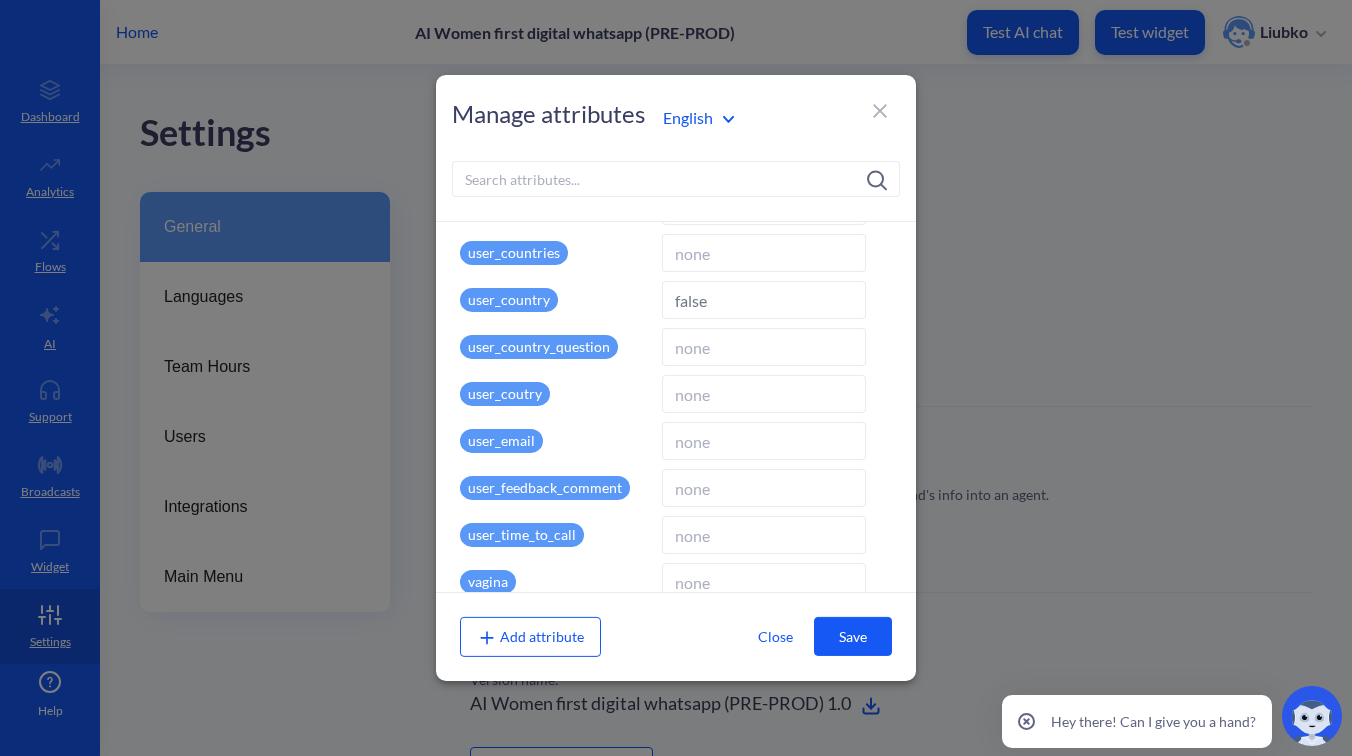 click on "false" at bounding box center (764, 300) 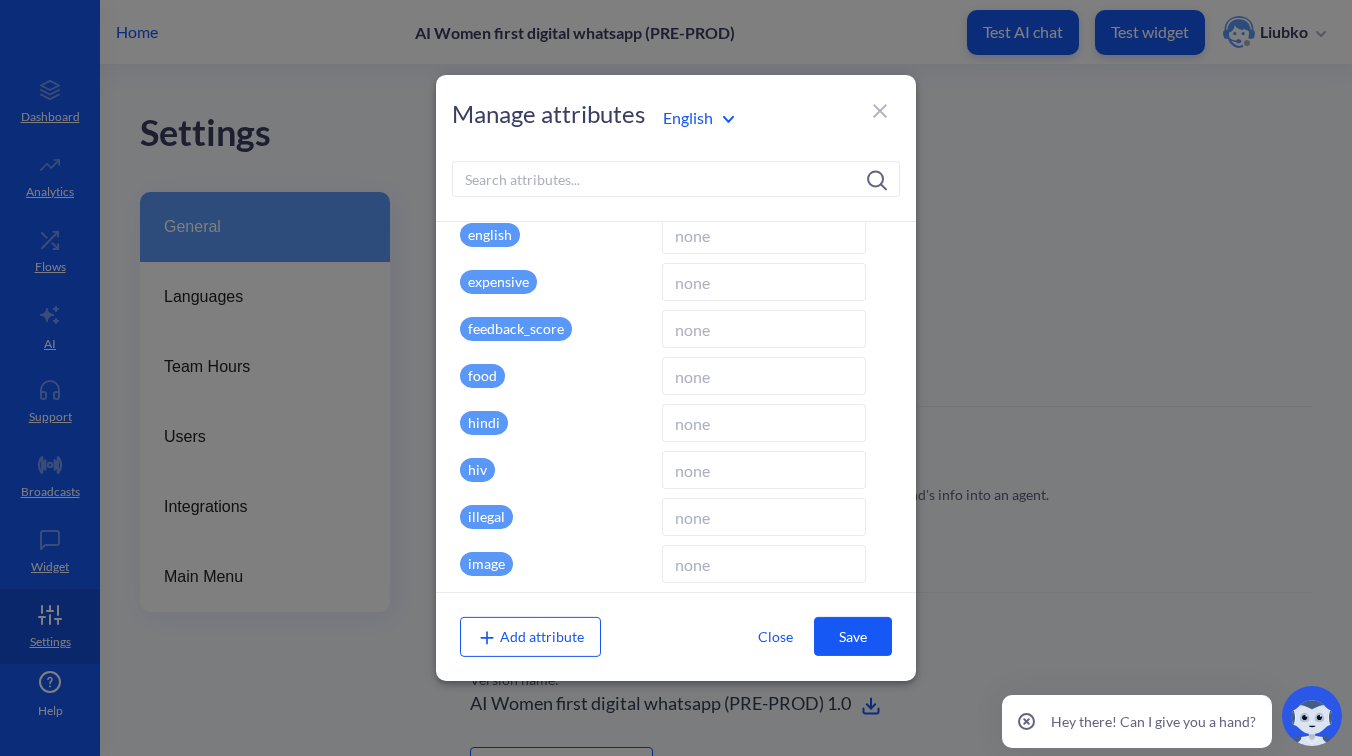 scroll, scrollTop: 0, scrollLeft: 0, axis: both 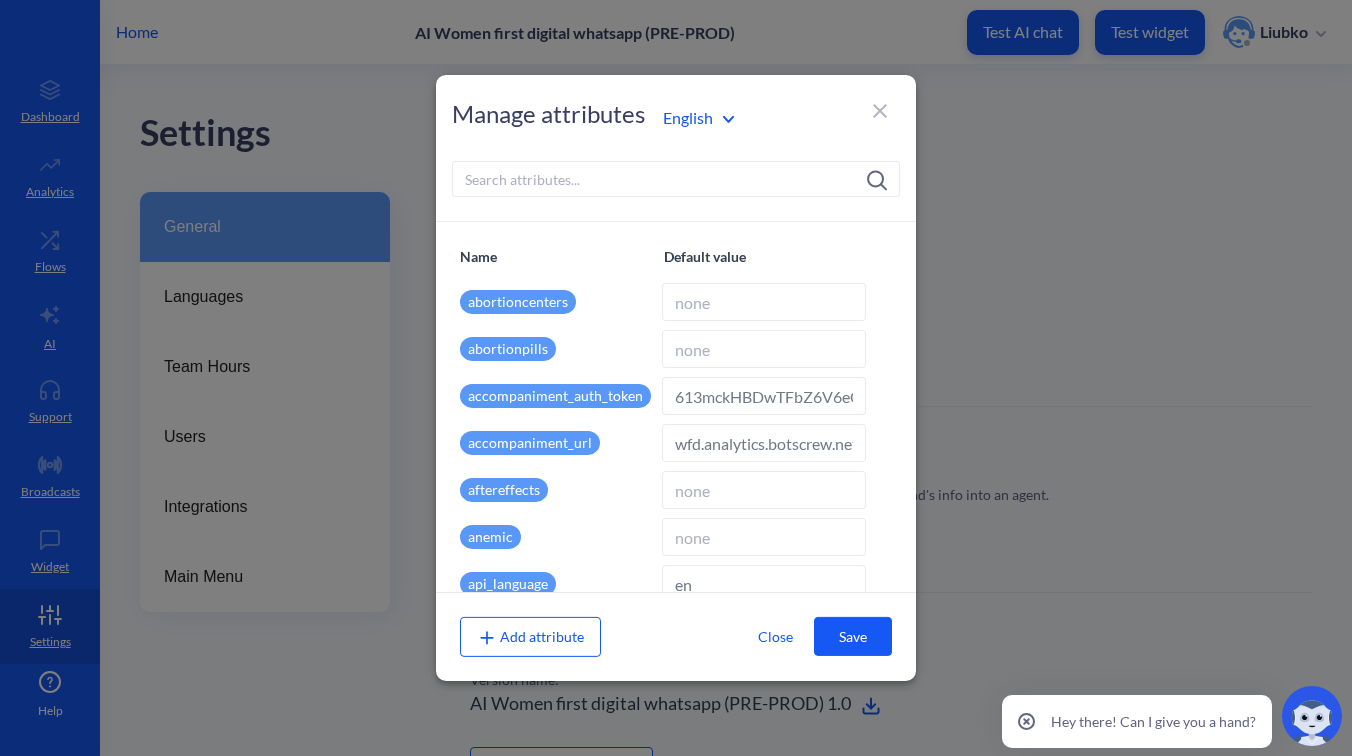 click on "613mckHBDwTFbZ6V6eC7GavYm5hMwIL1ZpS6kQbp" at bounding box center [764, 396] 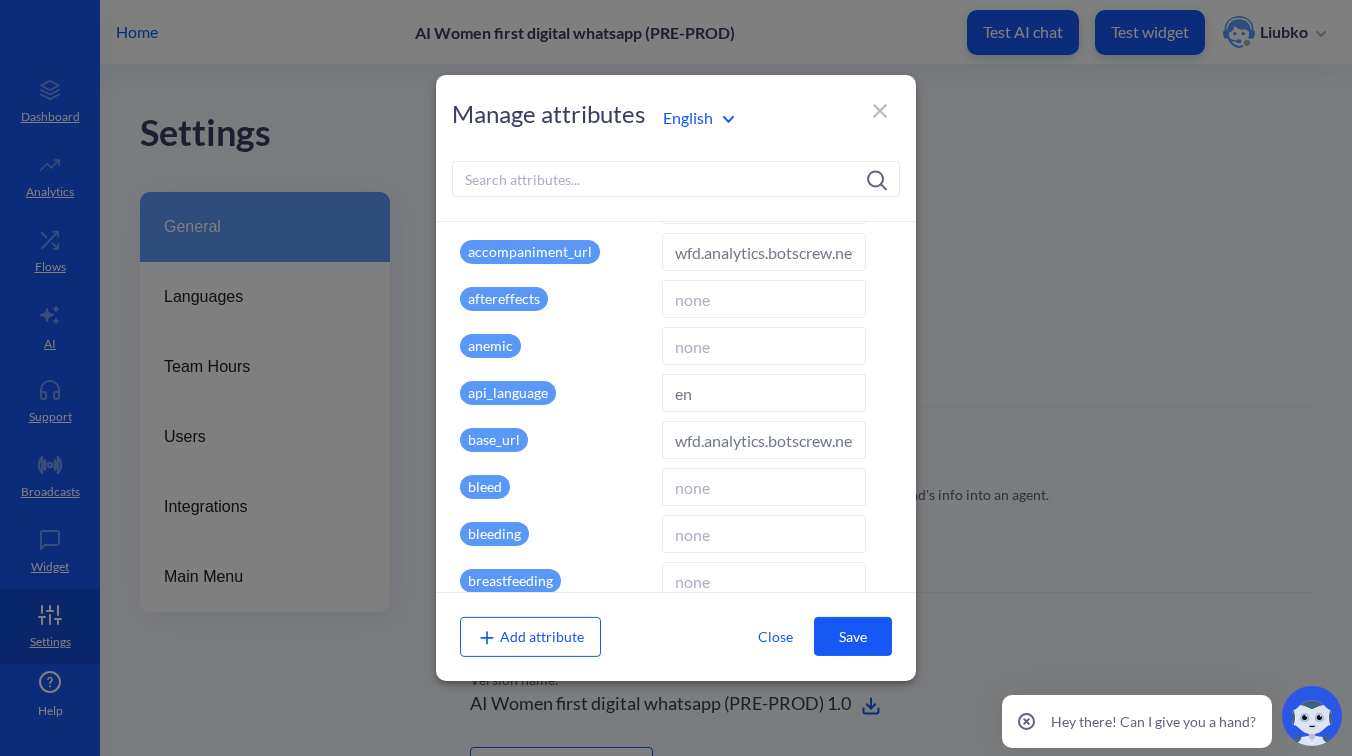 scroll, scrollTop: 193, scrollLeft: 0, axis: vertical 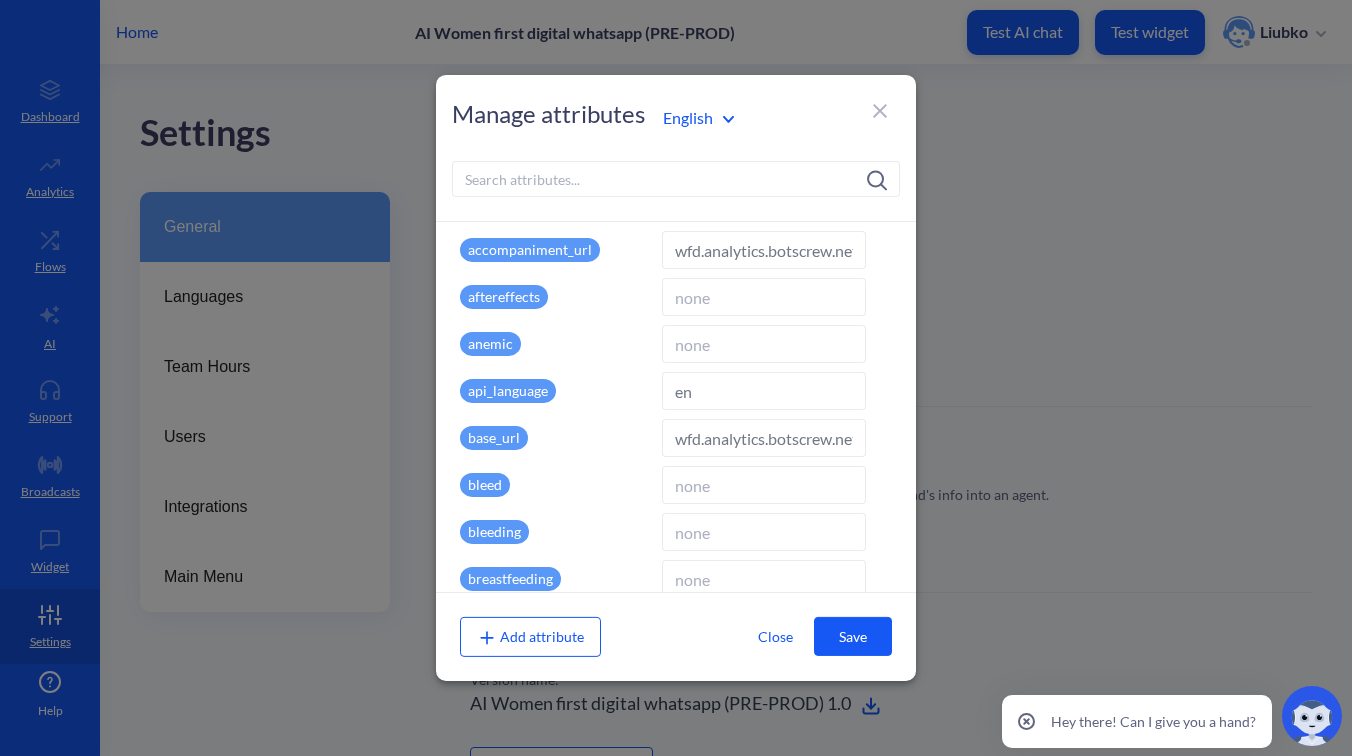 click on "wfd.analytics.botscrew.net" at bounding box center (764, 438) 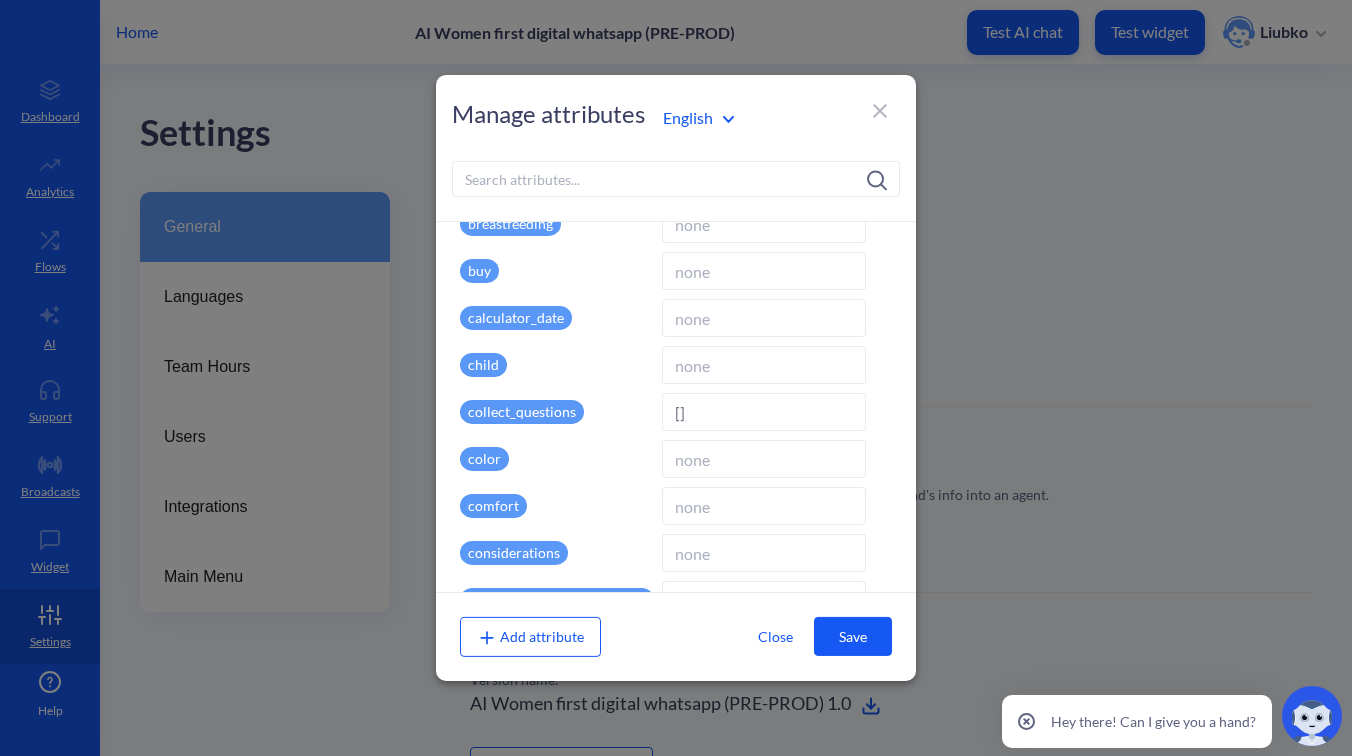 scroll, scrollTop: 551, scrollLeft: 0, axis: vertical 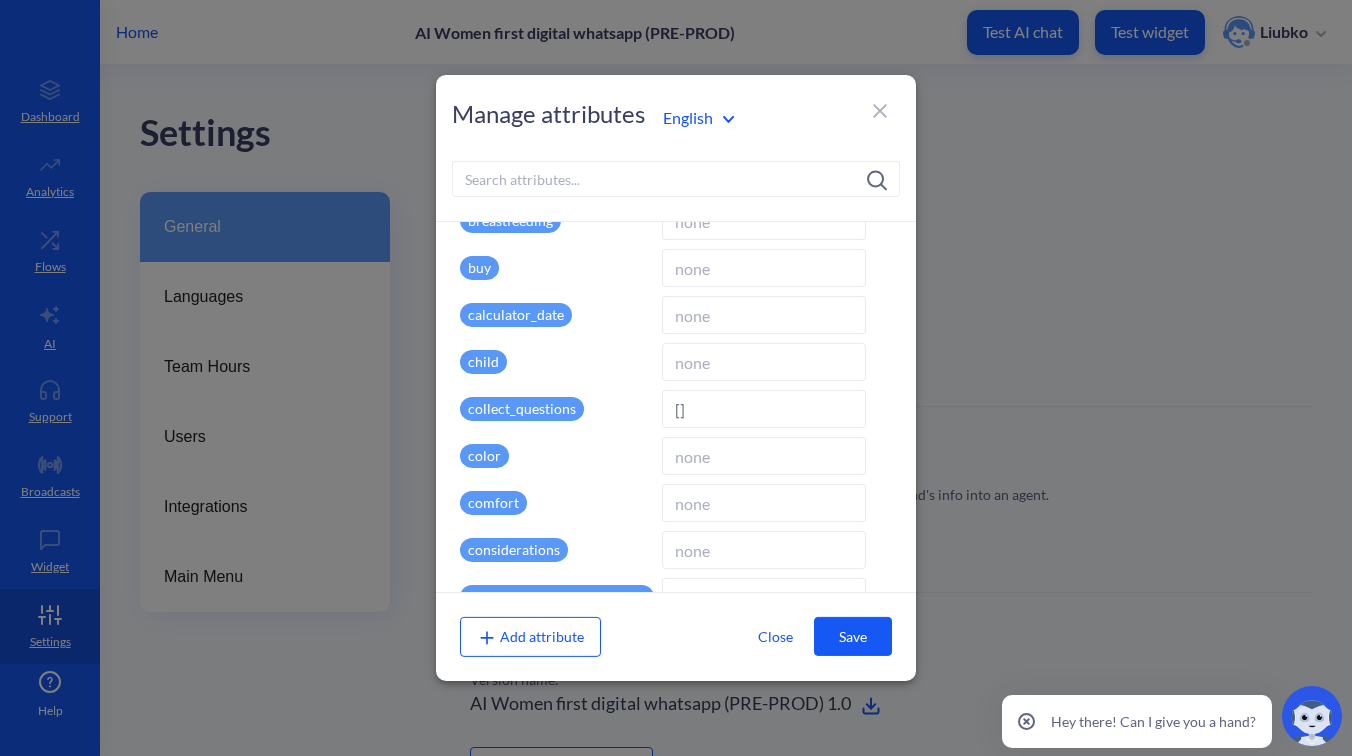 drag, startPoint x: 706, startPoint y: 412, endPoint x: 650, endPoint y: 408, distance: 56.142673 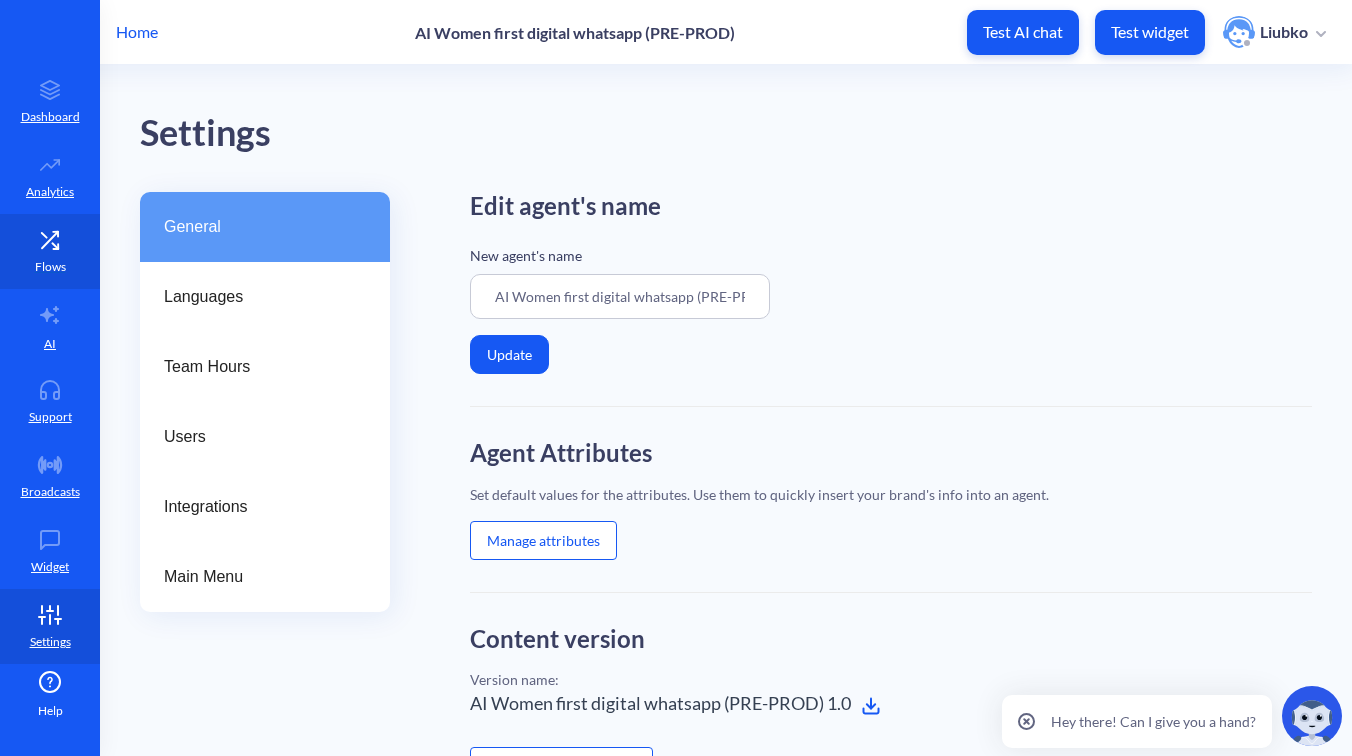 click 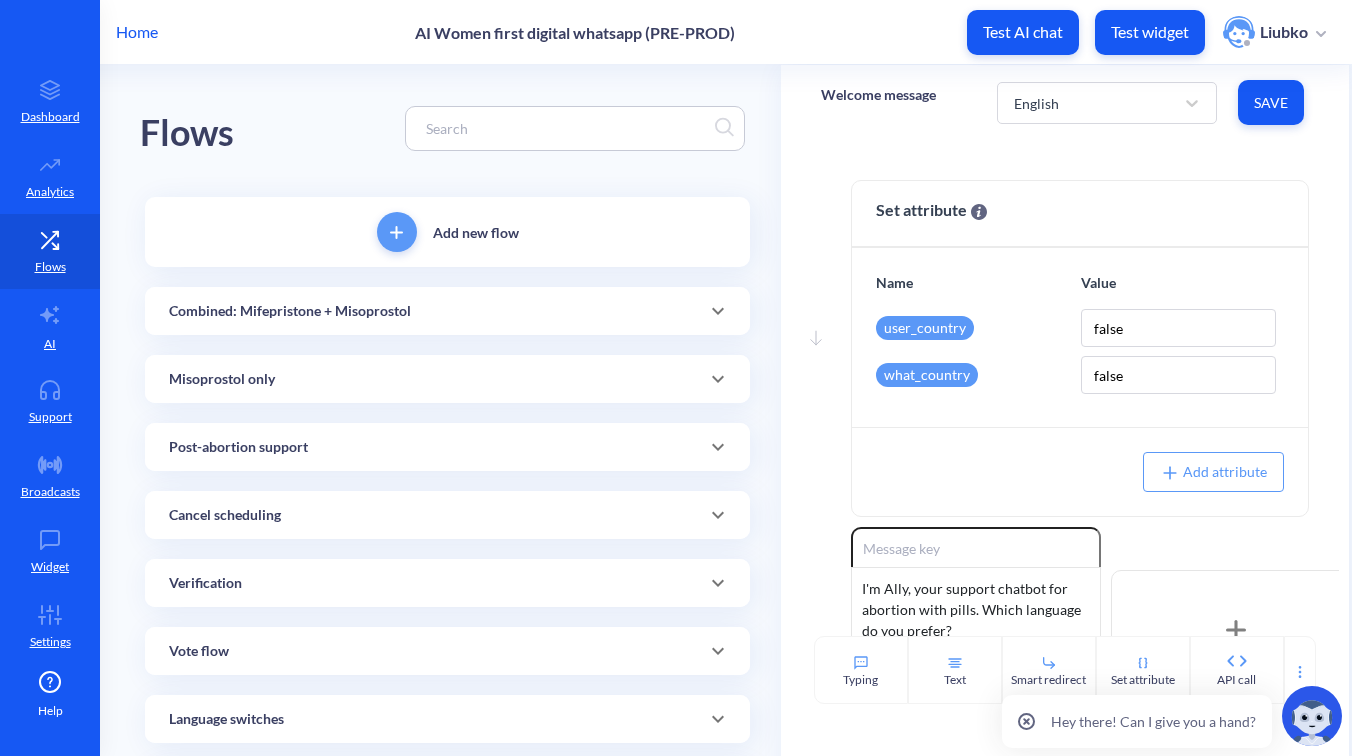 scroll, scrollTop: 124, scrollLeft: 0, axis: vertical 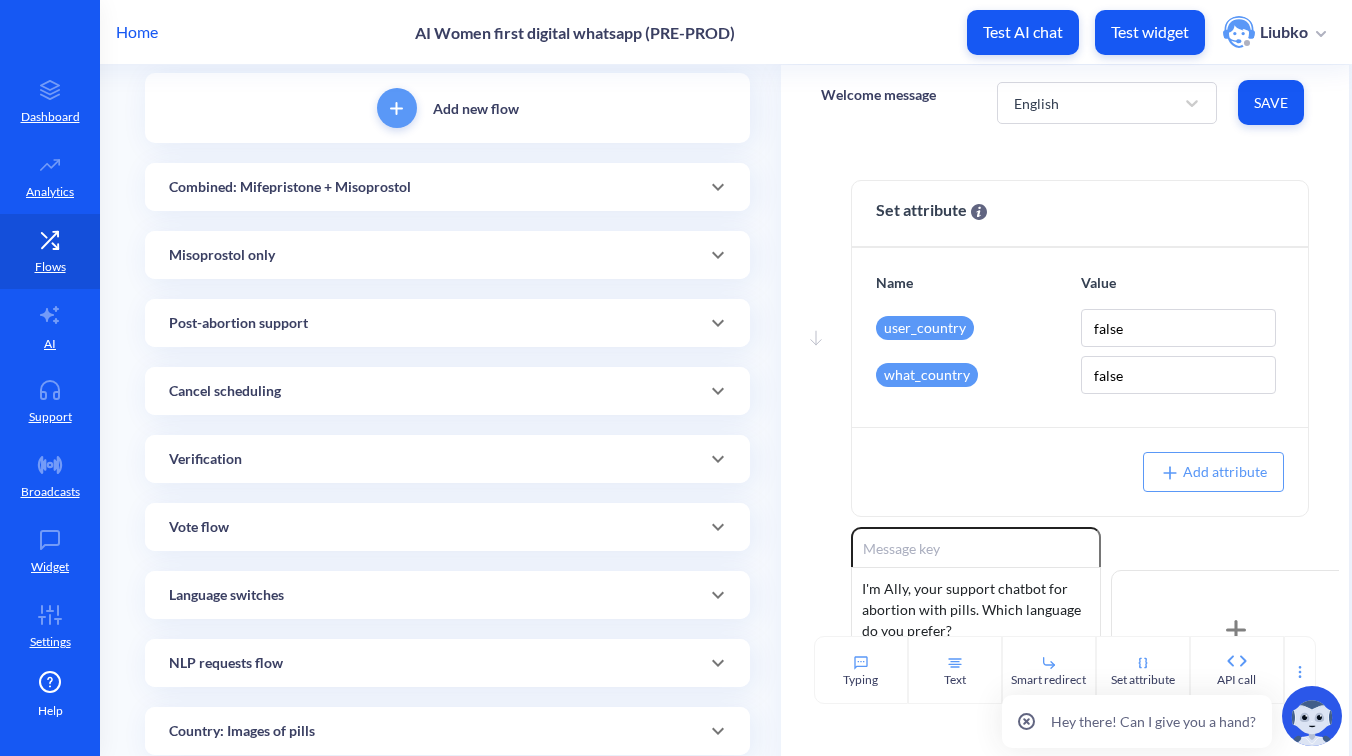 click on "Combined: Mifepristone + Misoprostol" at bounding box center (447, 187) 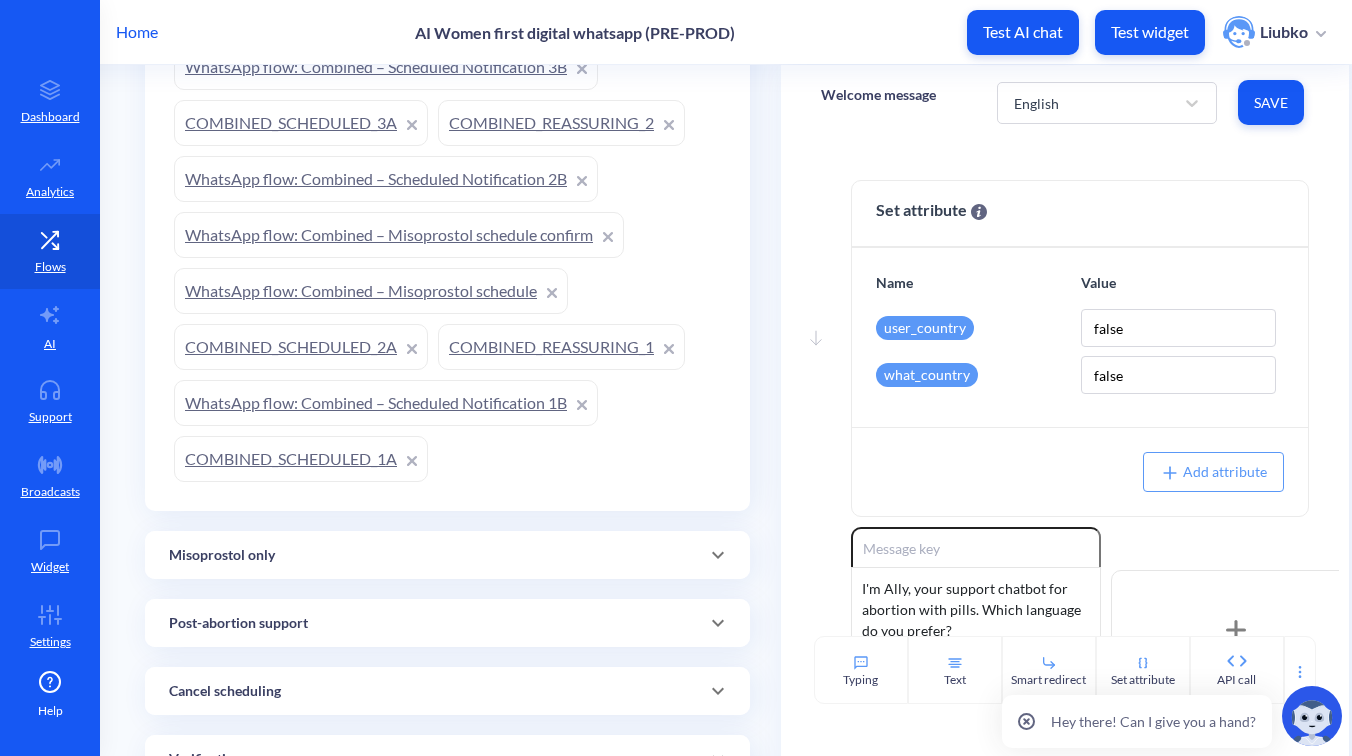 scroll, scrollTop: 560, scrollLeft: 0, axis: vertical 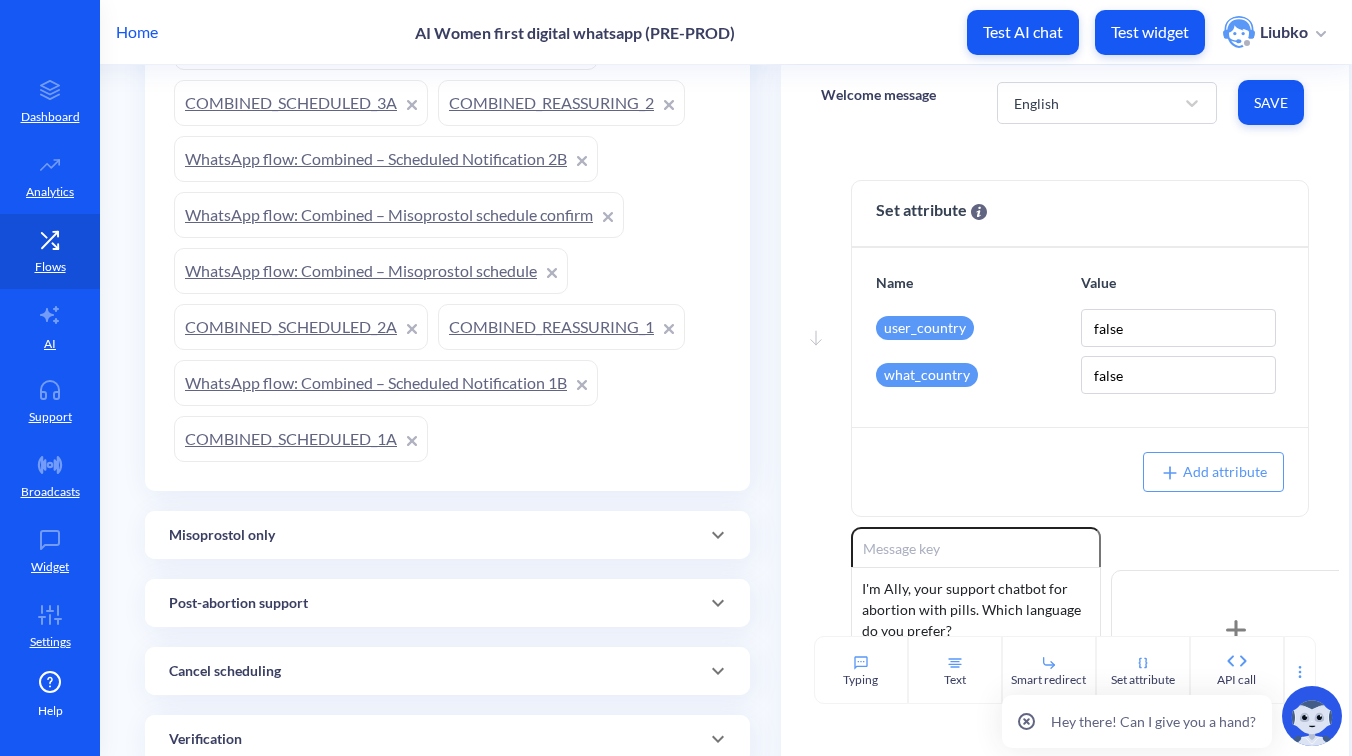 click on "WhatsApp flow: Combined – Scheduled Notification 1B" at bounding box center [386, 383] 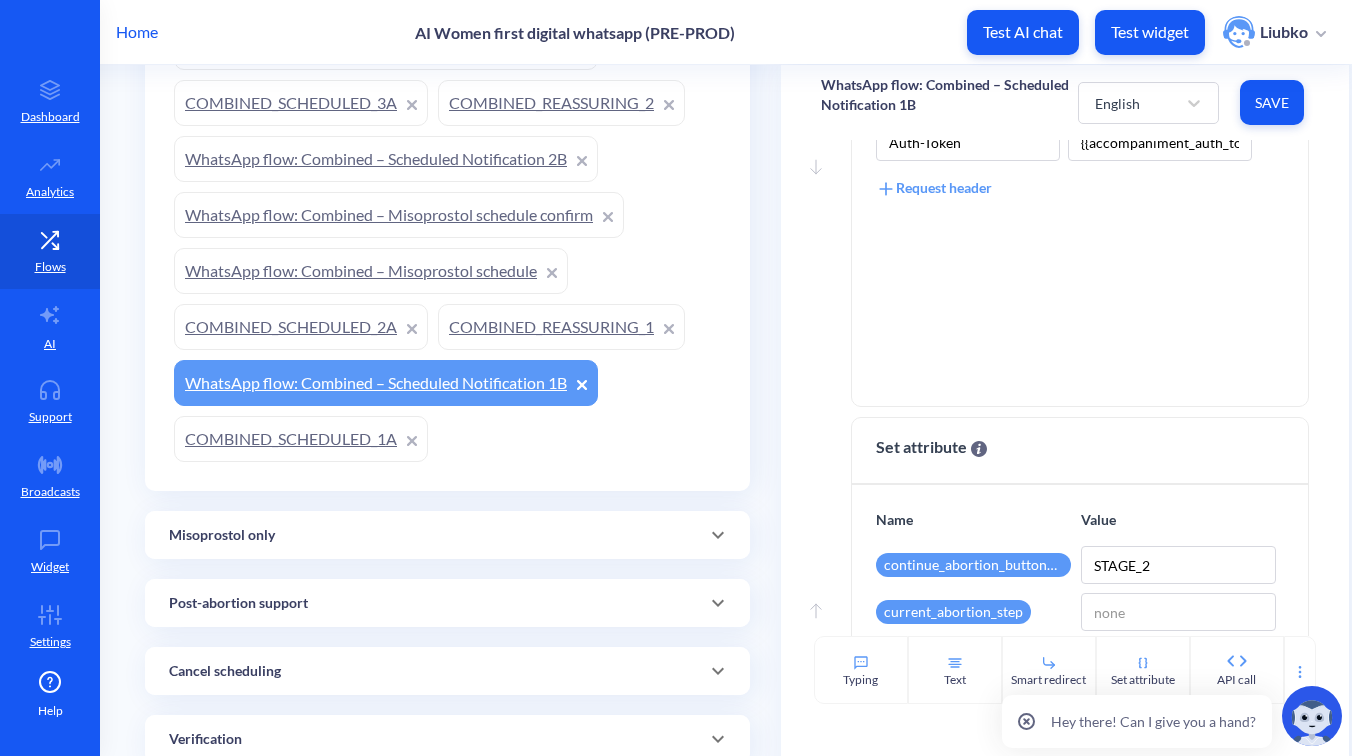 scroll, scrollTop: 753, scrollLeft: 0, axis: vertical 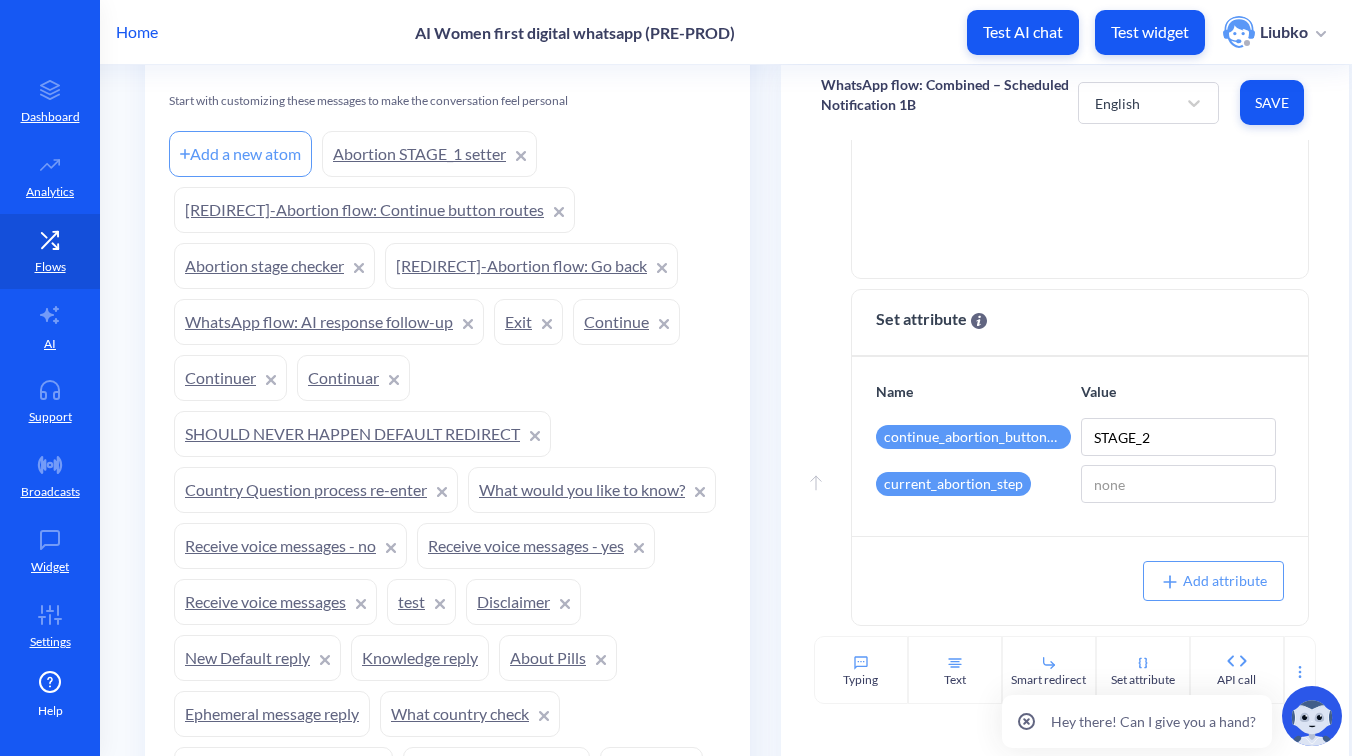 click on "[REDIRECT]-Abortion flow: Continue button routes" at bounding box center (374, 210) 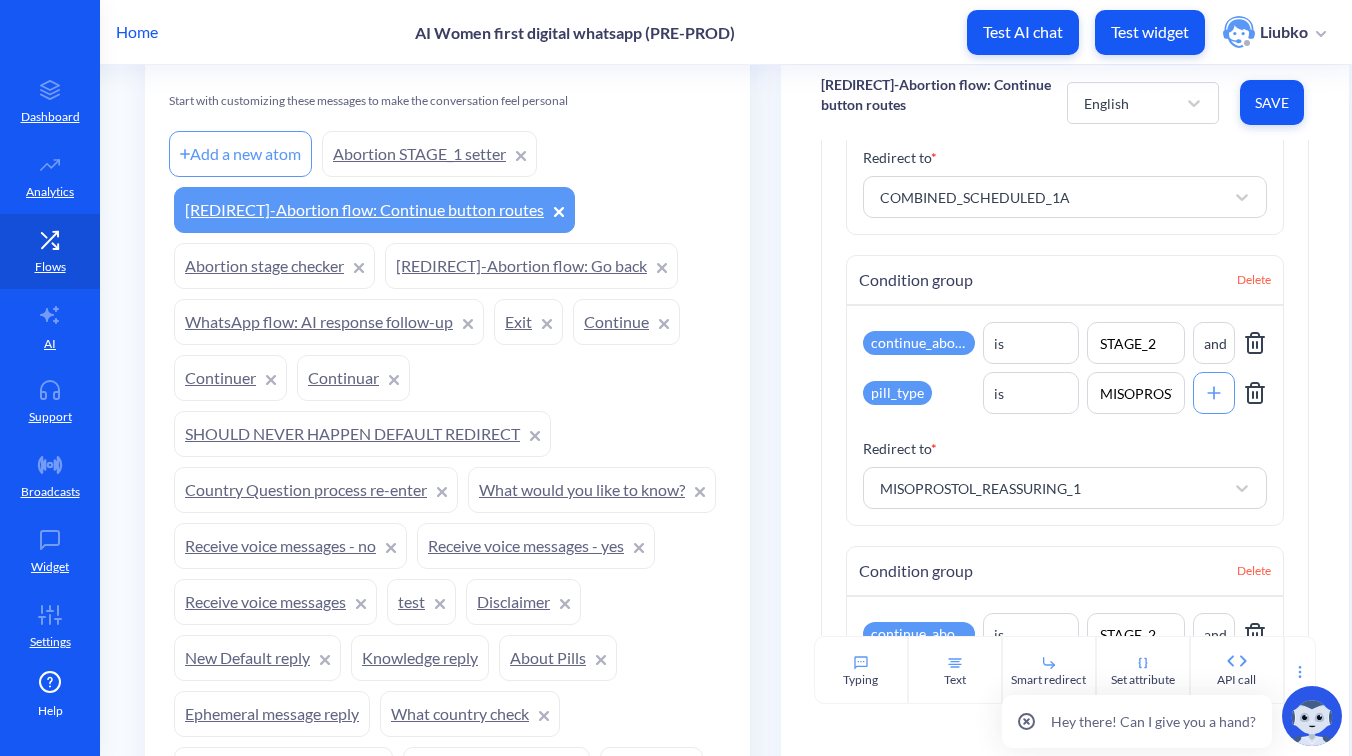 scroll, scrollTop: 614, scrollLeft: 0, axis: vertical 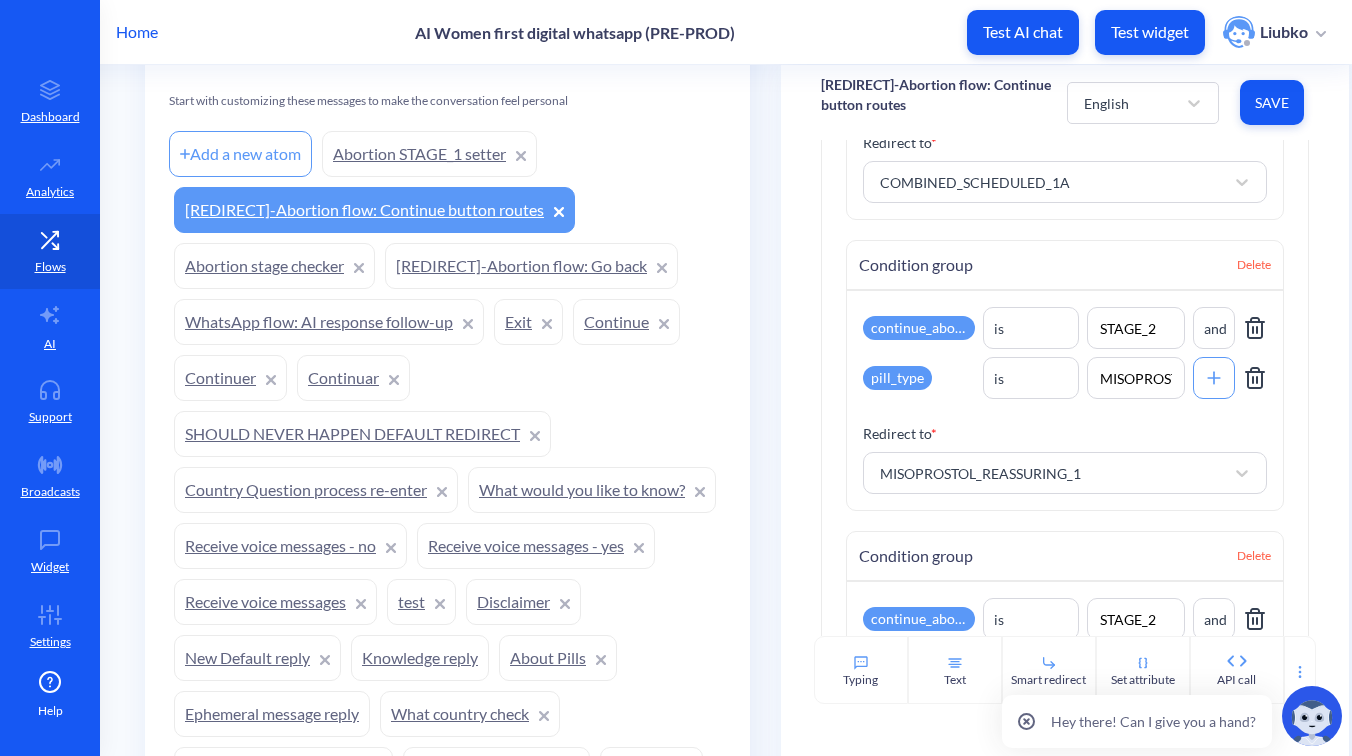 click on "Continuer" at bounding box center [230, 378] 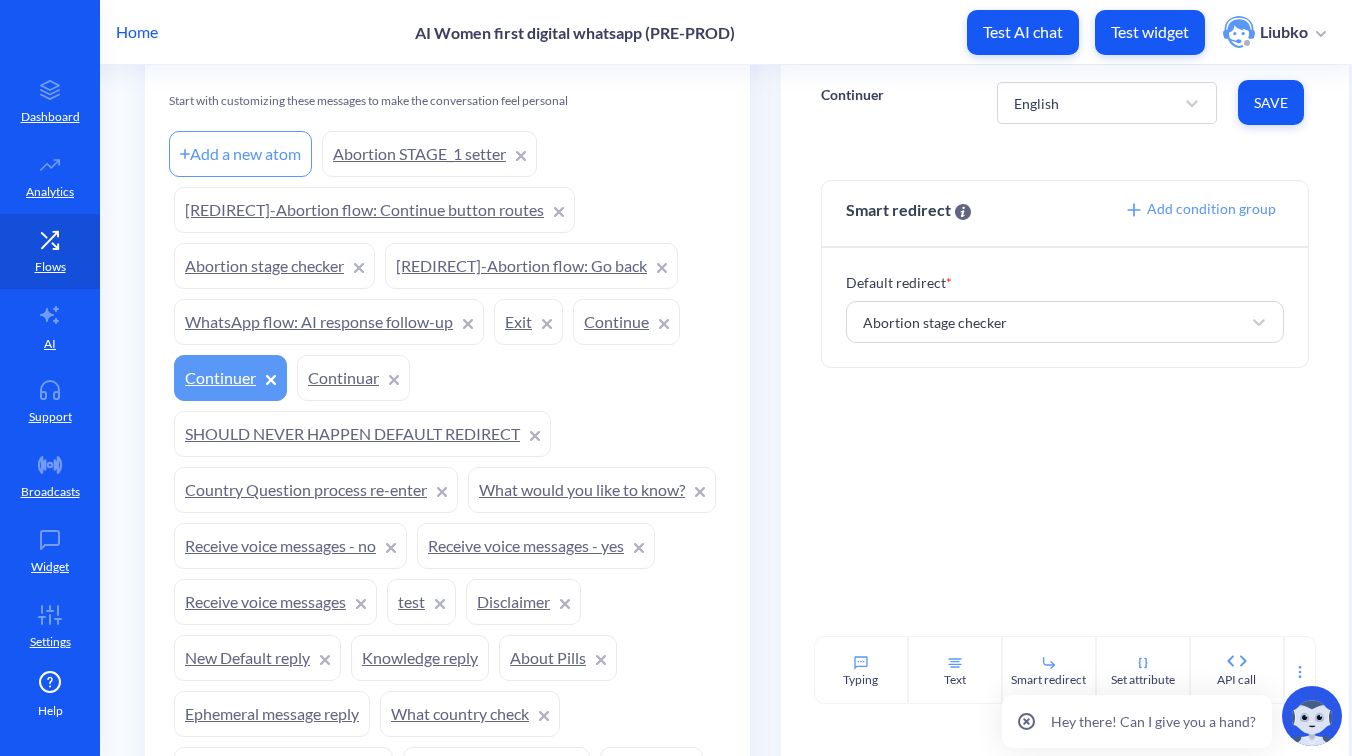 click on "Continuar" at bounding box center (353, 378) 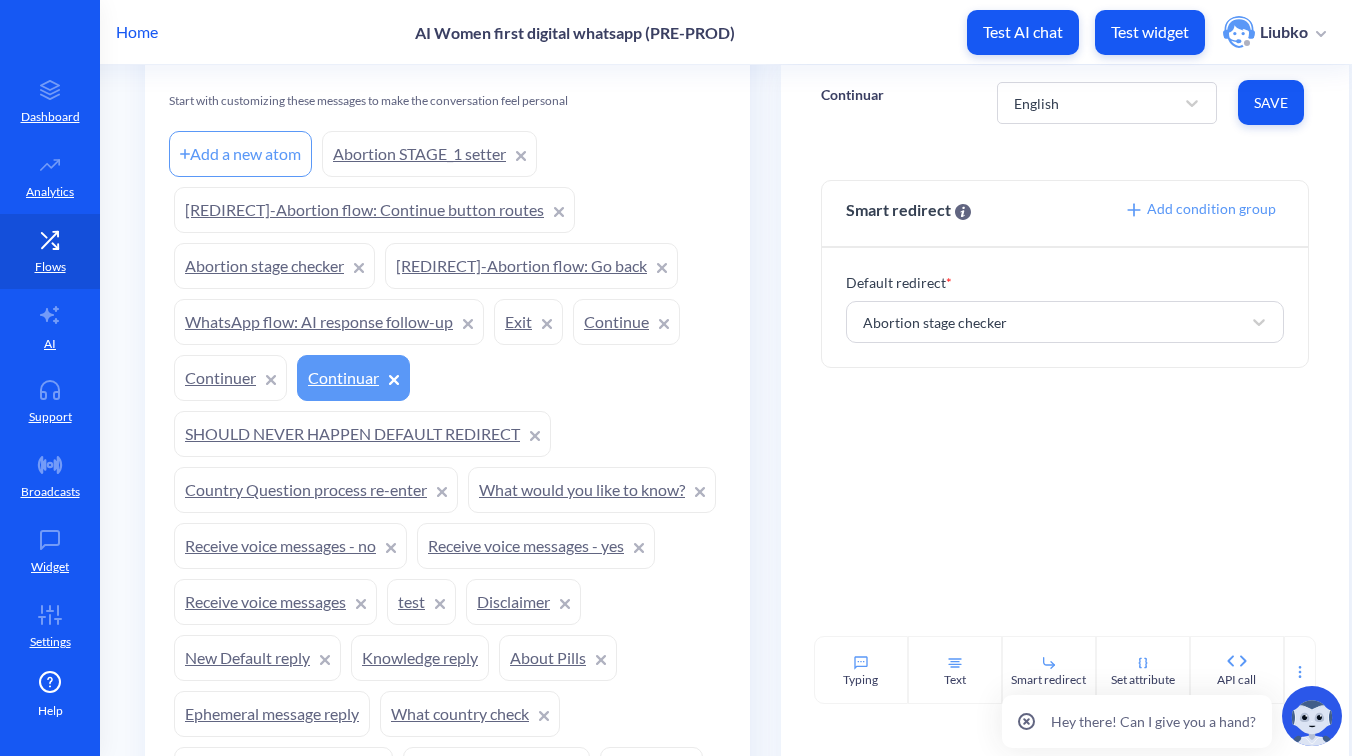 click on "Continuer" at bounding box center [230, 378] 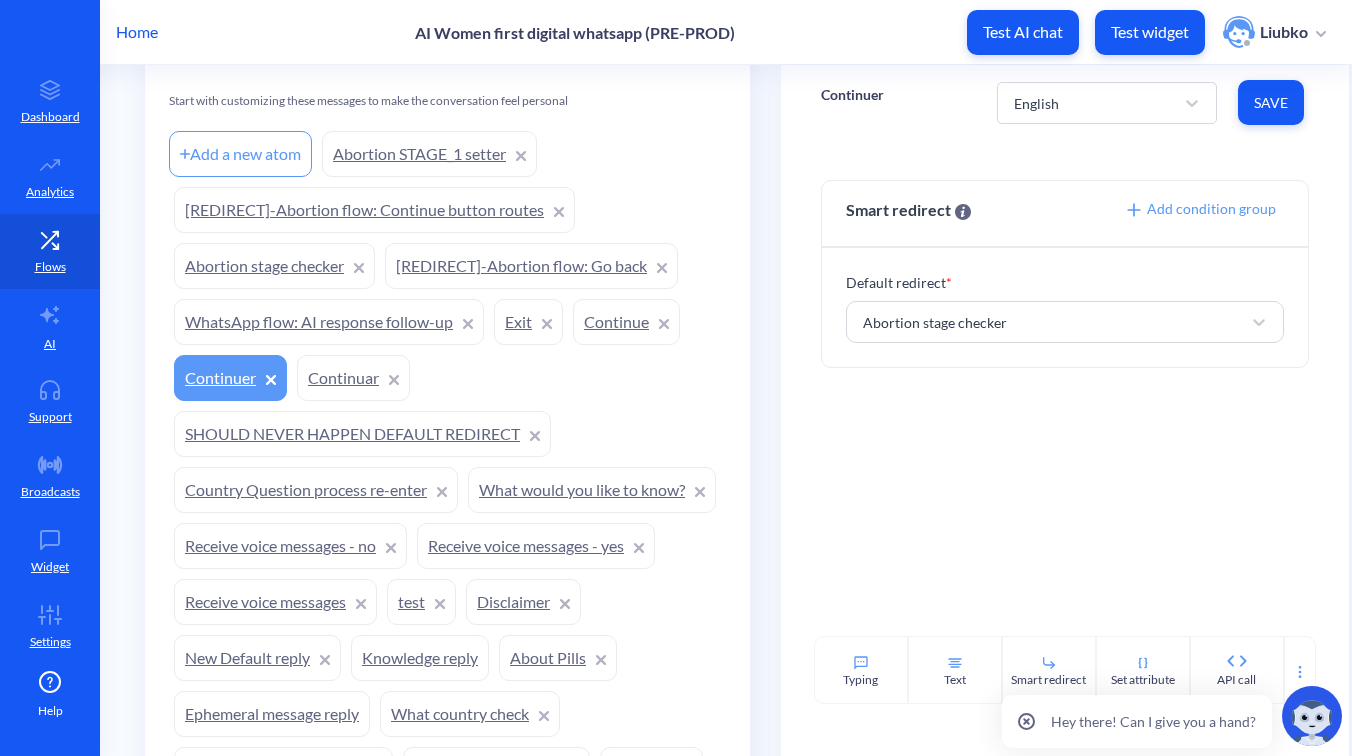 click on "Continue" at bounding box center (626, 322) 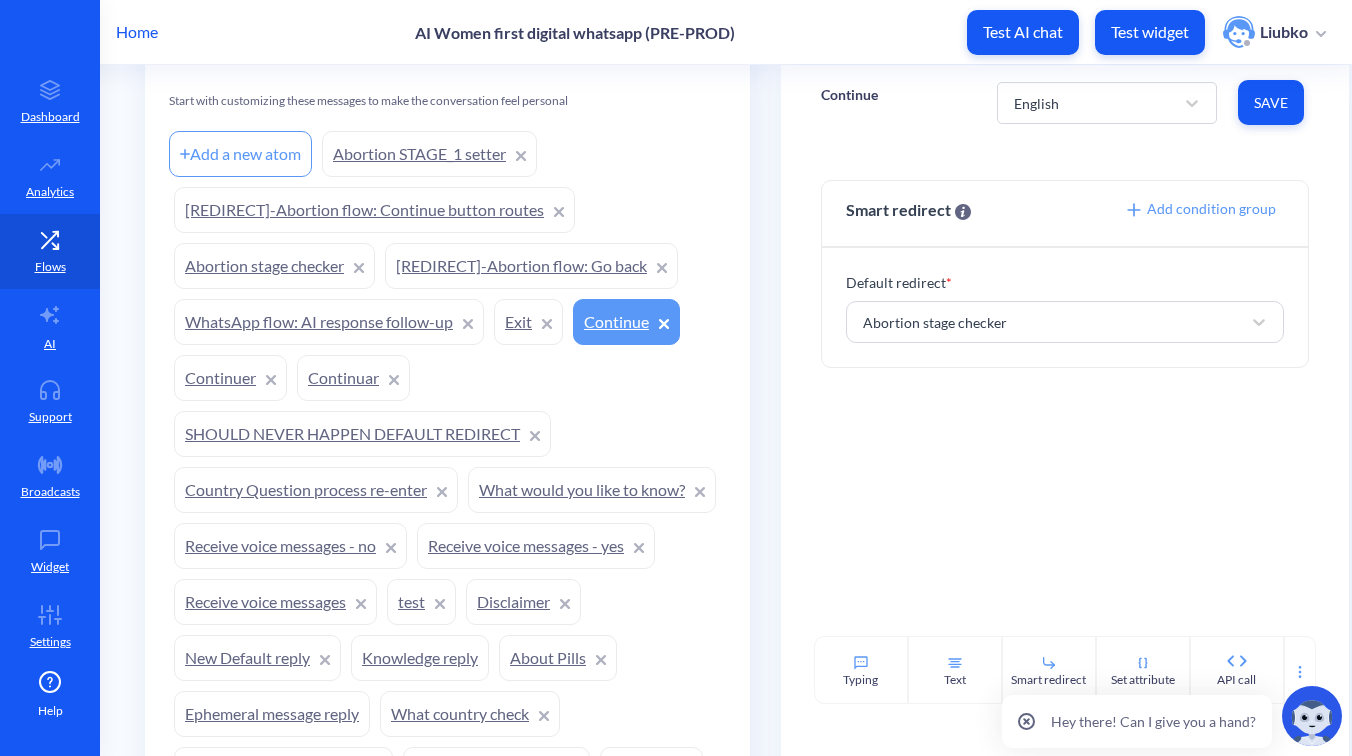 click on "Flows Add new flow Combined: Mifepristone + Misoprostol  Add a new atom WhatsApp flow: Combined – Scheduled Notification 5A COMBINED_REASSURING_3 WhatsApp flow: Combined – Scheduled Notification 3C WhatsApp flow: Combined – Scheduled Notification 3B COMBINED_SCHEDULED_3A COMBINED_REASSURING_2 WhatsApp flow: Combined – Scheduled Notification 2B WhatsApp flow: Combined – Misoprostol schedule confirm WhatsApp flow: Combined – Misoprostol schedule COMBINED_SCHEDULED_2A COMBINED_REASSURING_1 WhatsApp flow: Combined – Scheduled Notification 1B COMBINED_SCHEDULED_1A Misoprostol only  Add a new atom MISOPROSTOL_SCHEDULED_4A WhatsApp flow: Mis. only – Scheduled Notification 3С WhatsApp flow: Mis. only – Scheduled Notification 3B MISOPROSTOL_SCHEDULED_3A MISOPROSTOL_REASSURING_2 WhatsApp flow: Mis. only – Scheduled Notification 2B MISOPROSTOL_SCHEDULED_2A MISOPROSTOL_REASSURING_1 WhatsApp flow: Mis. only – Scheduled Notification 1B MISOPROSTOL_SCHEDULED_1A Post-abortion support  Add a new atom tt" at bounding box center [460, -498] 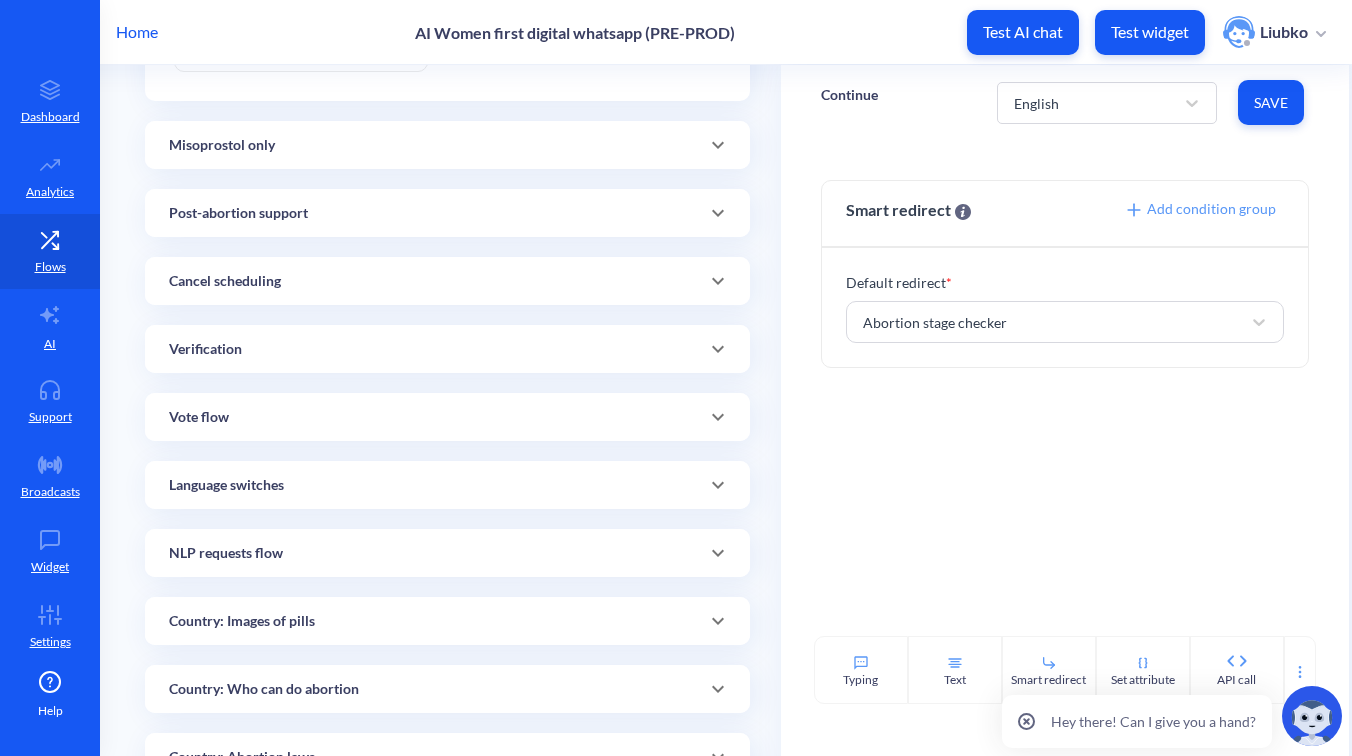 scroll, scrollTop: 0, scrollLeft: 0, axis: both 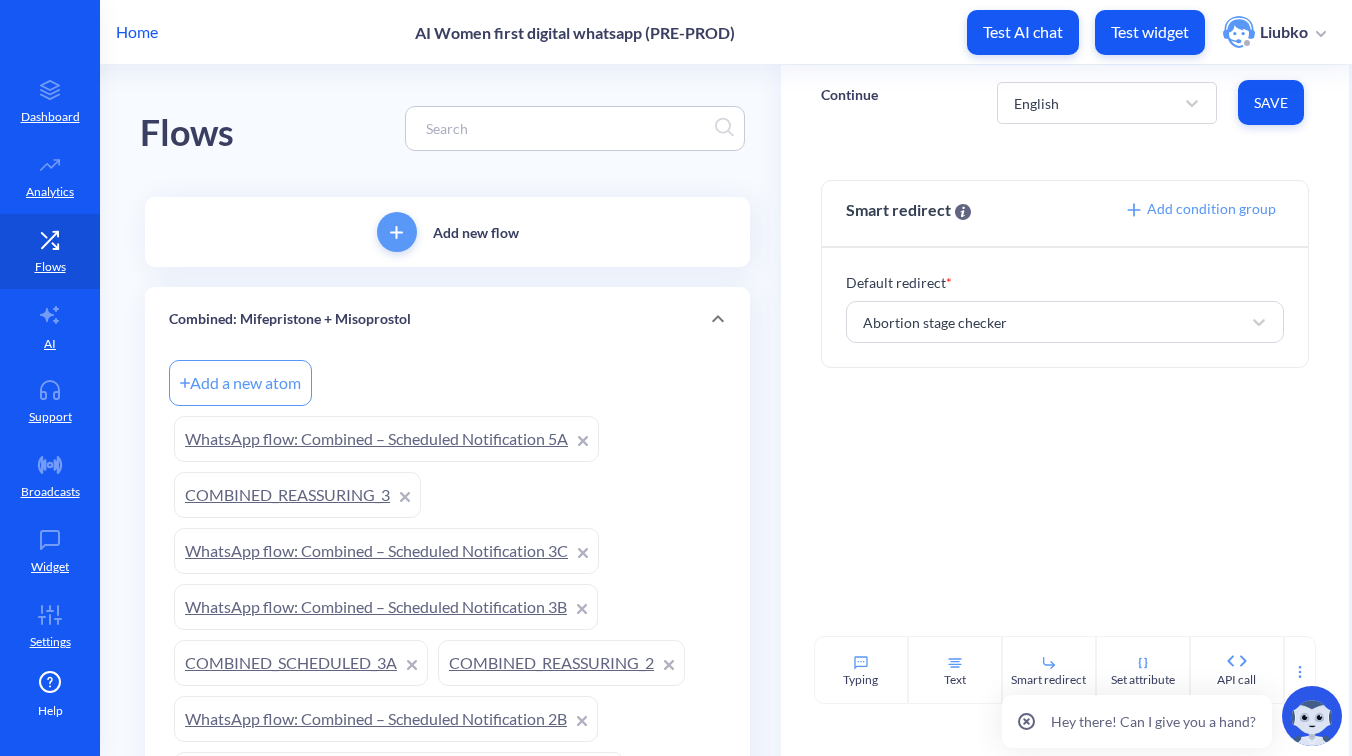 click at bounding box center [565, 128] 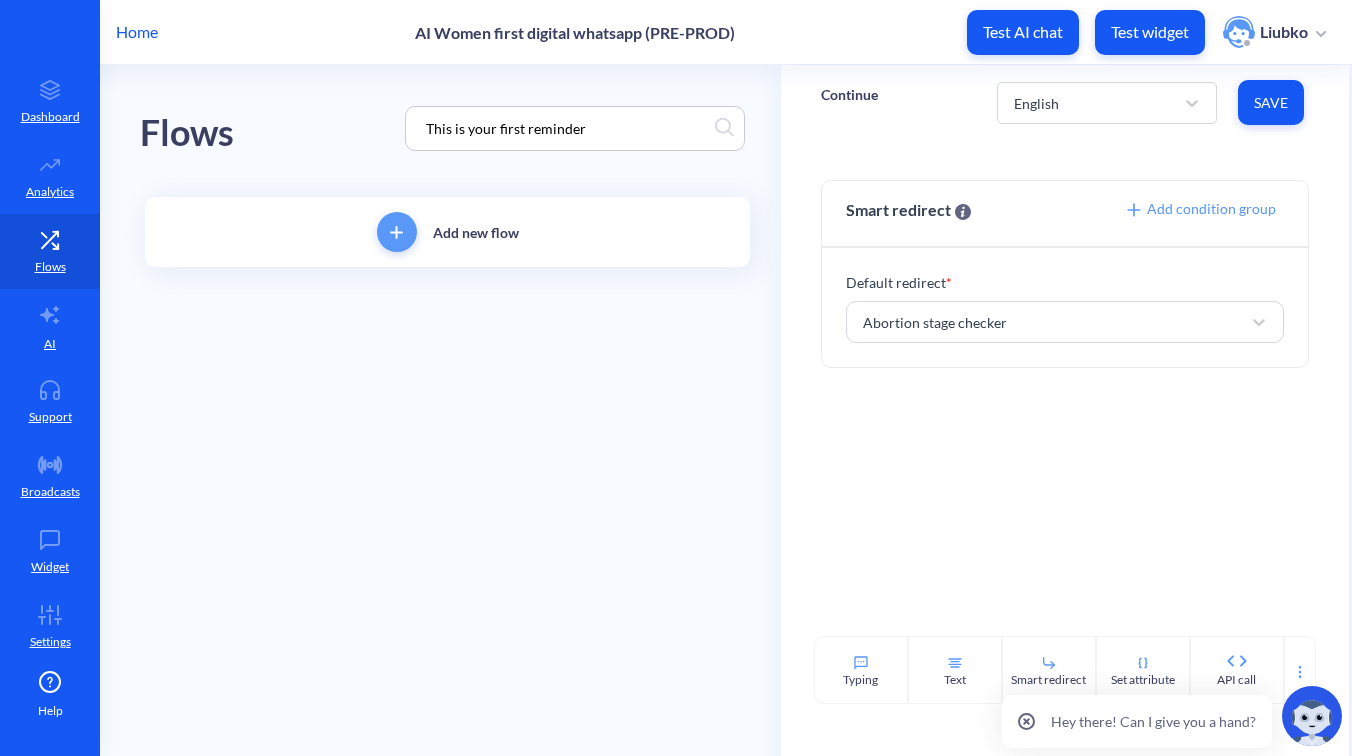drag, startPoint x: 602, startPoint y: 124, endPoint x: 408, endPoint y: 101, distance: 195.35864 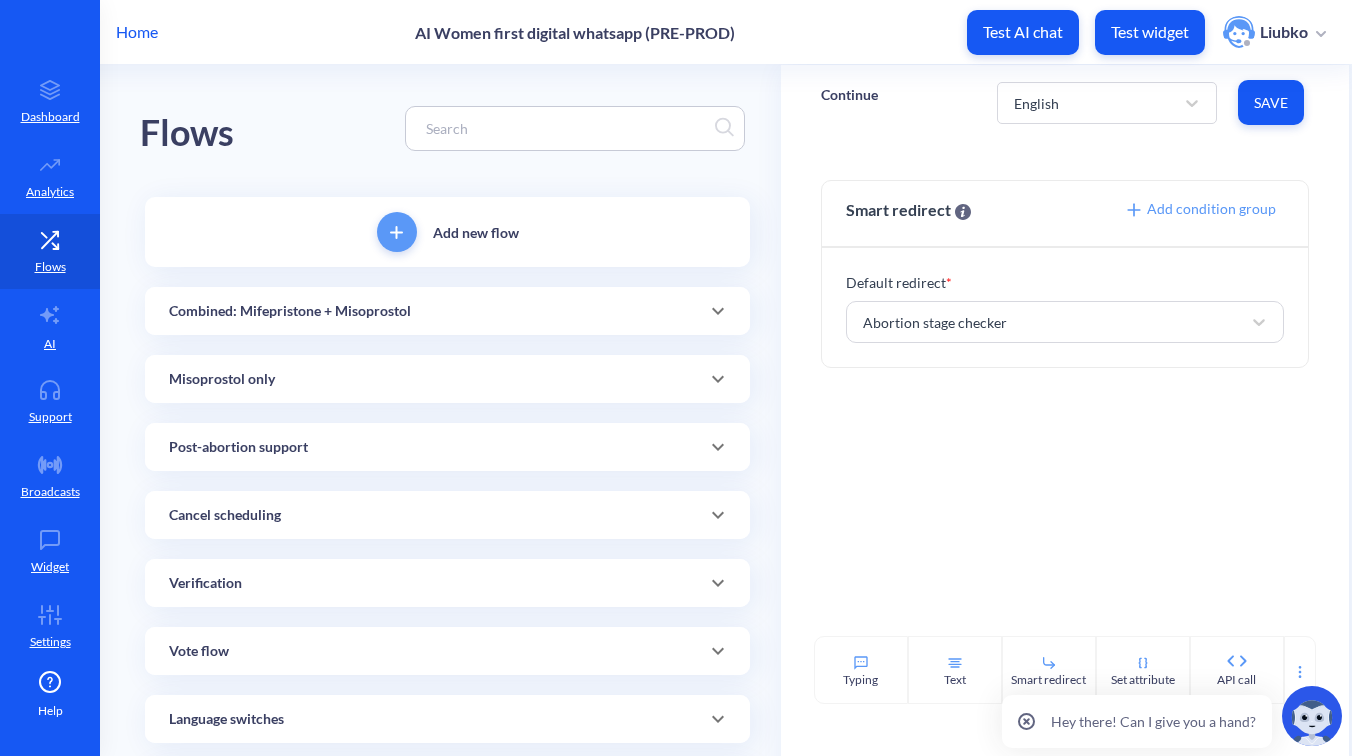 click on "Misoprostol only" at bounding box center [447, 379] 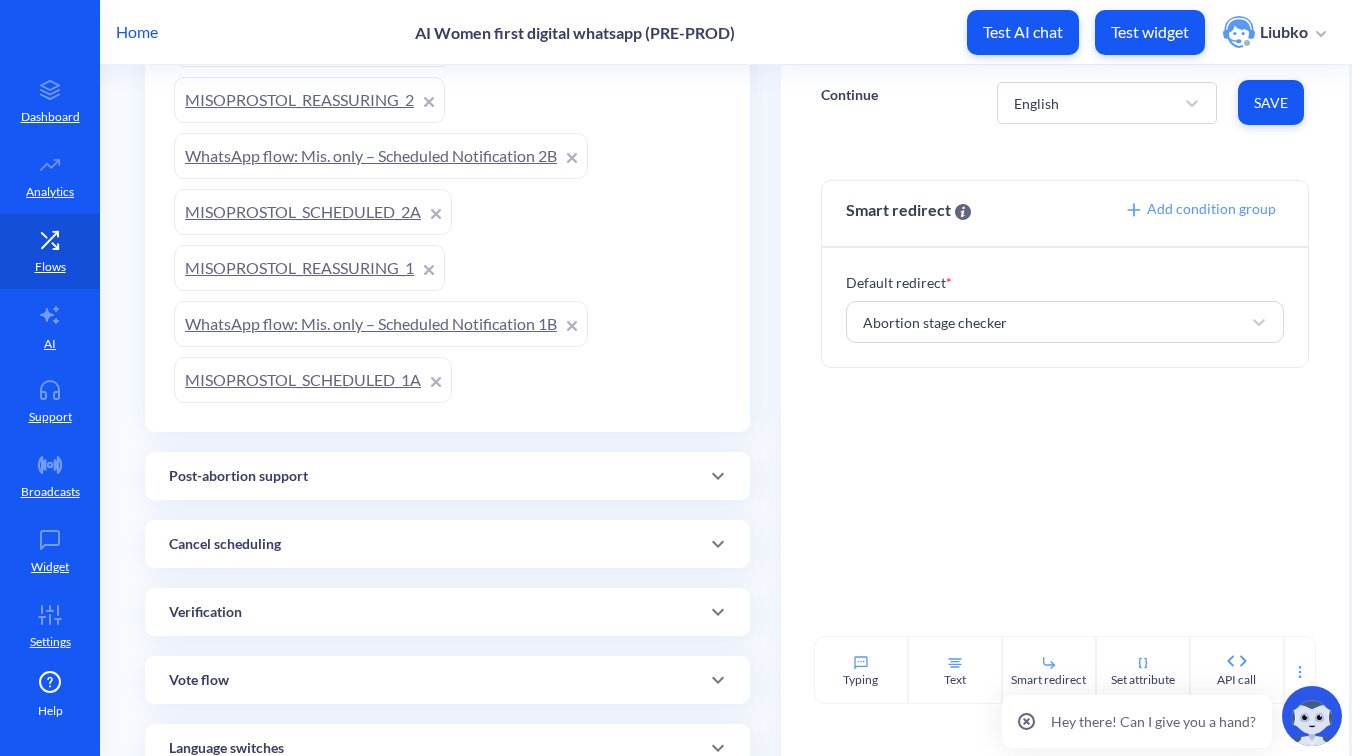 scroll, scrollTop: 583, scrollLeft: 0, axis: vertical 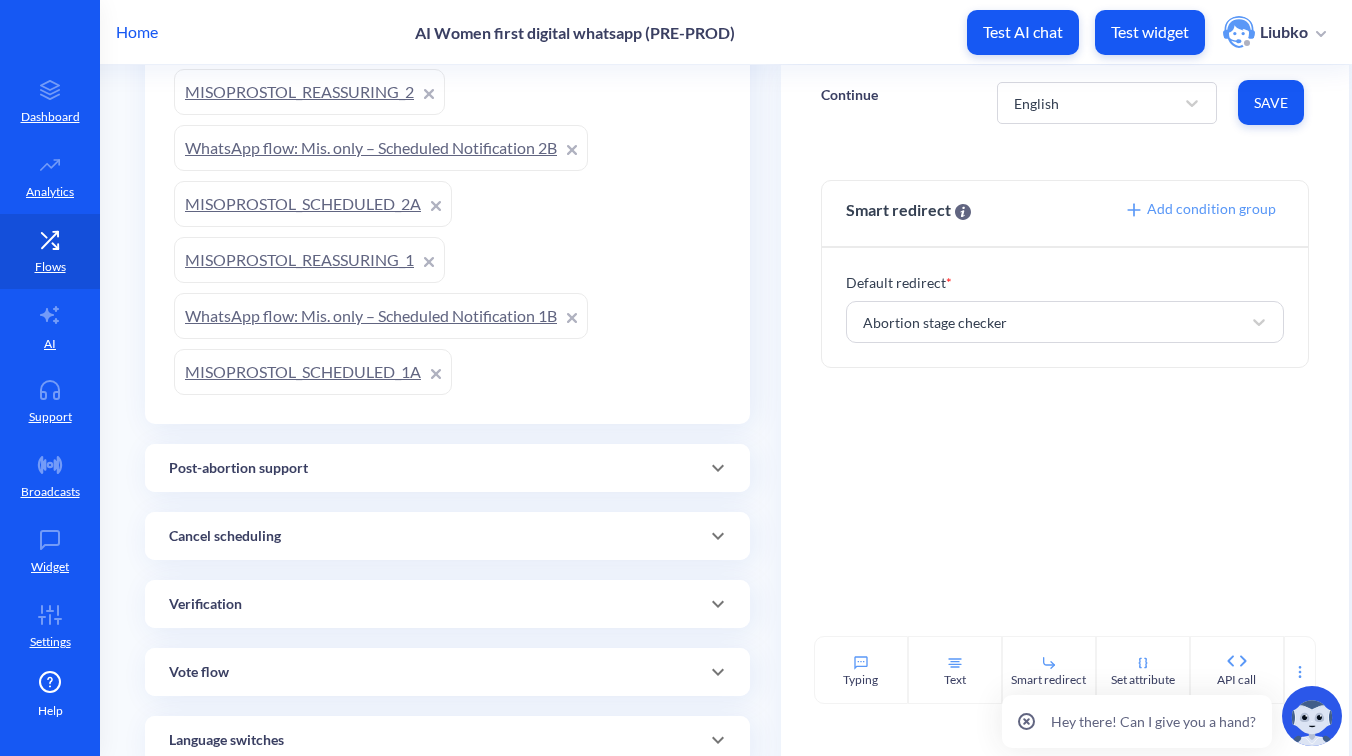 click on "MISOPROSTOL_SCHEDULED_1A" at bounding box center (313, 372) 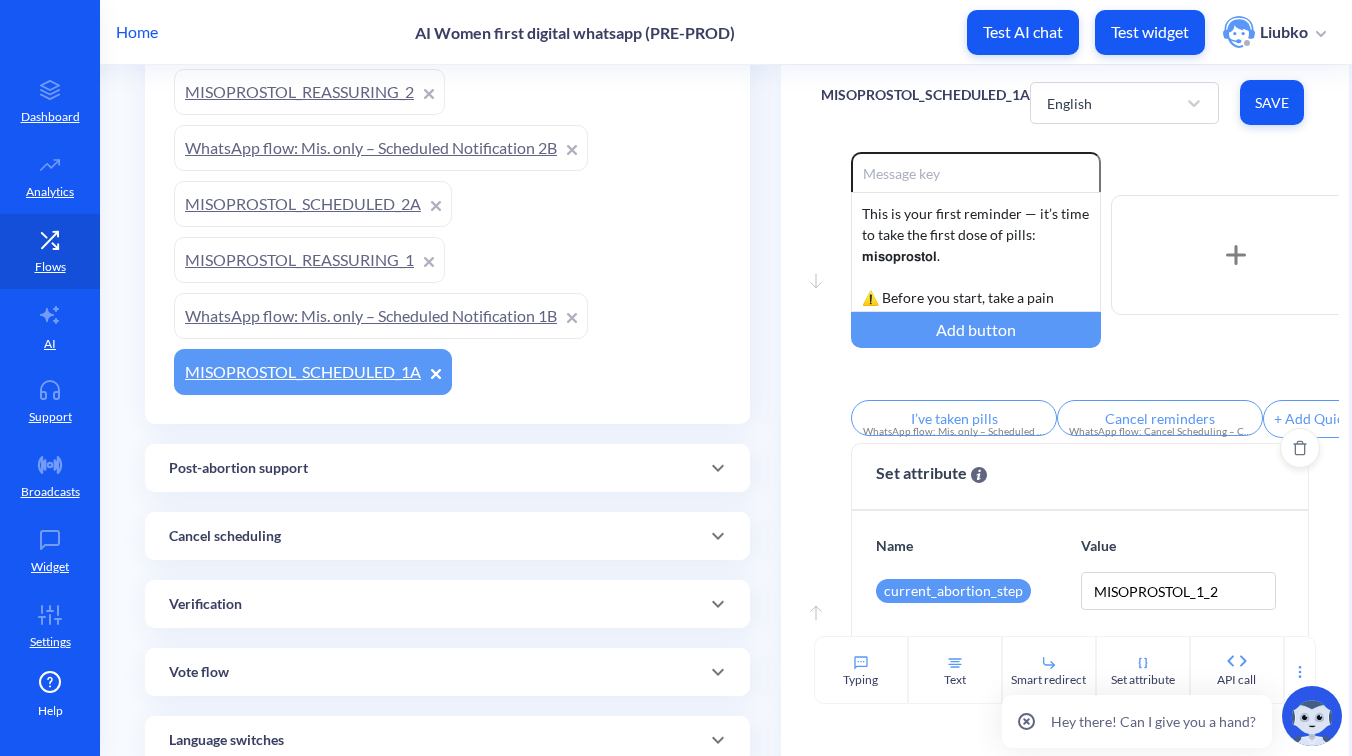 scroll, scrollTop: 0, scrollLeft: 0, axis: both 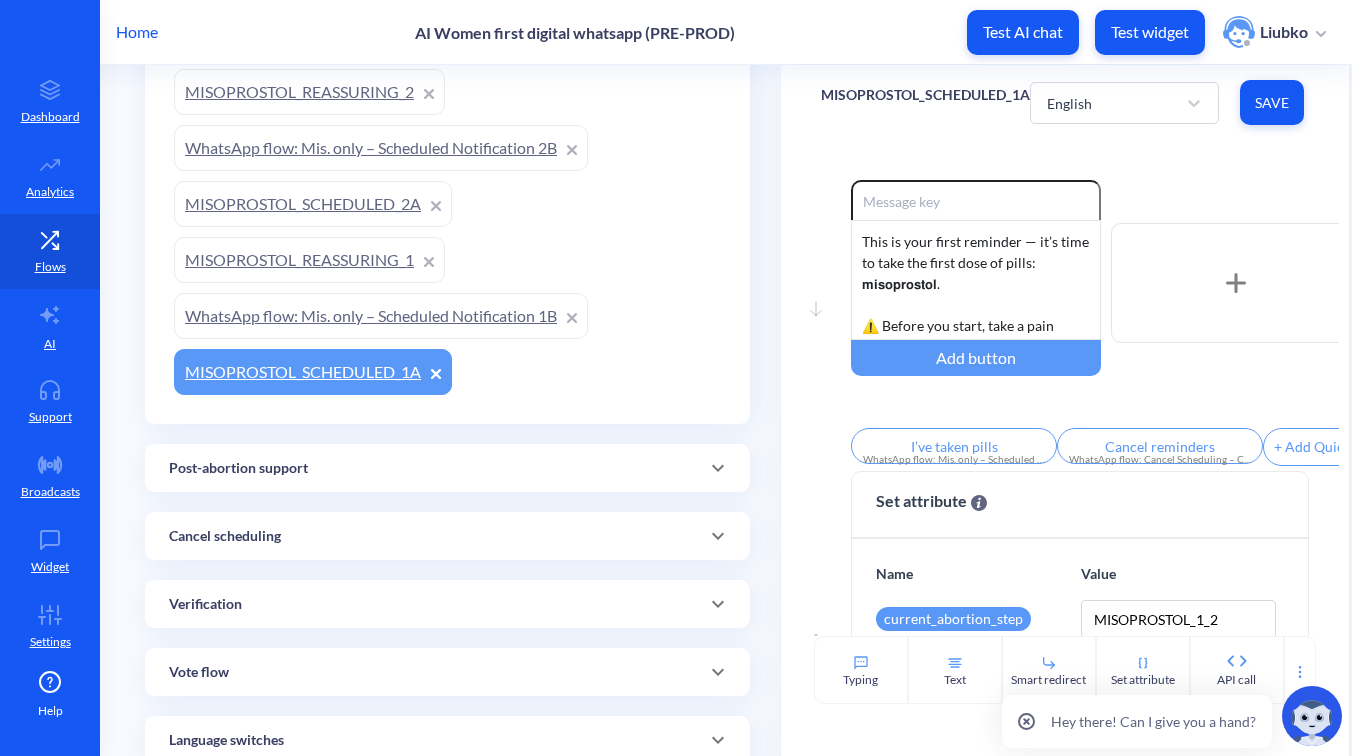 click on "WhatsApp flow: Mis. only – Scheduled Notification 1B" at bounding box center [381, 316] 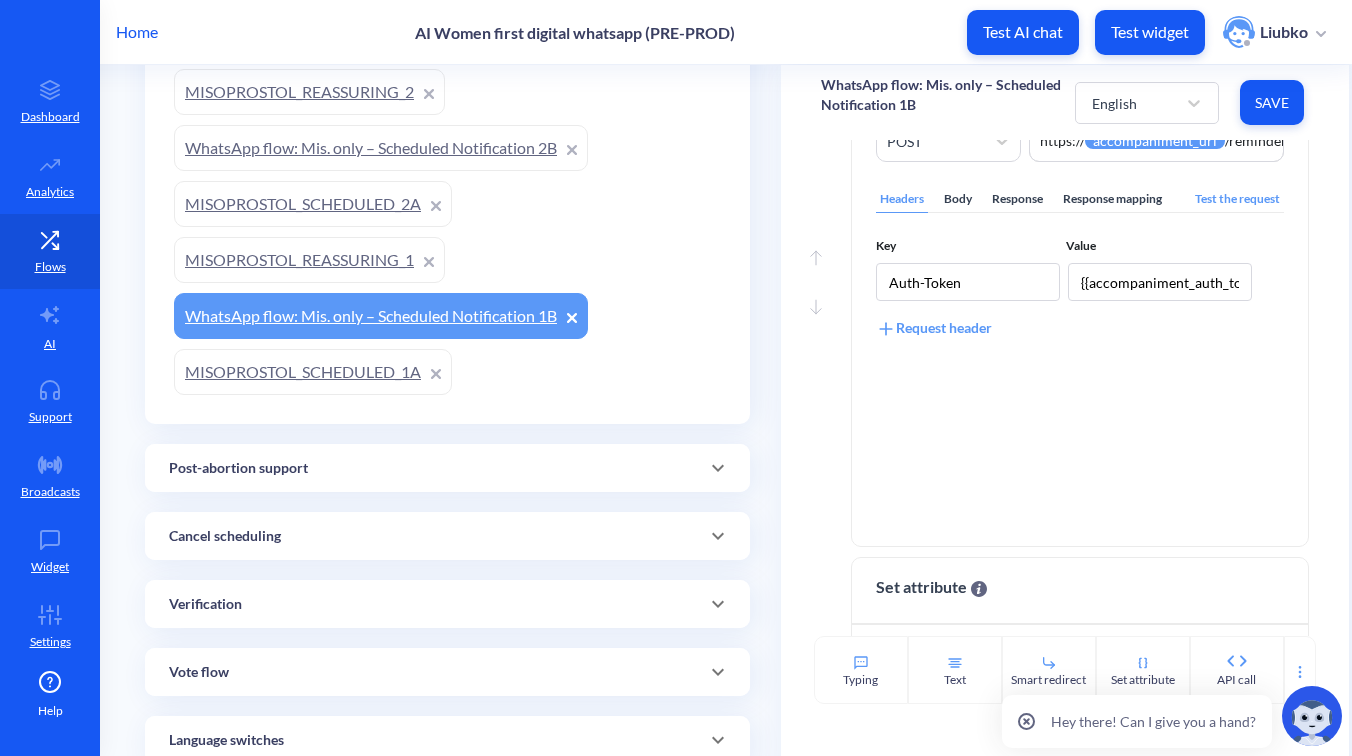 scroll, scrollTop: 0, scrollLeft: 0, axis: both 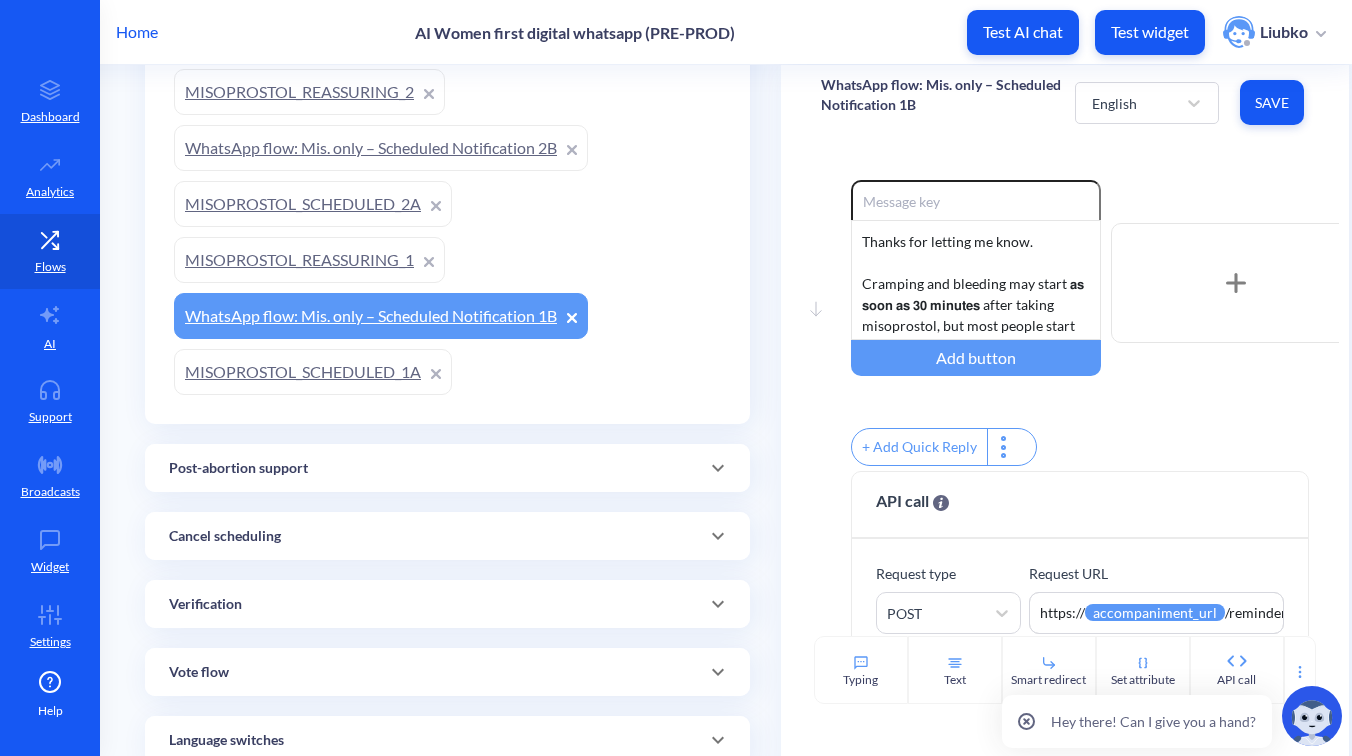 click on "MISOPROSTOL_SCHEDULED_1A" at bounding box center [313, 372] 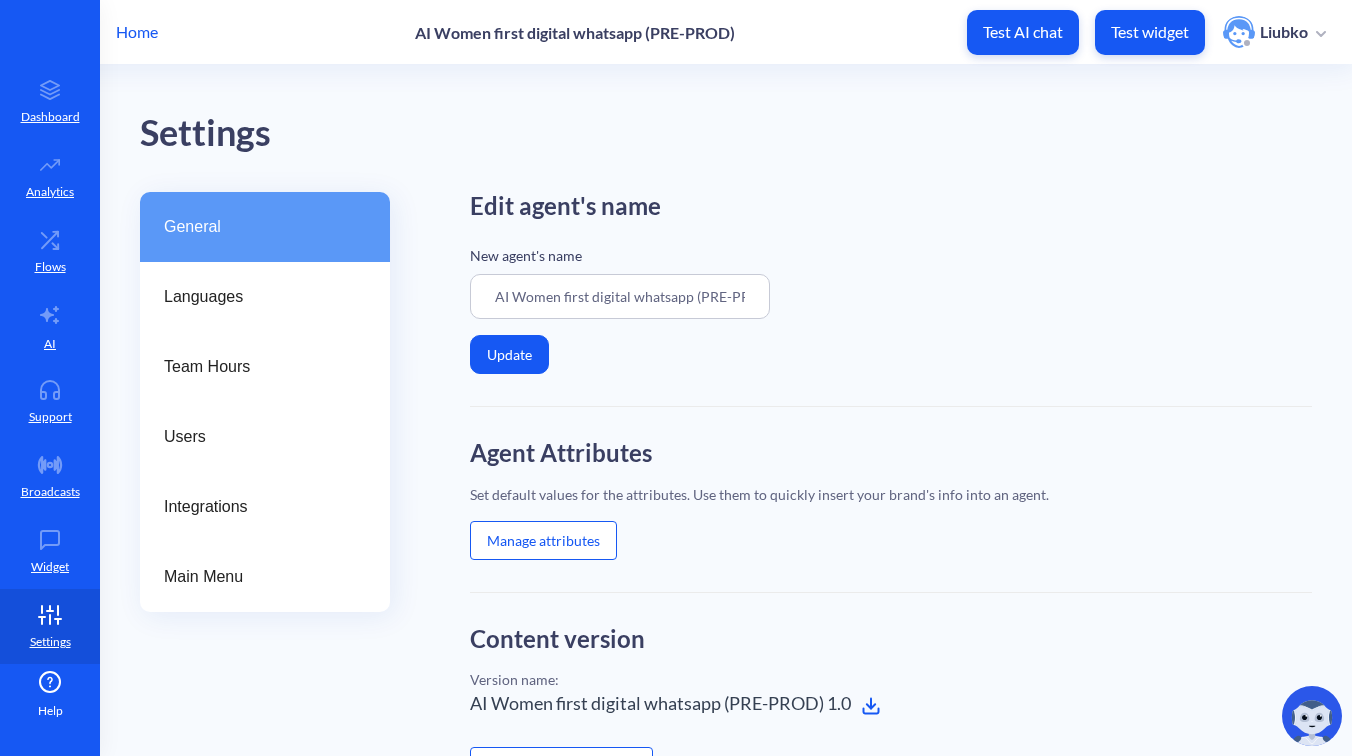 scroll, scrollTop: 0, scrollLeft: 0, axis: both 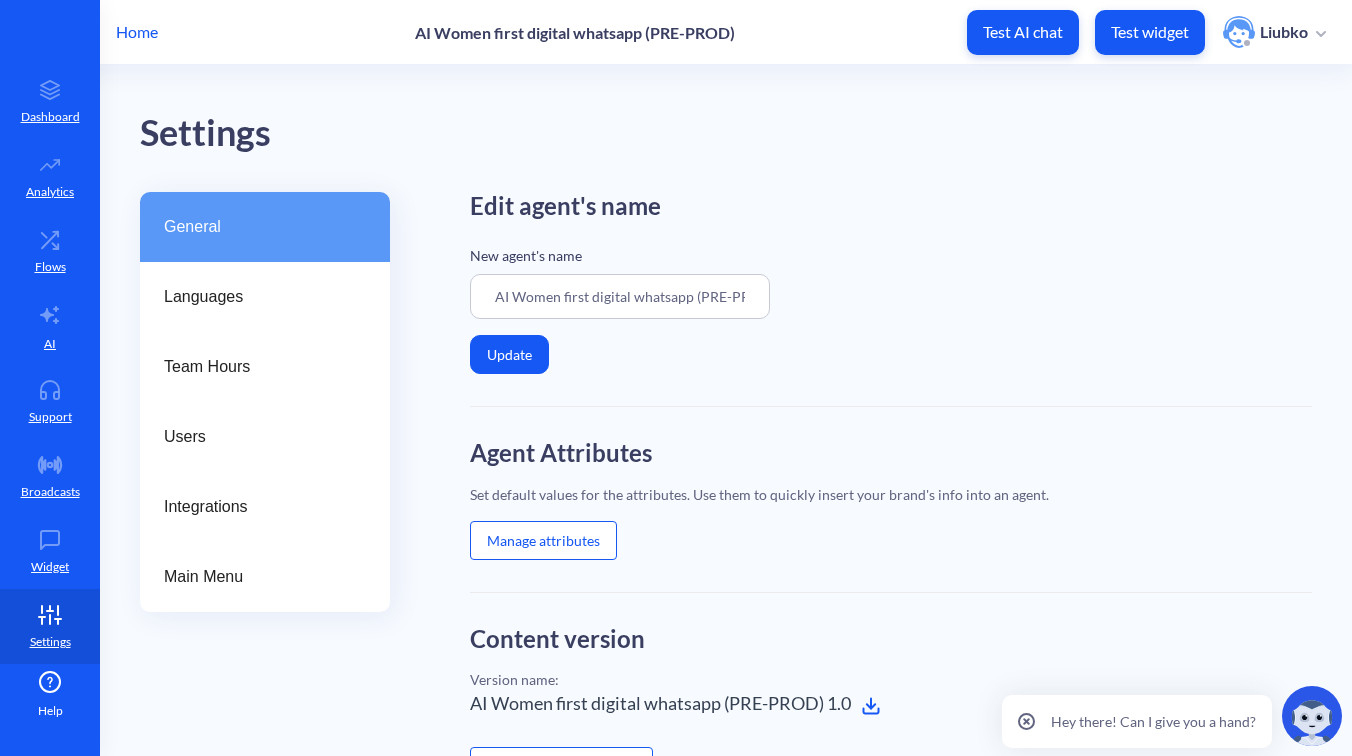 click on "Manage attributes" at bounding box center [543, 540] 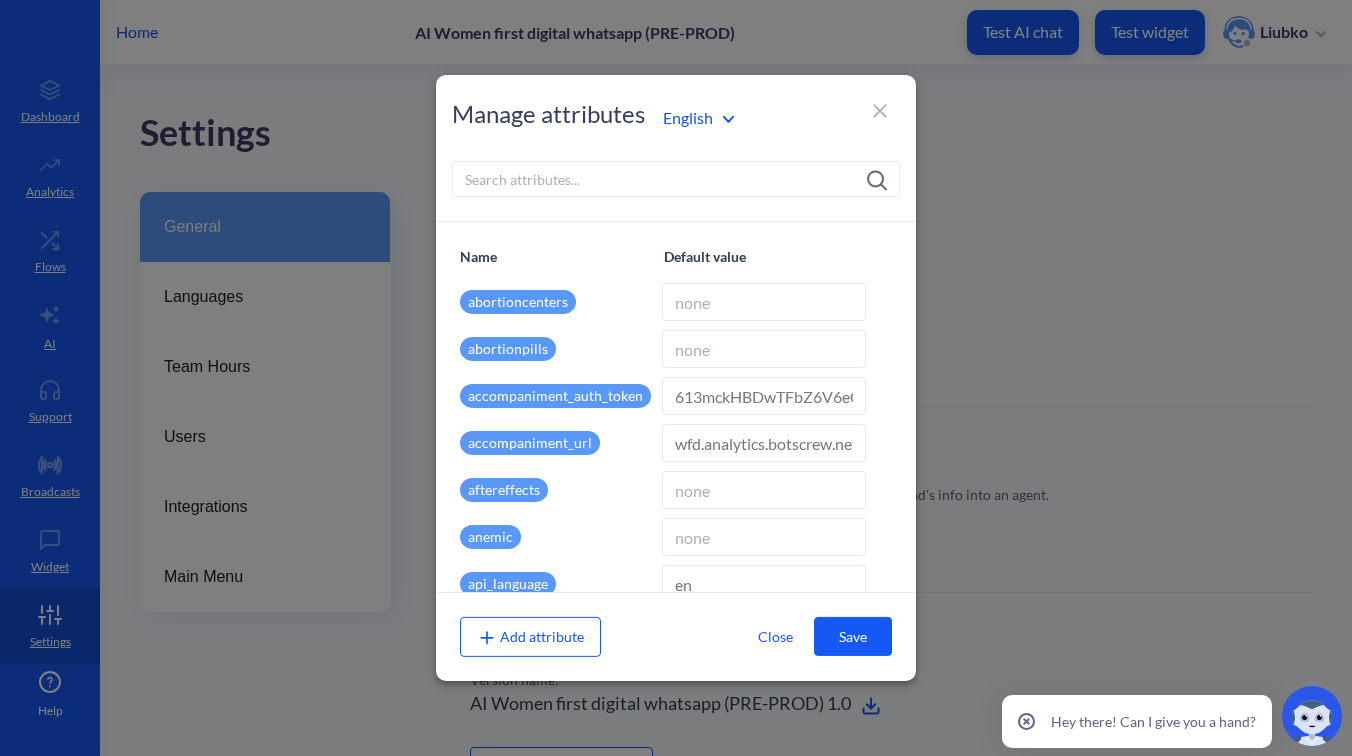 click on "English" at bounding box center (758, 118) 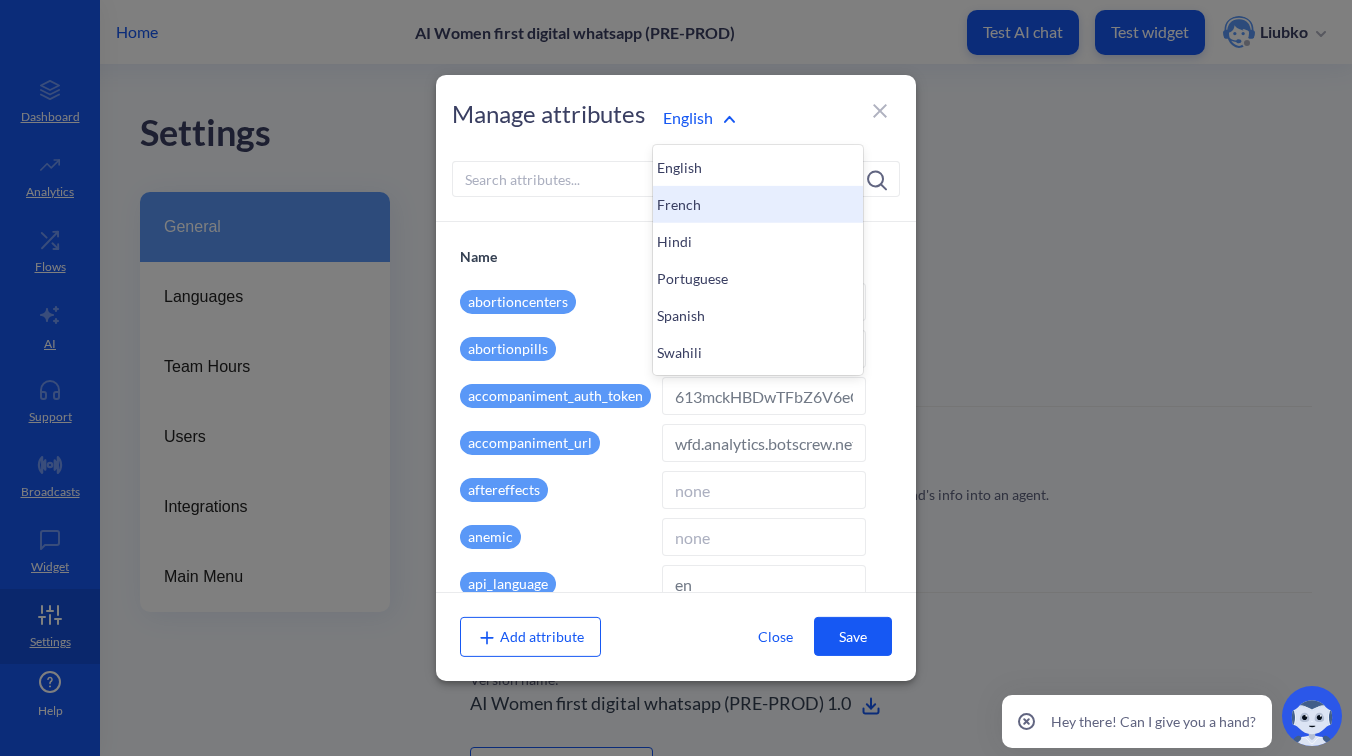 click on "French" at bounding box center [758, 204] 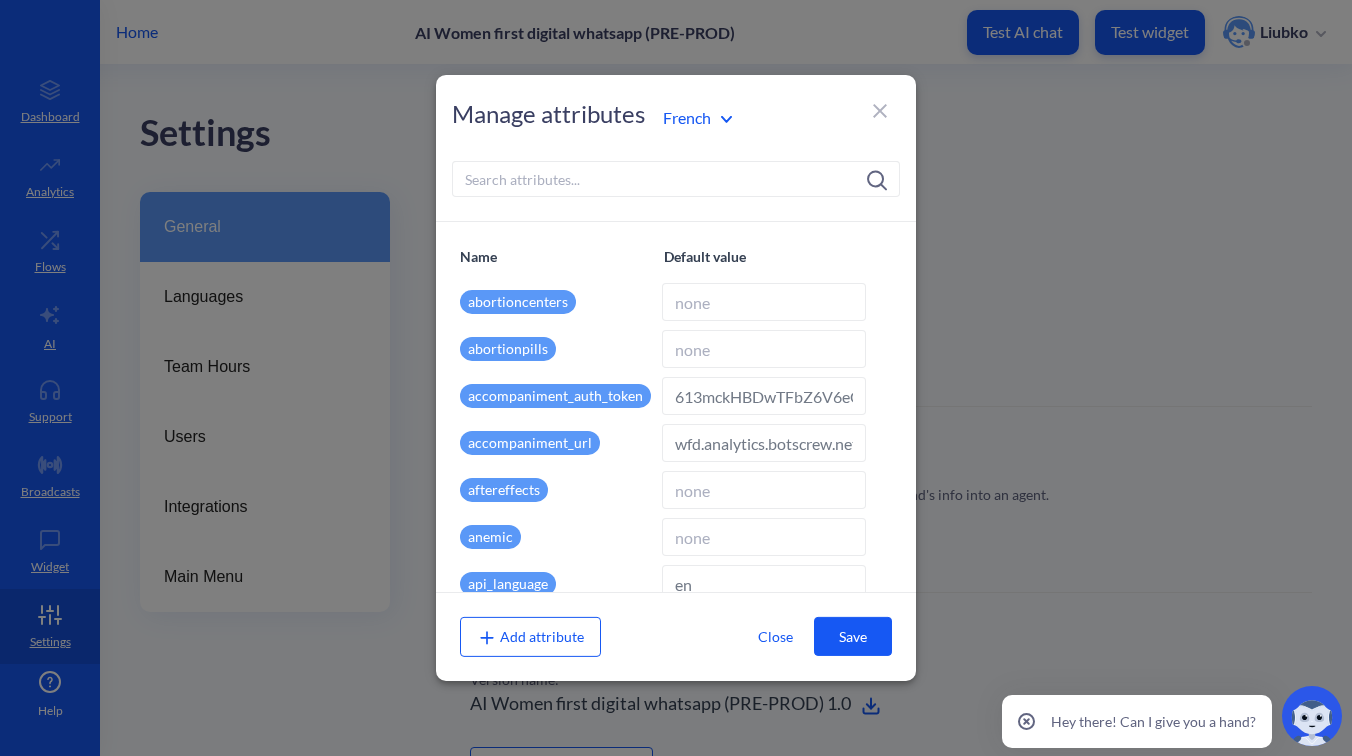 type 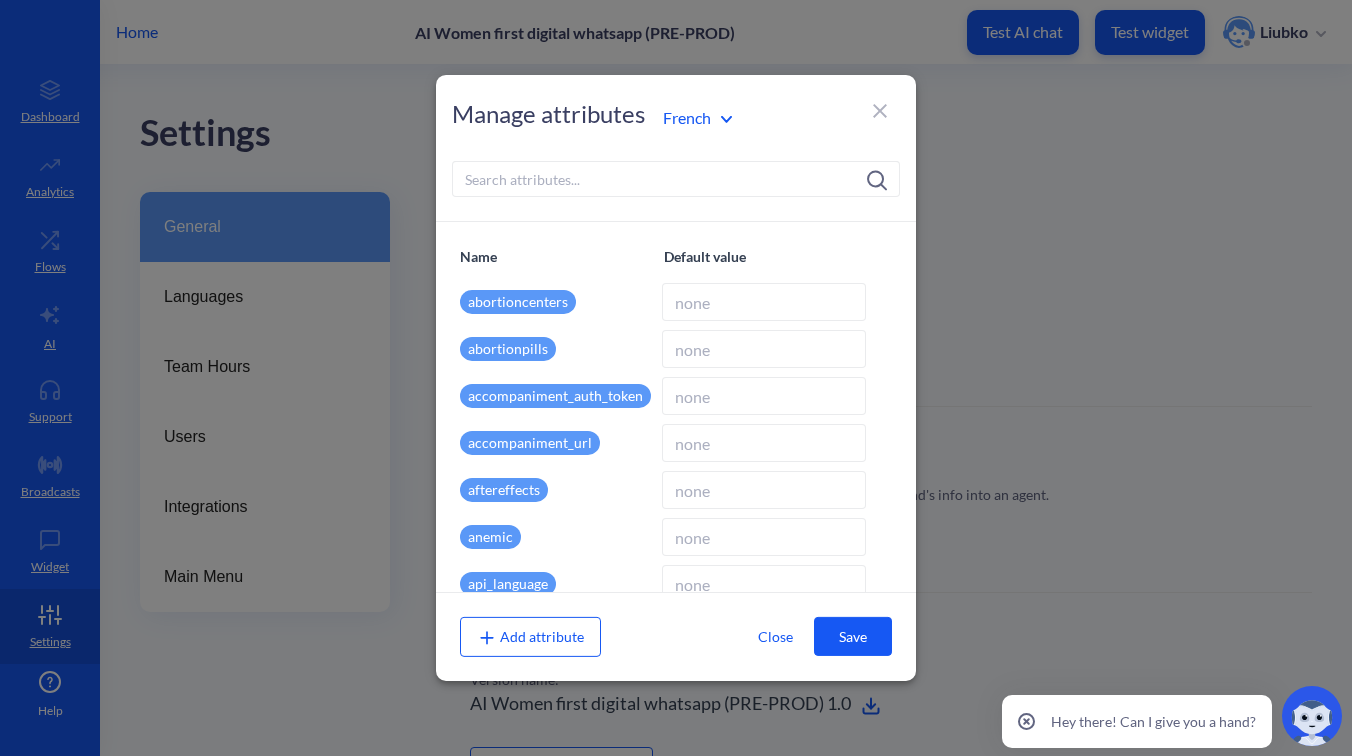 click at bounding box center [764, 396] 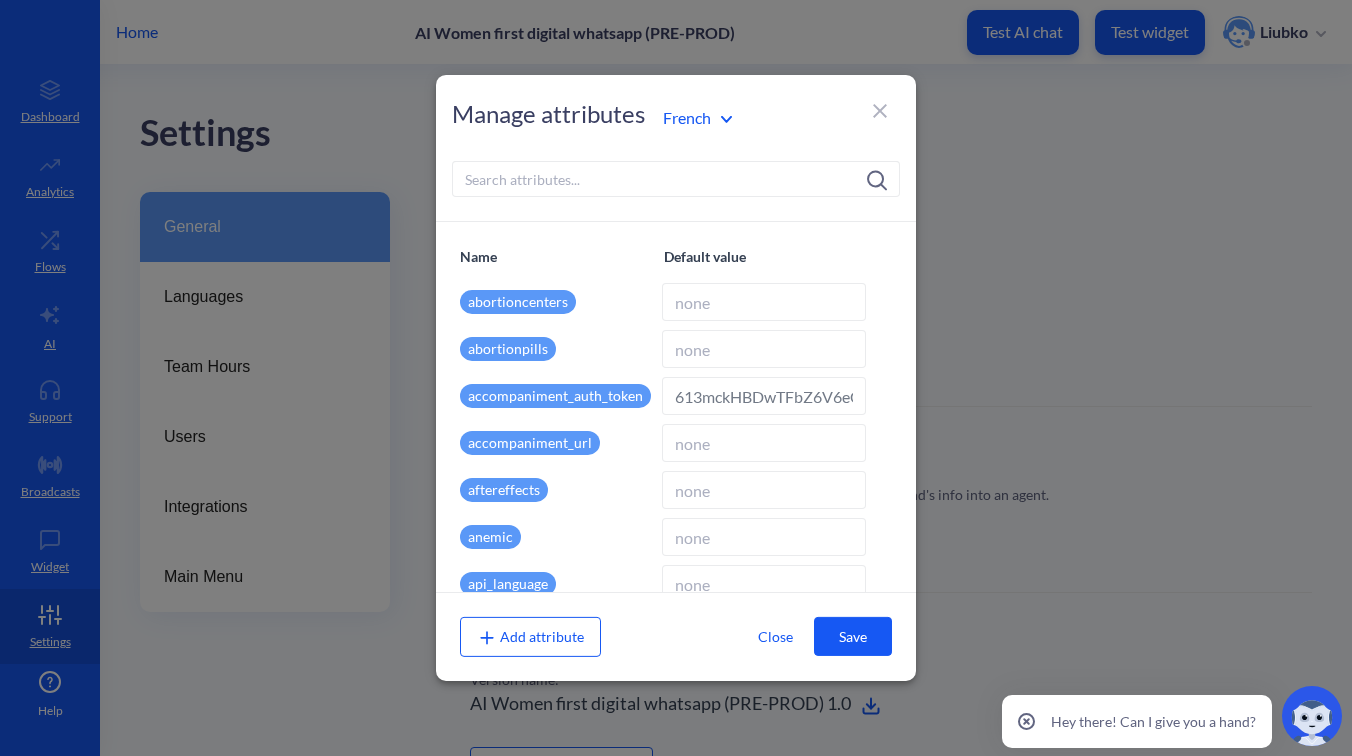 scroll, scrollTop: 0, scrollLeft: 222, axis: horizontal 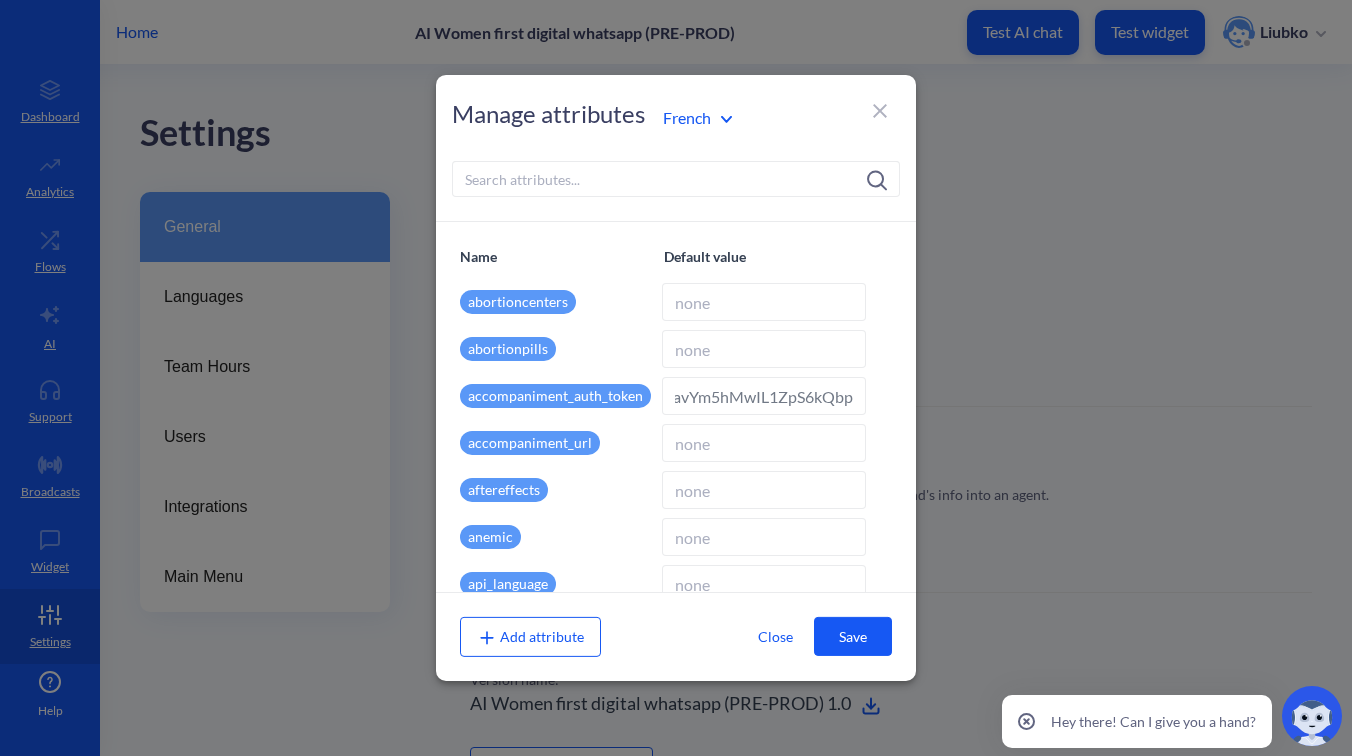 type on "613mckHBDwTFbZ6V6eC7GavYm5hMwIL1ZpS6kQbp" 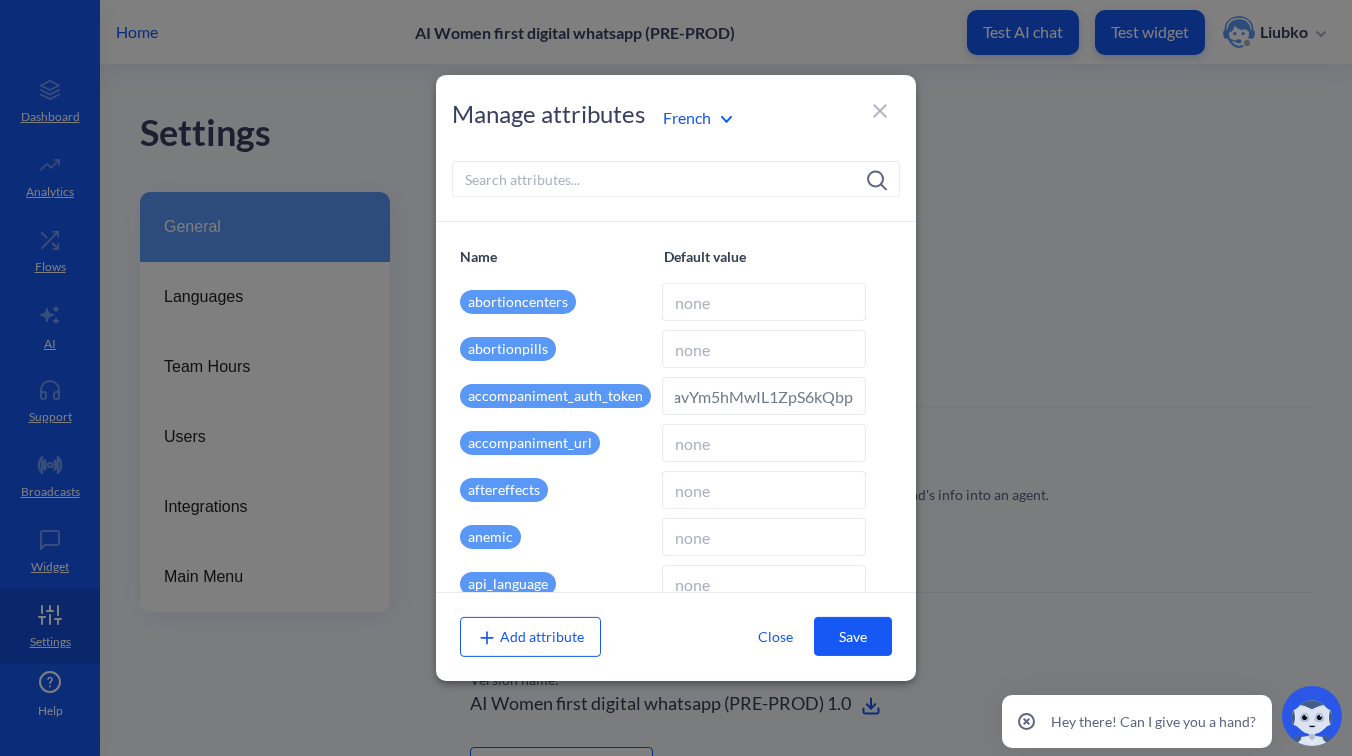 scroll, scrollTop: 0, scrollLeft: 0, axis: both 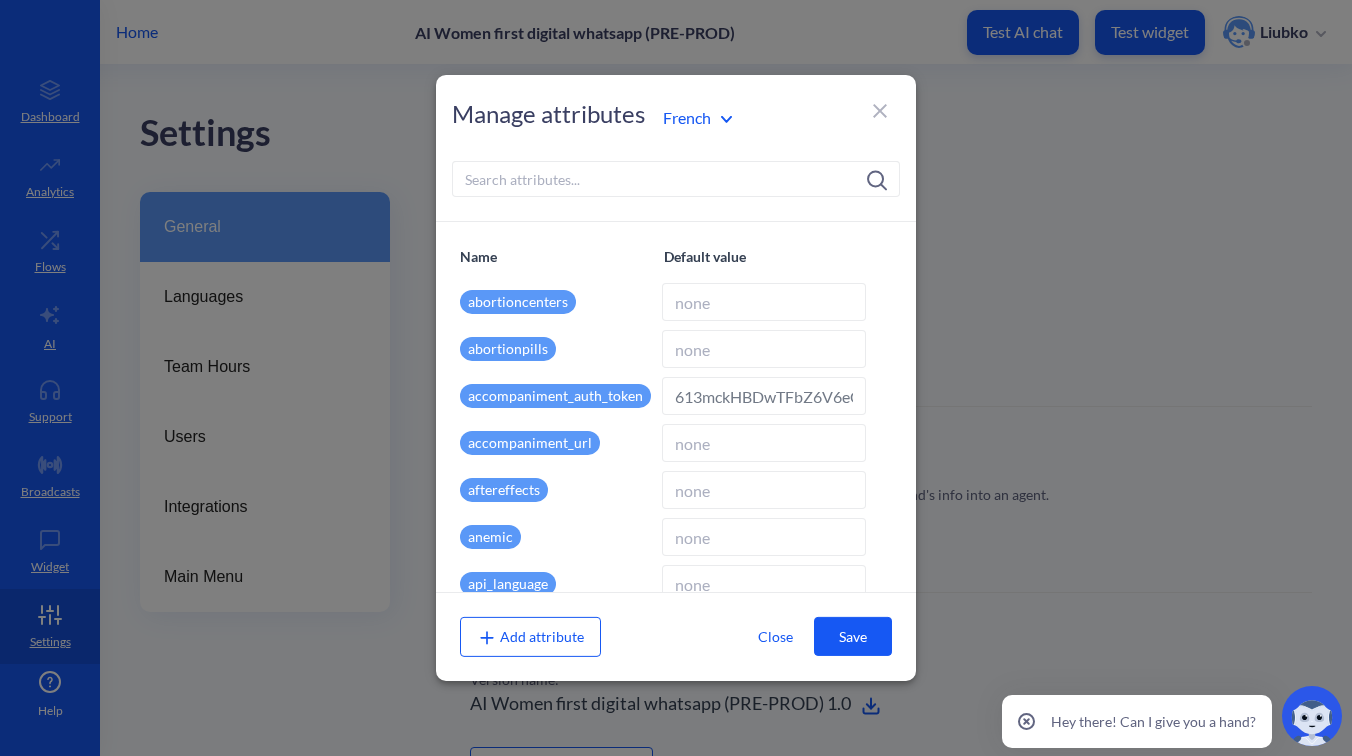 click at bounding box center [764, 443] 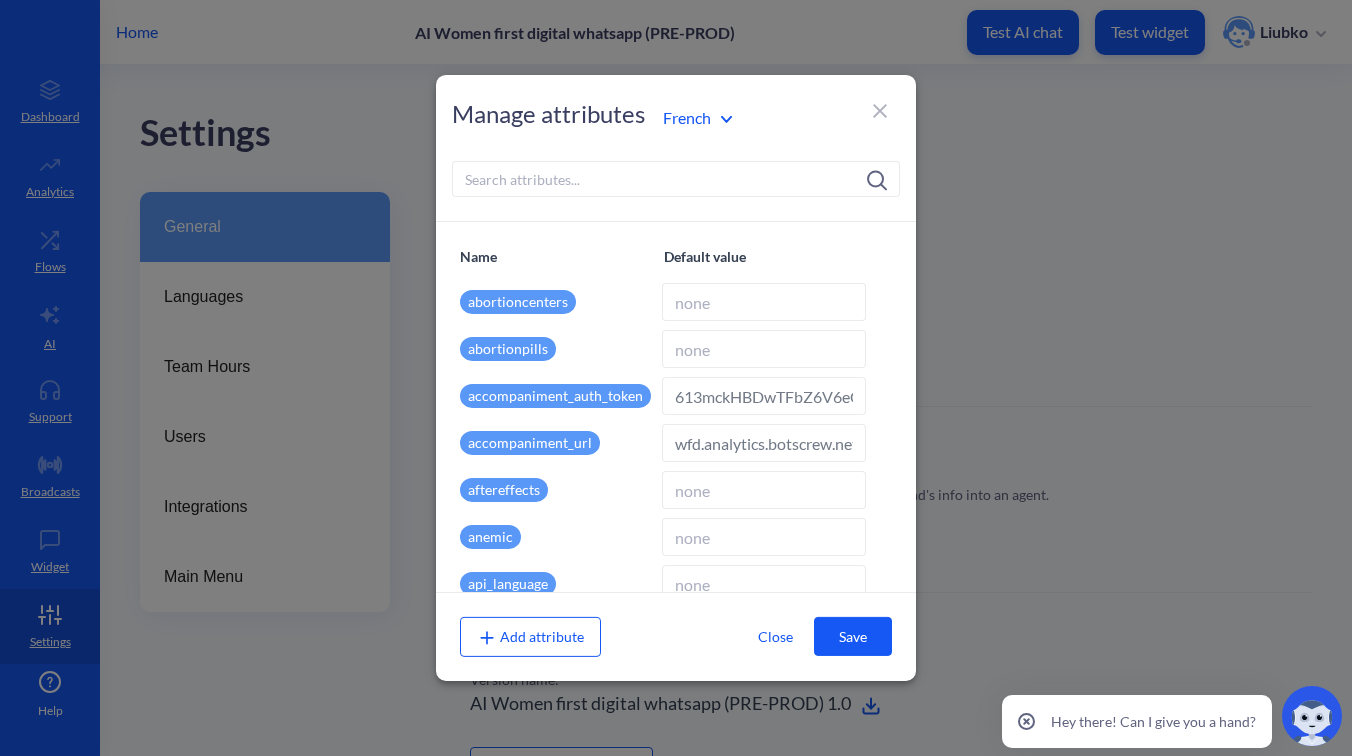 scroll, scrollTop: 0, scrollLeft: 133, axis: horizontal 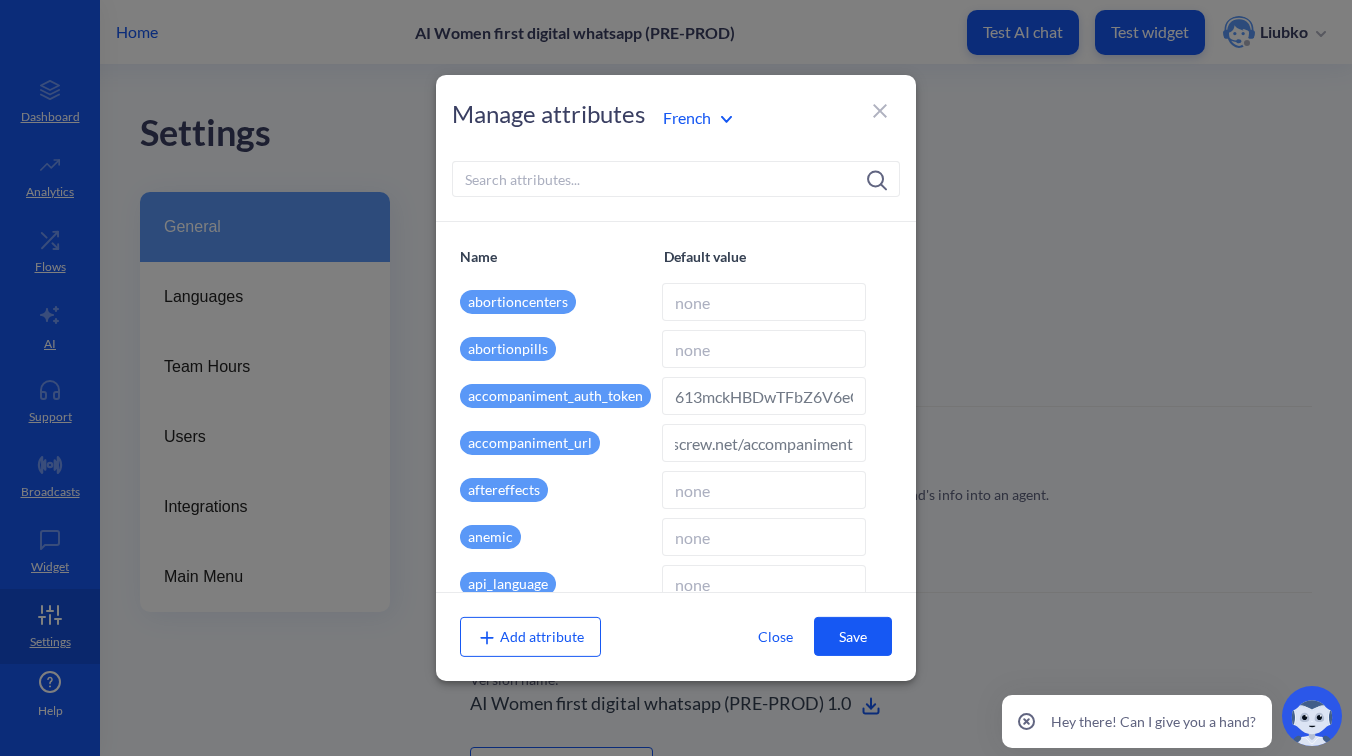 type on "wfd.analytics.botscrew.net/accompaniment" 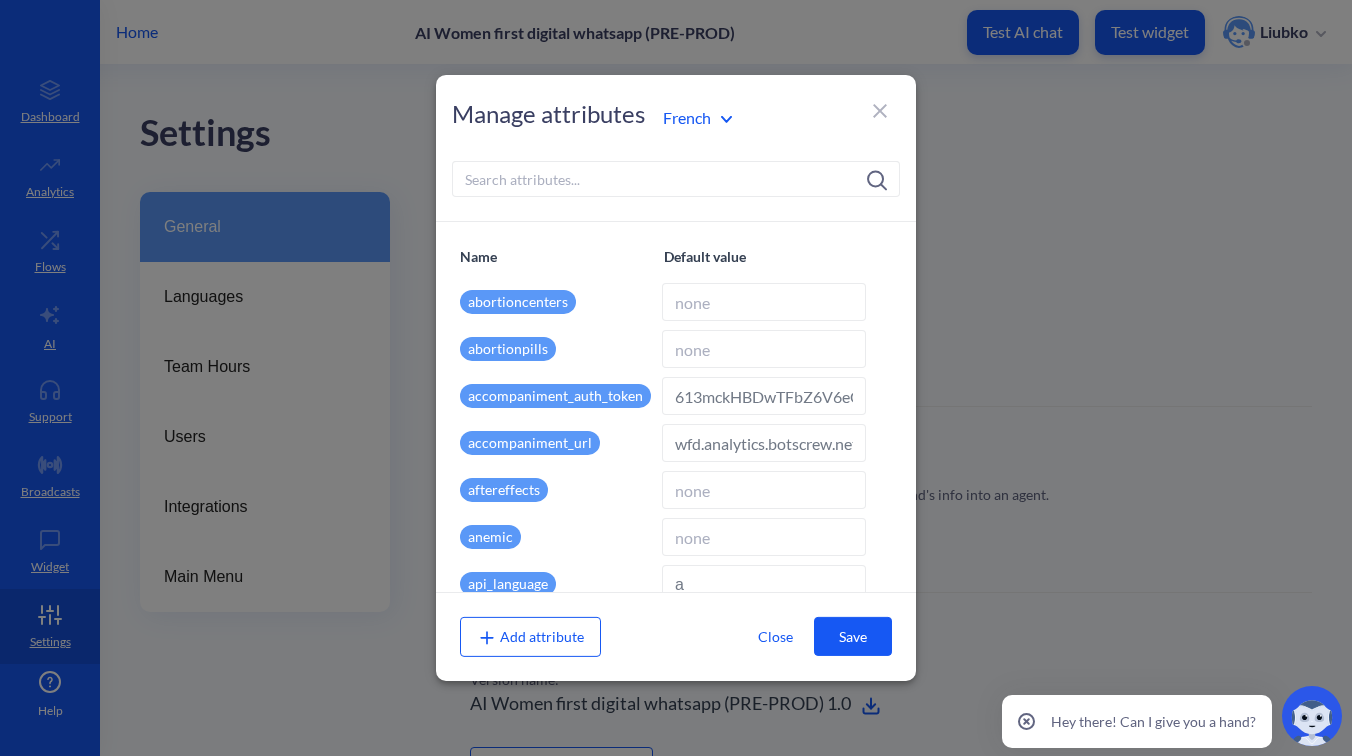 scroll, scrollTop: 2, scrollLeft: 0, axis: vertical 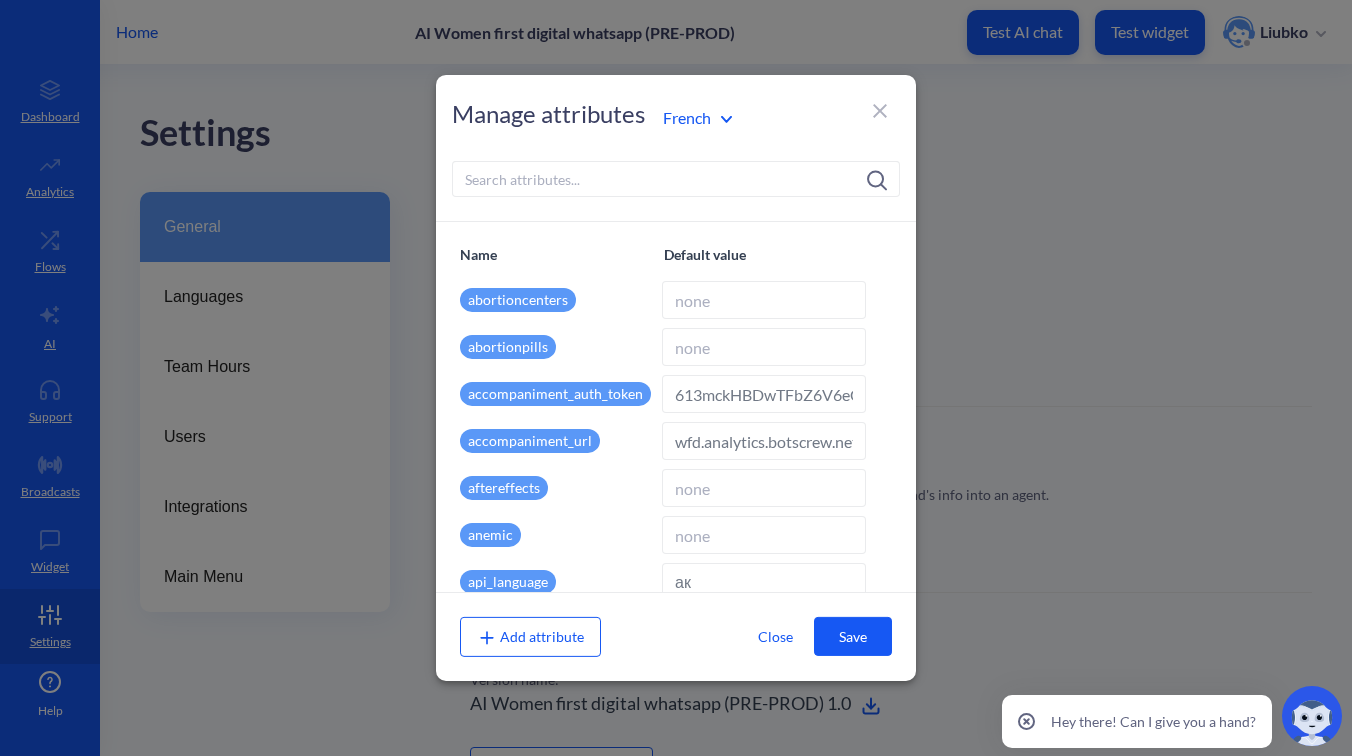 type on "а" 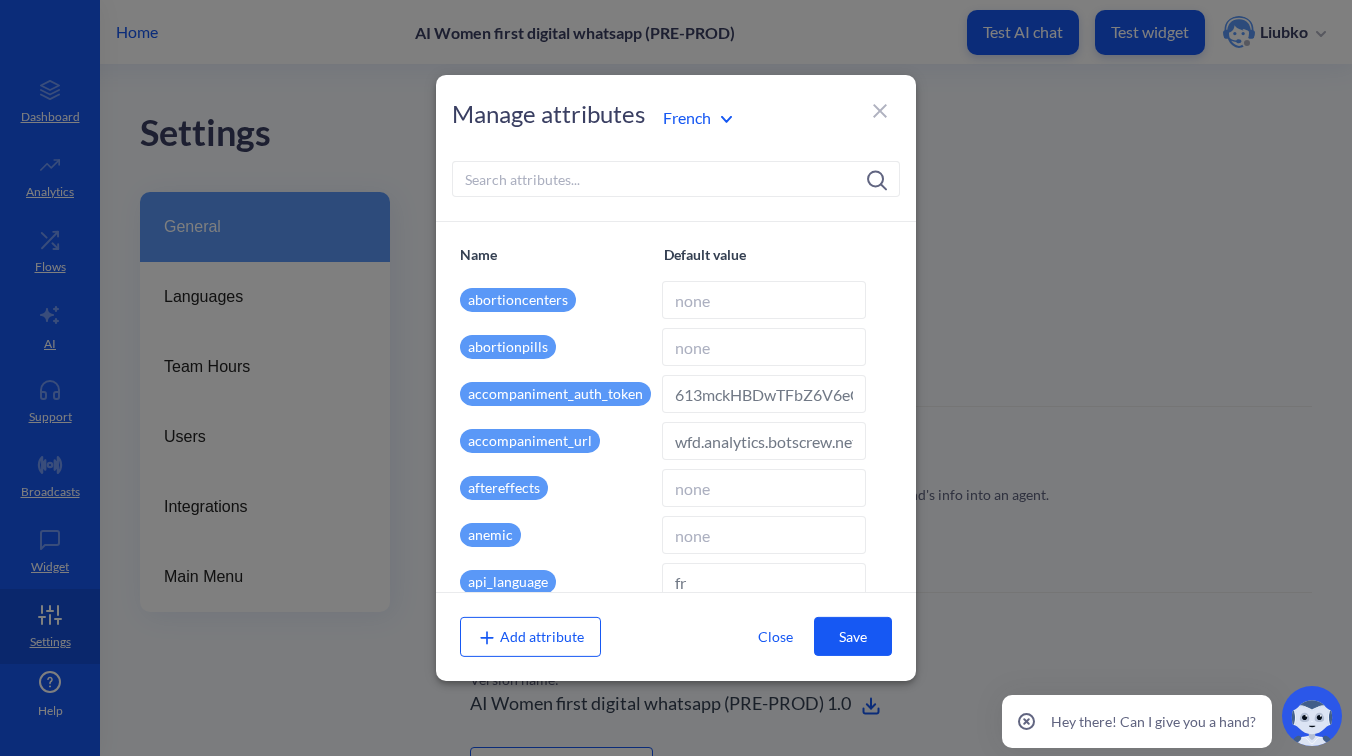 type on "fr" 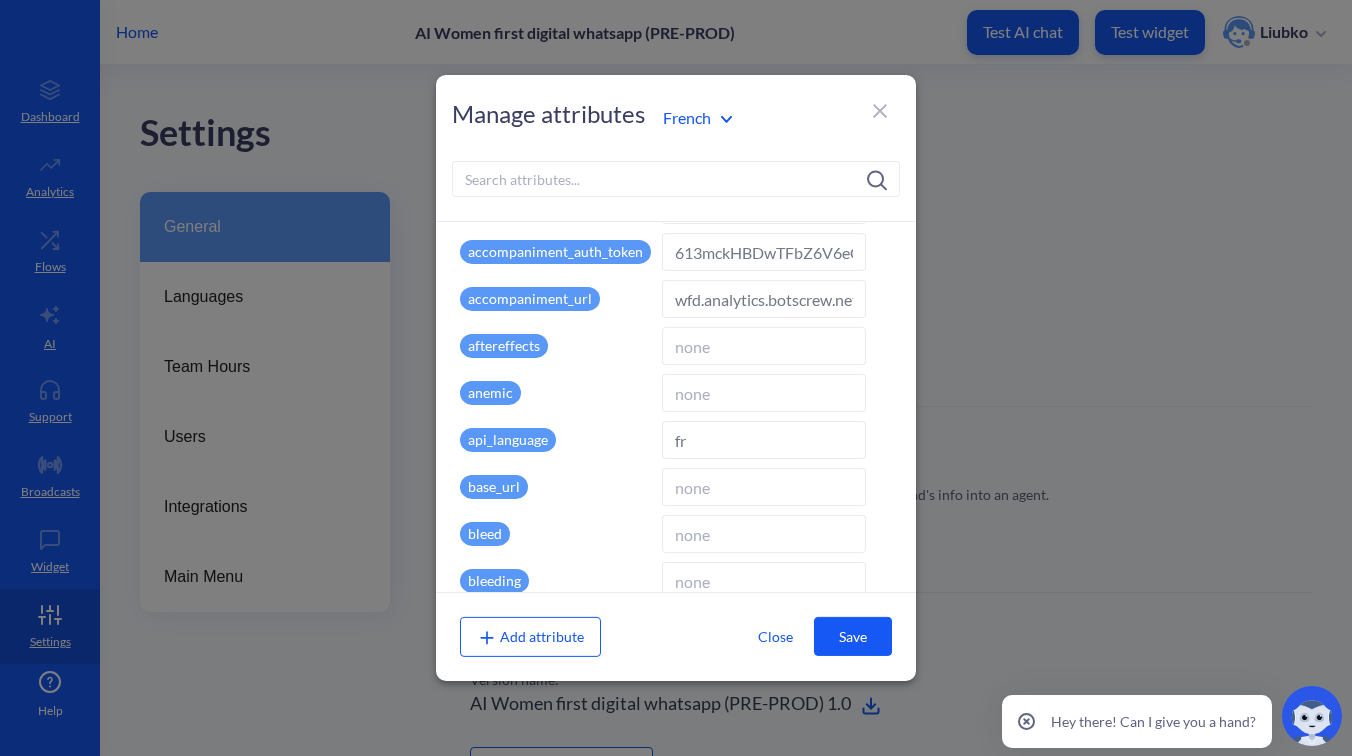 scroll, scrollTop: 153, scrollLeft: 0, axis: vertical 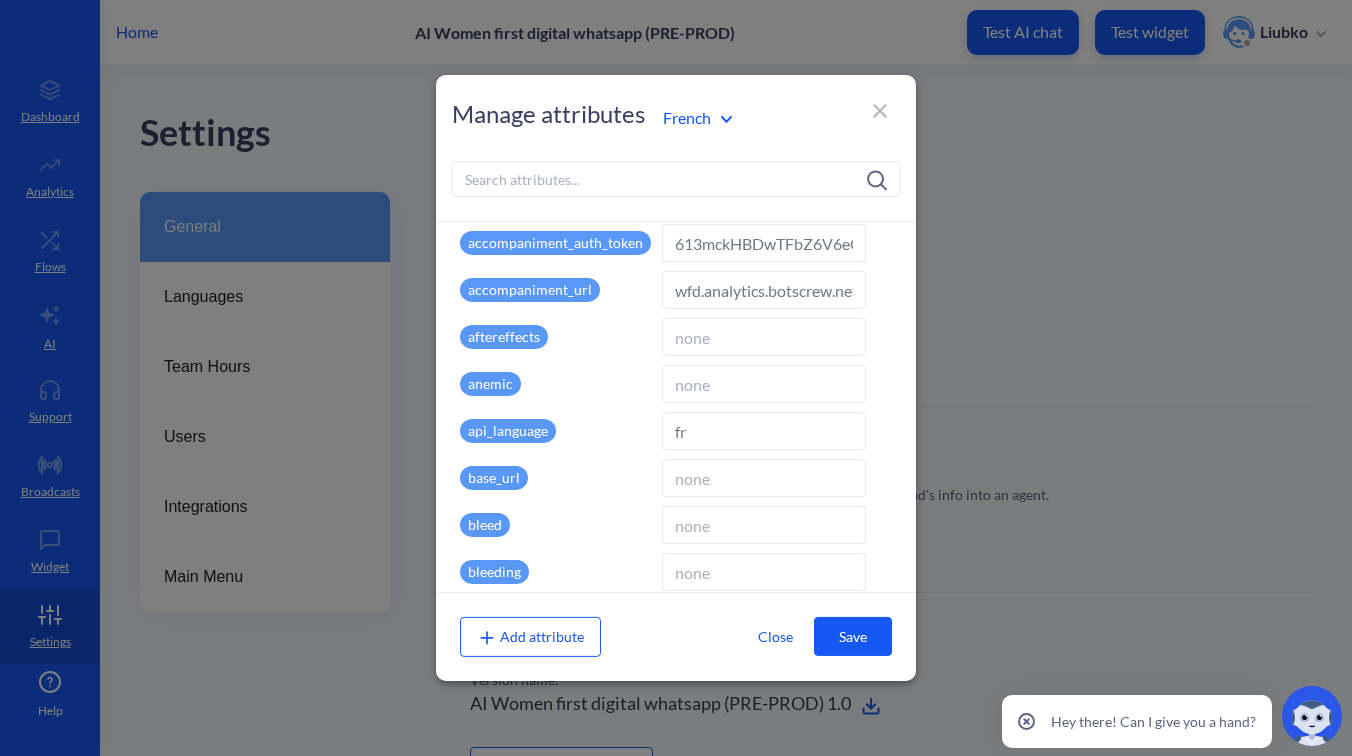 click at bounding box center (764, 478) 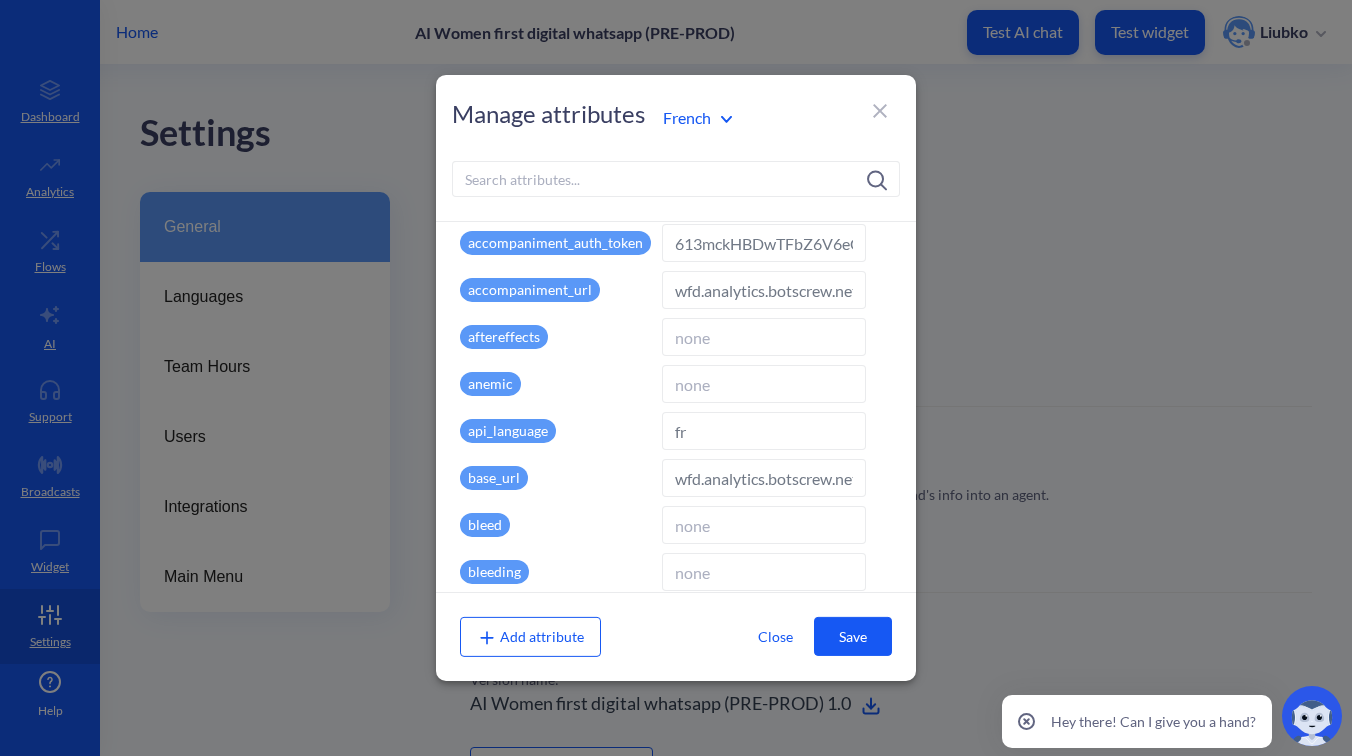 scroll, scrollTop: 0, scrollLeft: 17, axis: horizontal 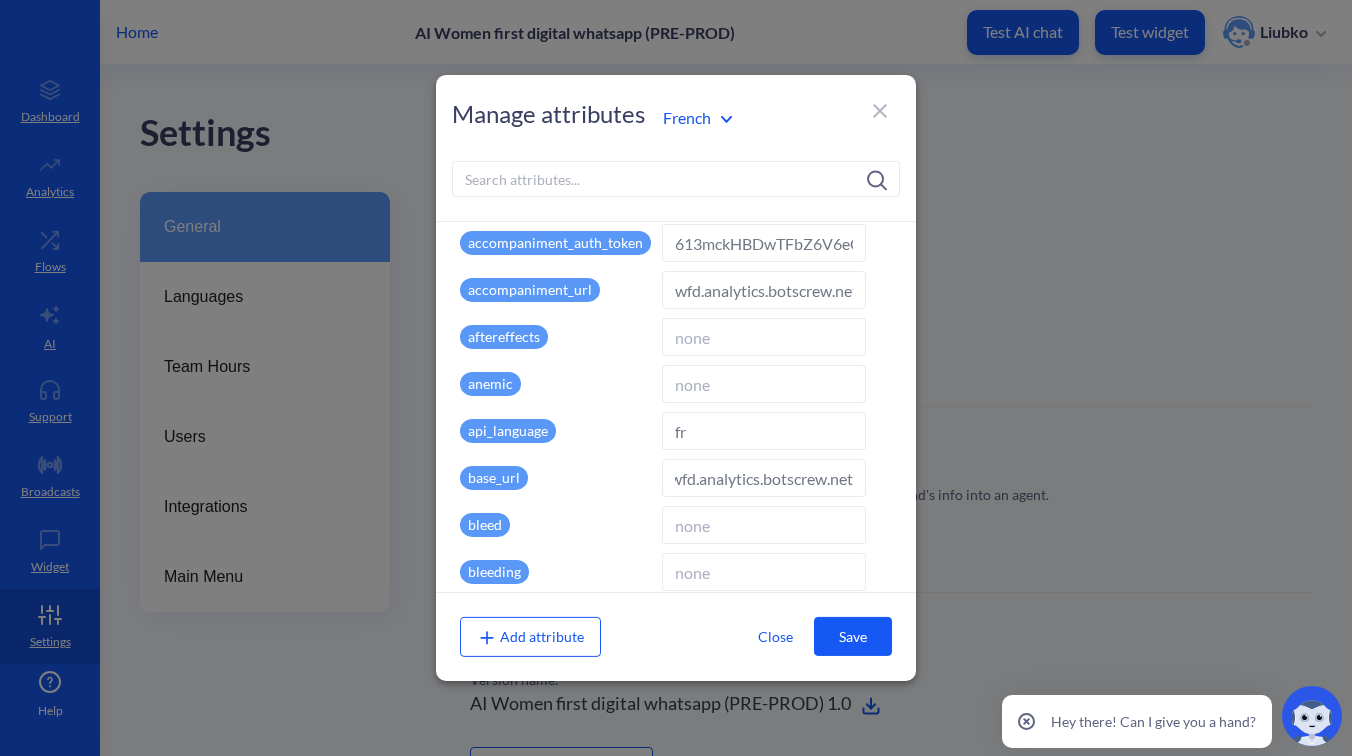 type on "wfd.analytics.botscrew.net" 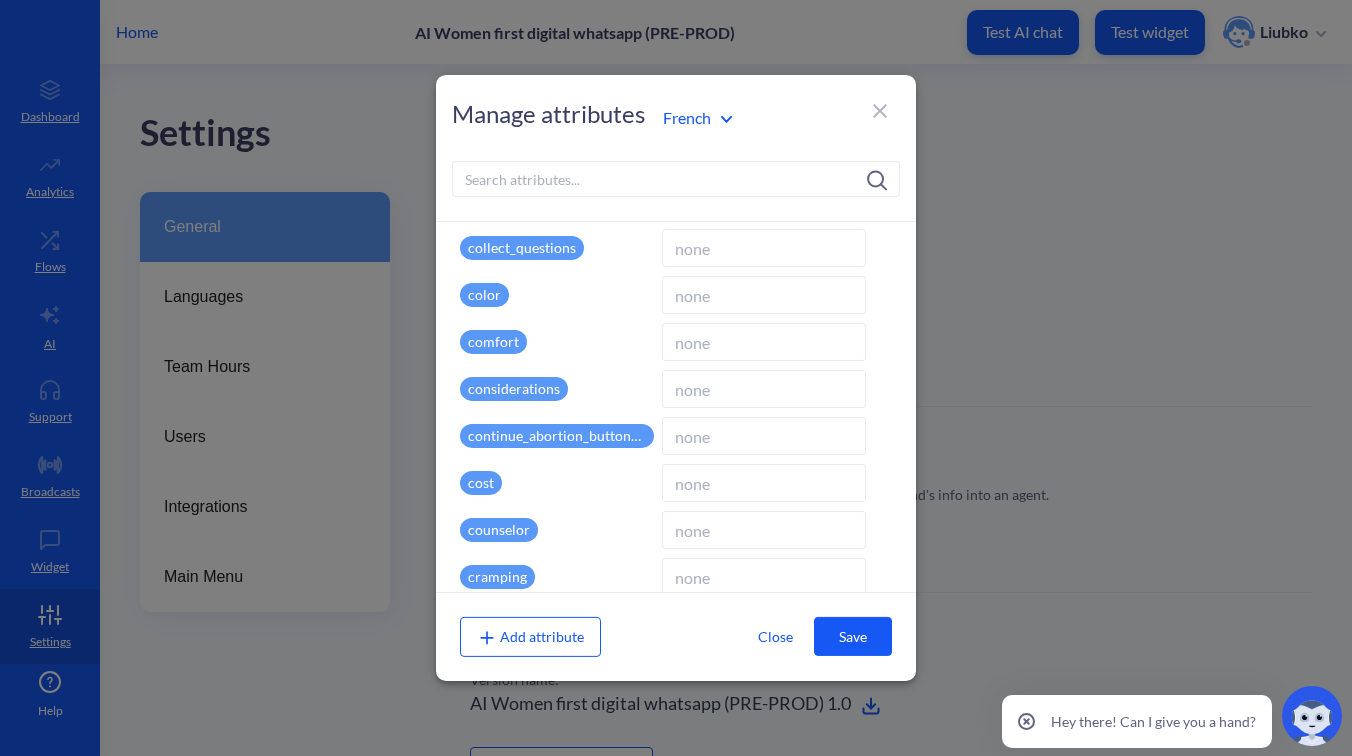 scroll, scrollTop: 711, scrollLeft: 0, axis: vertical 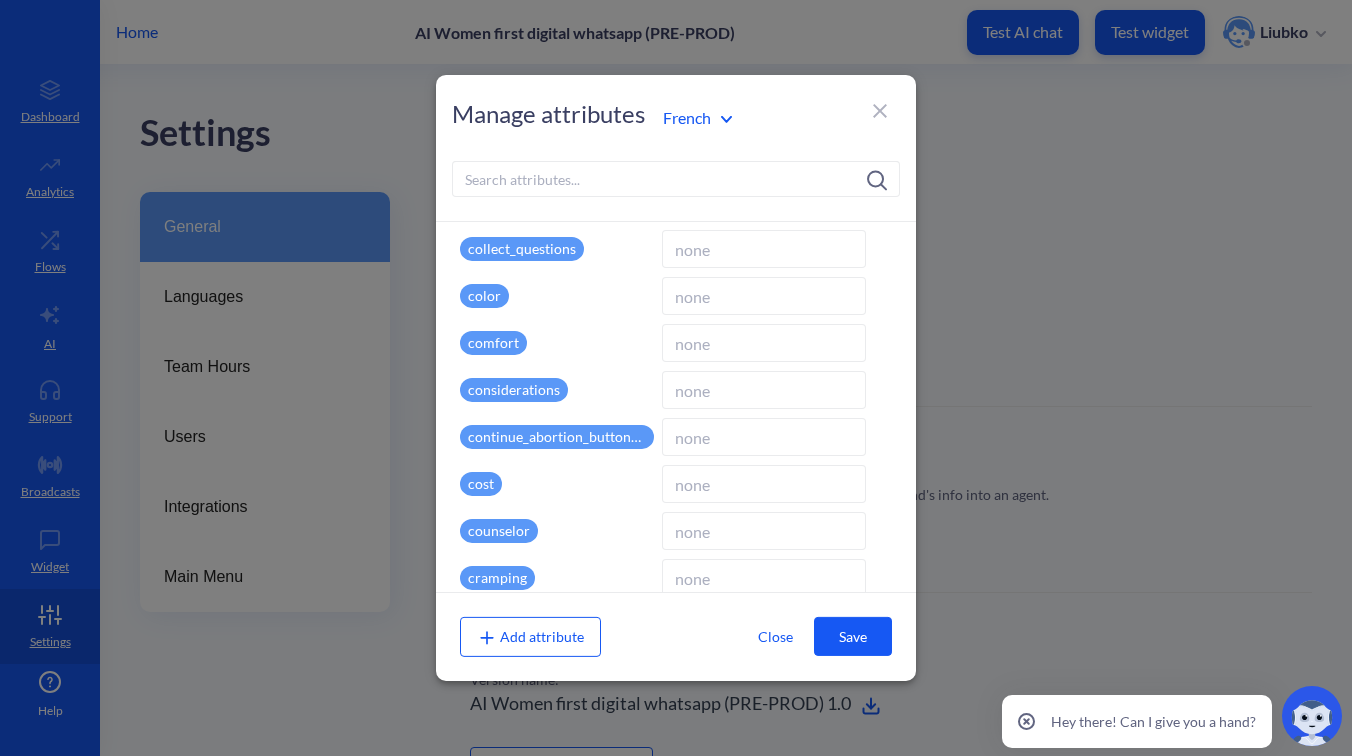 click at bounding box center (764, 249) 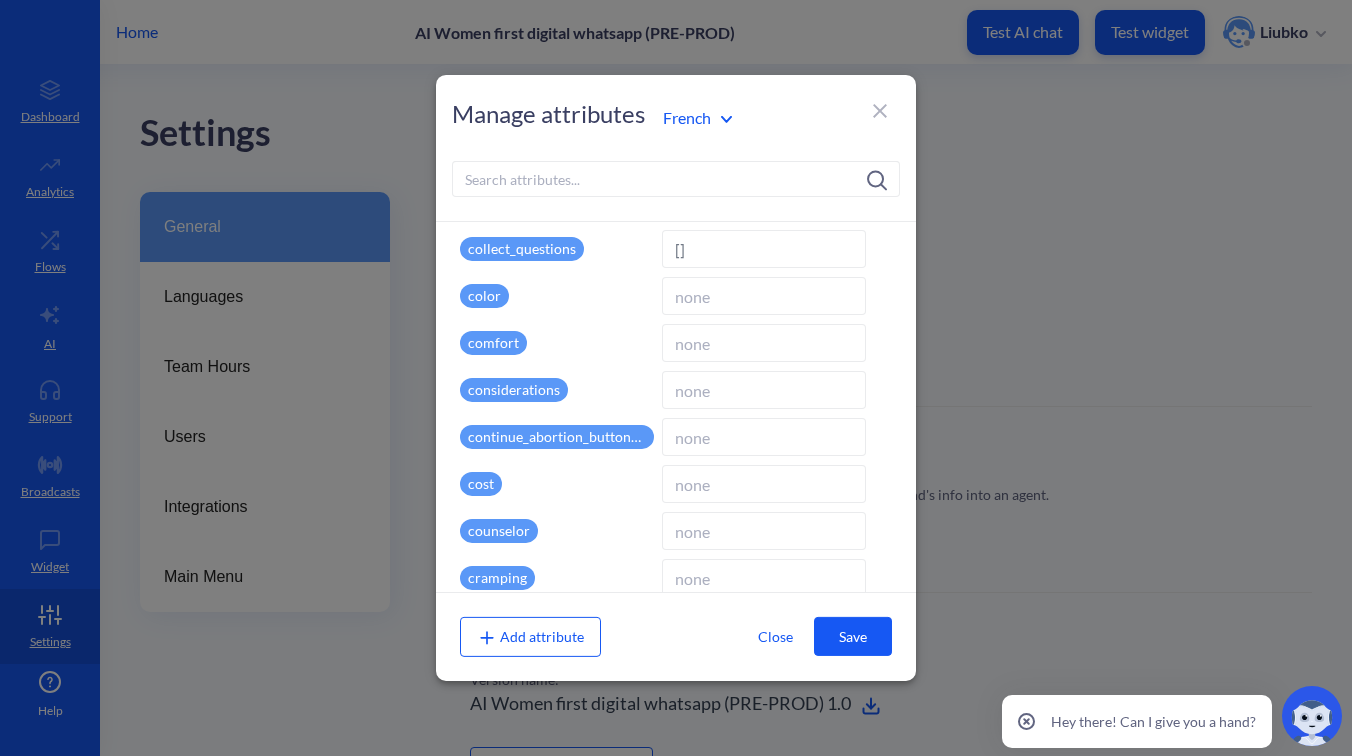 type on "[]" 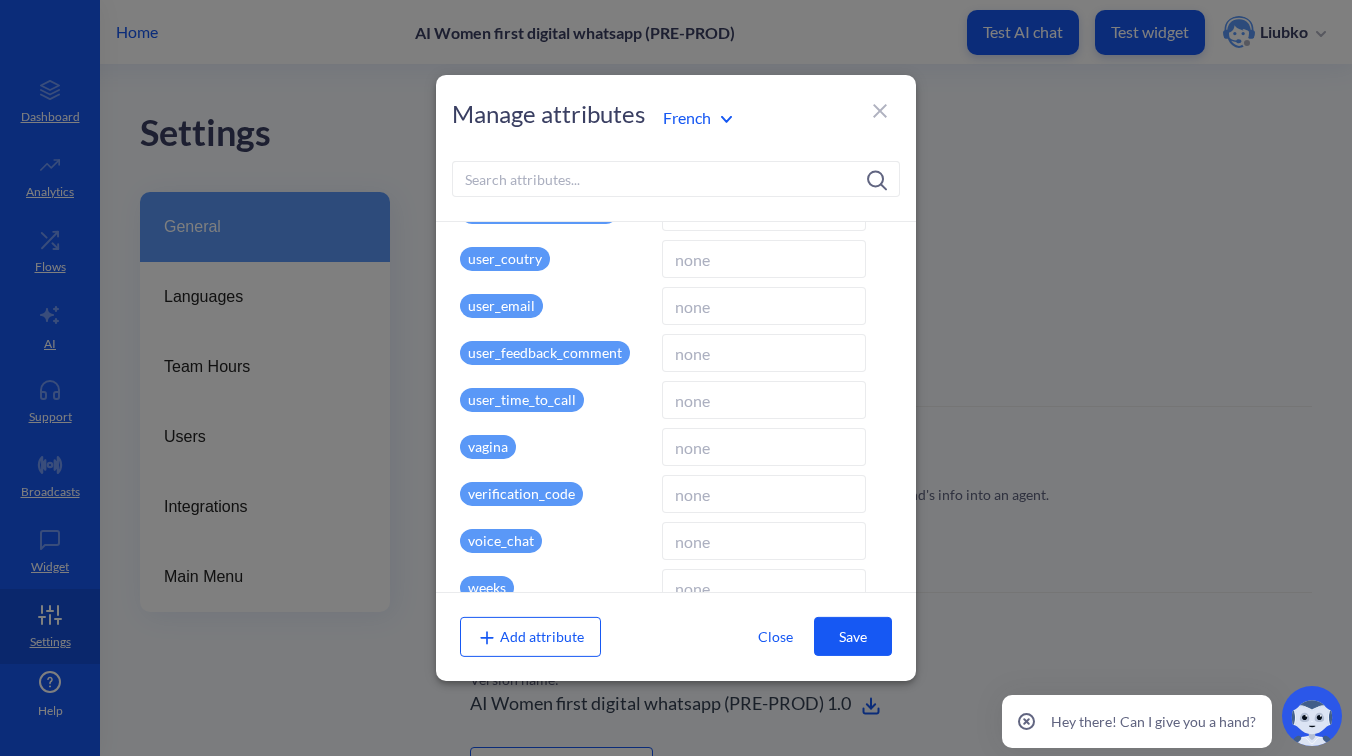 scroll, scrollTop: 4133, scrollLeft: 0, axis: vertical 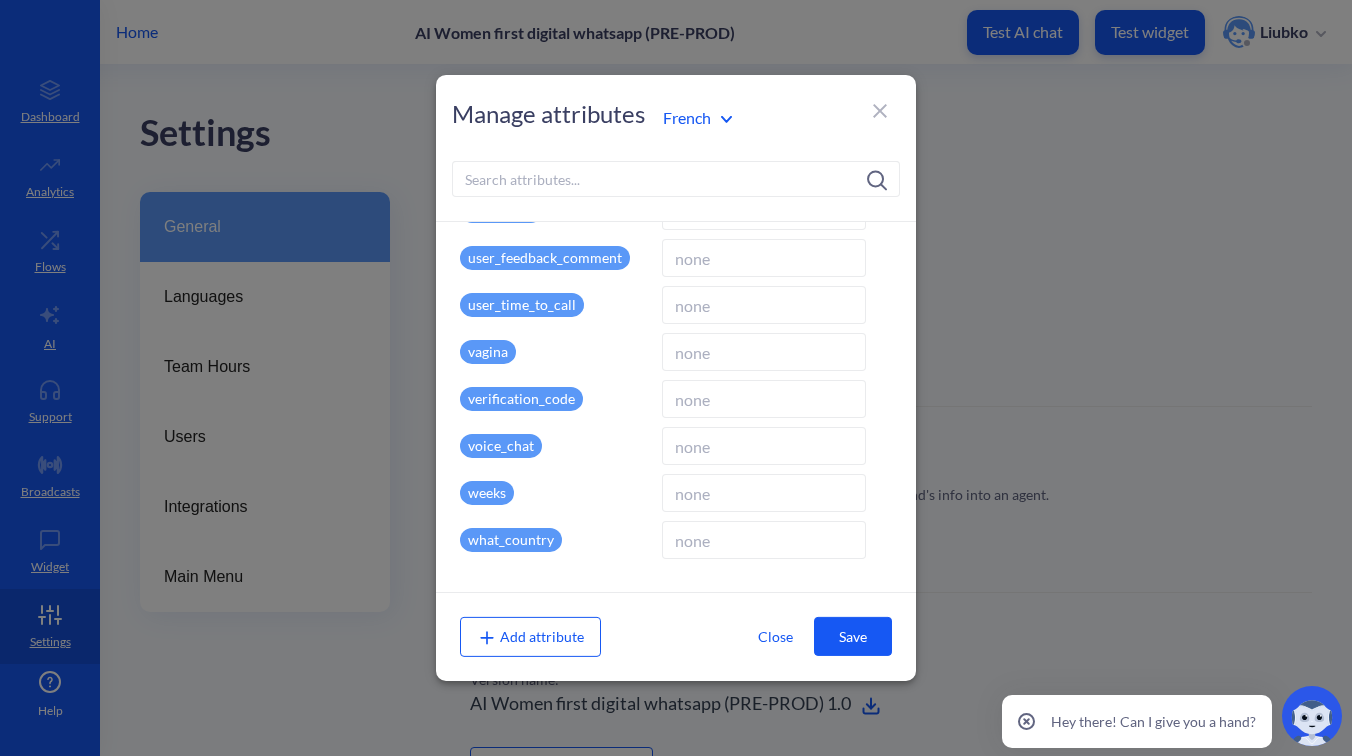 click at bounding box center [676, 179] 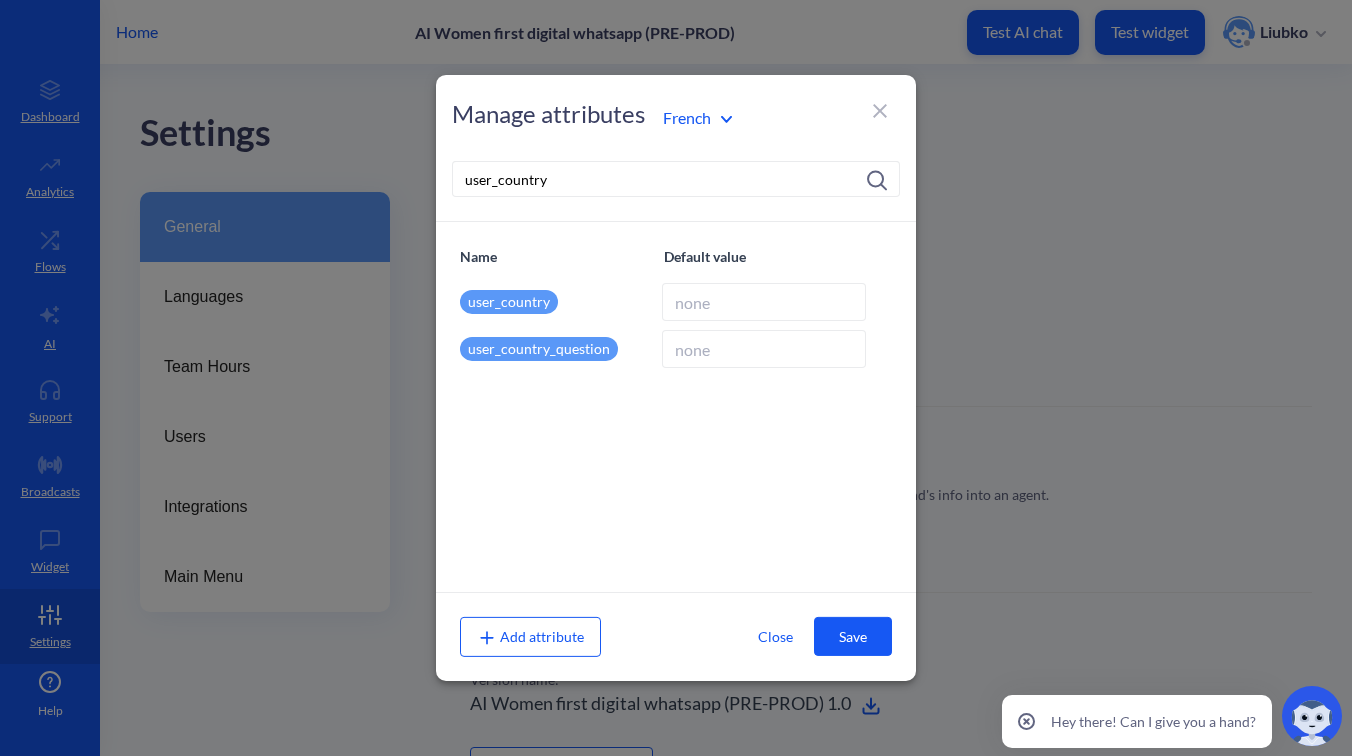 scroll, scrollTop: 0, scrollLeft: 0, axis: both 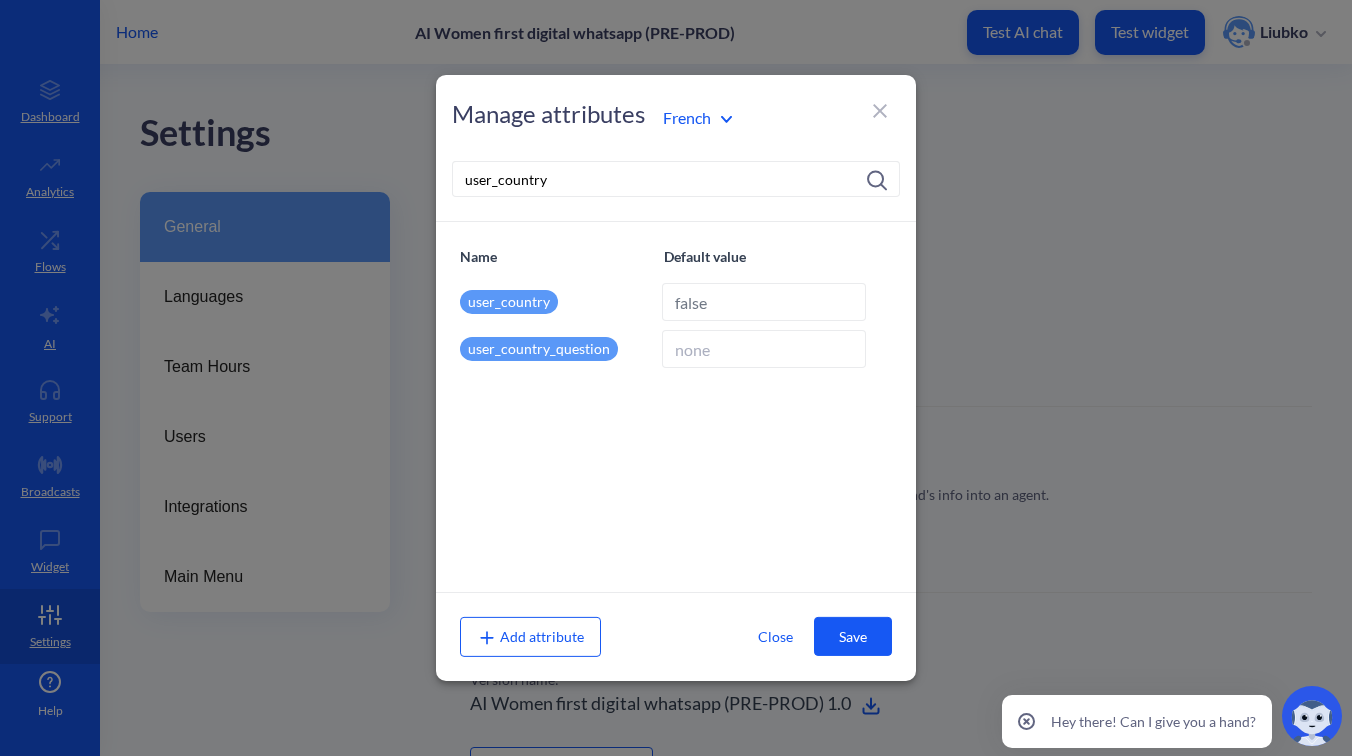type on "false" 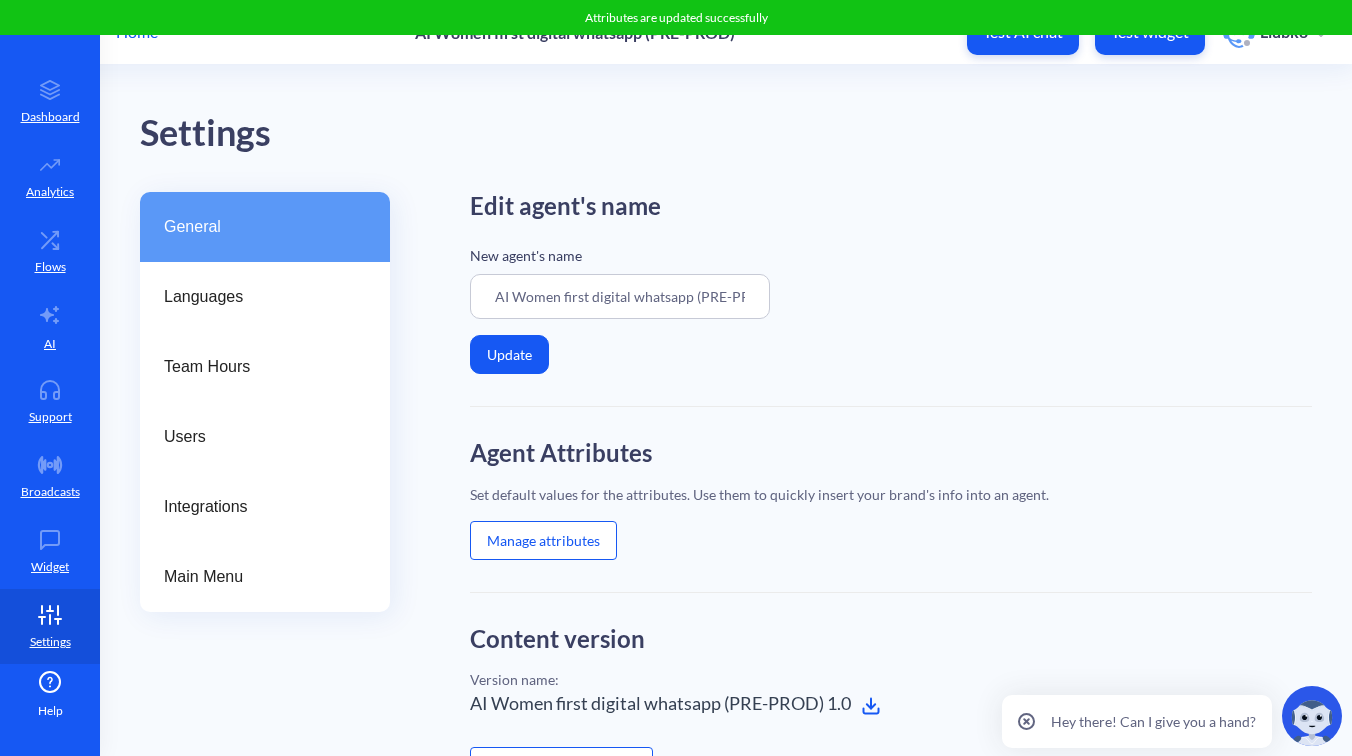 click on "Manage attributes" at bounding box center [543, 540] 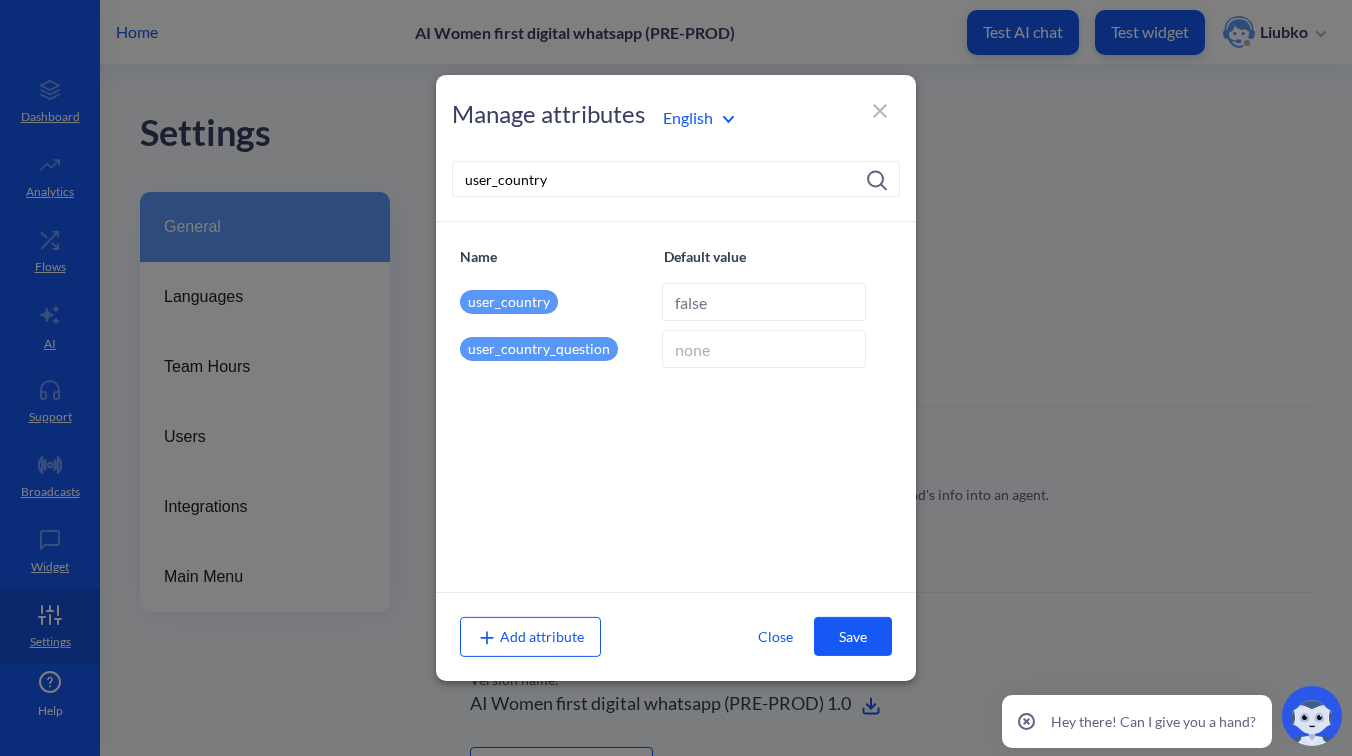 drag, startPoint x: 591, startPoint y: 183, endPoint x: 435, endPoint y: 178, distance: 156.08011 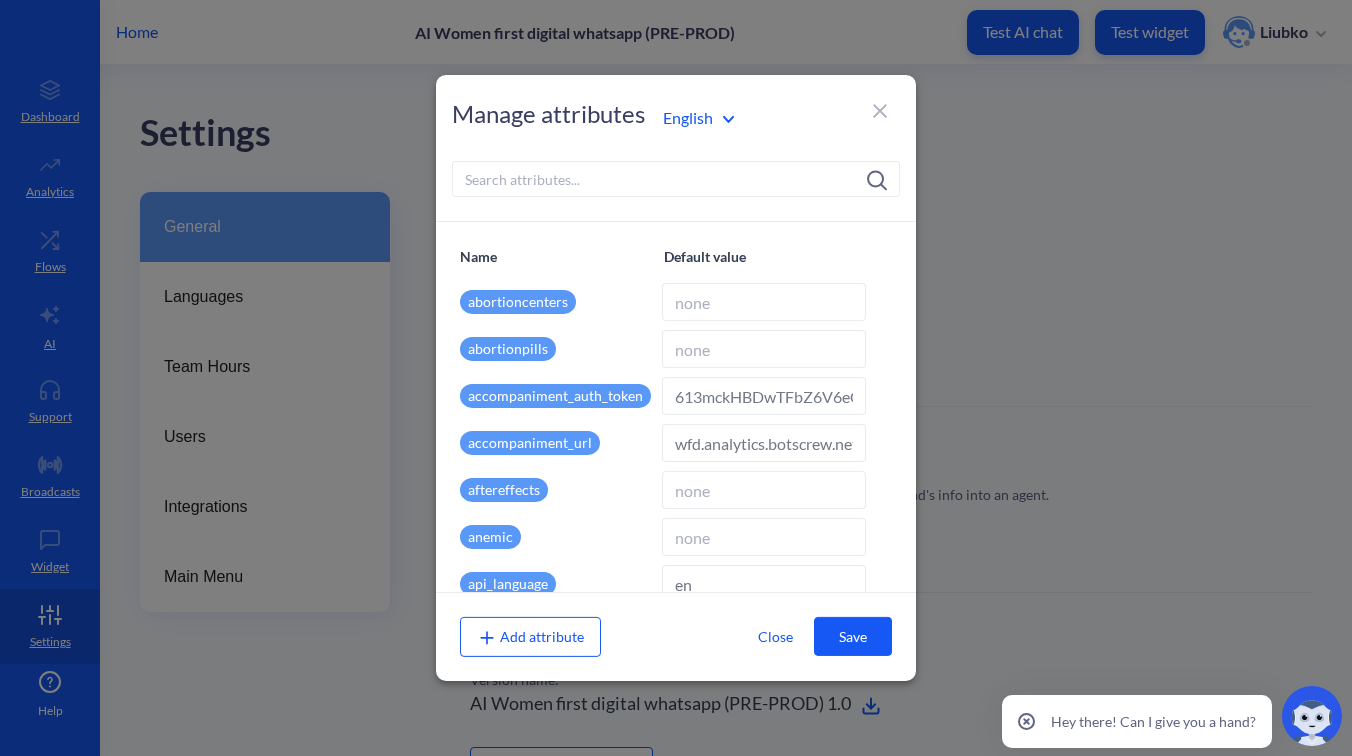type 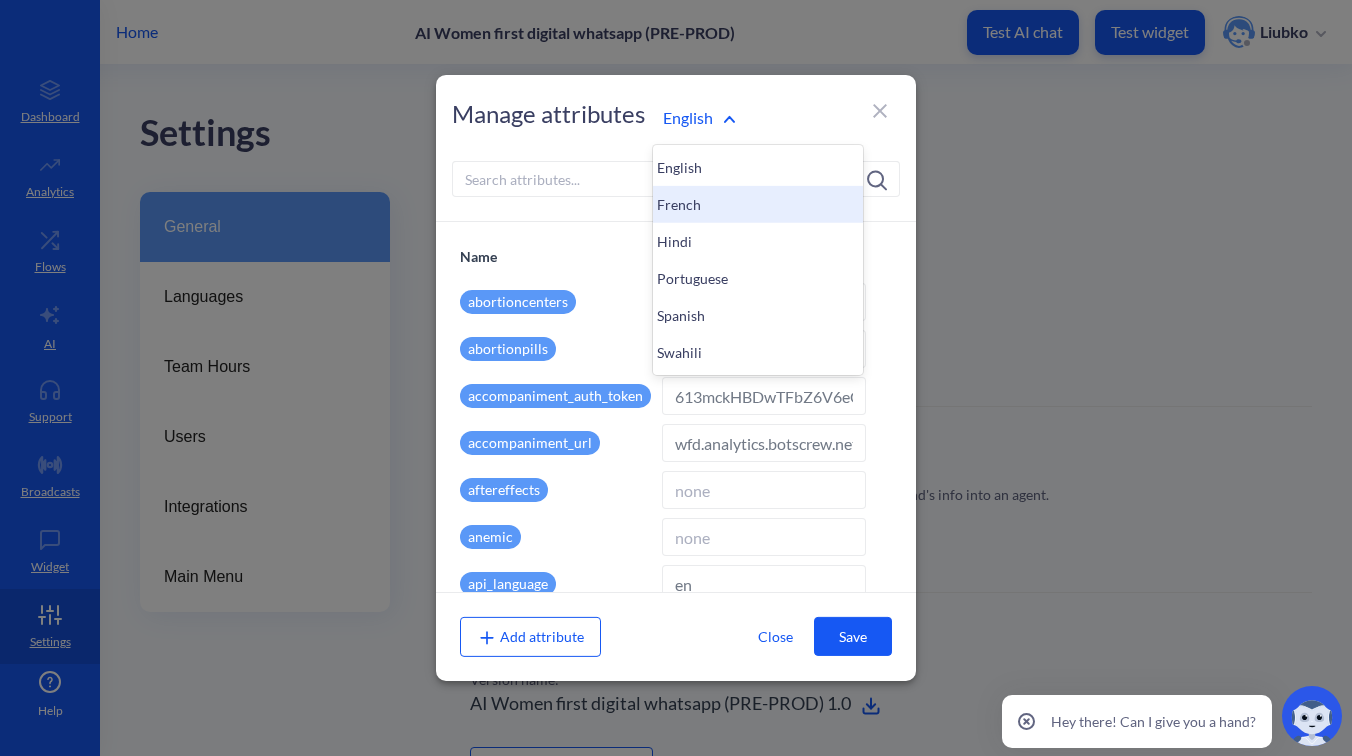 click on "French" at bounding box center (758, 204) 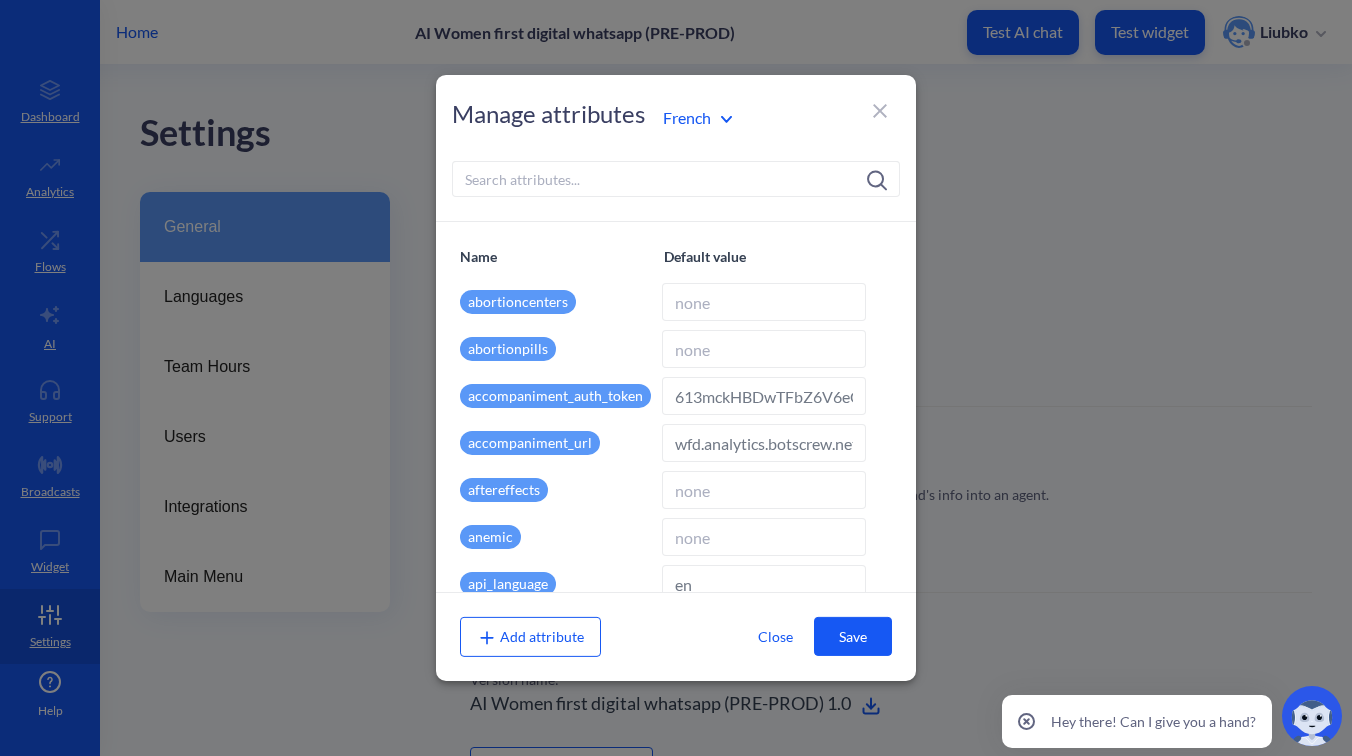 type on "fr" 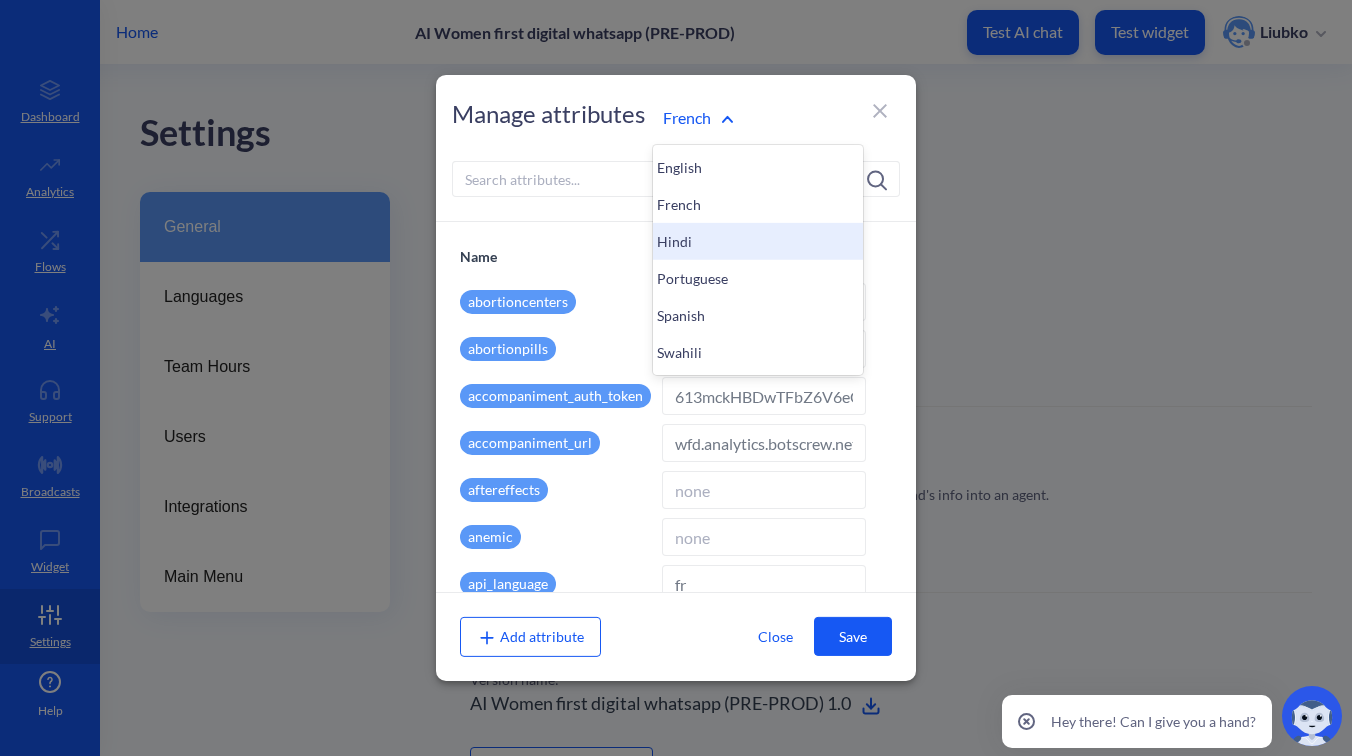 click on "Hindi" at bounding box center (758, 241) 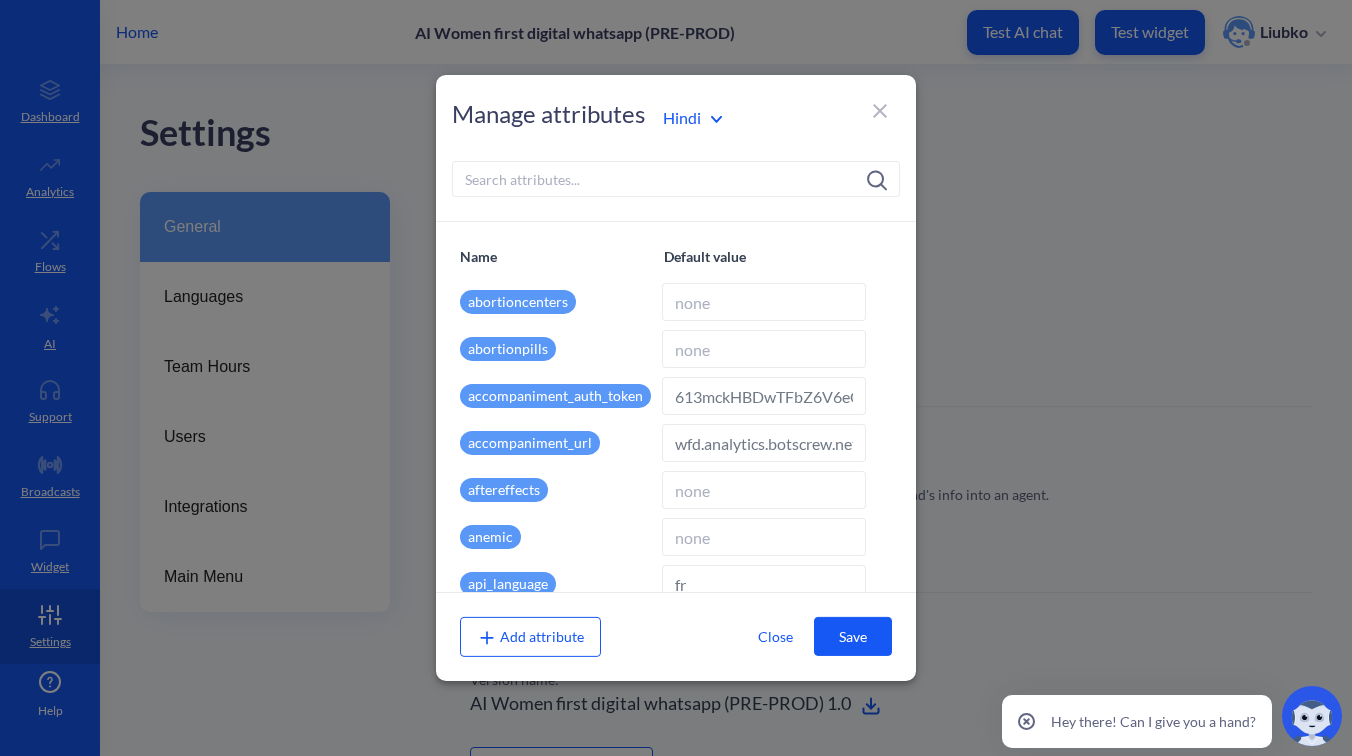type 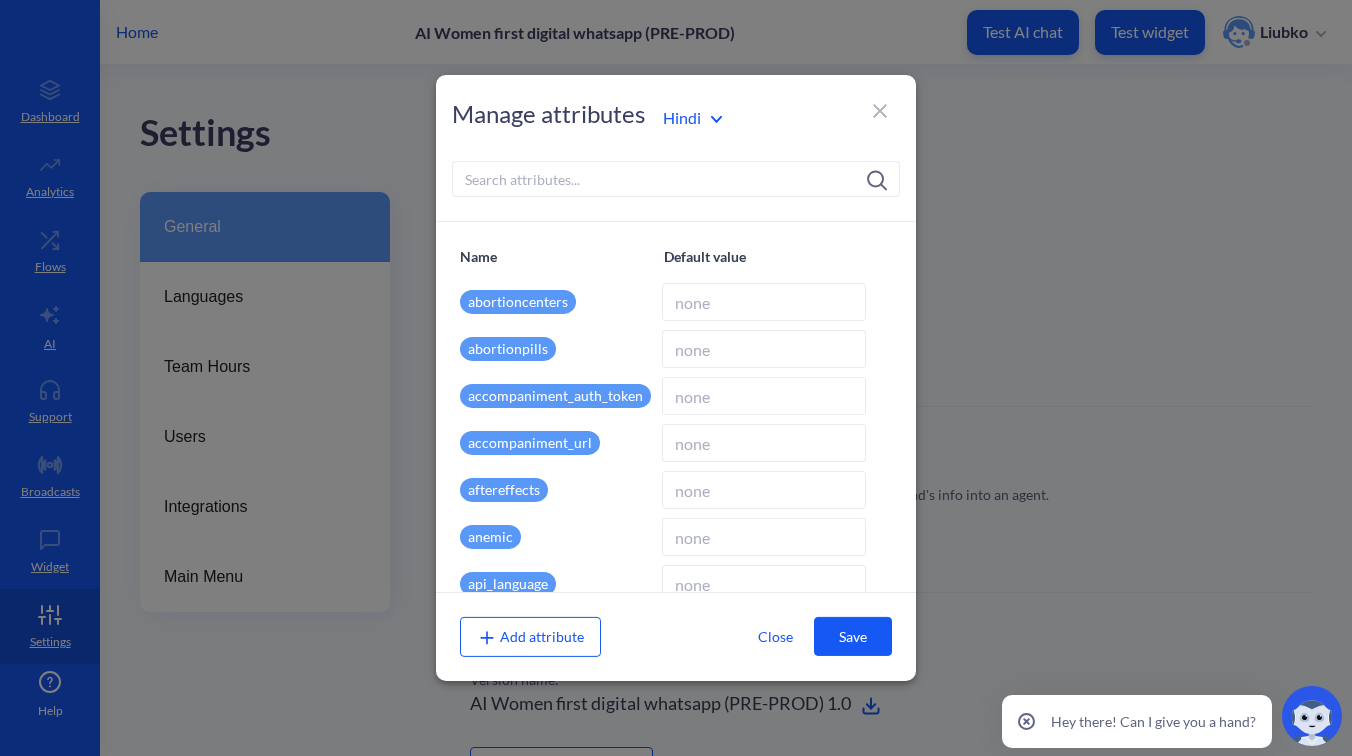 click at bounding box center (764, 396) 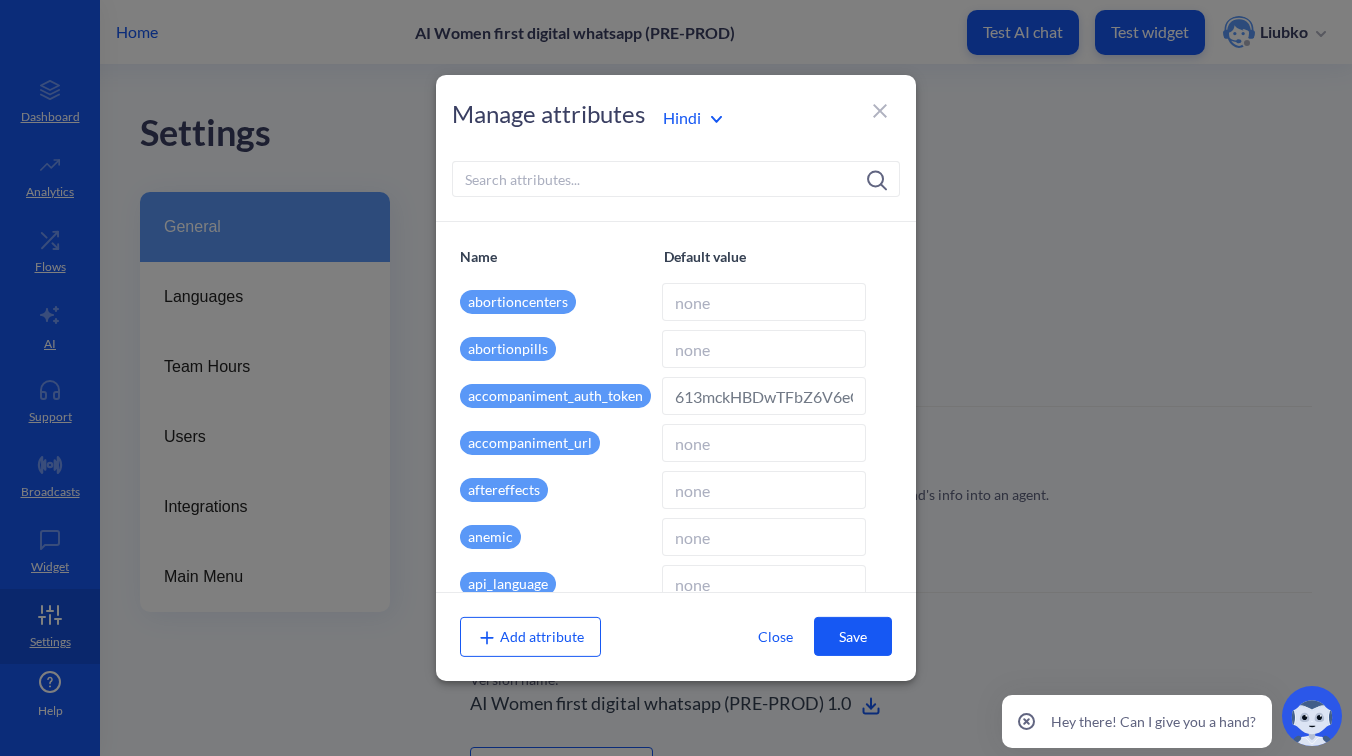 scroll, scrollTop: 0, scrollLeft: 222, axis: horizontal 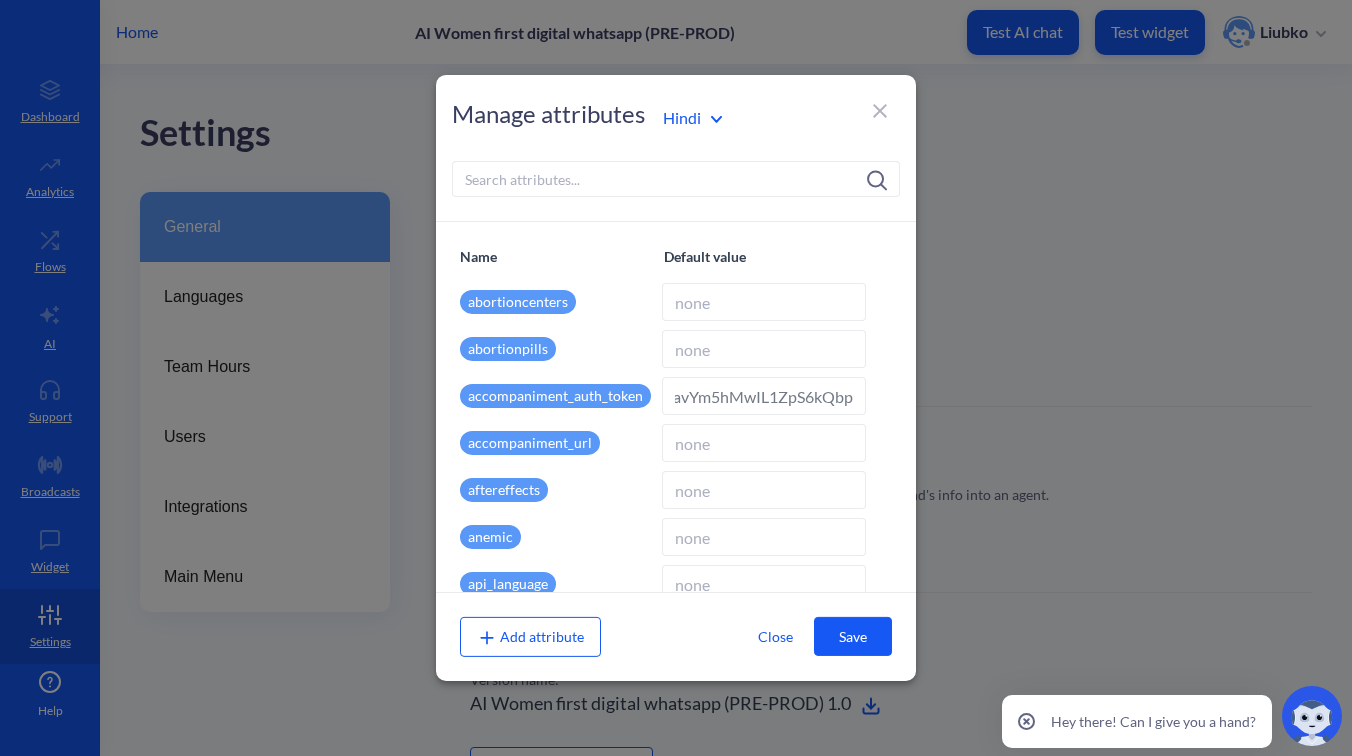 type on "613mckHBDwTFbZ6V6eC7GavYm5hMwIL1ZpS6kQbp" 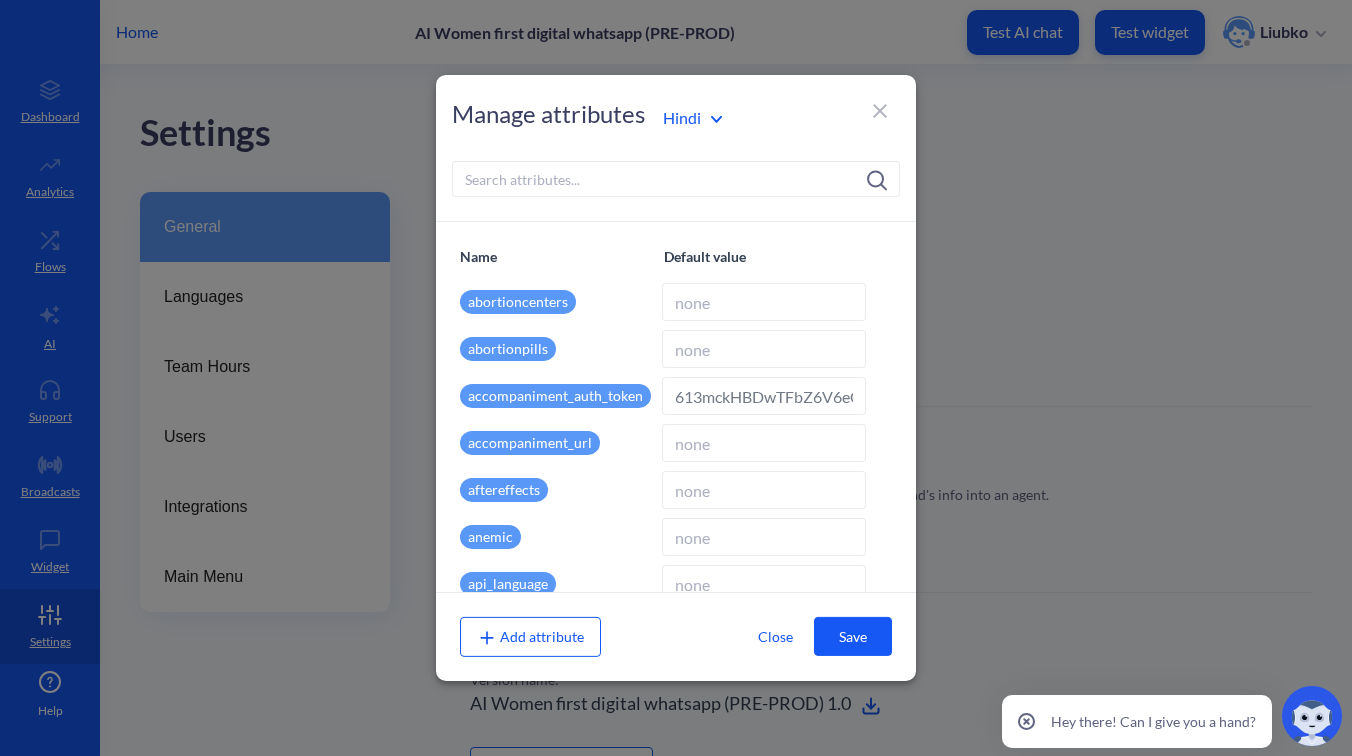 click at bounding box center [764, 443] 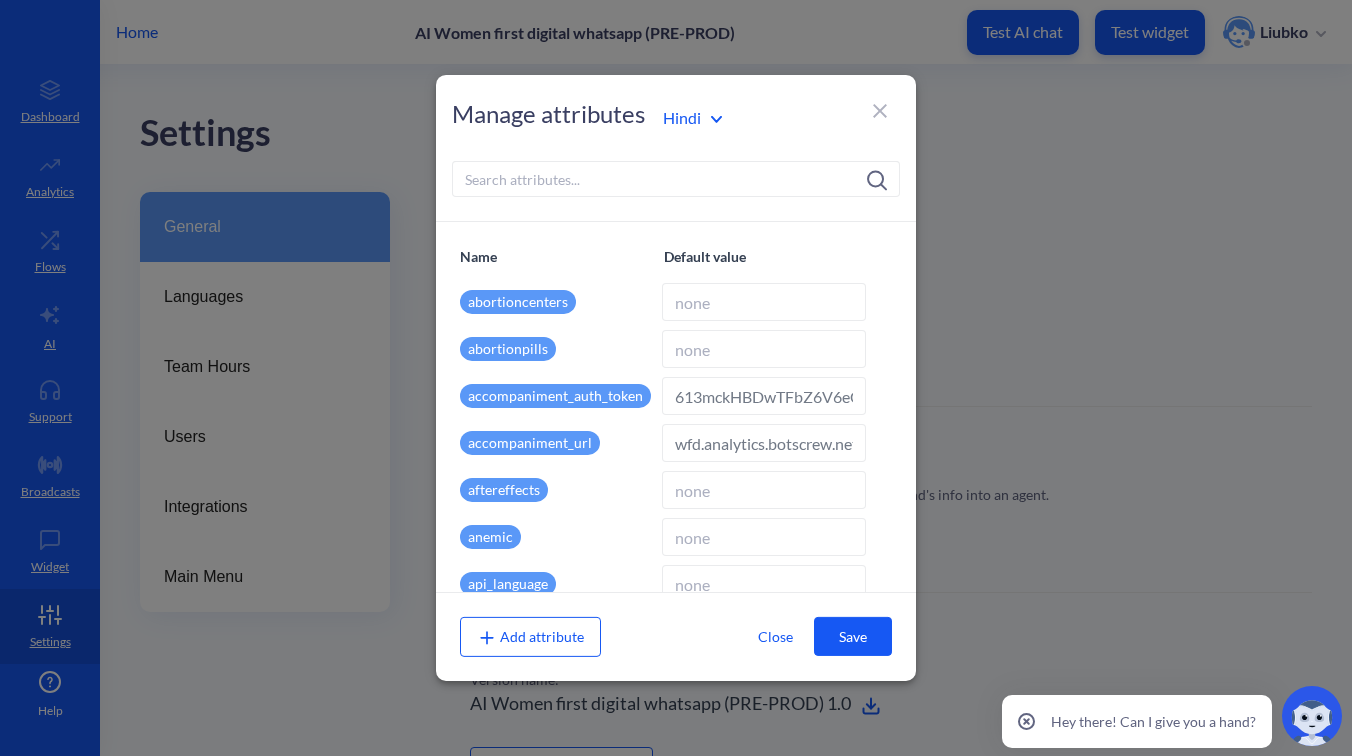 scroll, scrollTop: 0, scrollLeft: 133, axis: horizontal 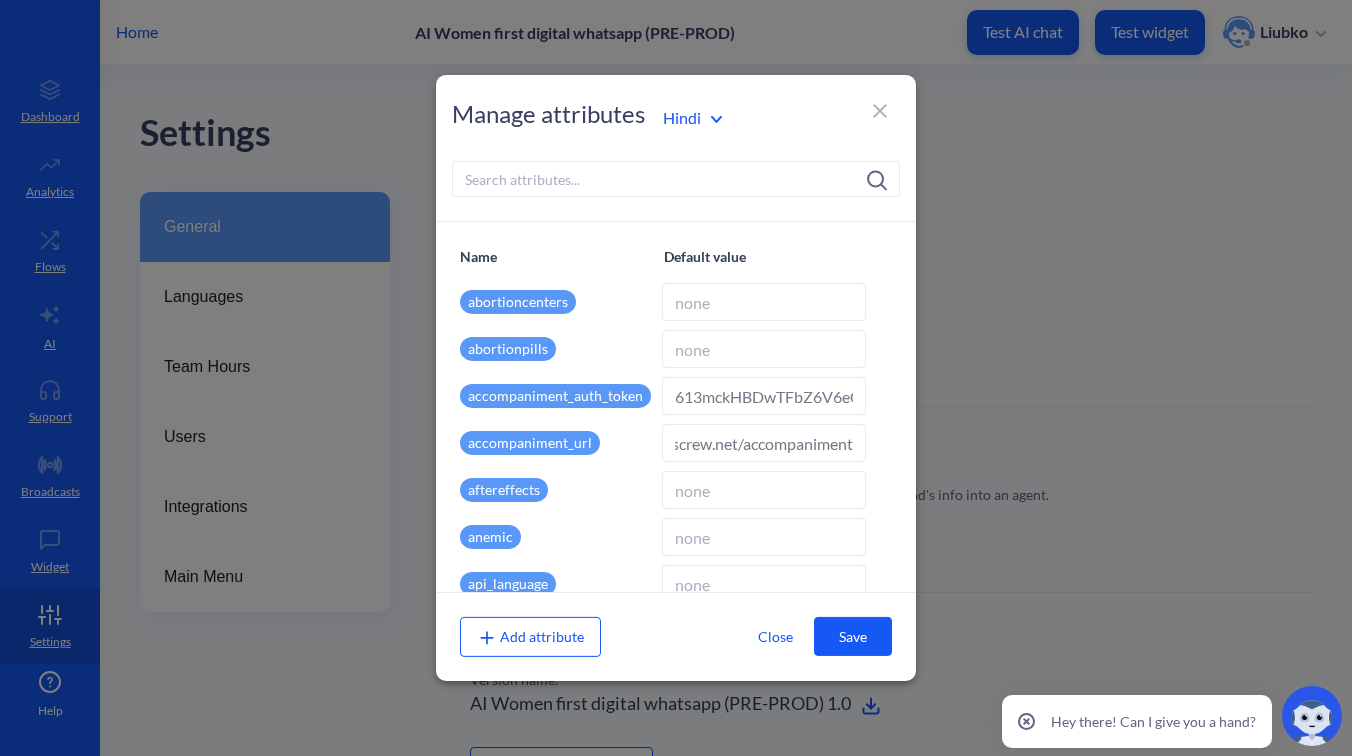 type on "wfd.analytics.botscrew.net/accompaniment" 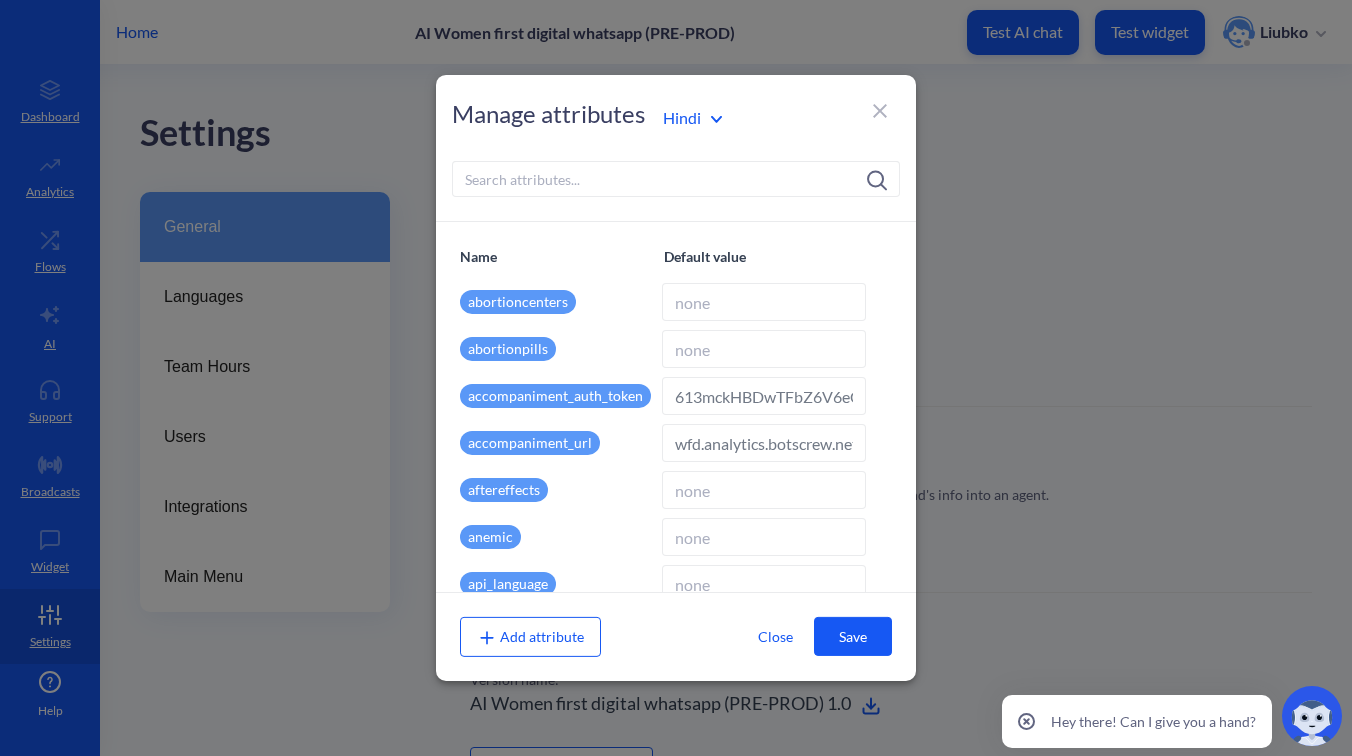 click at bounding box center [764, 584] 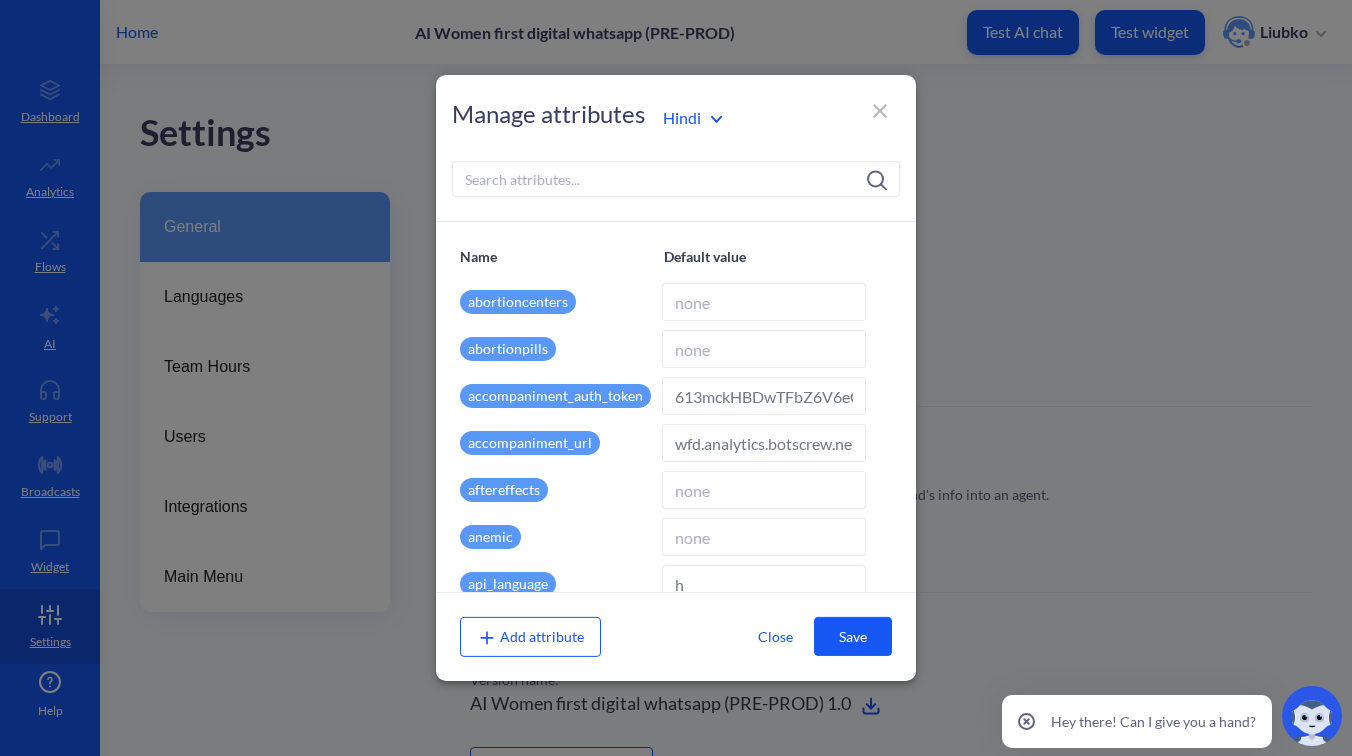 scroll, scrollTop: 2, scrollLeft: 0, axis: vertical 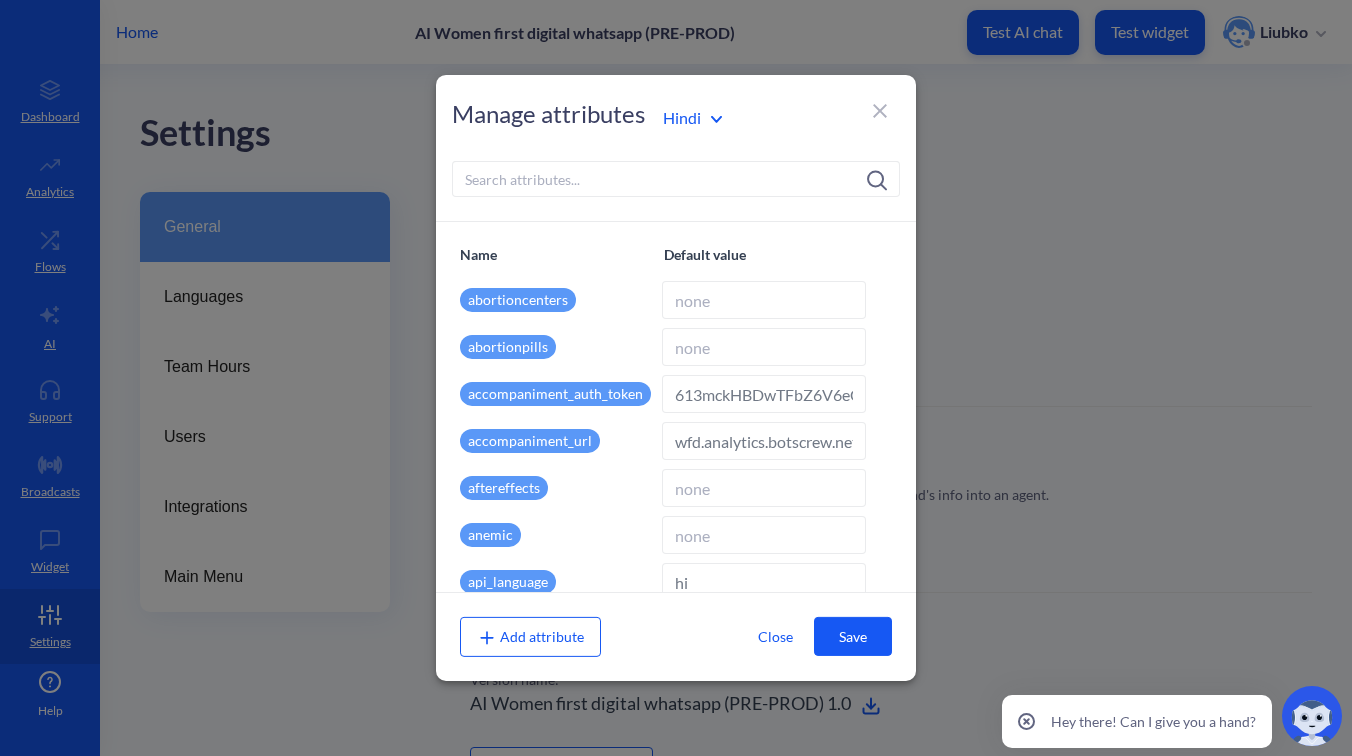 type on "hi" 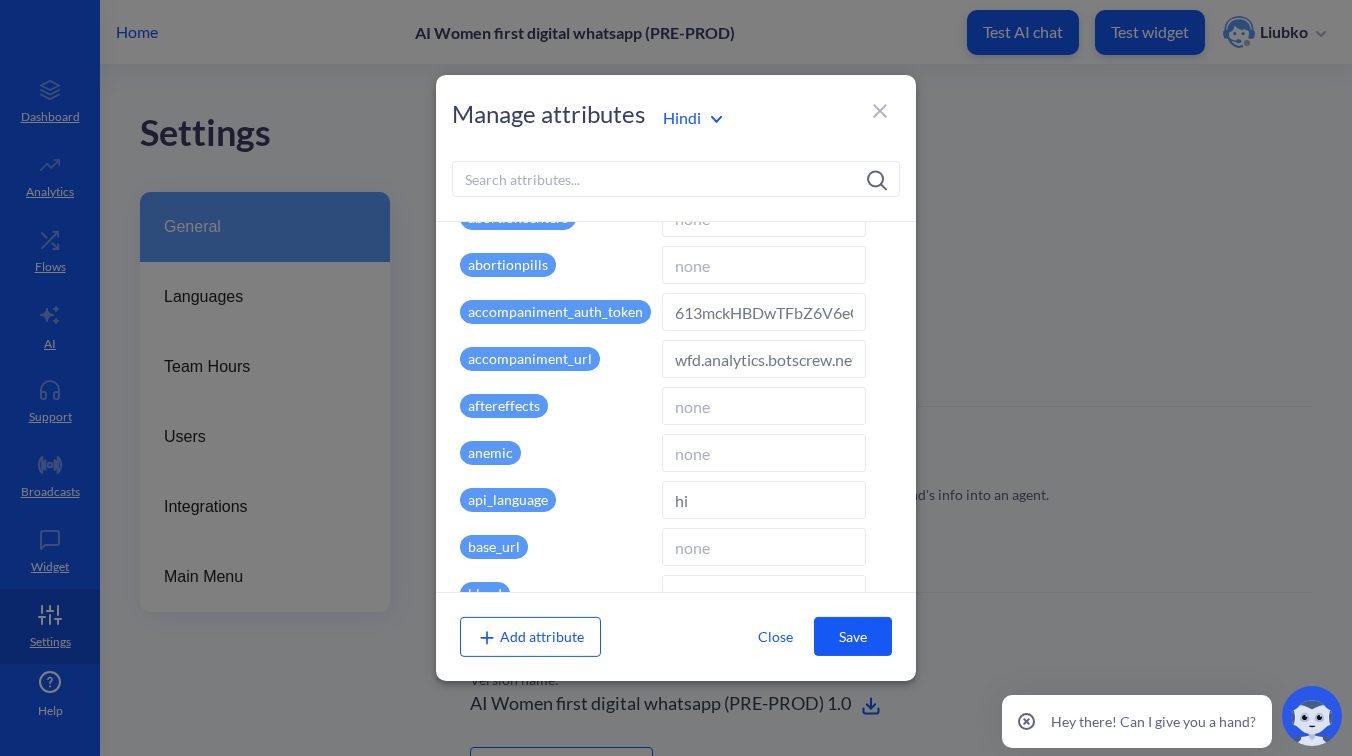 scroll, scrollTop: 91, scrollLeft: 0, axis: vertical 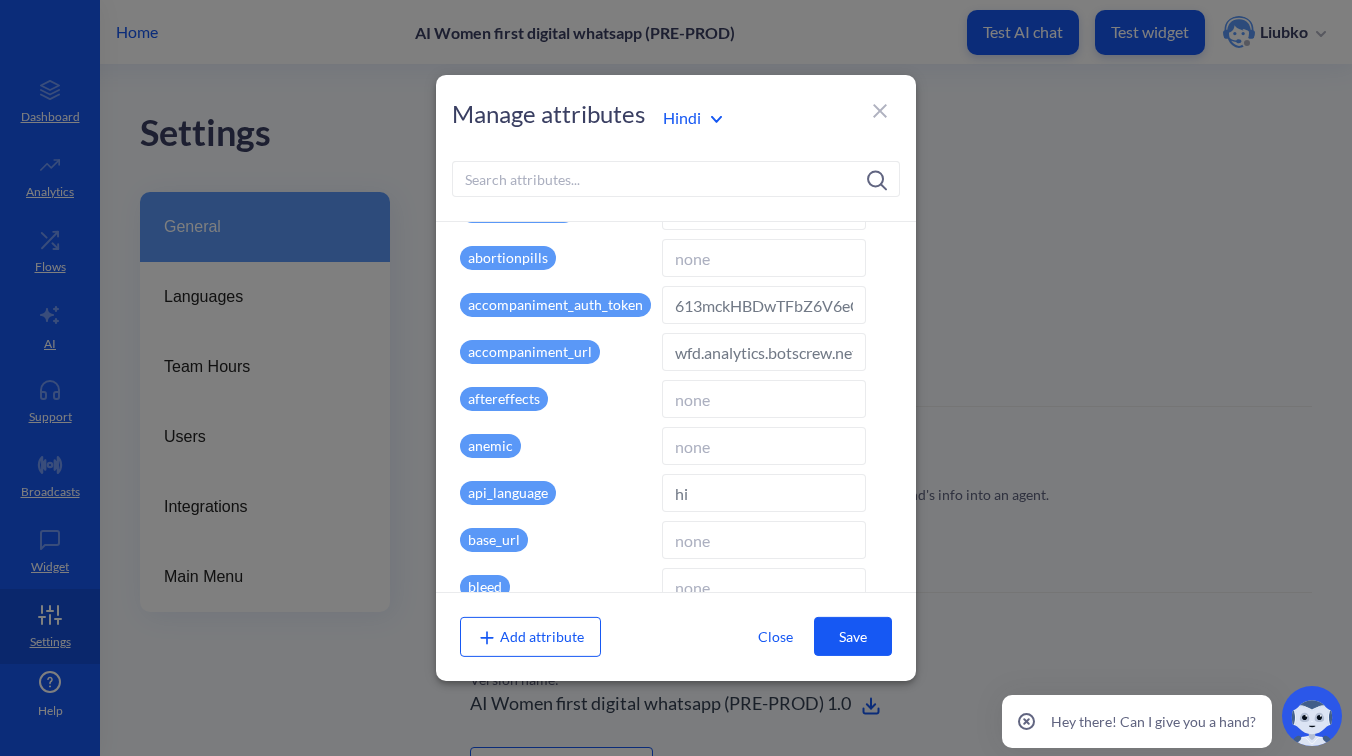 click at bounding box center (764, 540) 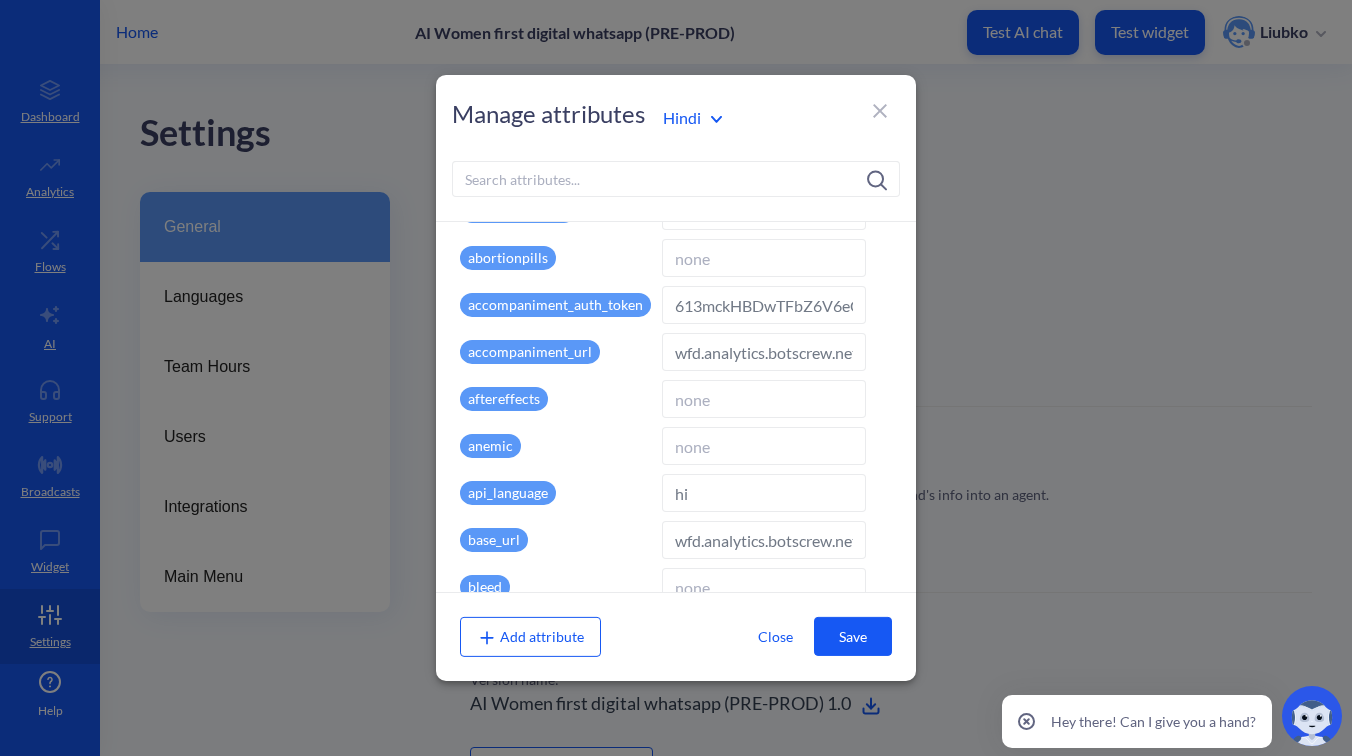 scroll, scrollTop: 0, scrollLeft: 17, axis: horizontal 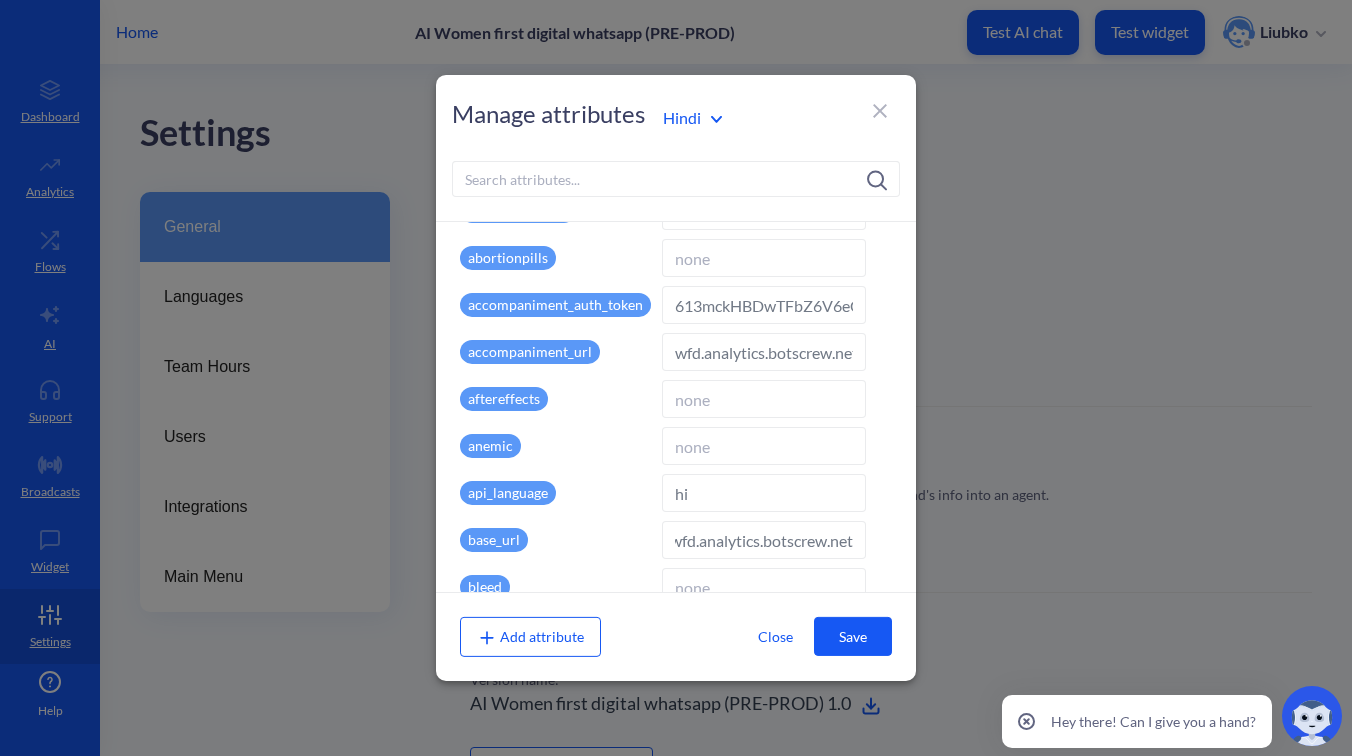 type on "wfd.analytics.botscrew.net" 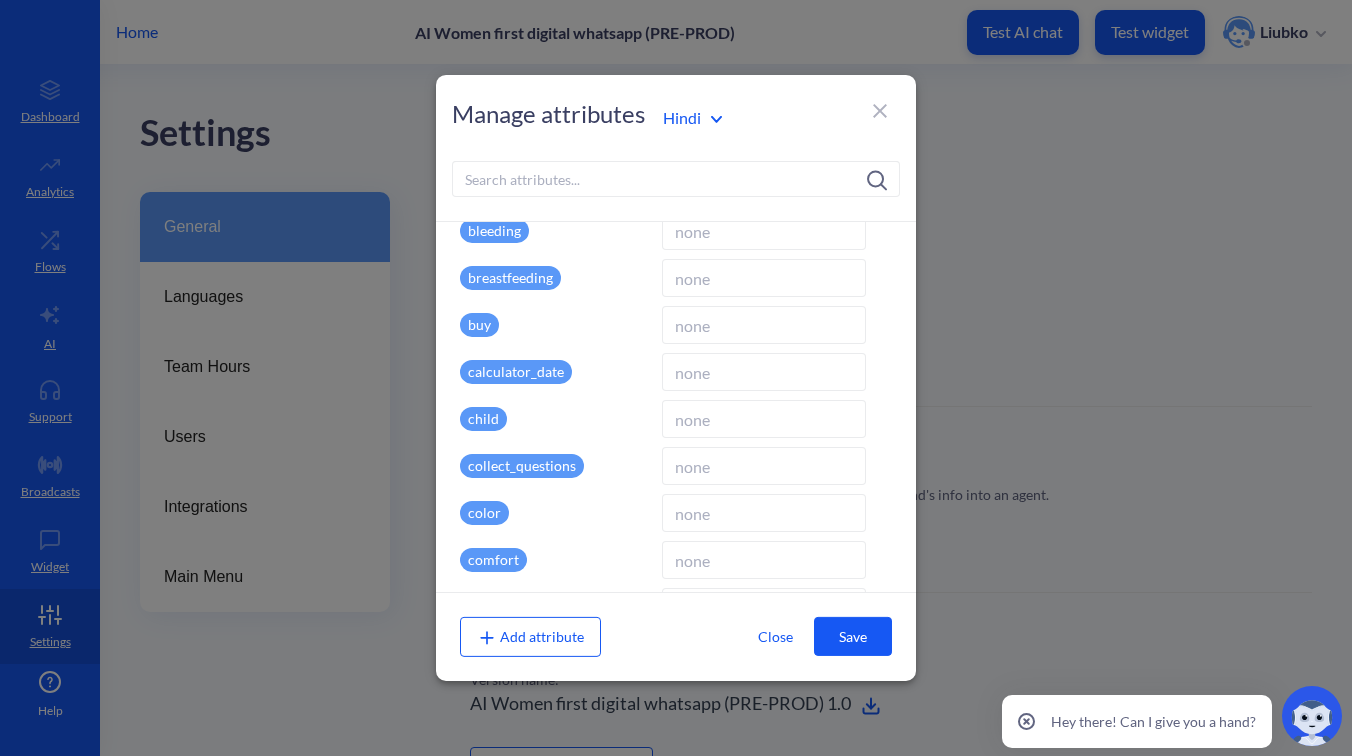 scroll, scrollTop: 512, scrollLeft: 0, axis: vertical 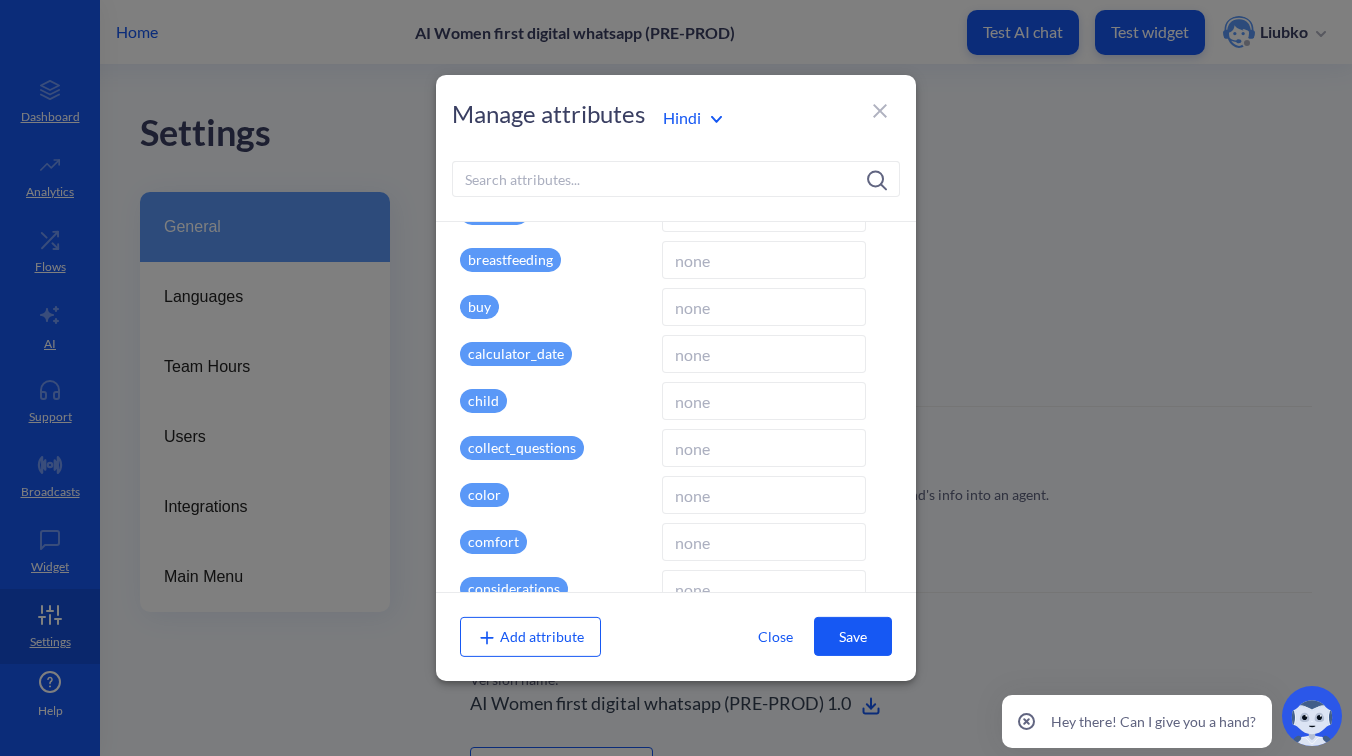 click at bounding box center [764, 448] 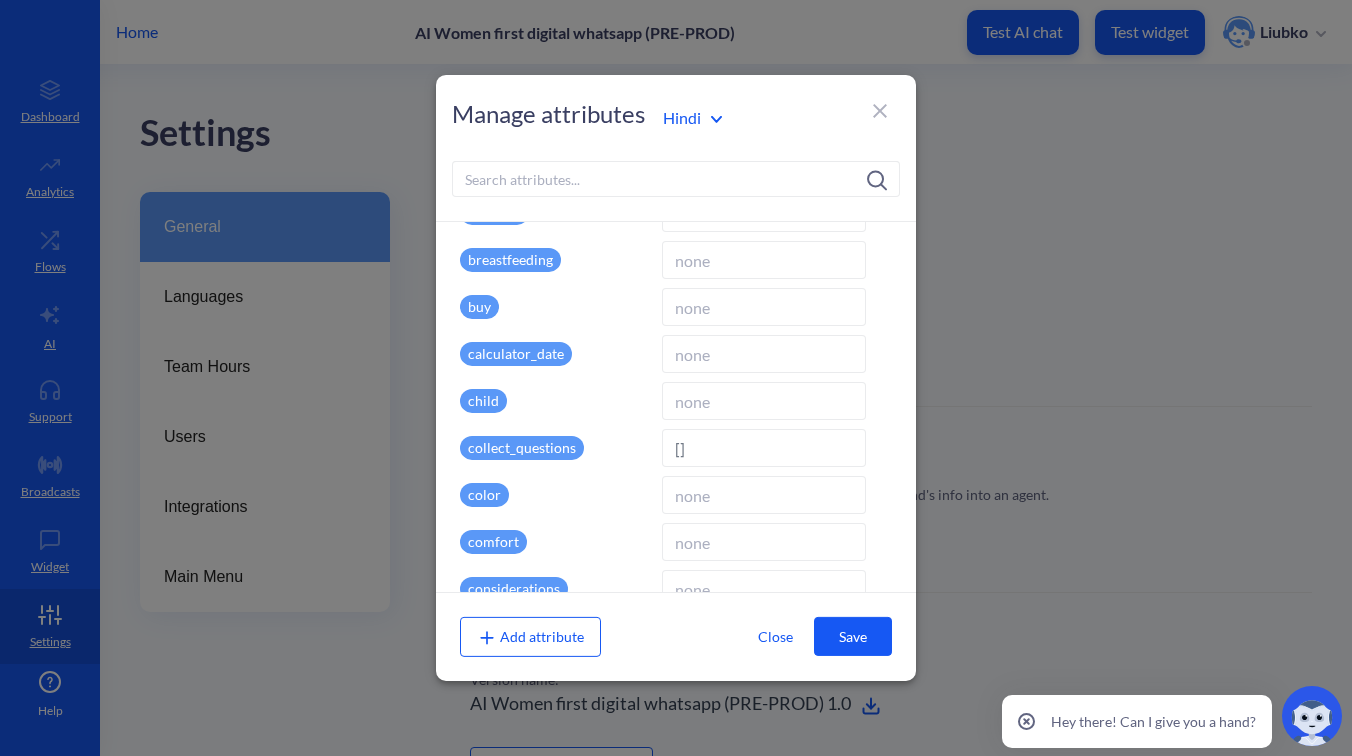 type on "[]" 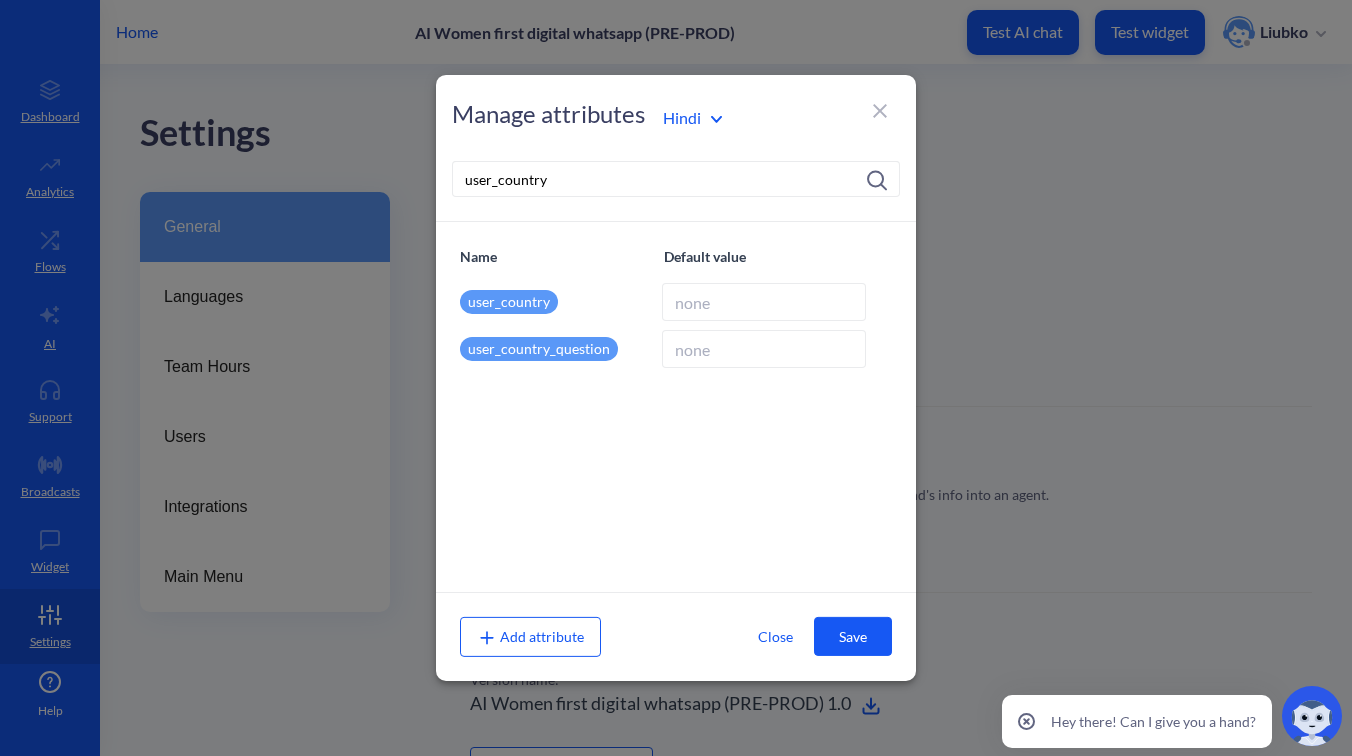 scroll, scrollTop: 0, scrollLeft: 0, axis: both 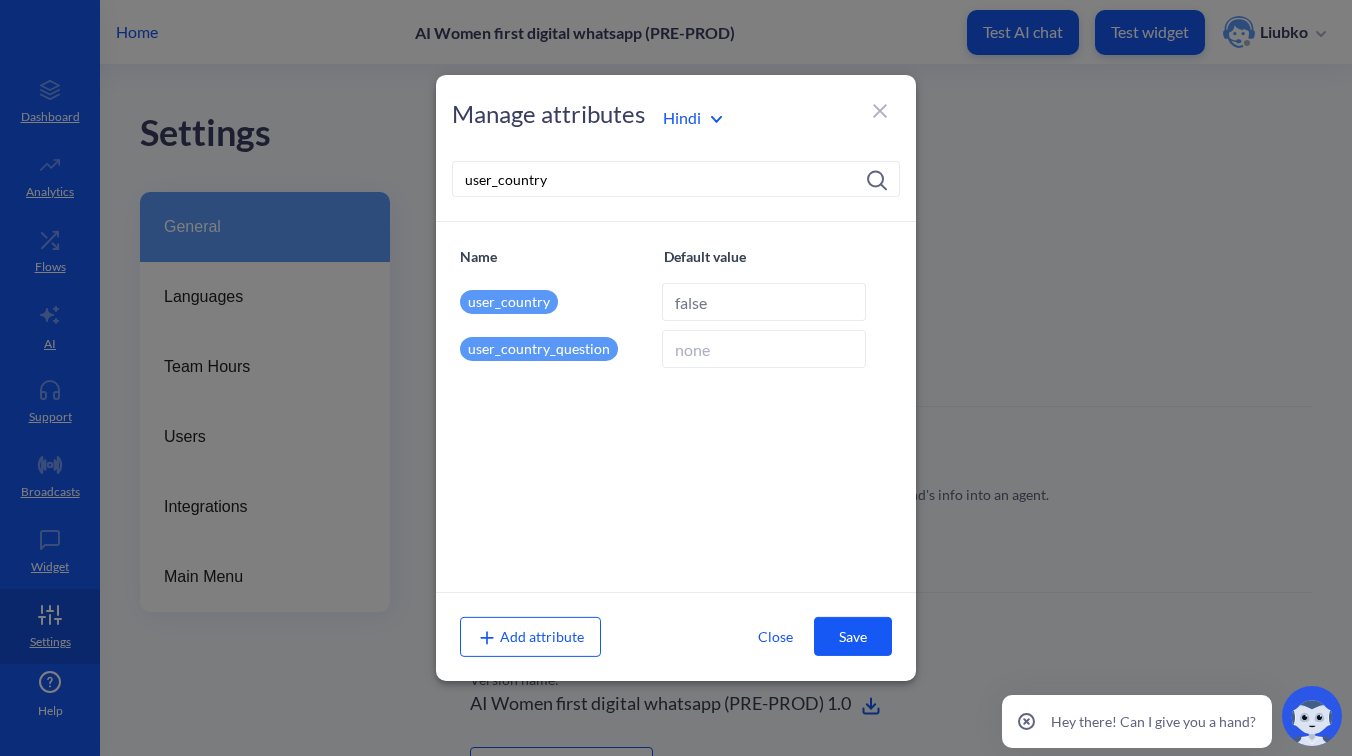 type on "false" 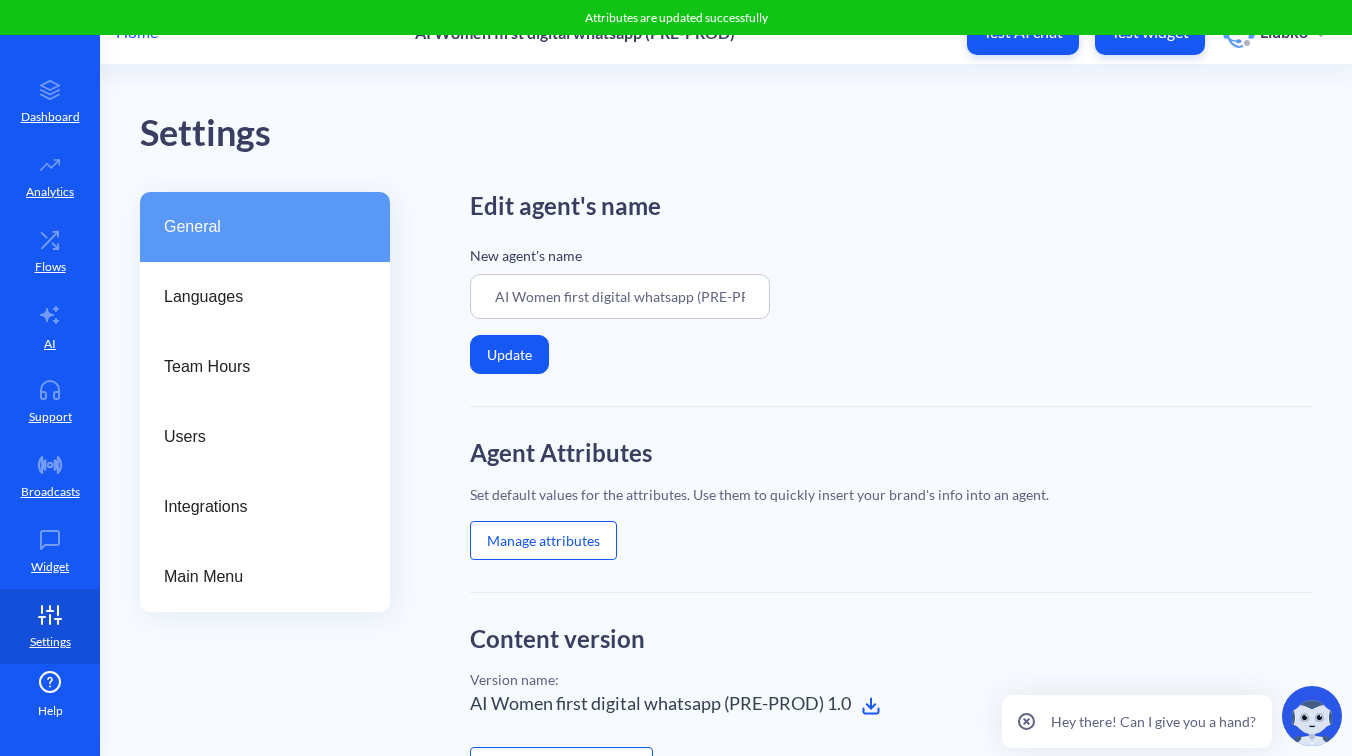 click on "New agent's name AI Women first digital whatsapp (PRE-PROD)" at bounding box center [891, 282] 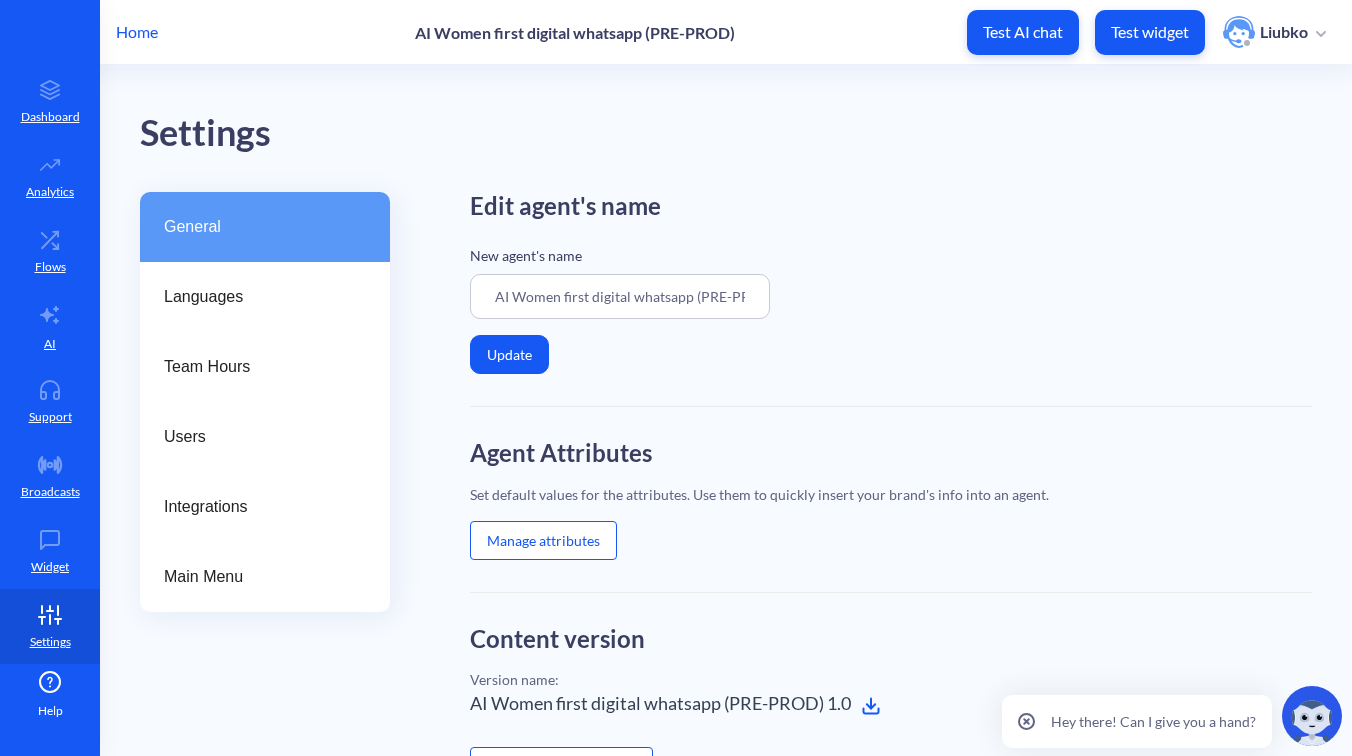 click on "Manage attributes" at bounding box center (543, 540) 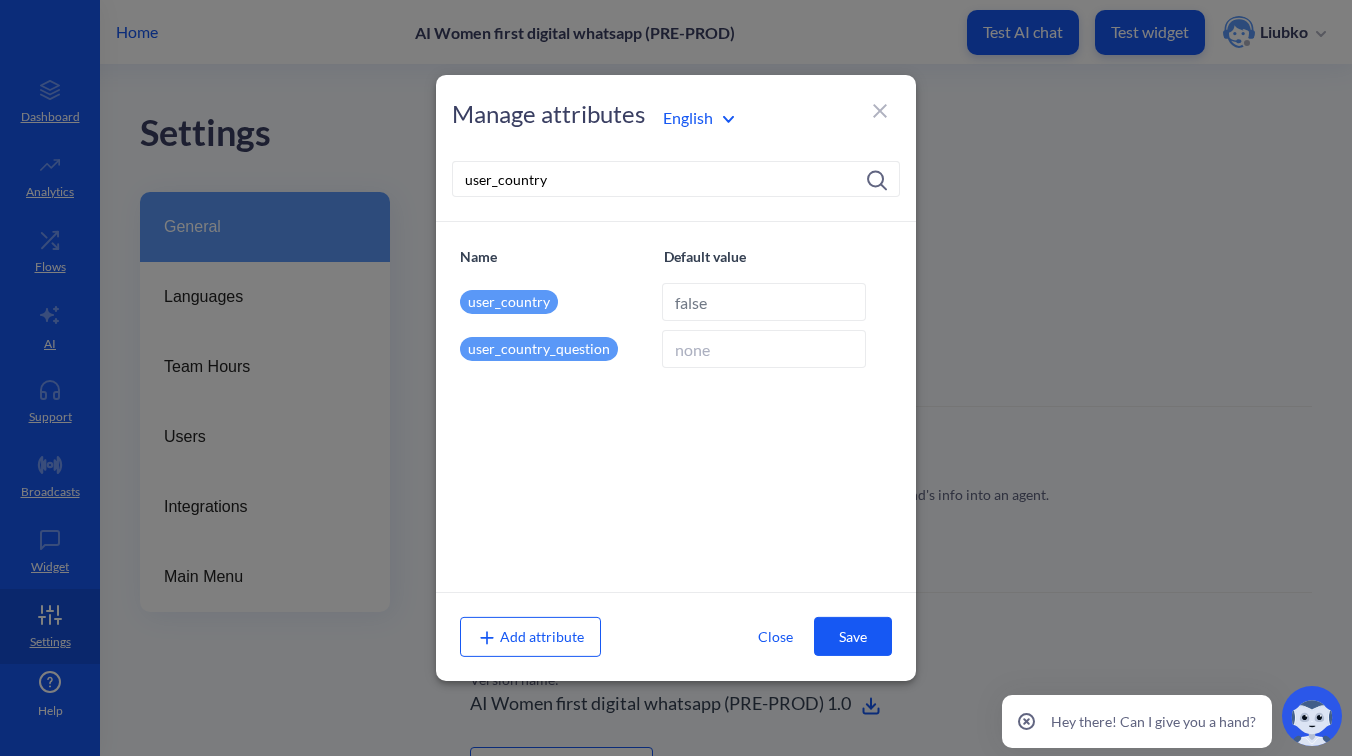 drag, startPoint x: 603, startPoint y: 186, endPoint x: 391, endPoint y: 166, distance: 212.9413 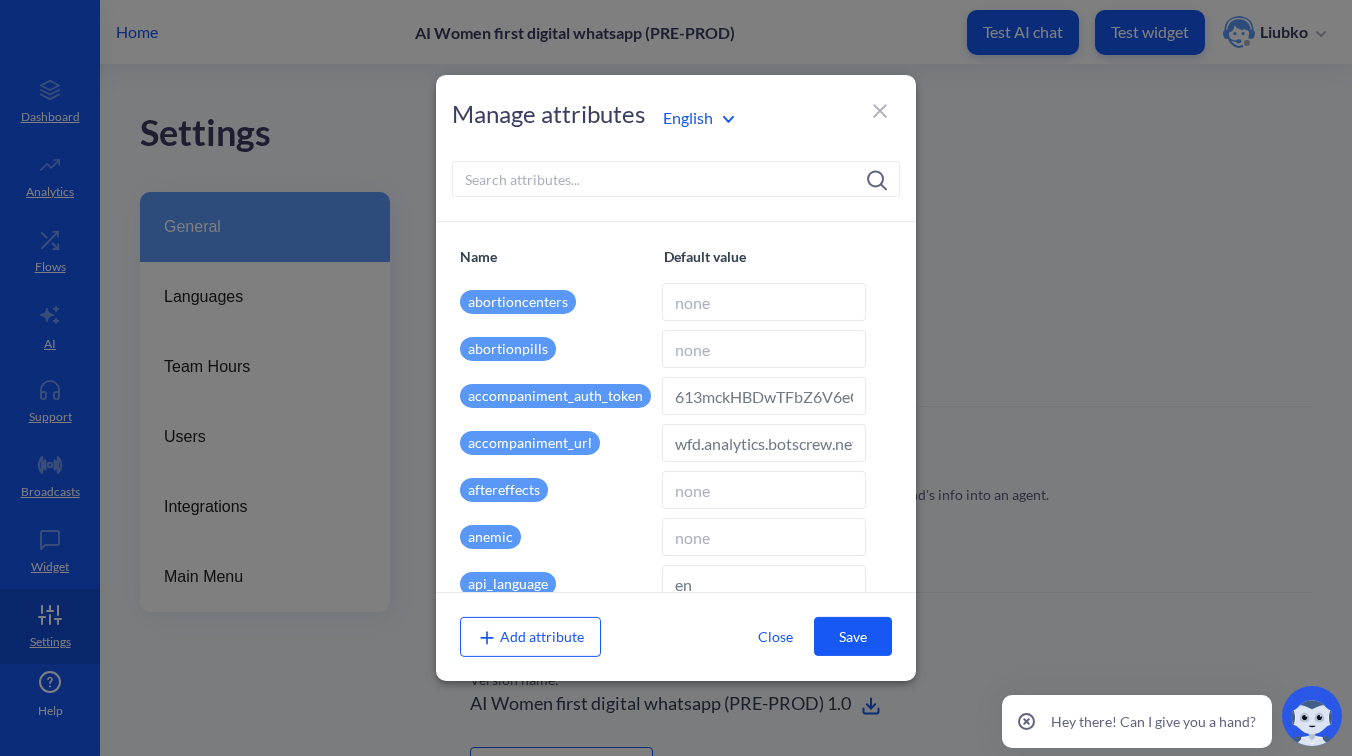 type 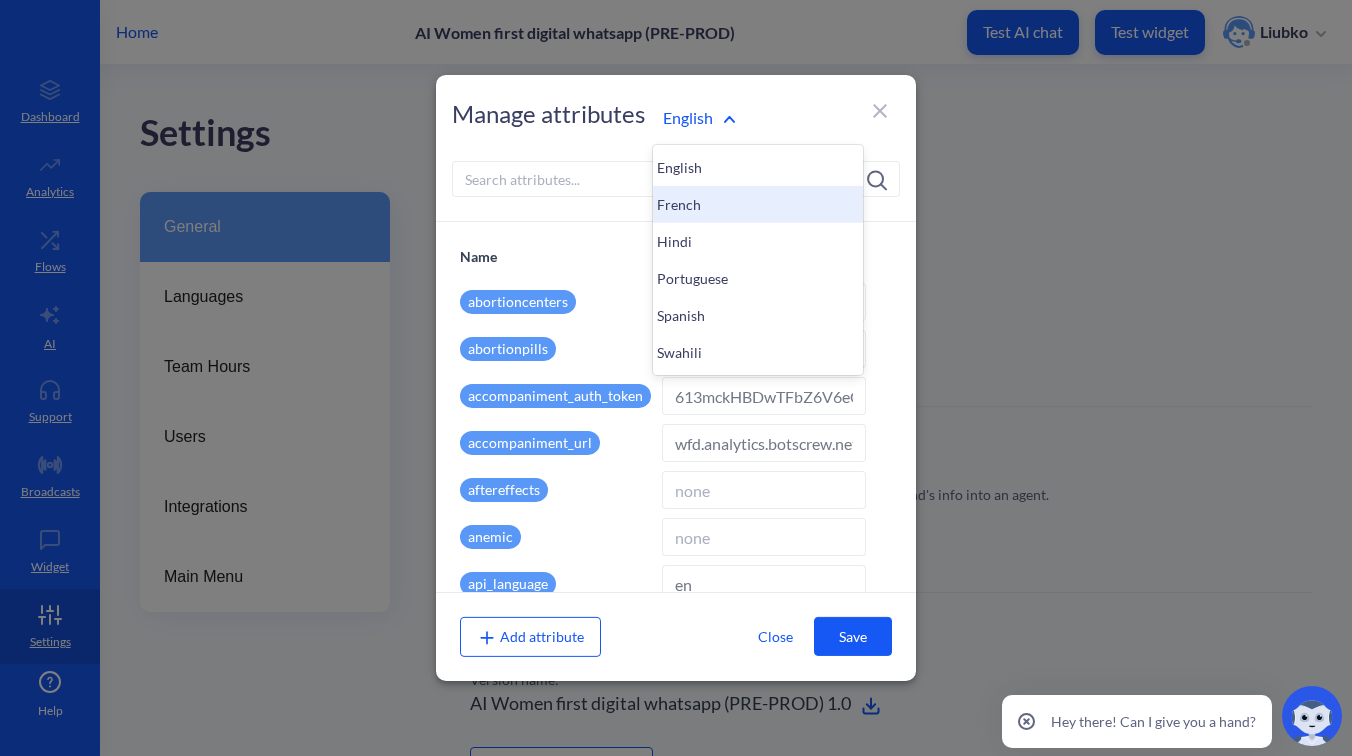 click on "French" at bounding box center (758, 204) 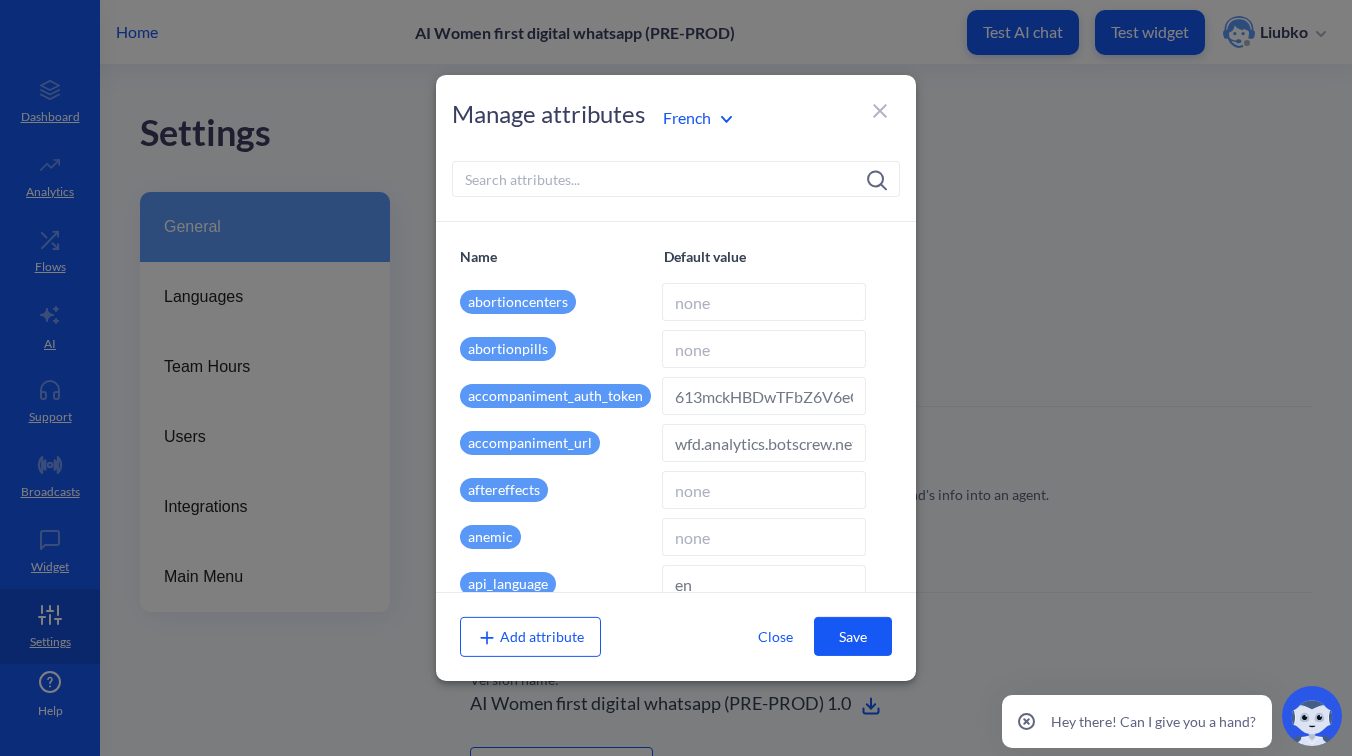 type on "fr" 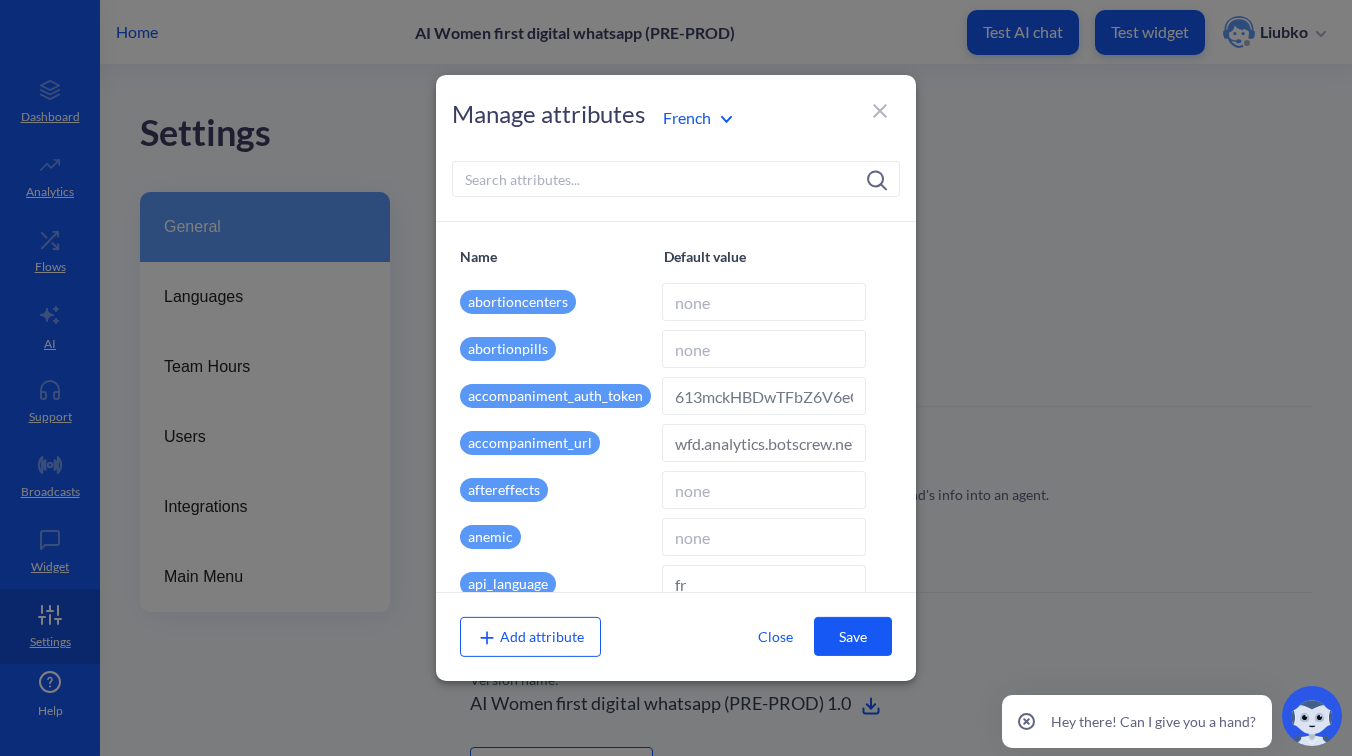 click on "French" at bounding box center [758, 118] 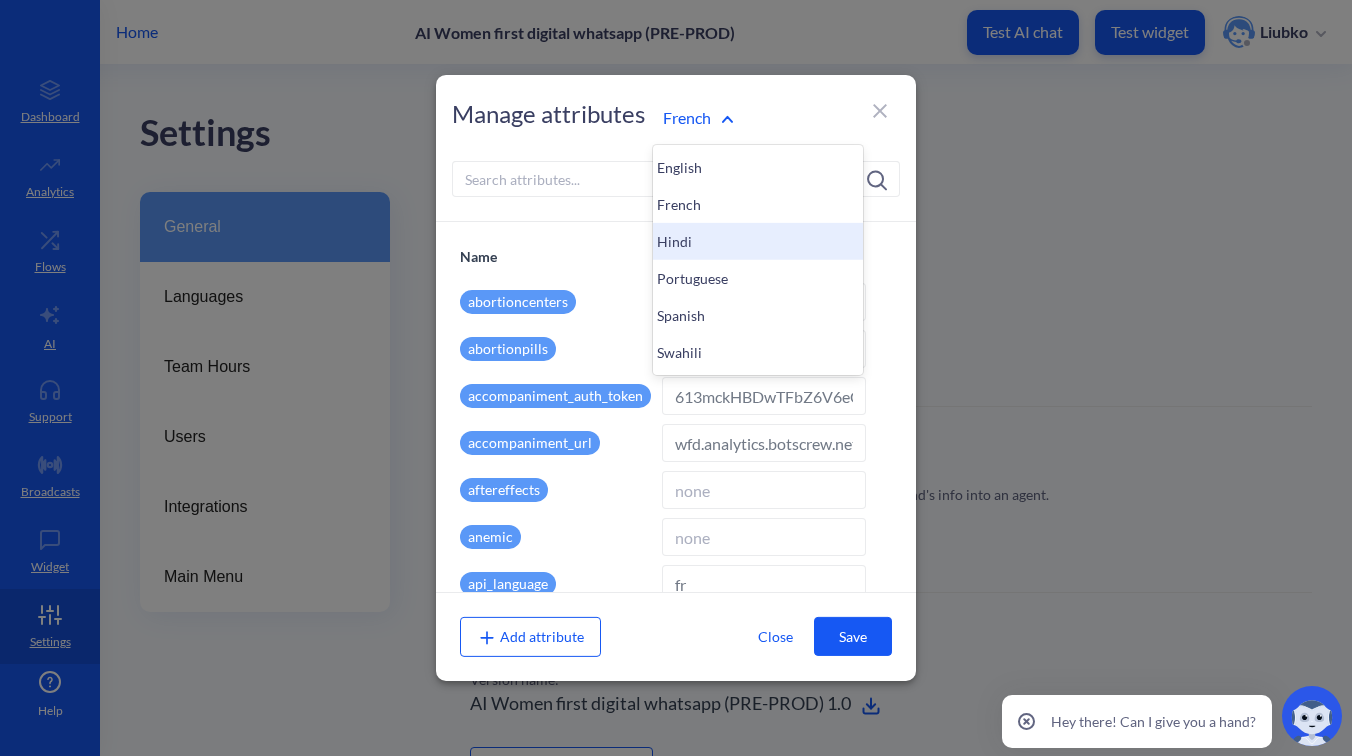 click on "Hindi" at bounding box center [758, 241] 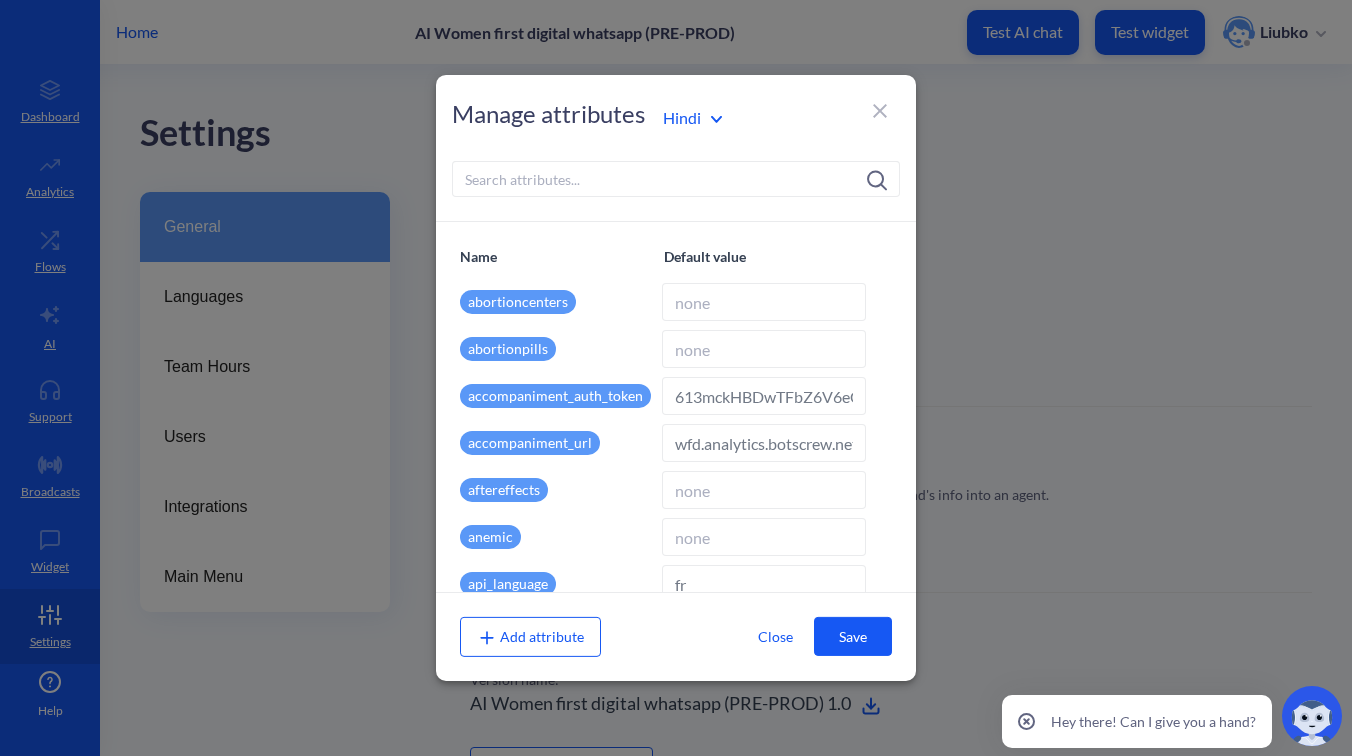 type on "hi" 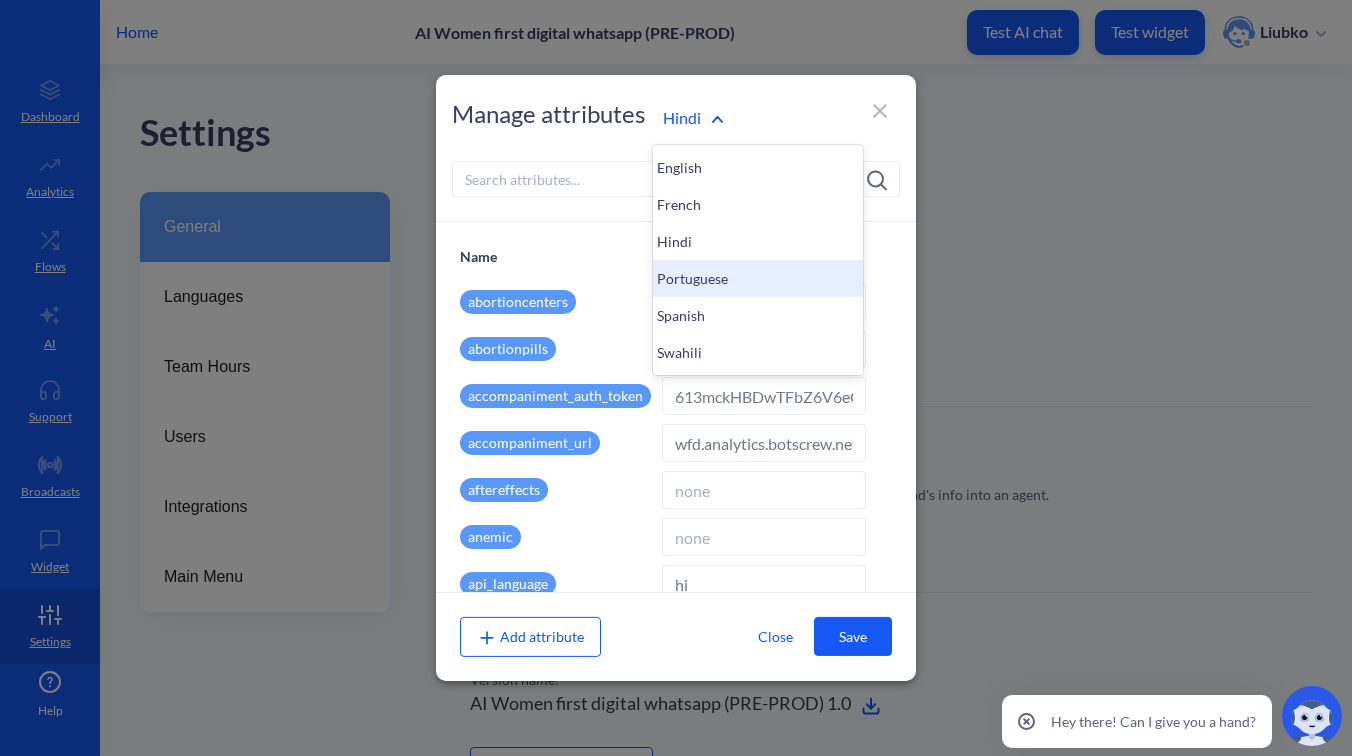 click on "Portuguese" at bounding box center (758, 278) 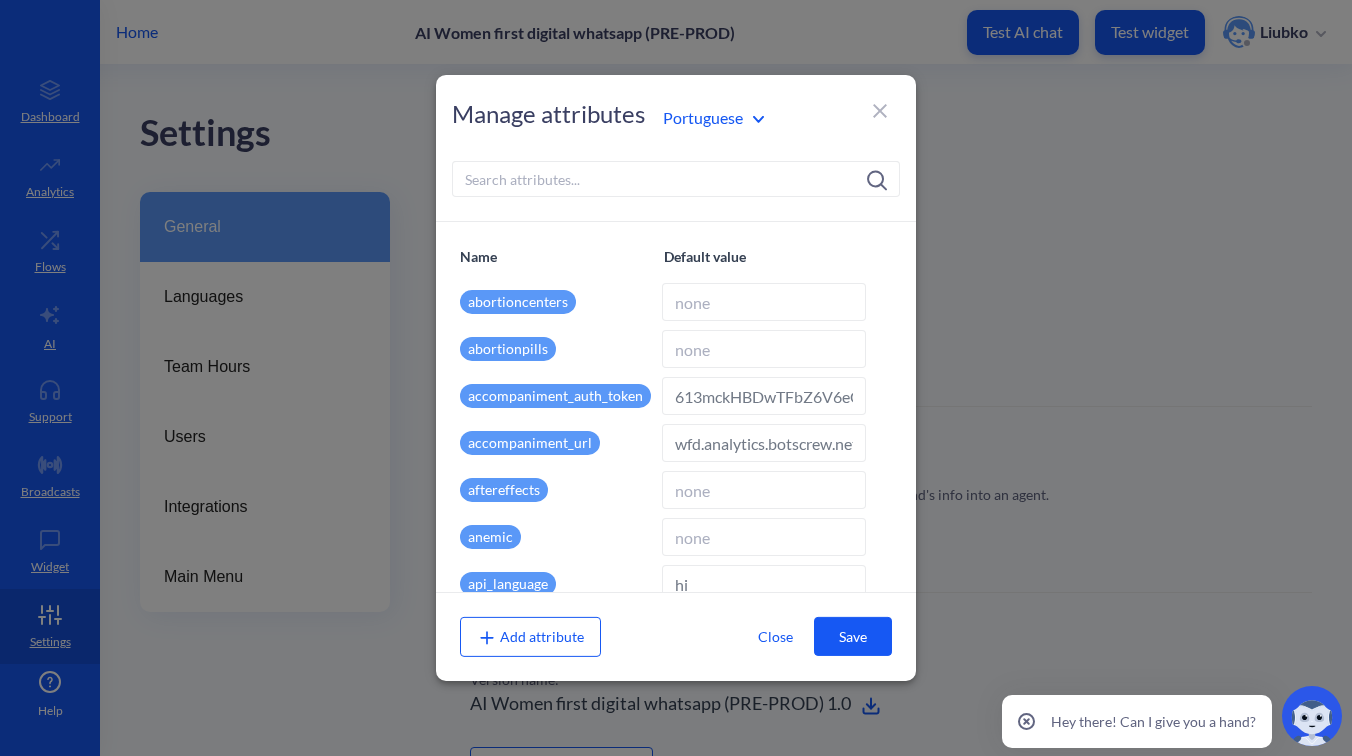 type 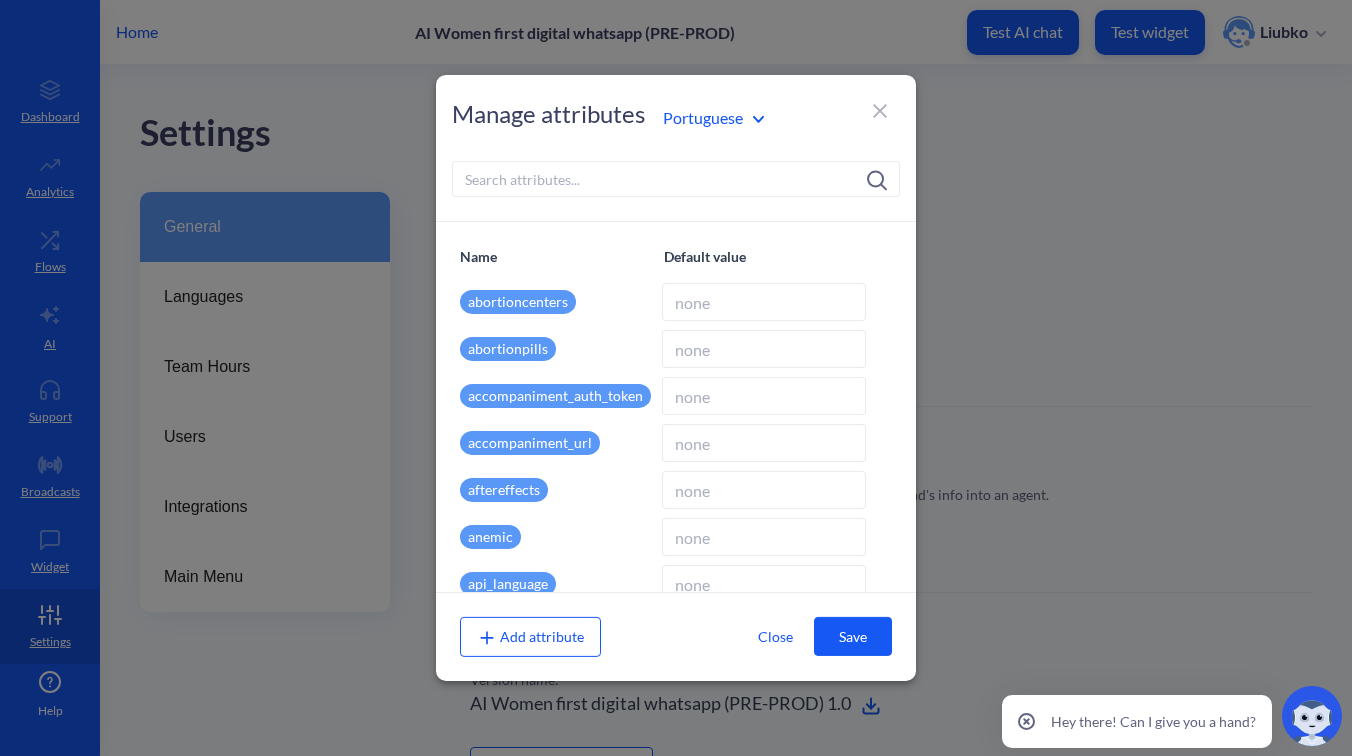 click at bounding box center (676, 179) 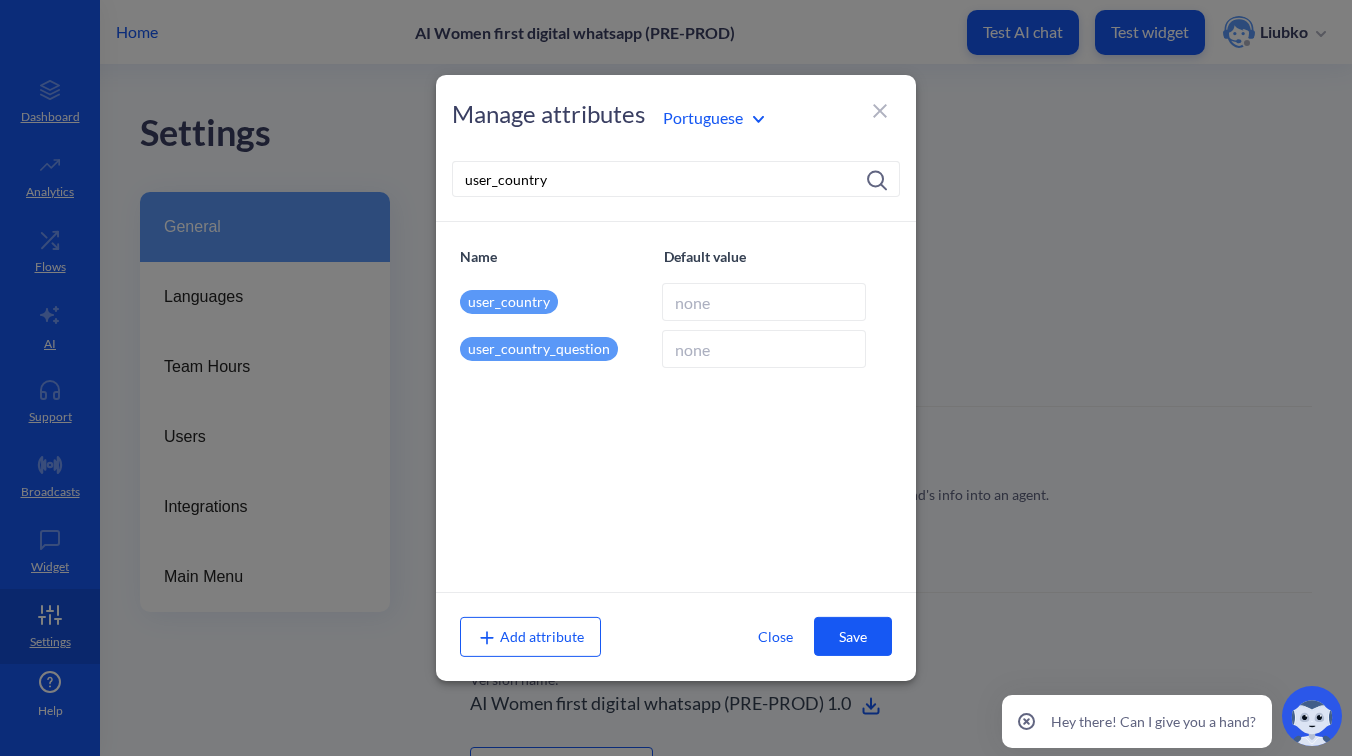 type on "user_country" 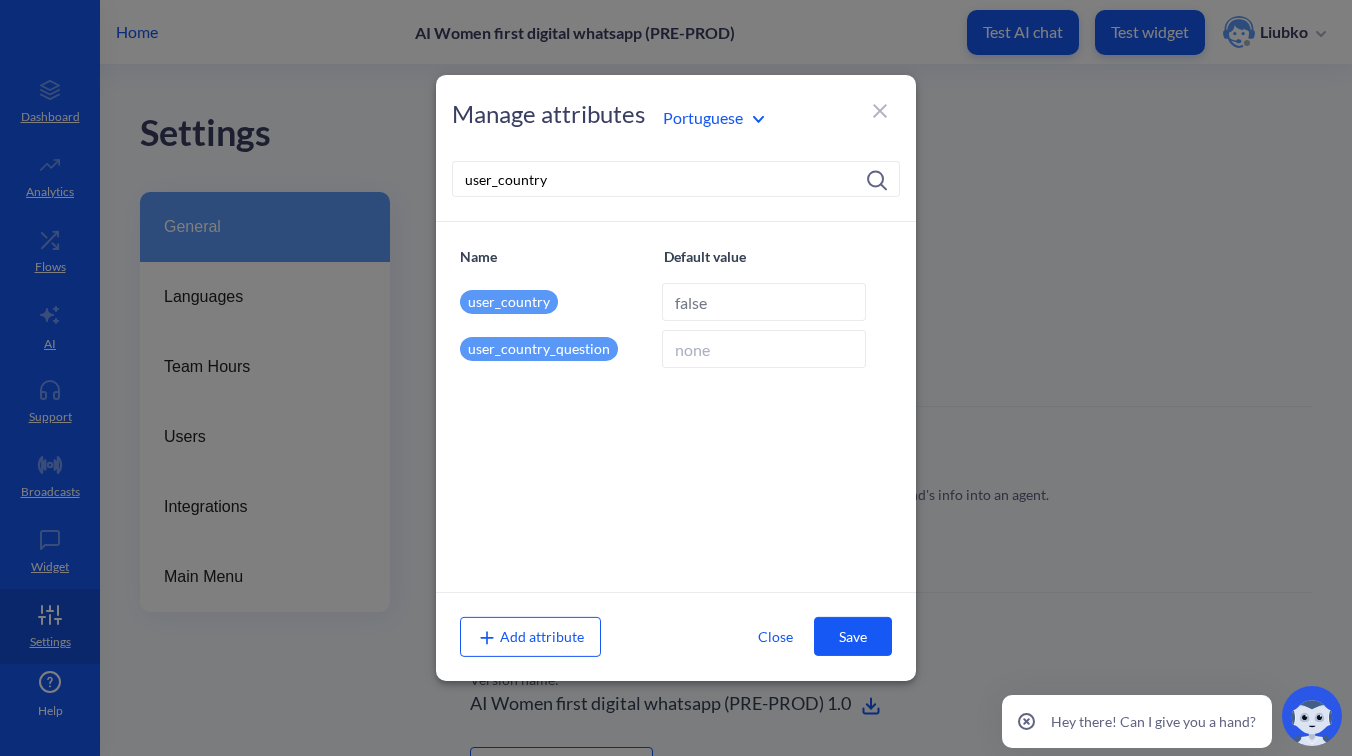 type on "false" 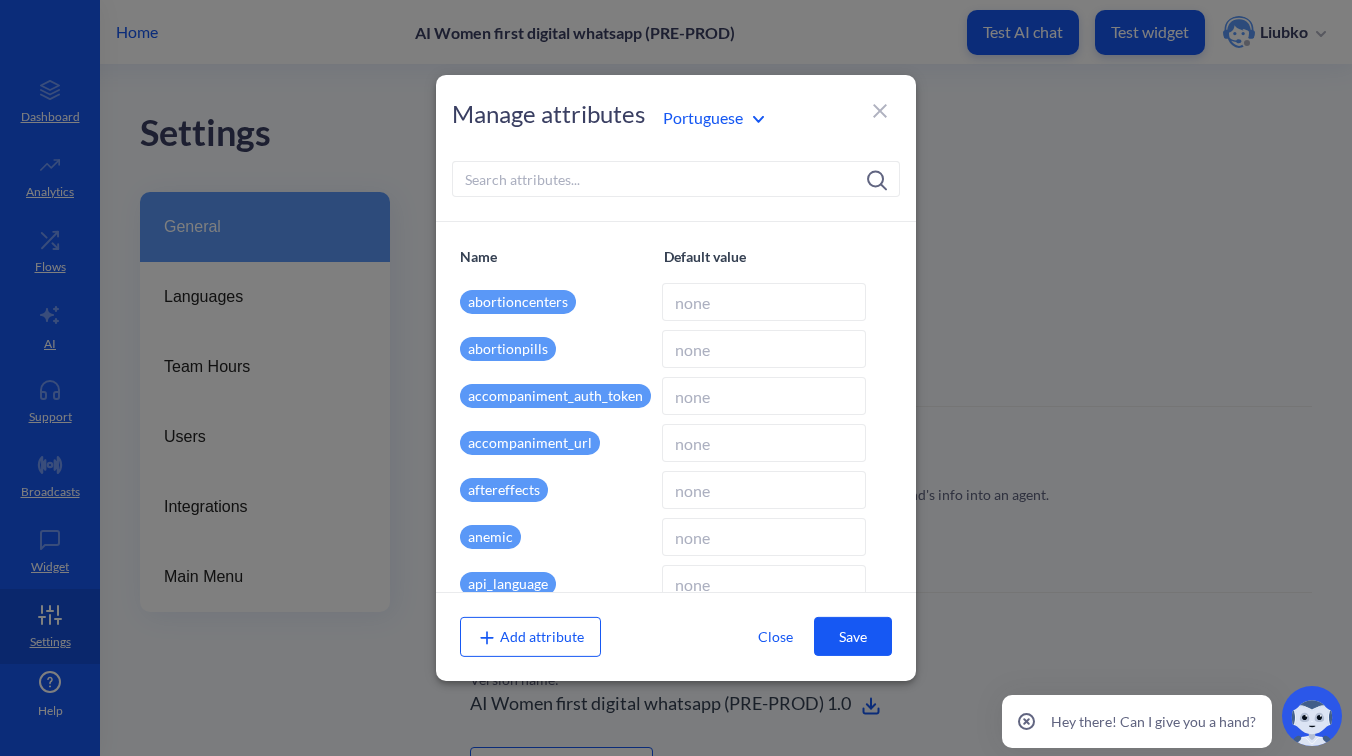 type 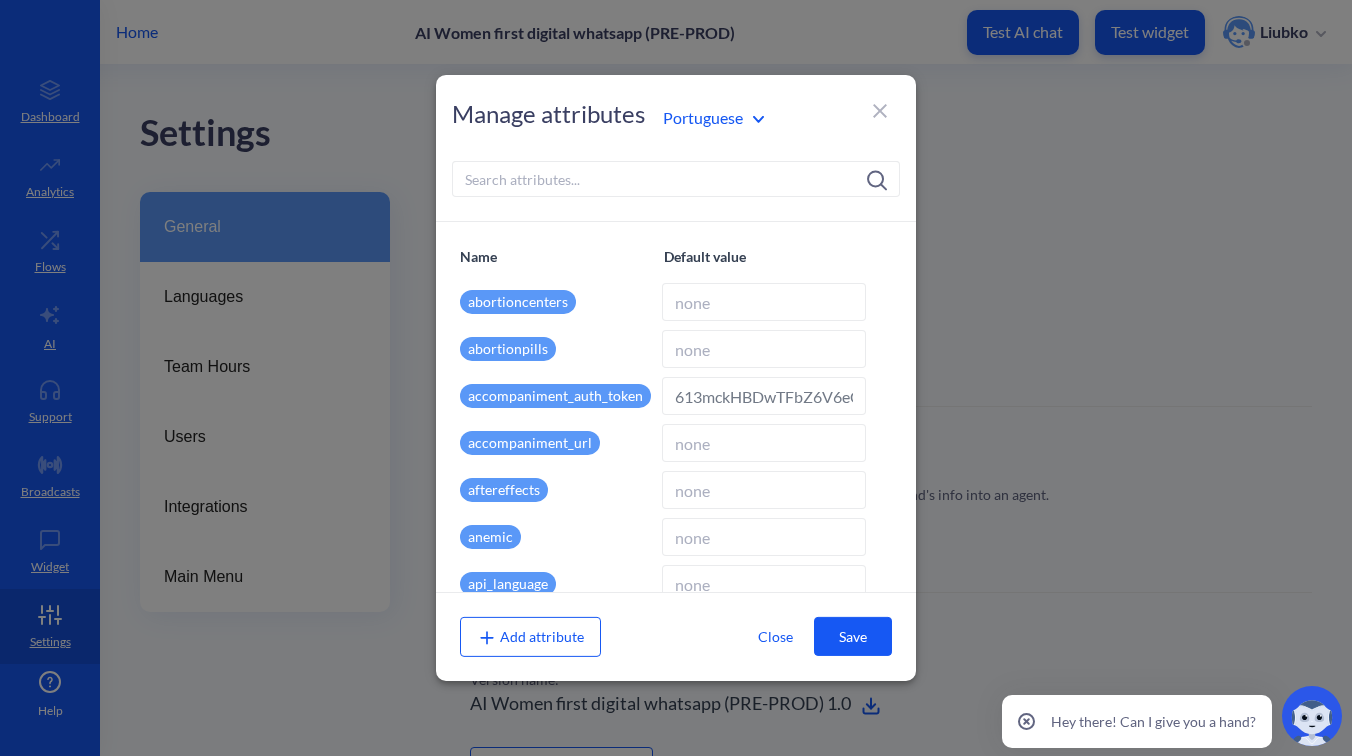 scroll, scrollTop: 0, scrollLeft: 222, axis: horizontal 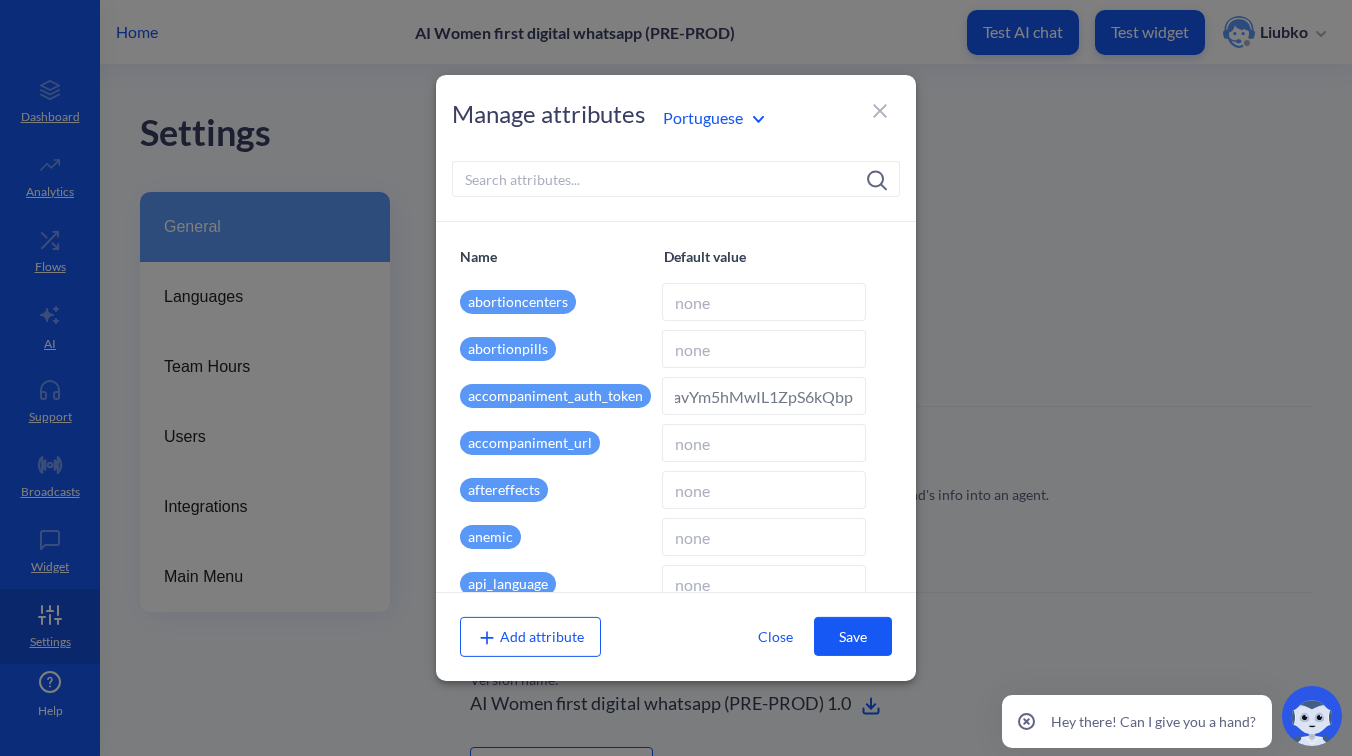 type on "613mckHBDwTFbZ6V6eC7GavYm5hMwIL1ZpS6kQbp" 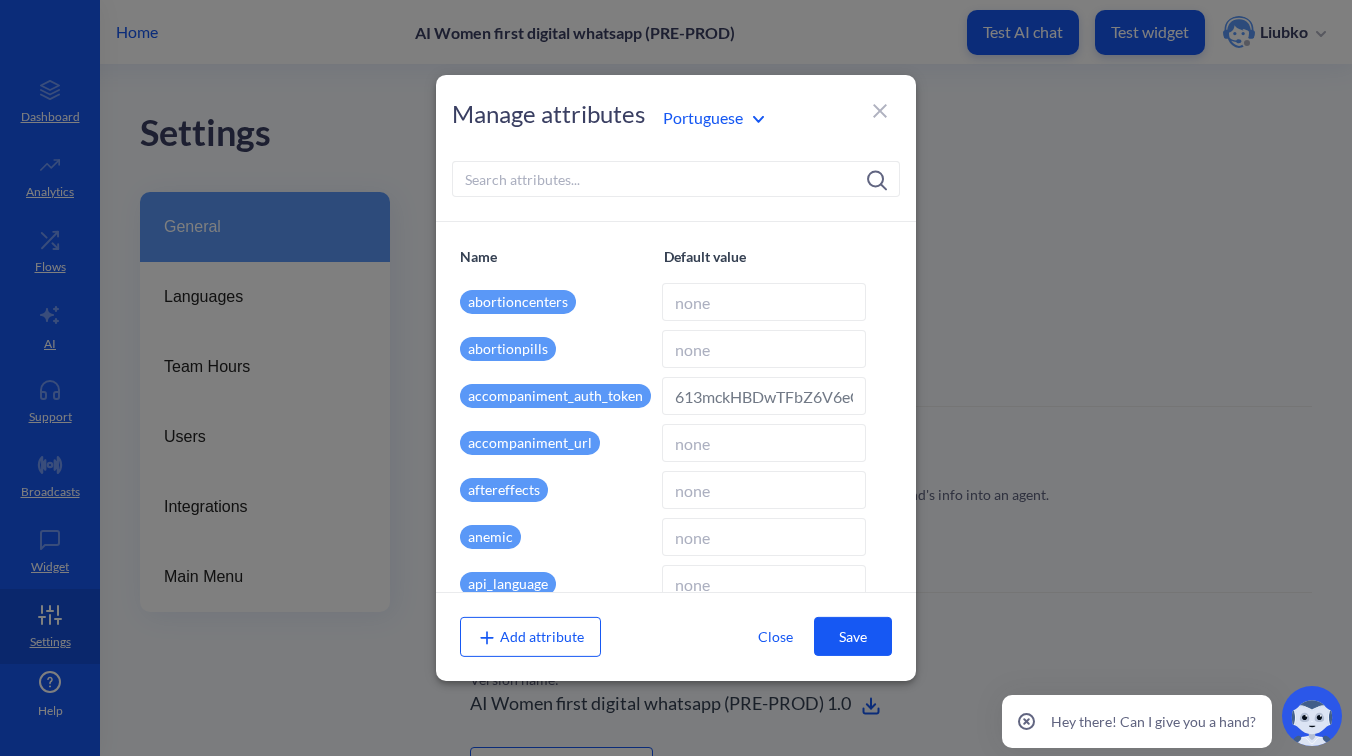 click at bounding box center [764, 443] 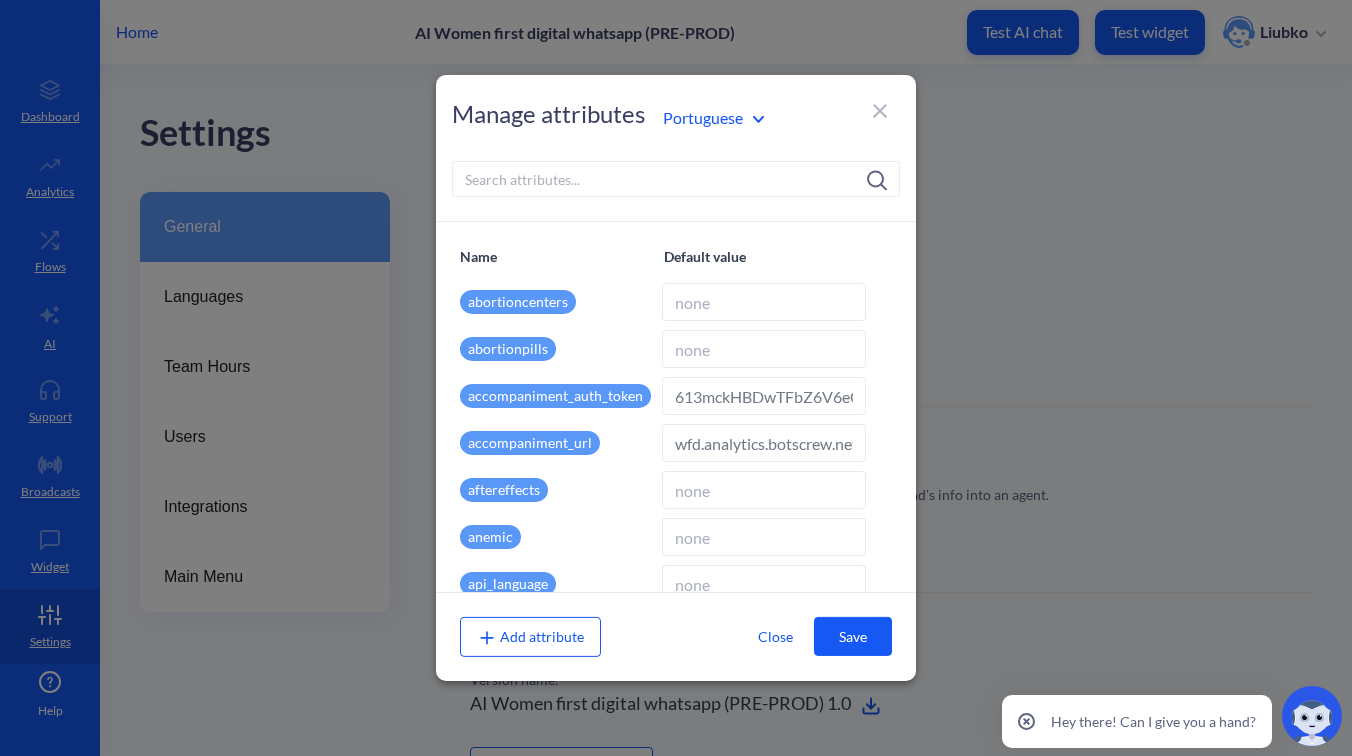 scroll, scrollTop: 0, scrollLeft: 133, axis: horizontal 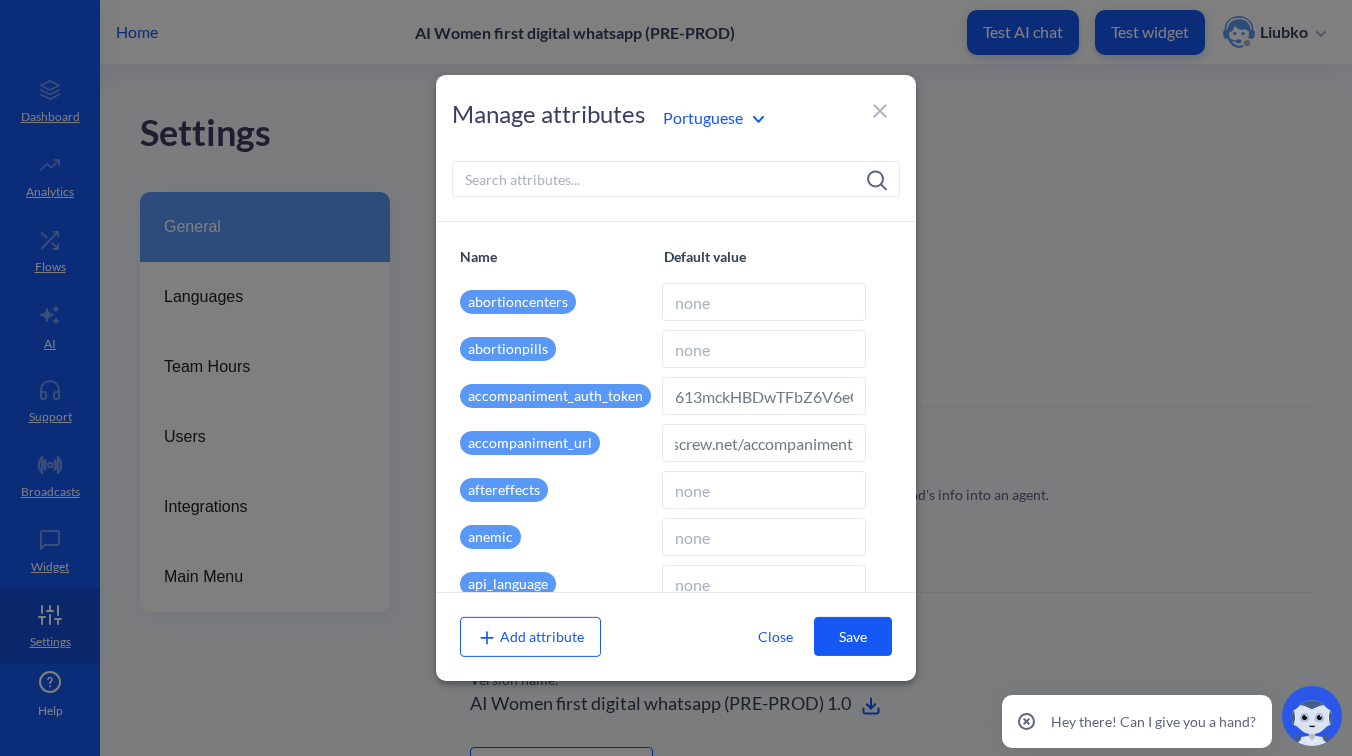 type on "wfd.analytics.botscrew.net/accompaniment" 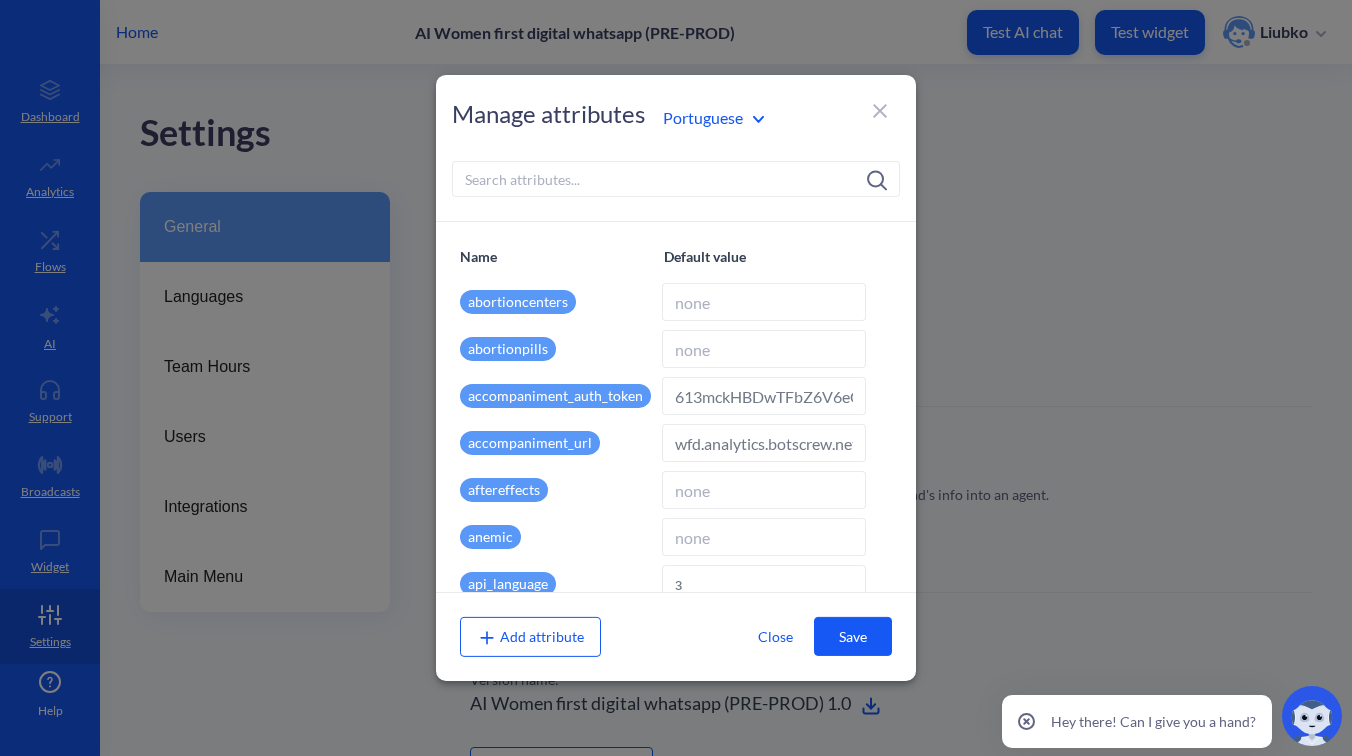 scroll, scrollTop: 2, scrollLeft: 0, axis: vertical 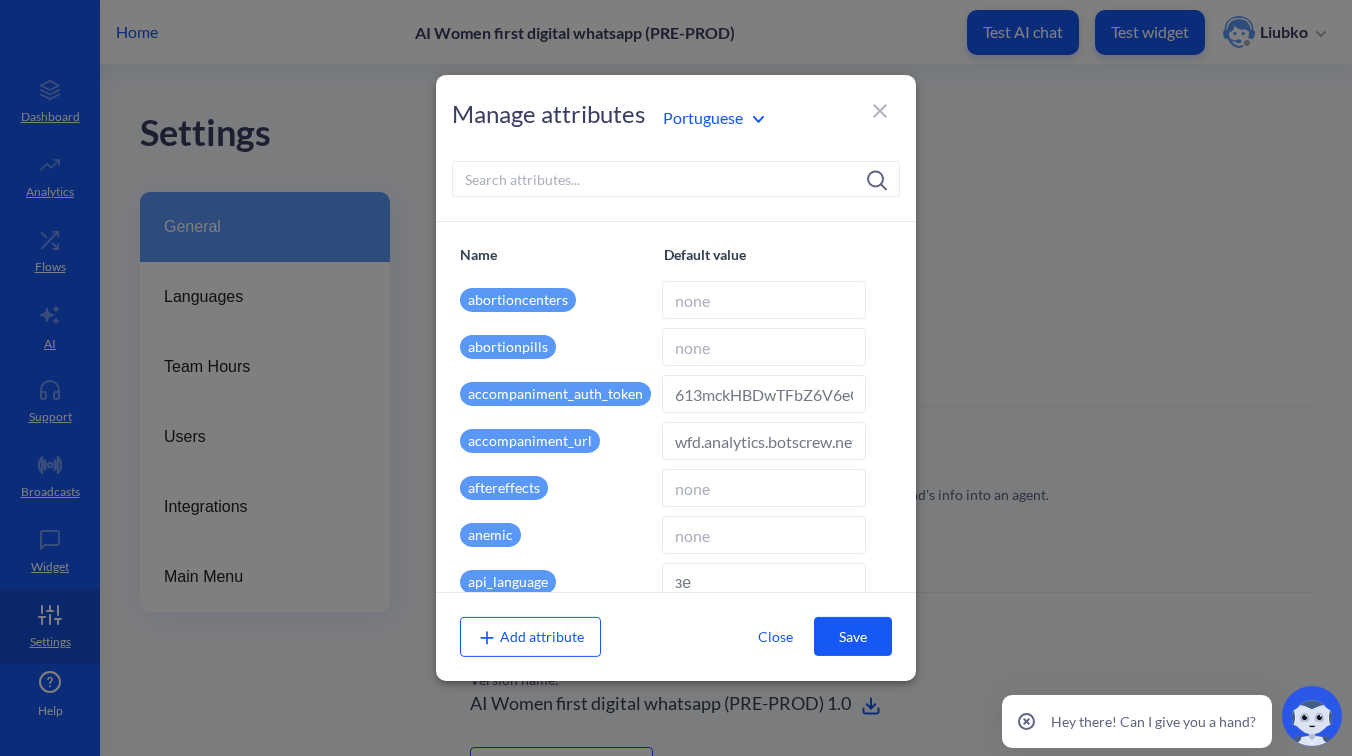 type on "з" 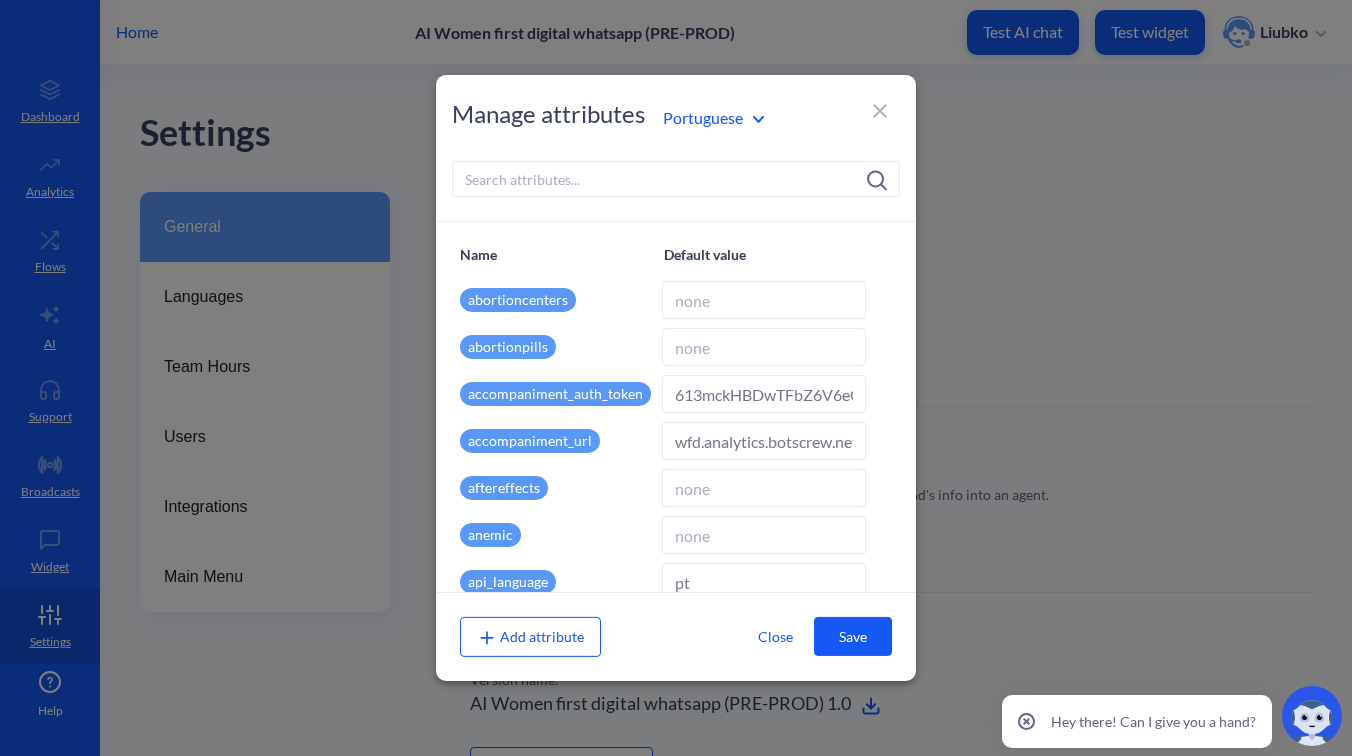type on "pt" 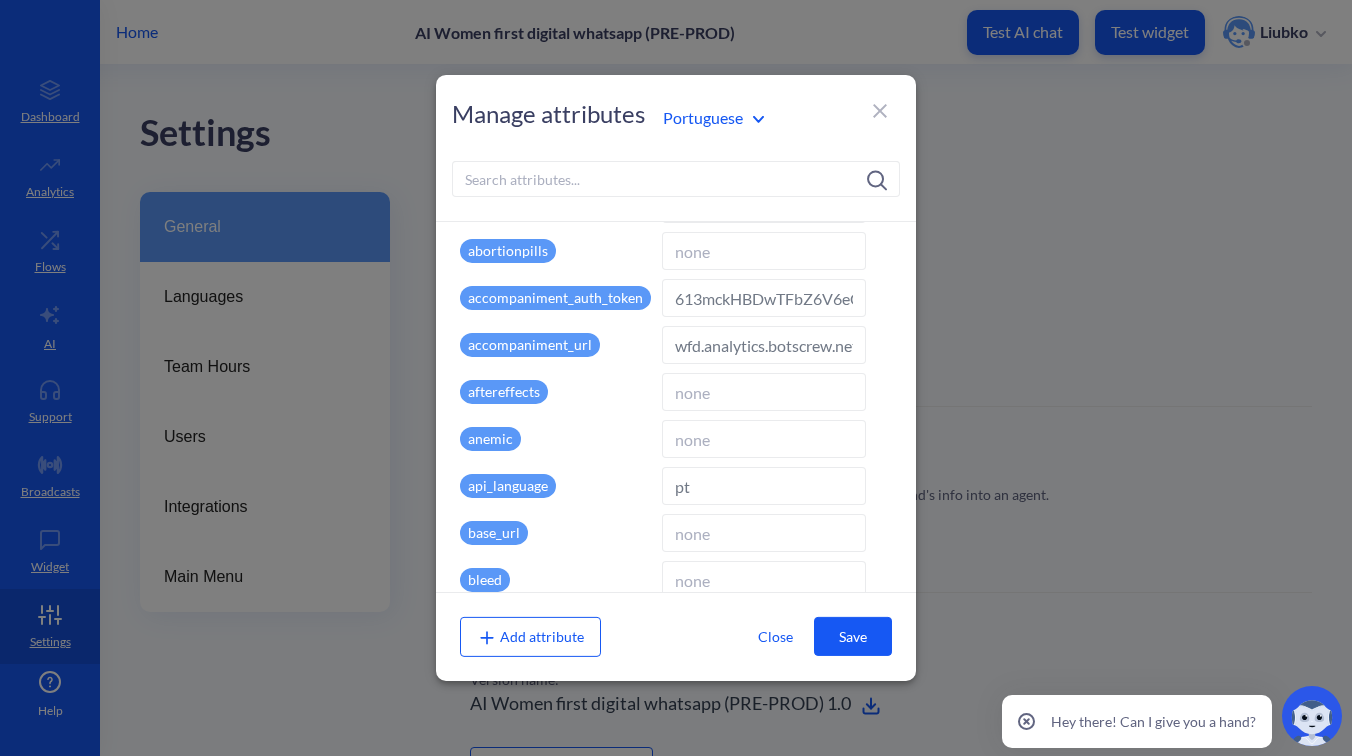 scroll, scrollTop: 109, scrollLeft: 0, axis: vertical 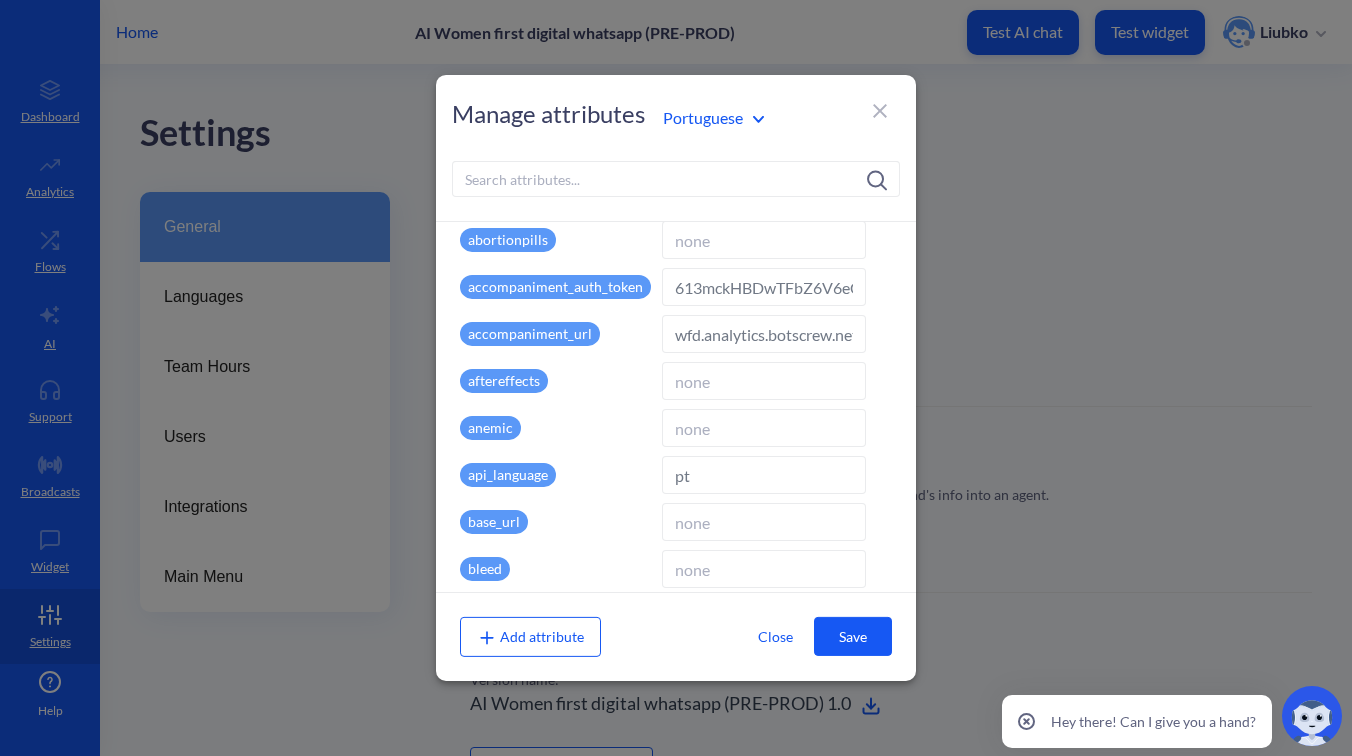 click at bounding box center (764, 522) 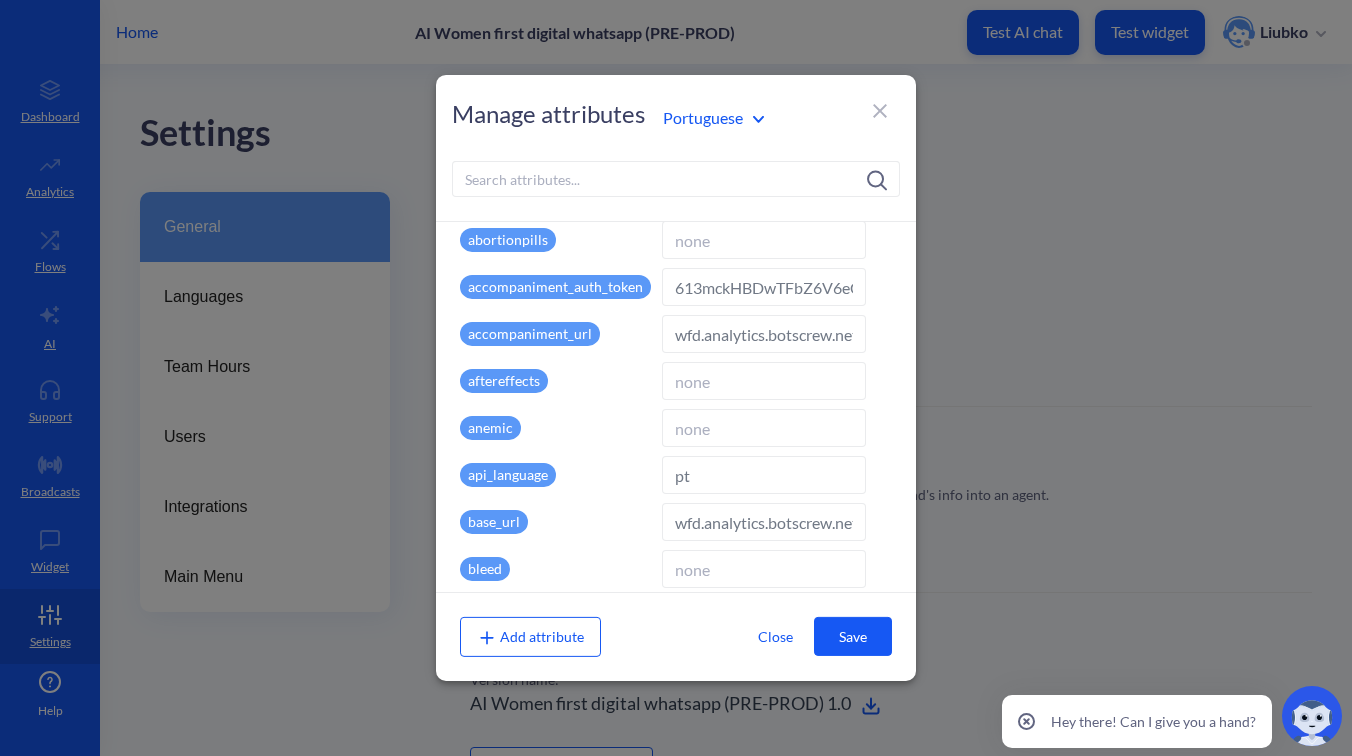 scroll, scrollTop: 0, scrollLeft: 17, axis: horizontal 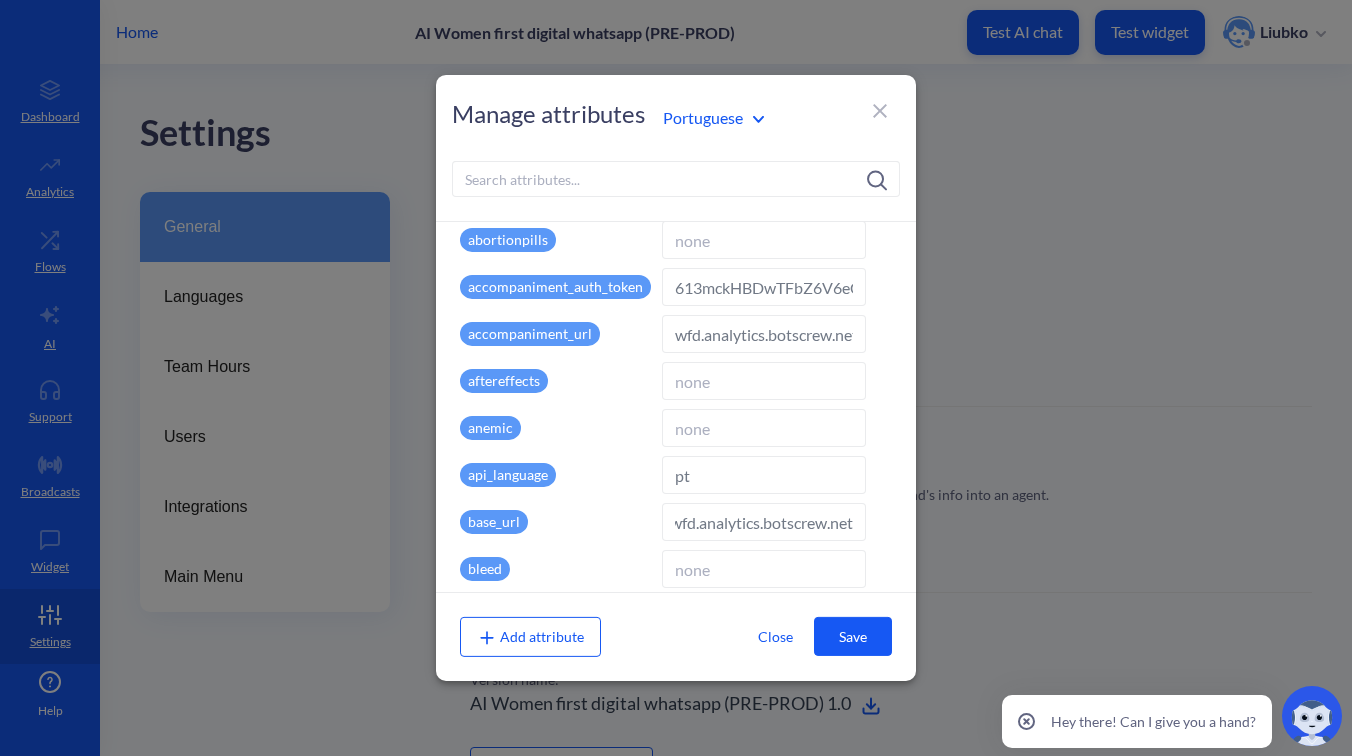 type on "wfd.analytics.botscrew.net" 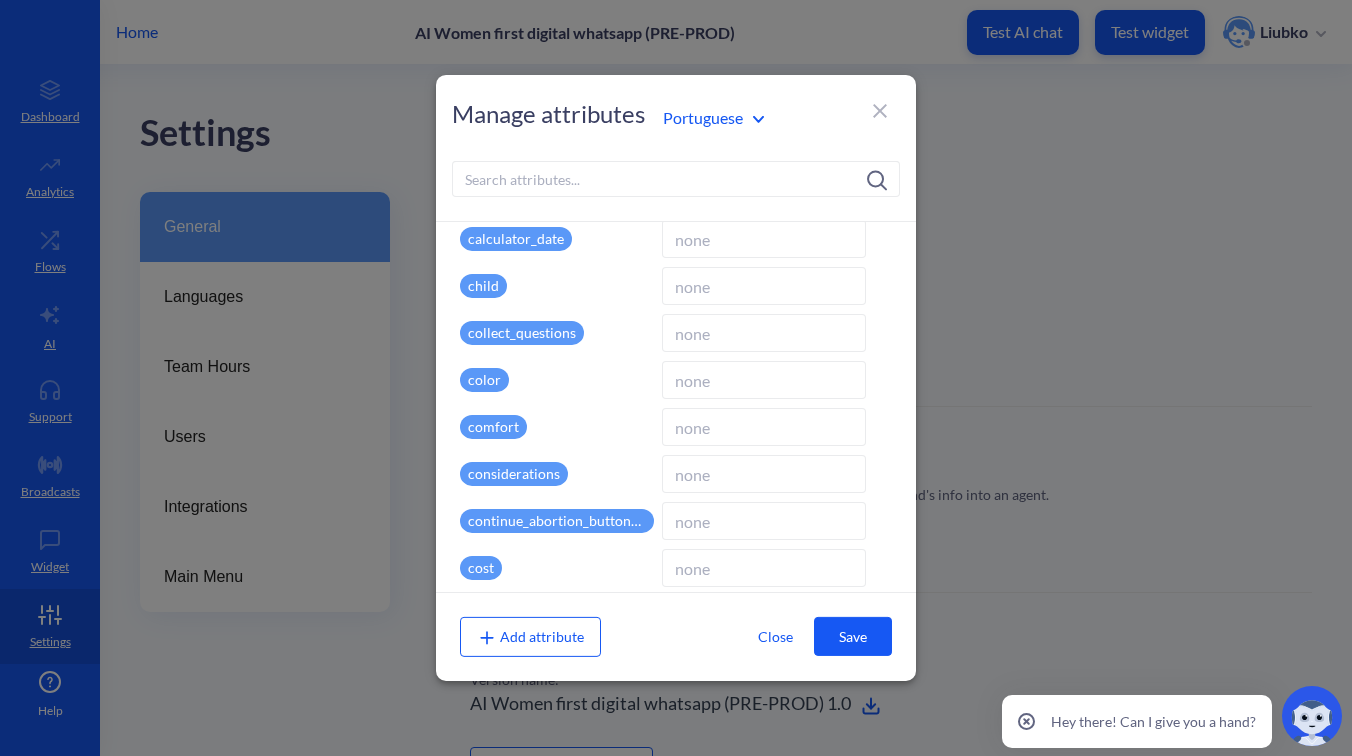 scroll, scrollTop: 642, scrollLeft: 0, axis: vertical 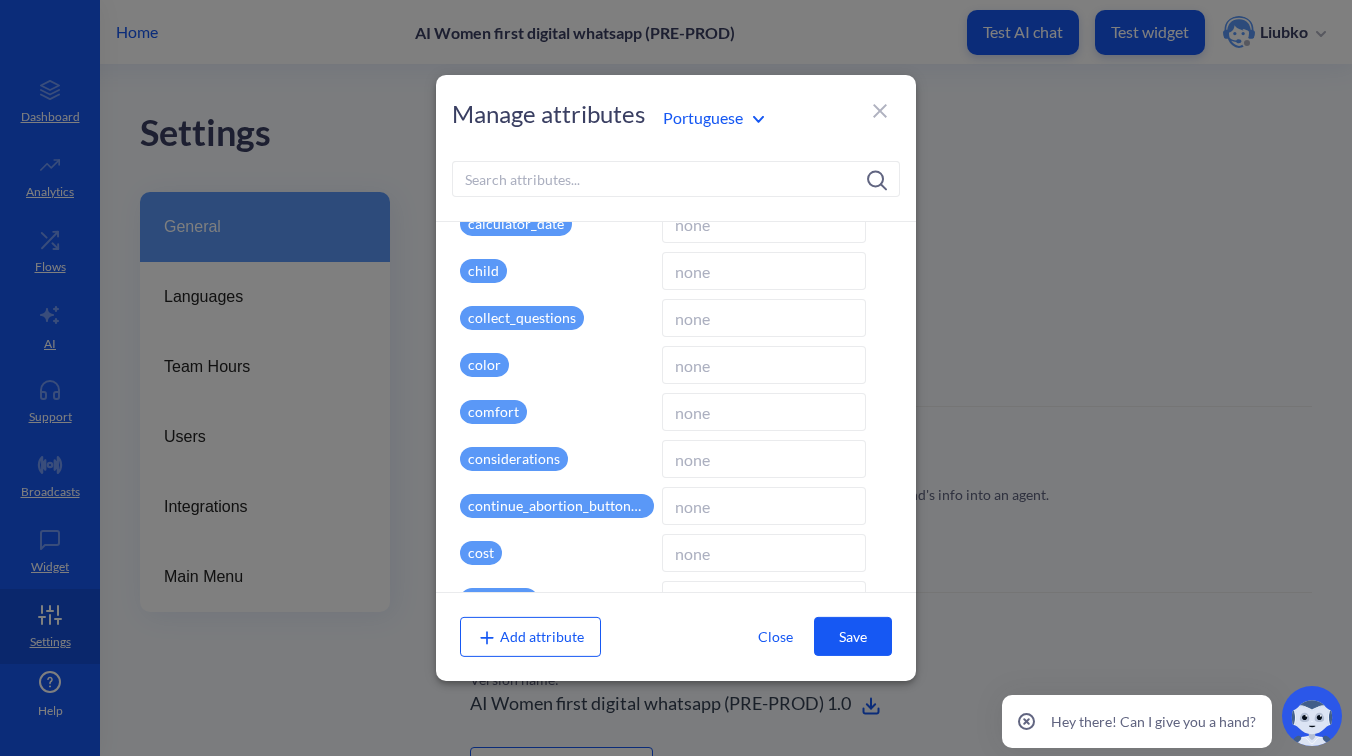 click at bounding box center (764, 318) 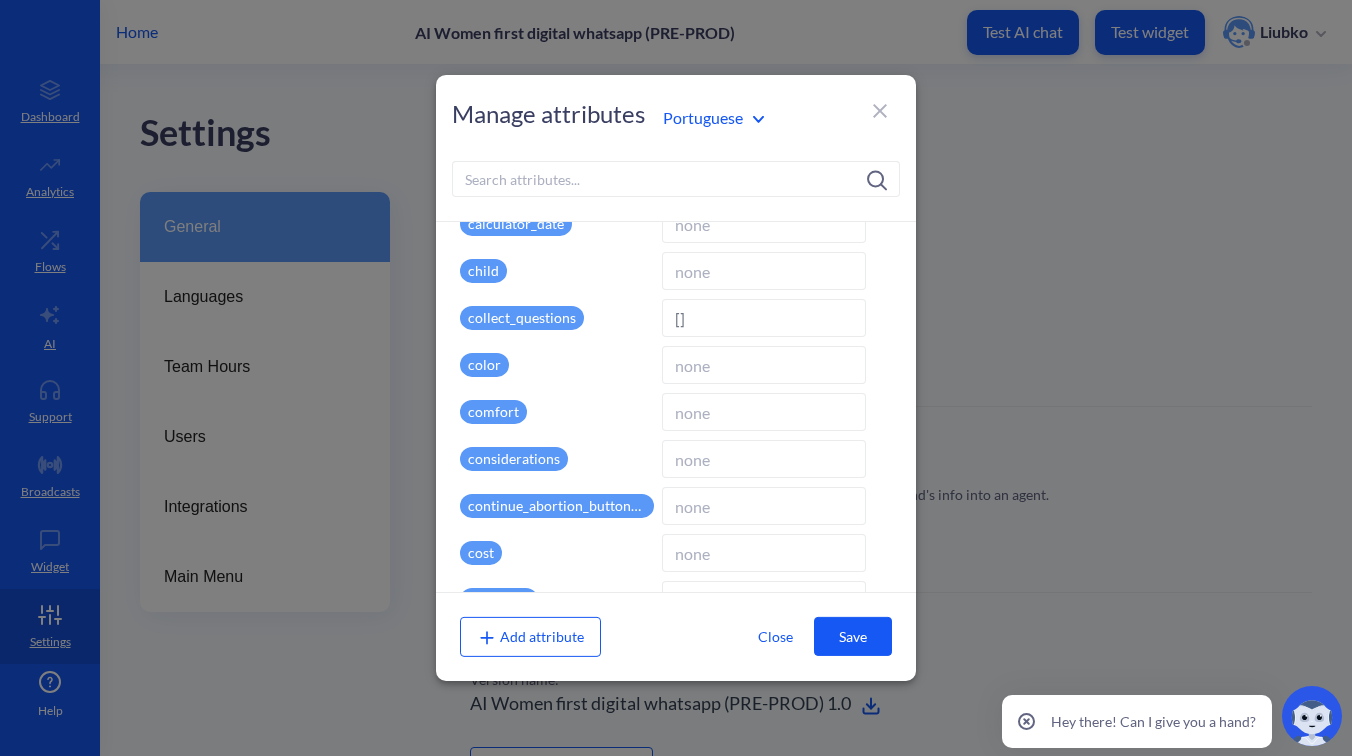 type on "[]" 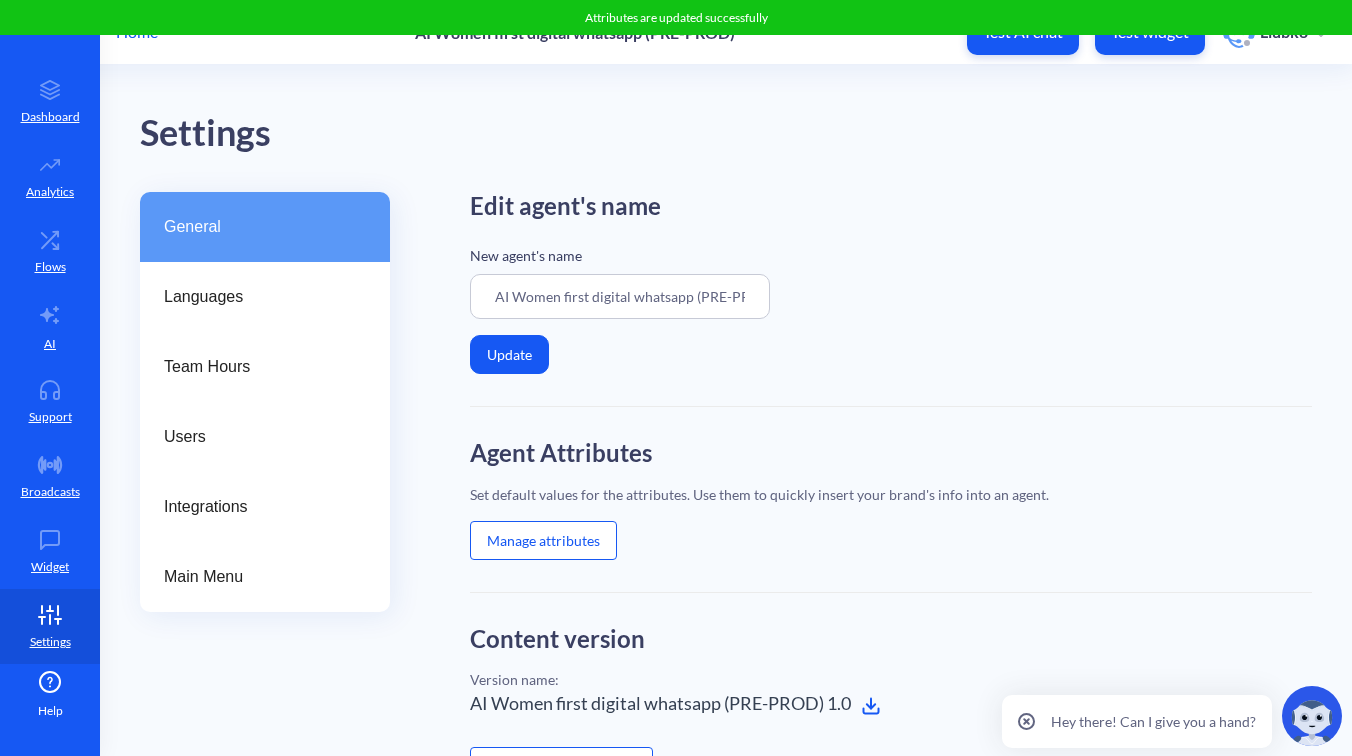 click on "Manage attributes" at bounding box center [543, 540] 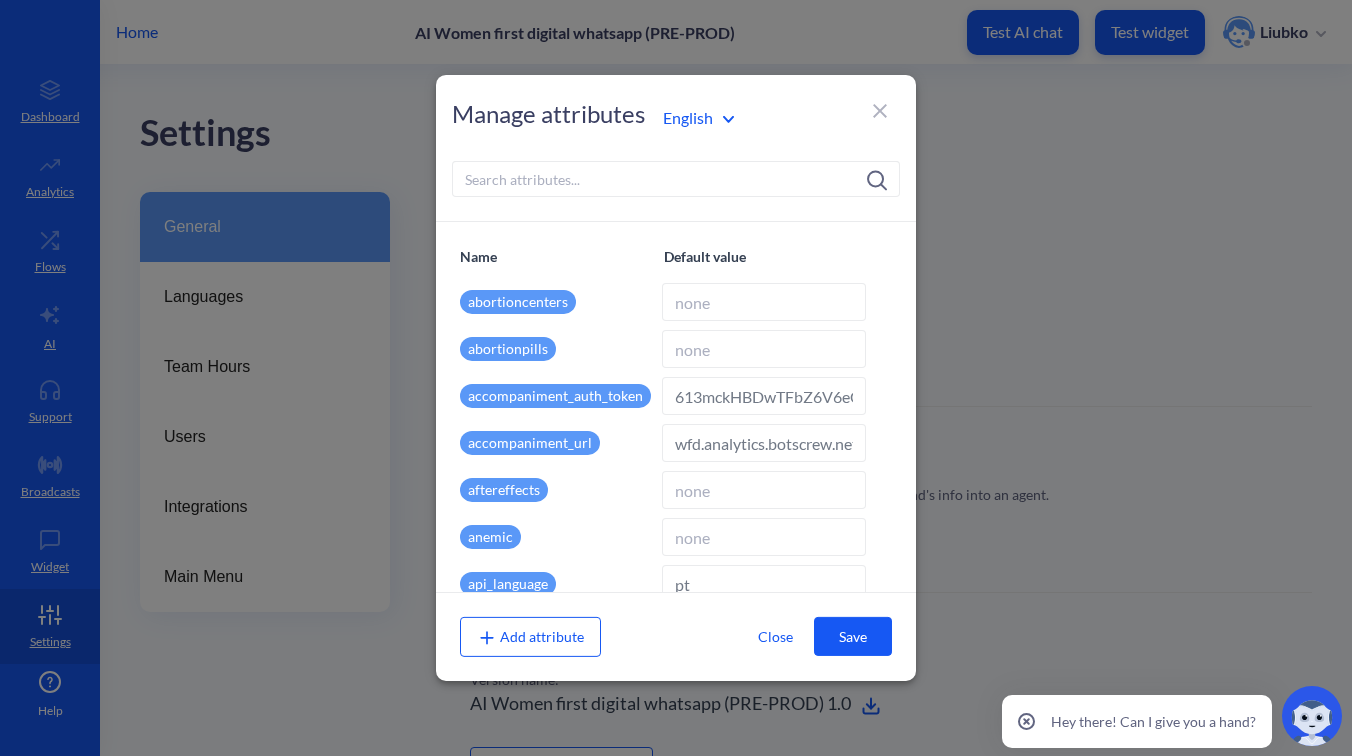 type on "en" 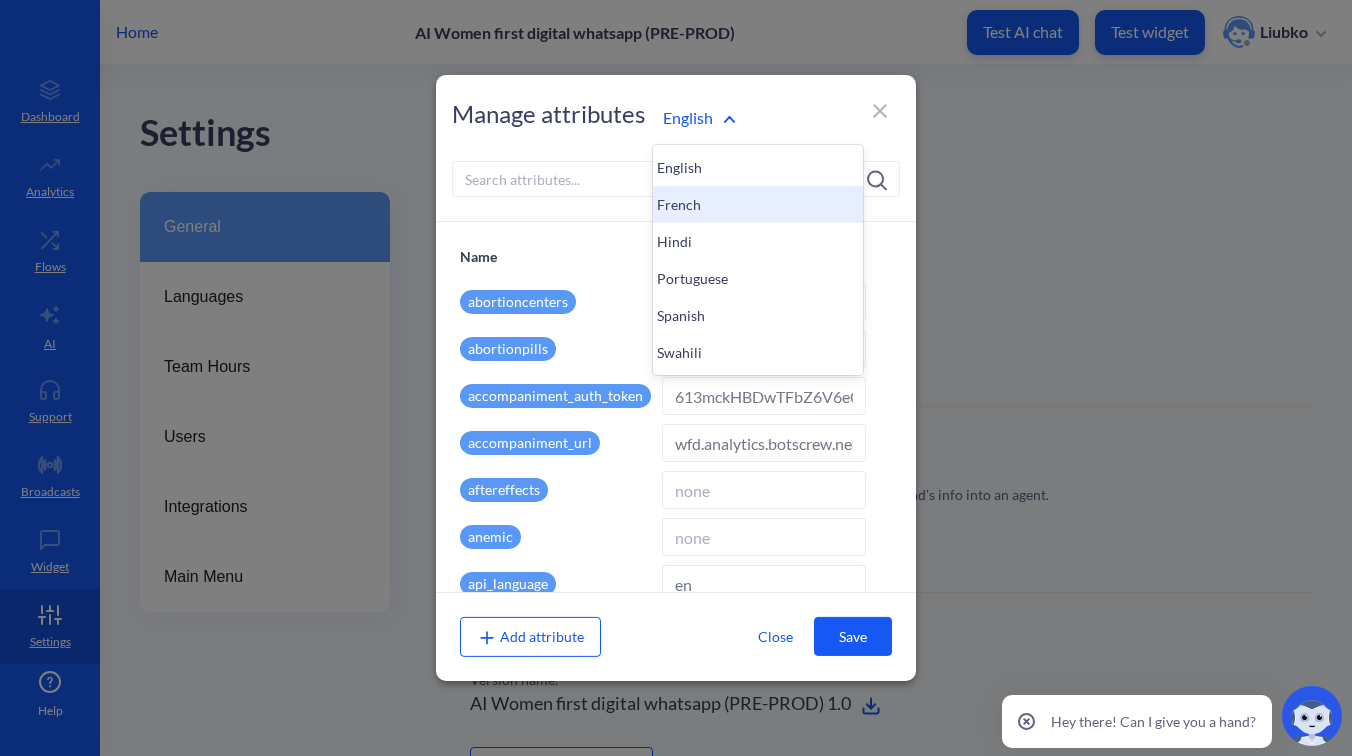 click on "French" at bounding box center (758, 204) 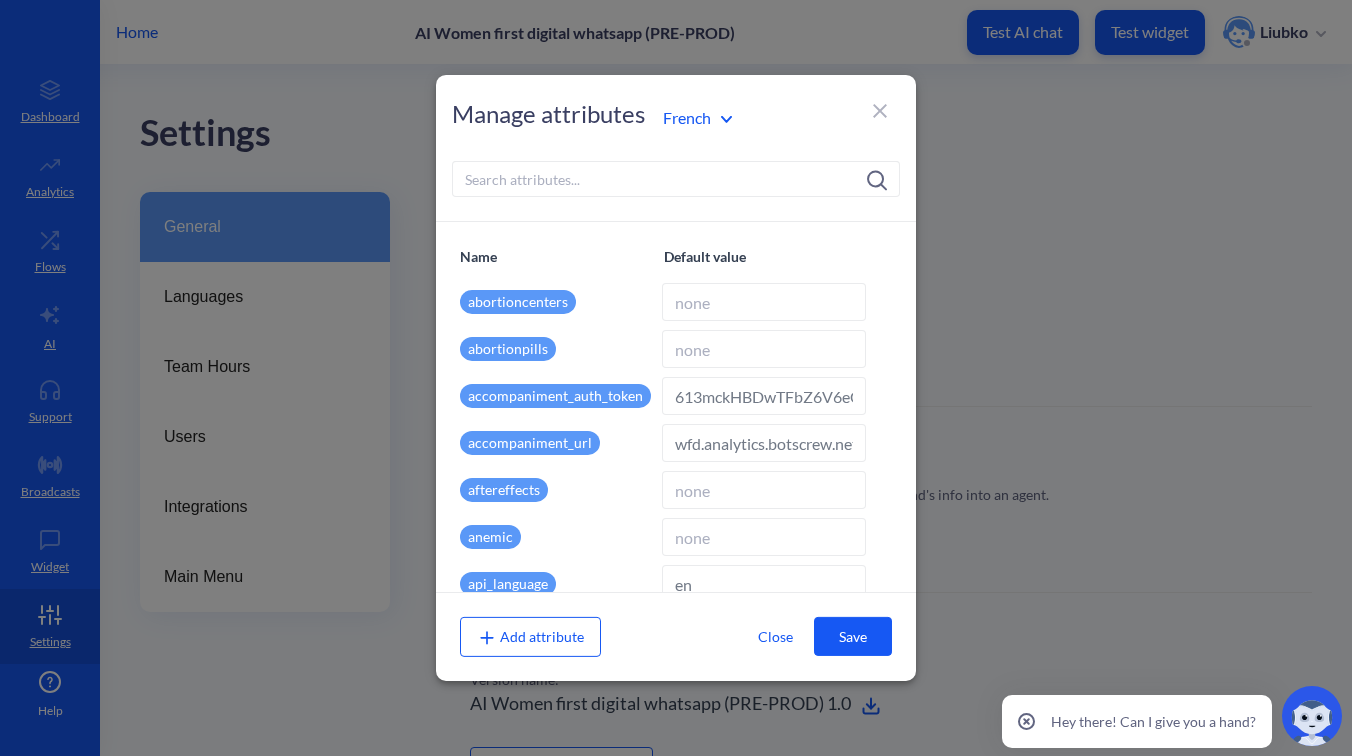 type on "fr" 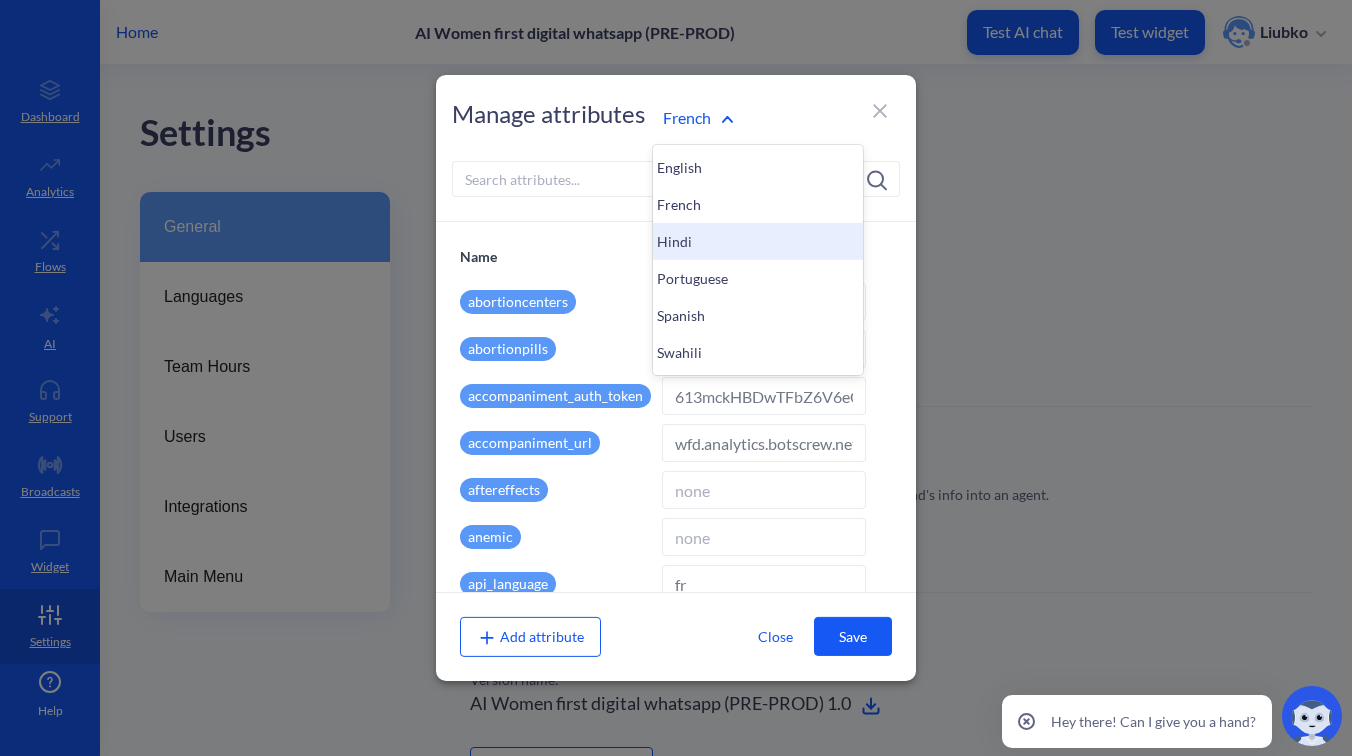 click on "Hindi" at bounding box center [758, 241] 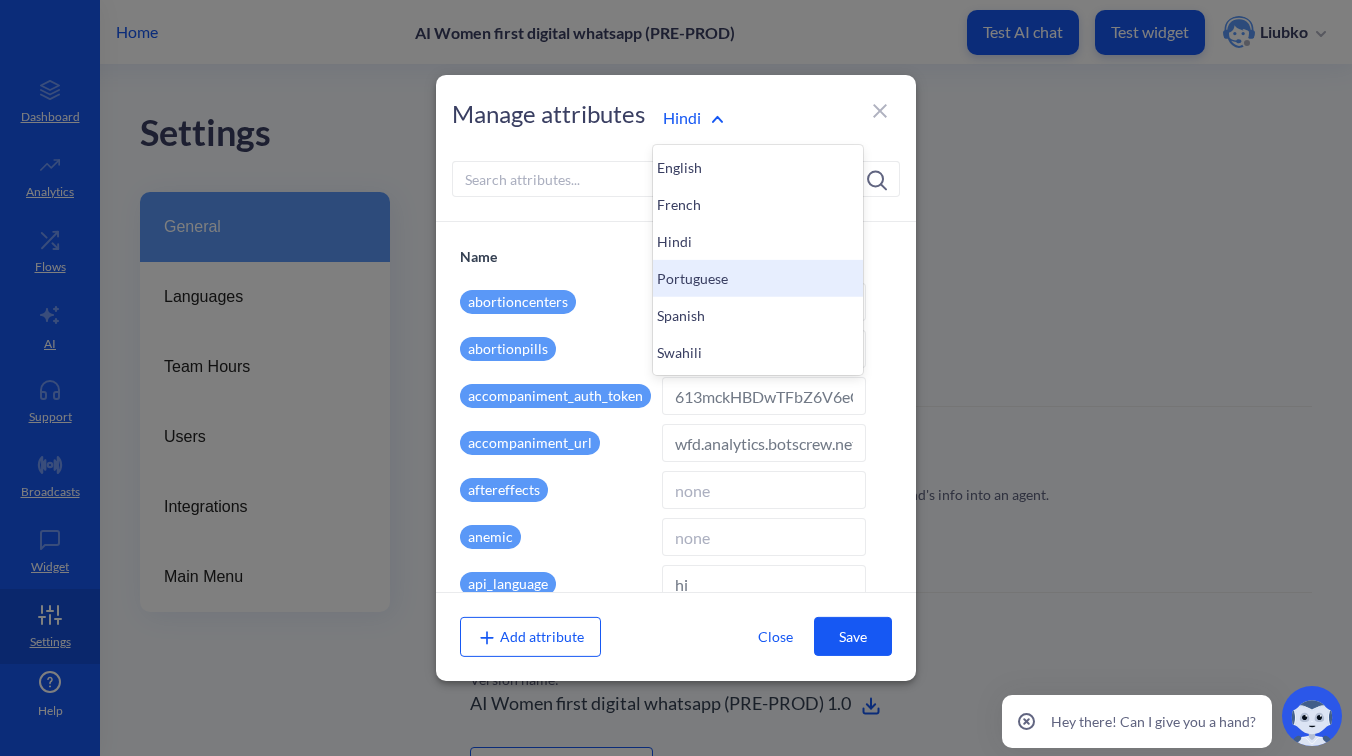 click on "Portuguese" at bounding box center (758, 278) 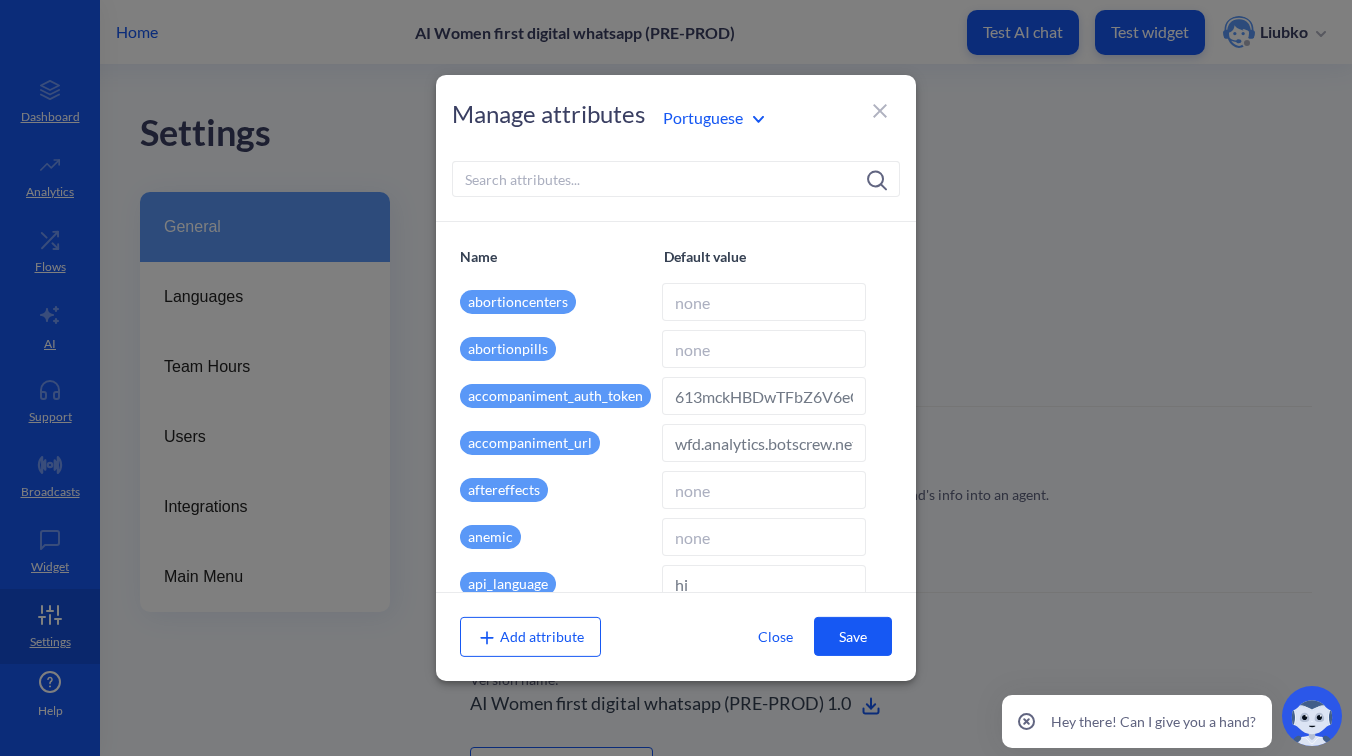 type on "pt" 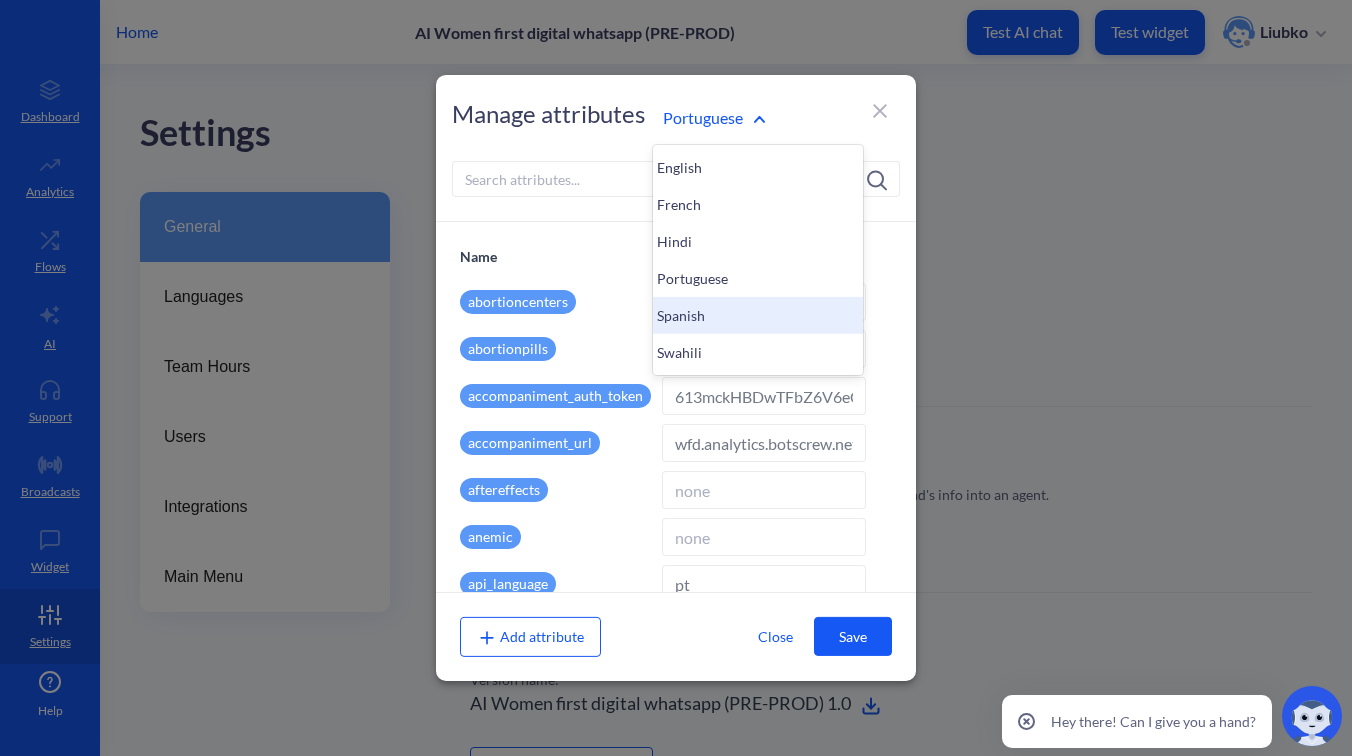 click on "Spanish" at bounding box center [758, 315] 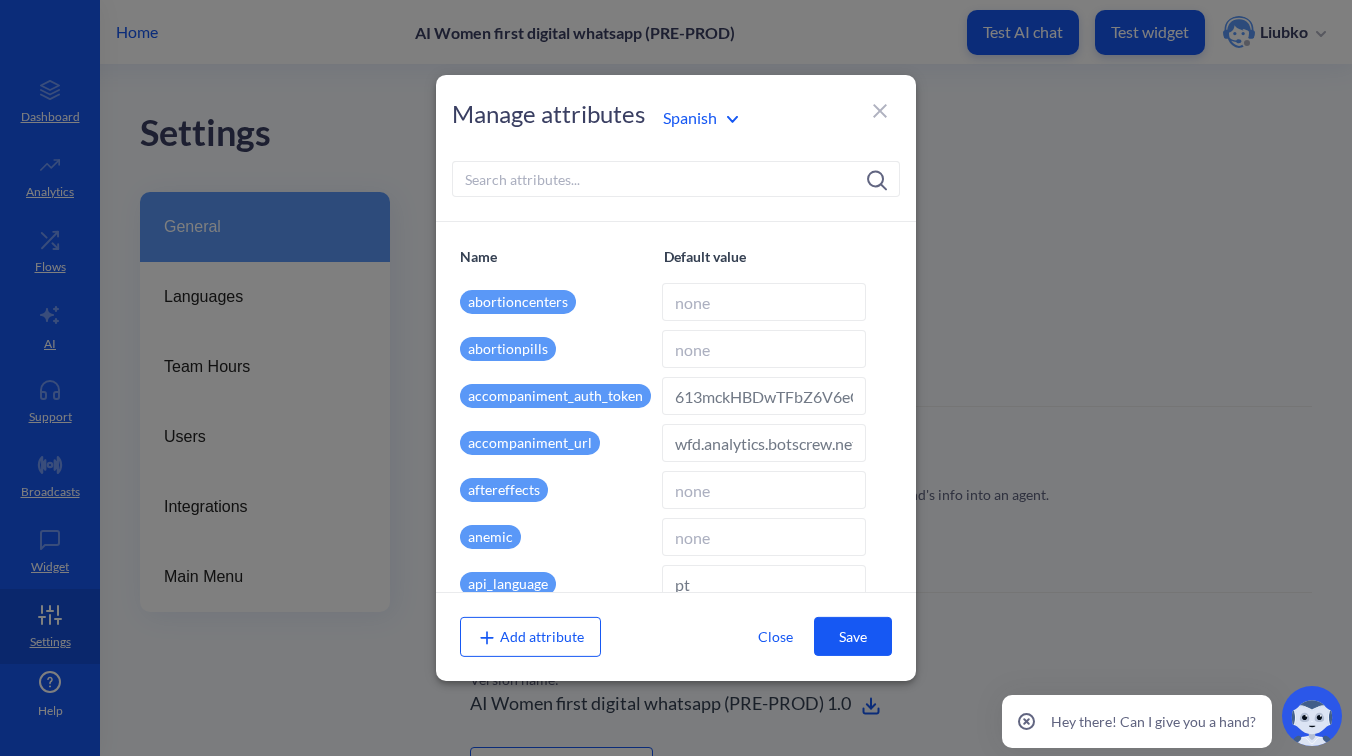 type 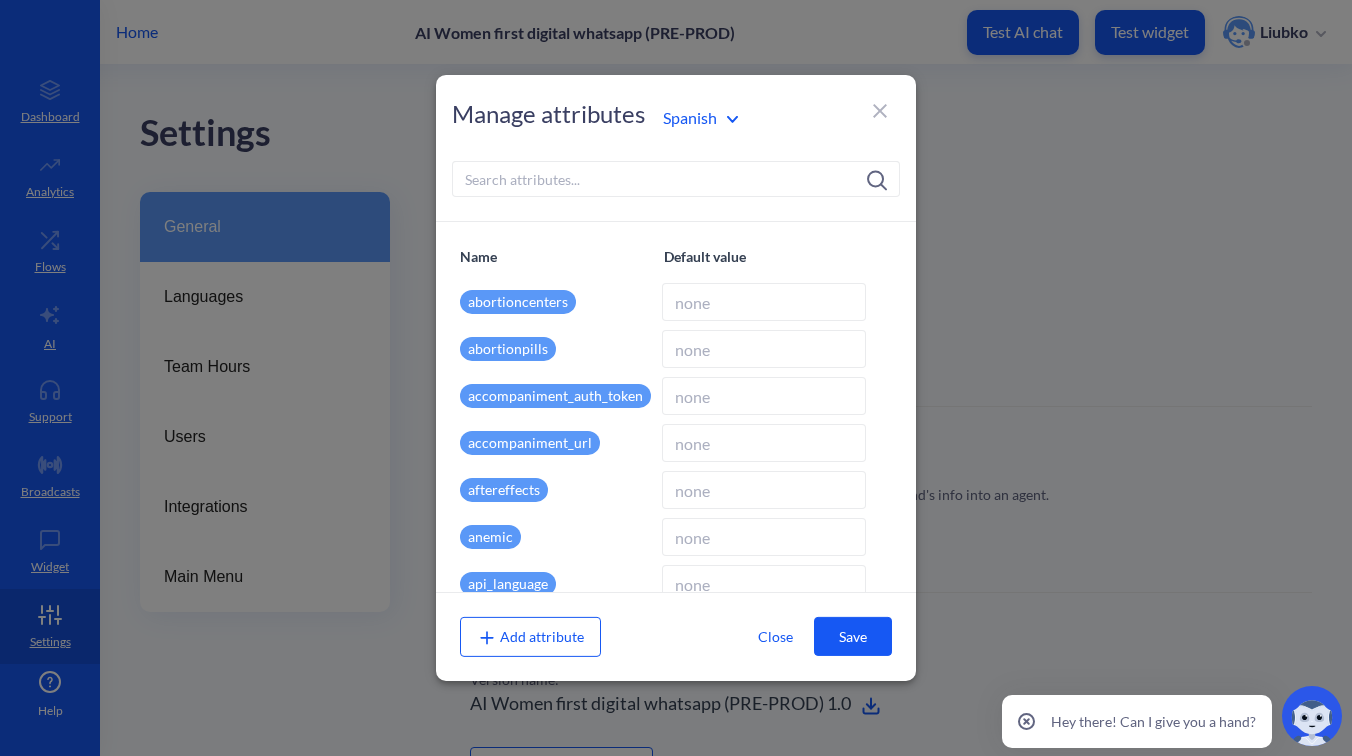click at bounding box center (764, 396) 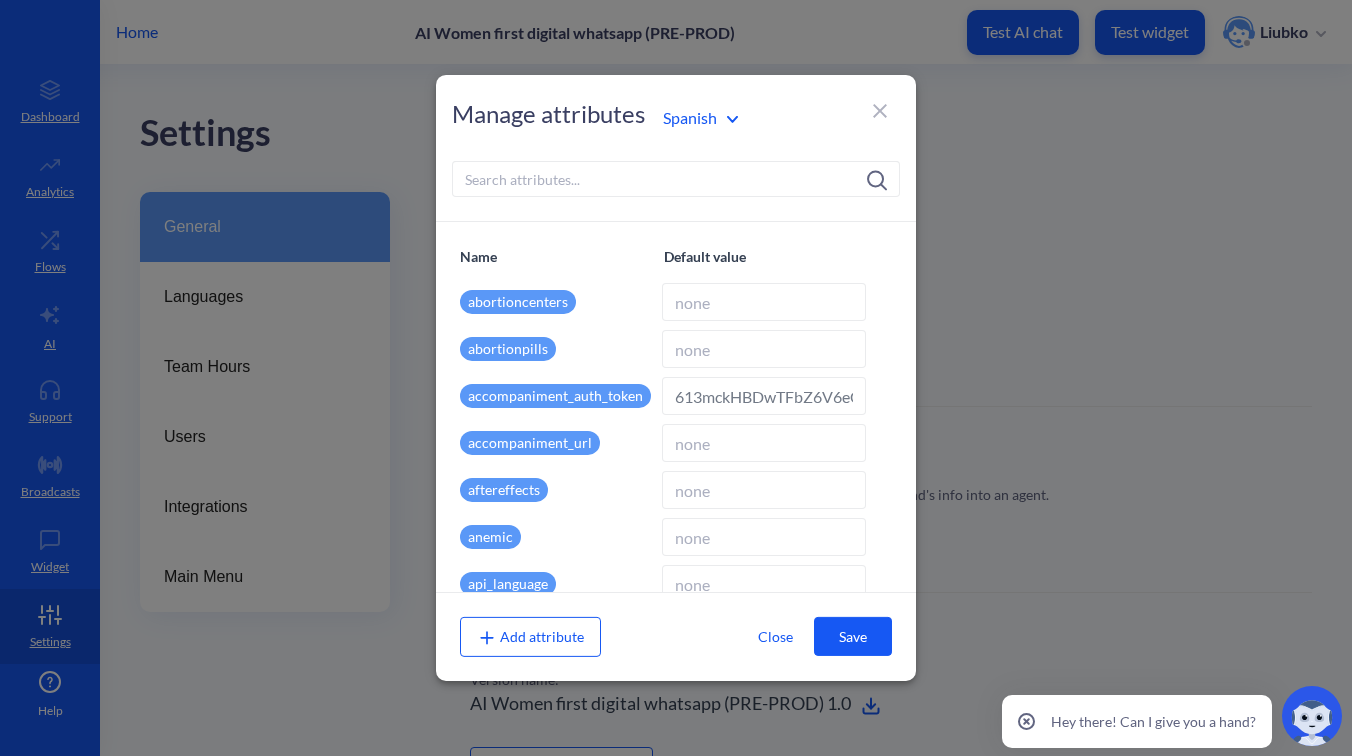 scroll, scrollTop: 0, scrollLeft: 222, axis: horizontal 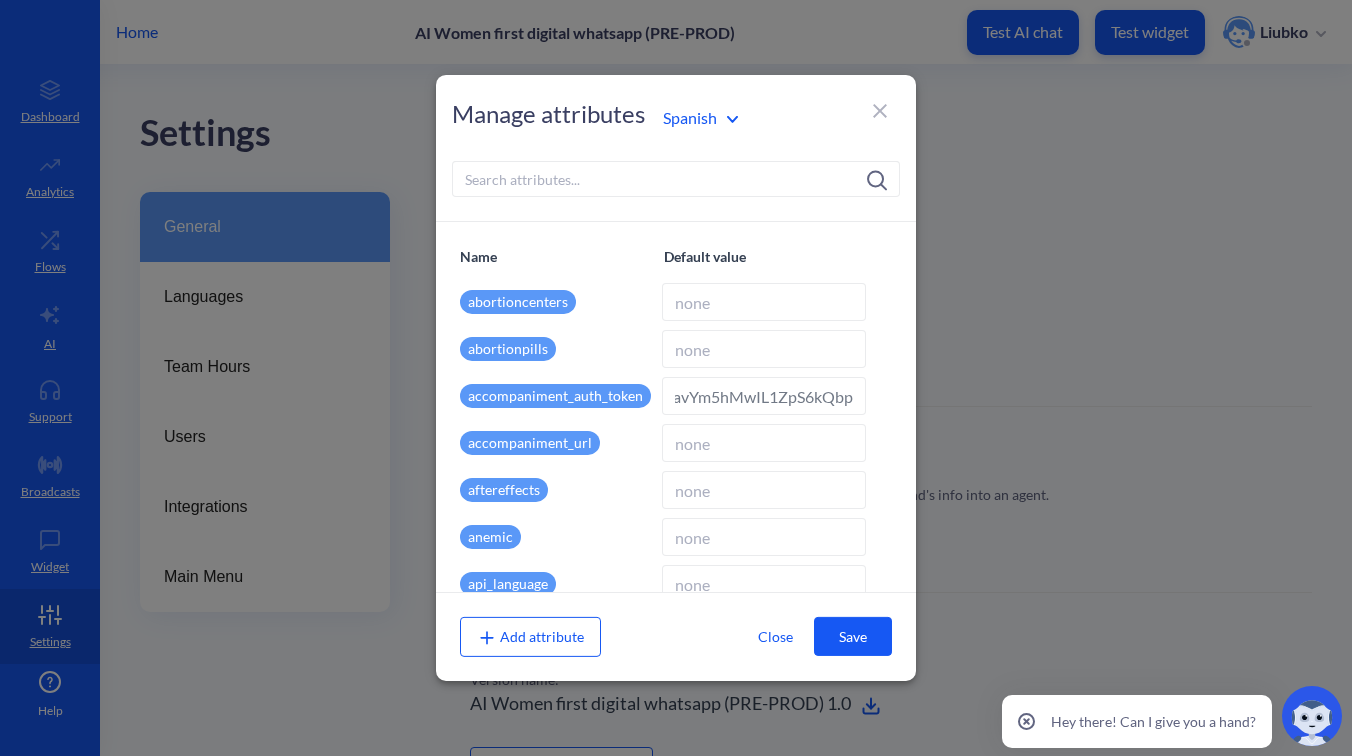type on "613mckHBDwTFbZ6V6eC7GavYm5hMwIL1ZpS6kQbp" 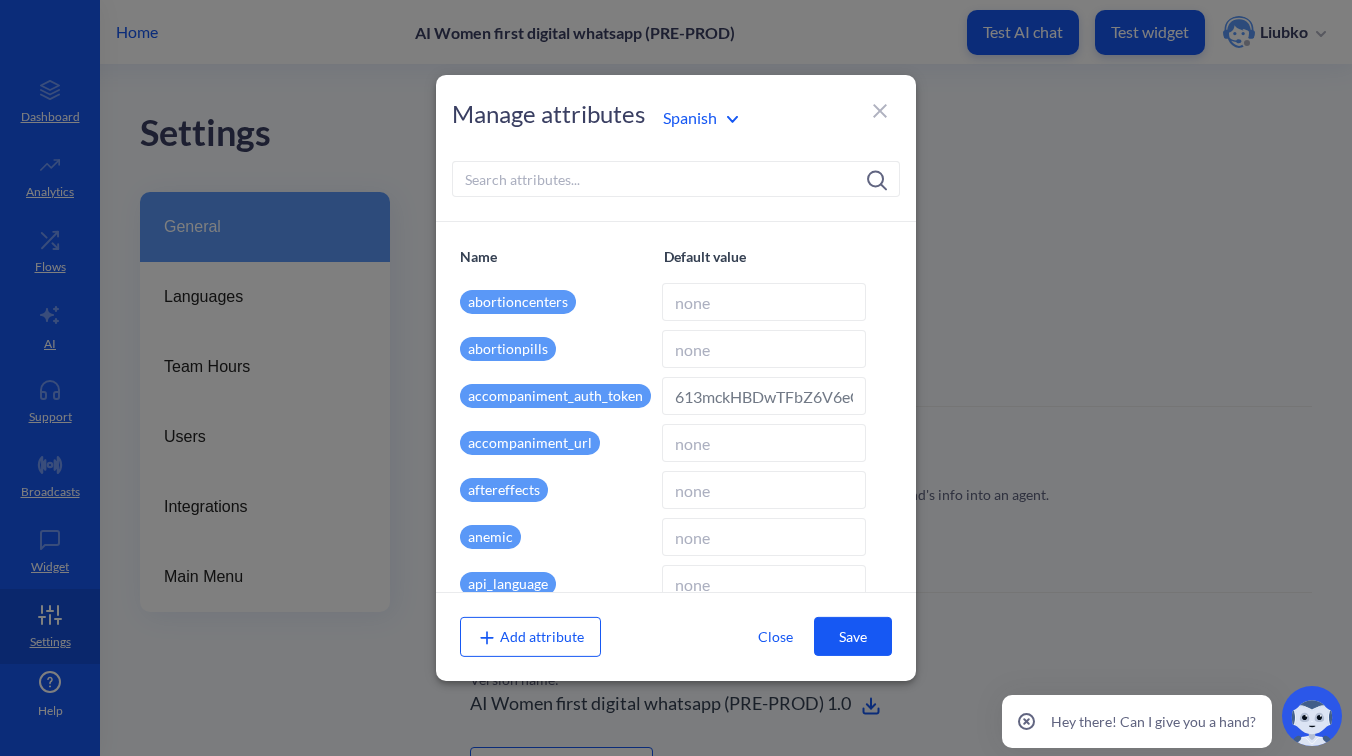 click at bounding box center (764, 443) 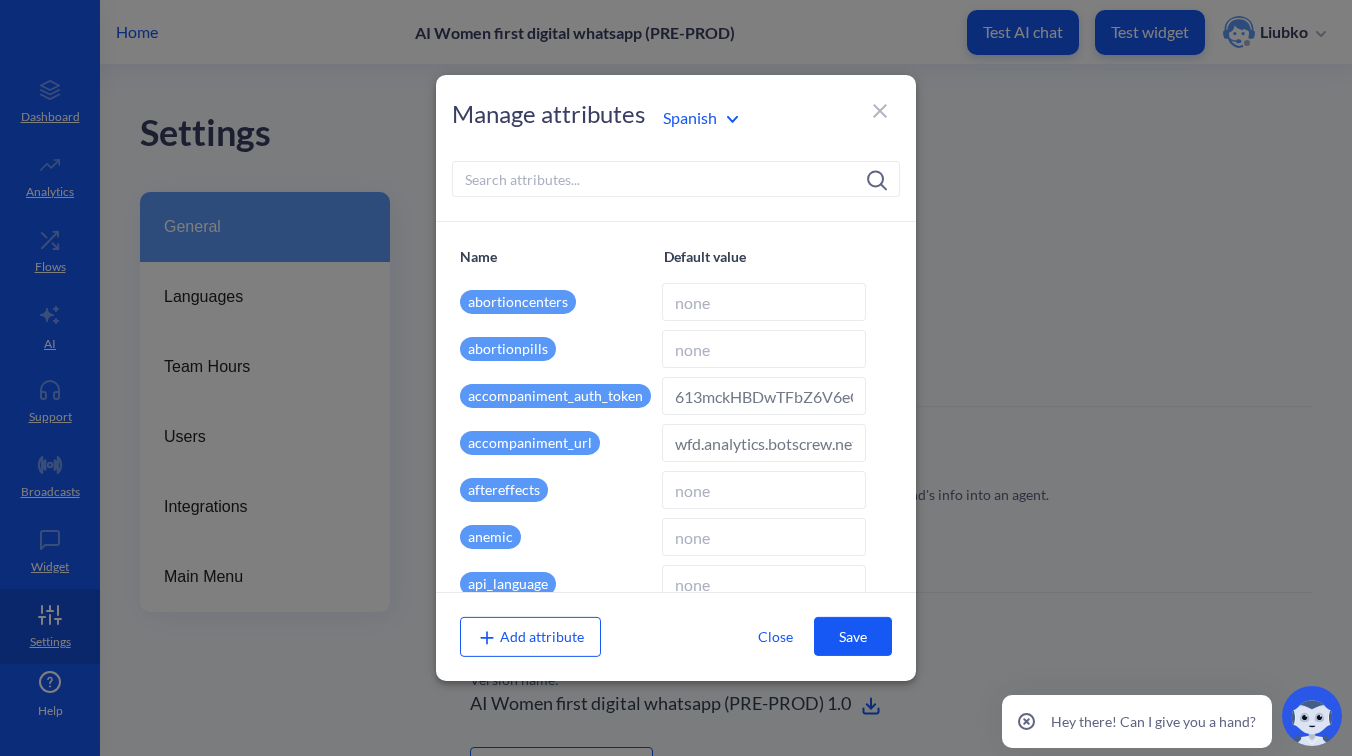 scroll, scrollTop: 0, scrollLeft: 133, axis: horizontal 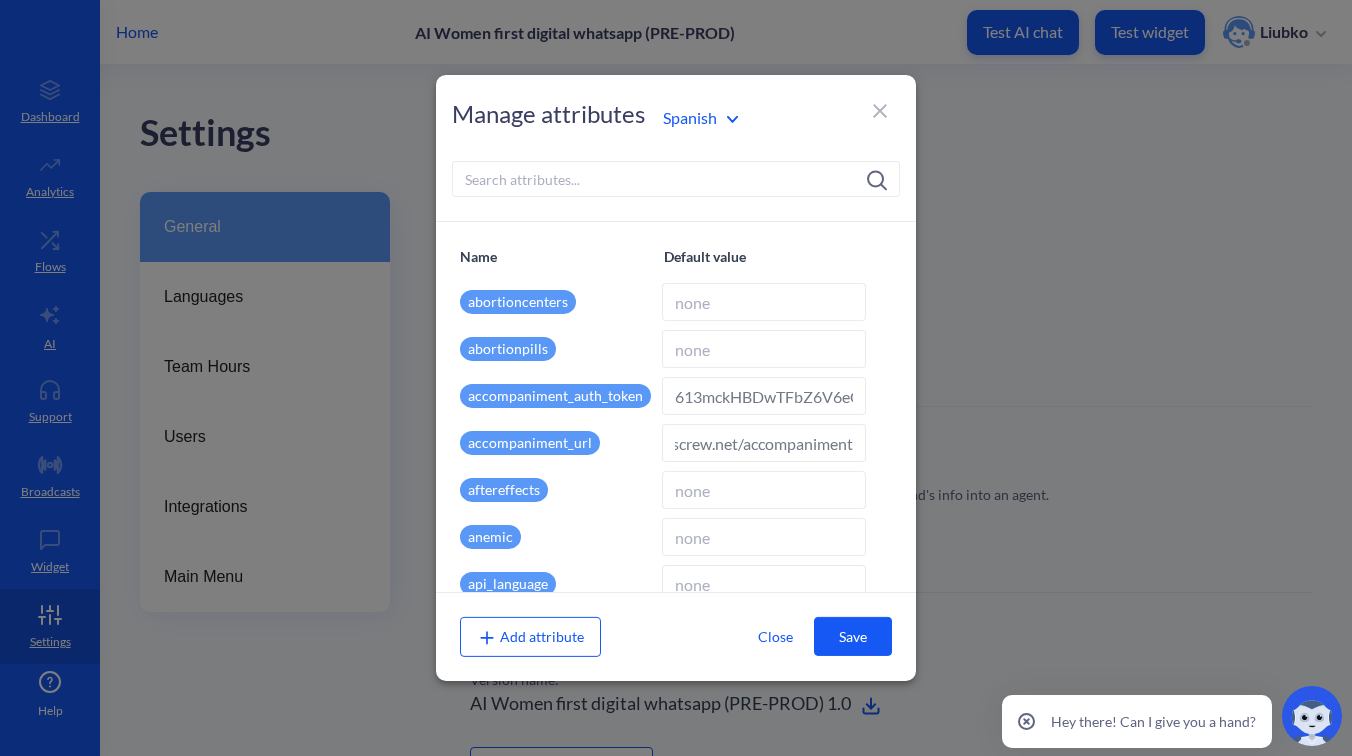 type on "wfd.analytics.botscrew.net/accompaniment" 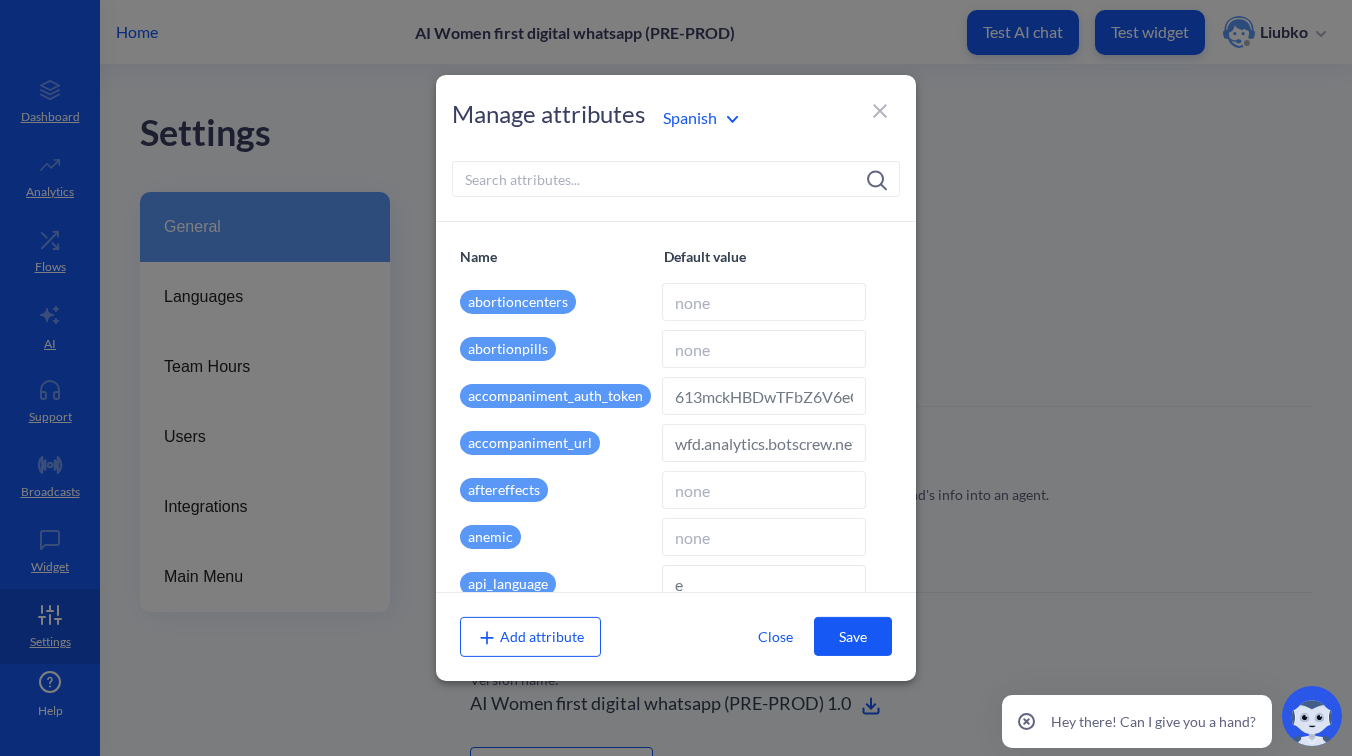 scroll, scrollTop: 2, scrollLeft: 0, axis: vertical 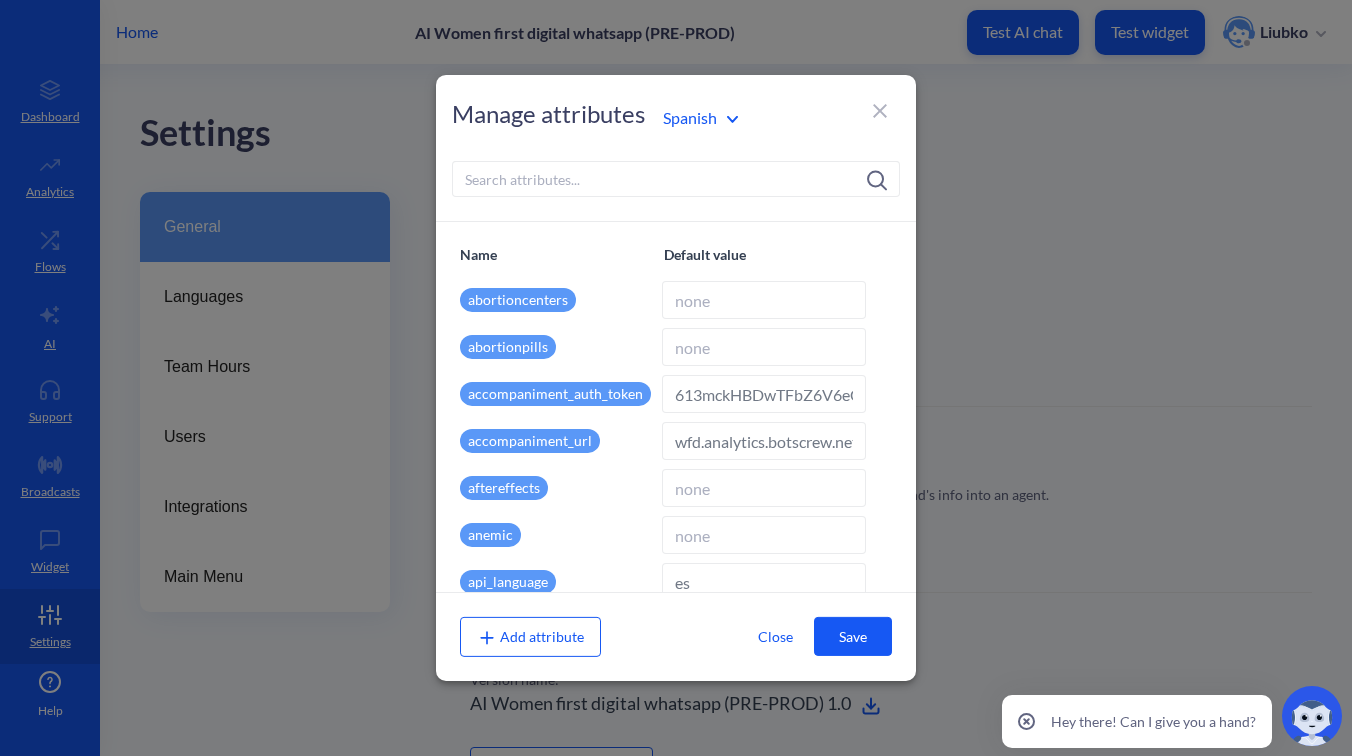 type on "es" 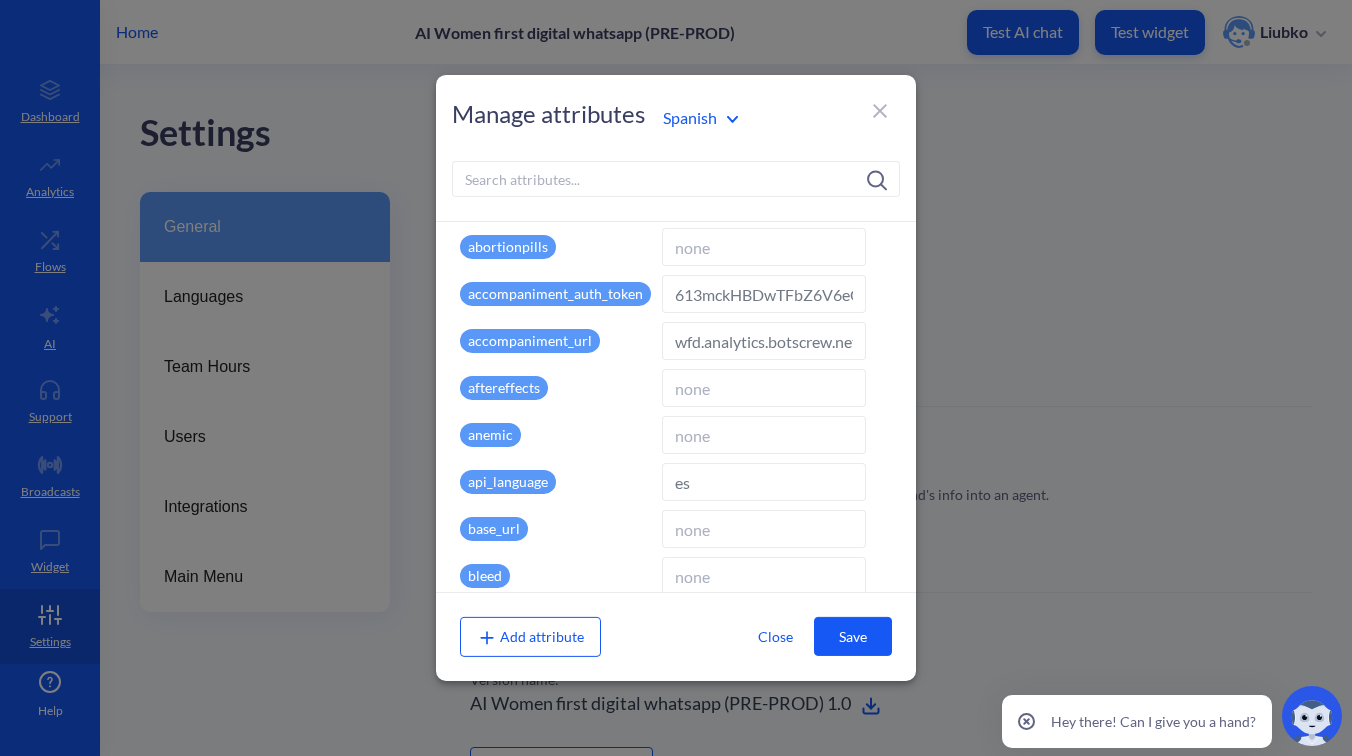 scroll, scrollTop: 119, scrollLeft: 0, axis: vertical 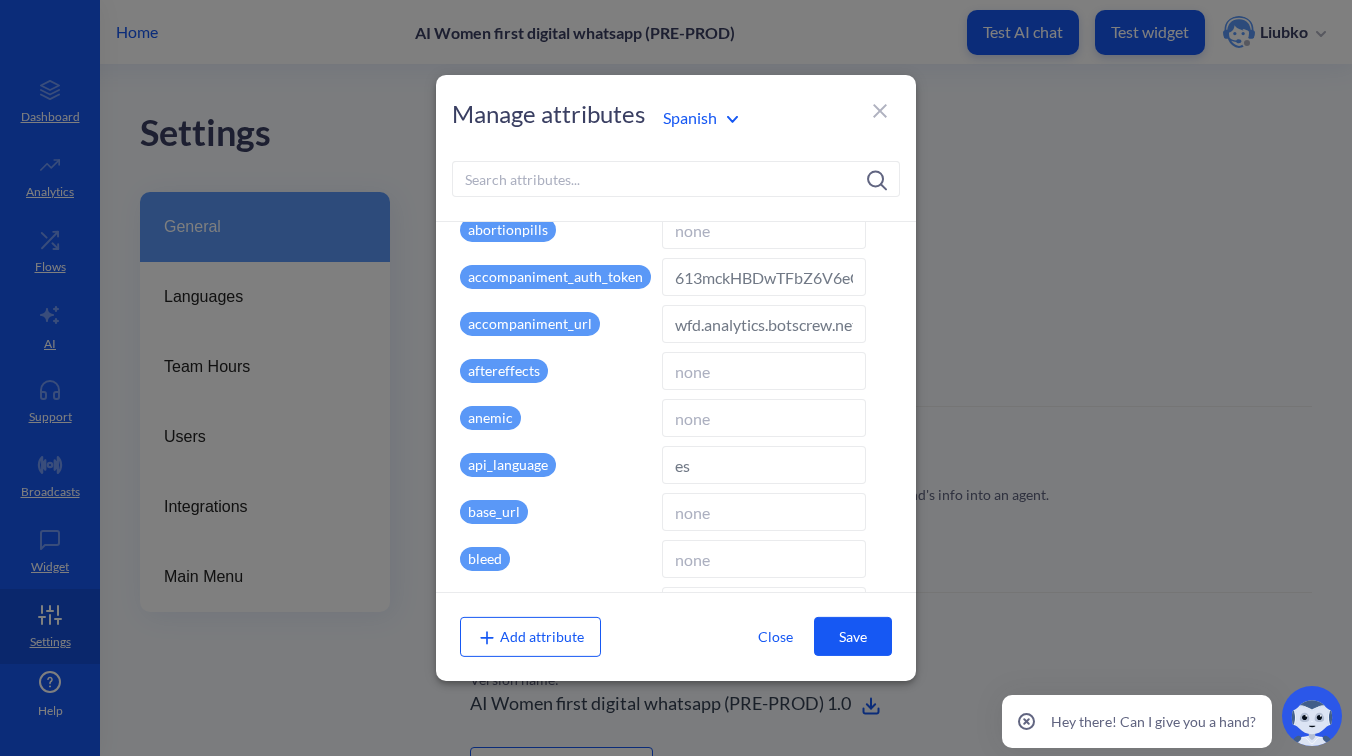 click at bounding box center (764, 512) 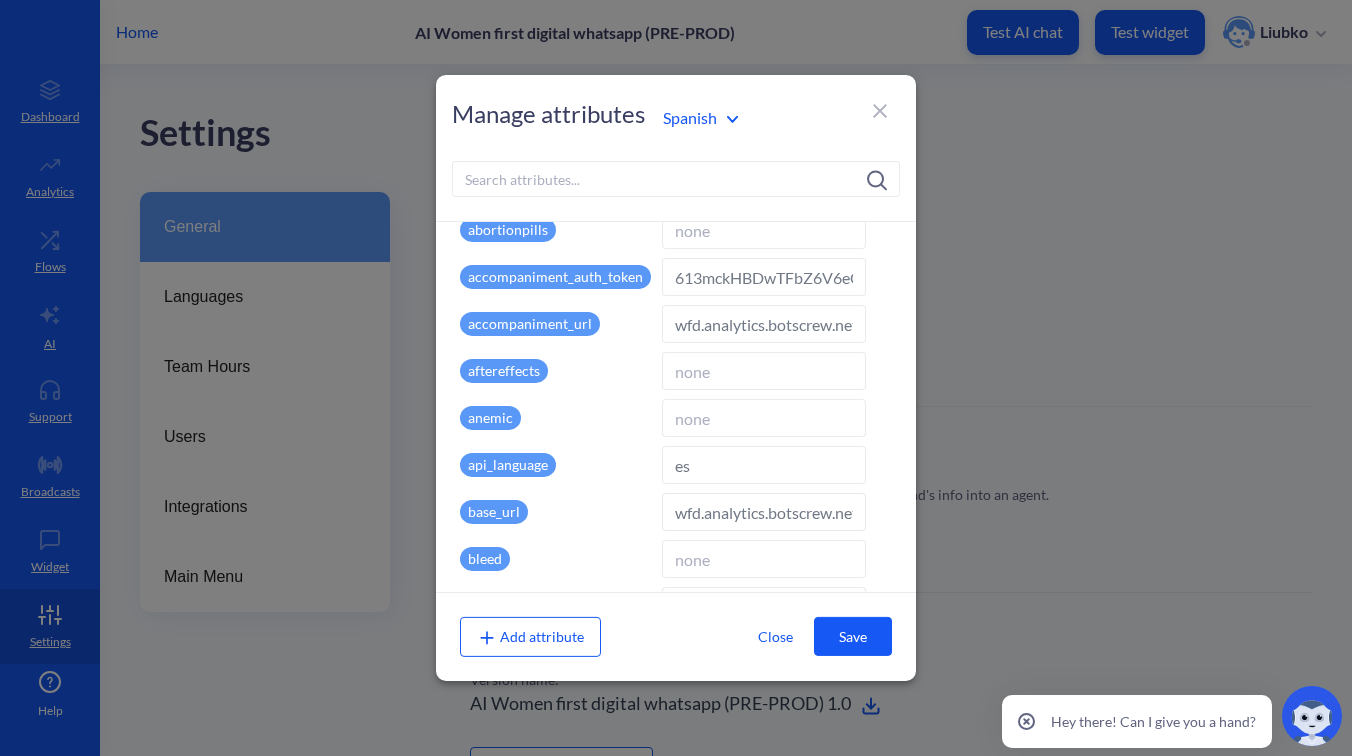 scroll, scrollTop: 0, scrollLeft: 17, axis: horizontal 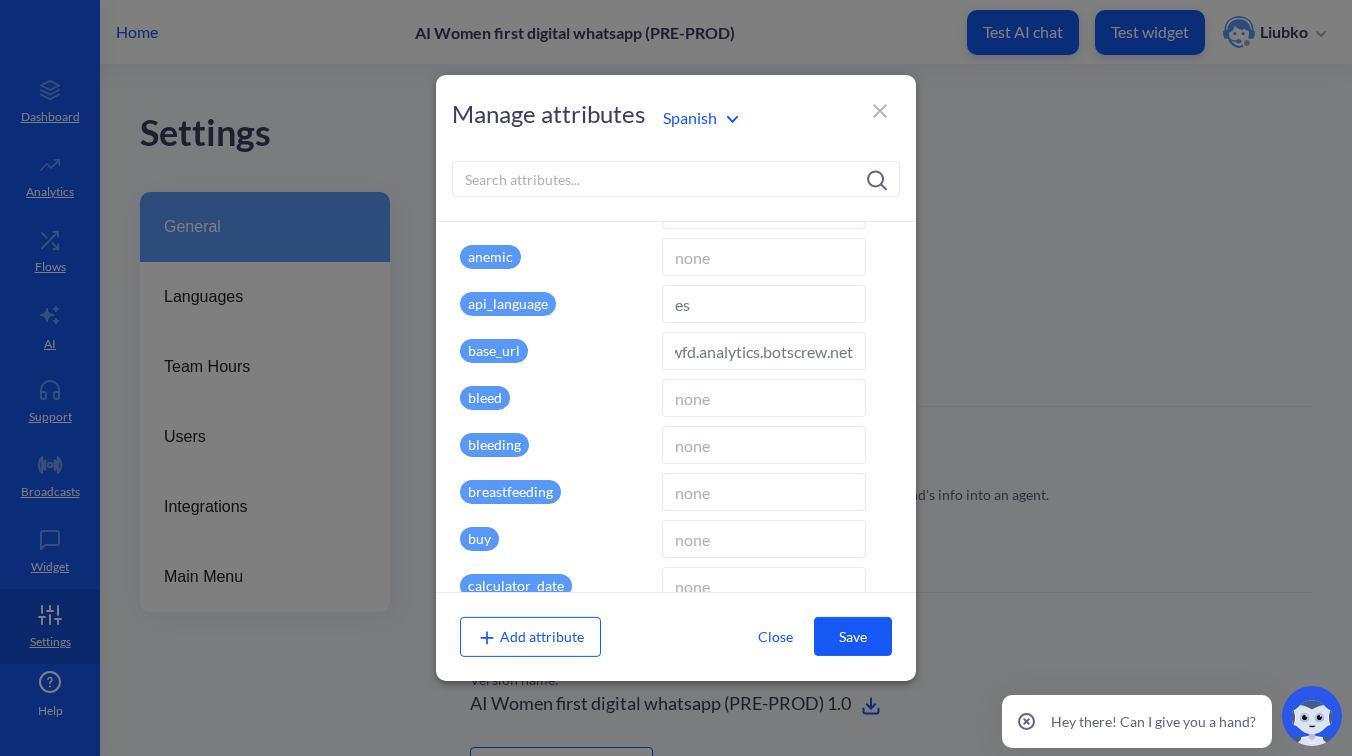 type on "wfd.analytics.botscrew.net" 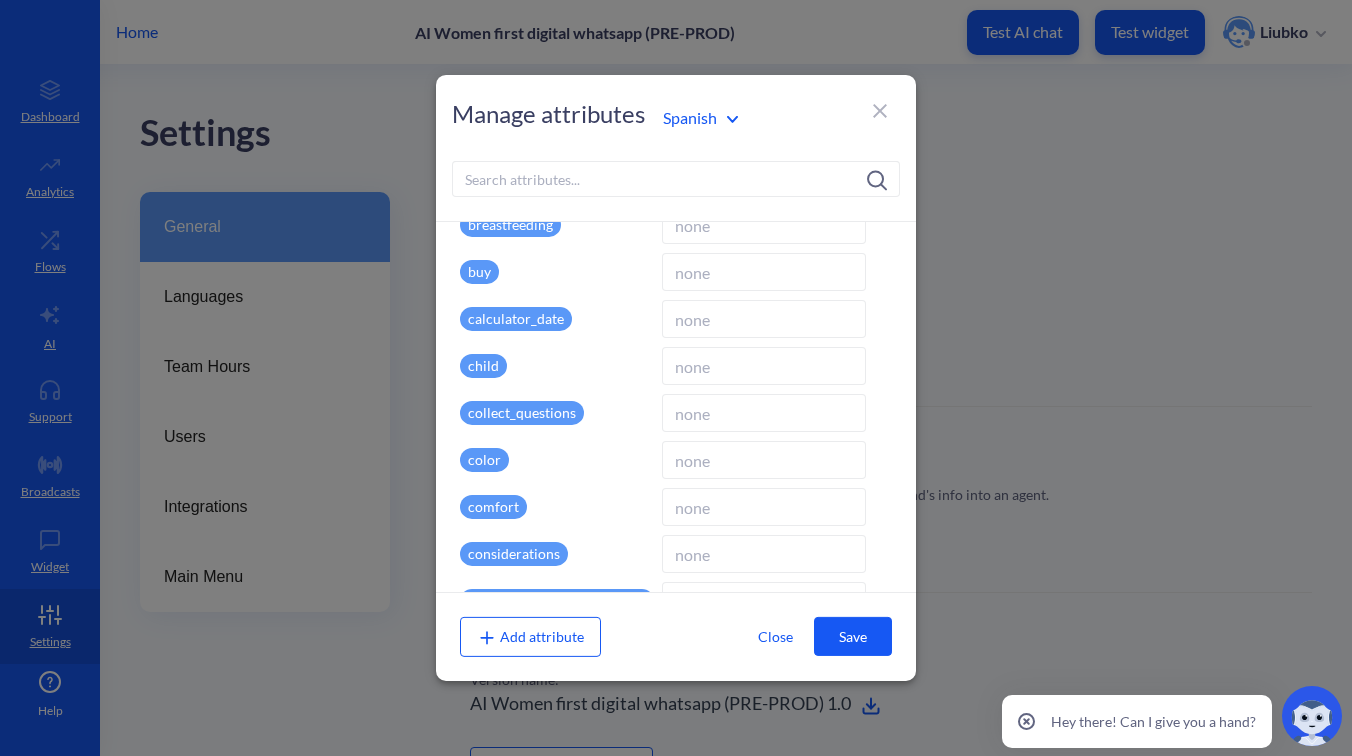 scroll, scrollTop: 566, scrollLeft: 0, axis: vertical 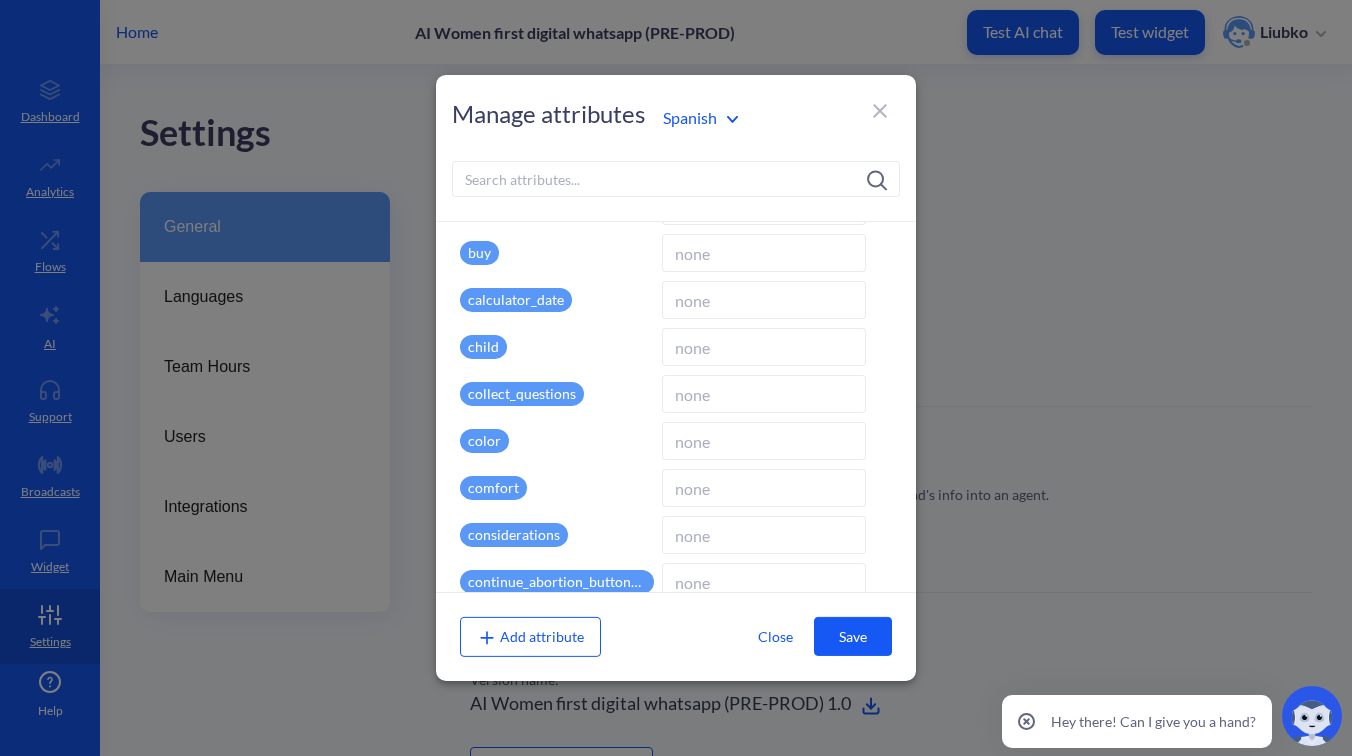click at bounding box center (764, 394) 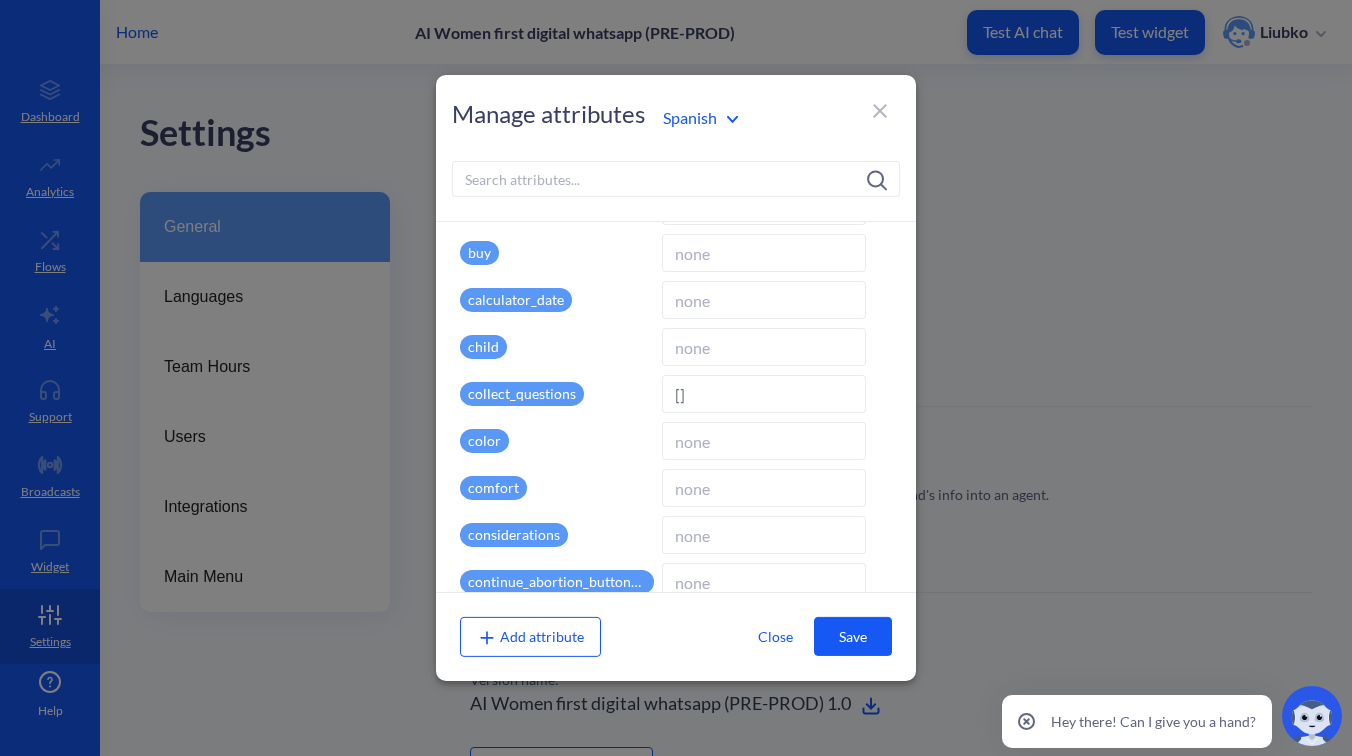 type on "[]" 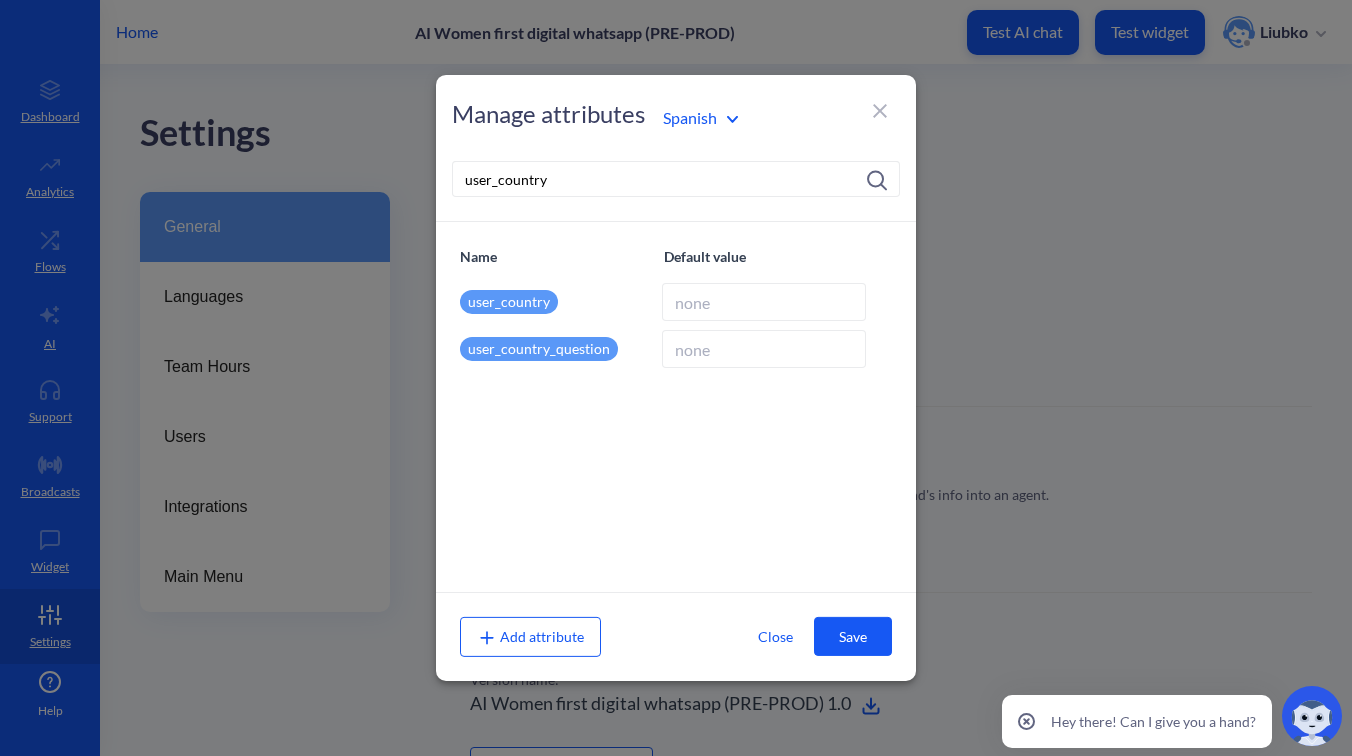 scroll, scrollTop: 0, scrollLeft: 0, axis: both 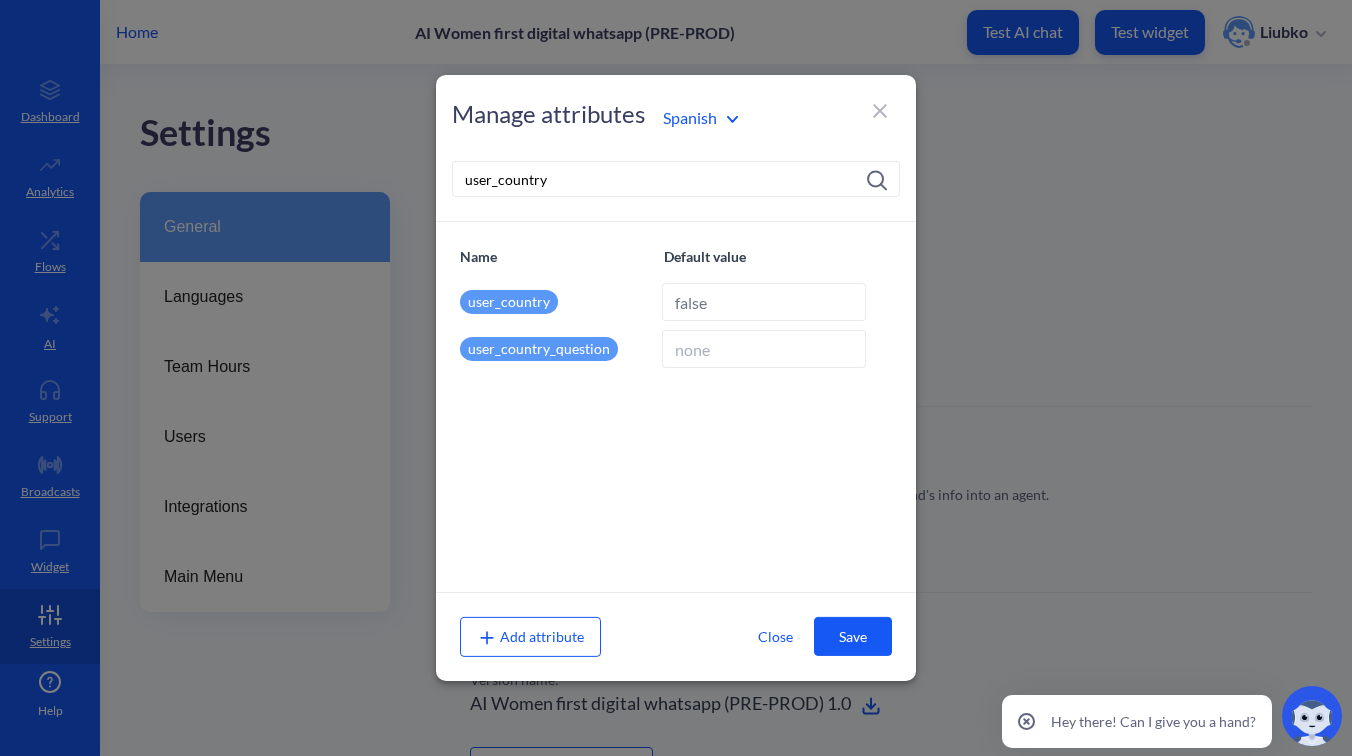 type on "false" 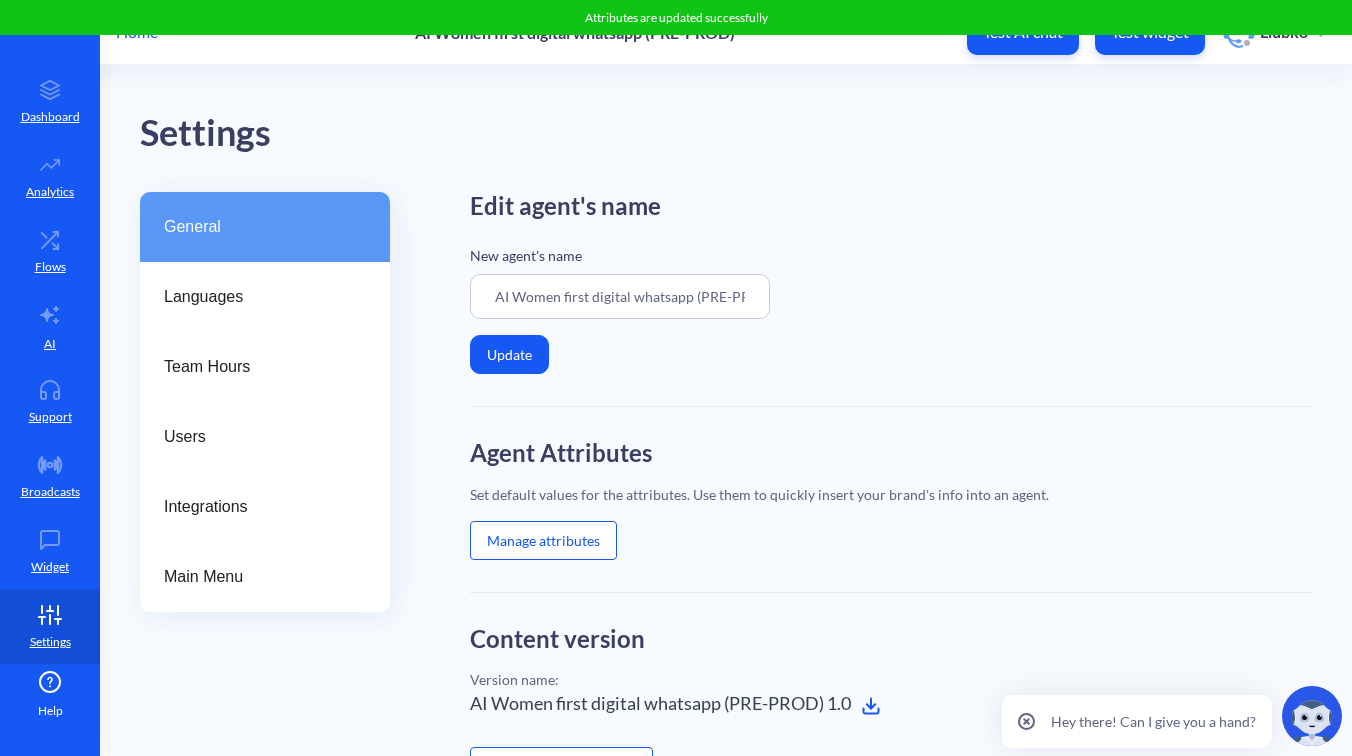click on "Manage attributes" at bounding box center [543, 540] 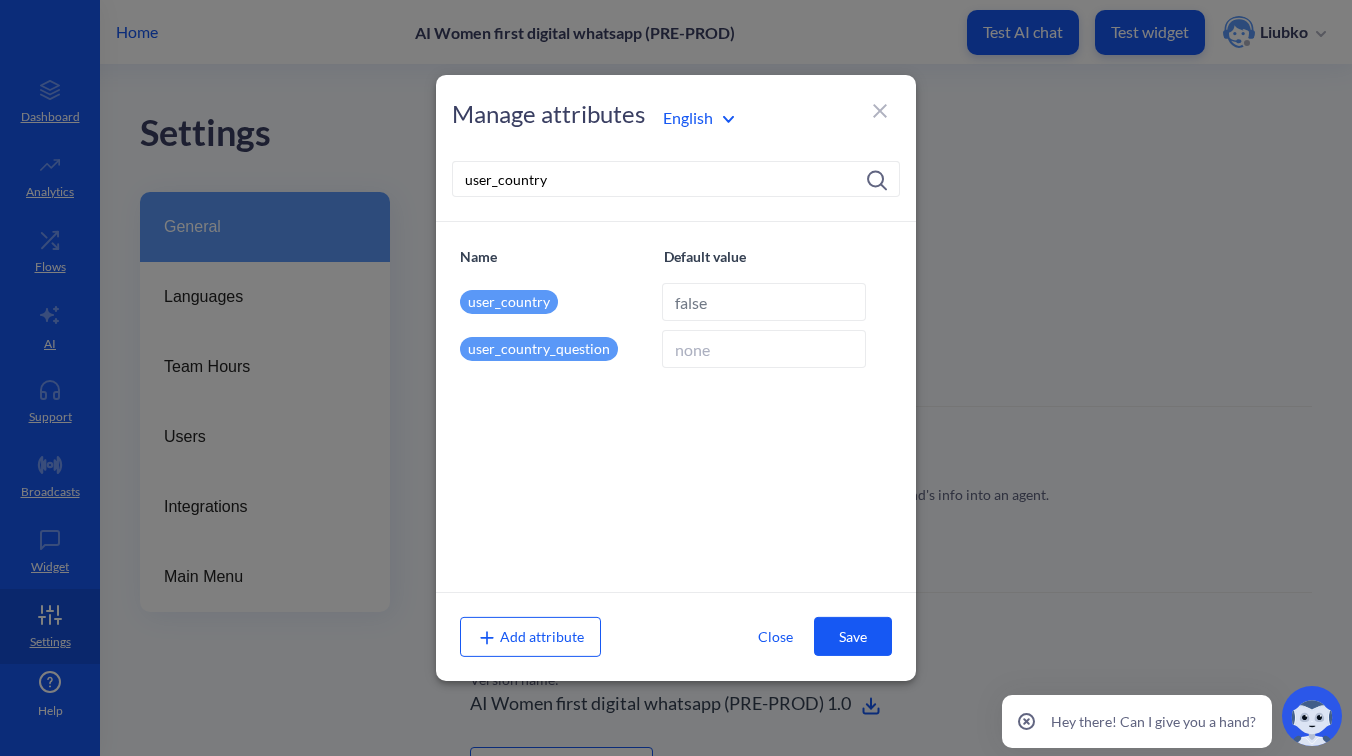 drag, startPoint x: 614, startPoint y: 169, endPoint x: 393, endPoint y: 149, distance: 221.90314 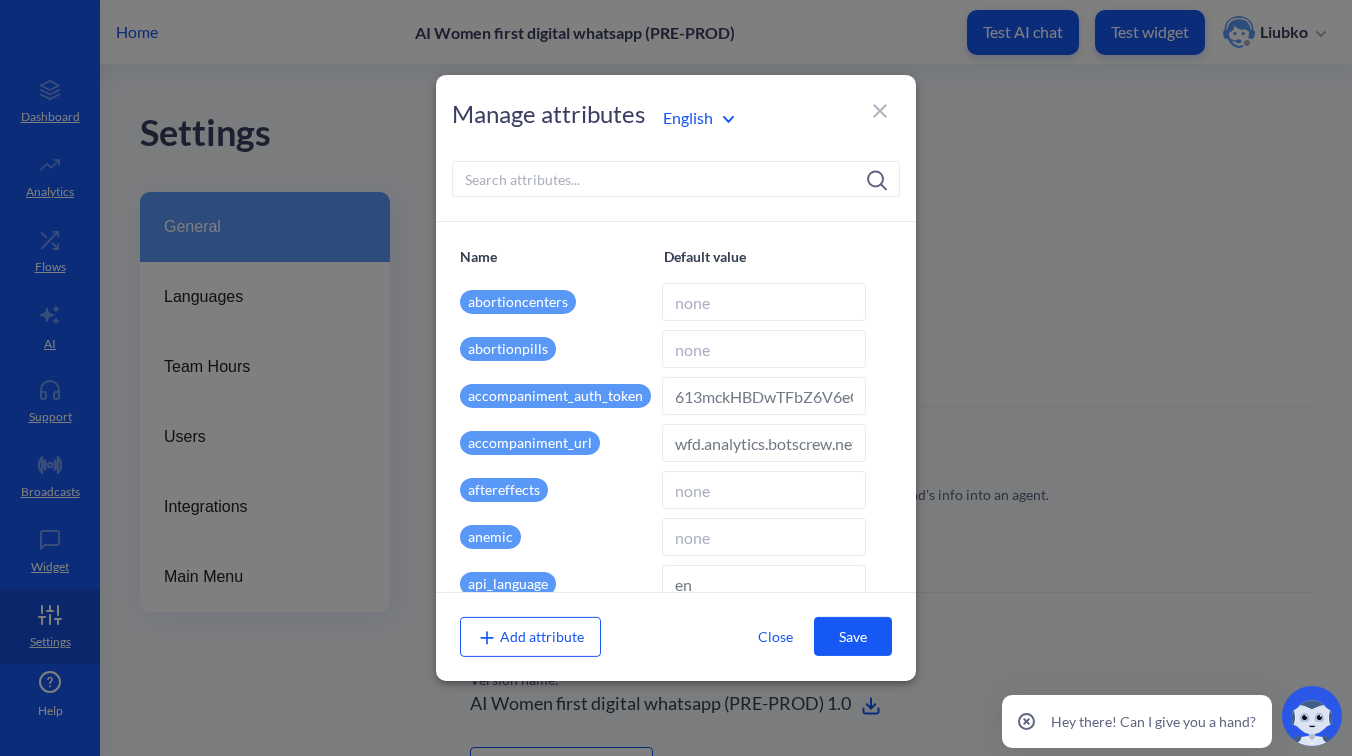 type 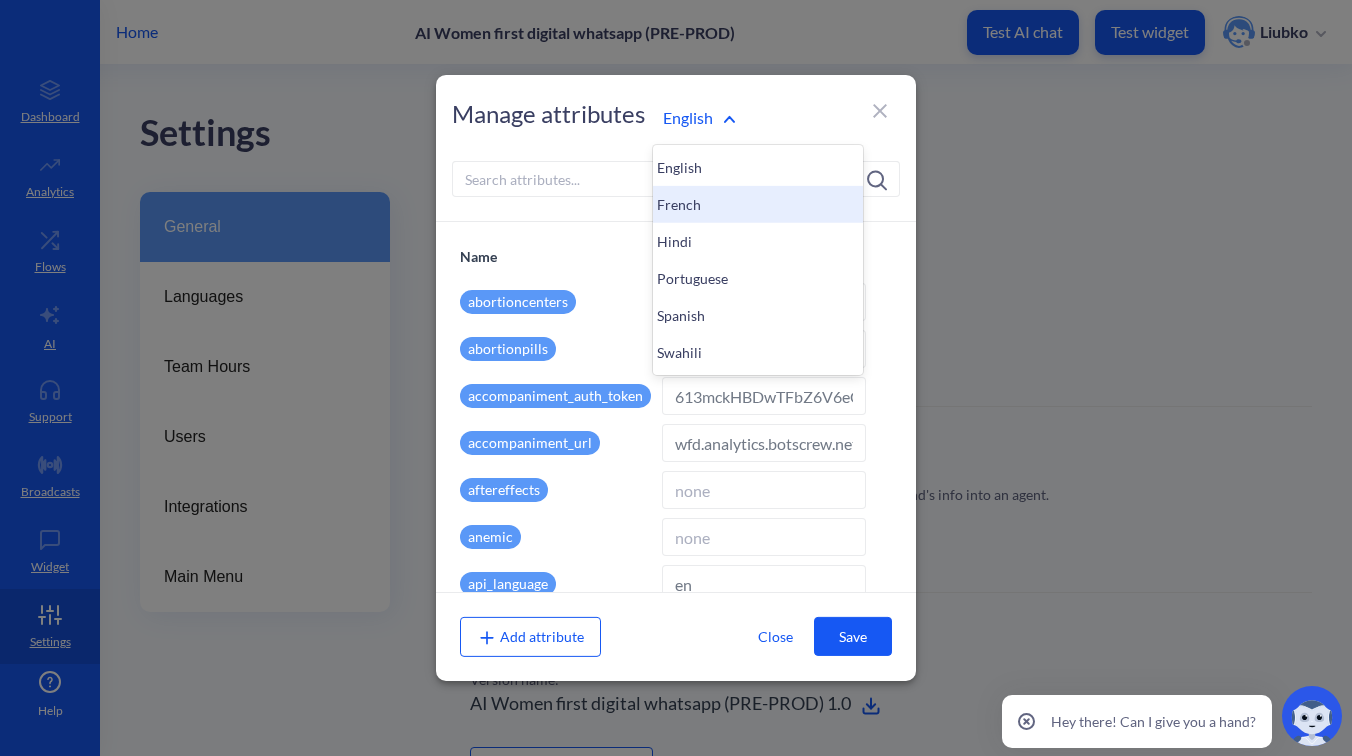 click on "French" at bounding box center (758, 204) 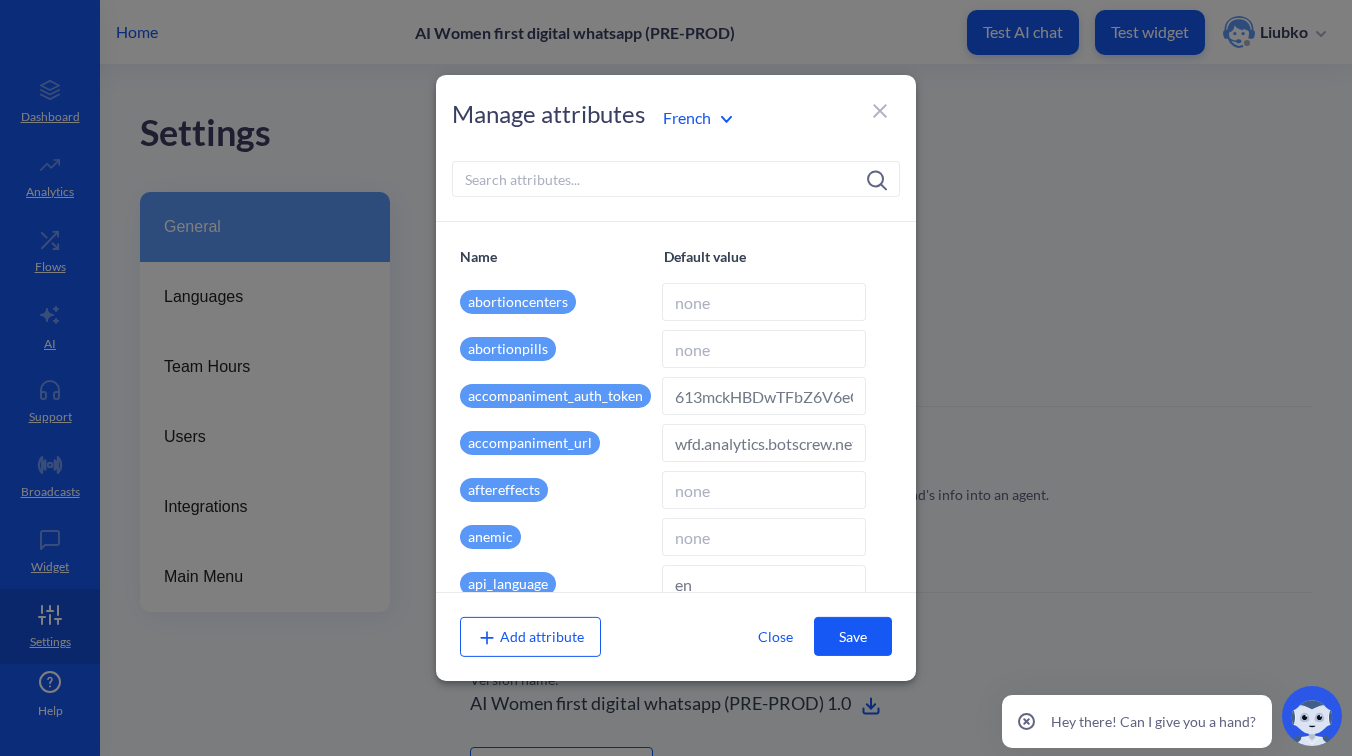 type on "fr" 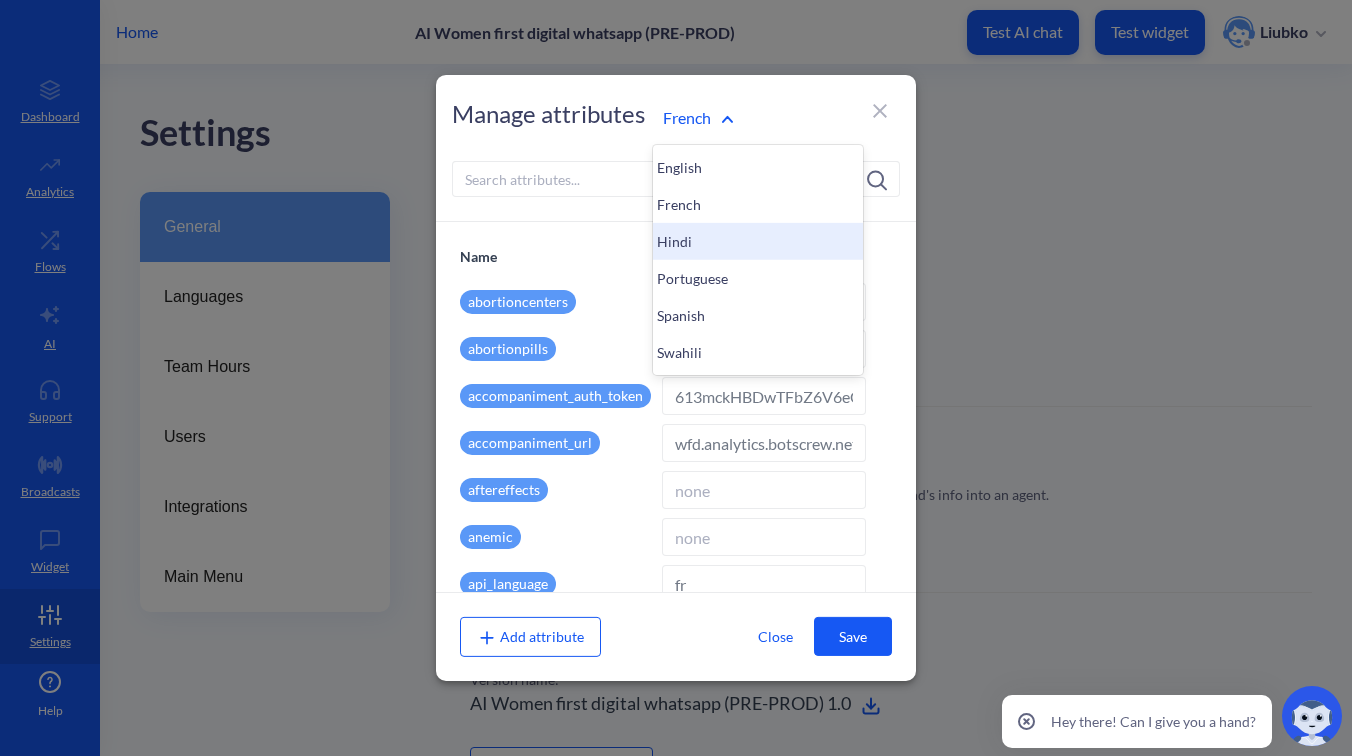 click on "Hindi" at bounding box center (758, 241) 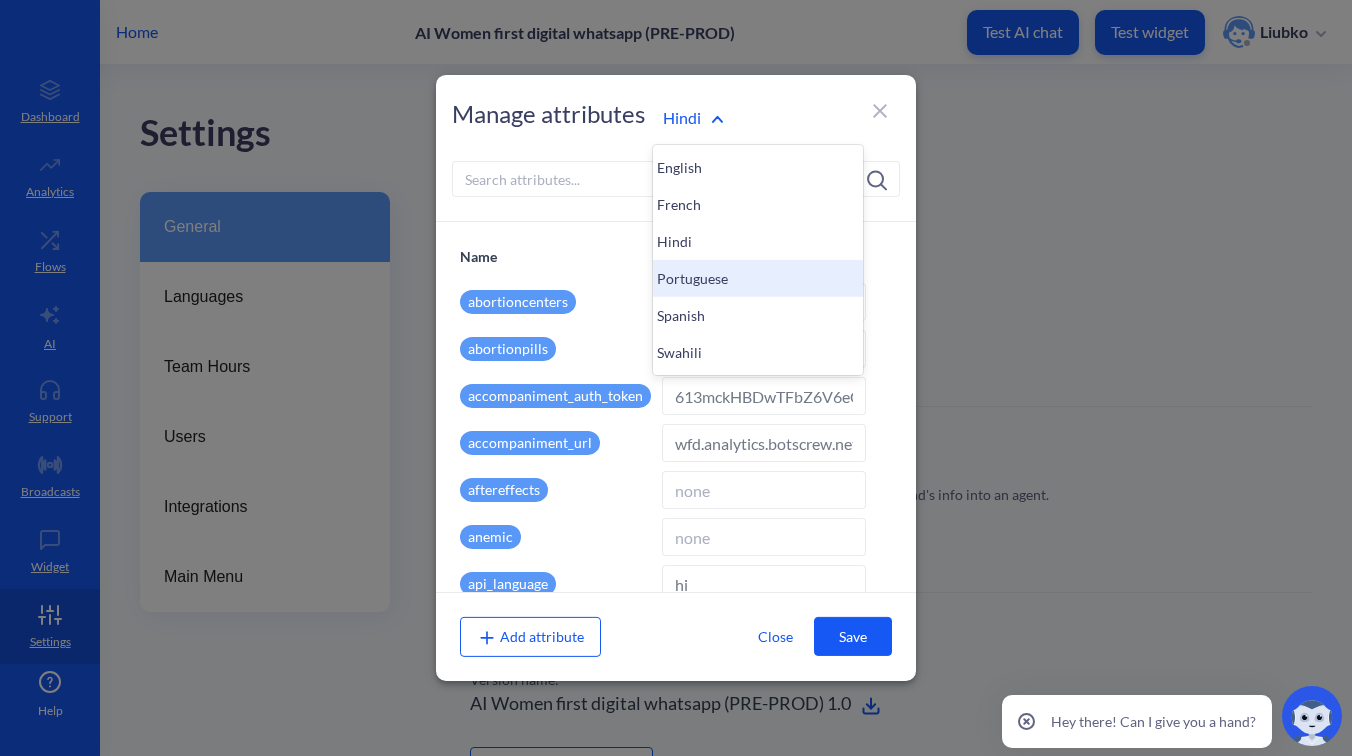 click on "Portuguese" at bounding box center (758, 278) 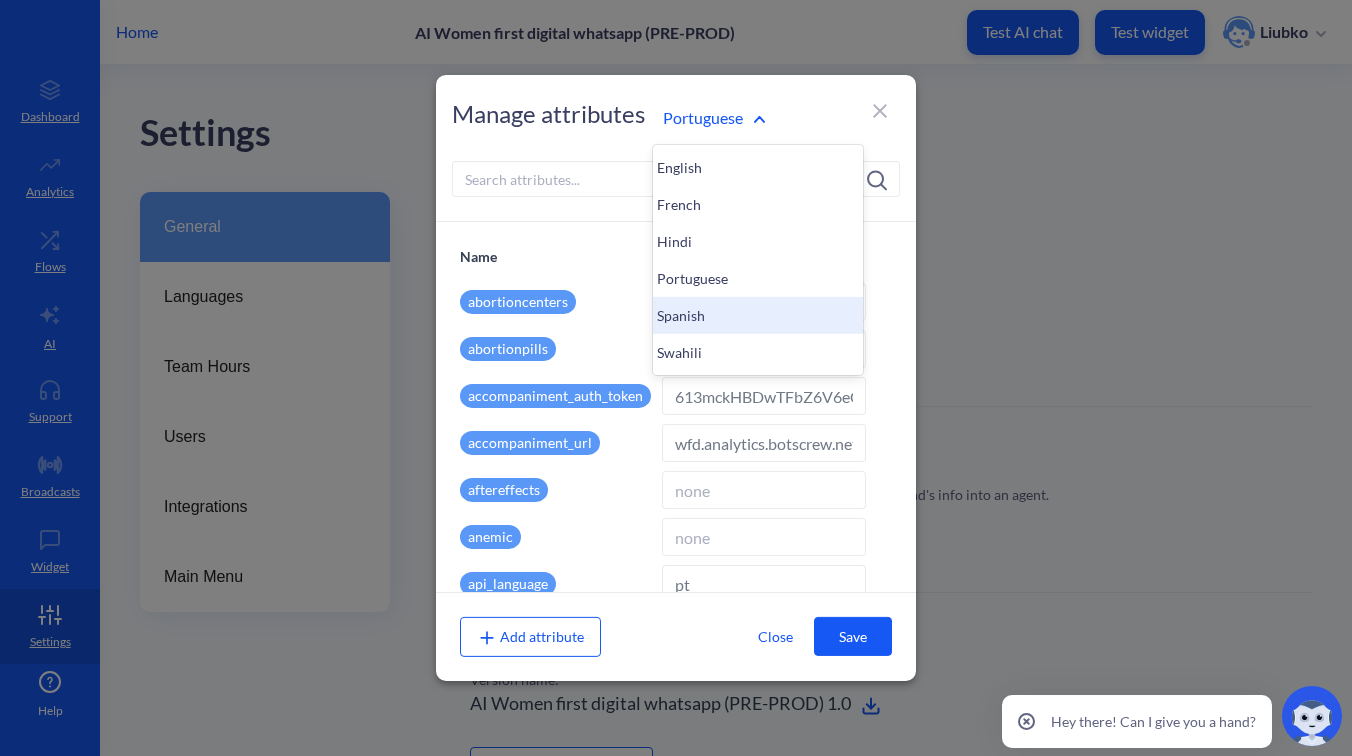click on "Spanish" at bounding box center [758, 315] 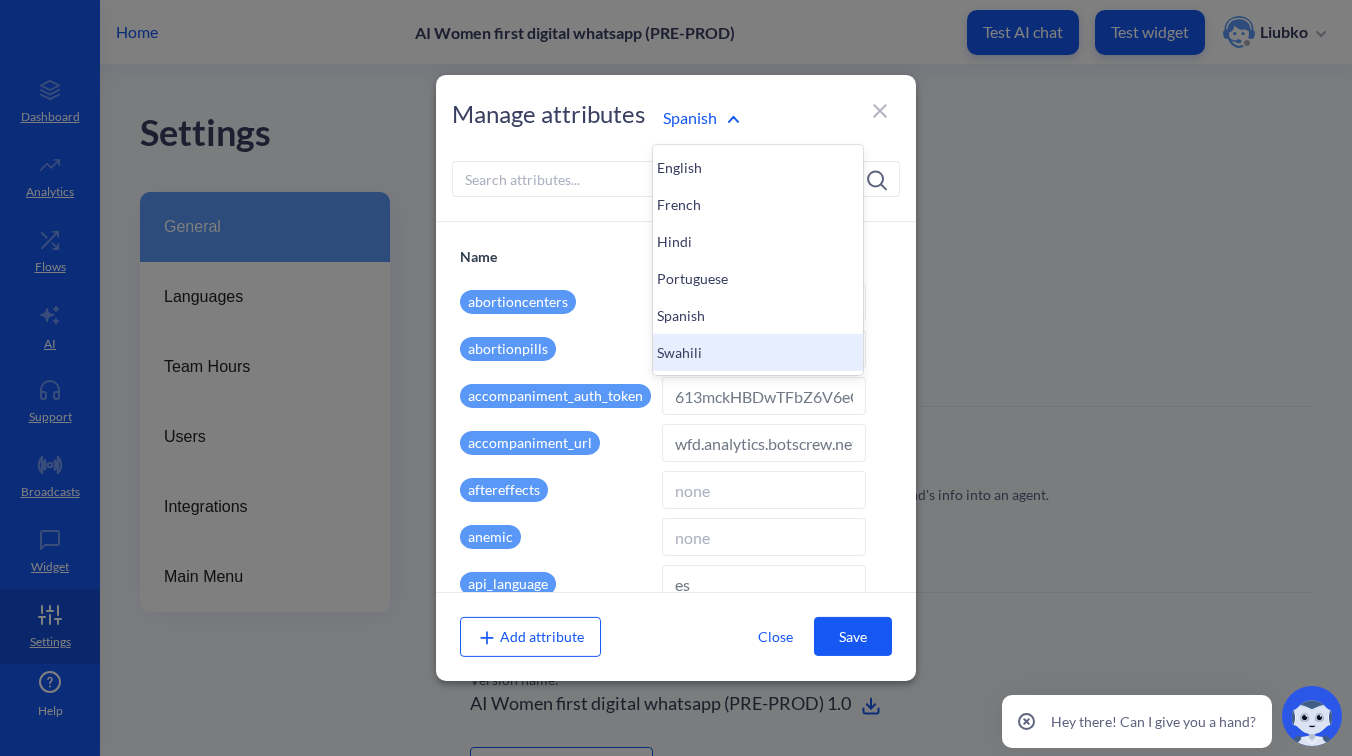click on "Swahili" at bounding box center [758, 352] 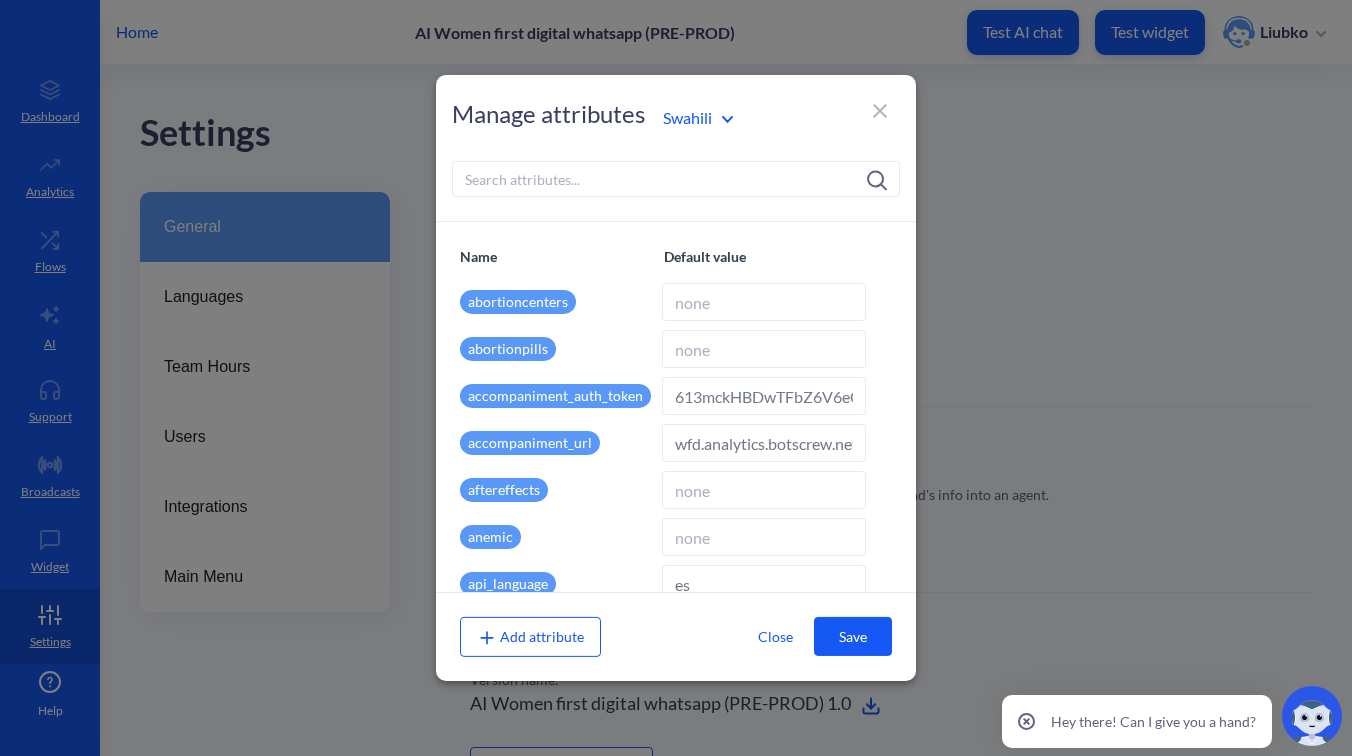 type 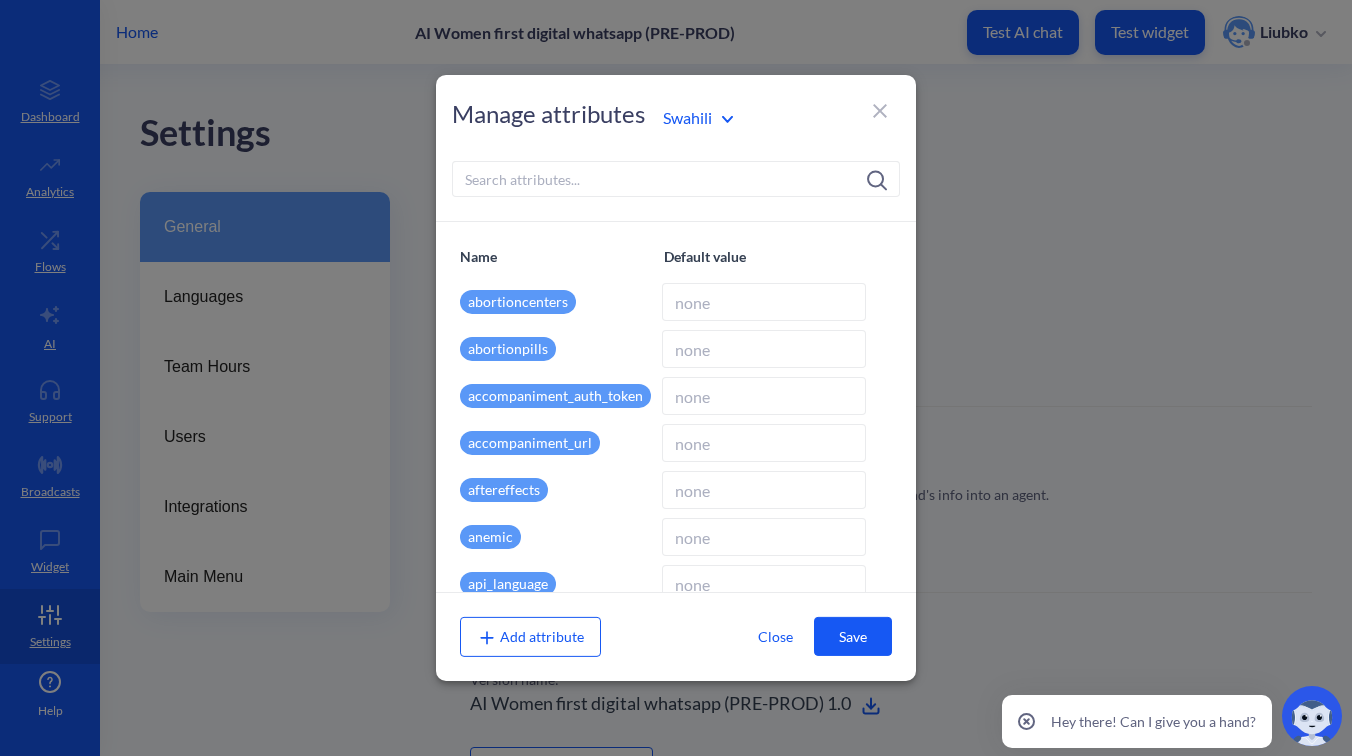 click at bounding box center [764, 584] 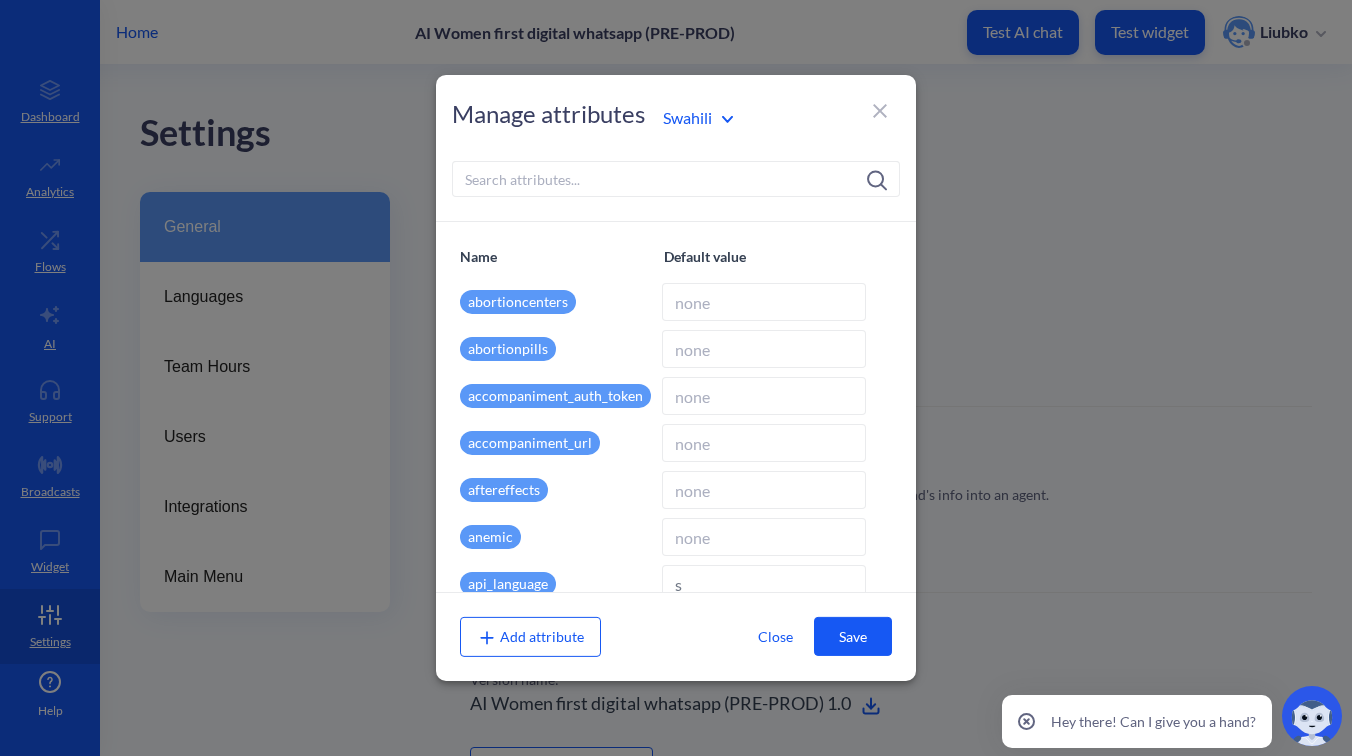 scroll, scrollTop: 2, scrollLeft: 0, axis: vertical 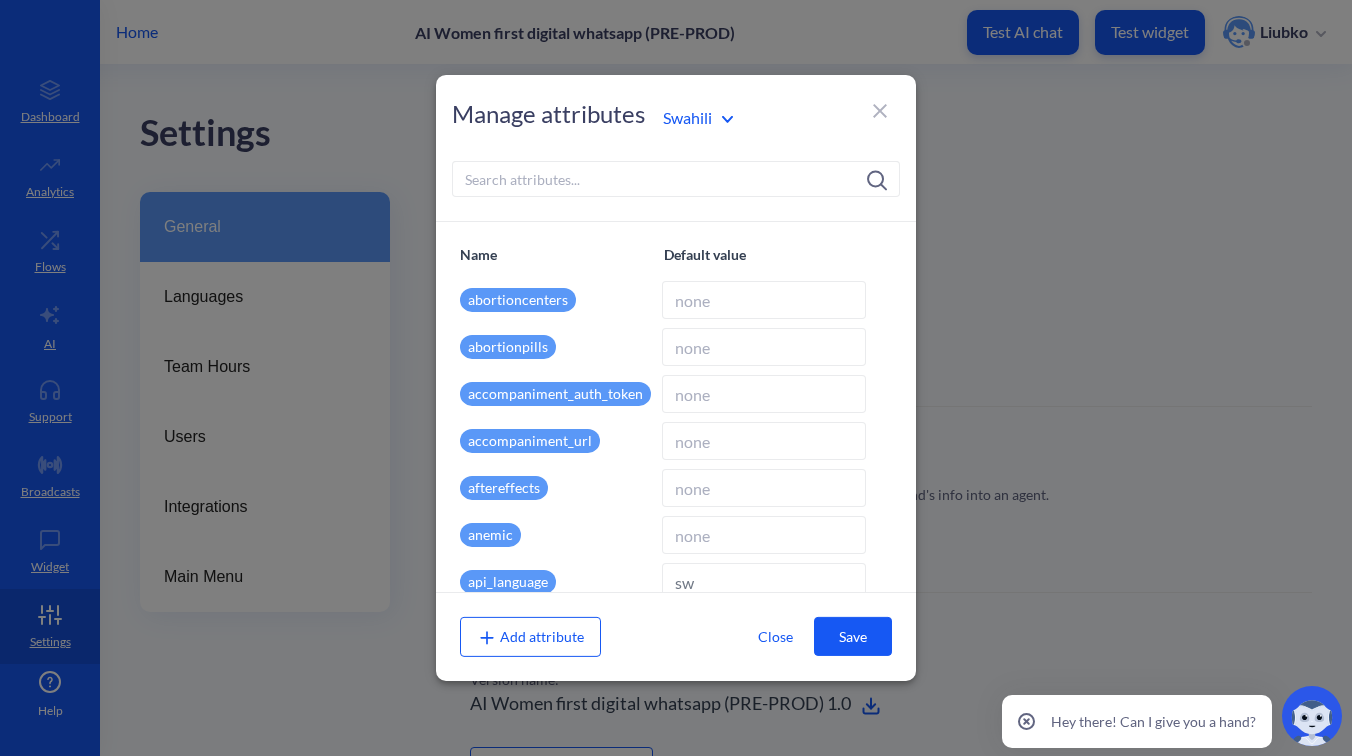 type on "sw" 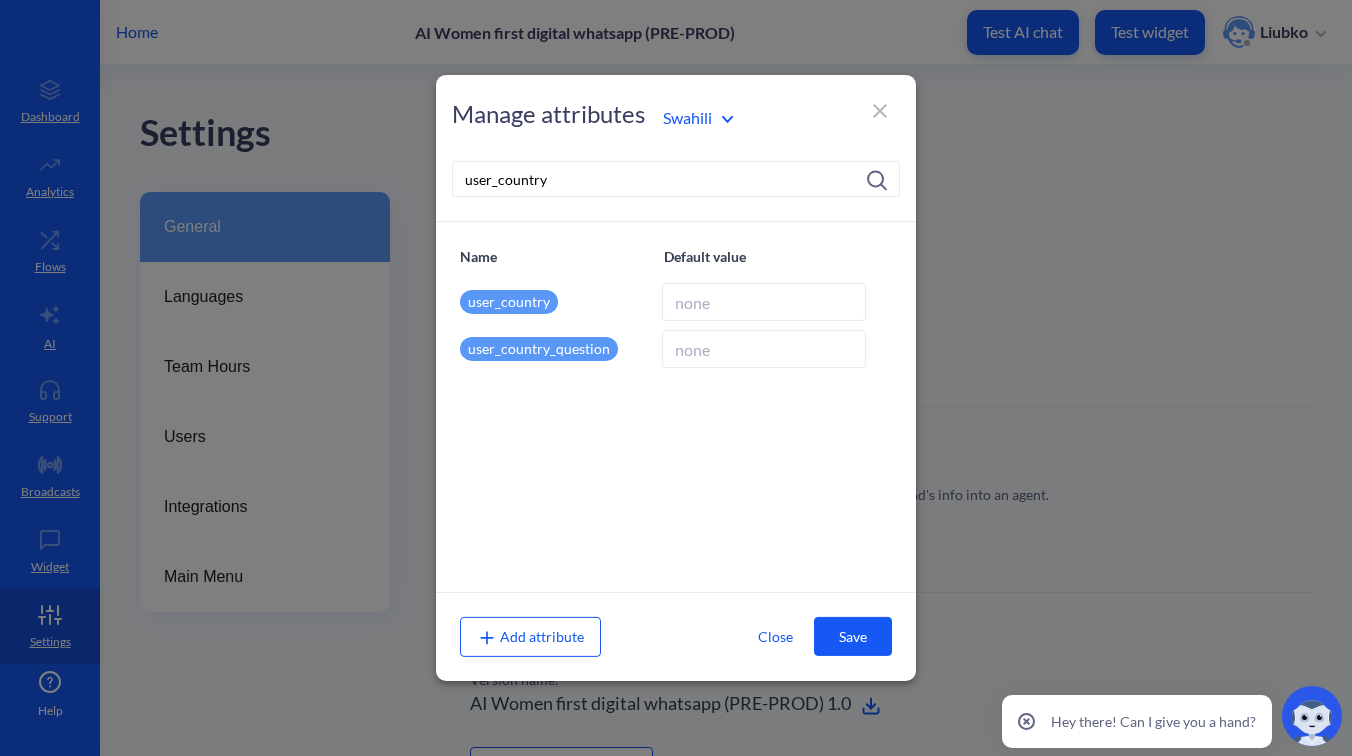 scroll, scrollTop: 0, scrollLeft: 0, axis: both 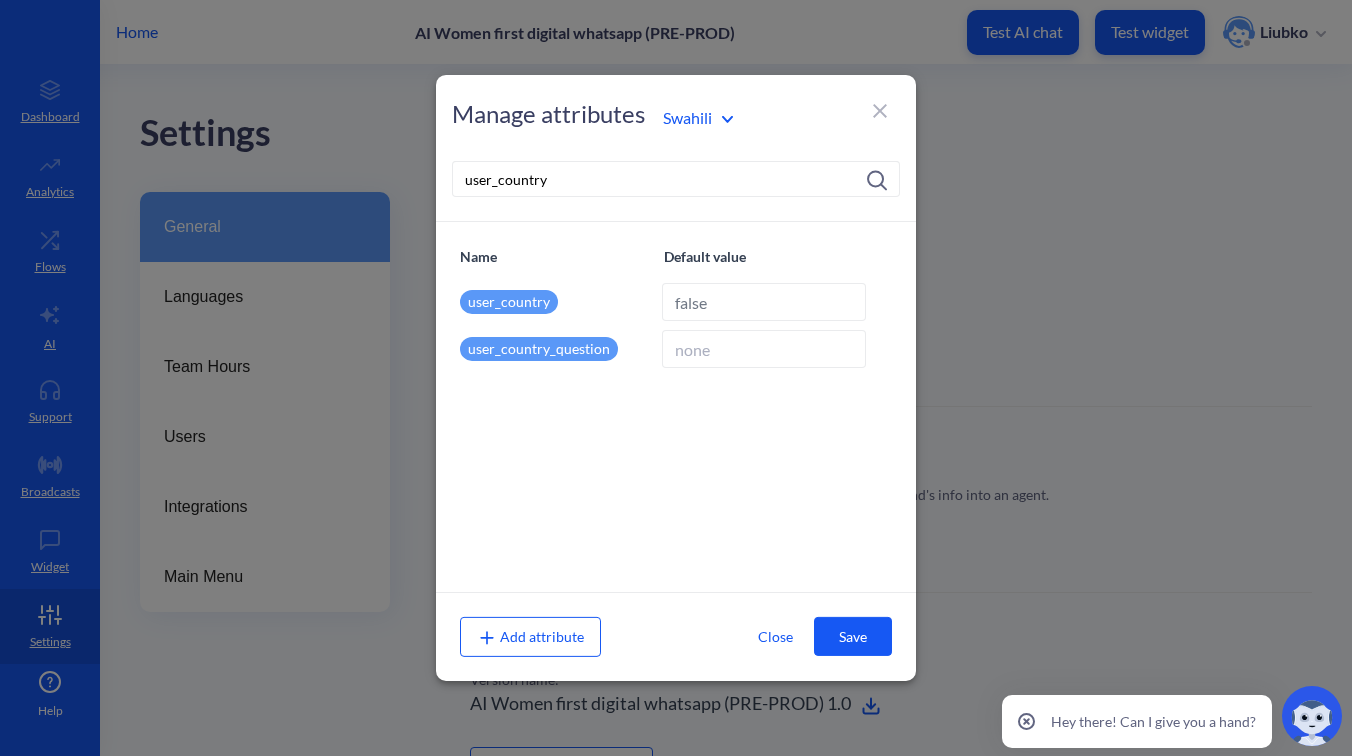 type on "false" 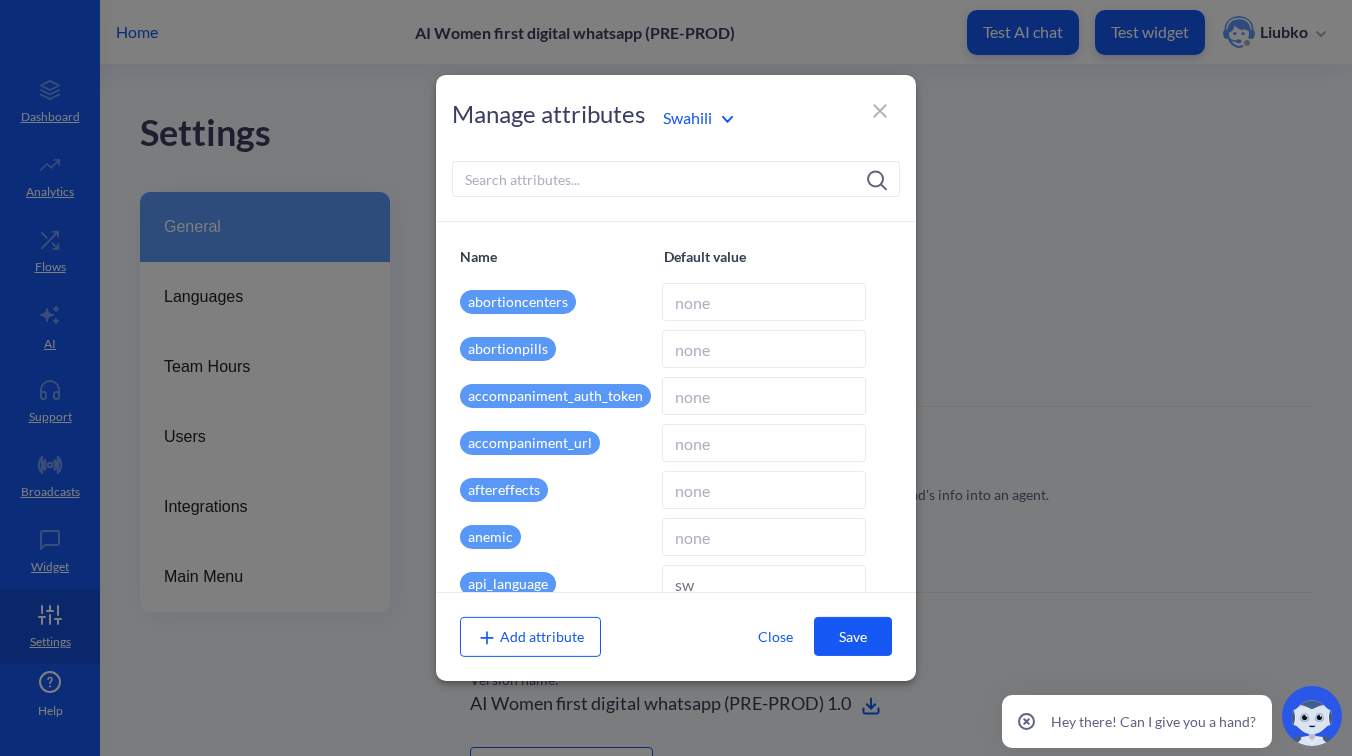 type 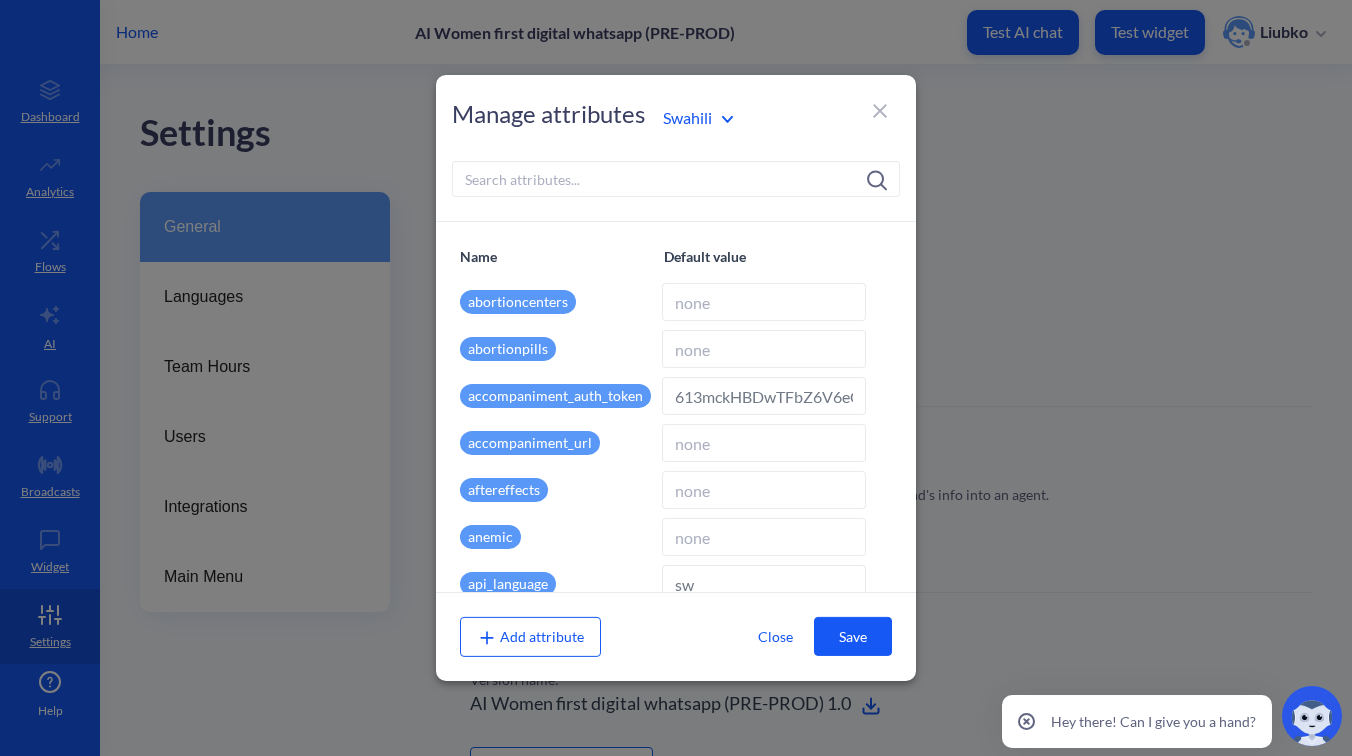 scroll, scrollTop: 0, scrollLeft: 222, axis: horizontal 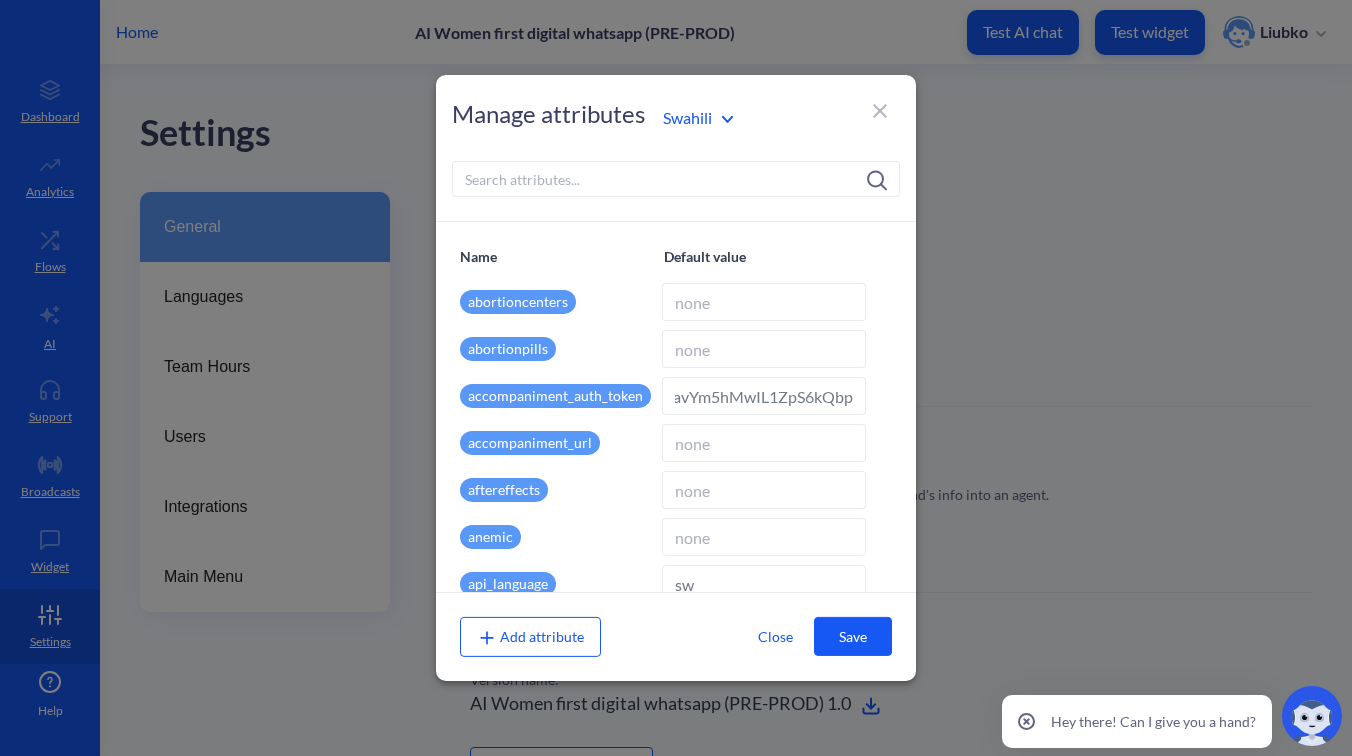 type on "613mckHBDwTFbZ6V6eC7GavYm5hMwIL1ZpS6kQbp" 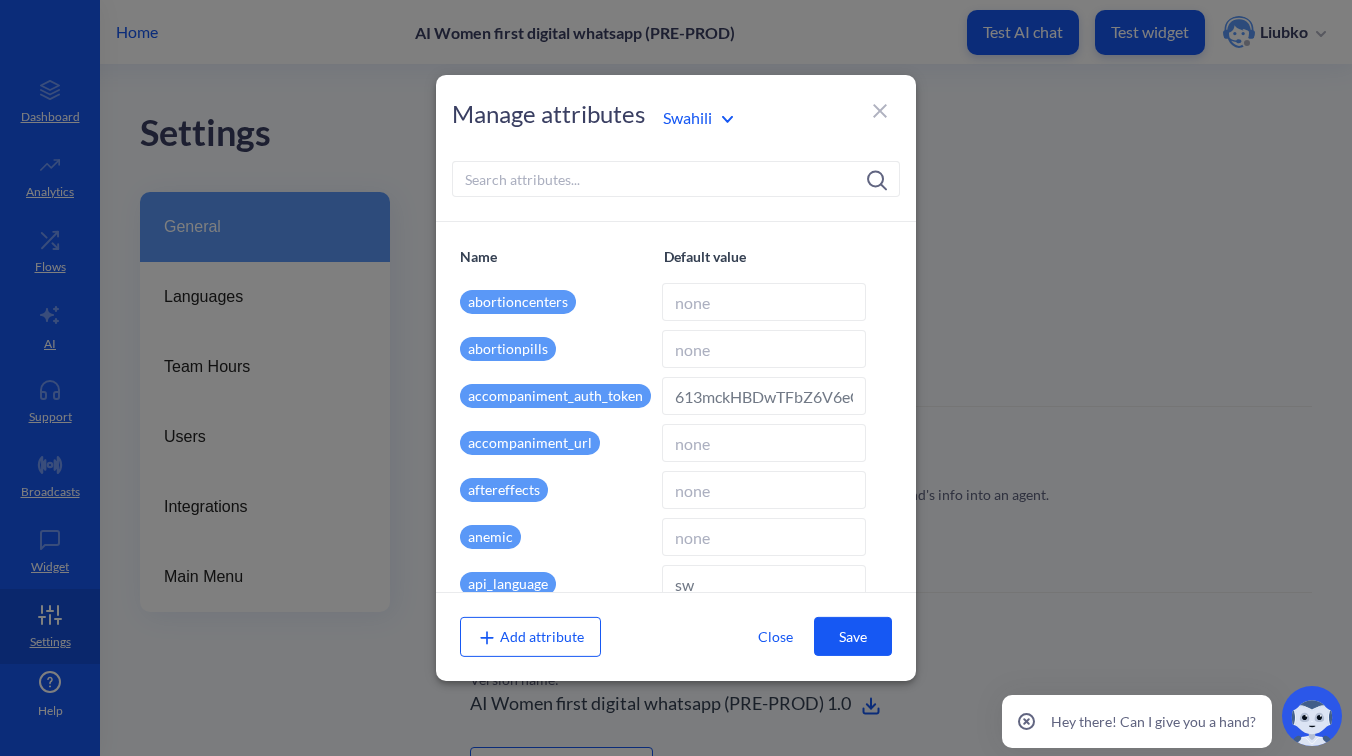 click at bounding box center [764, 443] 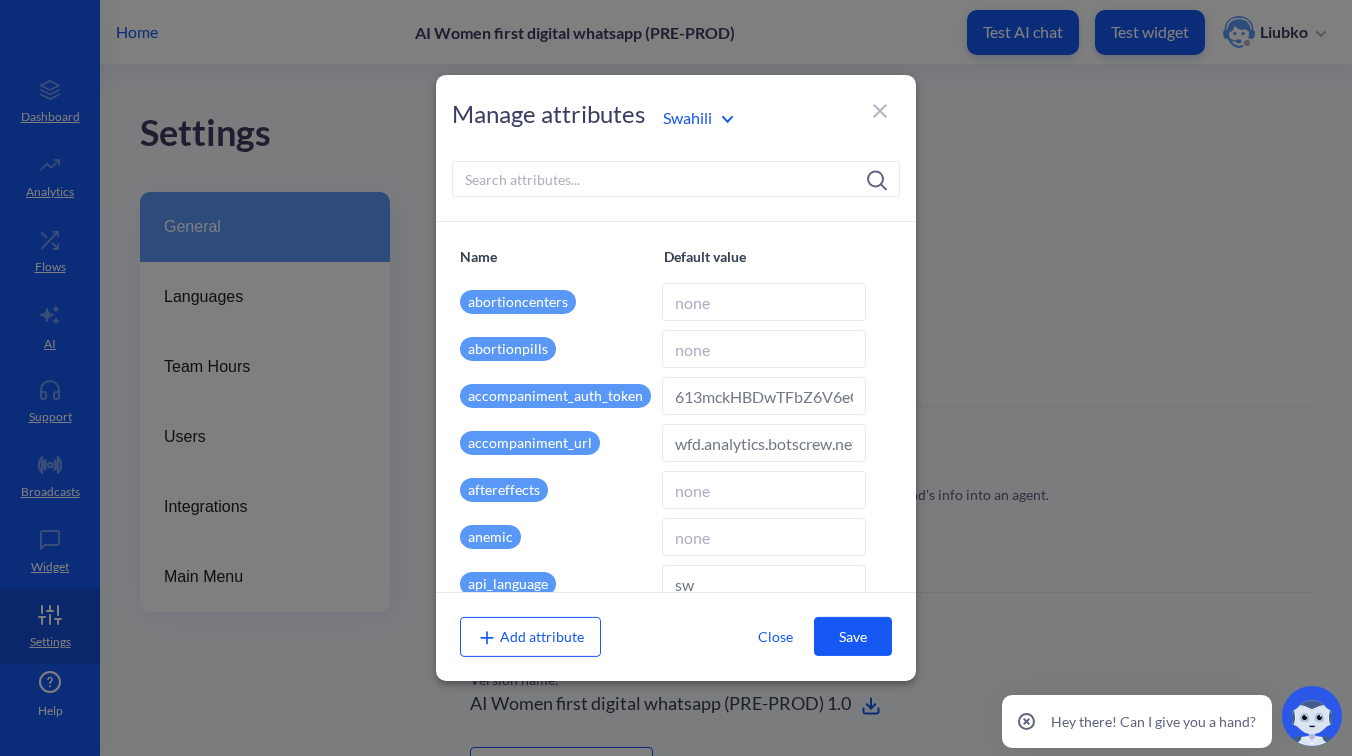 scroll, scrollTop: 0, scrollLeft: 133, axis: horizontal 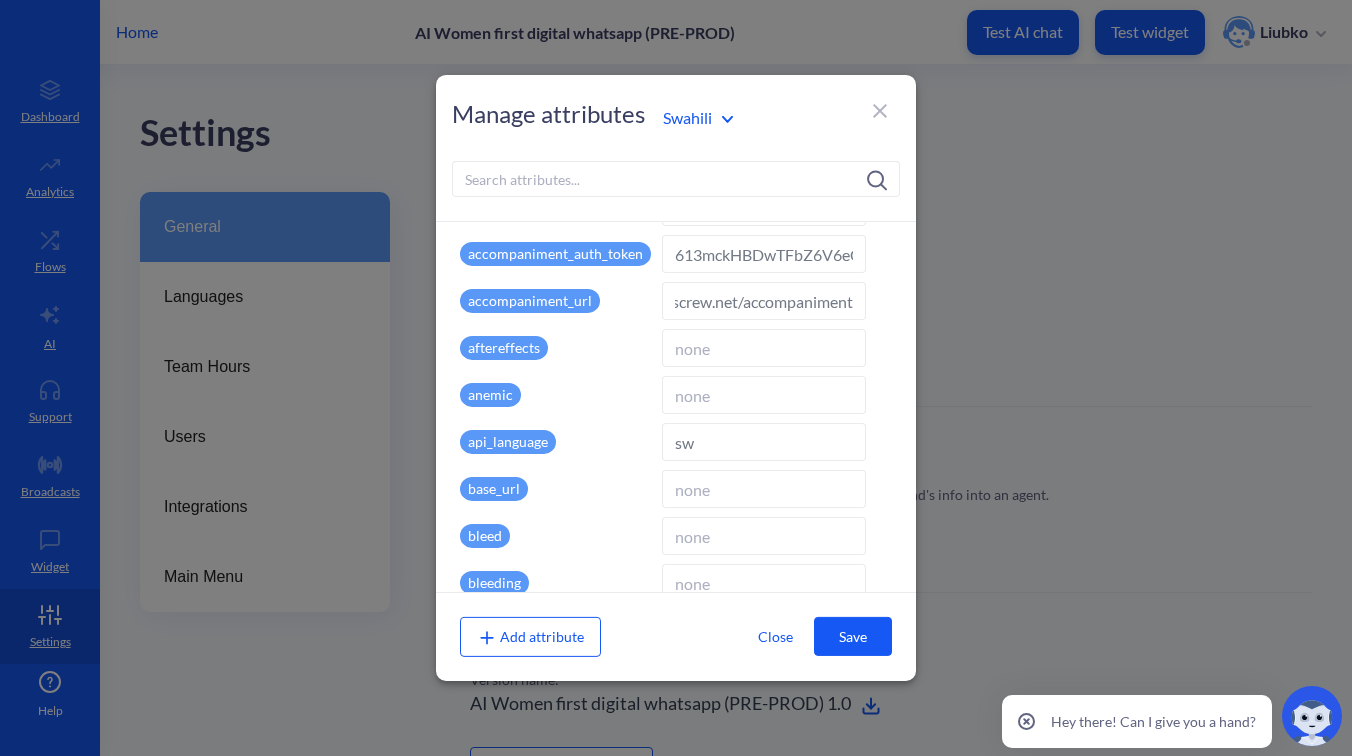 type on "wfd.analytics.botscrew.net/accompaniment" 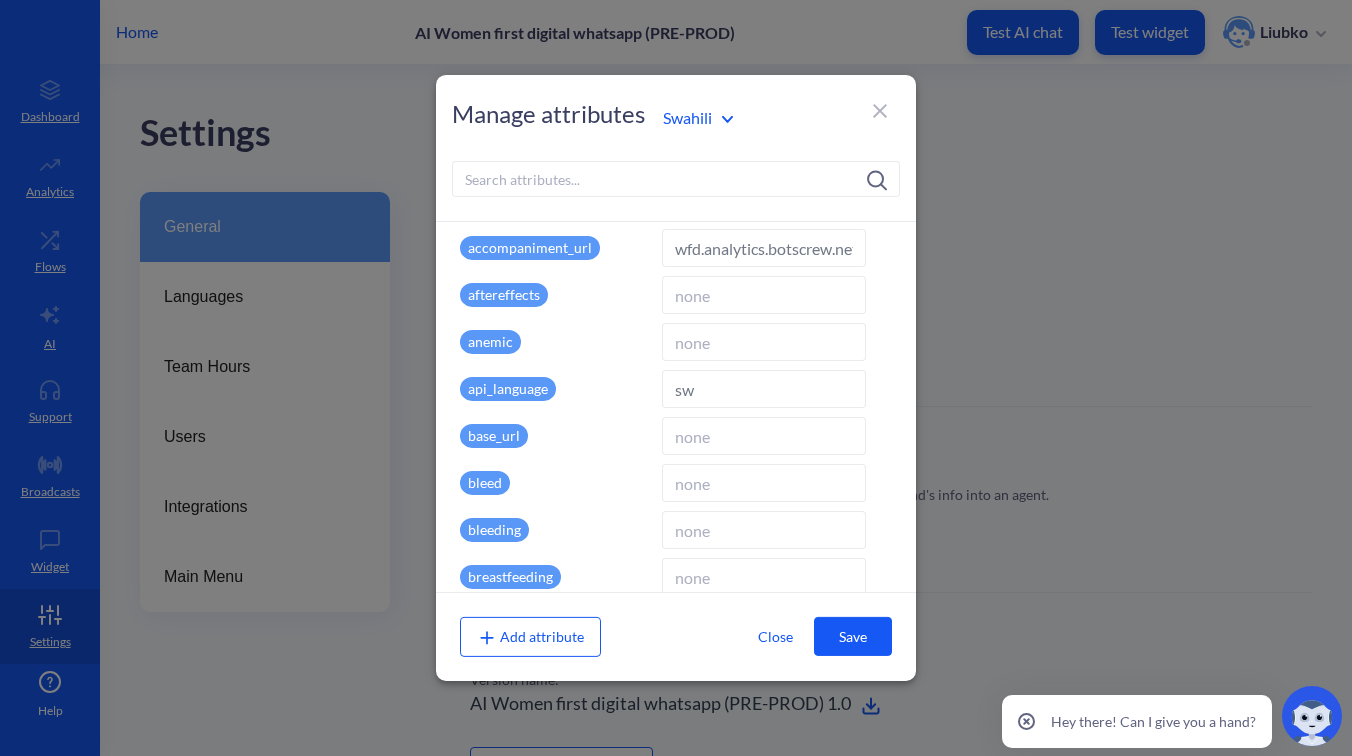 scroll, scrollTop: 222, scrollLeft: 0, axis: vertical 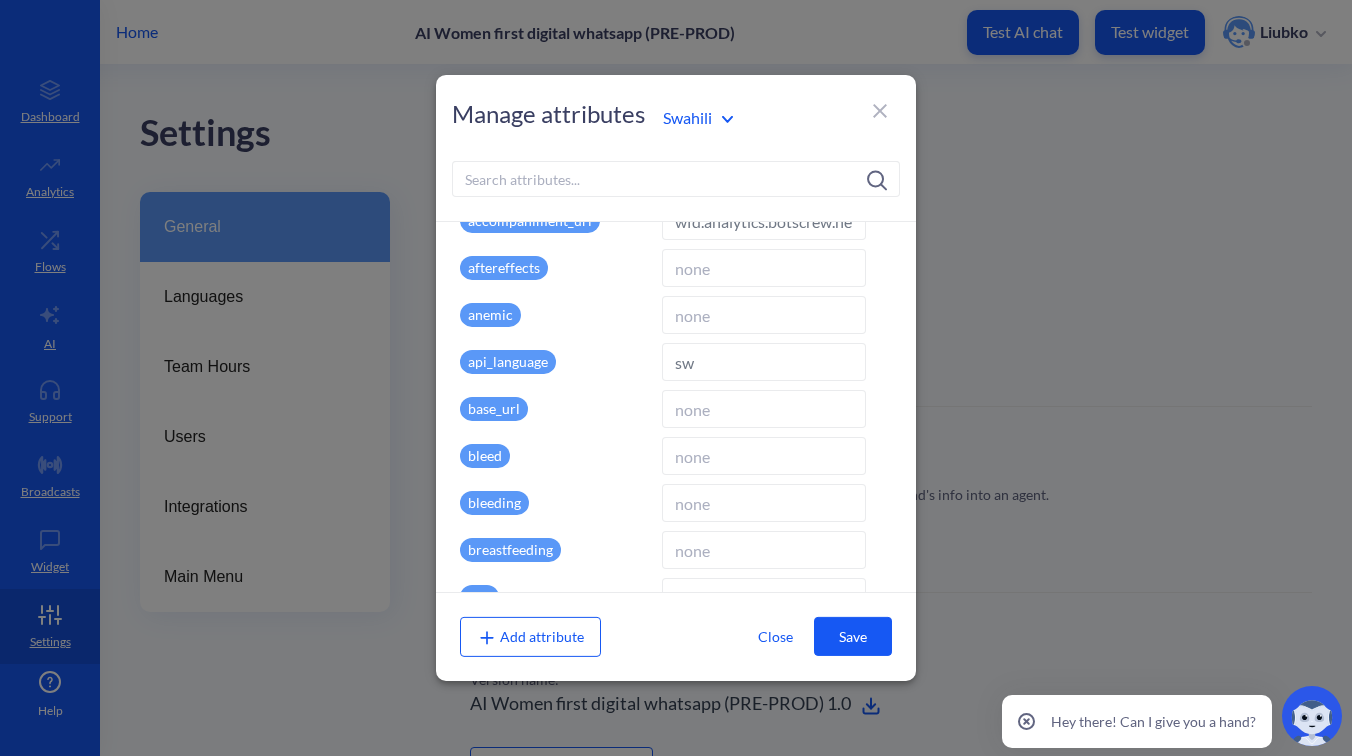 click at bounding box center [764, 409] 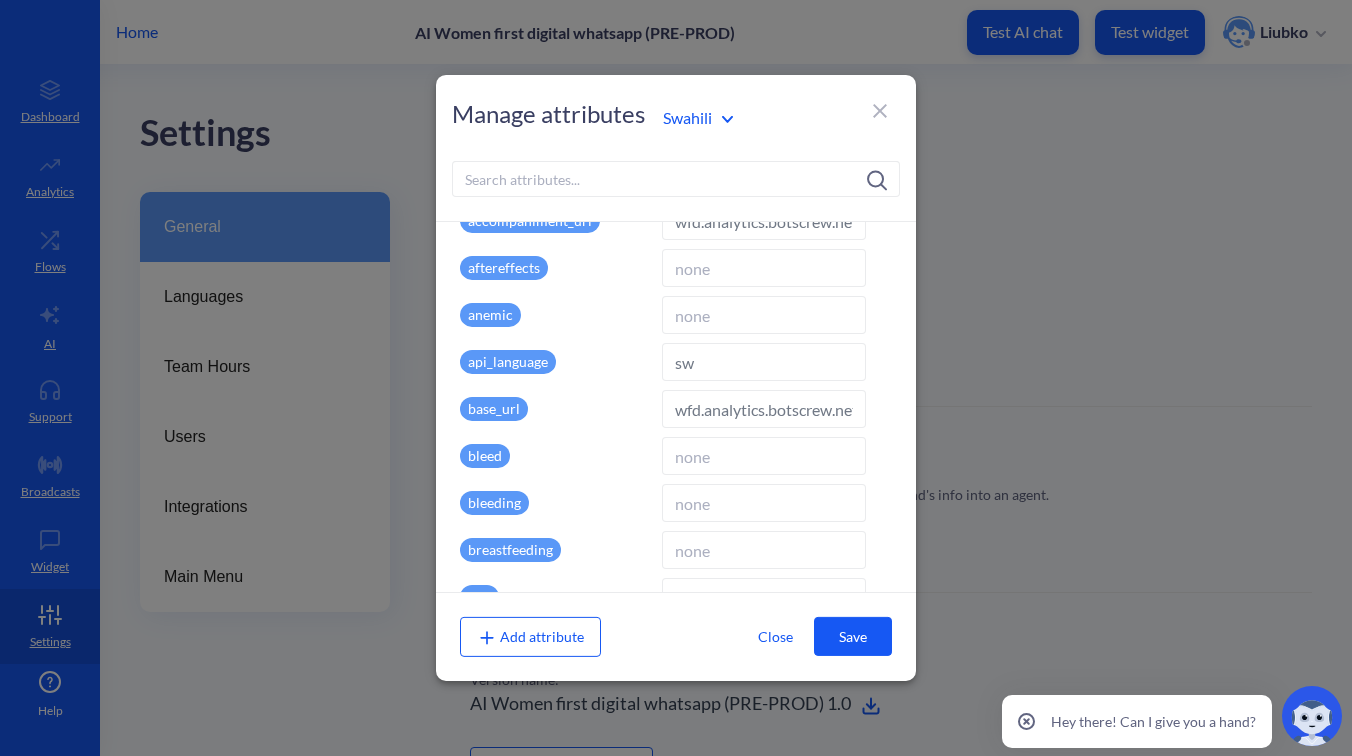 scroll, scrollTop: 0, scrollLeft: 17, axis: horizontal 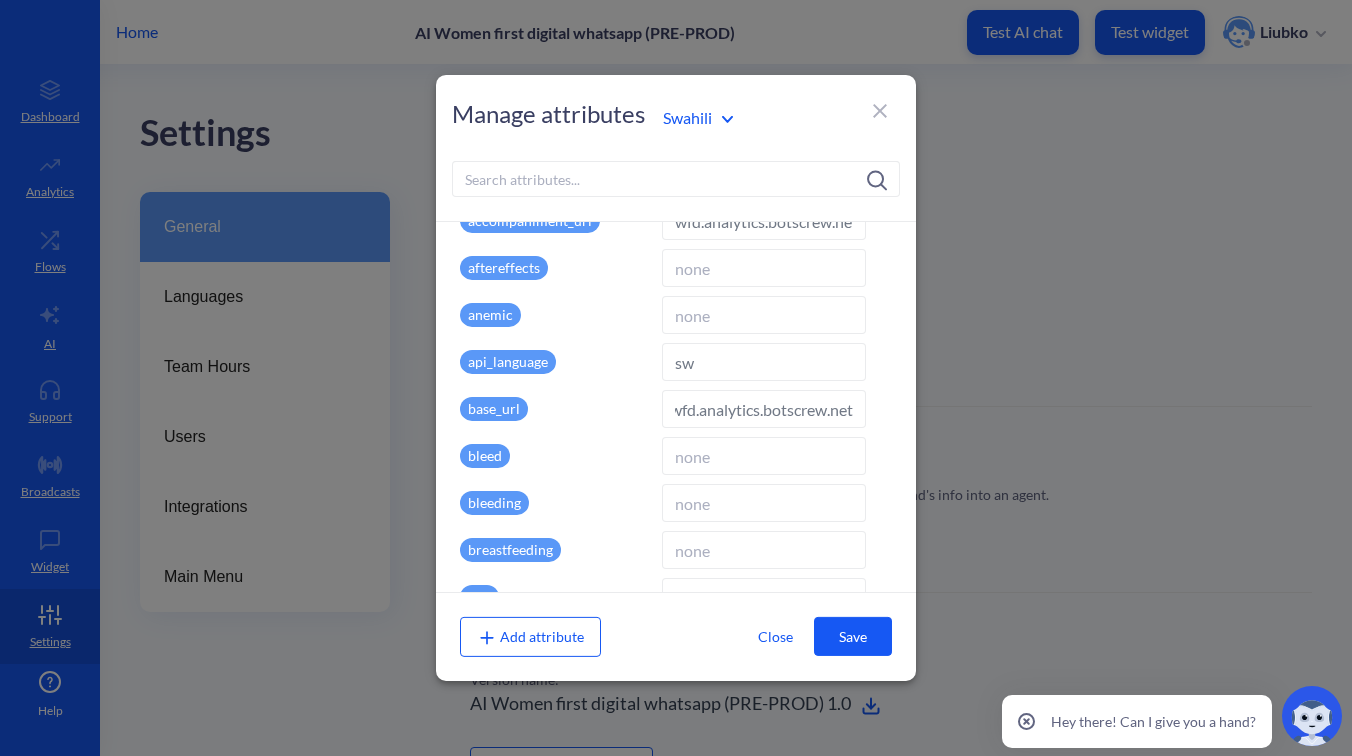 type on "wfd.analytics.botscrew.net" 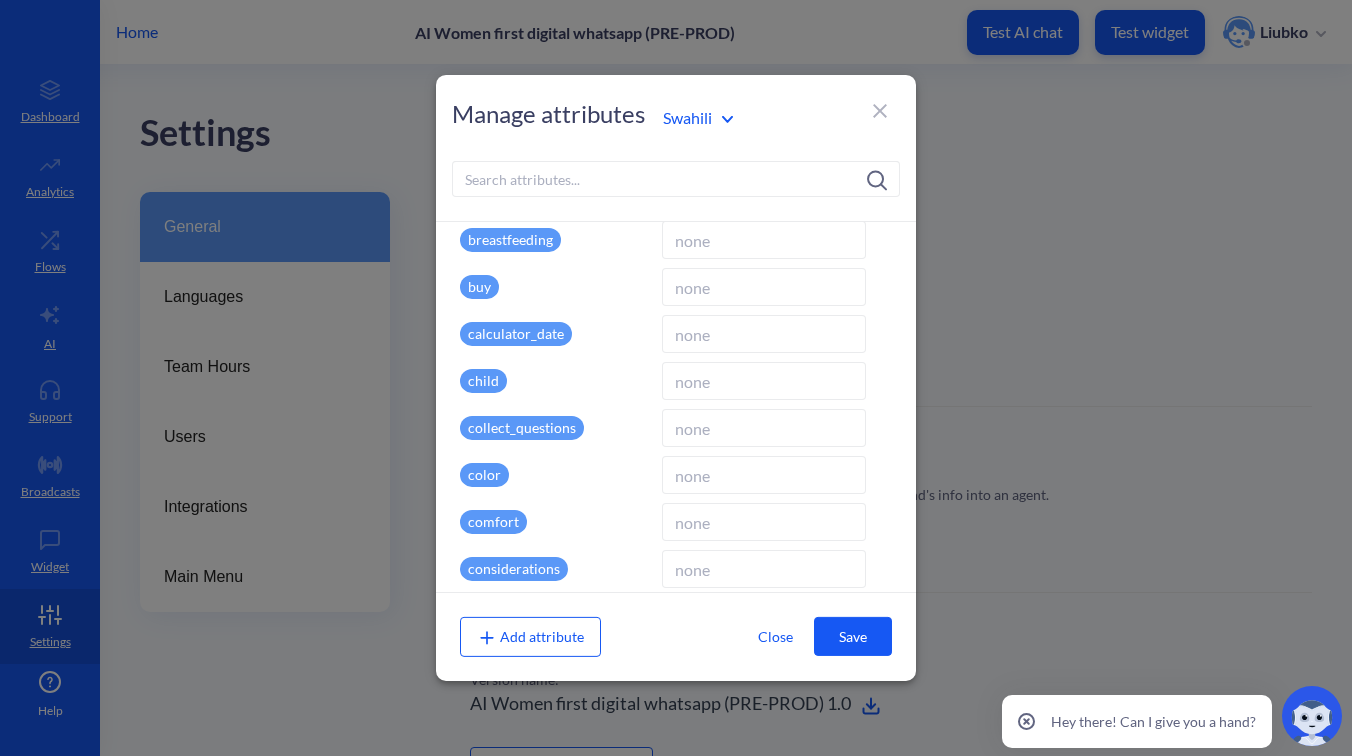 scroll, scrollTop: 565, scrollLeft: 0, axis: vertical 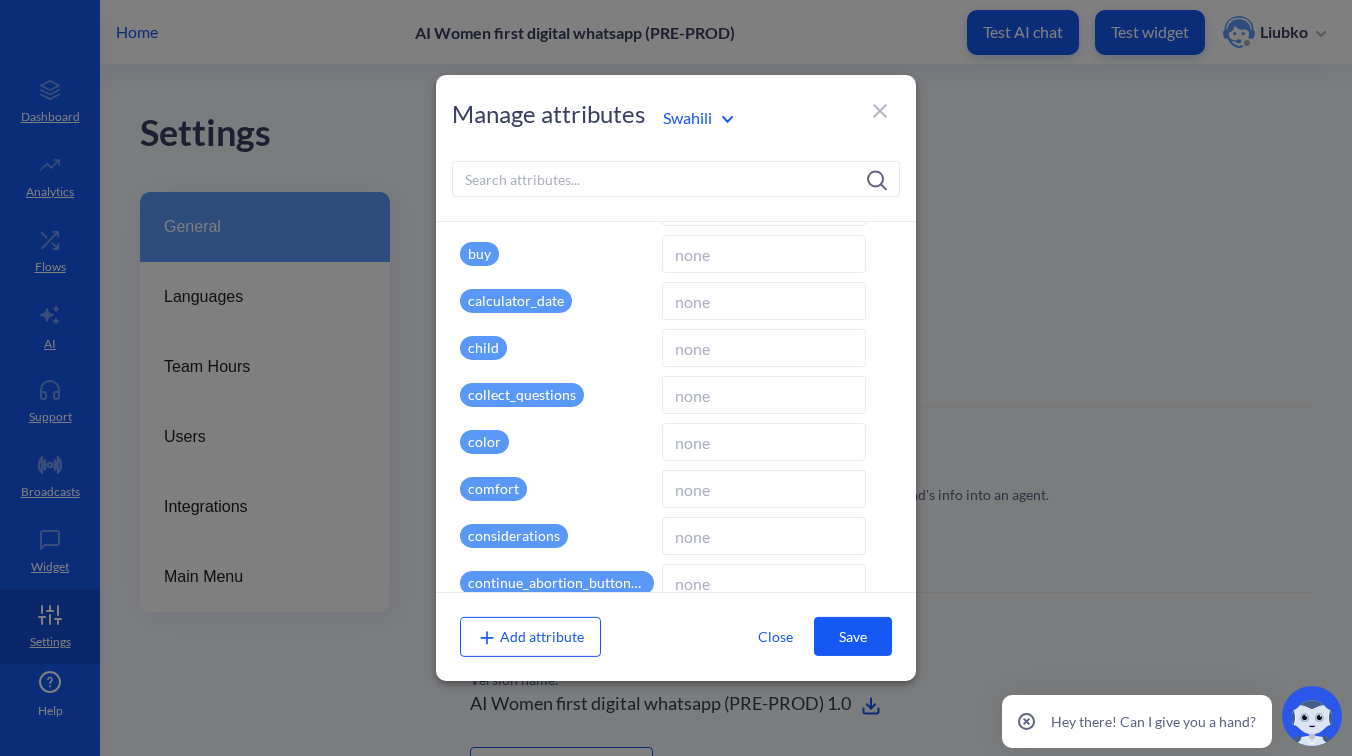 click at bounding box center [764, 395] 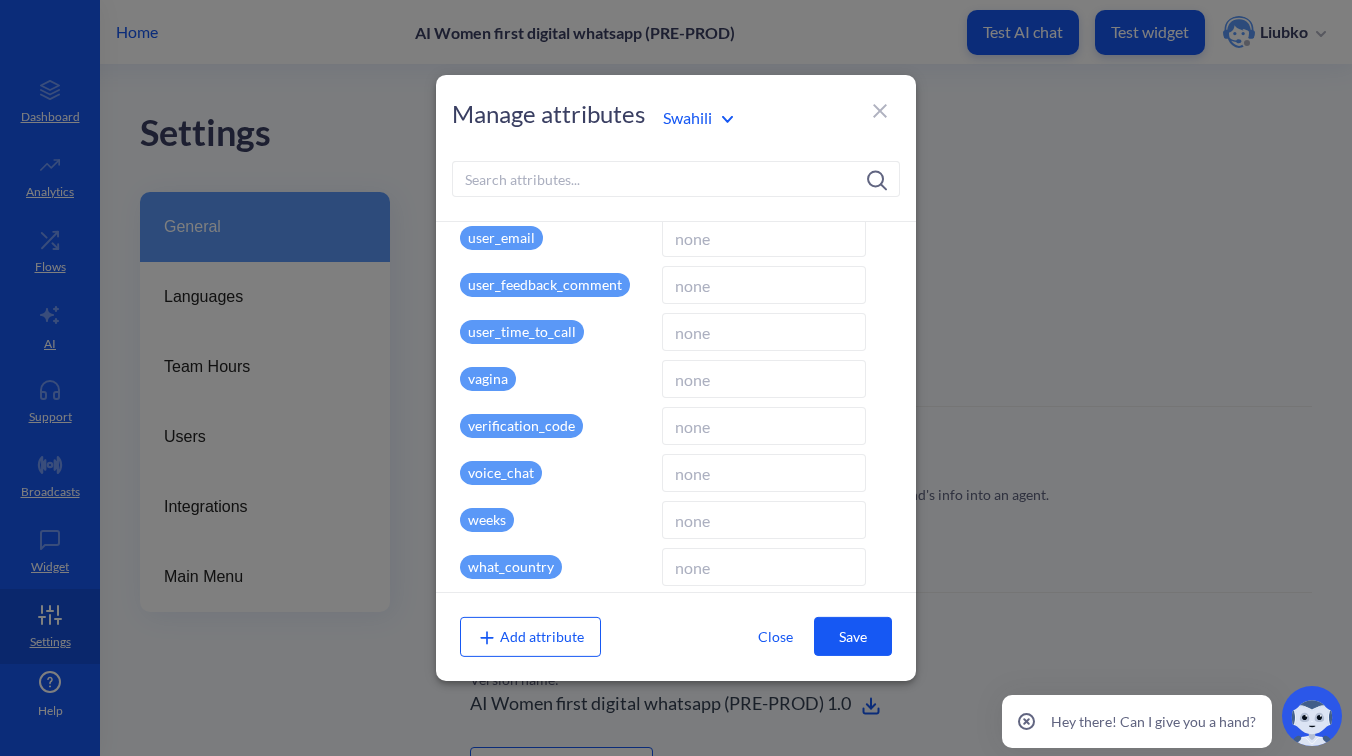 scroll, scrollTop: 4133, scrollLeft: 0, axis: vertical 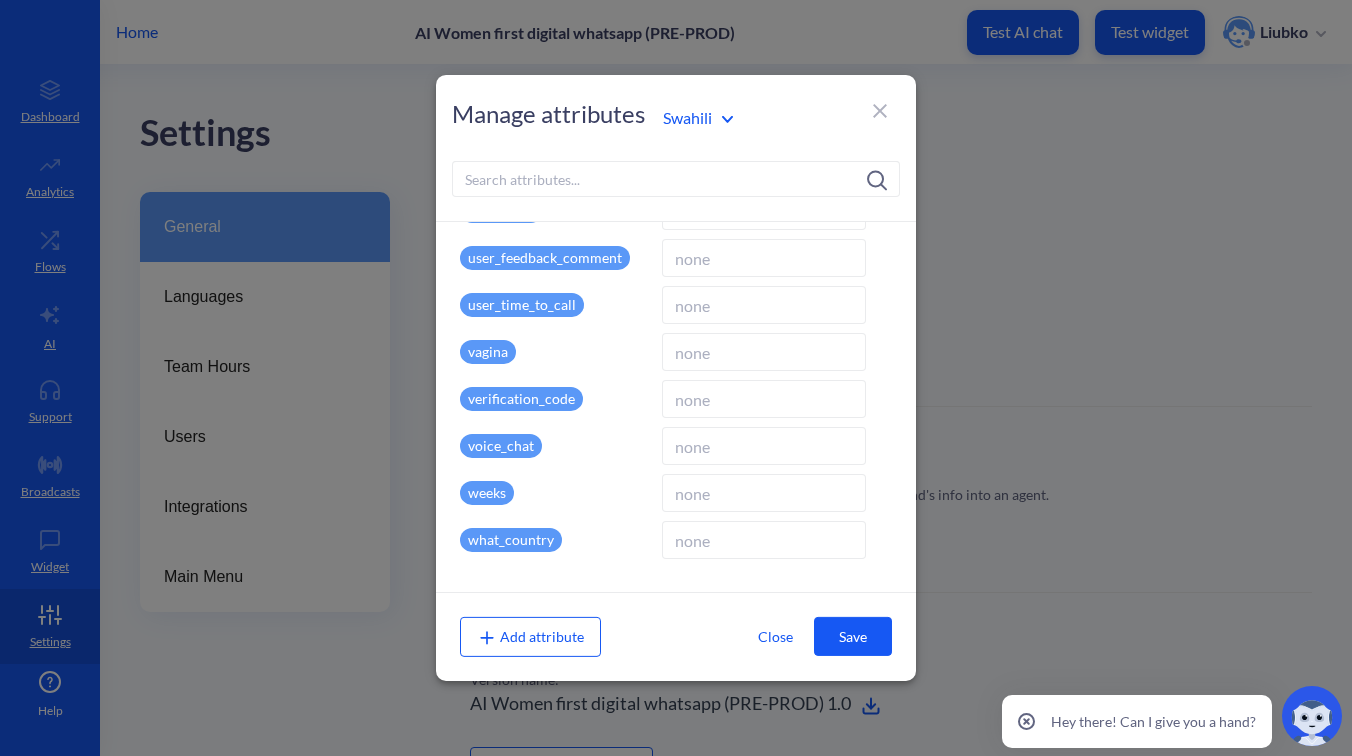 type on "[]" 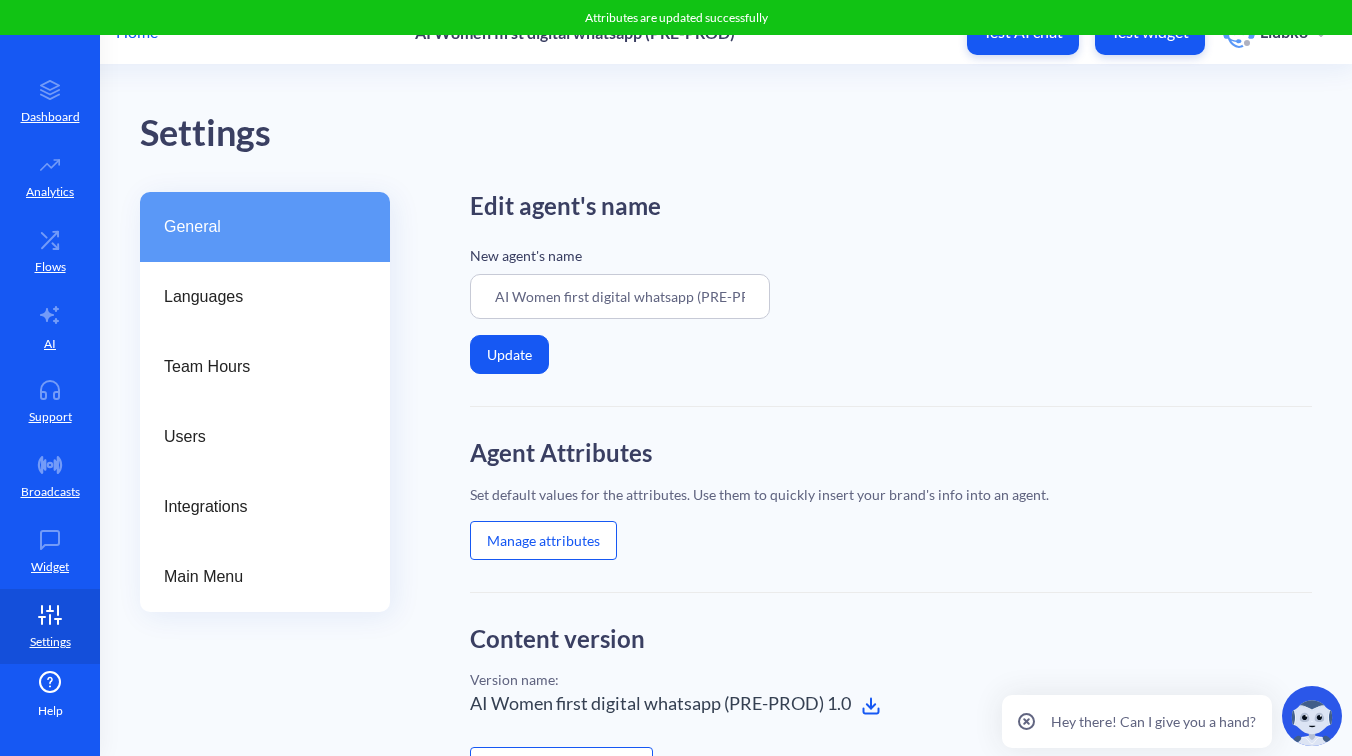 click on "Edit agent's name New agent's name AI Women first digital whatsapp (PRE-PROD) Update Agent Attributes Set default values for the attributes. Use them to quickly insert your brand's info into an agent. Manage attributes Content version Version name: AI Women first digital whatsapp (PRE-PROD)   1.0 Upload new version Contextual conversations Agent will use the context of a couple of previous chat messages to find the answer for the next one. Enable contextual conversations Delete Agent Deleting an agent will destroy the agent with all corresponding data and cannot be undone. Delete" at bounding box center (891, 686) 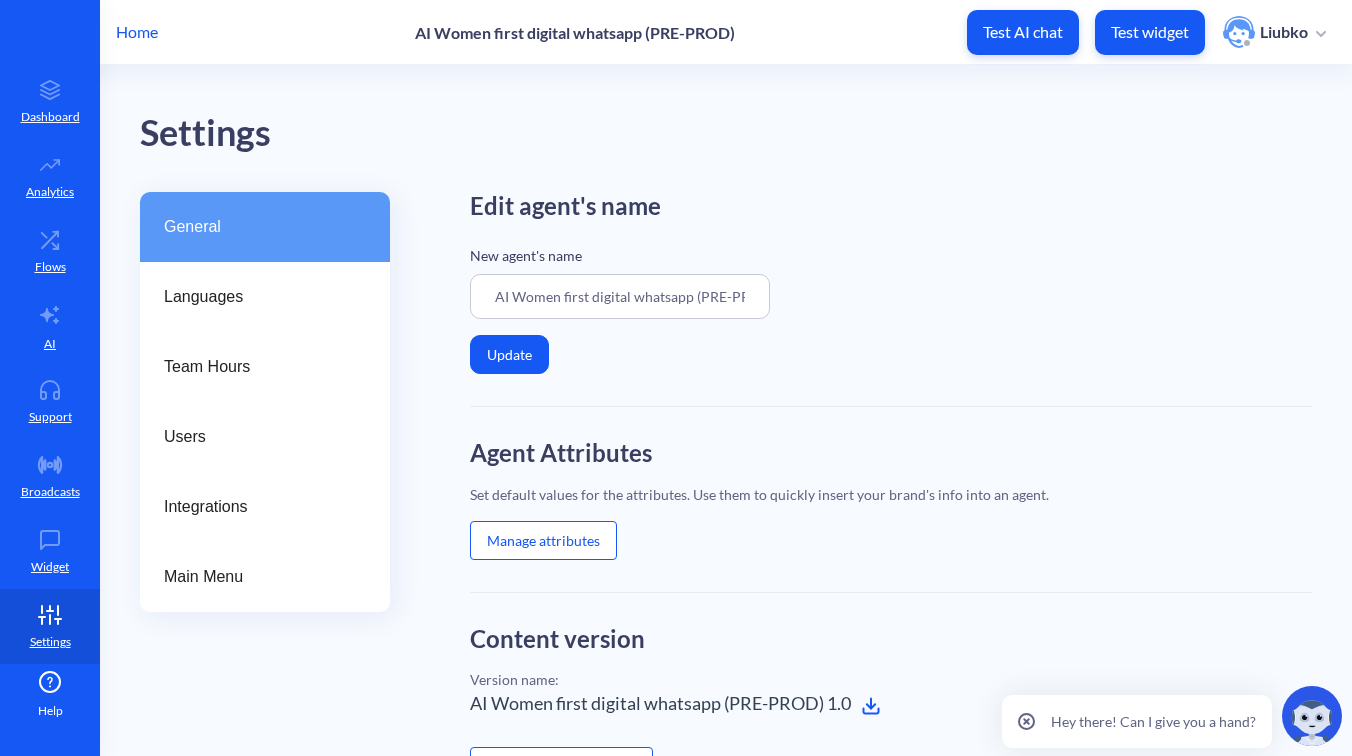 click on "Manage attributes" at bounding box center [543, 540] 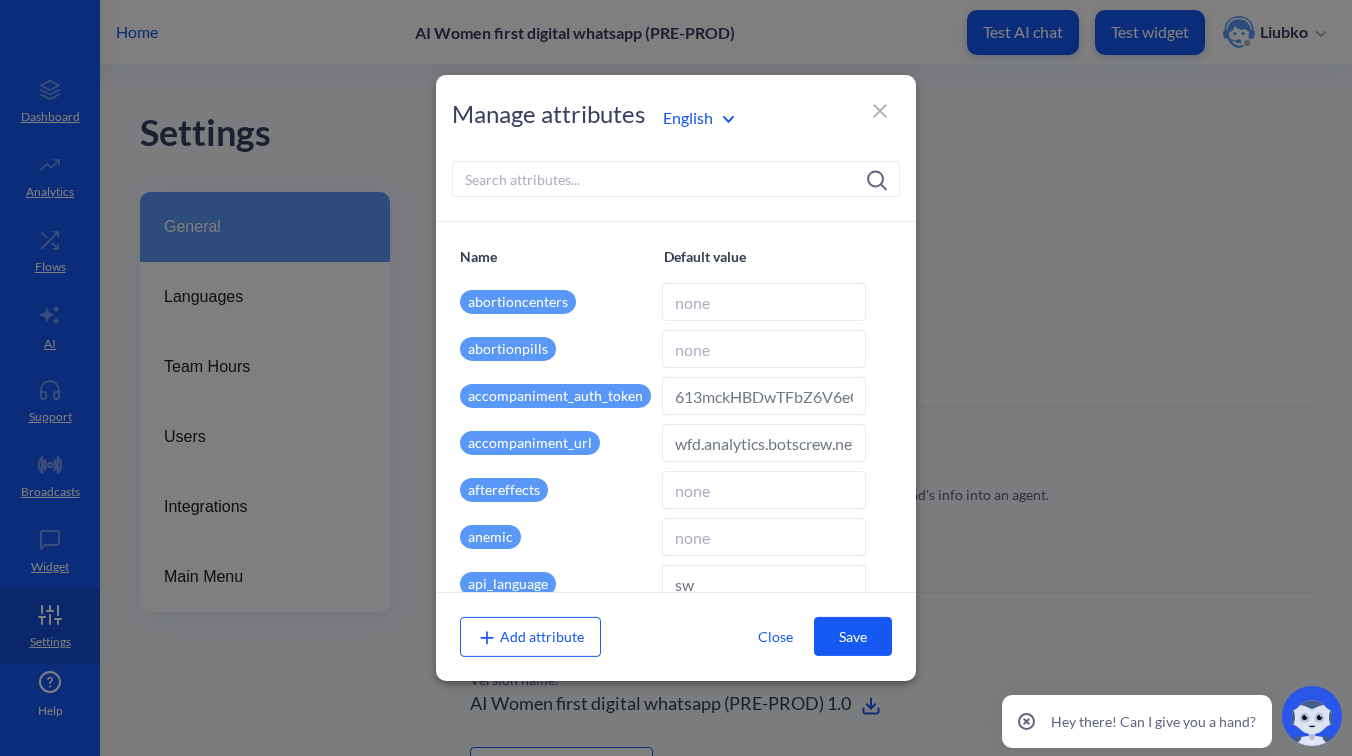 type on "en" 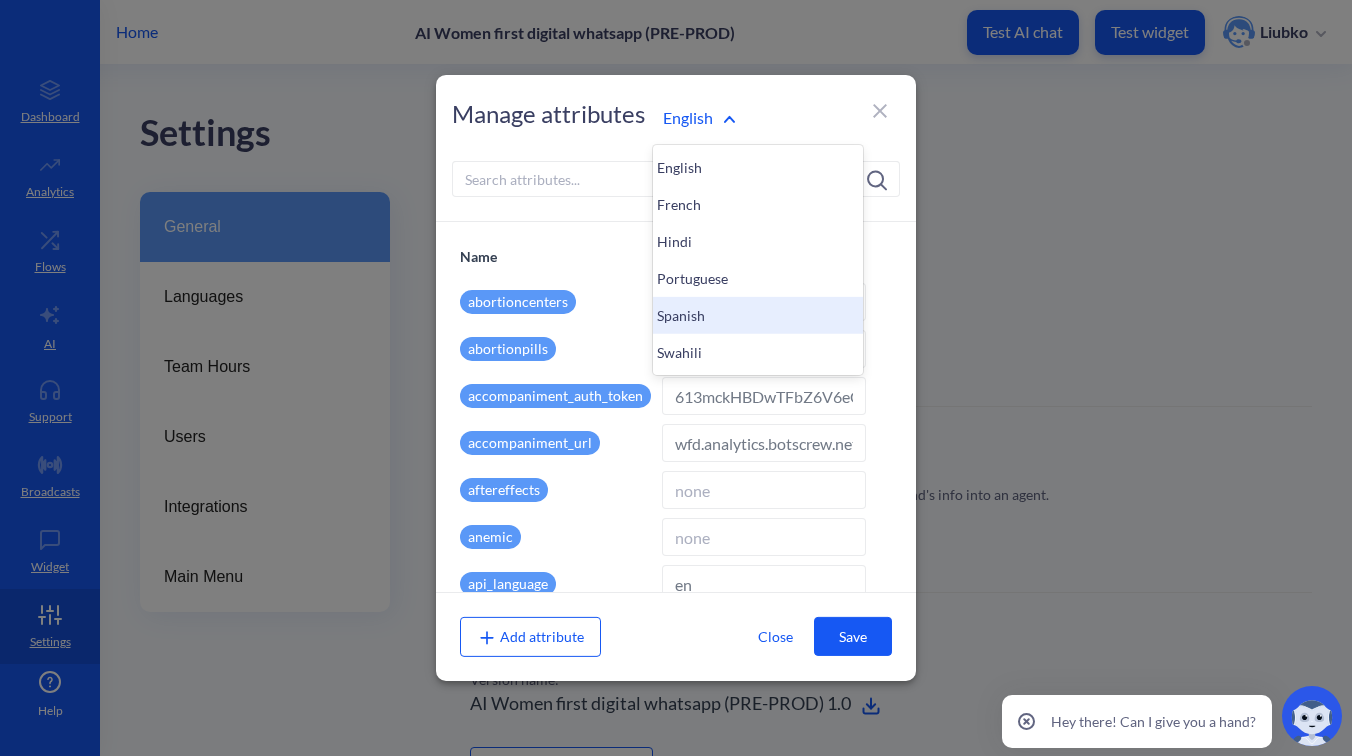 click on "Spanish" at bounding box center (758, 315) 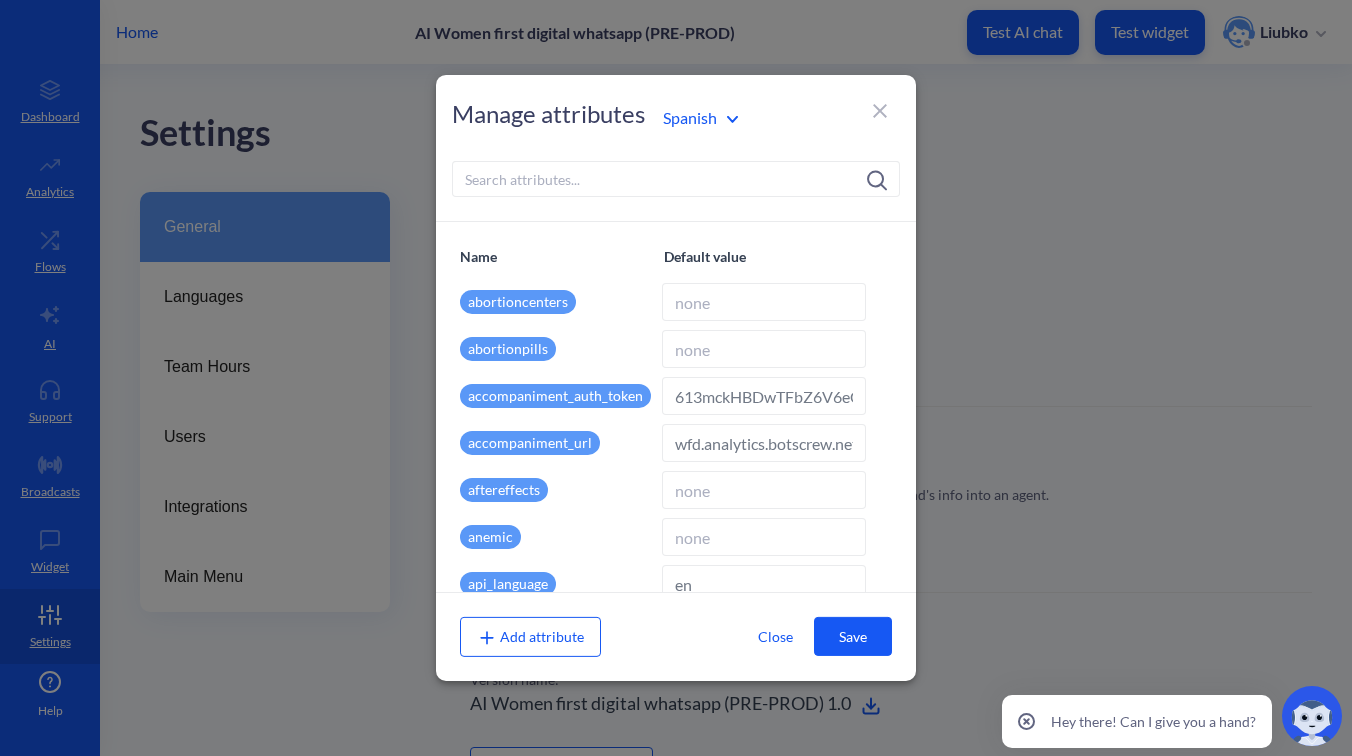 type on "es" 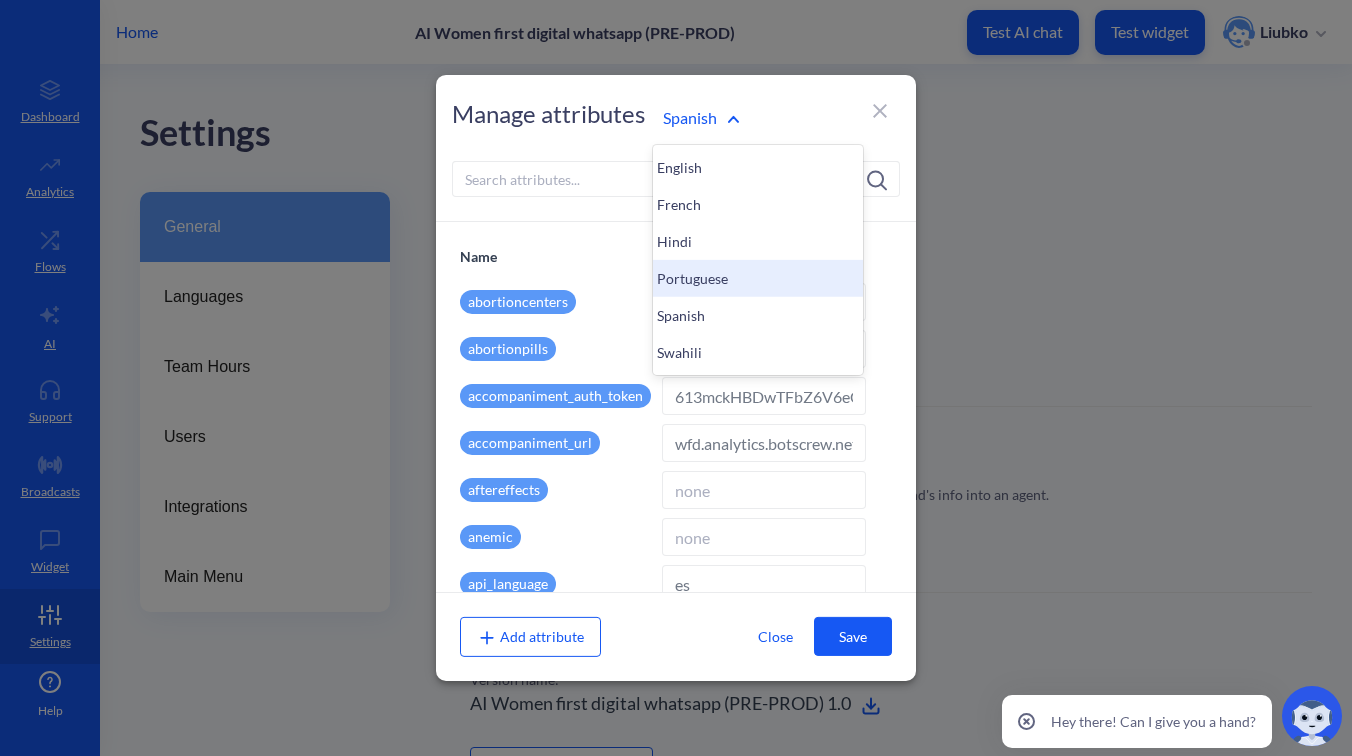 click on "Portuguese" at bounding box center [758, 278] 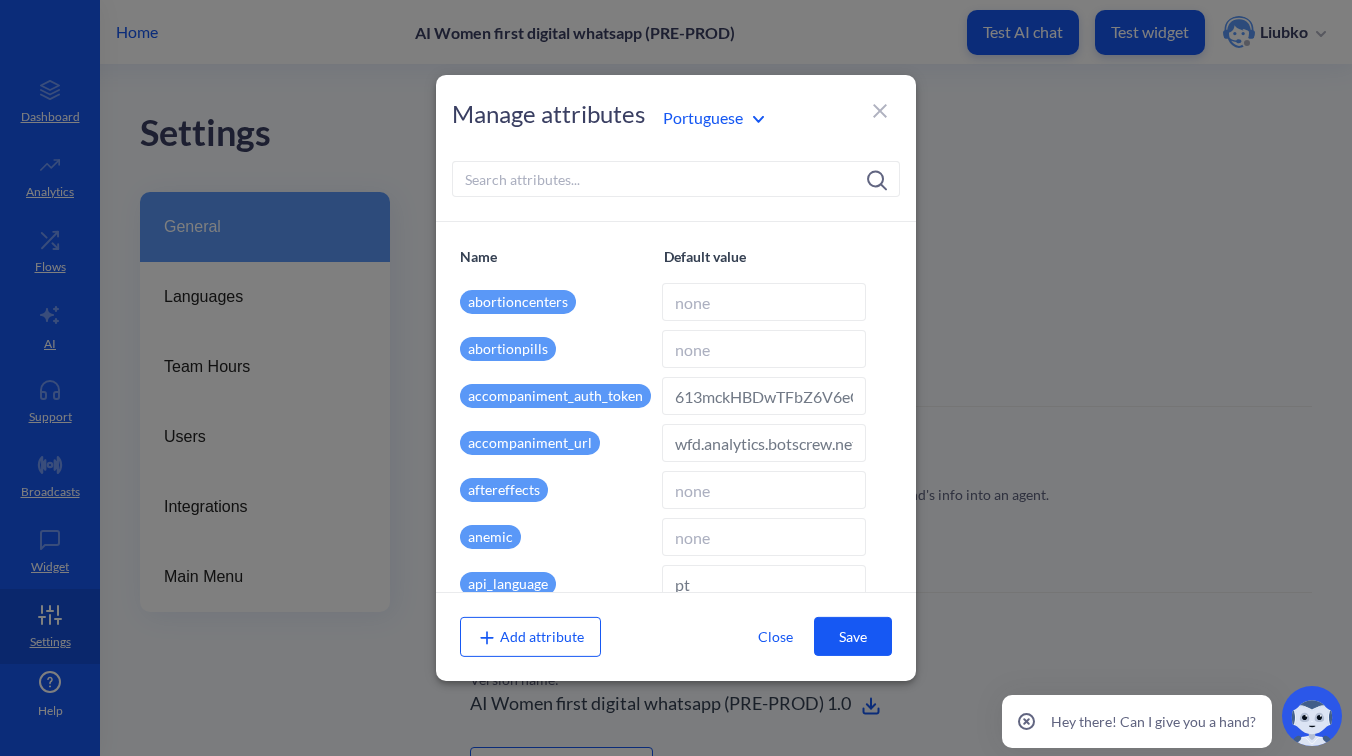click at bounding box center [676, 378] 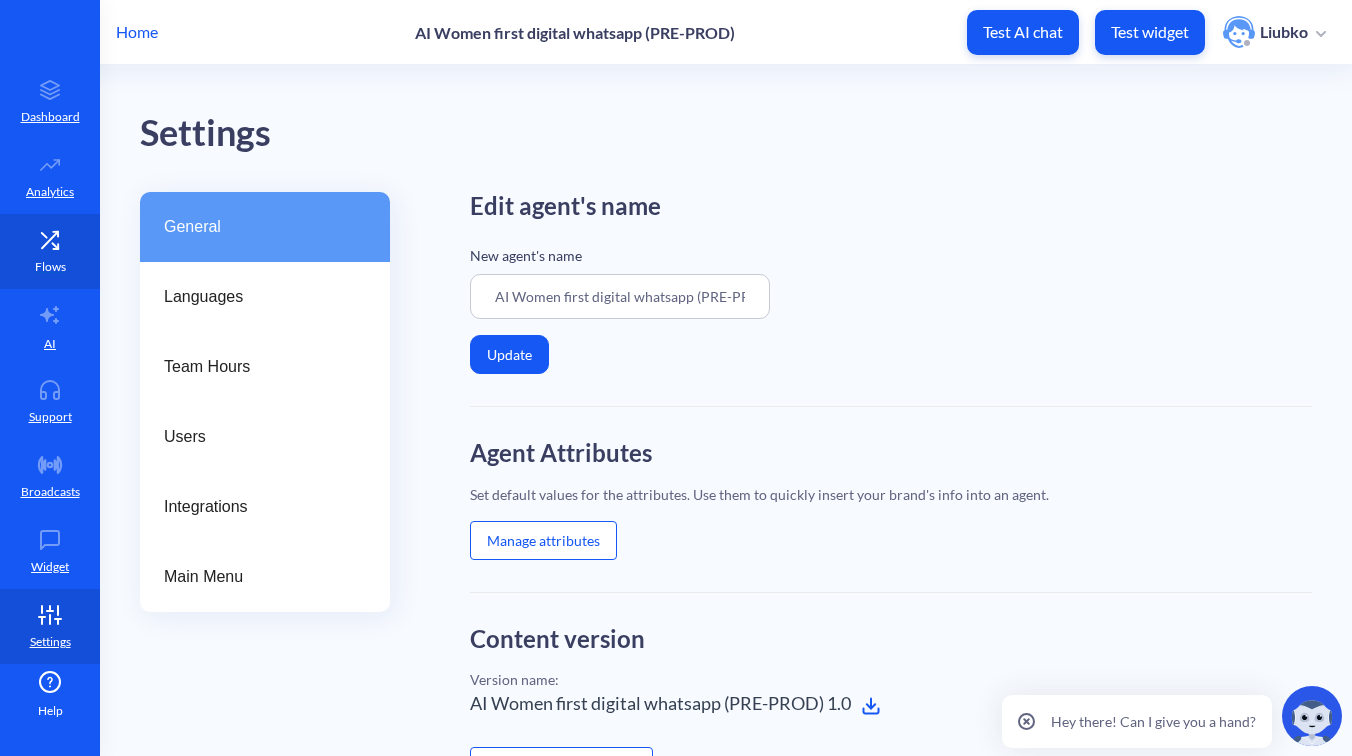 click on "Flows" at bounding box center [50, 251] 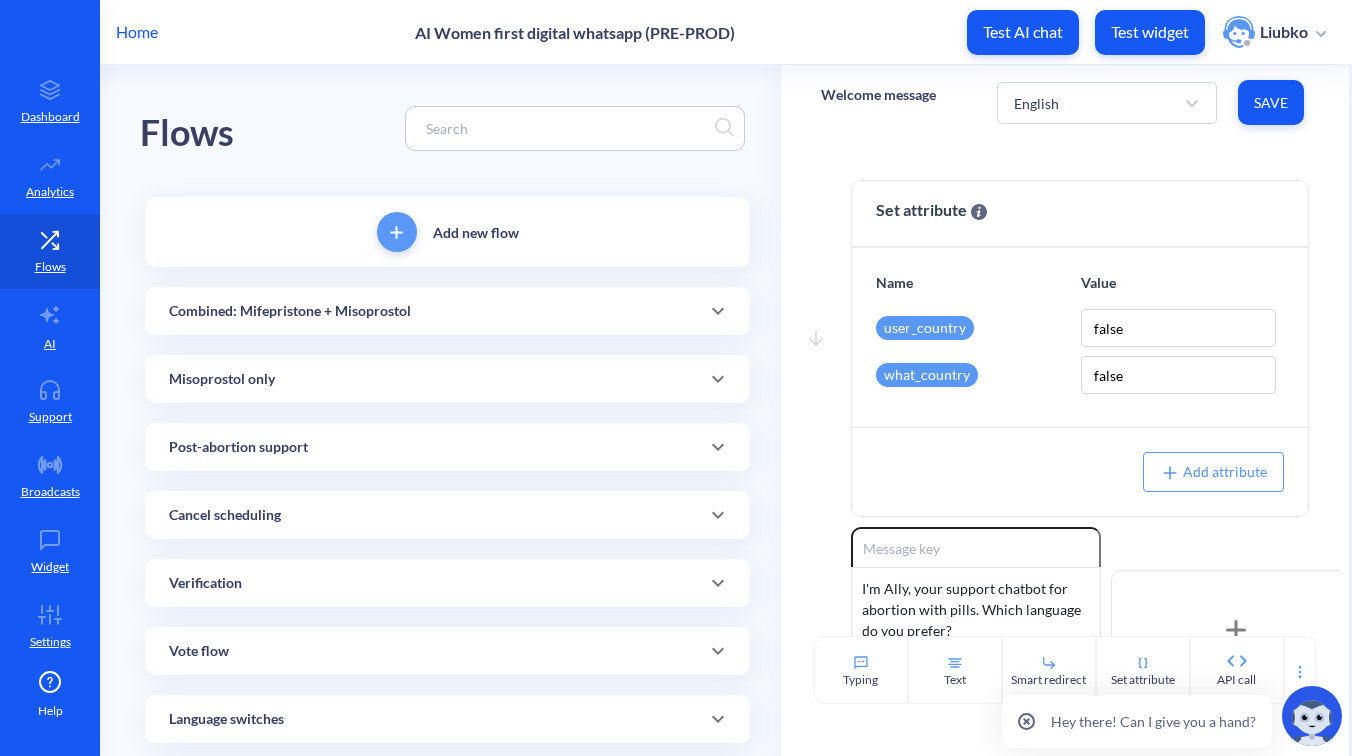 click on "Flows Add new flow Combined: Mifepristone + Misoprostol  Add a new atom WhatsApp flow: Combined – Scheduled Notification 5A COMBINED_REASSURING_3 WhatsApp flow: Combined – Scheduled Notification 3C WhatsApp flow: Combined – Scheduled Notification 3B COMBINED_SCHEDULED_3A COMBINED_REASSURING_2 WhatsApp flow: Combined – Scheduled Notification 2B WhatsApp flow: Combined – Misoprostol schedule confirm WhatsApp flow: Combined – Misoprostol schedule COMBINED_SCHEDULED_2A COMBINED_REASSURING_1 WhatsApp flow: Combined – Scheduled Notification 1B COMBINED_SCHEDULED_1A Misoprostol only  Add a new atom MISOPROSTOL_SCHEDULED_4A WhatsApp flow: Mis. only – Scheduled Notification 3С WhatsApp flow: Mis. only – Scheduled Notification 3B MISOPROSTOL_SCHEDULED_3A MISOPROSTOL_REASSURING_2 WhatsApp flow: Mis. only – Scheduled Notification 2B MISOPROSTOL_SCHEDULED_2A MISOPROSTOL_REASSURING_1 WhatsApp flow: Mis. only – Scheduled Notification 1B MISOPROSTOL_SCHEDULED_1A Post-abortion support  Add a new atom tt" at bounding box center (460, 1483) 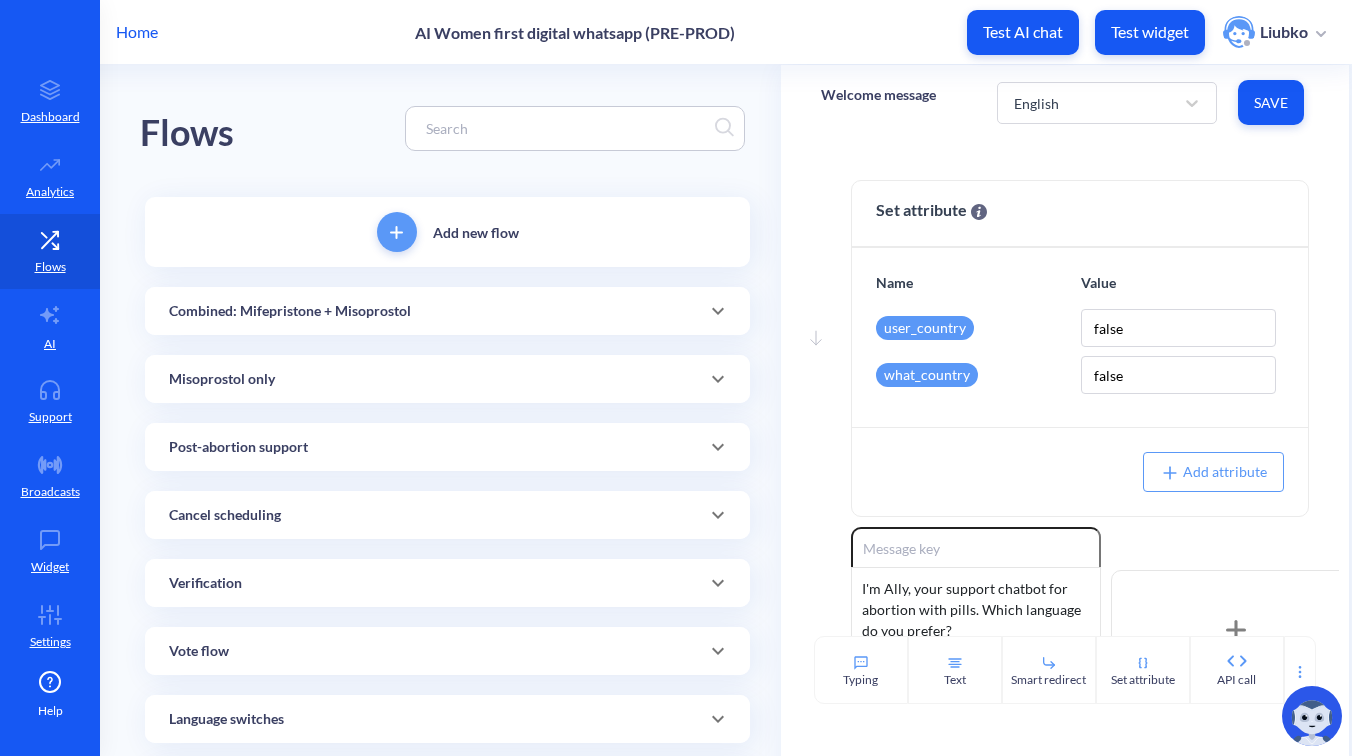click on "Home AI Women first digital whatsapp (PRE-PROD) Test AI chat Test widget Liubko" at bounding box center (676, 32) 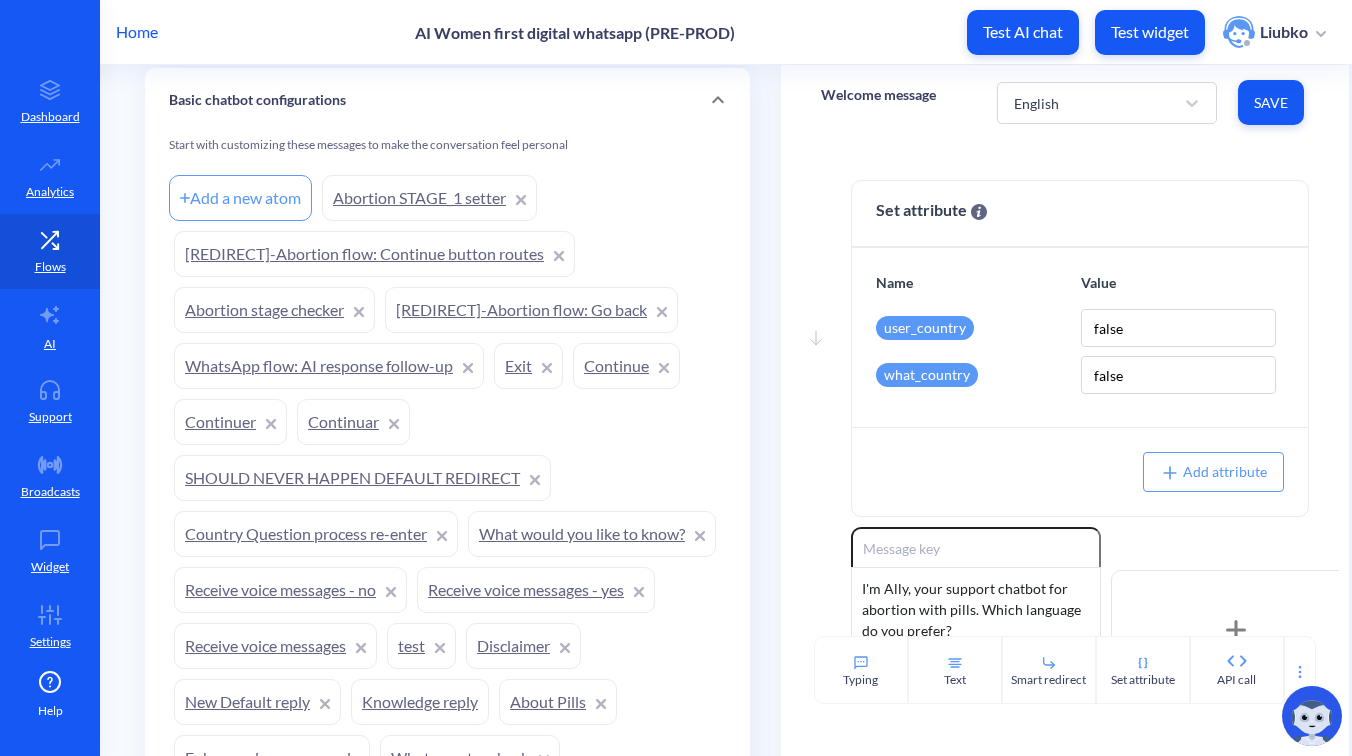 scroll, scrollTop: 1549, scrollLeft: 0, axis: vertical 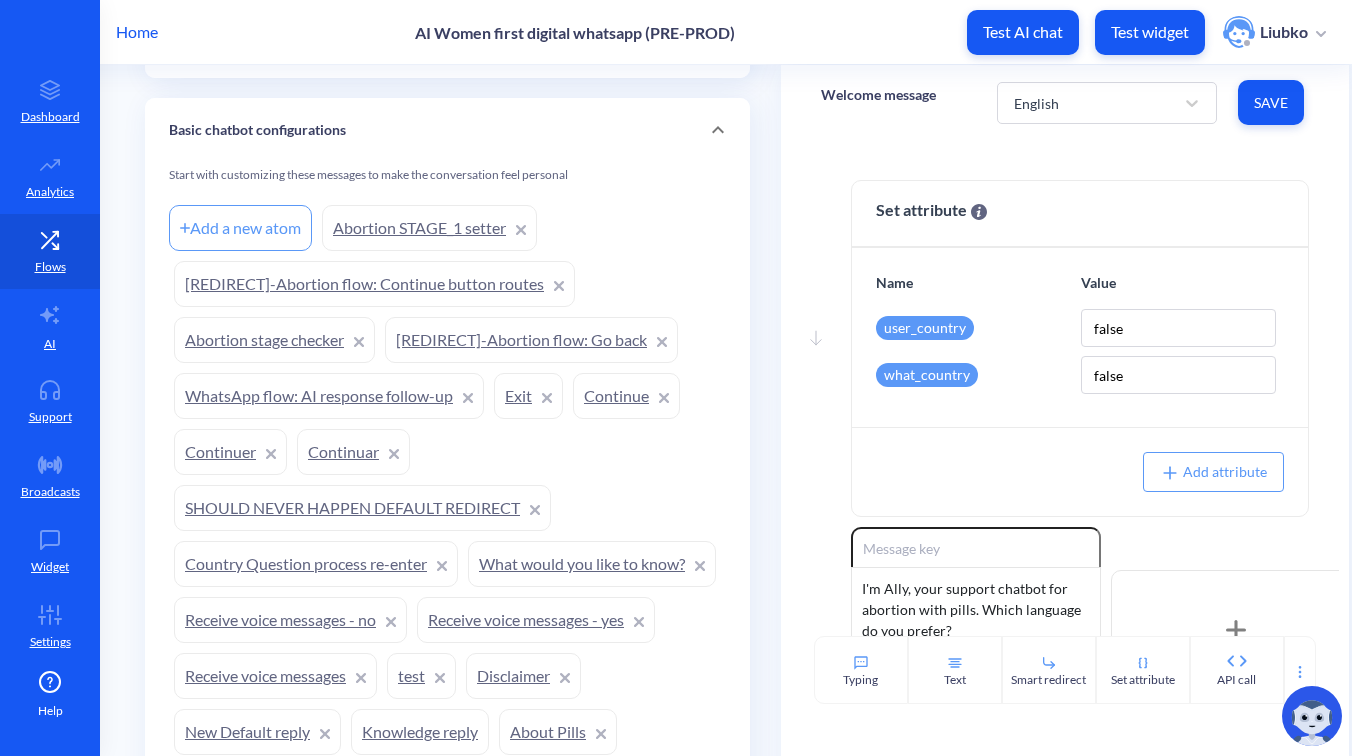 click on "[REDIRECT]-Abortion flow: Continue button routes" at bounding box center [374, 284] 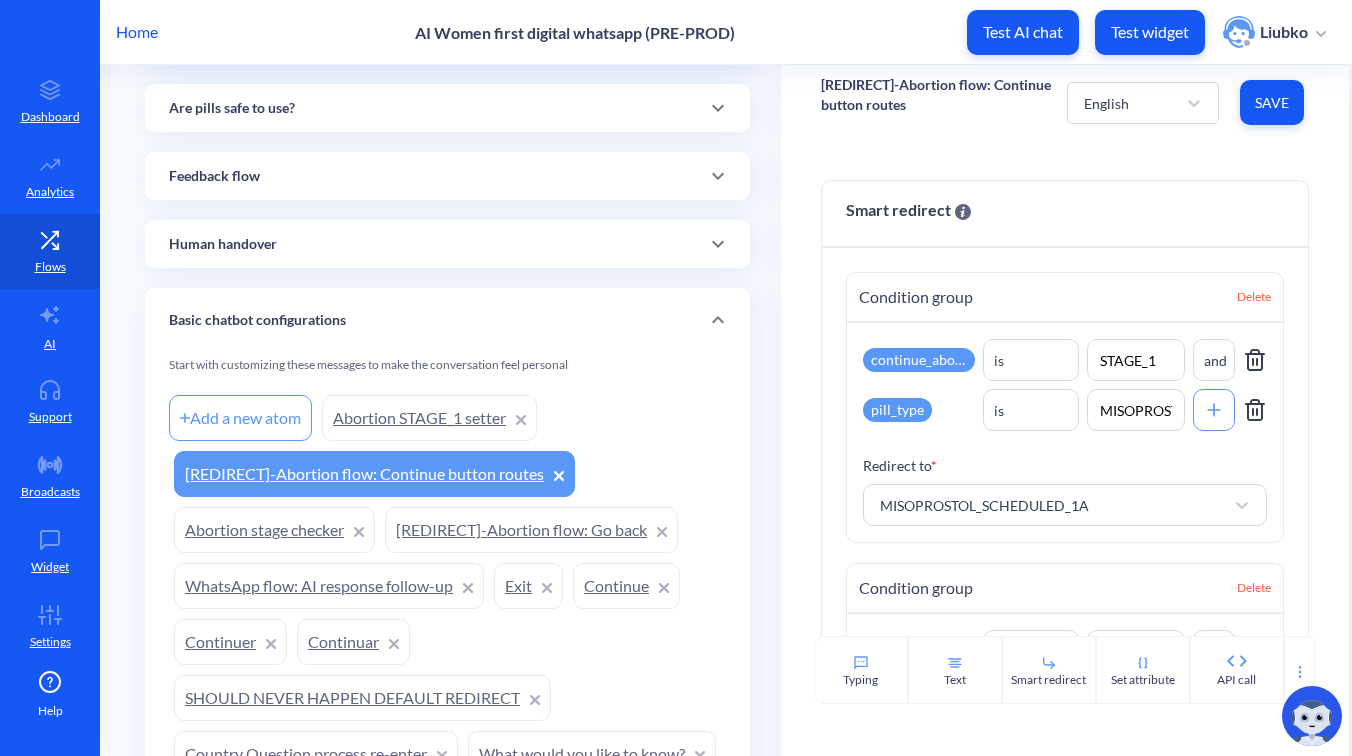 scroll, scrollTop: 1334, scrollLeft: 0, axis: vertical 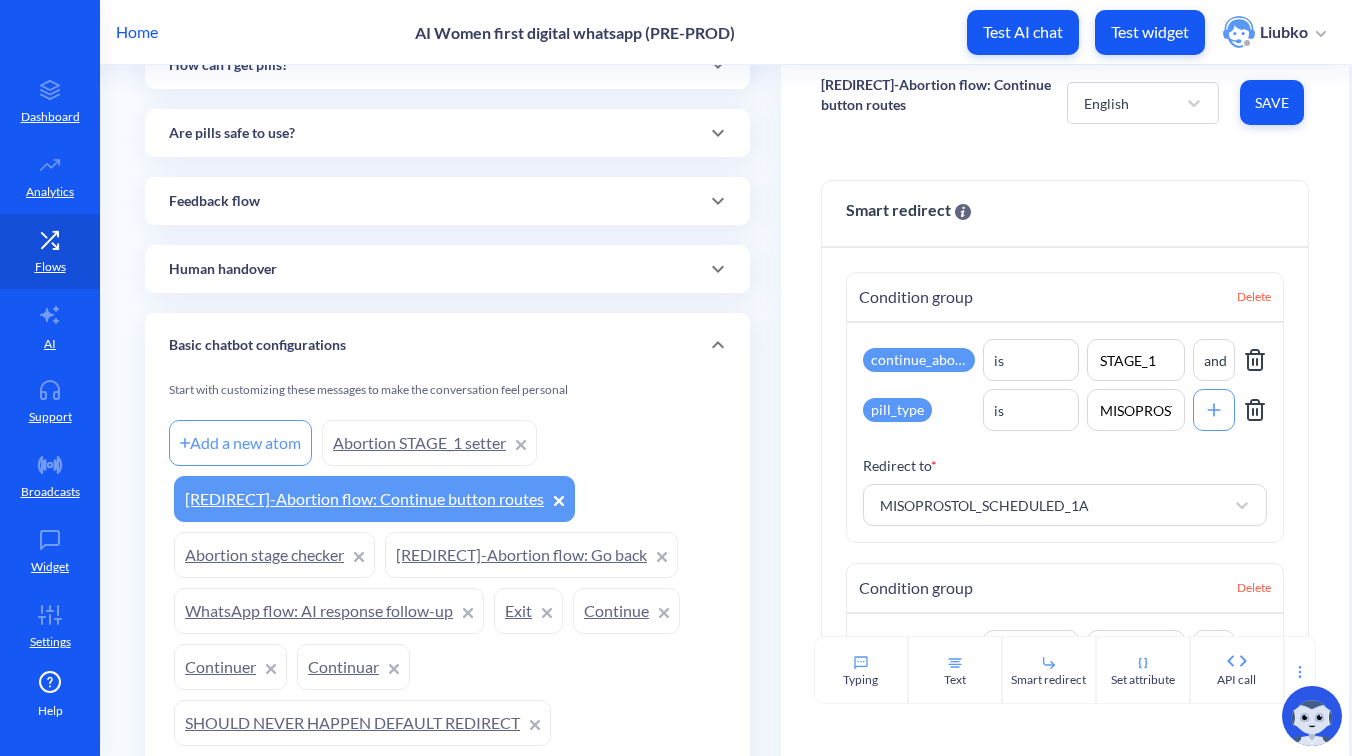 click on "Flows Add new flow Combined: Mifepristone + Misoprostol  Add a new atom WhatsApp flow: Combined – Scheduled Notification 5A COMBINED_REASSURING_3 WhatsApp flow: Combined – Scheduled Notification 3C WhatsApp flow: Combined – Scheduled Notification 3B COMBINED_SCHEDULED_3A COMBINED_REASSURING_2 WhatsApp flow: Combined – Scheduled Notification 2B WhatsApp flow: Combined – Misoprostol schedule confirm WhatsApp flow: Combined – Misoprostol schedule COMBINED_SCHEDULED_2A COMBINED_REASSURING_1 WhatsApp flow: Combined – Scheduled Notification 1B COMBINED_SCHEDULED_1A Misoprostol only  Add a new atom MISOPROSTOL_SCHEDULED_4A WhatsApp flow: Mis. only – Scheduled Notification 3С WhatsApp flow: Mis. only – Scheduled Notification 3B MISOPROSTOL_SCHEDULED_3A MISOPROSTOL_REASSURING_2 WhatsApp flow: Mis. only – Scheduled Notification 2B MISOPROSTOL_SCHEDULED_2A MISOPROSTOL_REASSURING_1 WhatsApp flow: Mis. only – Scheduled Notification 1B MISOPROSTOL_SCHEDULED_1A Post-abortion support  Add a new atom tt" at bounding box center (460, 149) 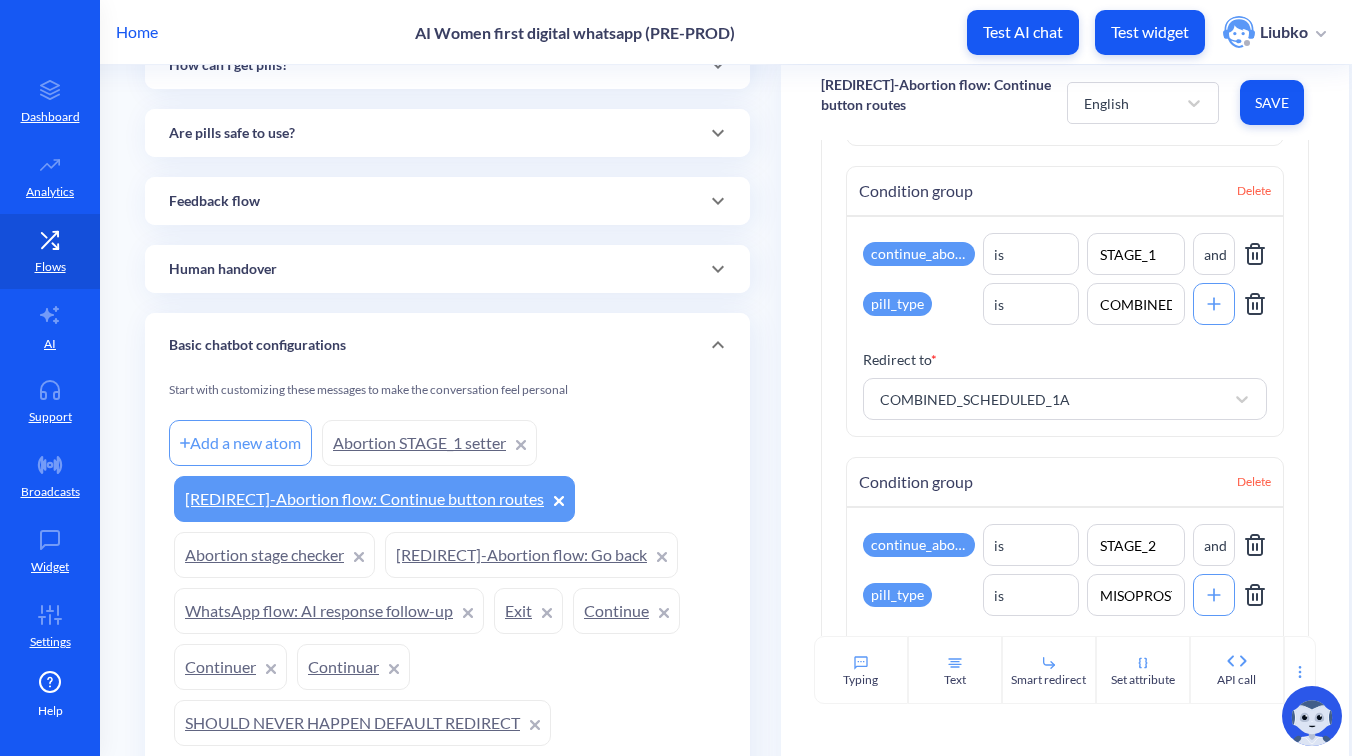 scroll, scrollTop: 0, scrollLeft: 0, axis: both 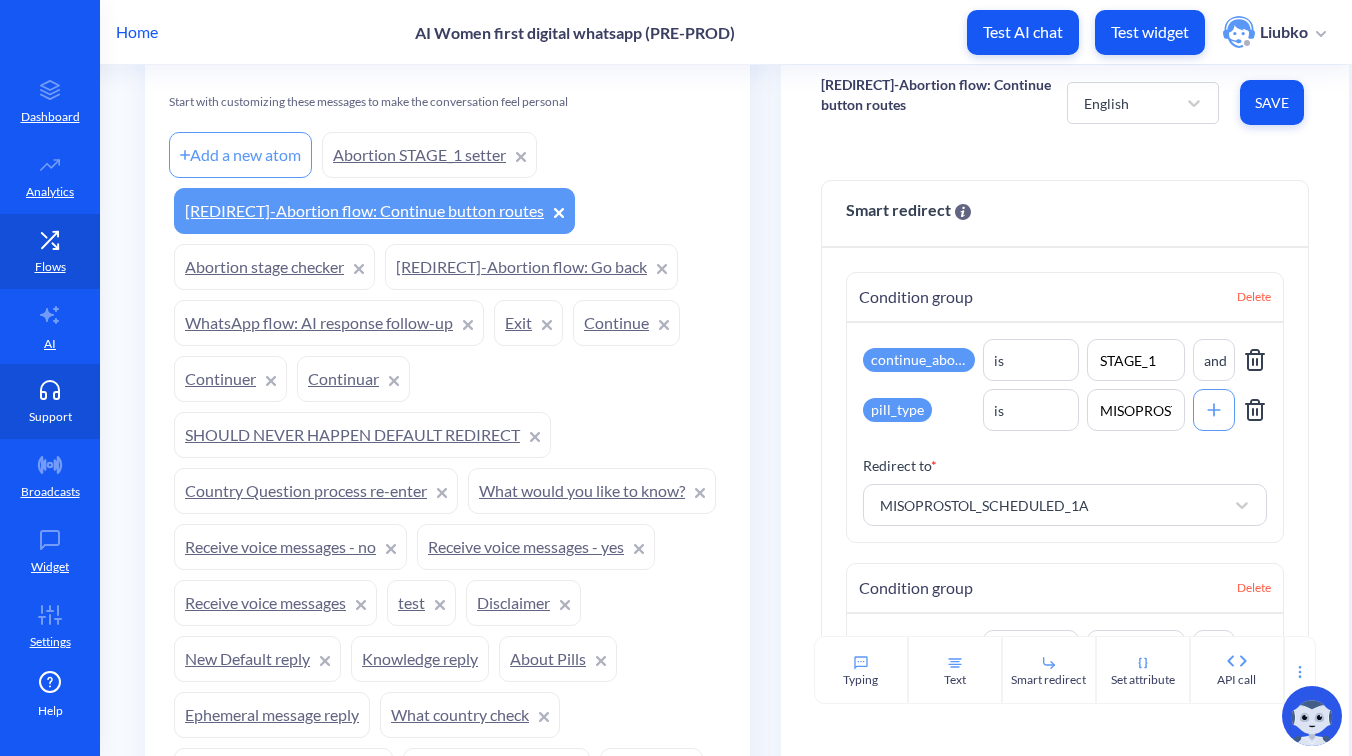 click on "Support" at bounding box center [50, 401] 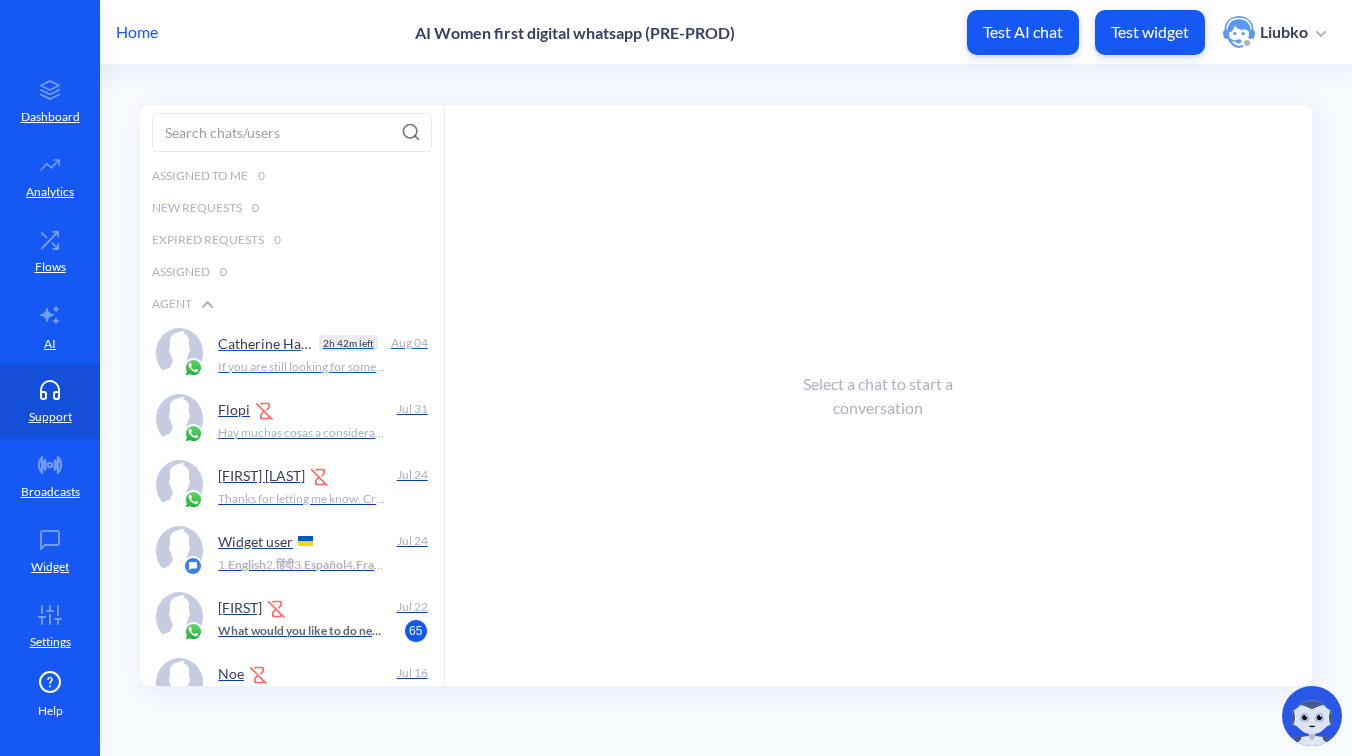 click on "[FIRST] [LAST]   2h 42m left" at bounding box center (299, 343) 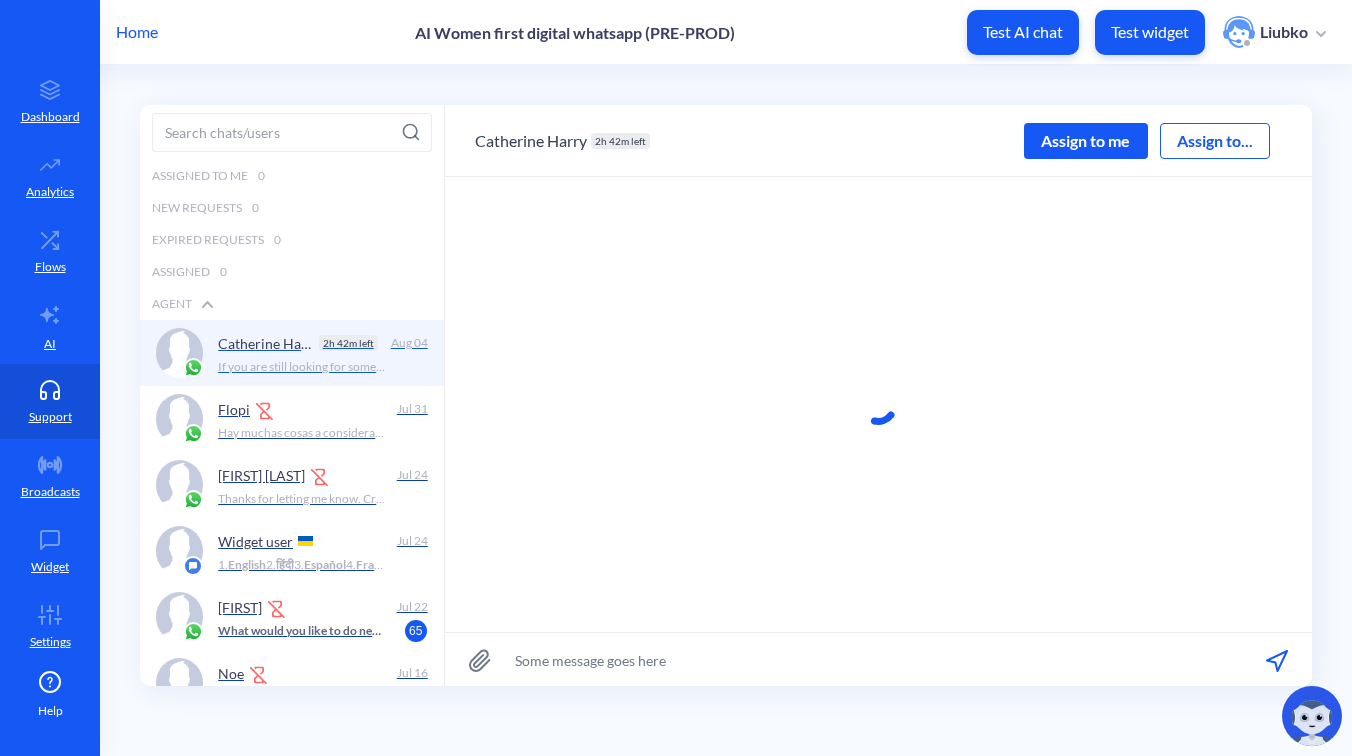 scroll, scrollTop: 421, scrollLeft: 0, axis: vertical 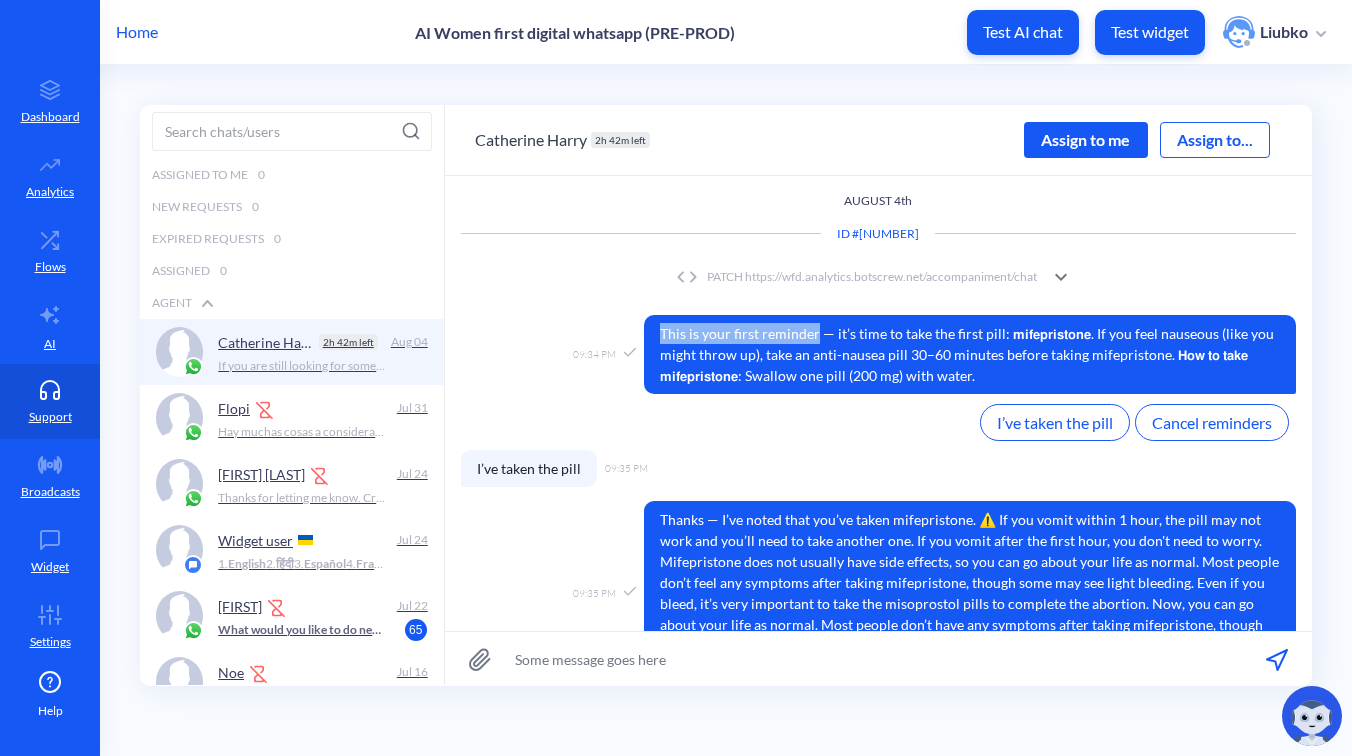 drag, startPoint x: 654, startPoint y: 330, endPoint x: 814, endPoint y: 328, distance: 160.0125 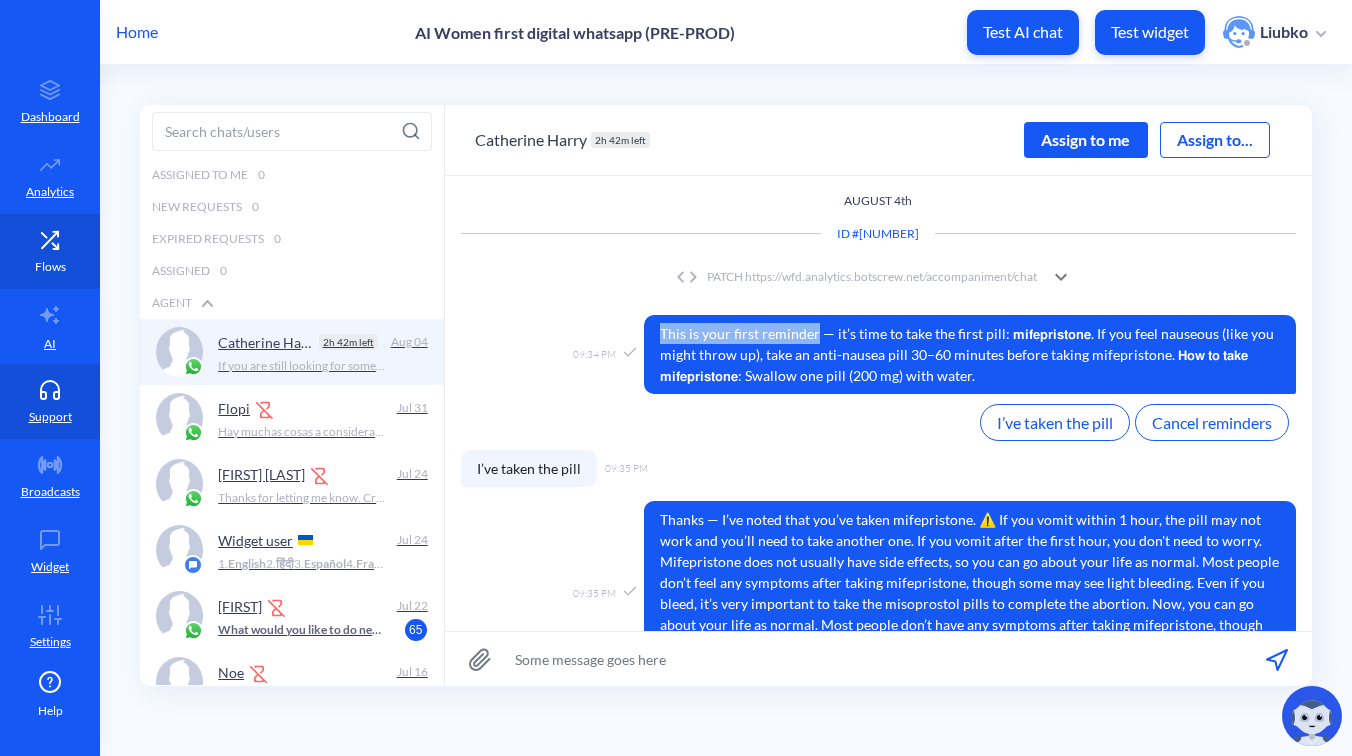 click 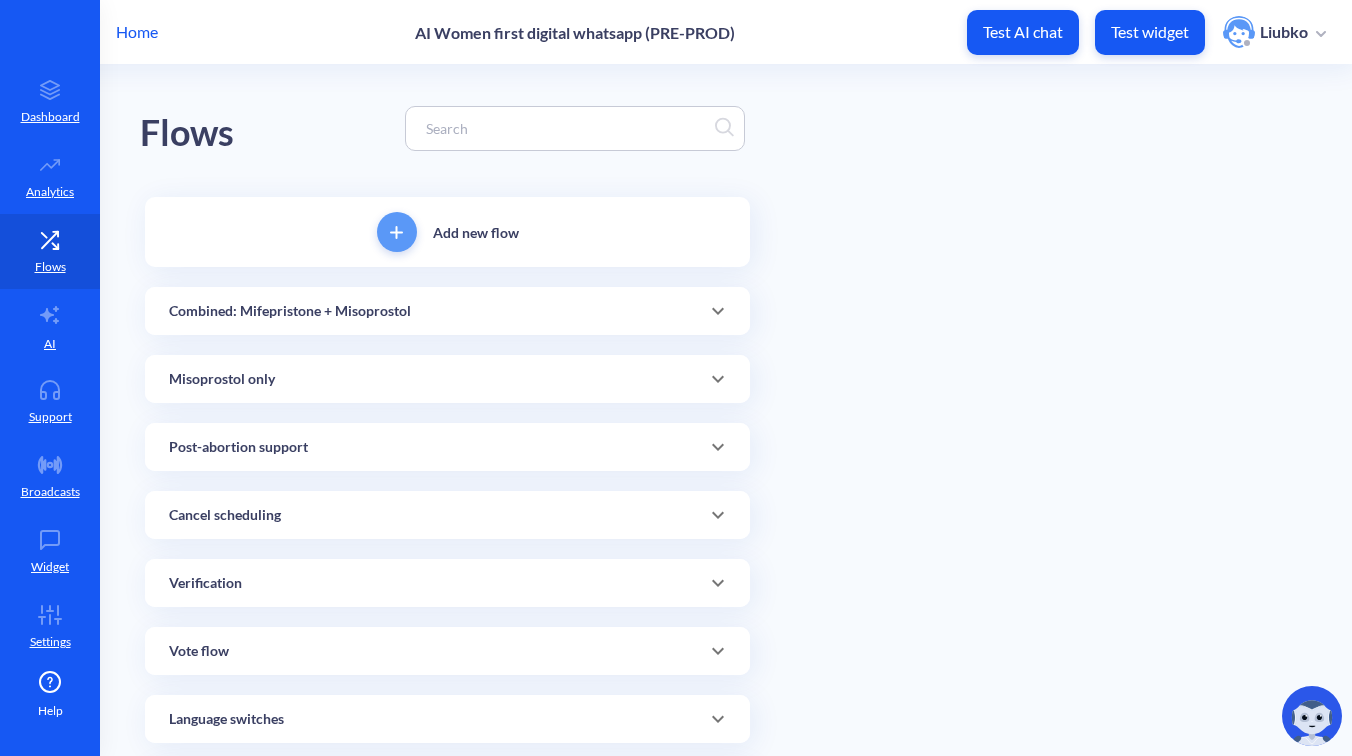 click at bounding box center [575, 128] 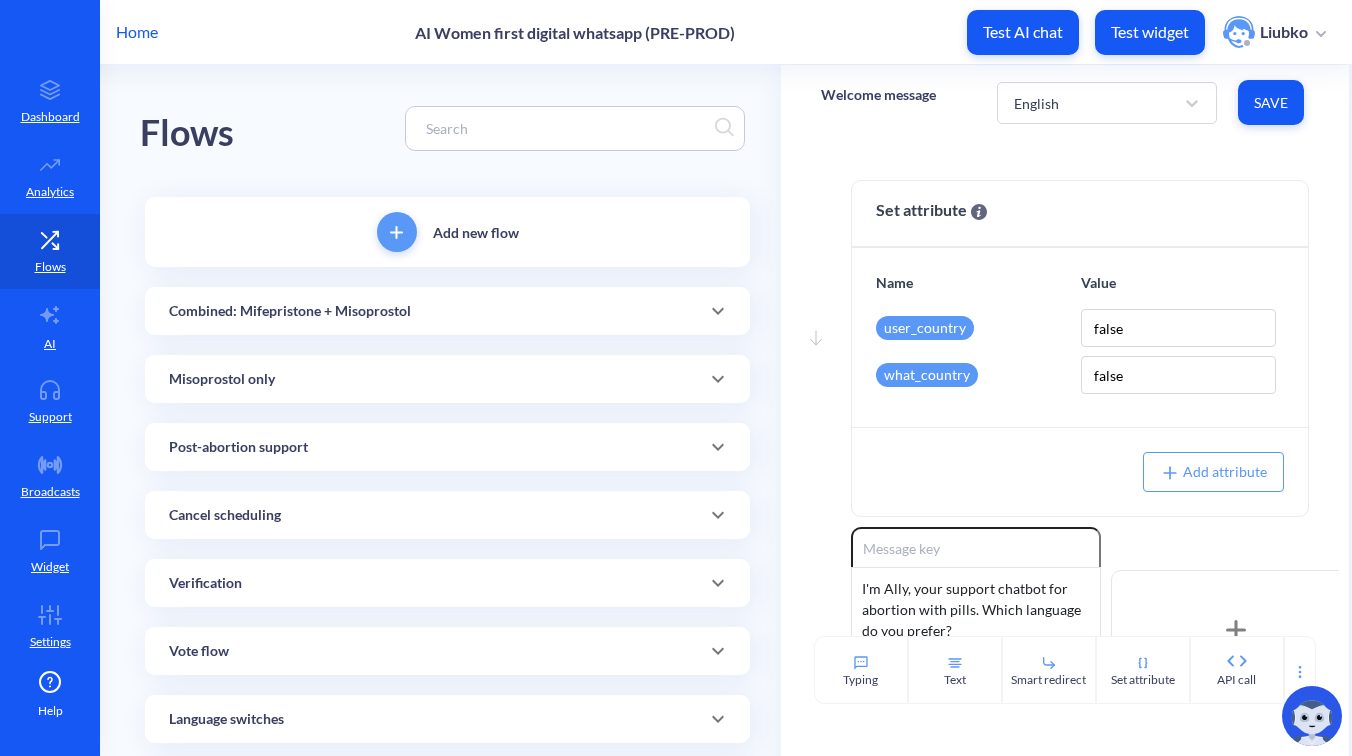 click at bounding box center (565, 128) 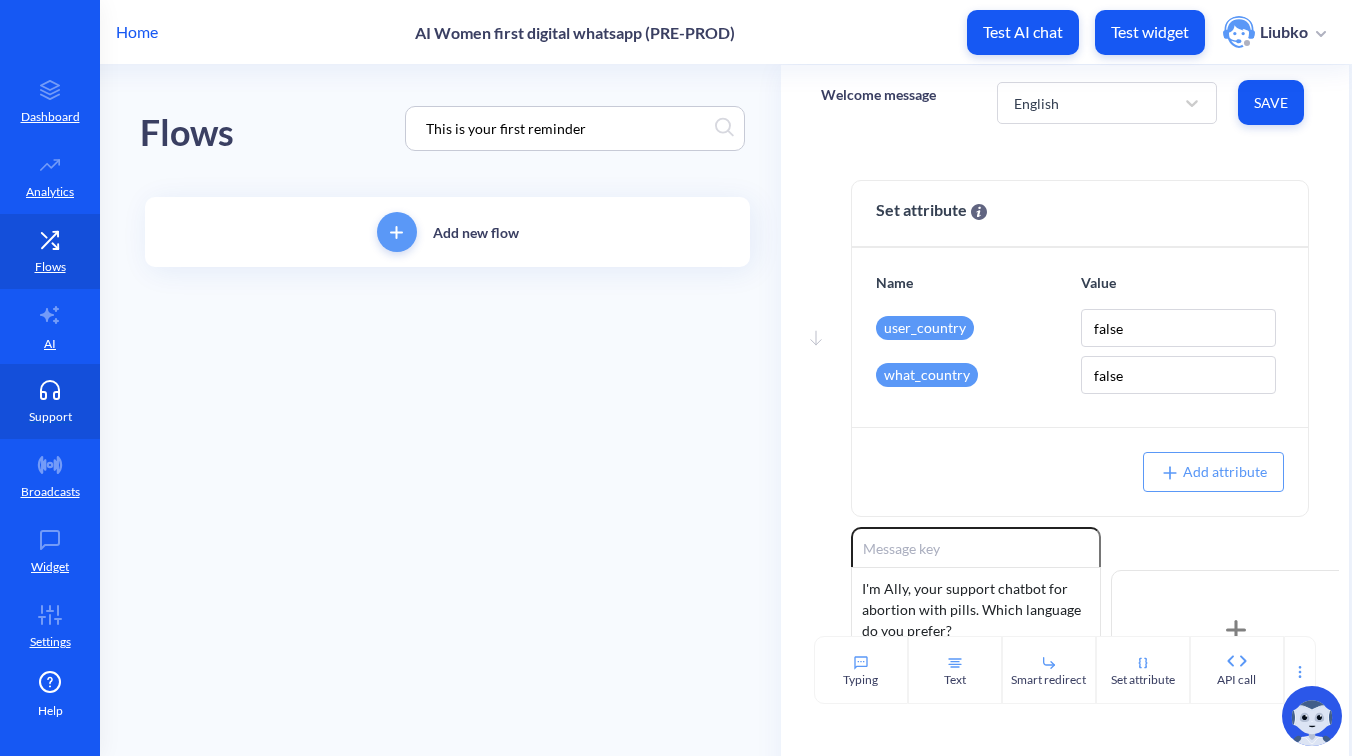click 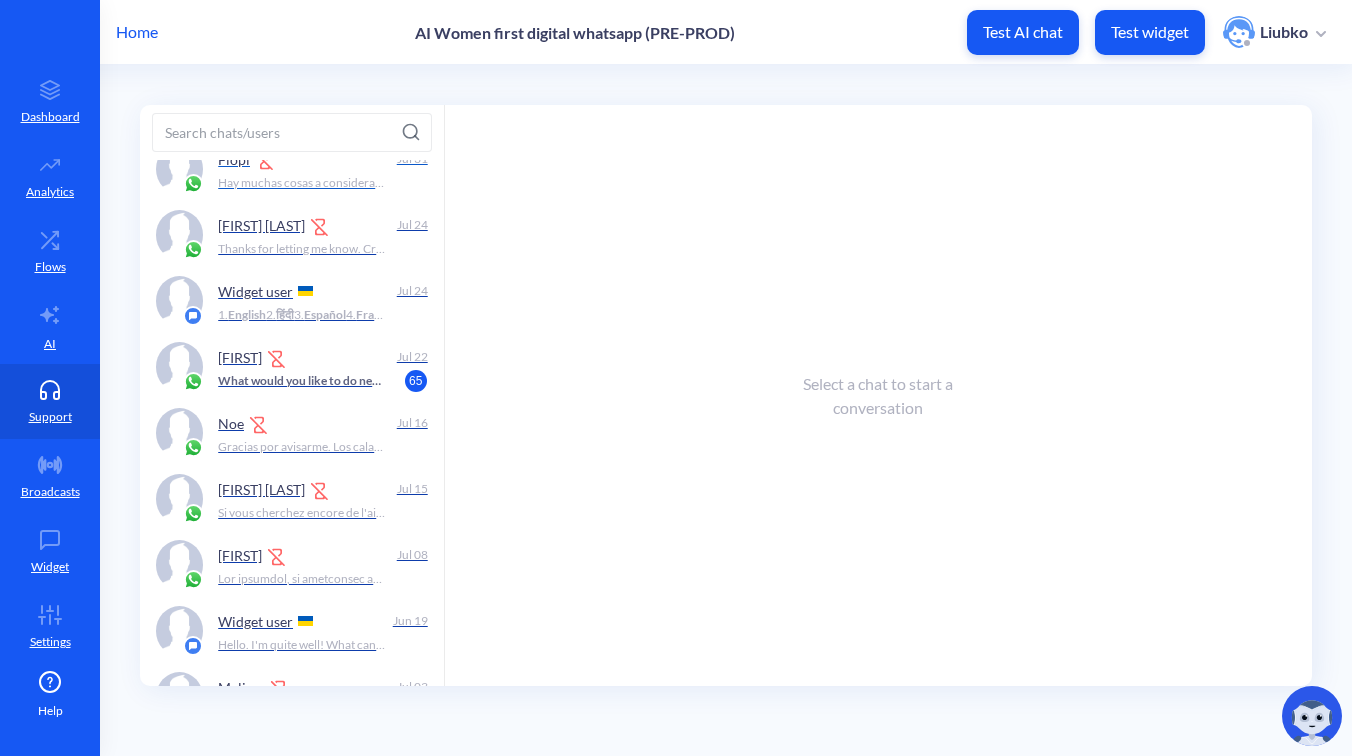 scroll, scrollTop: 266, scrollLeft: 0, axis: vertical 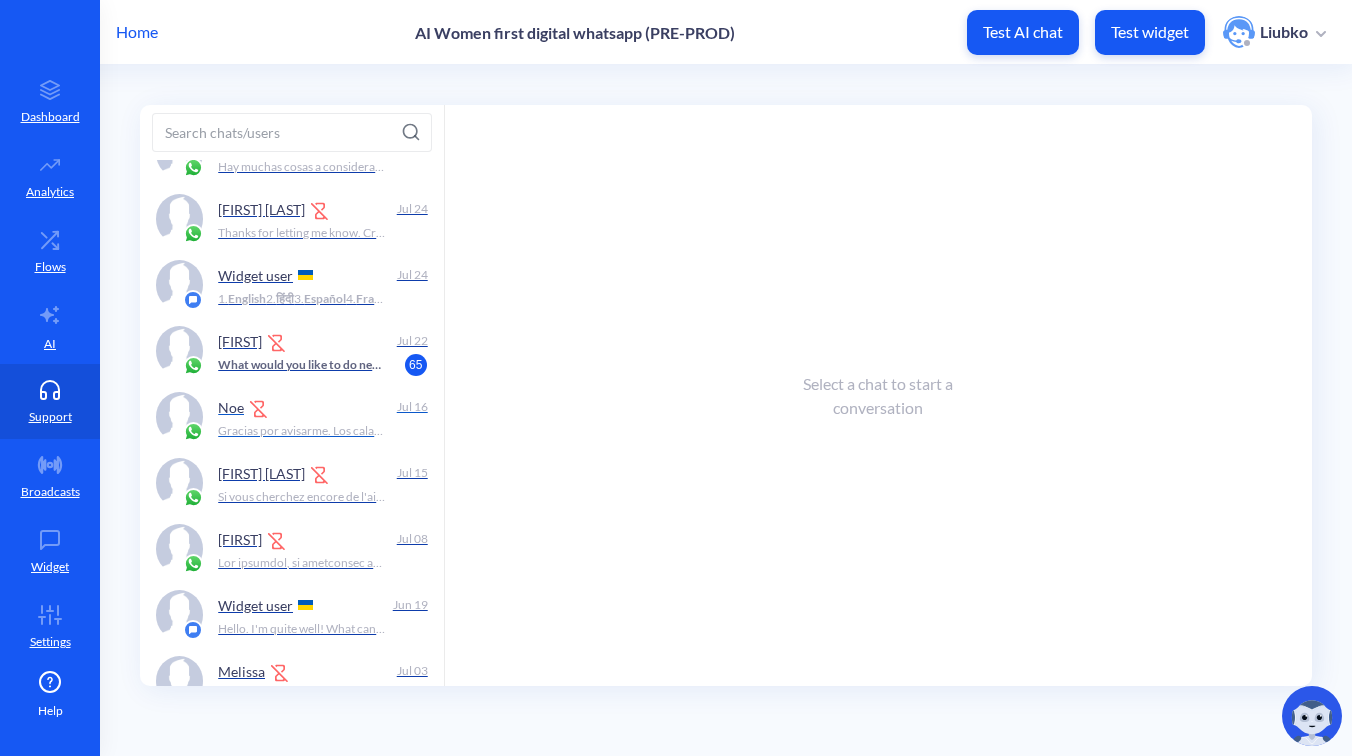 click at bounding box center (259, 409) 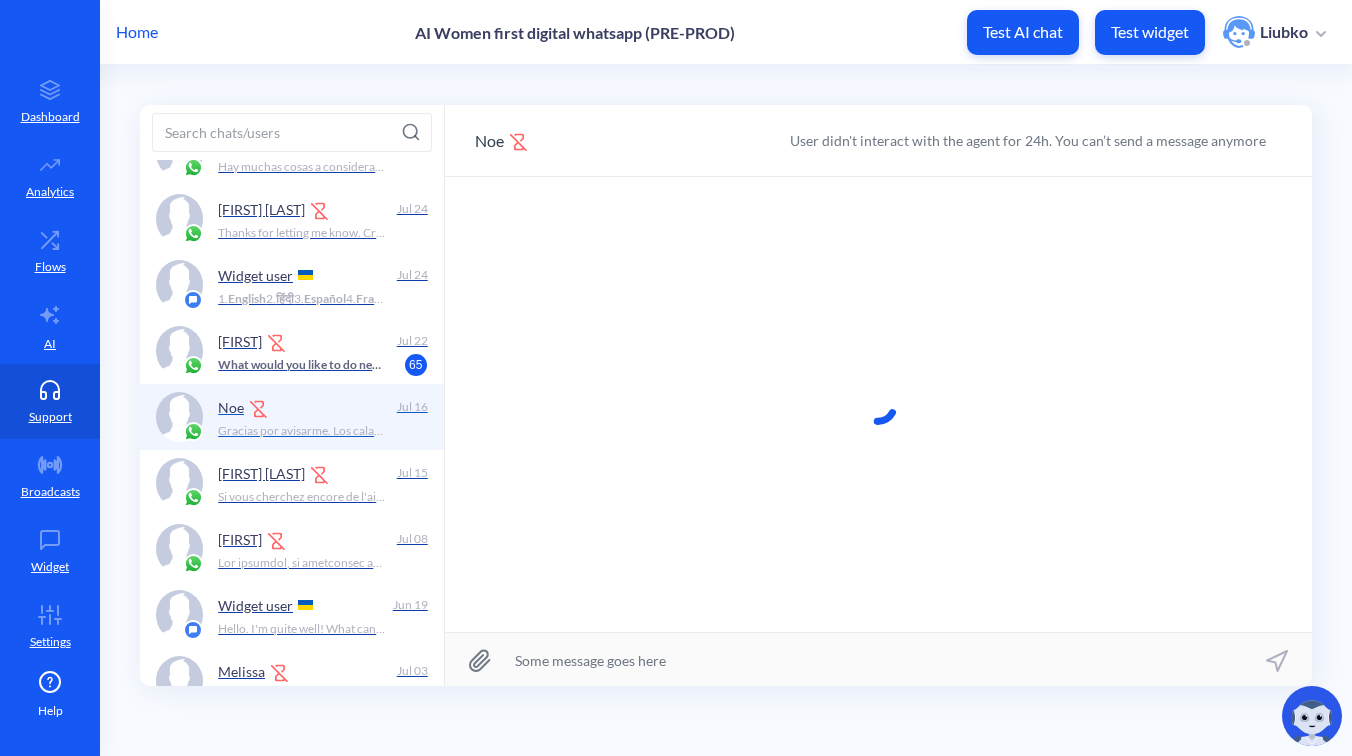 scroll, scrollTop: 1893, scrollLeft: 0, axis: vertical 